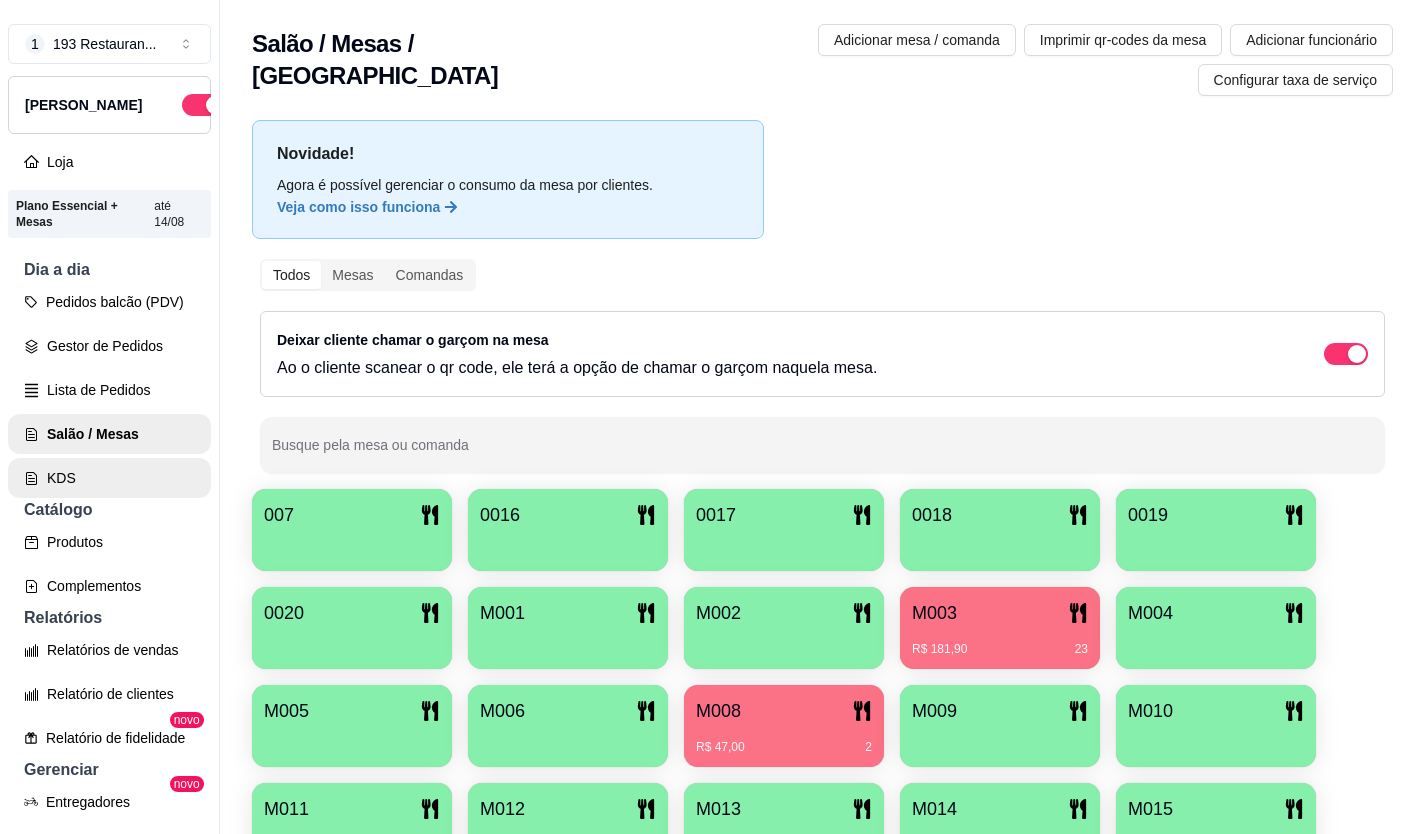 scroll, scrollTop: 0, scrollLeft: 0, axis: both 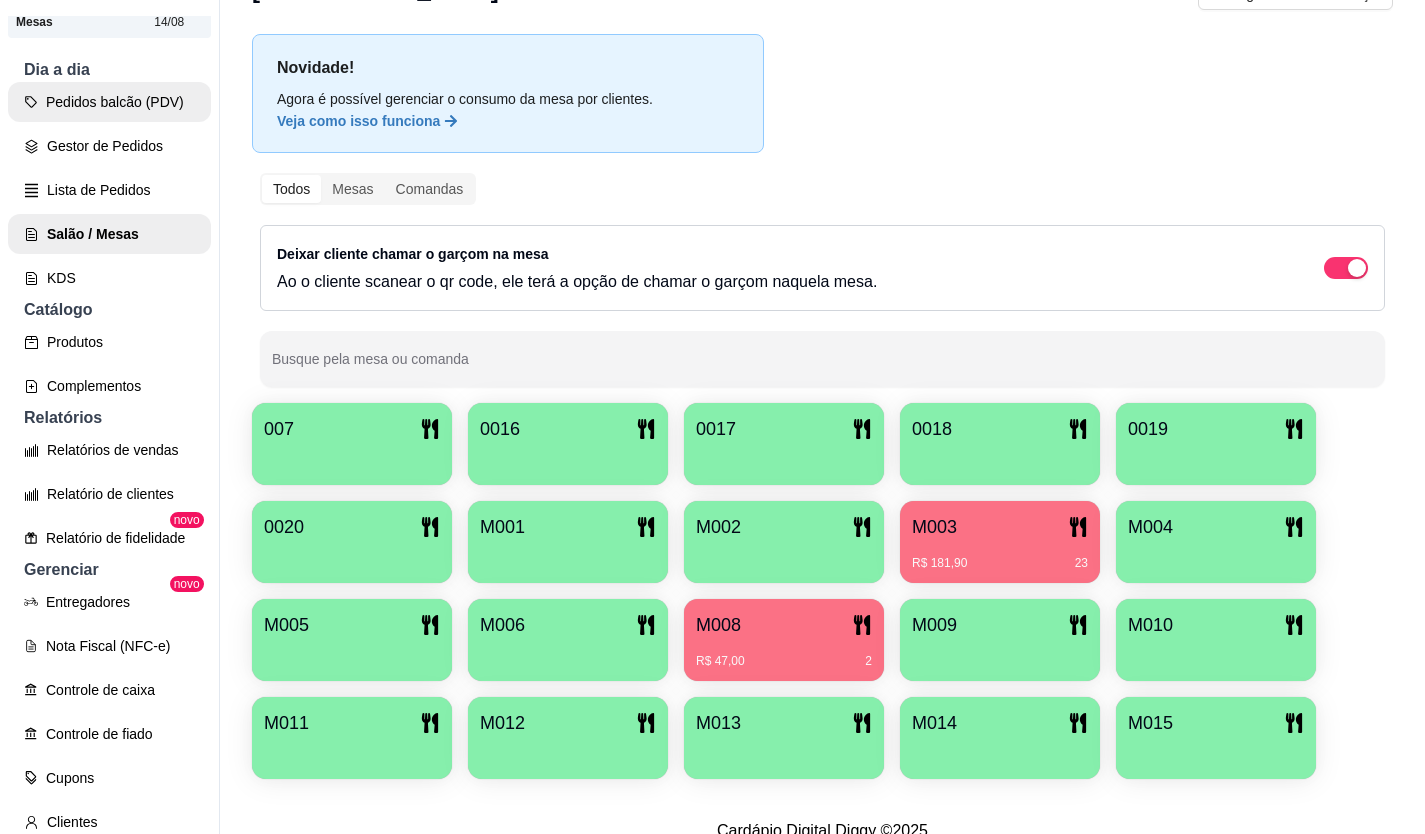 click on "Pedidos balcão (PDV)" at bounding box center (109, 102) 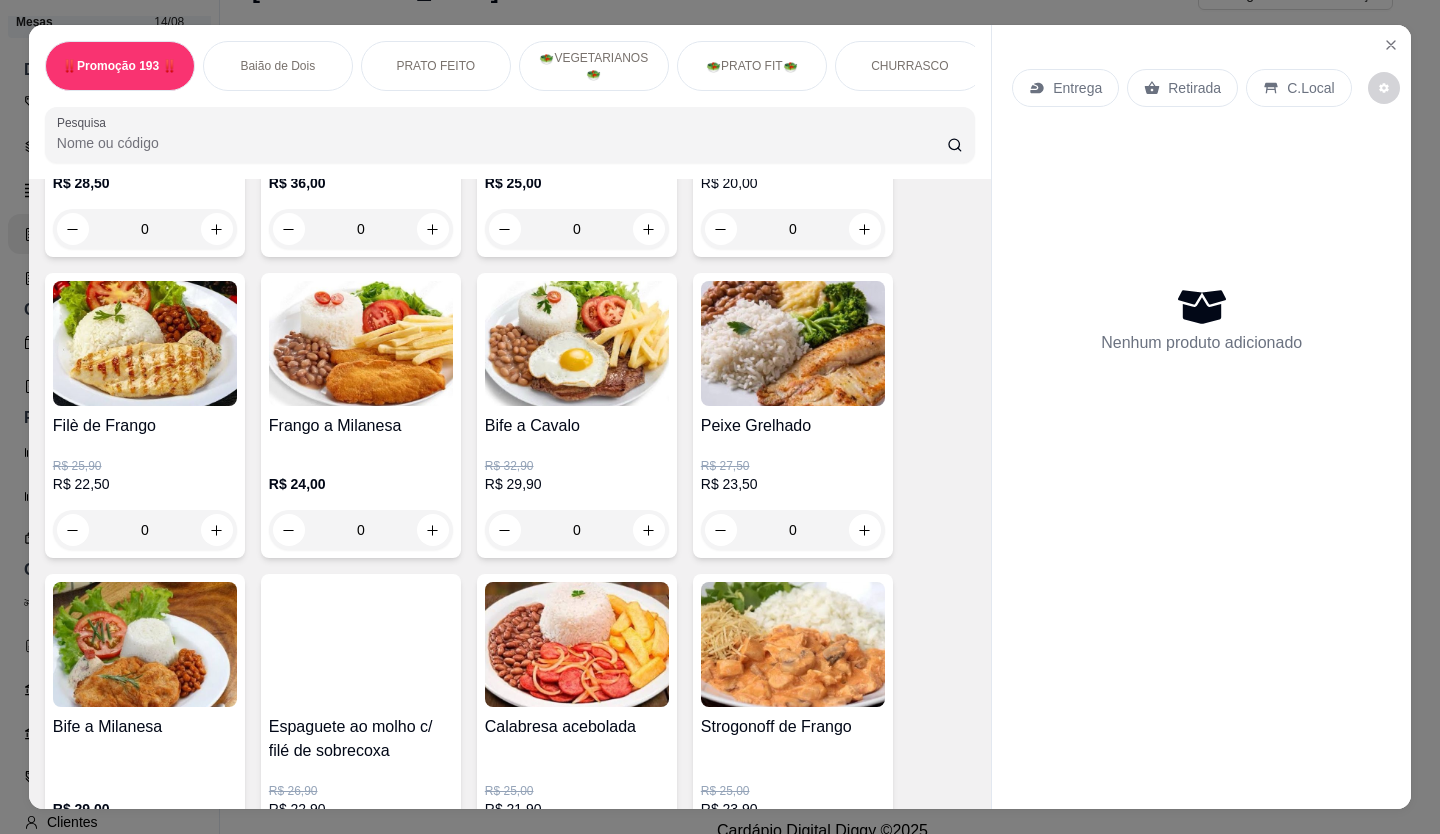 scroll, scrollTop: 1300, scrollLeft: 0, axis: vertical 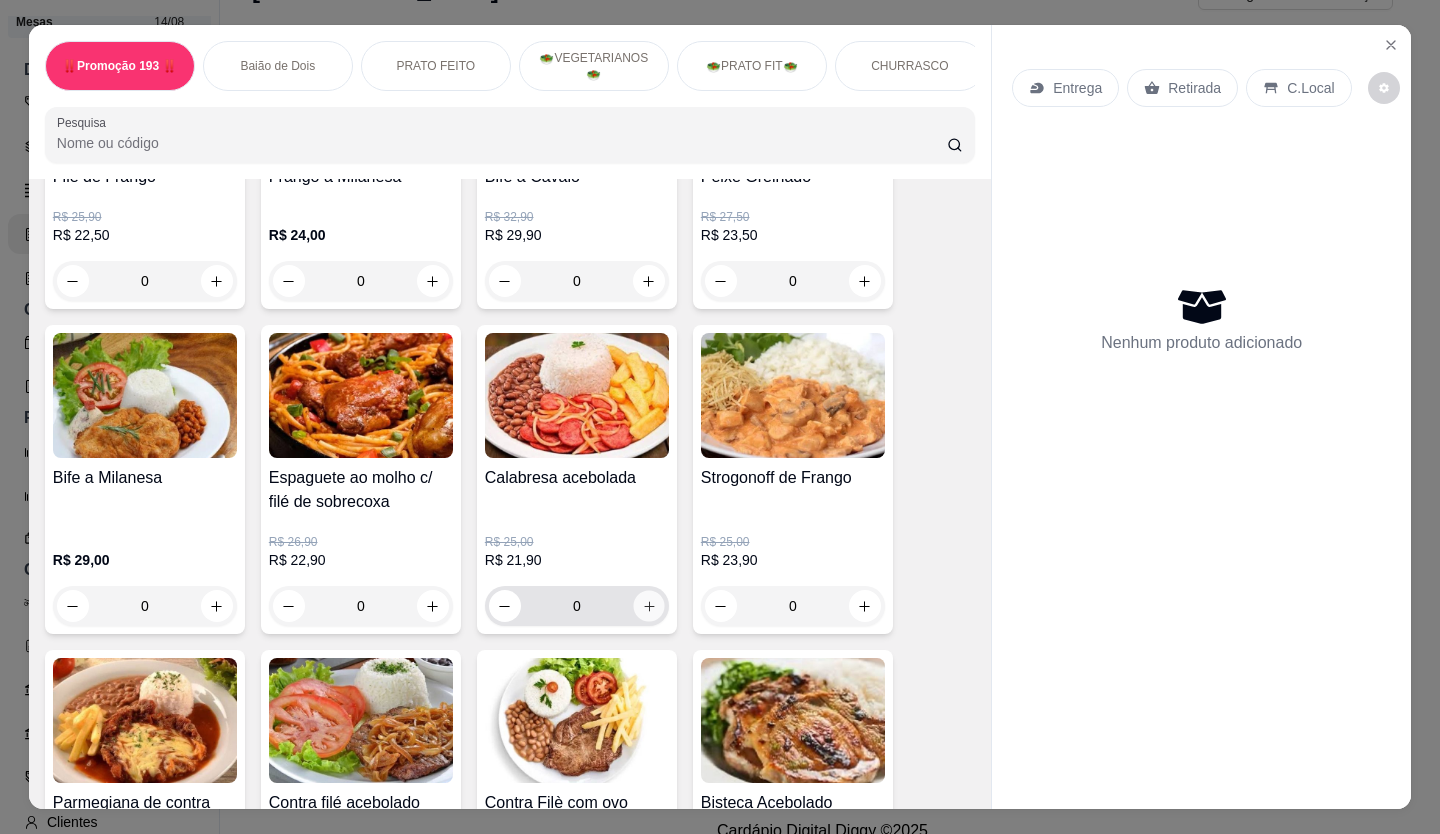click 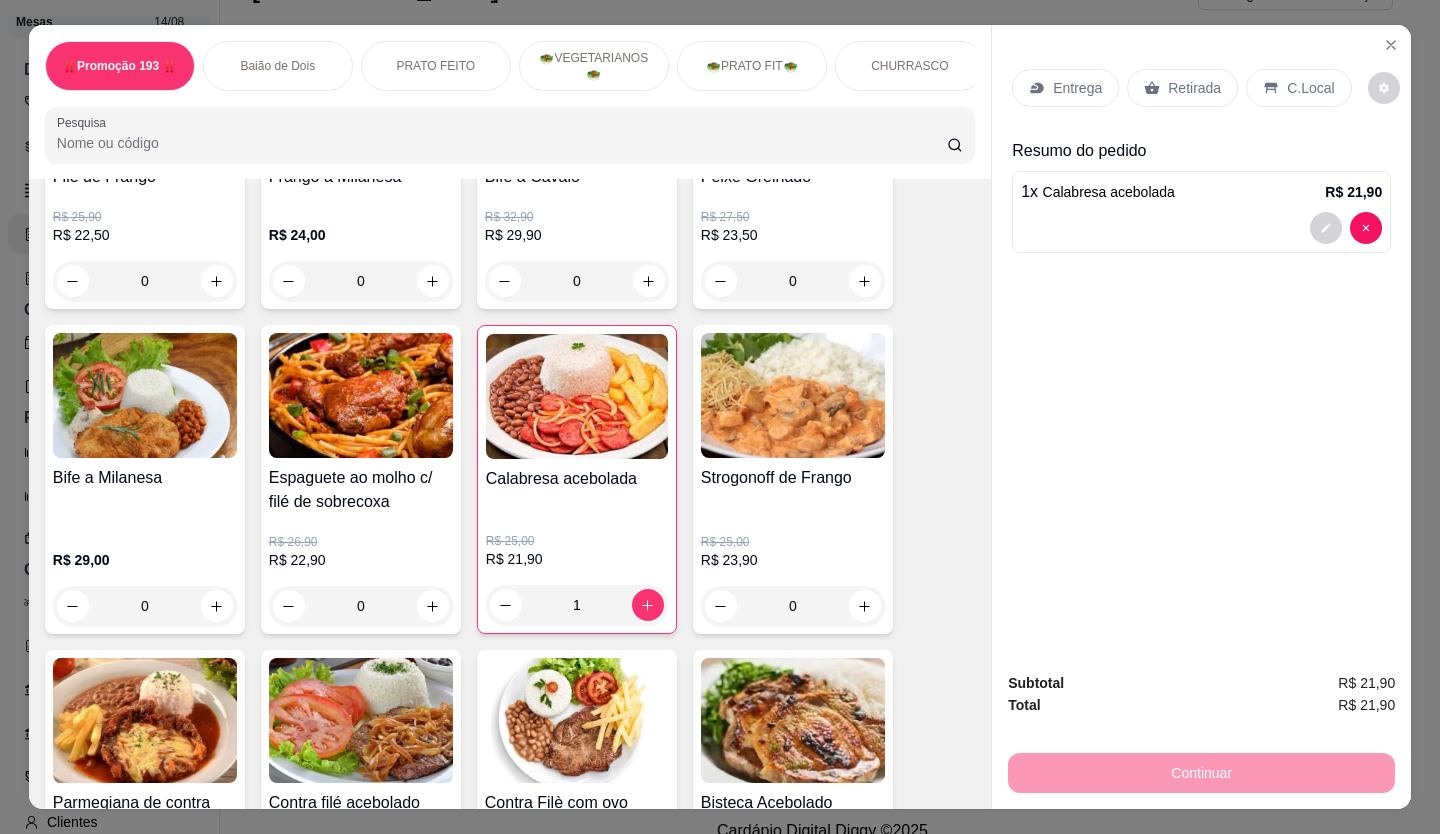 click on "Retirada" at bounding box center (1194, 88) 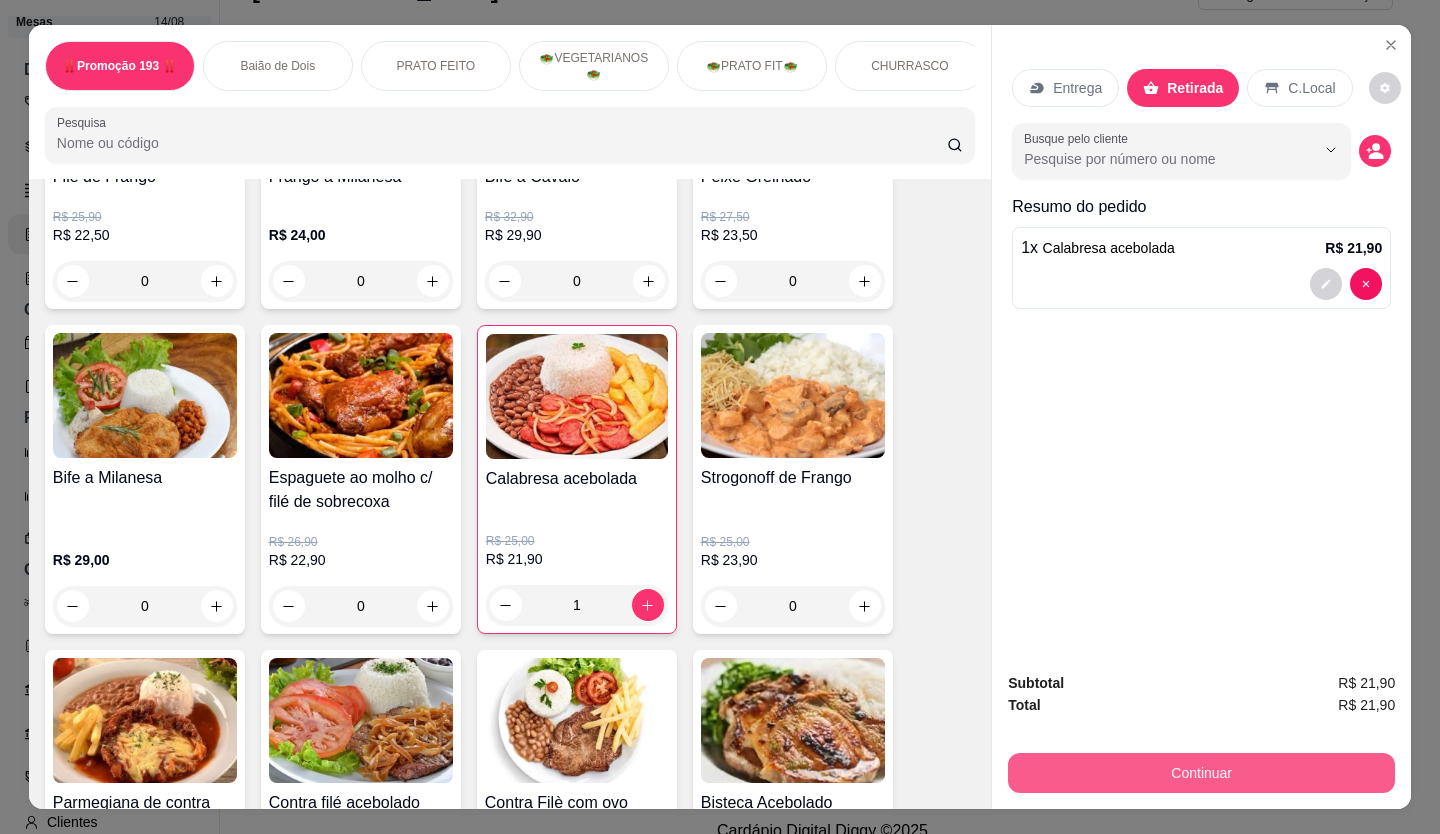 click on "Continuar" at bounding box center [1201, 773] 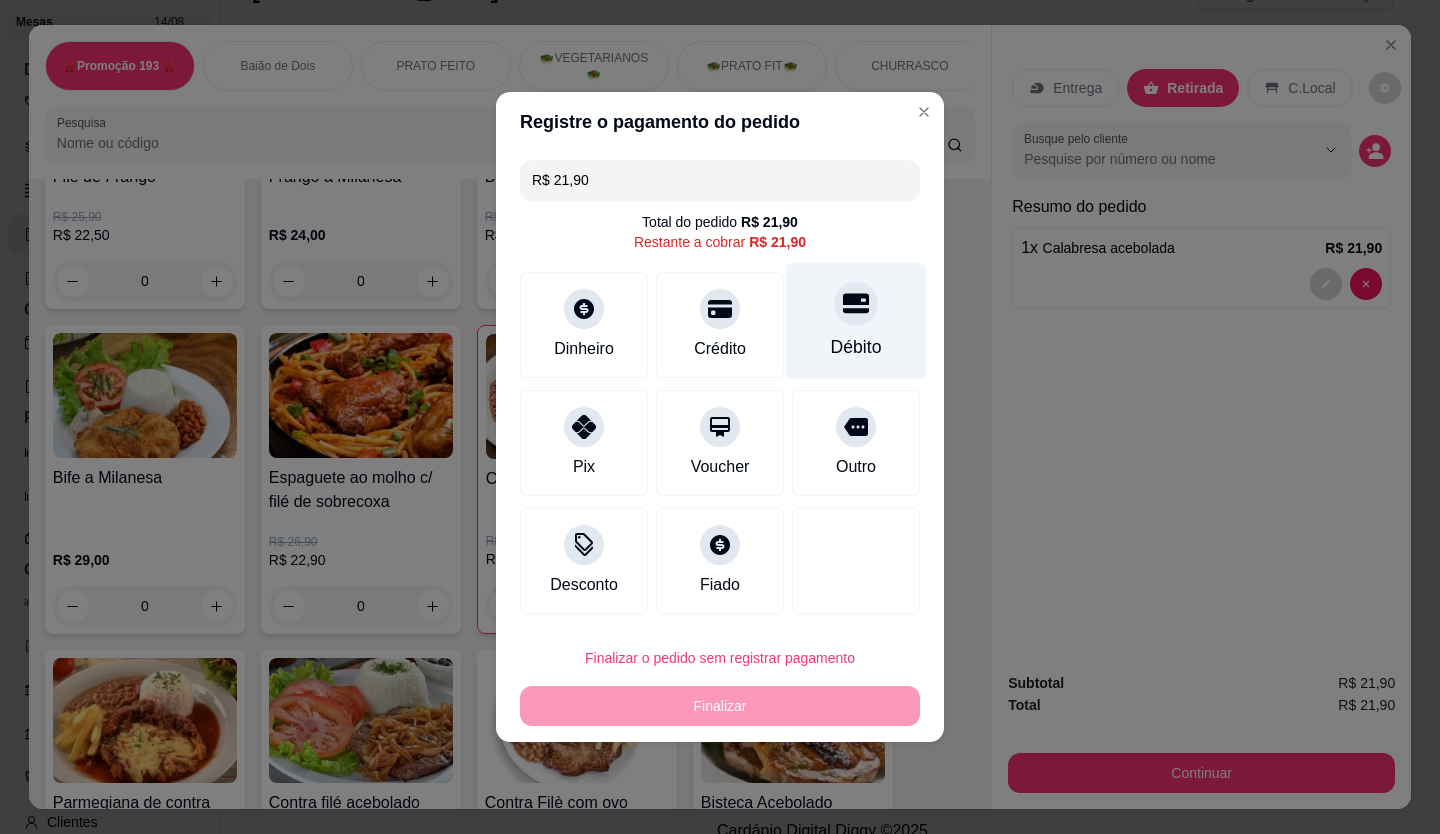 click on "Débito" at bounding box center (856, 321) 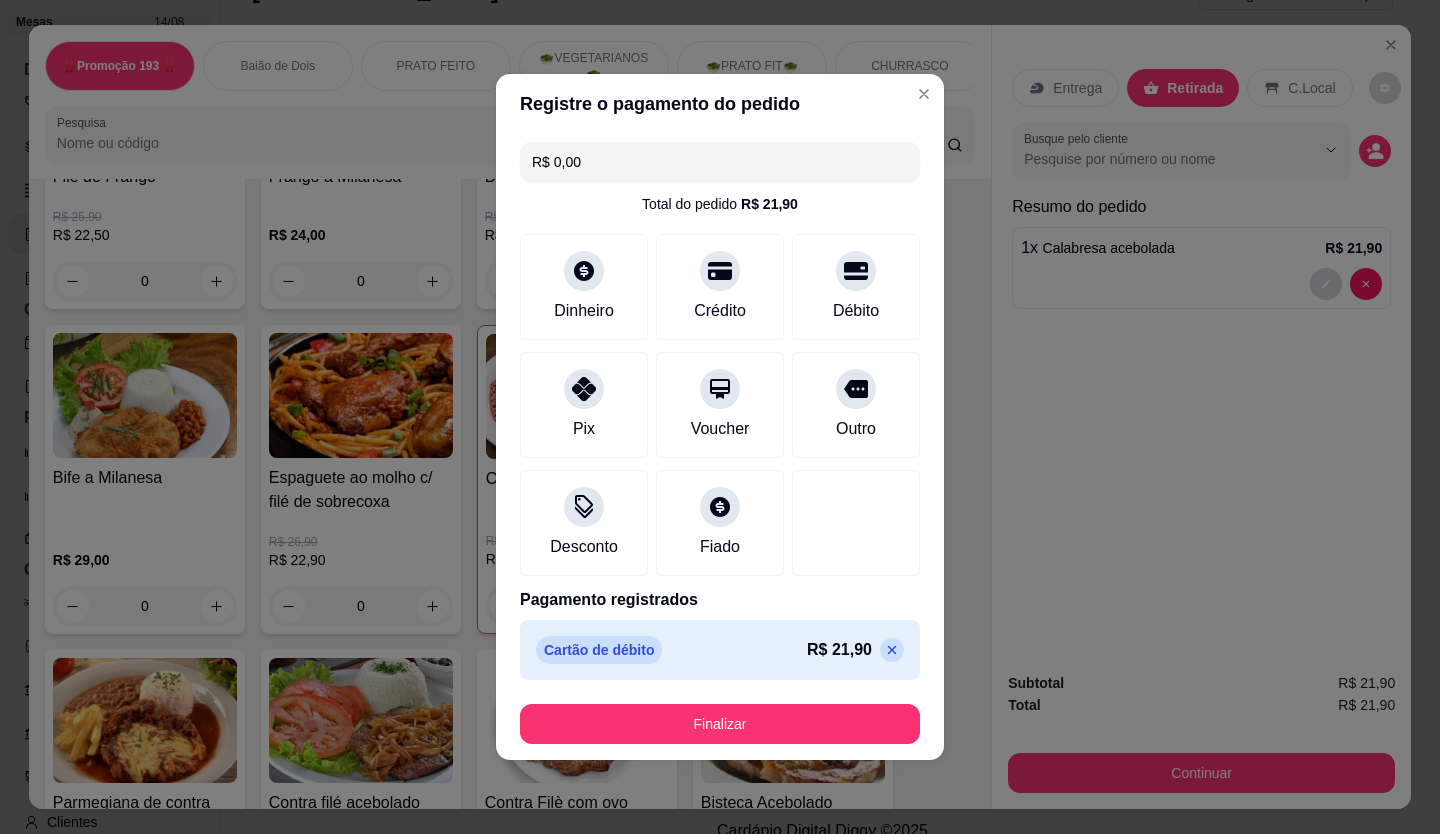 click on "Finalizar" at bounding box center (720, 724) 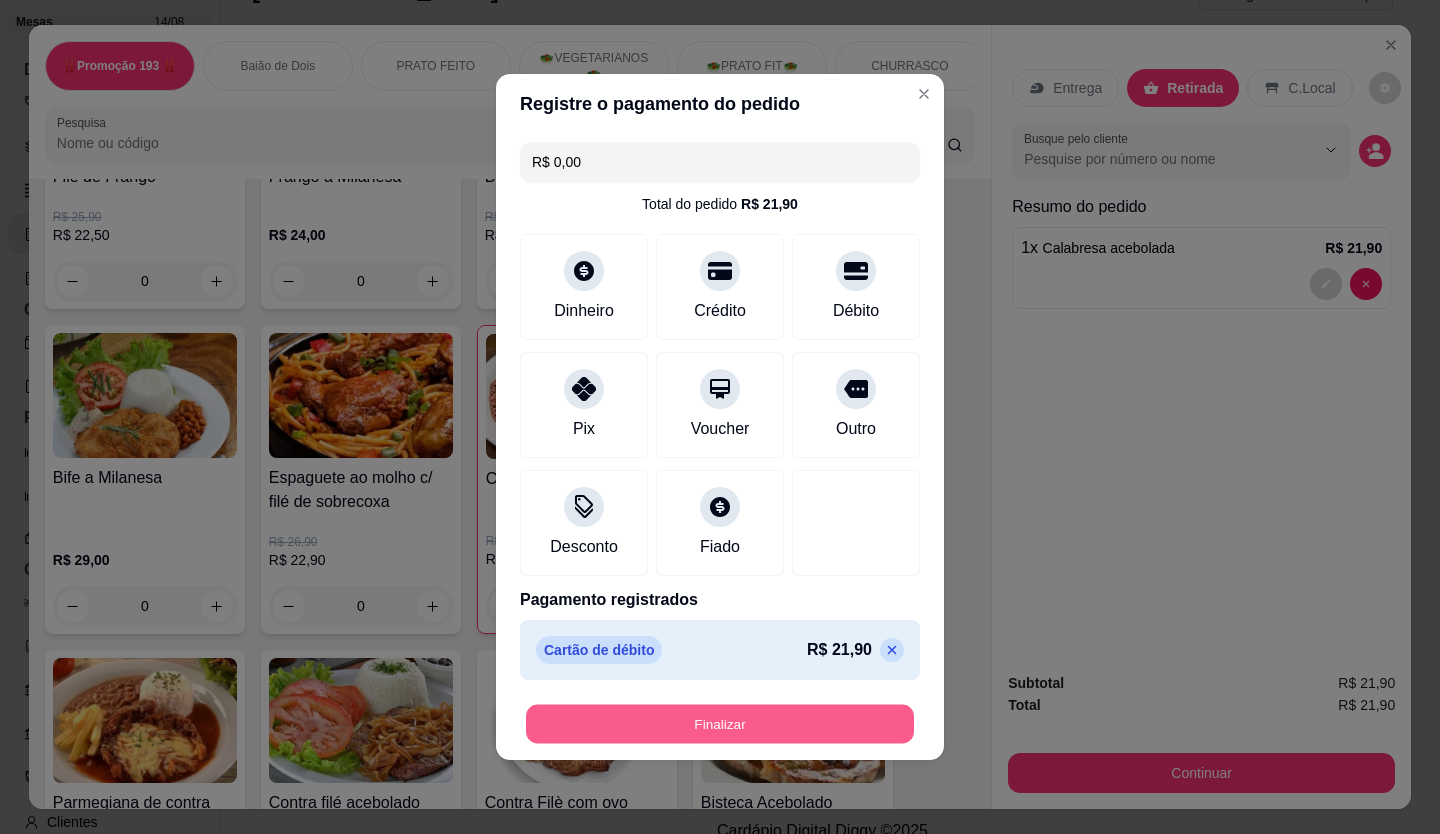 click on "Finalizar" at bounding box center [720, 724] 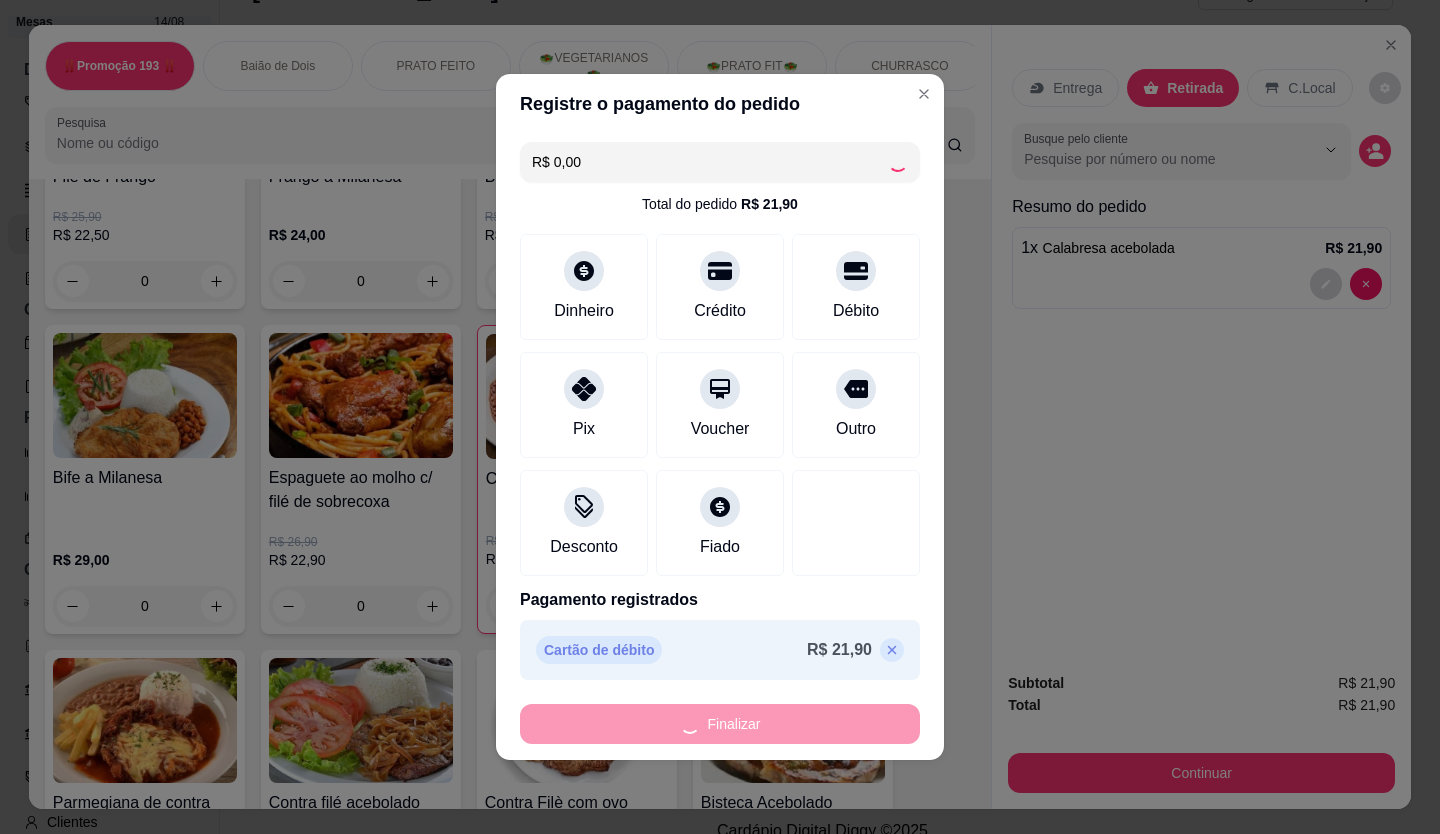 type on "0" 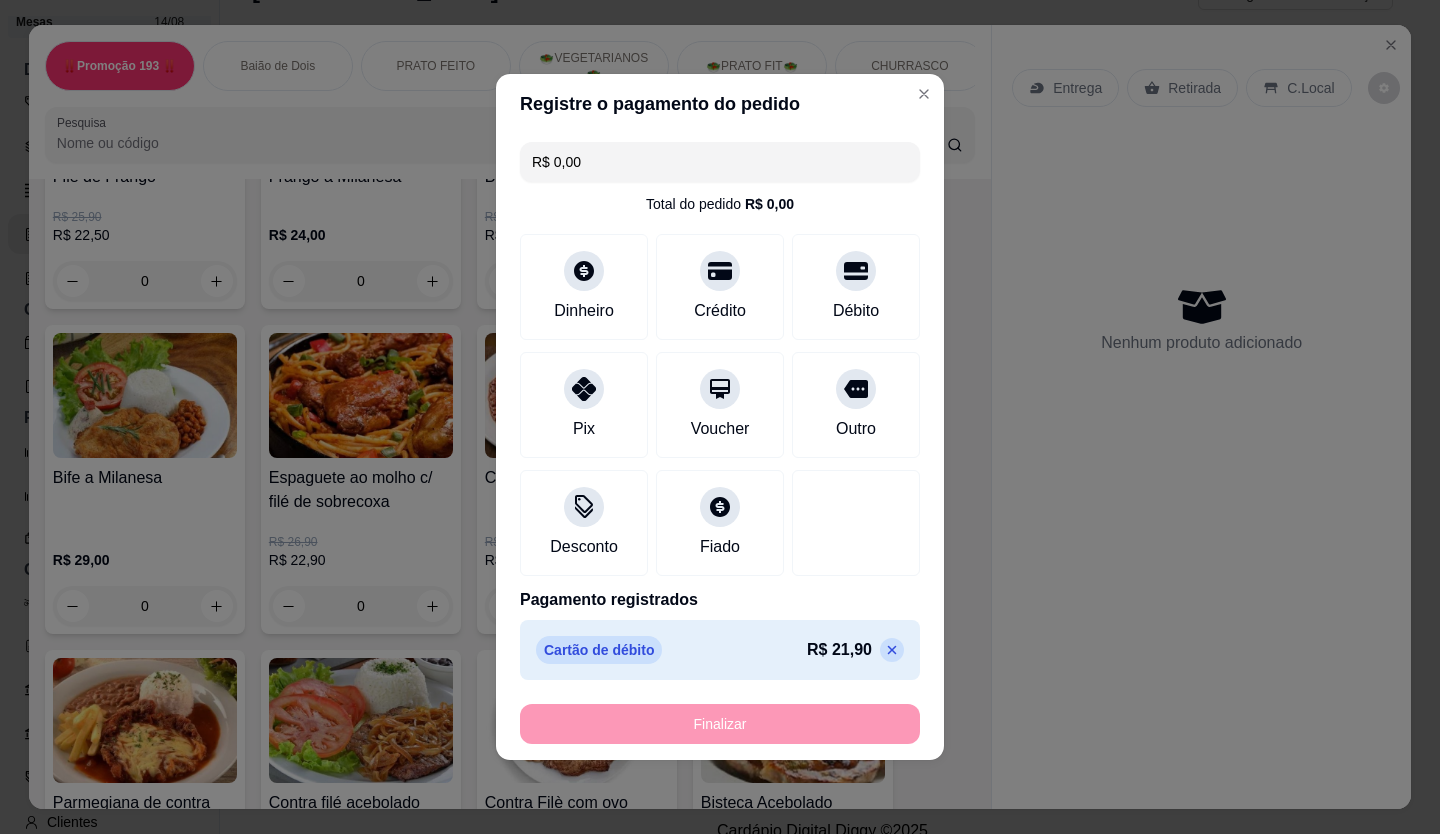 type on "-R$ 21,90" 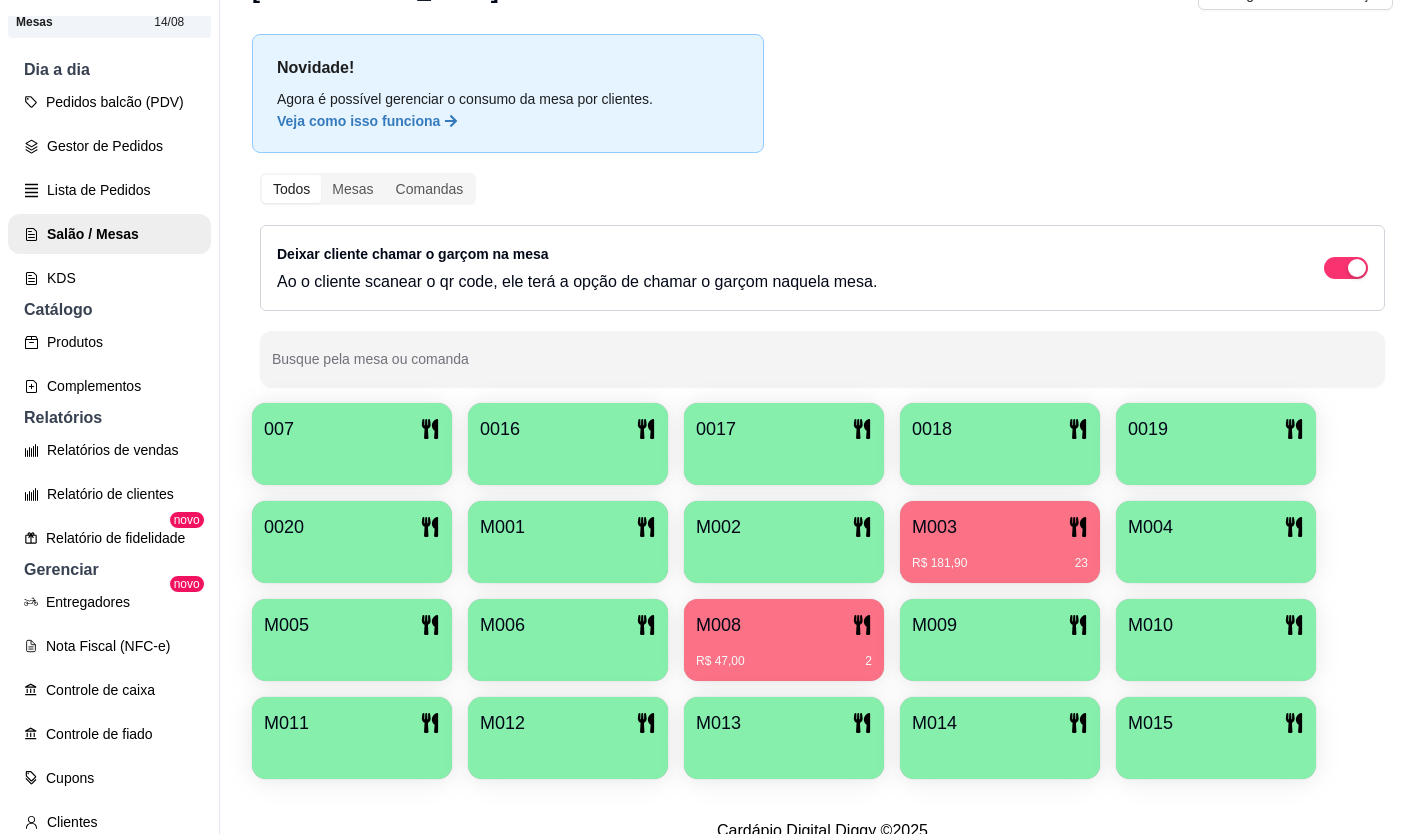 click at bounding box center (568, 654) 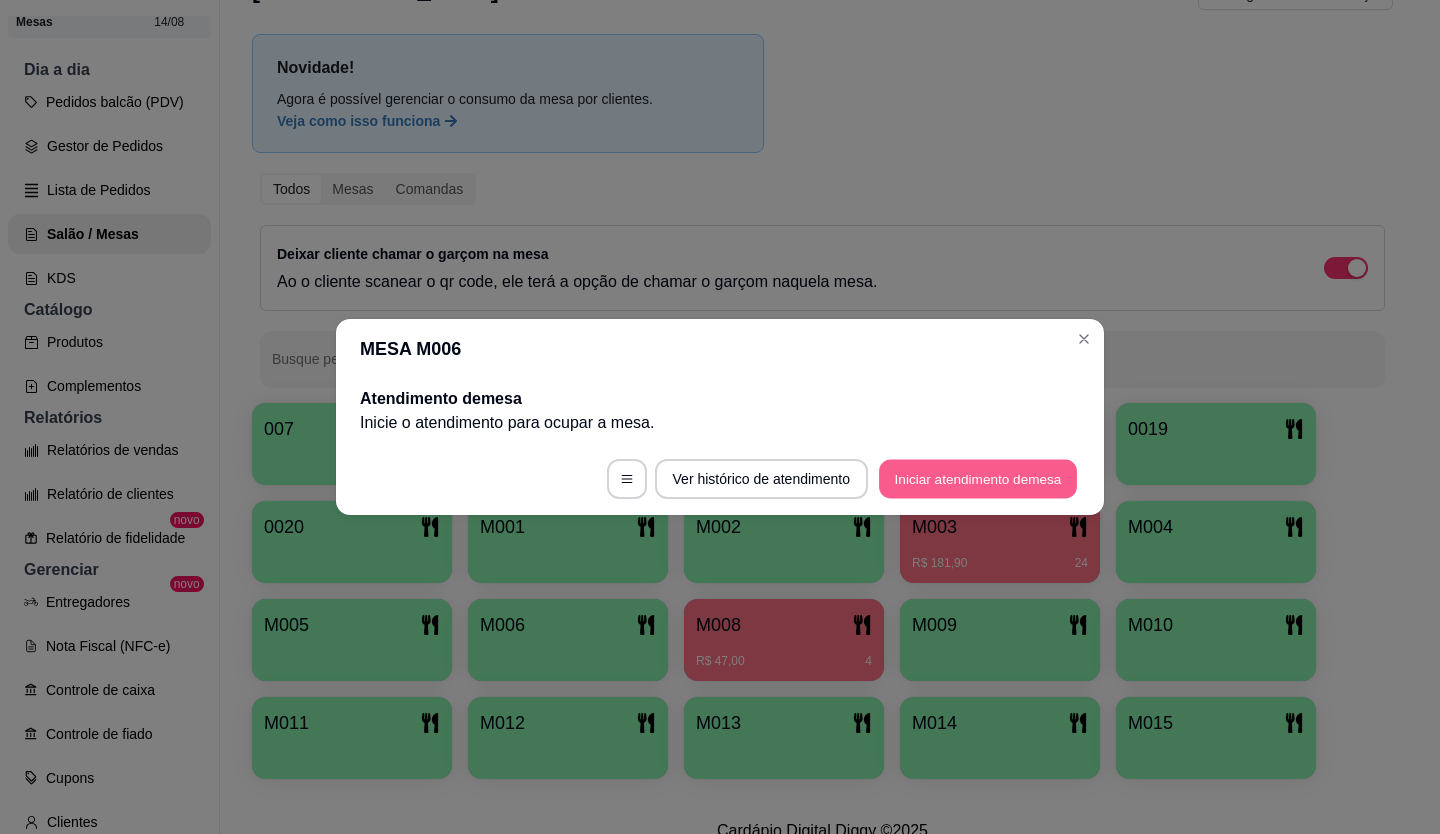 click on "Iniciar atendimento de  mesa" at bounding box center (978, 479) 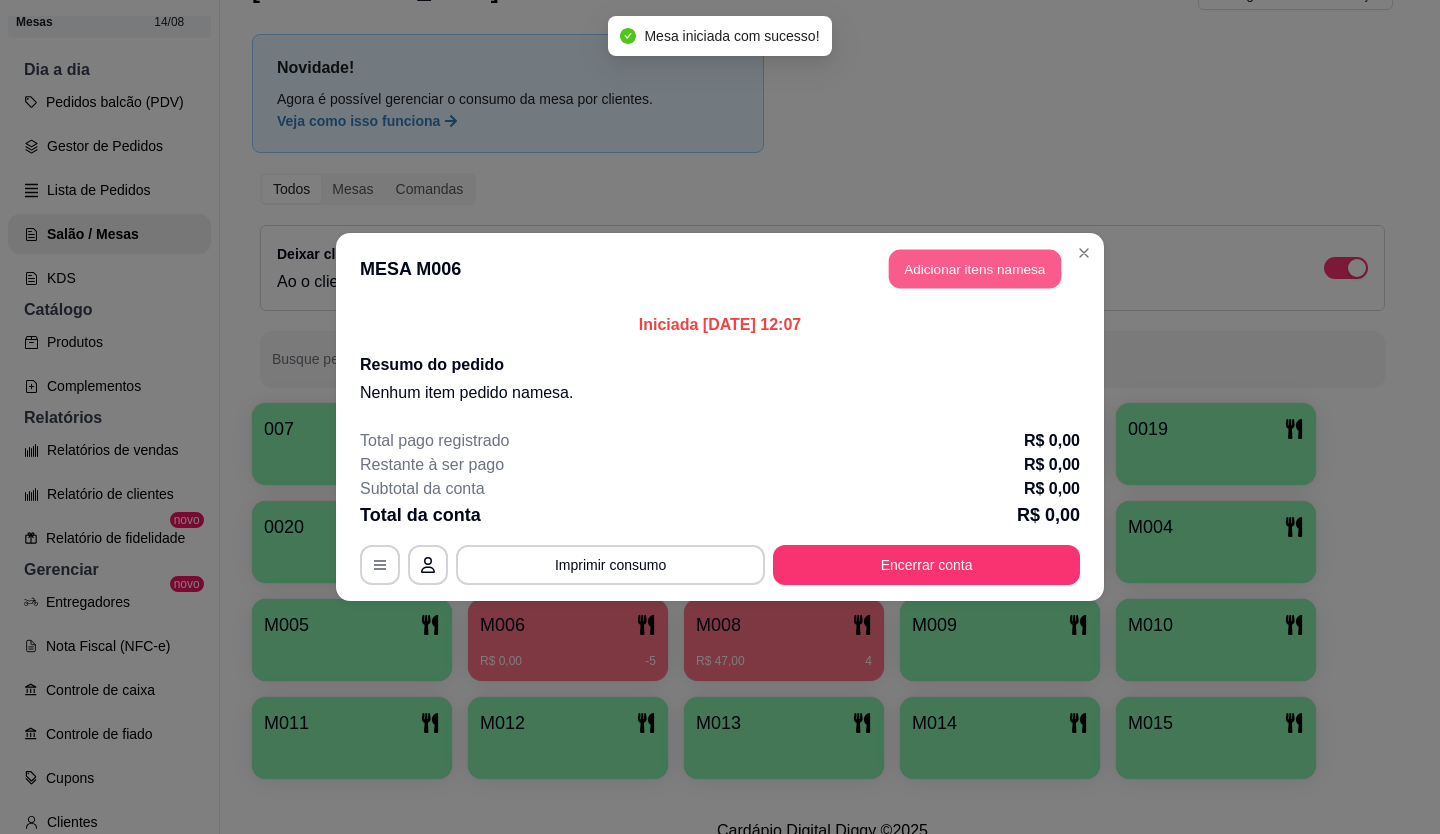 click on "Adicionar itens na  mesa" at bounding box center [975, 269] 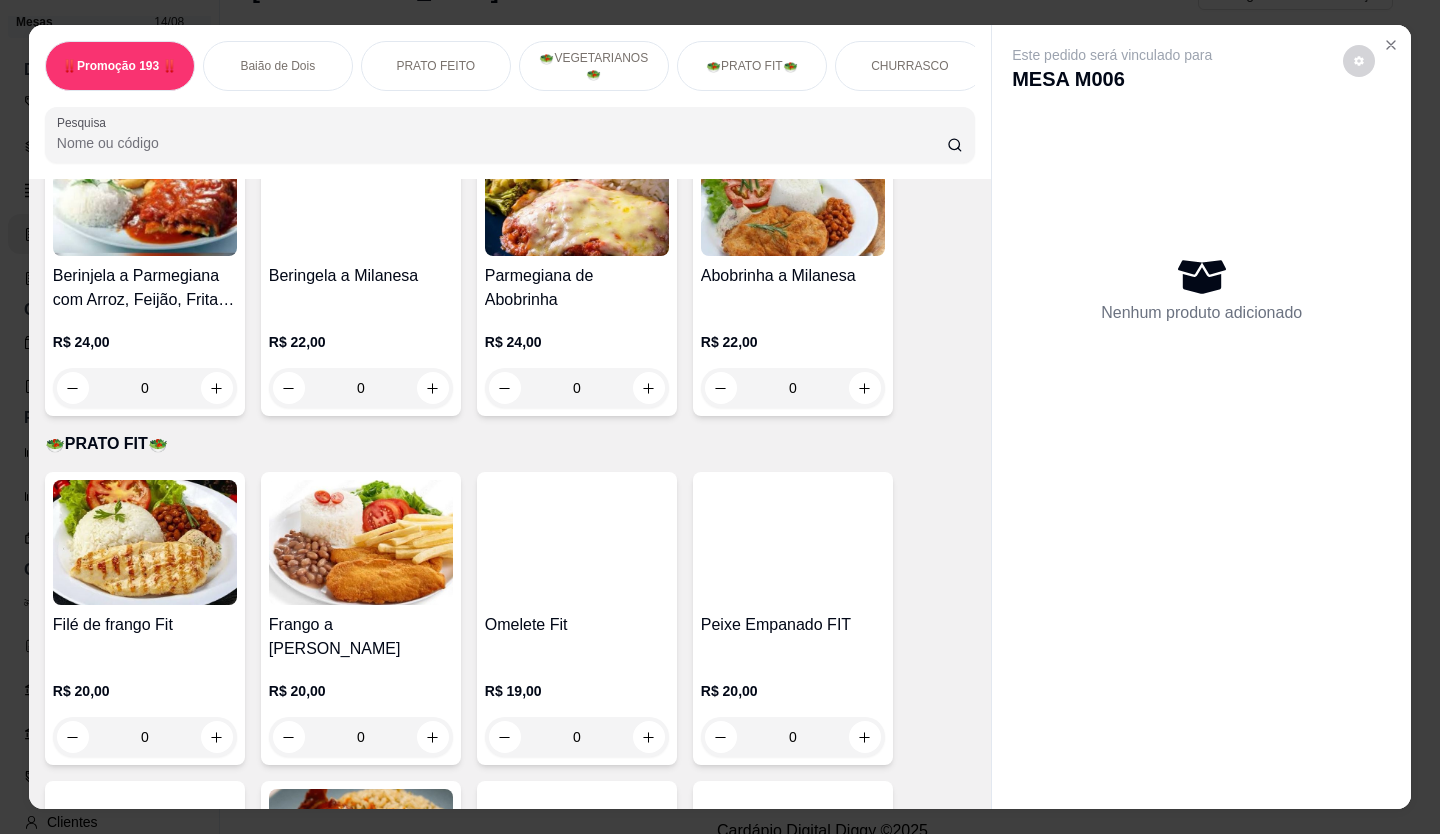 scroll, scrollTop: 2700, scrollLeft: 0, axis: vertical 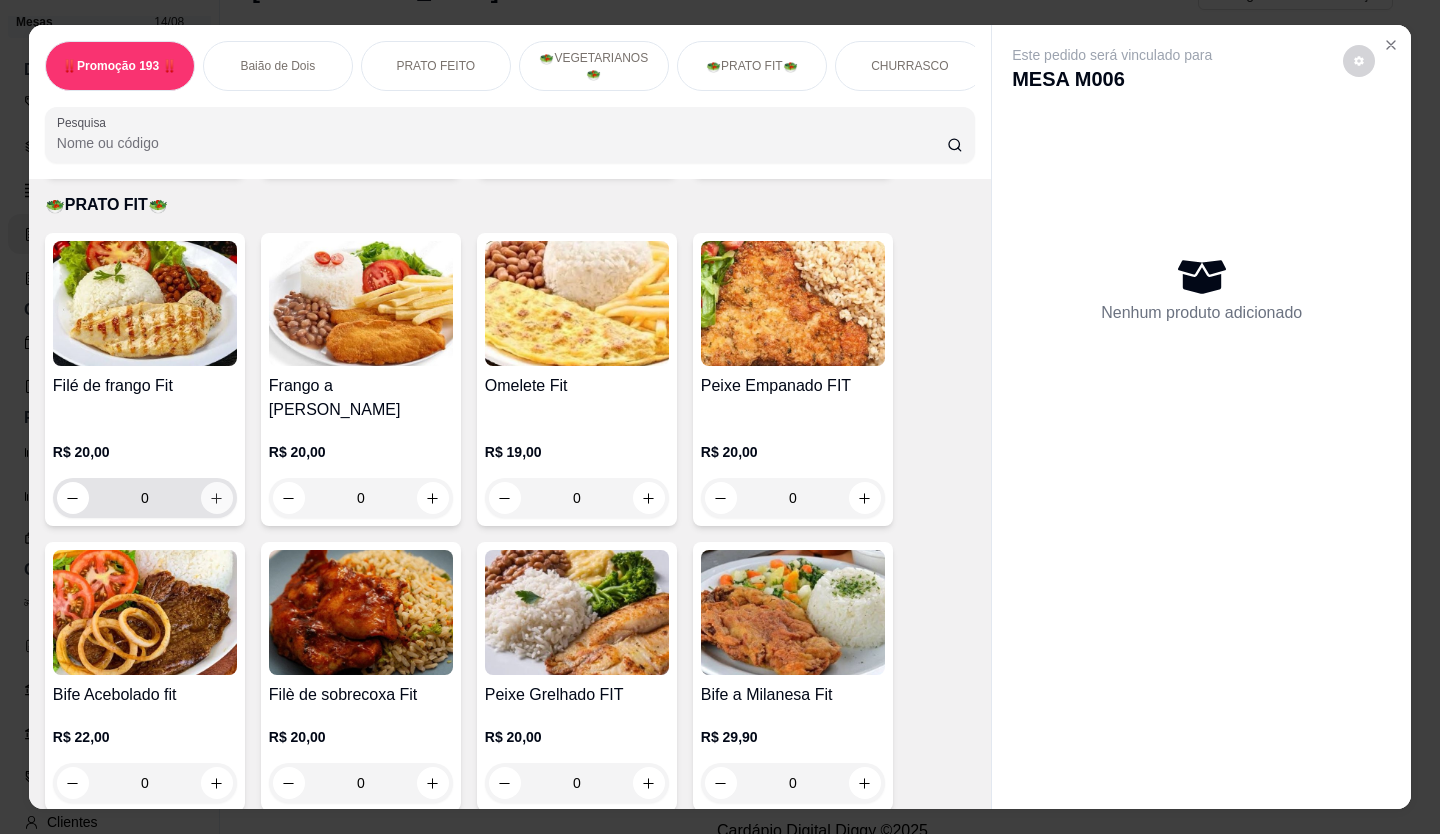 click 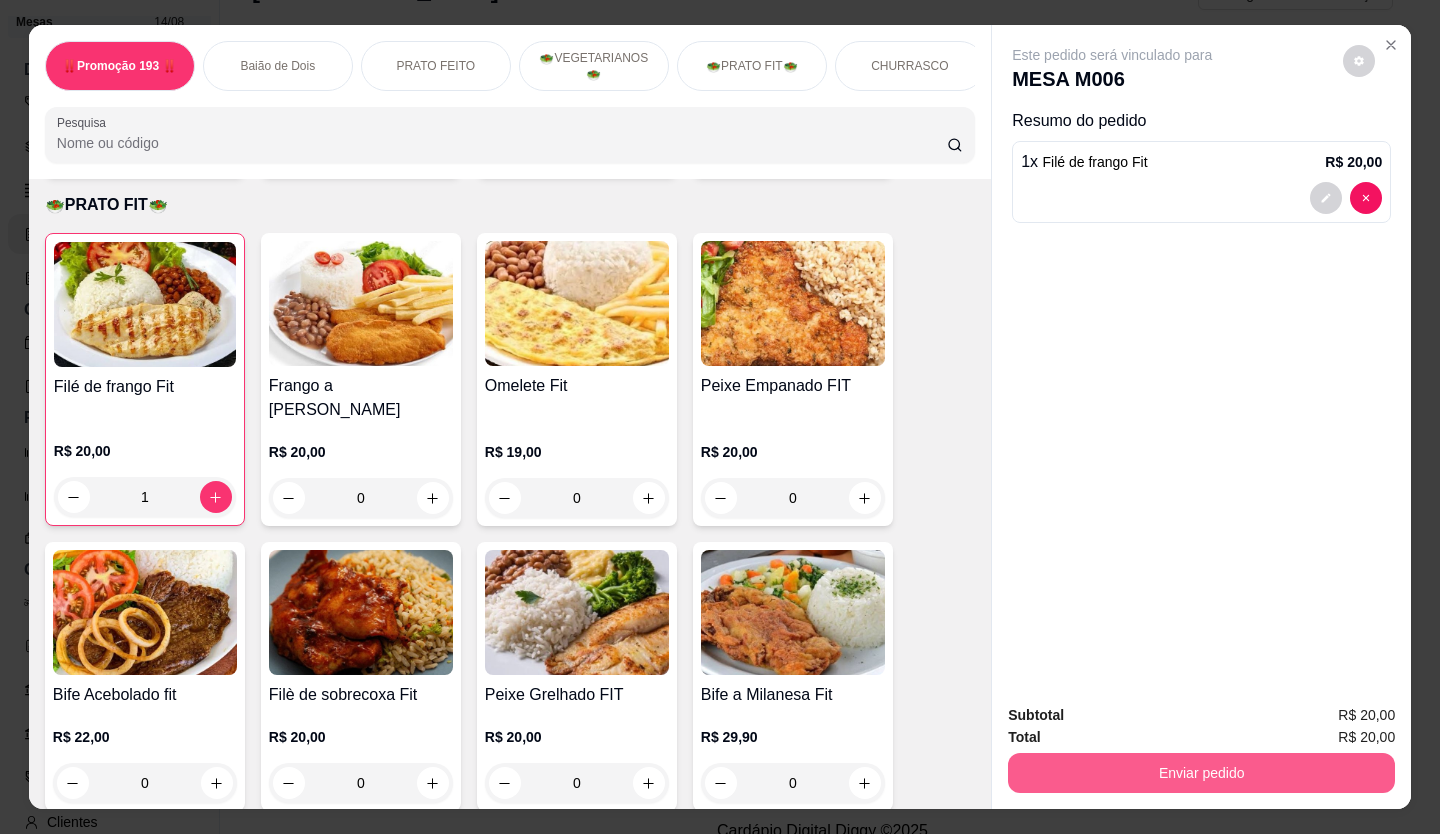 click on "Enviar pedido" at bounding box center (1201, 773) 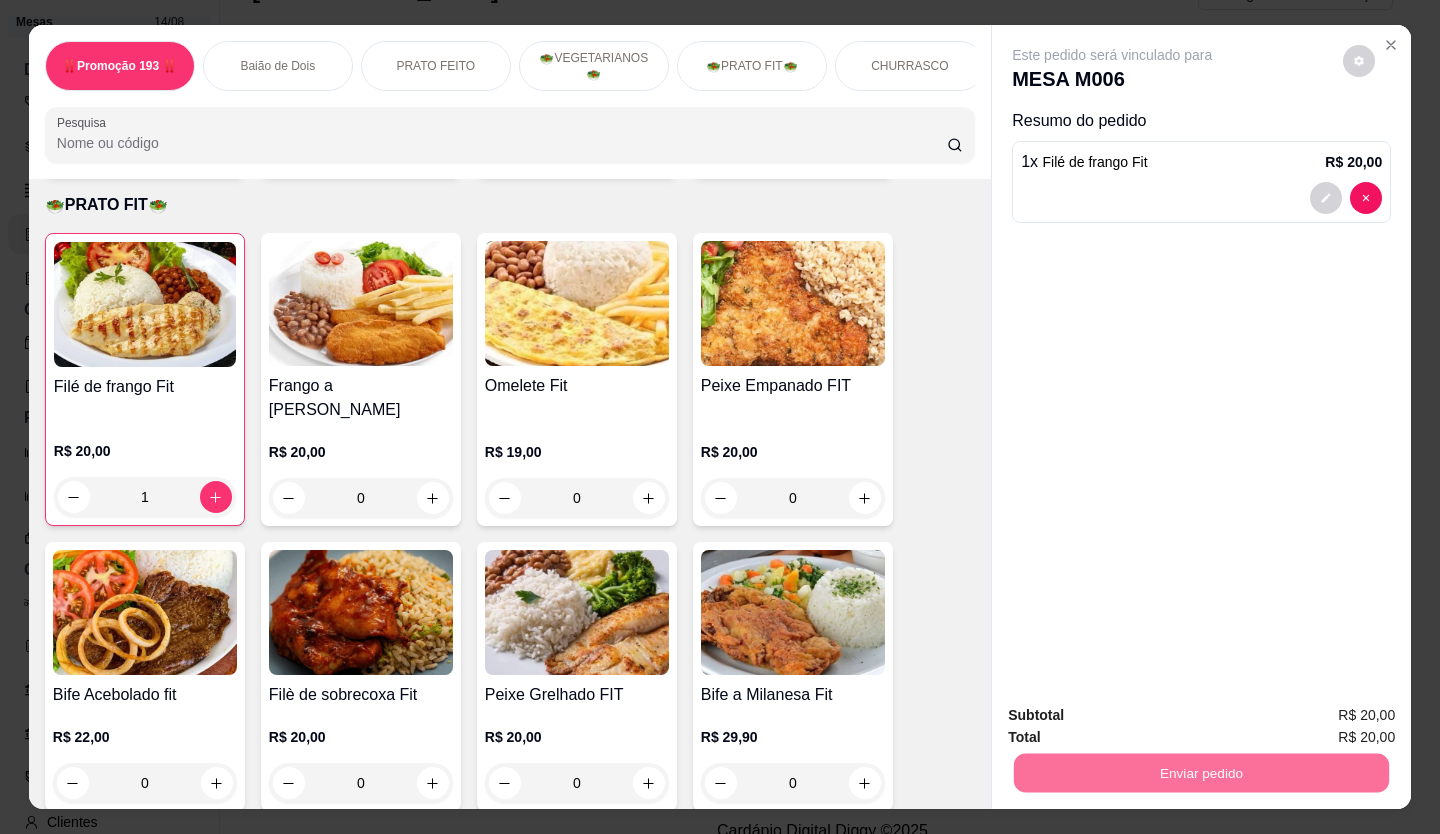 click on "Não registrar e enviar pedido" at bounding box center (1136, 716) 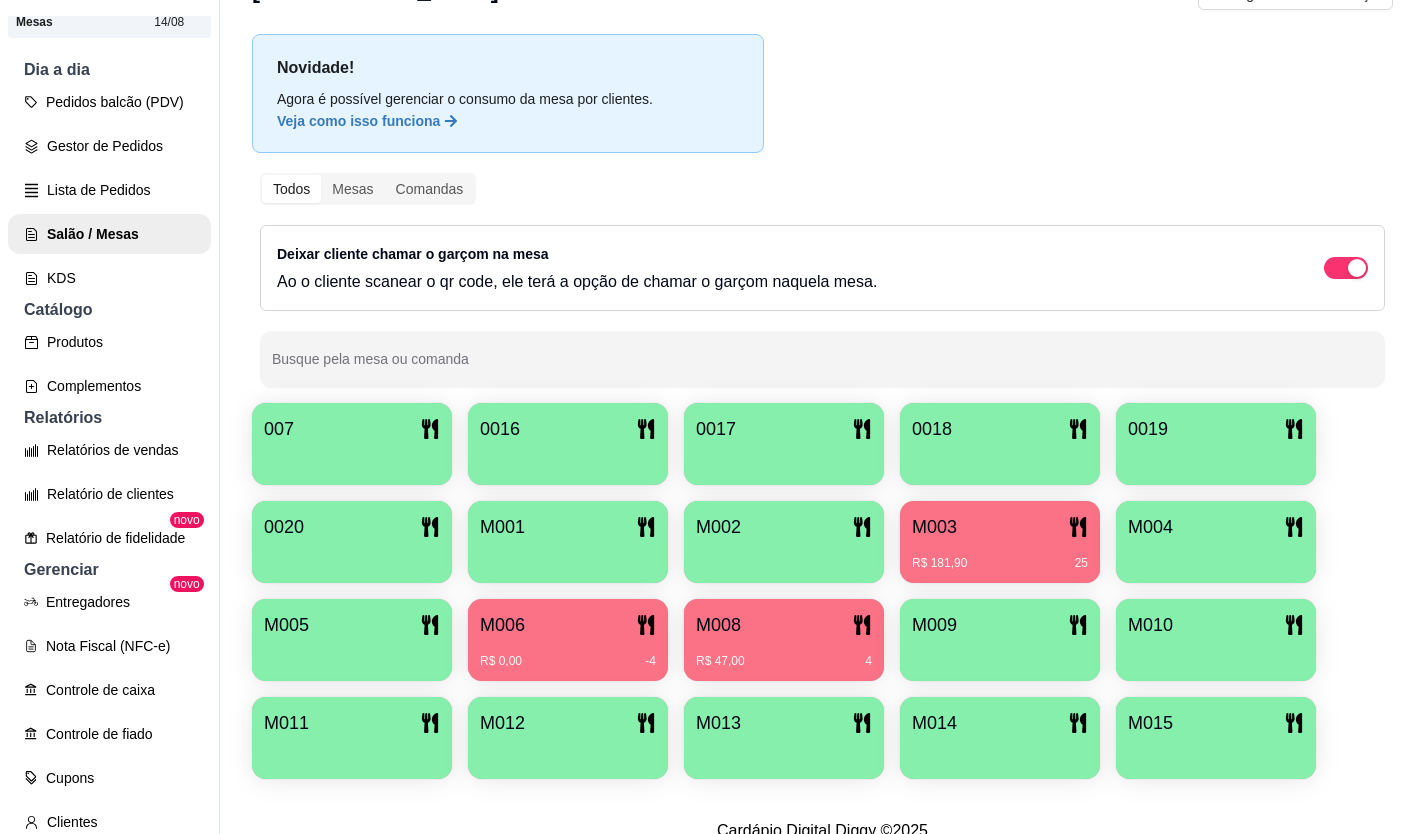 click on "M010" at bounding box center [1216, 625] 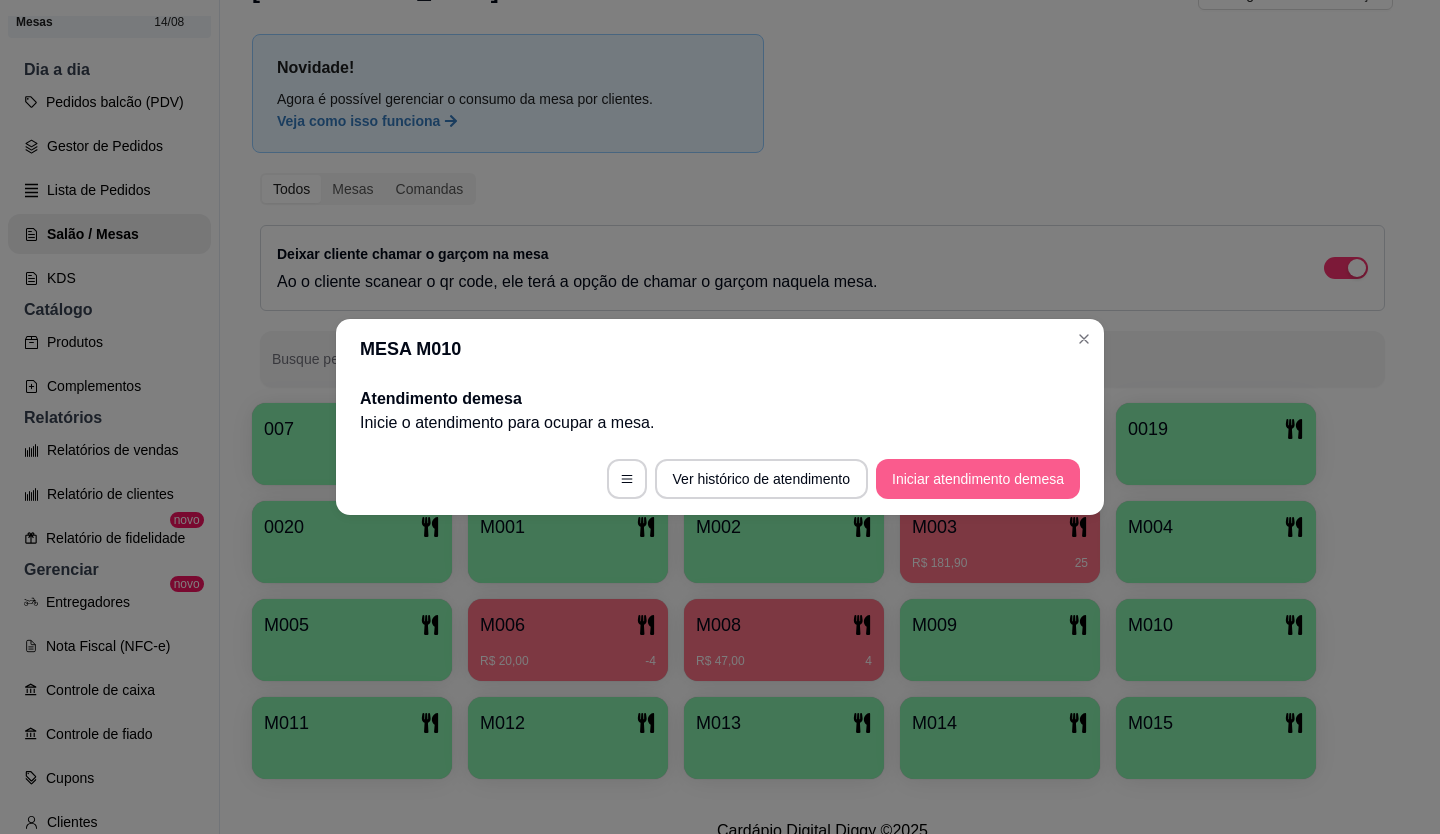 click on "Iniciar atendimento de  mesa" at bounding box center [978, 479] 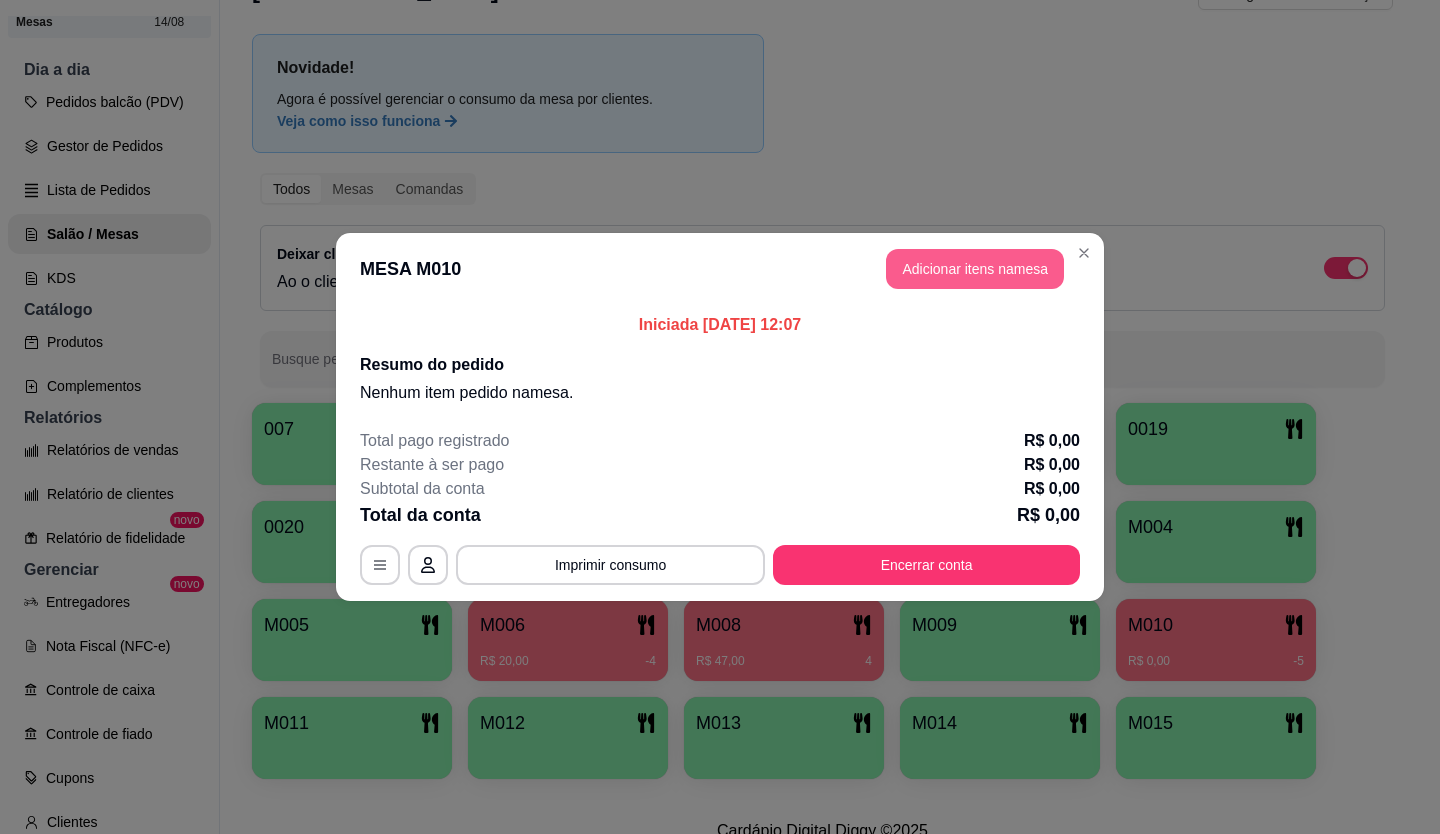 click on "Adicionar itens na  mesa" at bounding box center (975, 269) 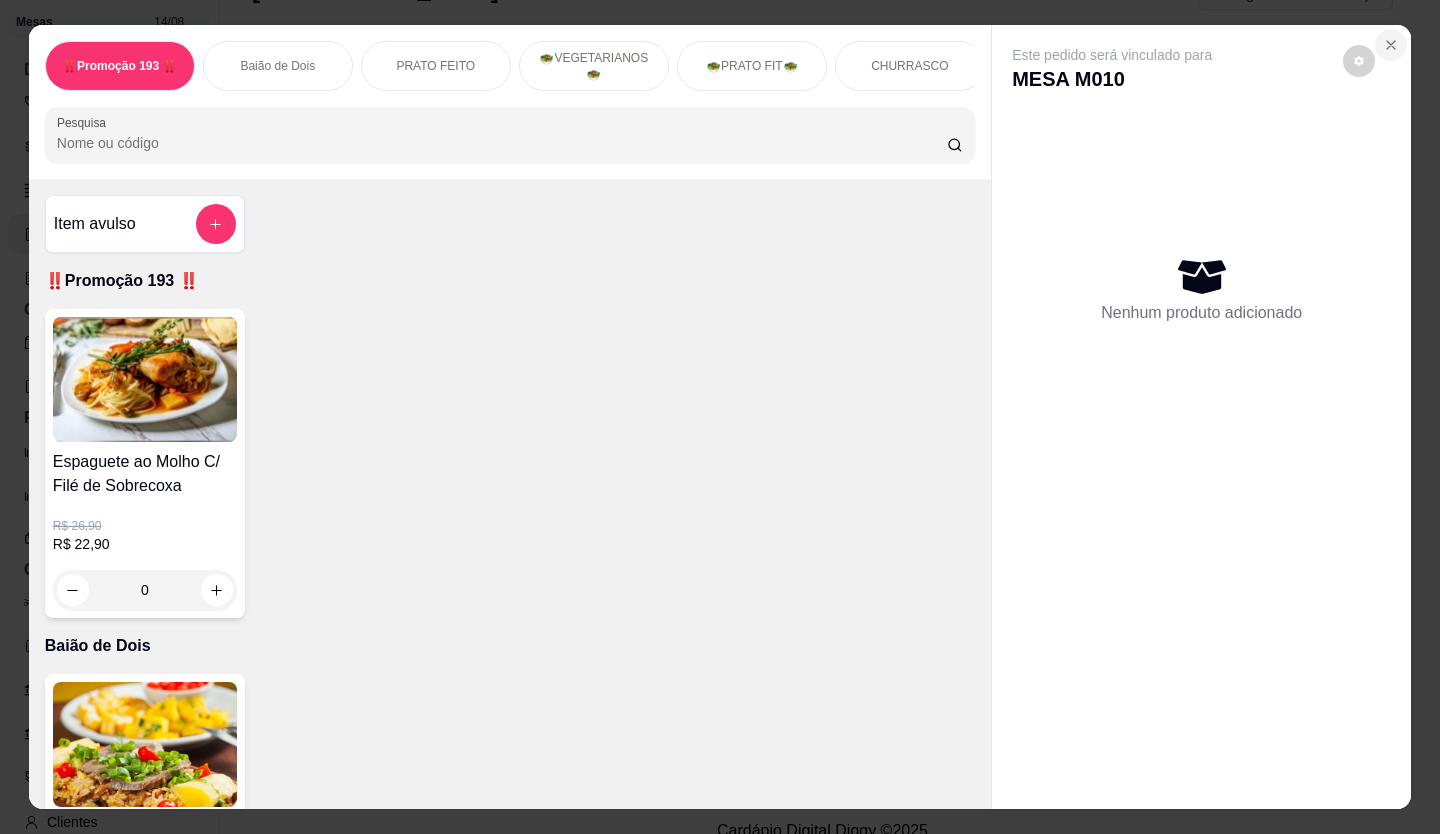 click on "‼️Promoção 193 ‼️ Baião de Dois  PRATO FEITO  🥗VEGETARIANOS🥗 🥗PRATO FIT🥗 CHURRASCO  Acompanhamentos Extras Sobremesa Sucos, Águas e Refrigerantes 🍻BEBIDAS ÁLCOOLICAS🍻  DOCES DO CAIXA  VALOR DA MARMITA PARA ENTREGA Pesquisa Item avulso ‼️Promoção 193 ‼️ Espaguete ao Molho C/ Filé de Sobrecoxa   R$ 26,90 R$ 22,90 0 Baião de Dois  Baião de Dois ( Servido no Salão)   R$ 30,00 0 PRATO FEITO  Bife Acebolado    R$ 28,50 0  Parmegiana de Frango    R$ 36,00 0 Filé de sobrecoxa    R$ 25,00 0 Omelete   R$ 22,90 R$ 20,00 0 Filè de Frango    R$ 25,90 R$ 22,50 0 Frango a Milanesa   R$ 24,00 0 Bife a Cavalo   R$ 32,90 R$ 29,90 0 Peixe Grelhado    R$ 27,50 R$ 23,50 0 Bife a Milanesa    R$ 29,00 0 Espaguete ao molho c/ filé de sobrecoxa   R$ 26,90 R$ 22,90 0 Calabresa acebolada   R$ 25,00 R$ 21,90 0 Strogonoff de Frango    R$ 25,00 R$ 23,90 0 Parmegiana de contra Filé   R$ 40,00 0 Contra filé acebolado   R$ 35,90 0 Contra Filè com ovo   R$ 37,90 0   0" at bounding box center [720, 417] 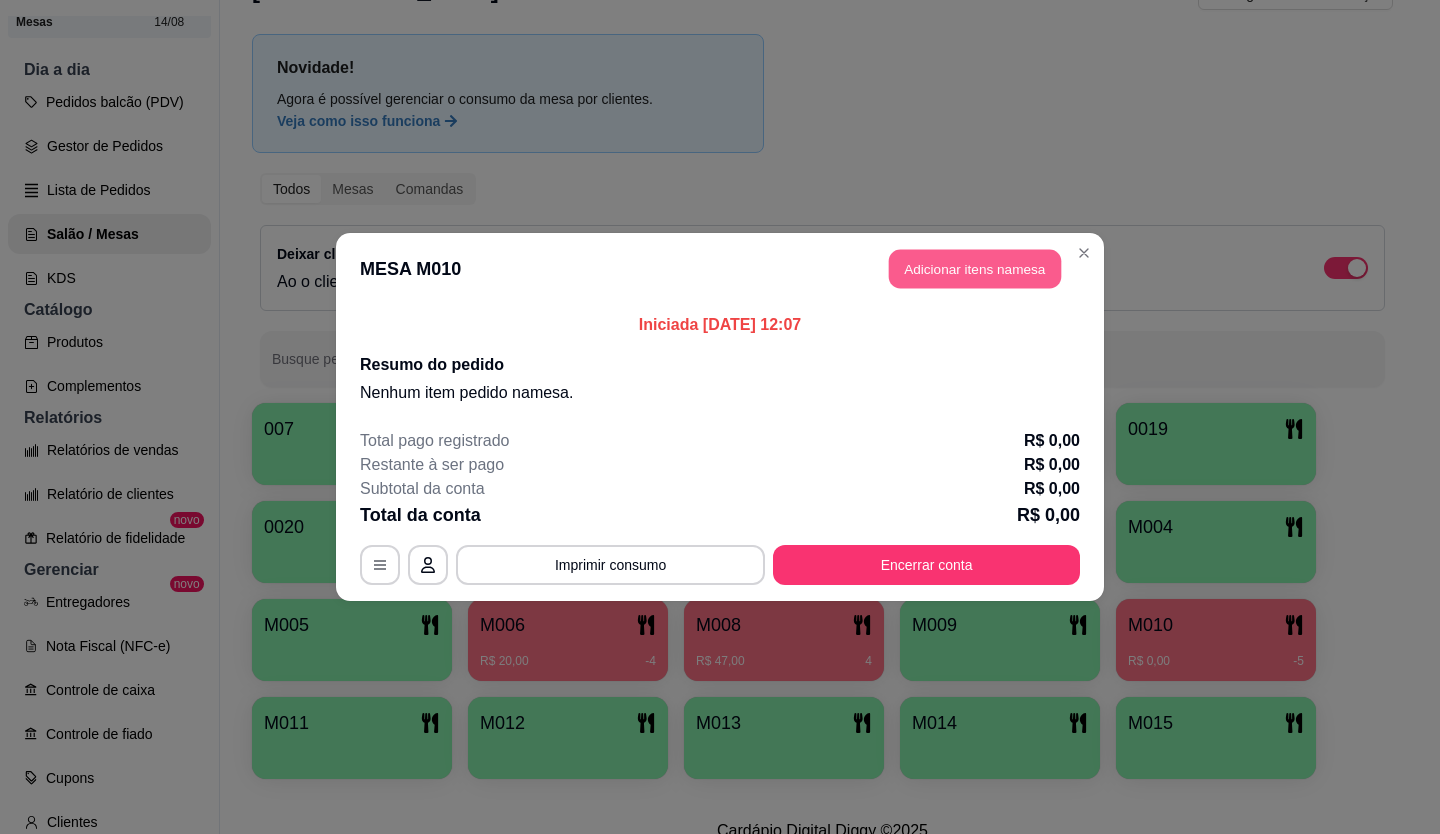 click on "Adicionar itens na  mesa" at bounding box center (975, 269) 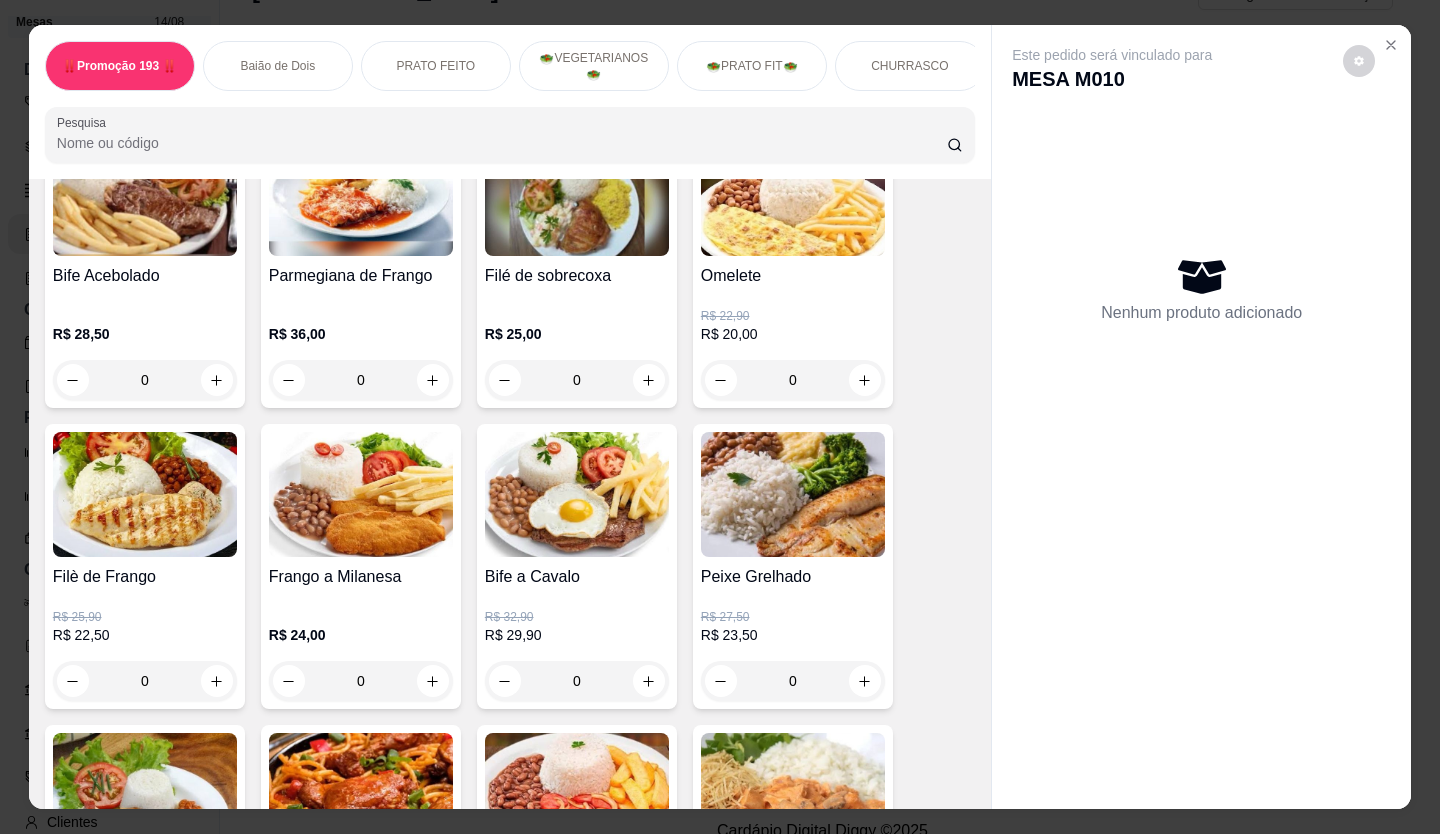 scroll, scrollTop: 600, scrollLeft: 0, axis: vertical 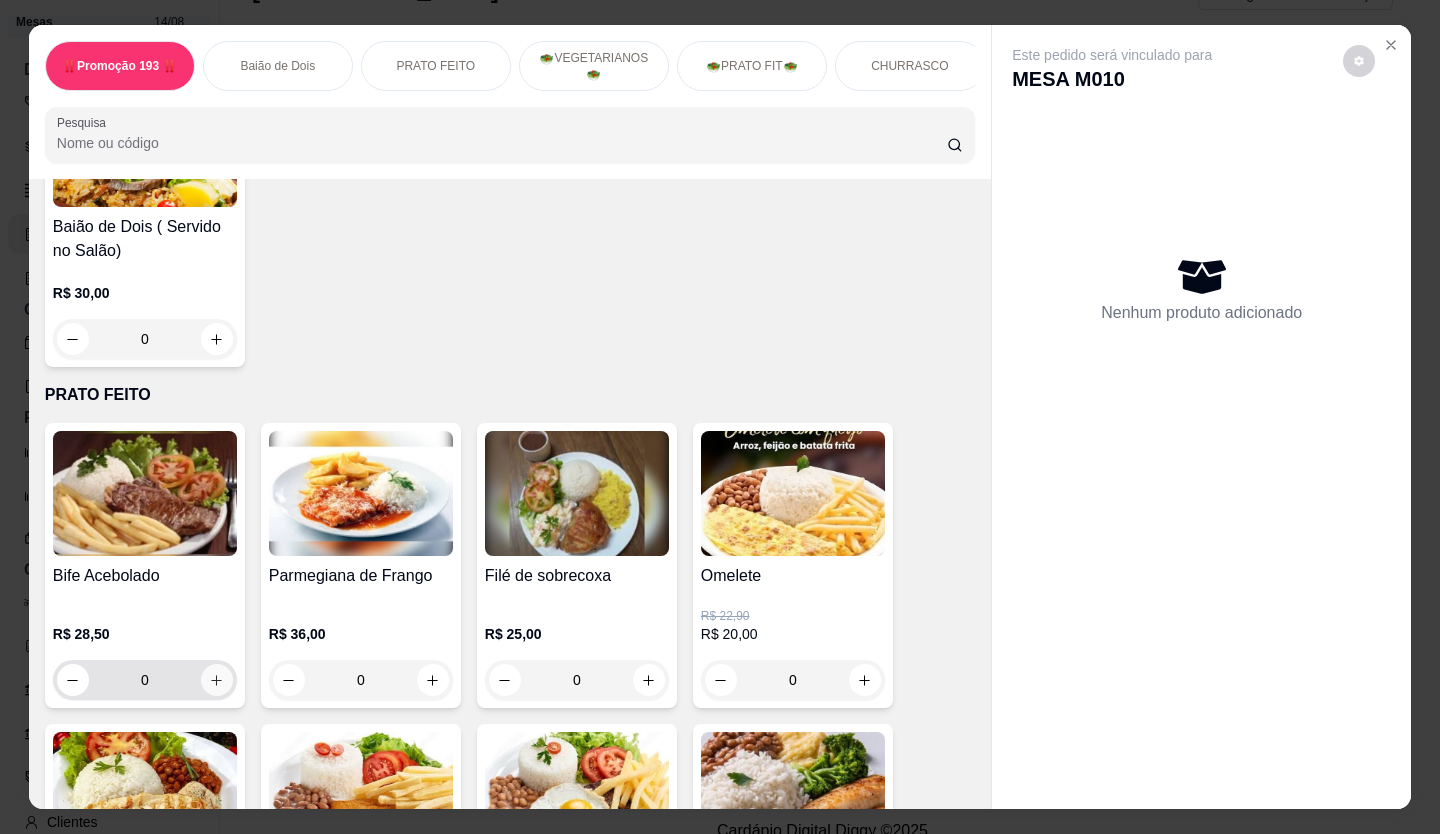 click 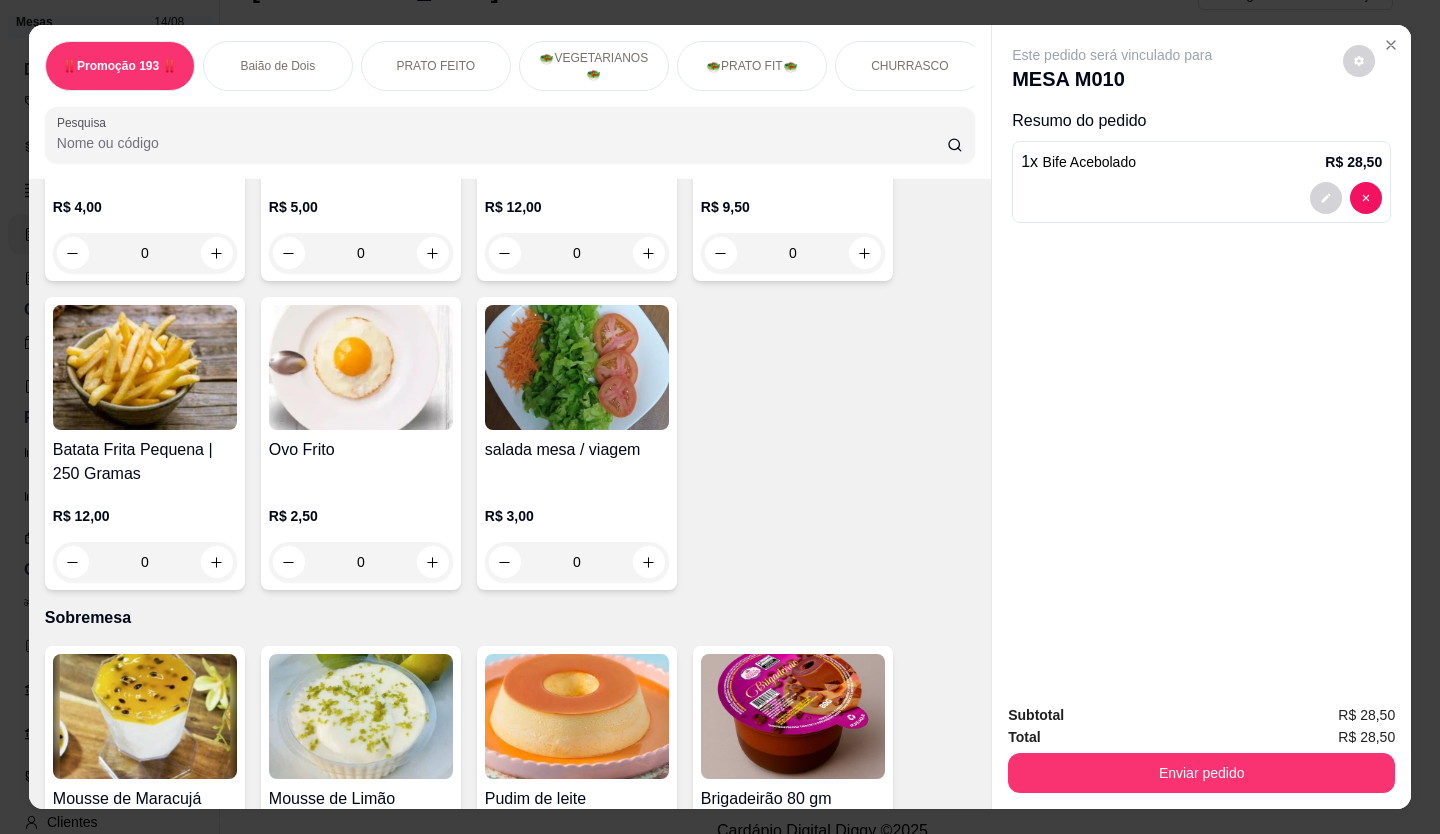 scroll, scrollTop: 3900, scrollLeft: 0, axis: vertical 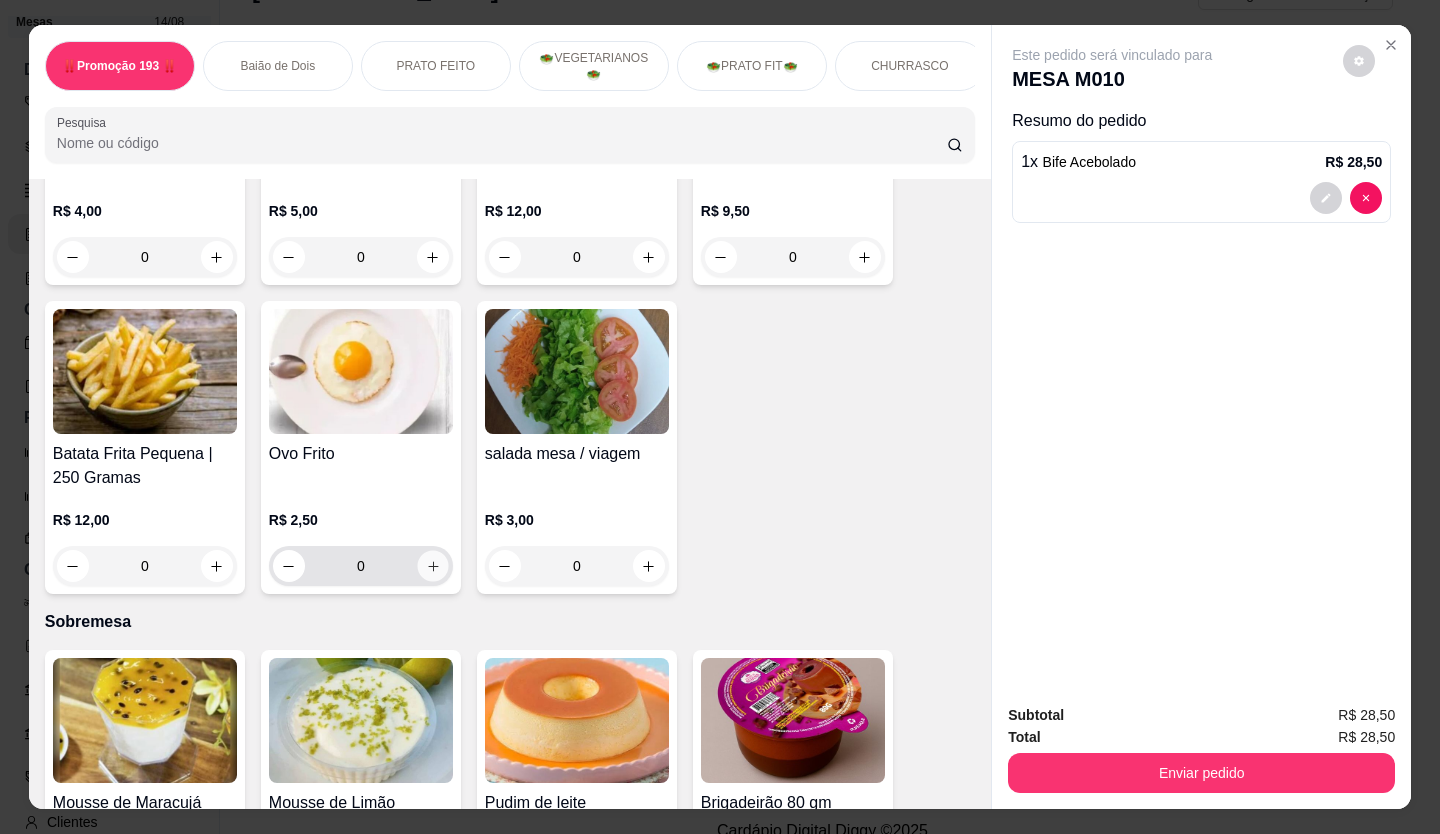 click 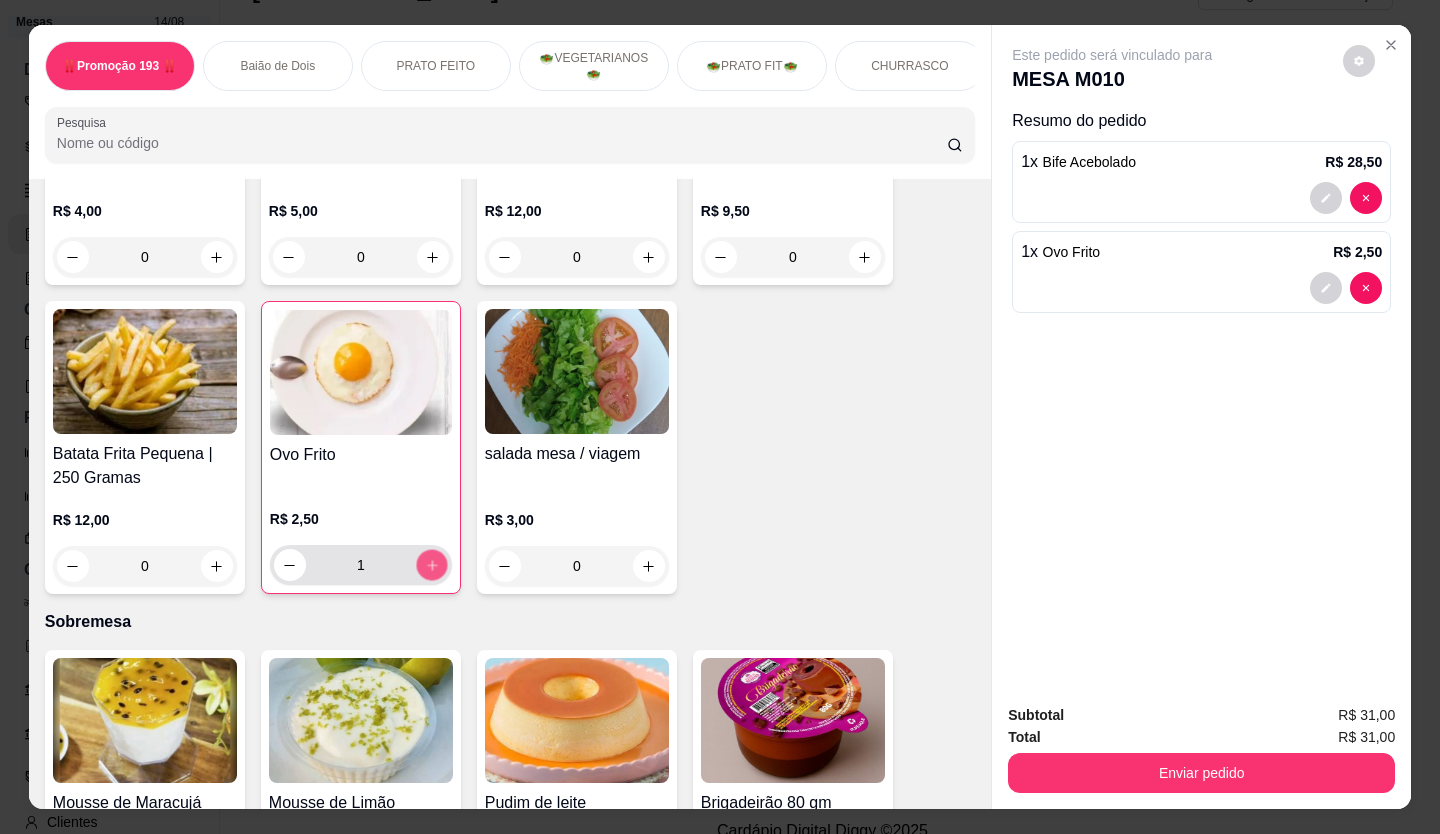 click 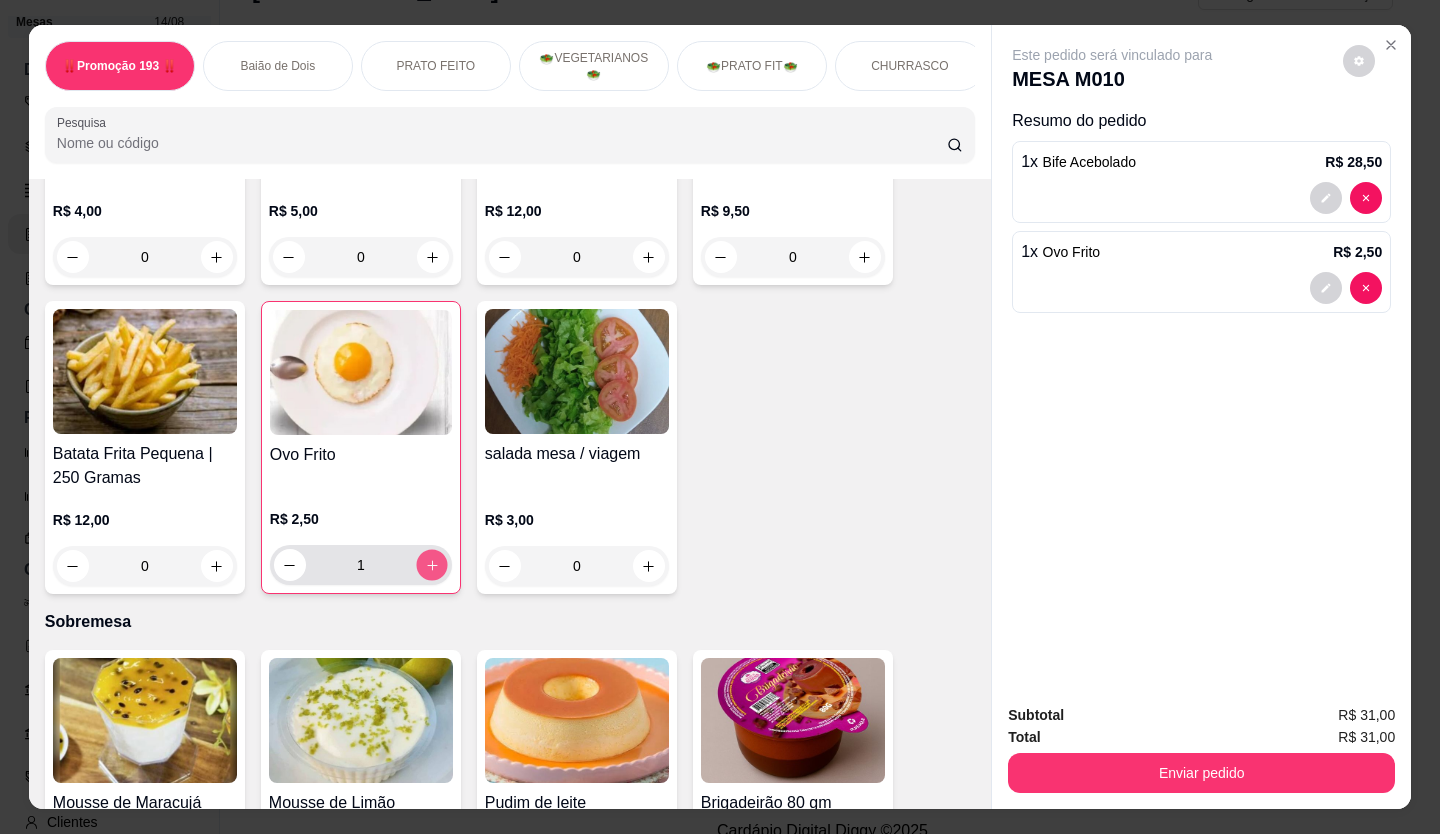 type on "2" 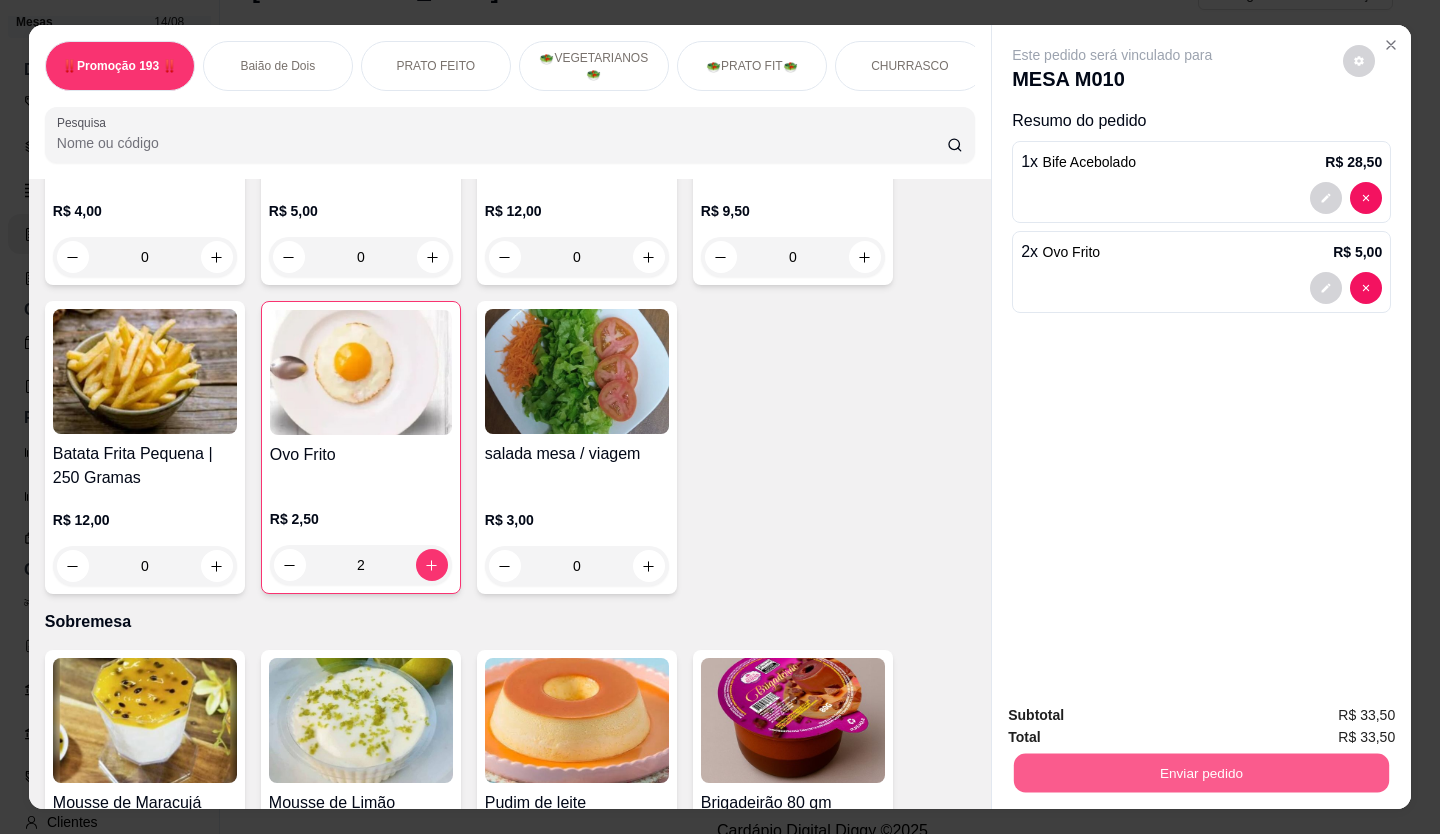click on "Enviar pedido" at bounding box center [1201, 773] 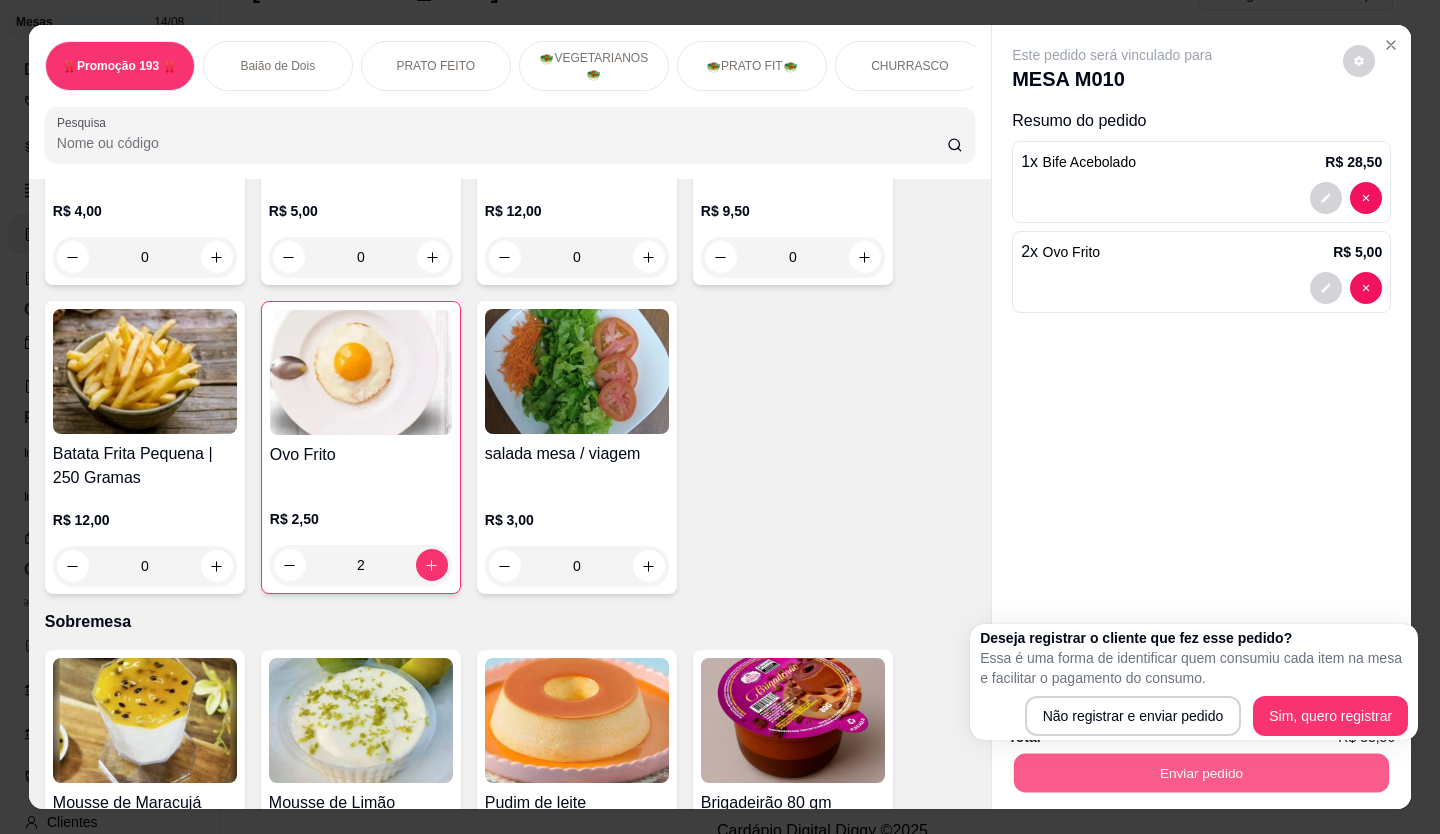 scroll, scrollTop: 46, scrollLeft: 0, axis: vertical 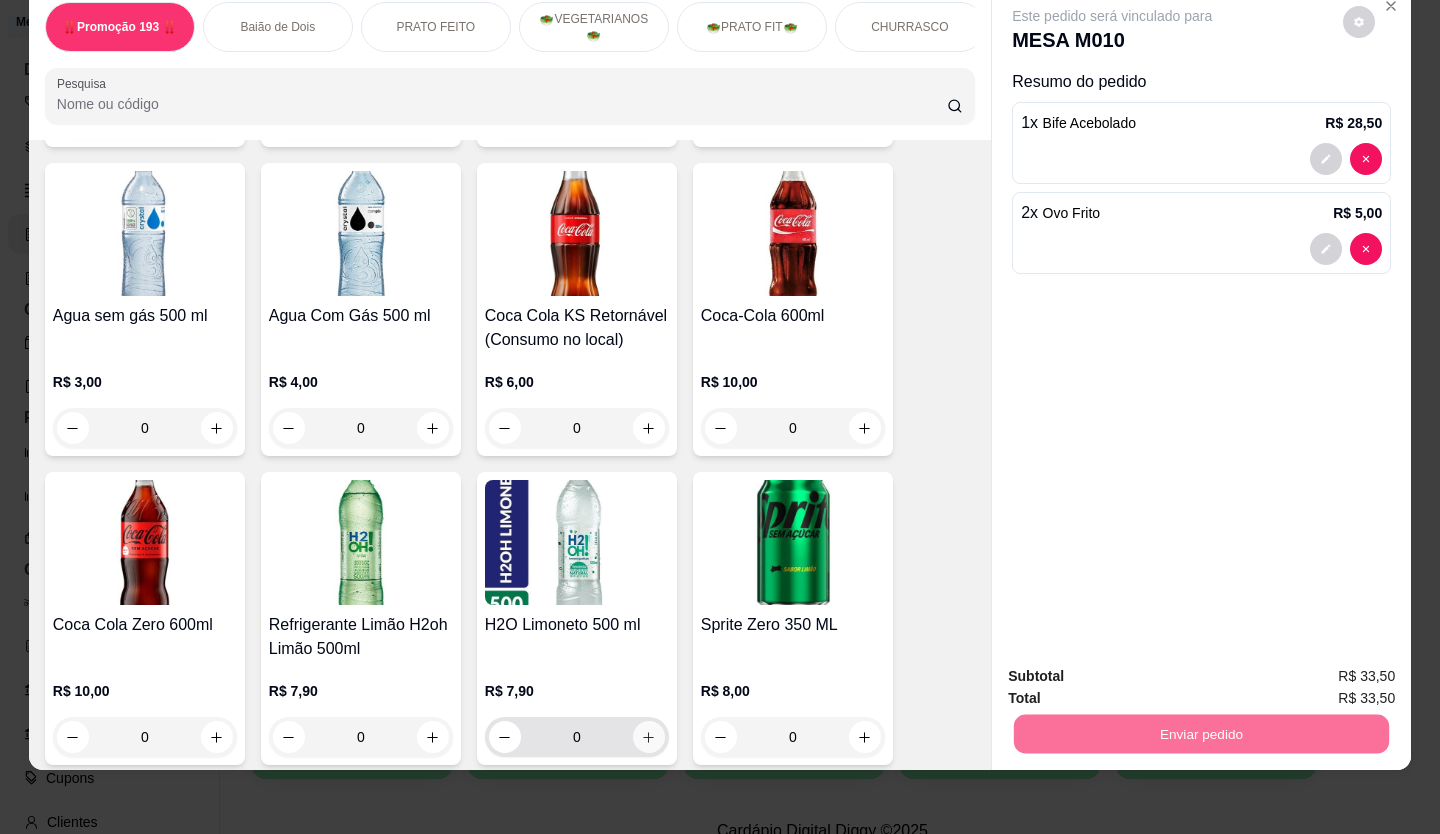 click 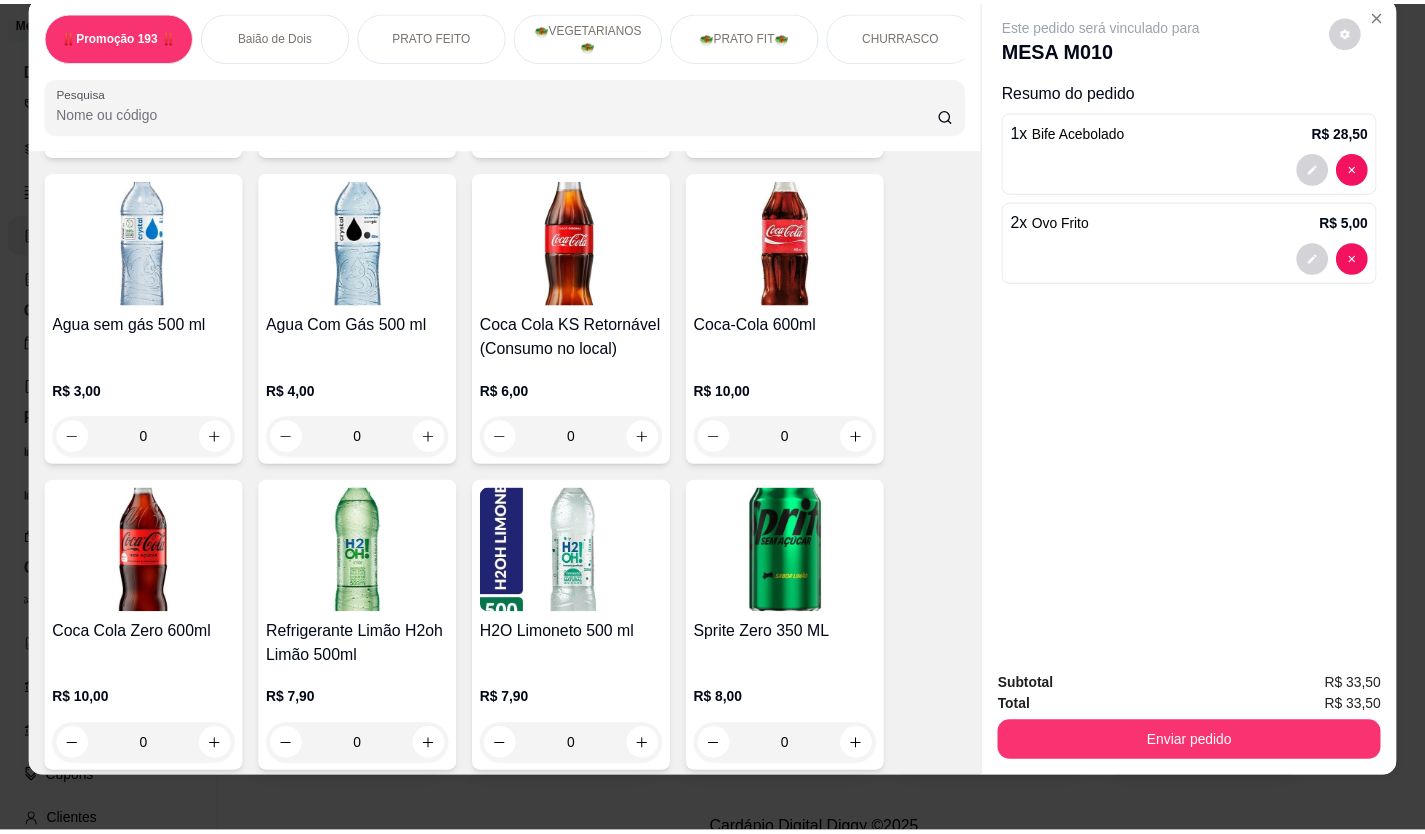 scroll, scrollTop: 46, scrollLeft: 0, axis: vertical 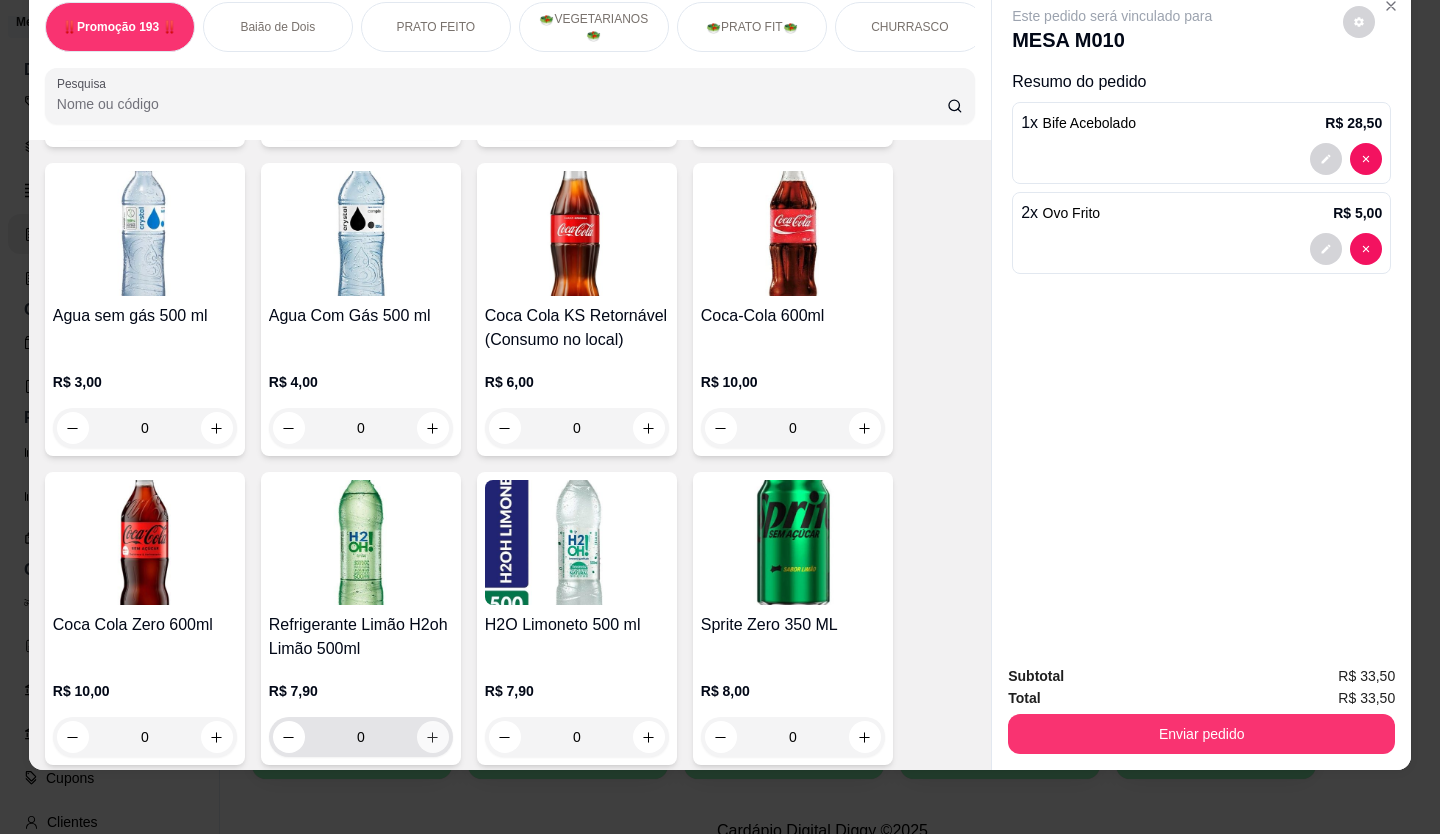 click 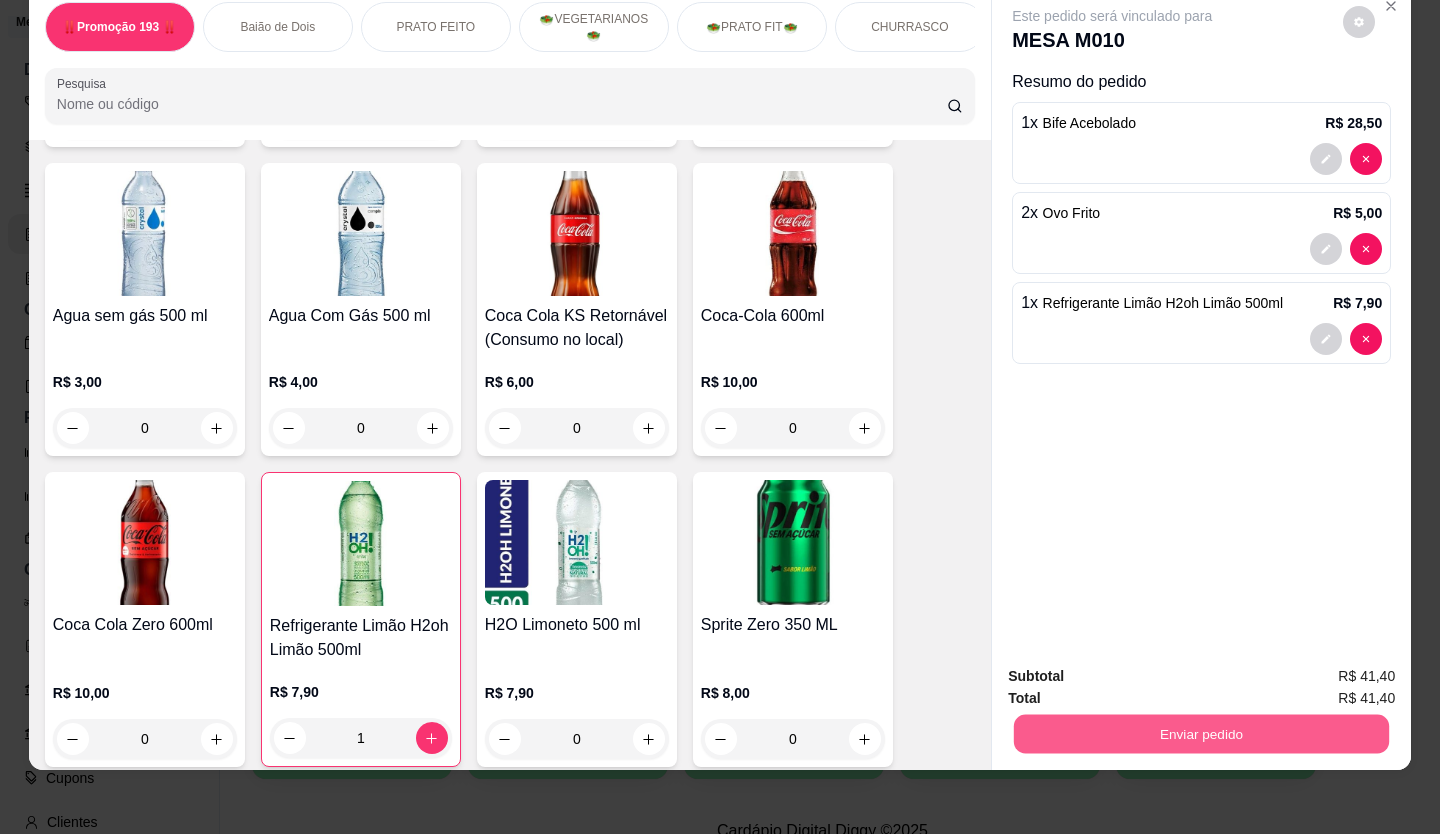 click on "Enviar pedido" at bounding box center [1201, 734] 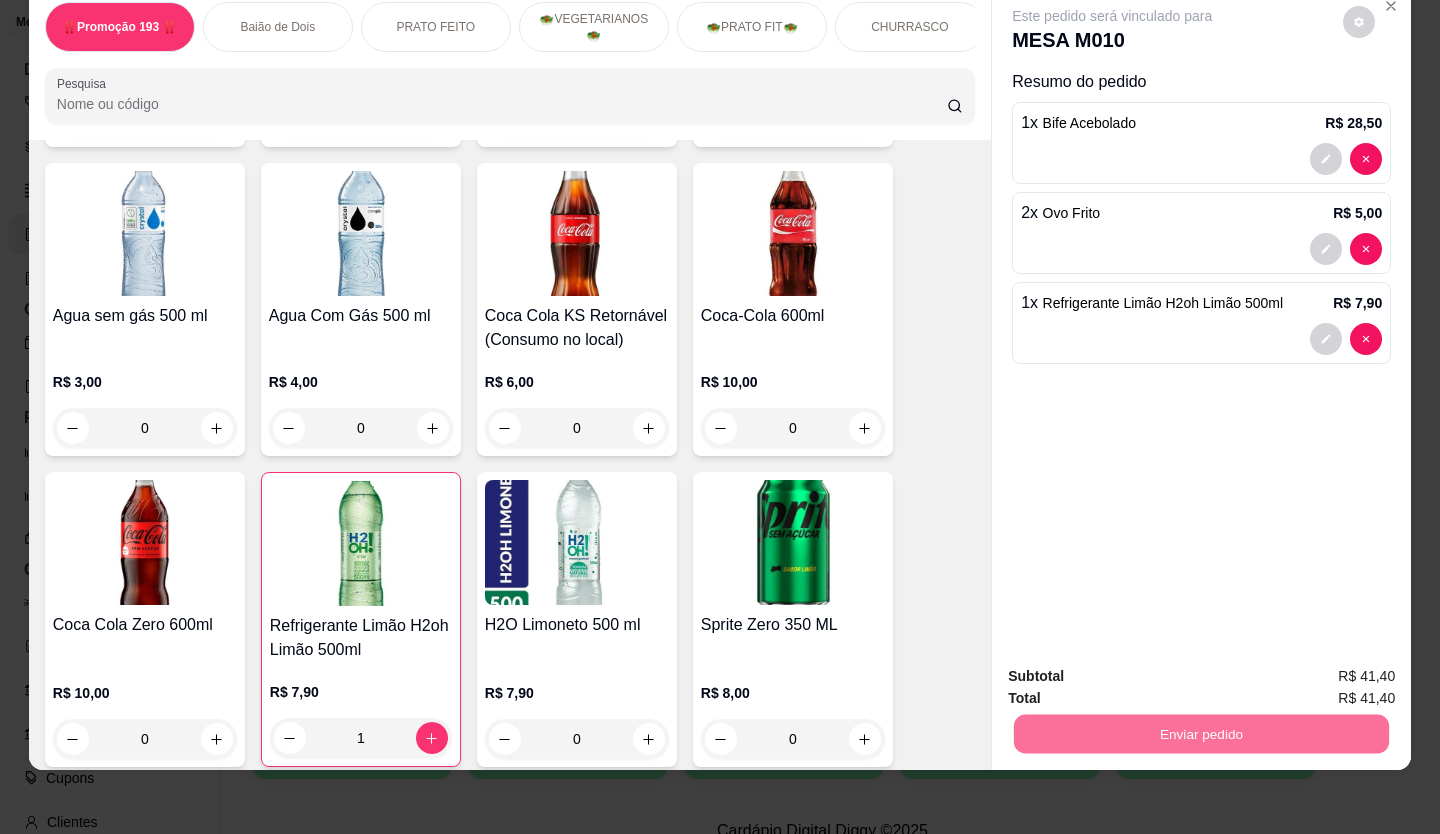 click on "Não registrar e enviar pedido" at bounding box center (1135, 670) 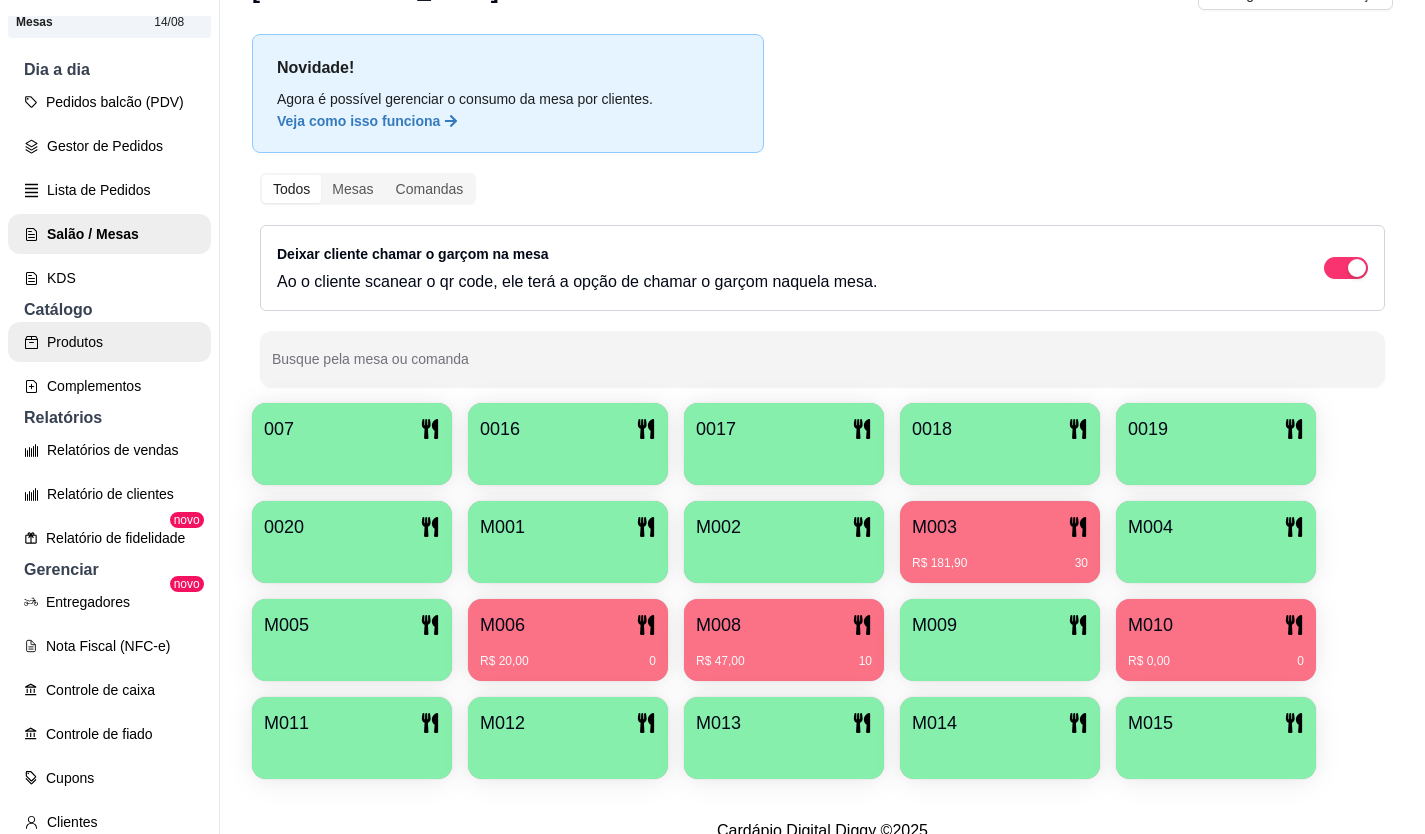 click on "Produtos" at bounding box center (109, 342) 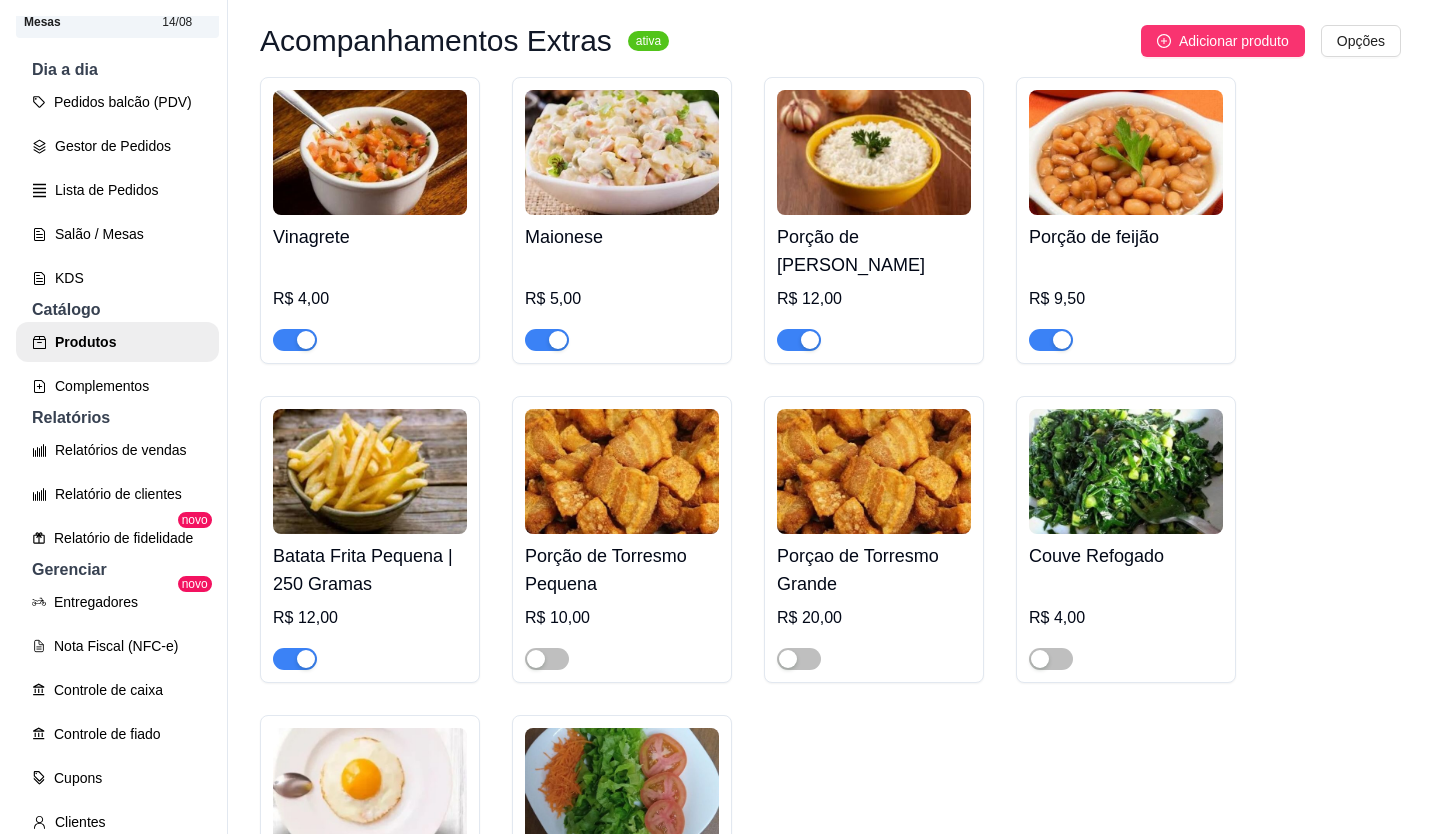 scroll, scrollTop: 6000, scrollLeft: 0, axis: vertical 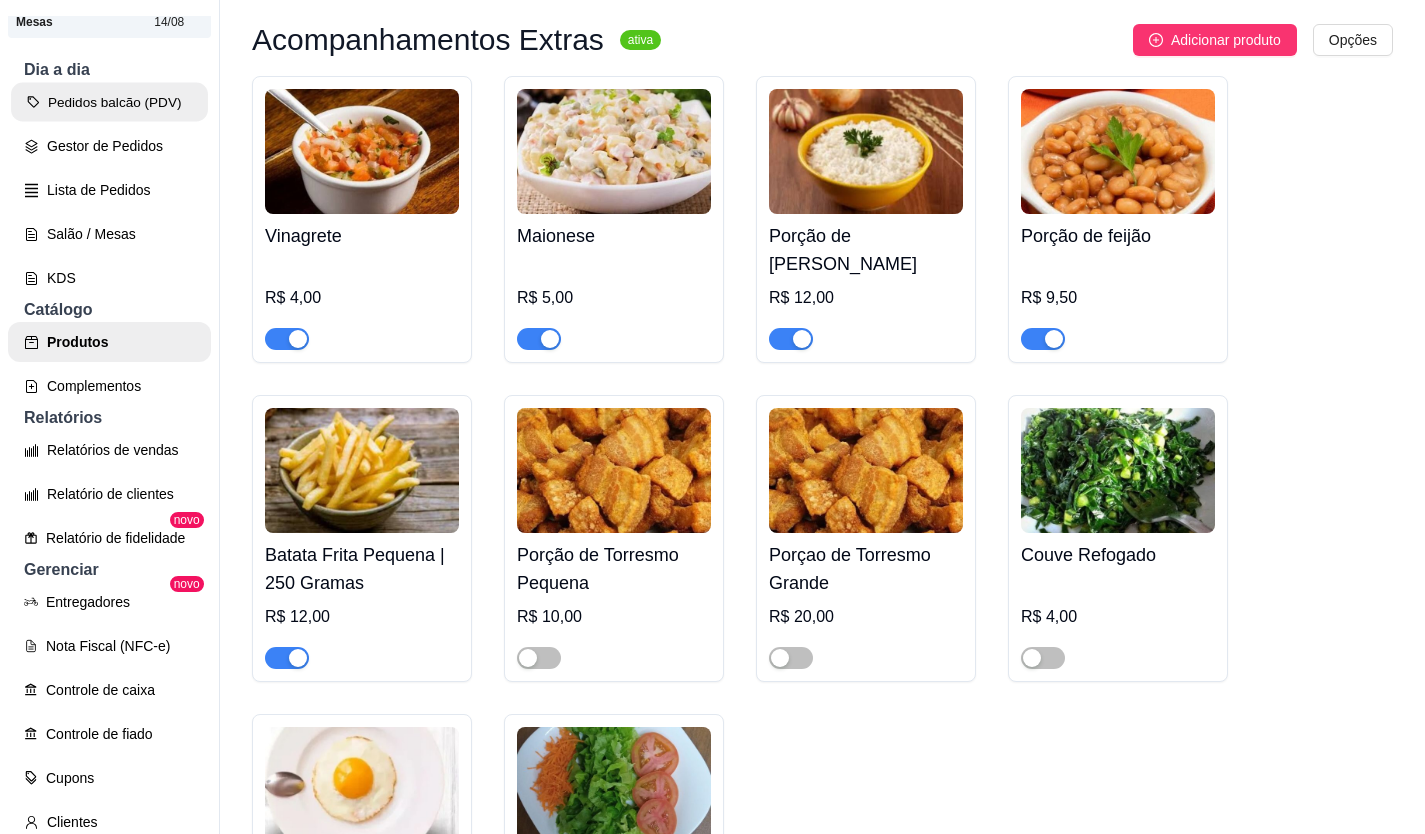 click on "Pedidos balcão (PDV)" at bounding box center [109, 102] 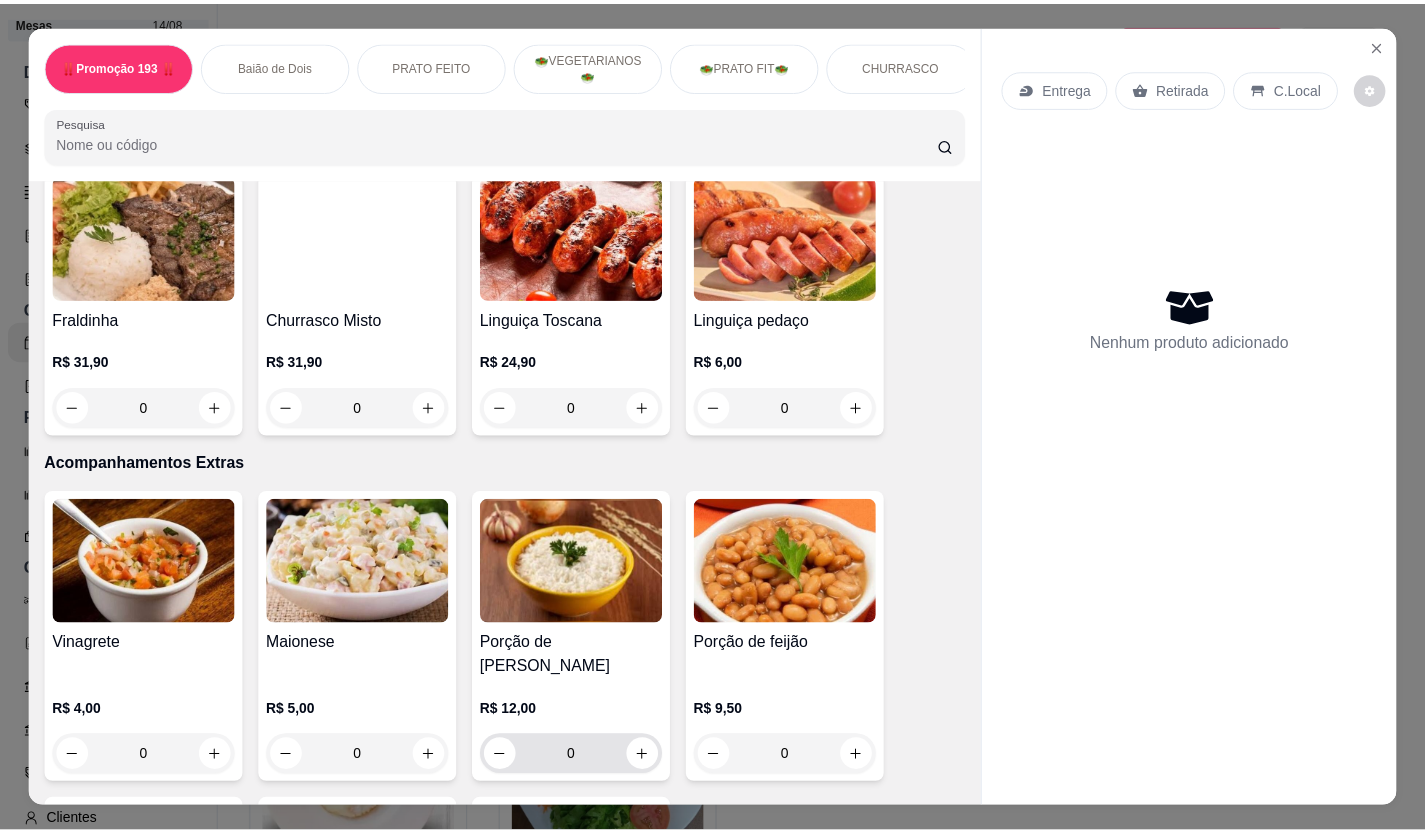 scroll, scrollTop: 3600, scrollLeft: 0, axis: vertical 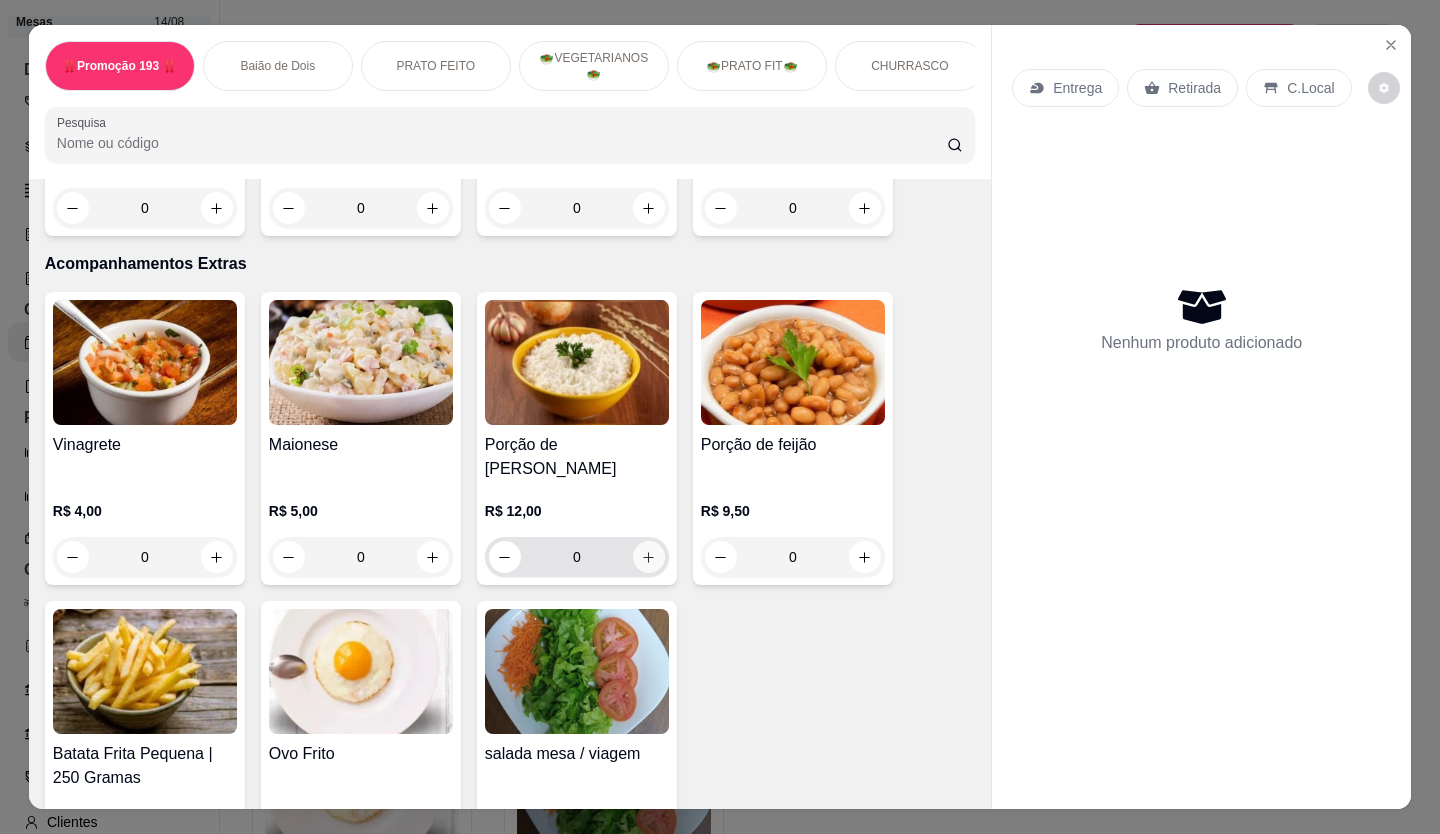 click at bounding box center (649, 557) 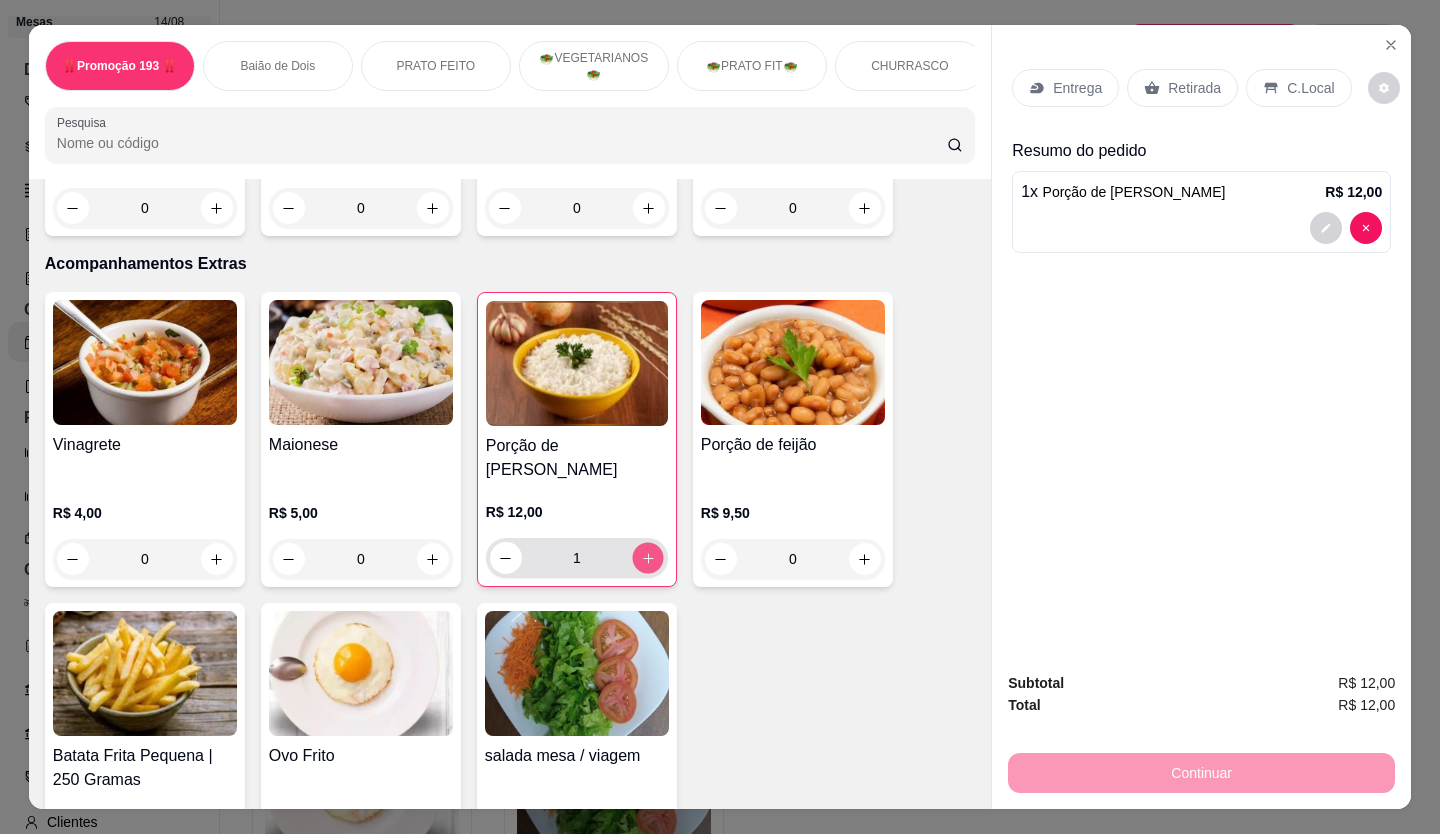 click at bounding box center (647, 558) 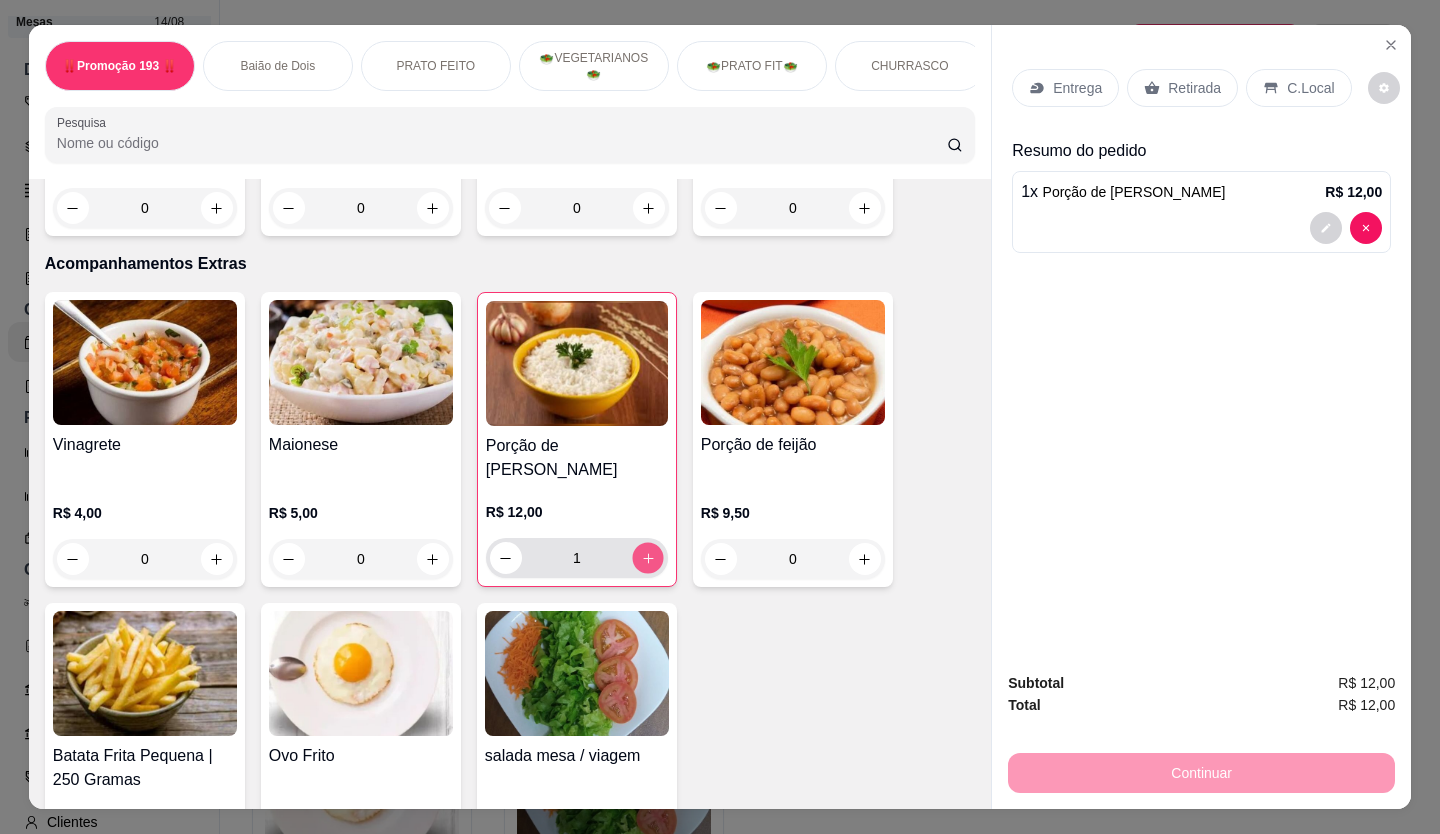 click at bounding box center [647, 558] 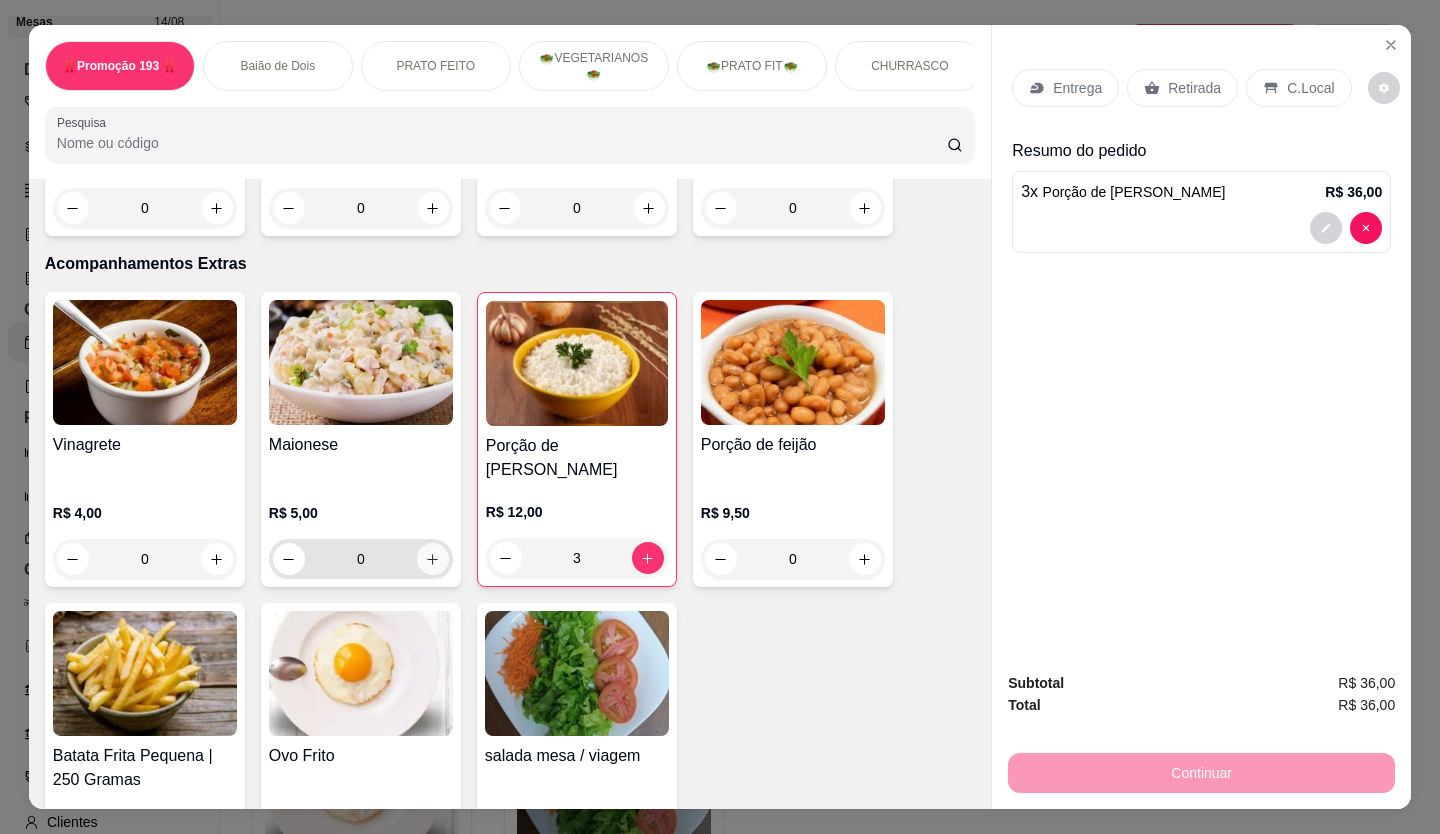 click 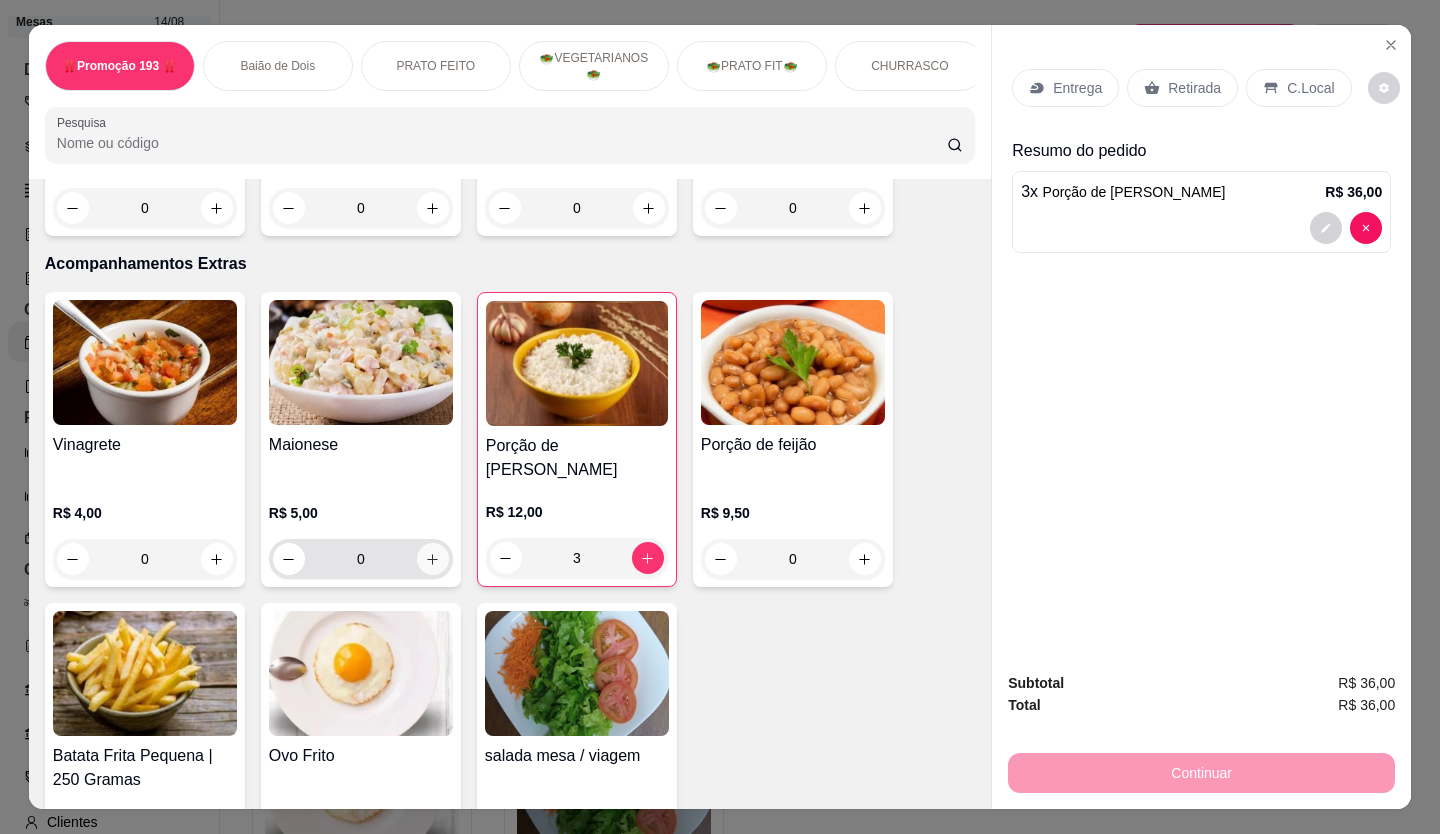 type on "1" 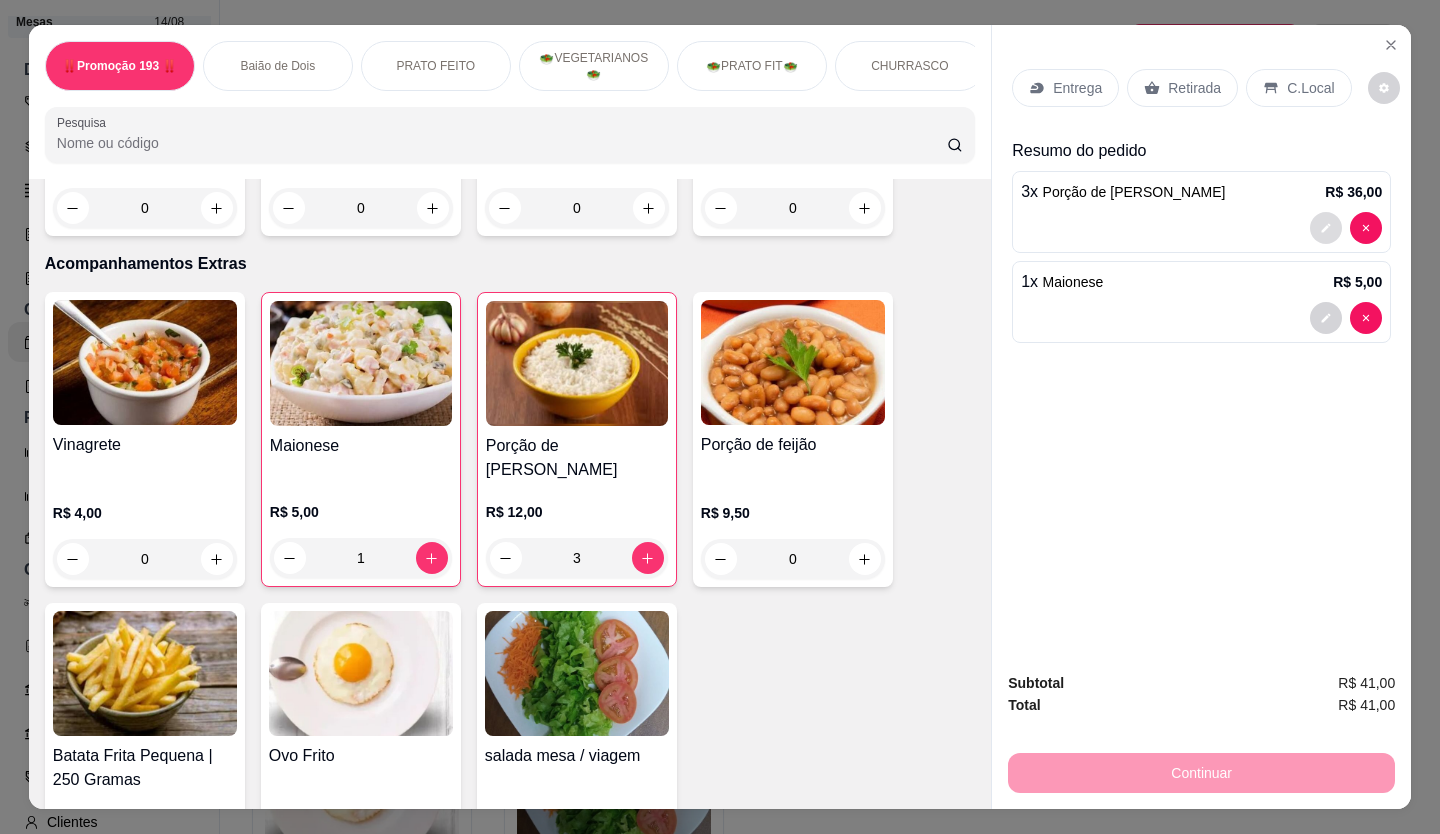 click at bounding box center (1326, 228) 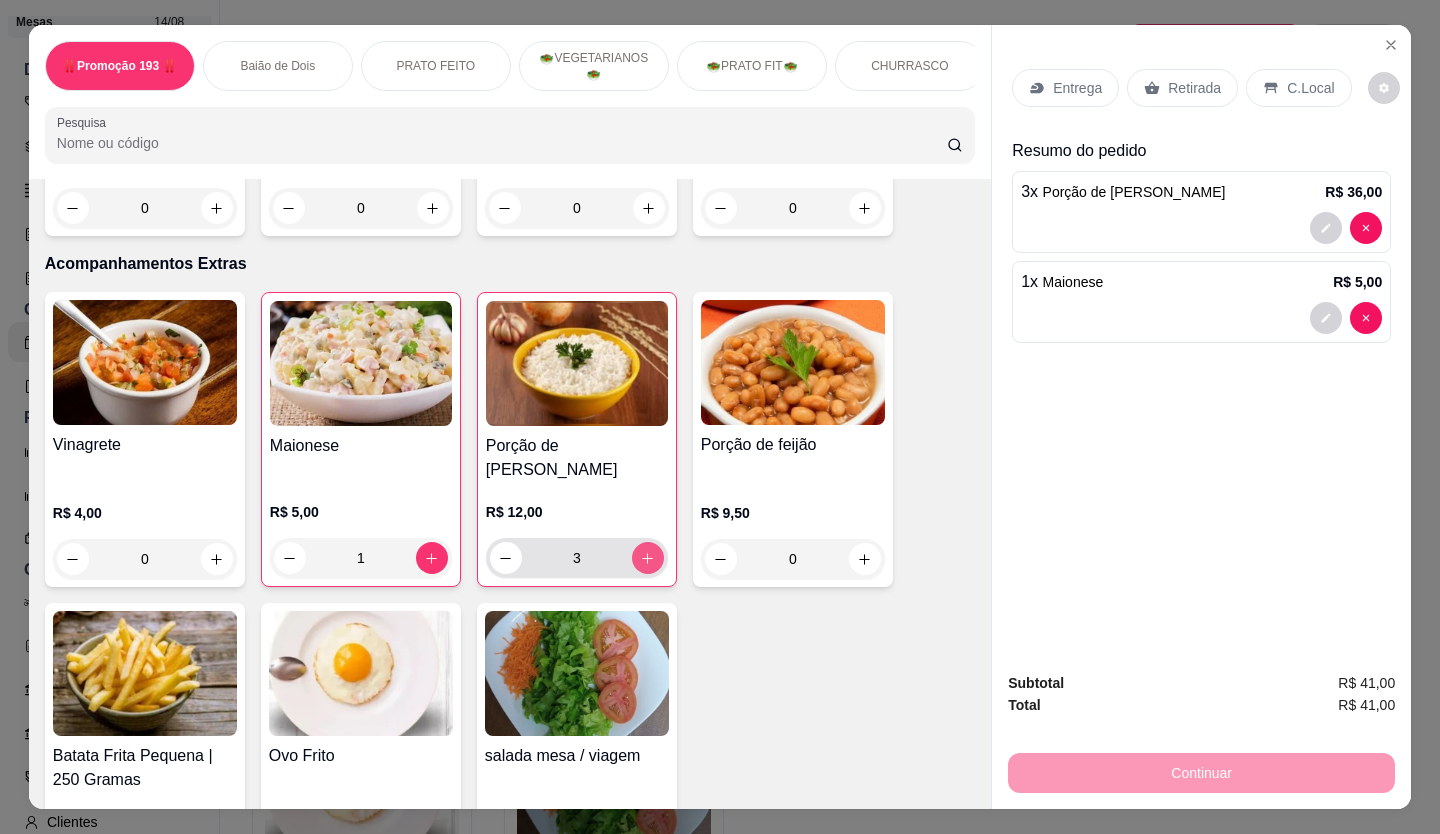 click 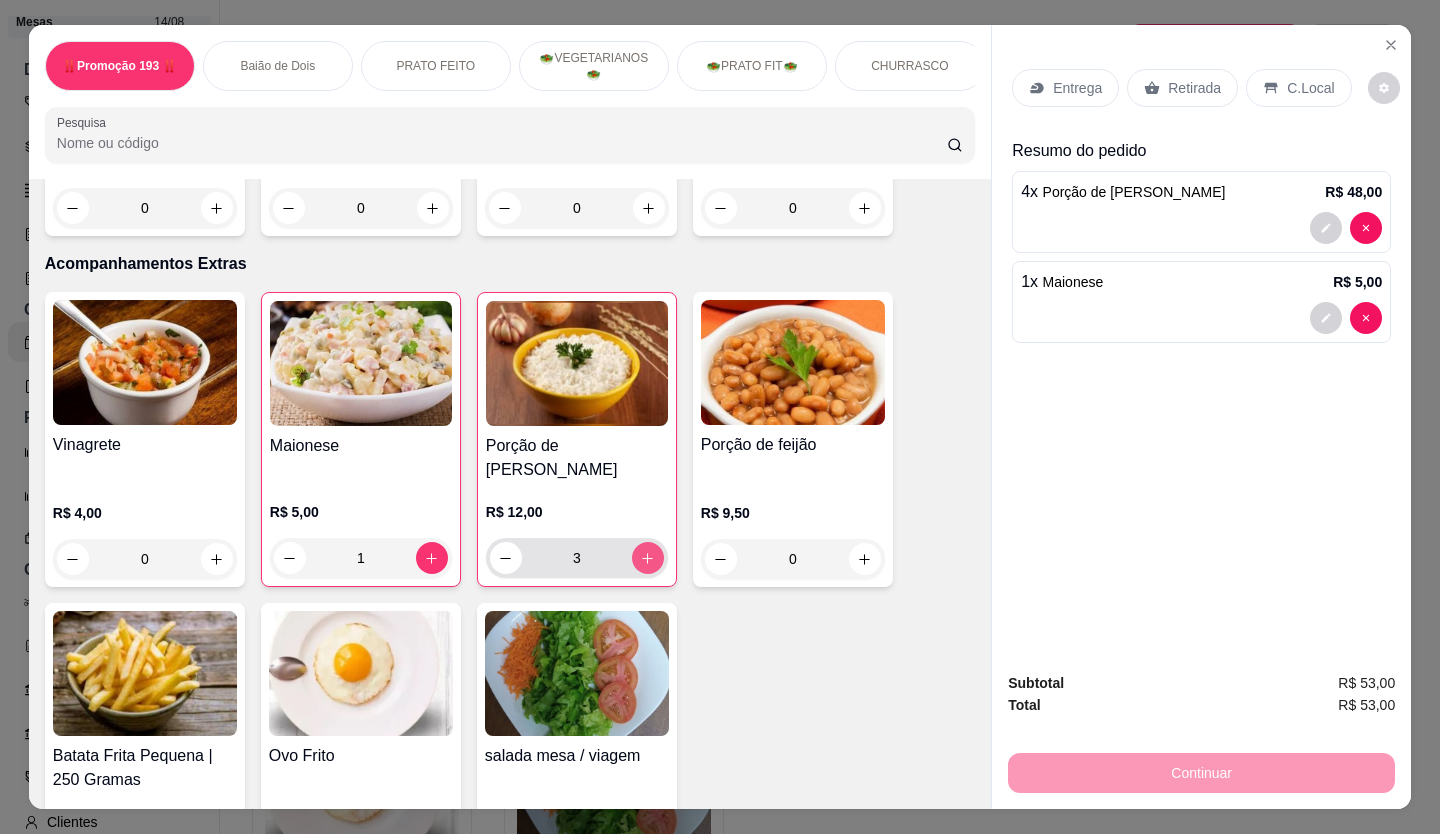 type on "4" 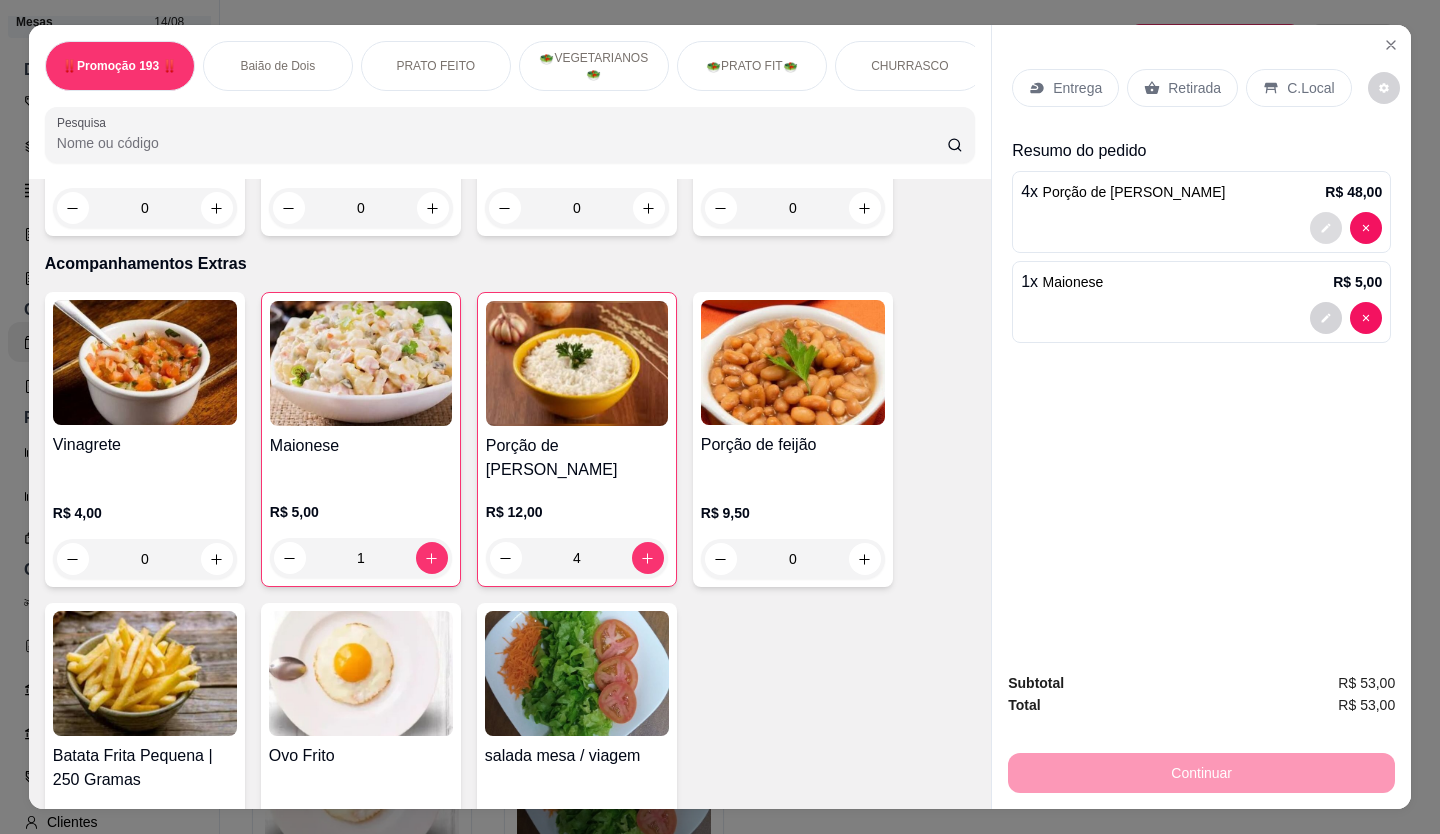 click 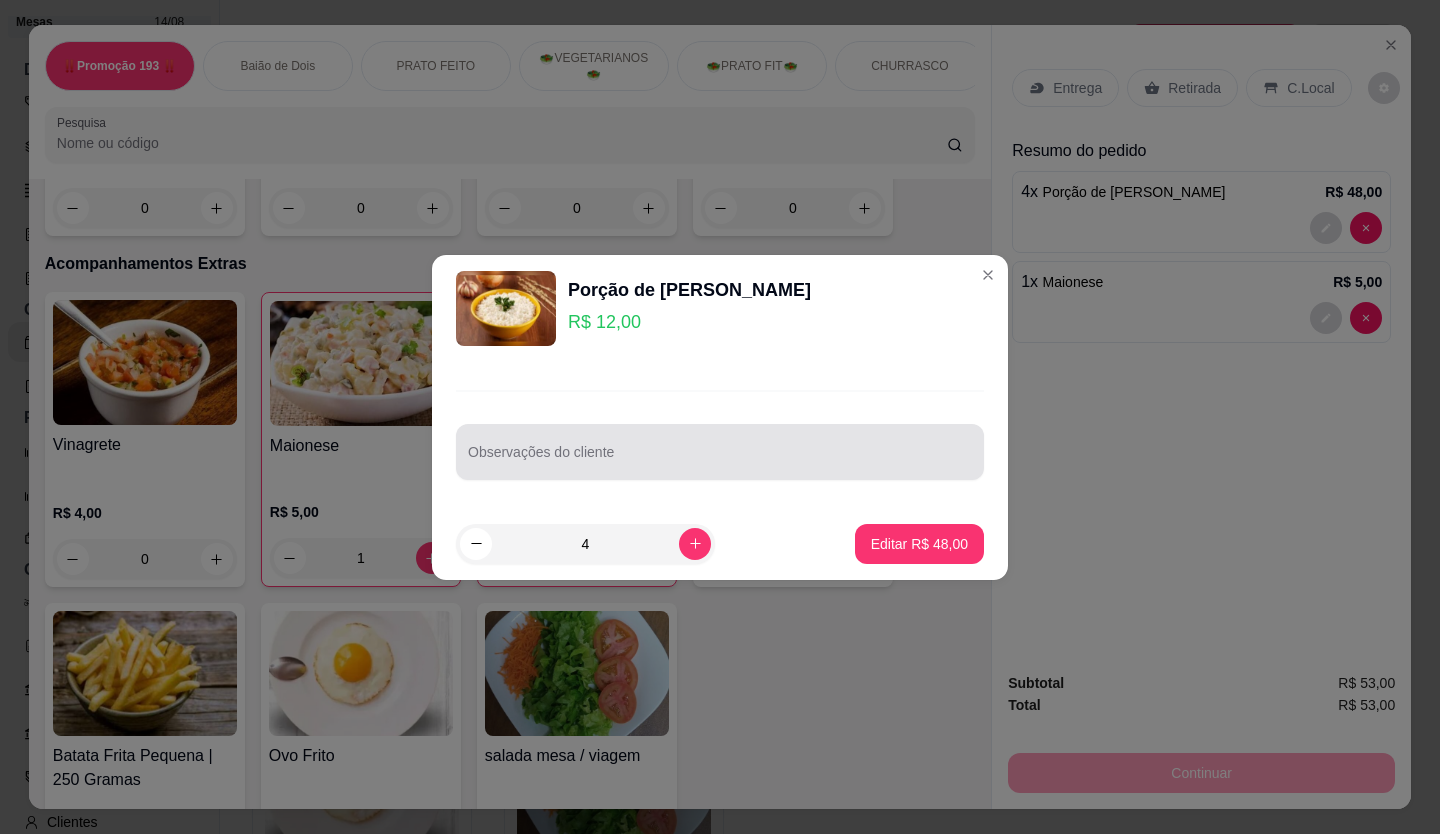click on "Observações do cliente" at bounding box center (720, 460) 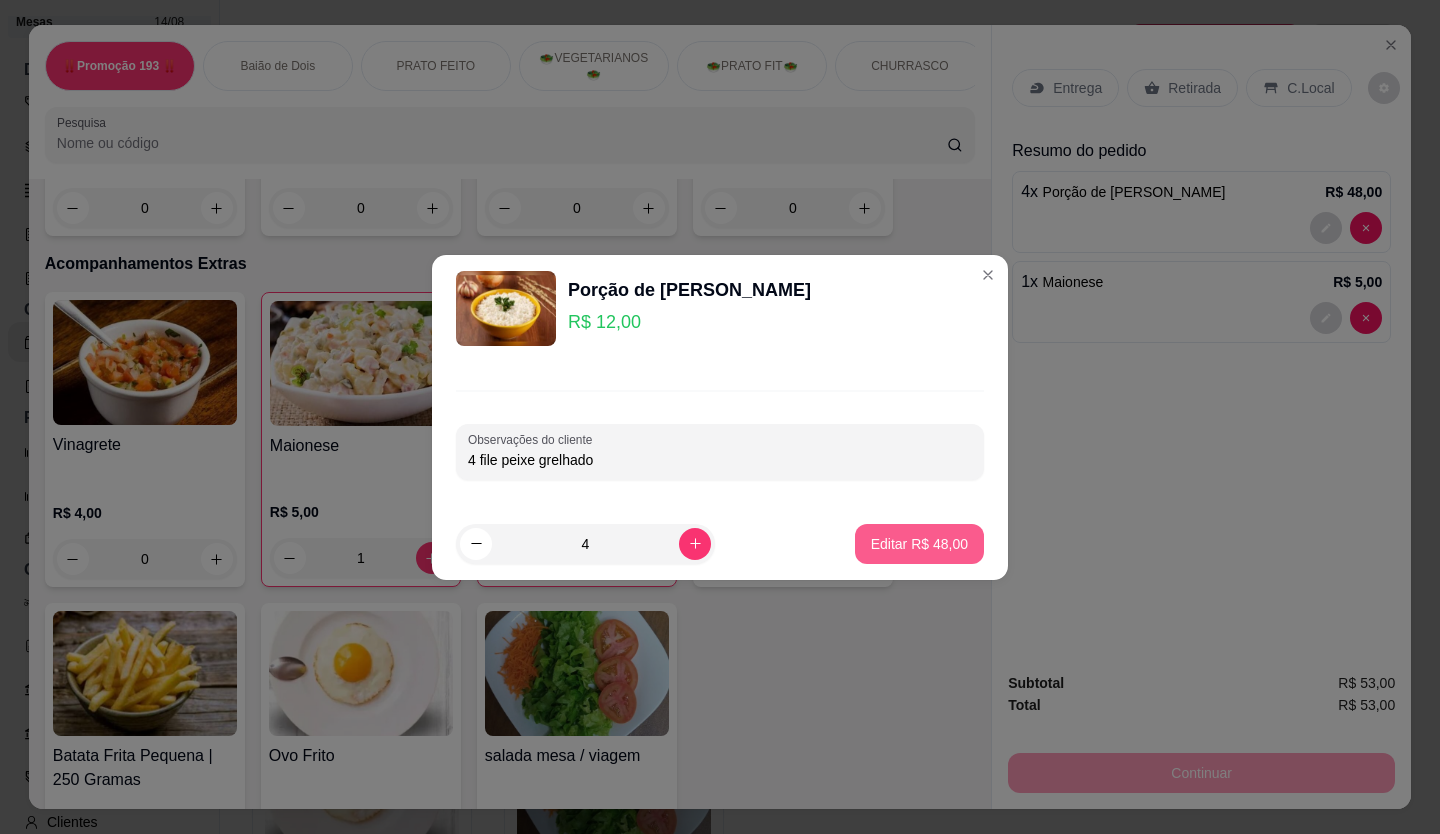type on "4 file peixe grelhado" 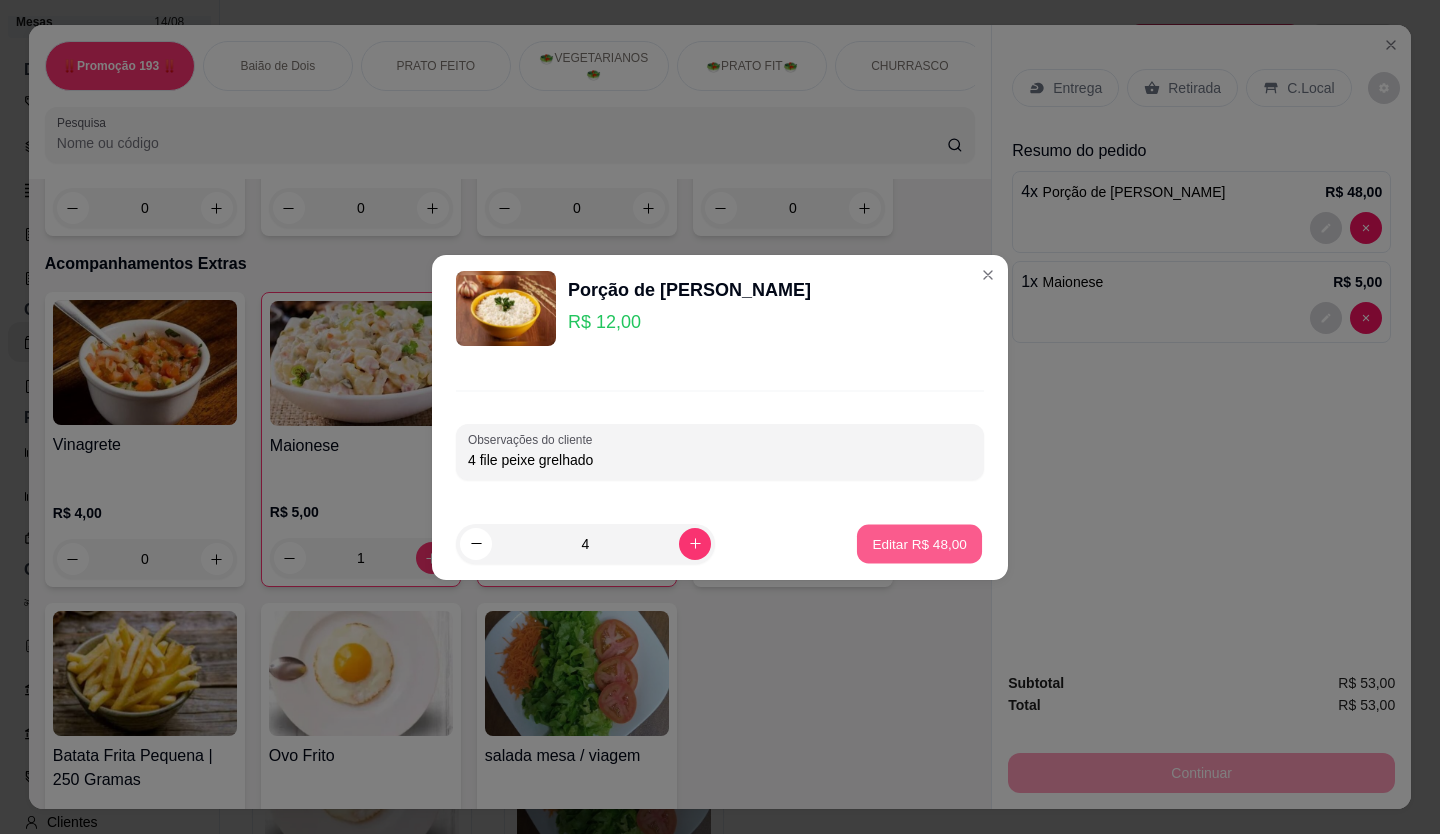 click on "Editar   R$ 48,00" at bounding box center (919, 543) 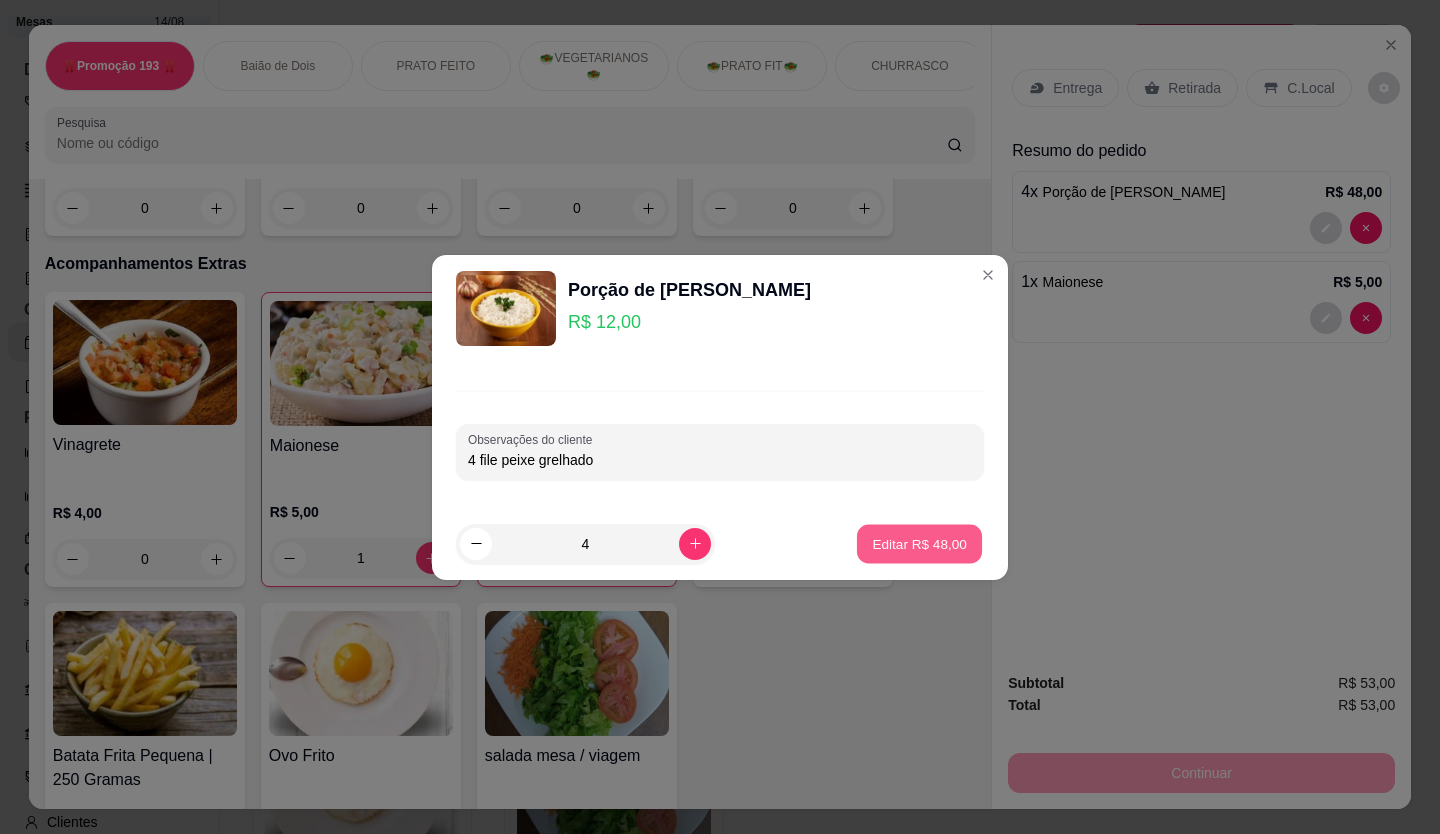 type on "0" 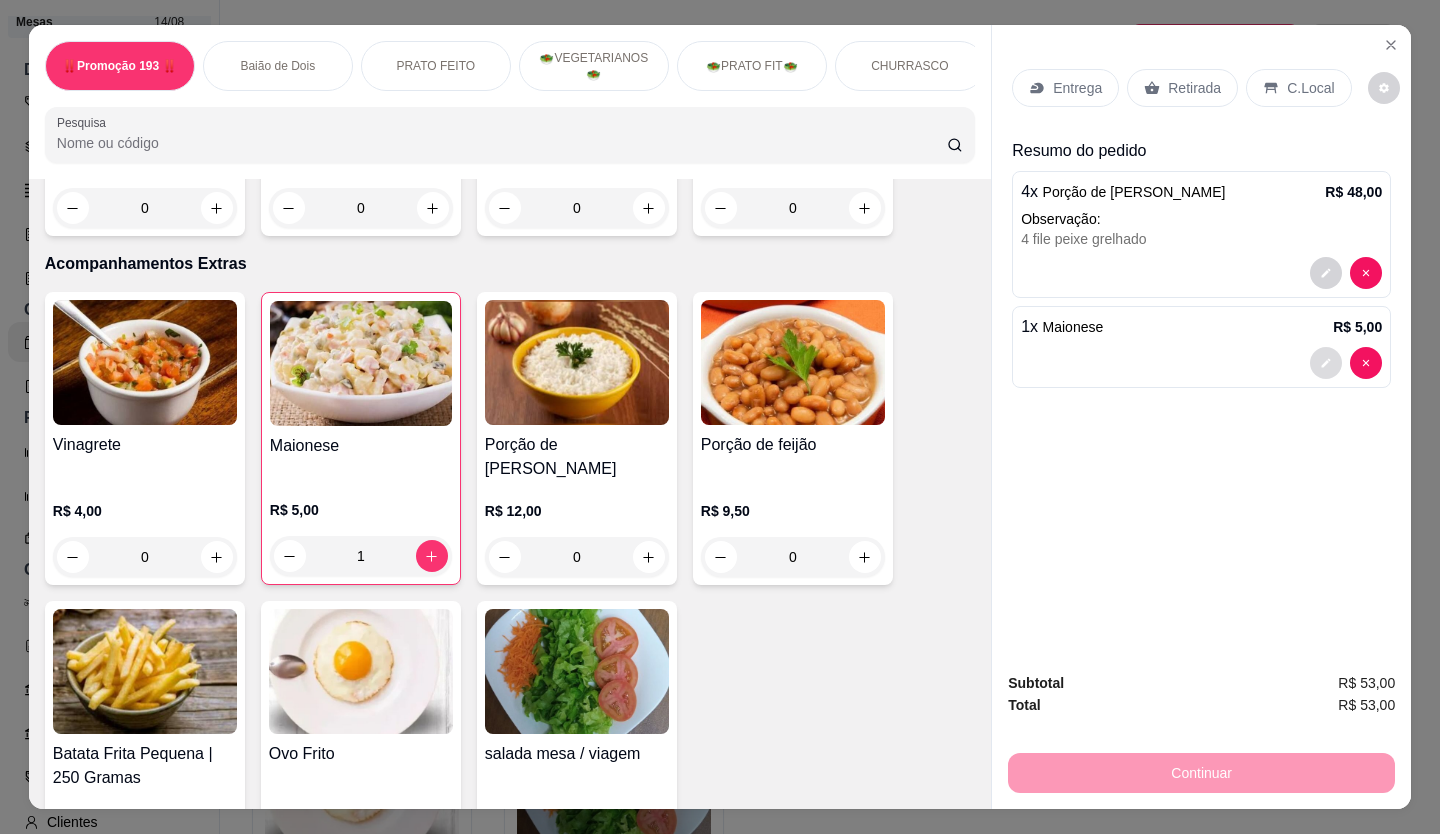 click 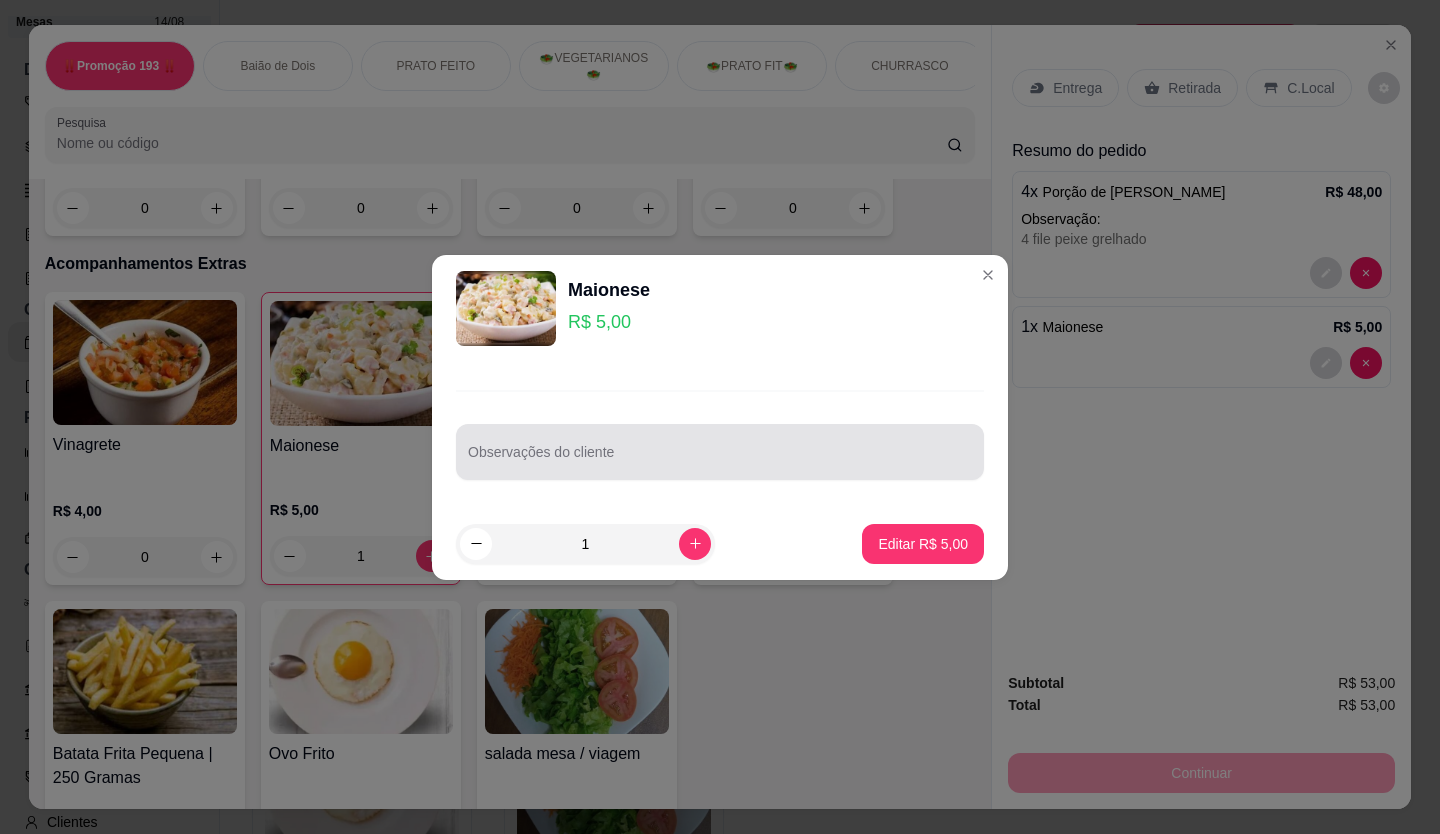 click at bounding box center [720, 452] 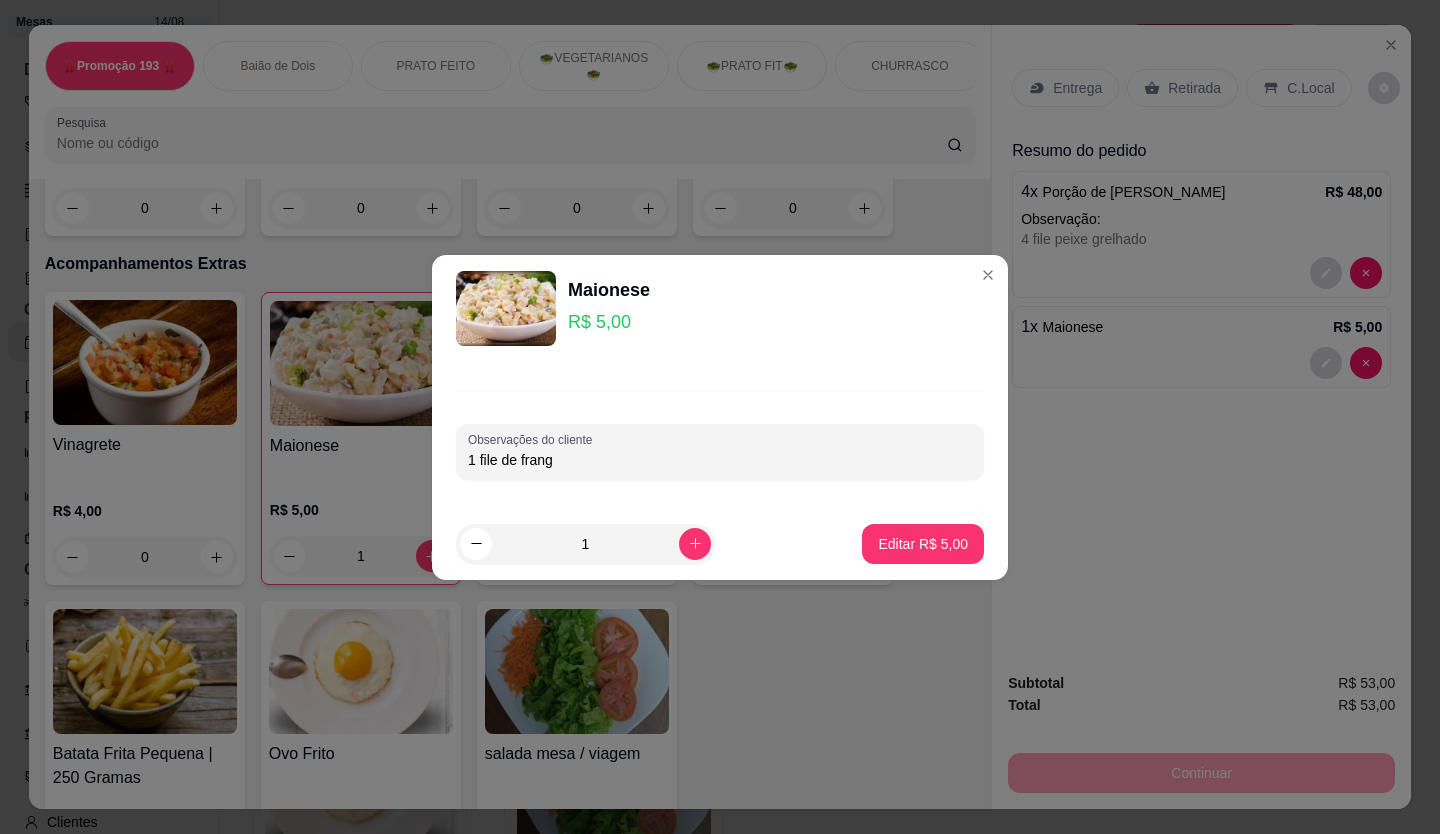 type on "1 file de frango" 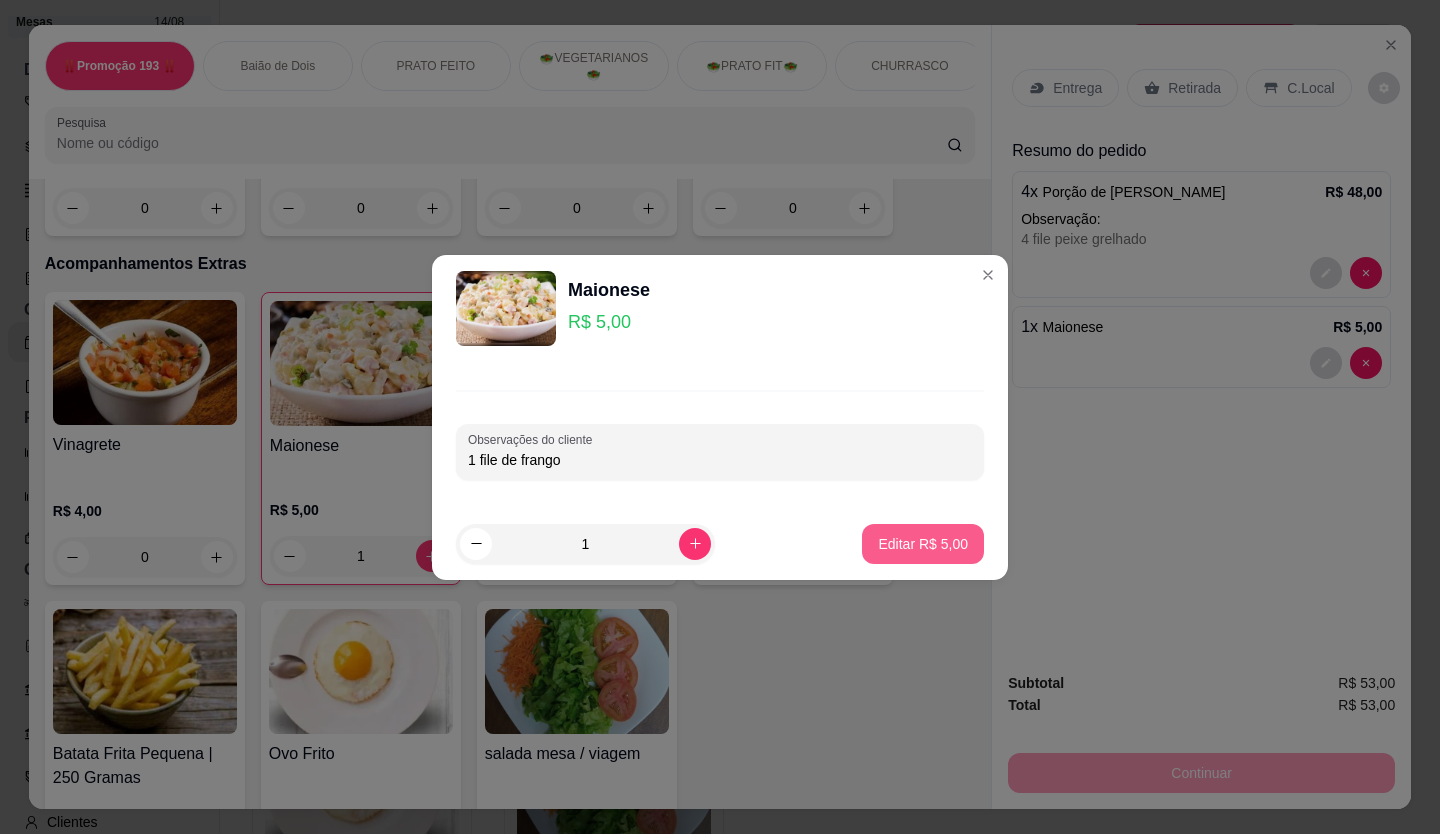 click on "Editar   R$ 5,00" at bounding box center [923, 544] 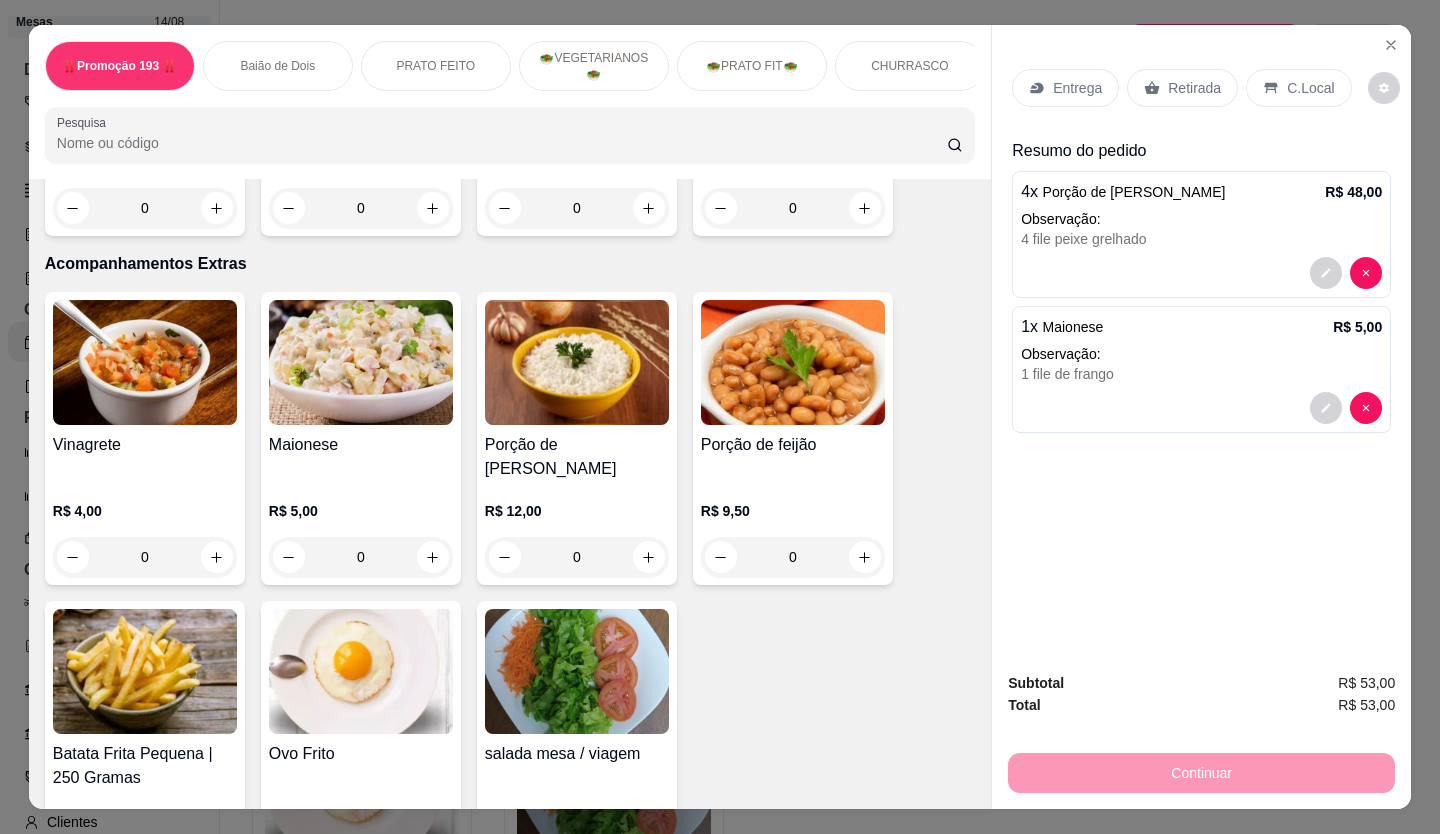 click on "Retirada" at bounding box center (1194, 88) 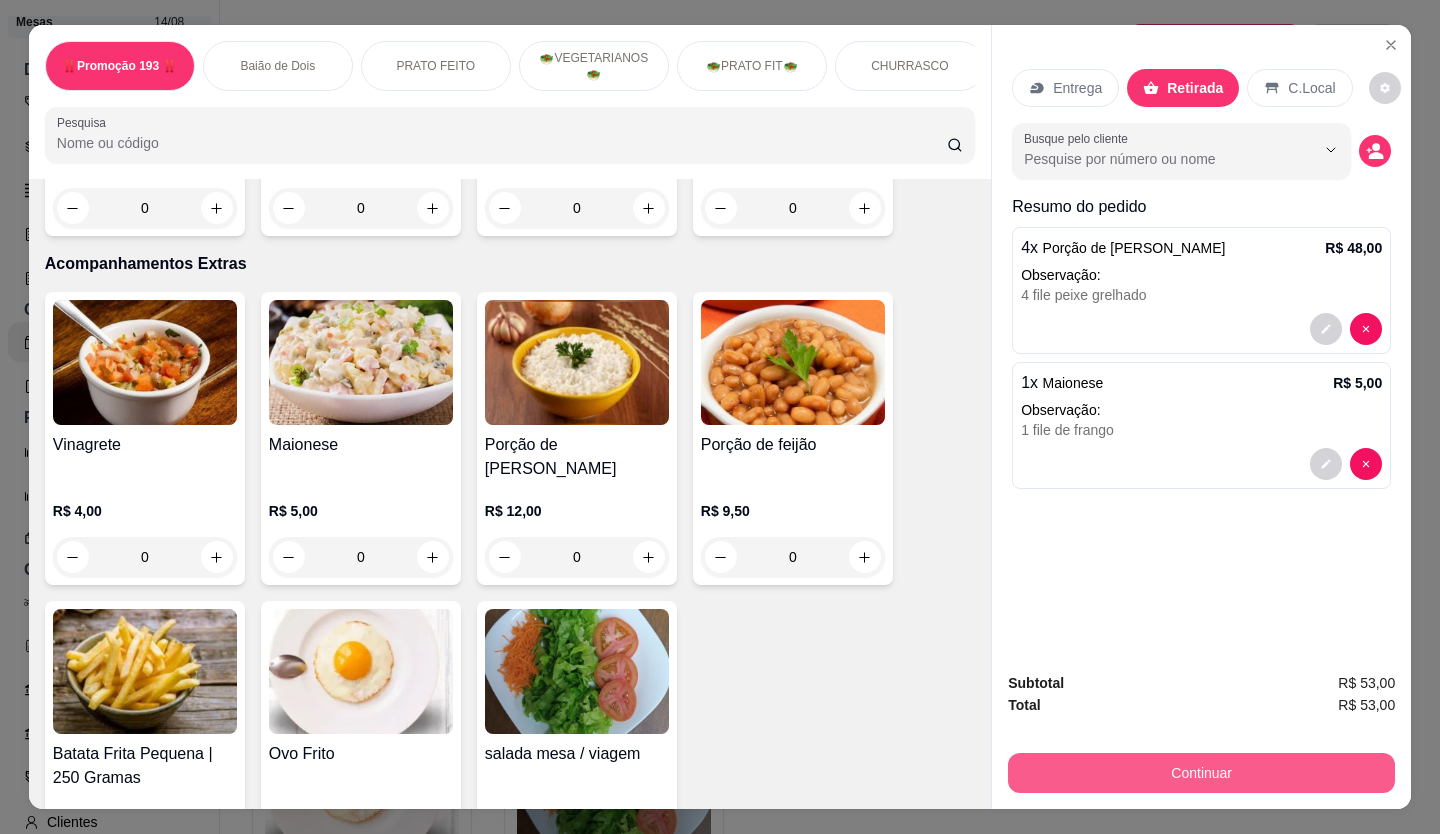 click on "Continuar" at bounding box center (1201, 773) 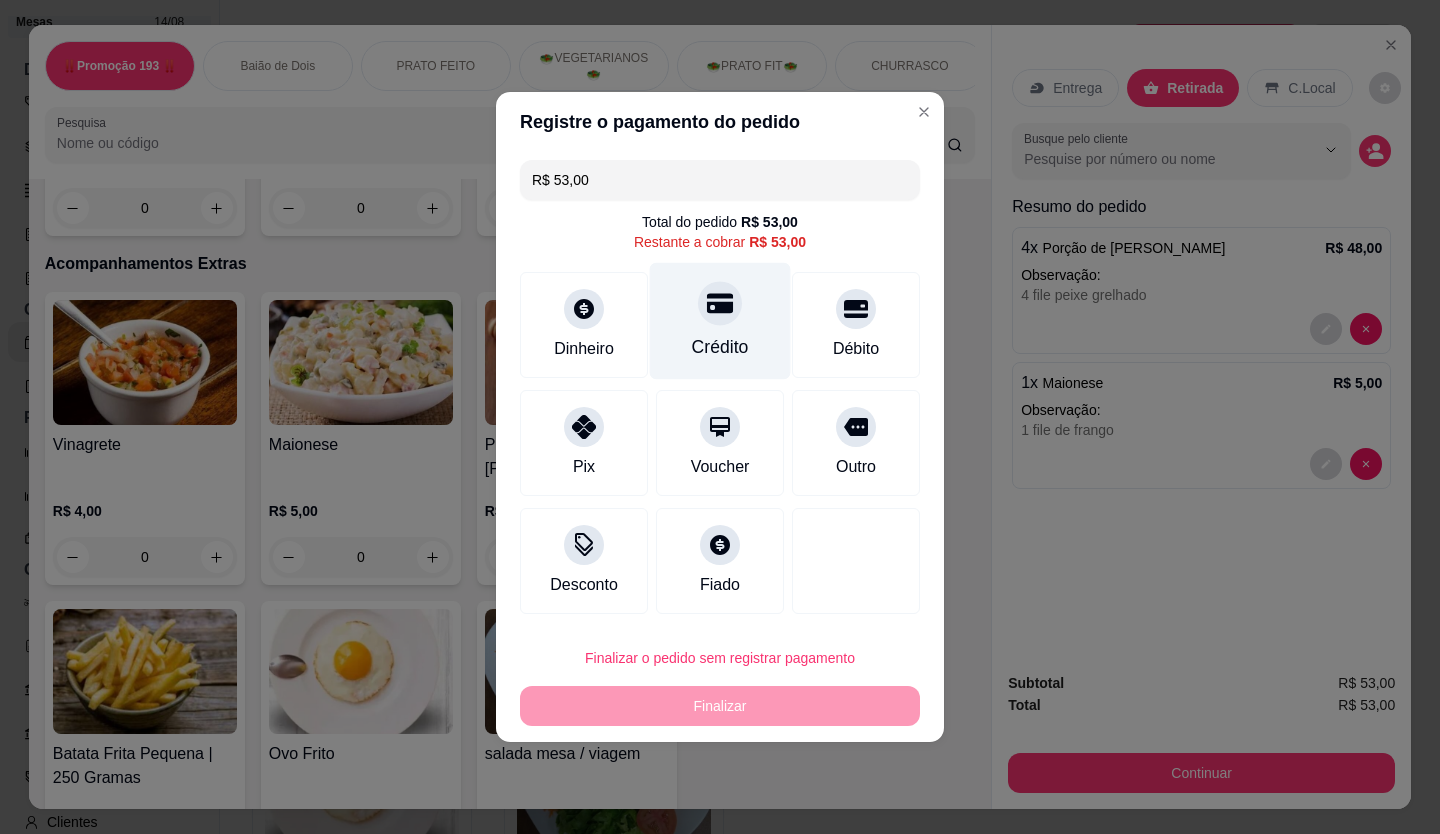 click at bounding box center (720, 303) 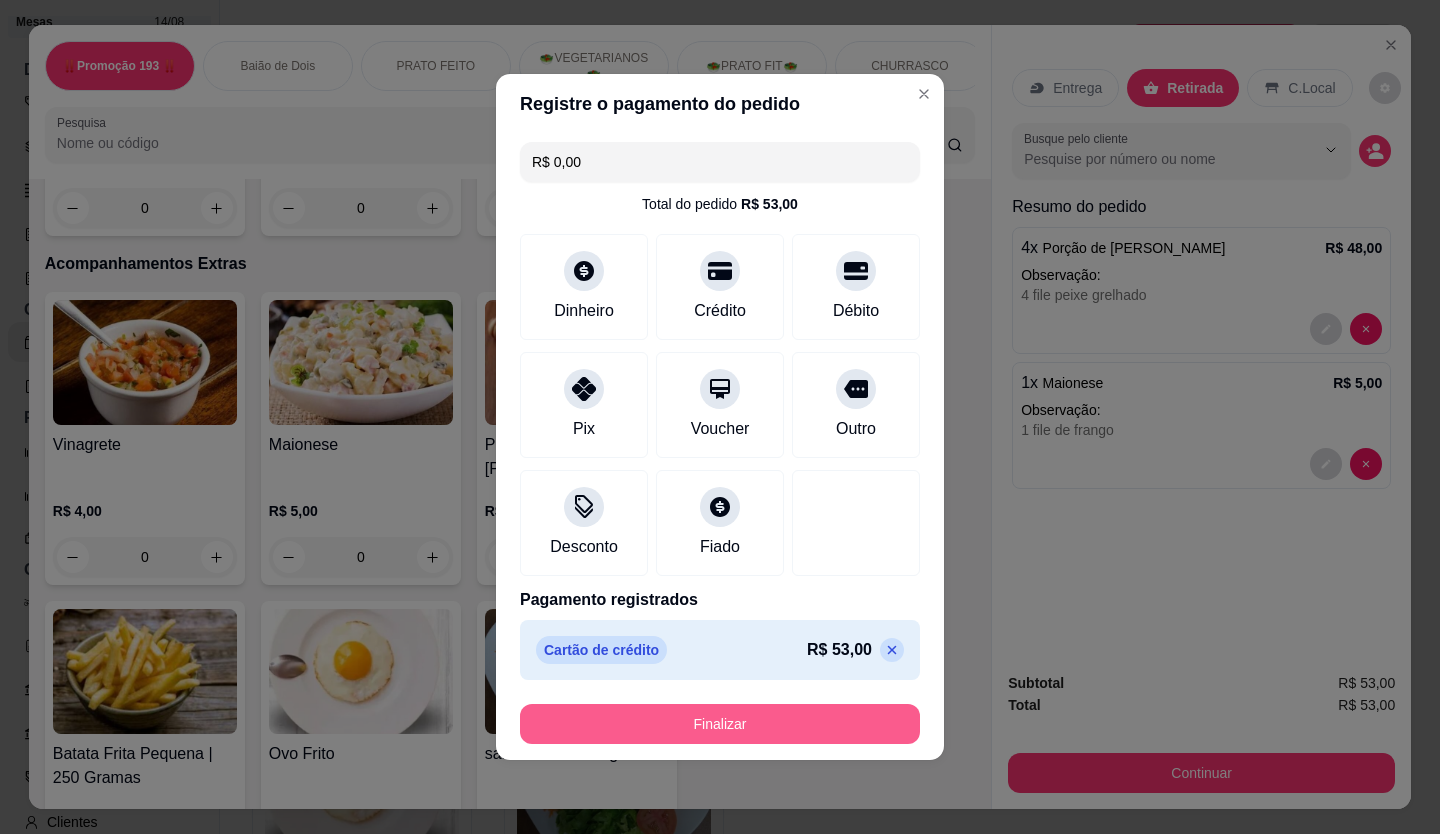 click on "Finalizar" at bounding box center [720, 724] 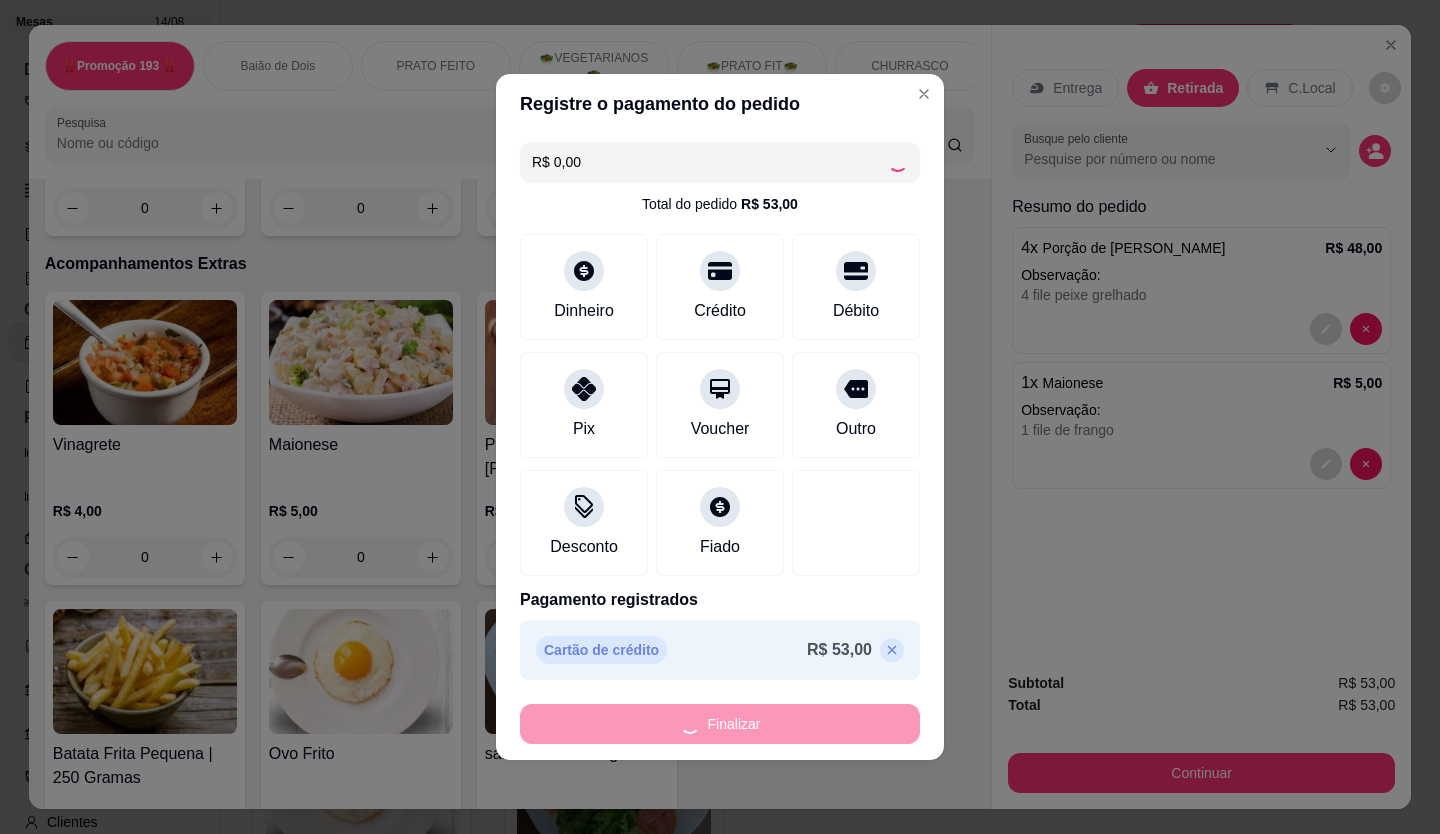 type on "-R$ 53,00" 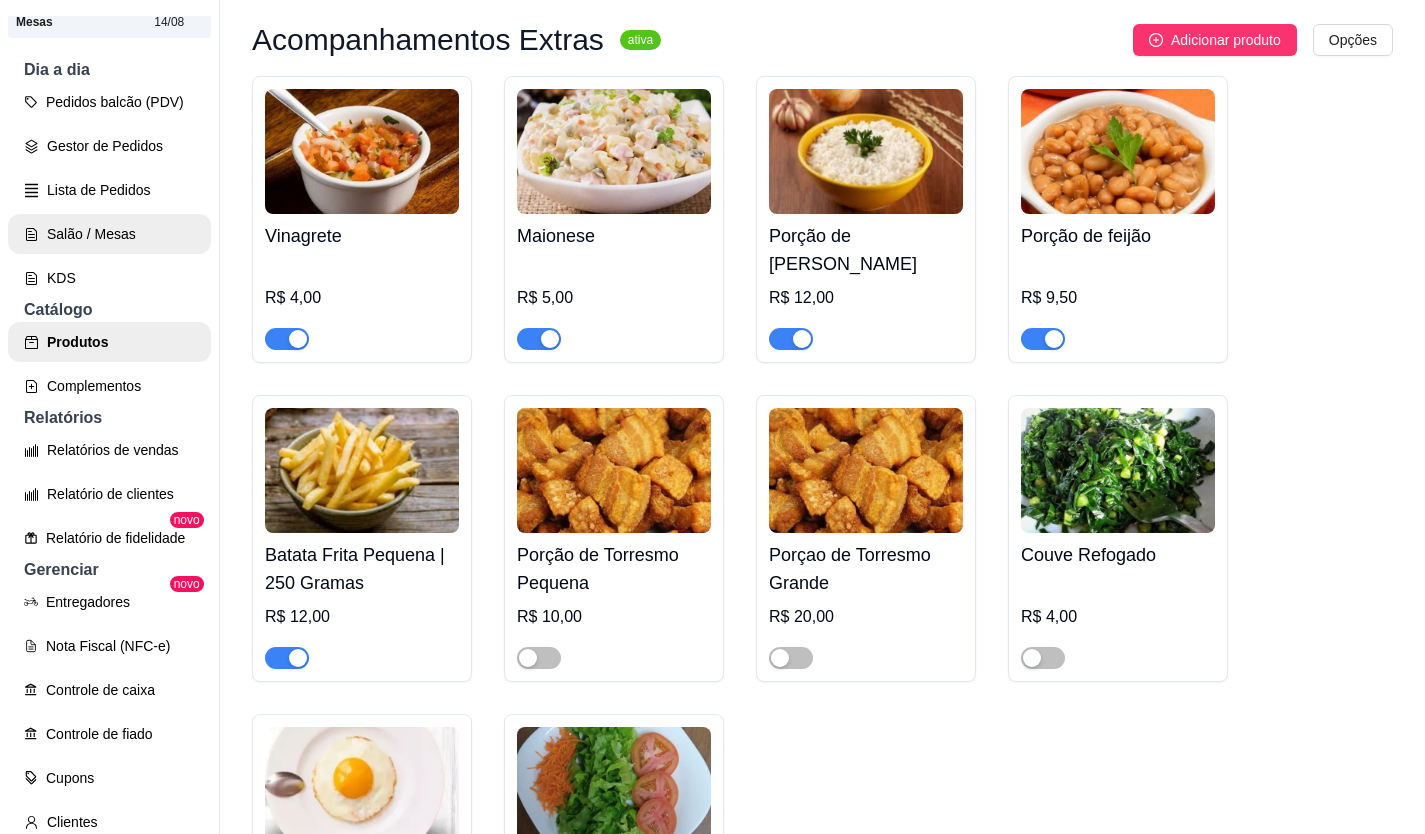 click on "Salão / Mesas" at bounding box center [109, 234] 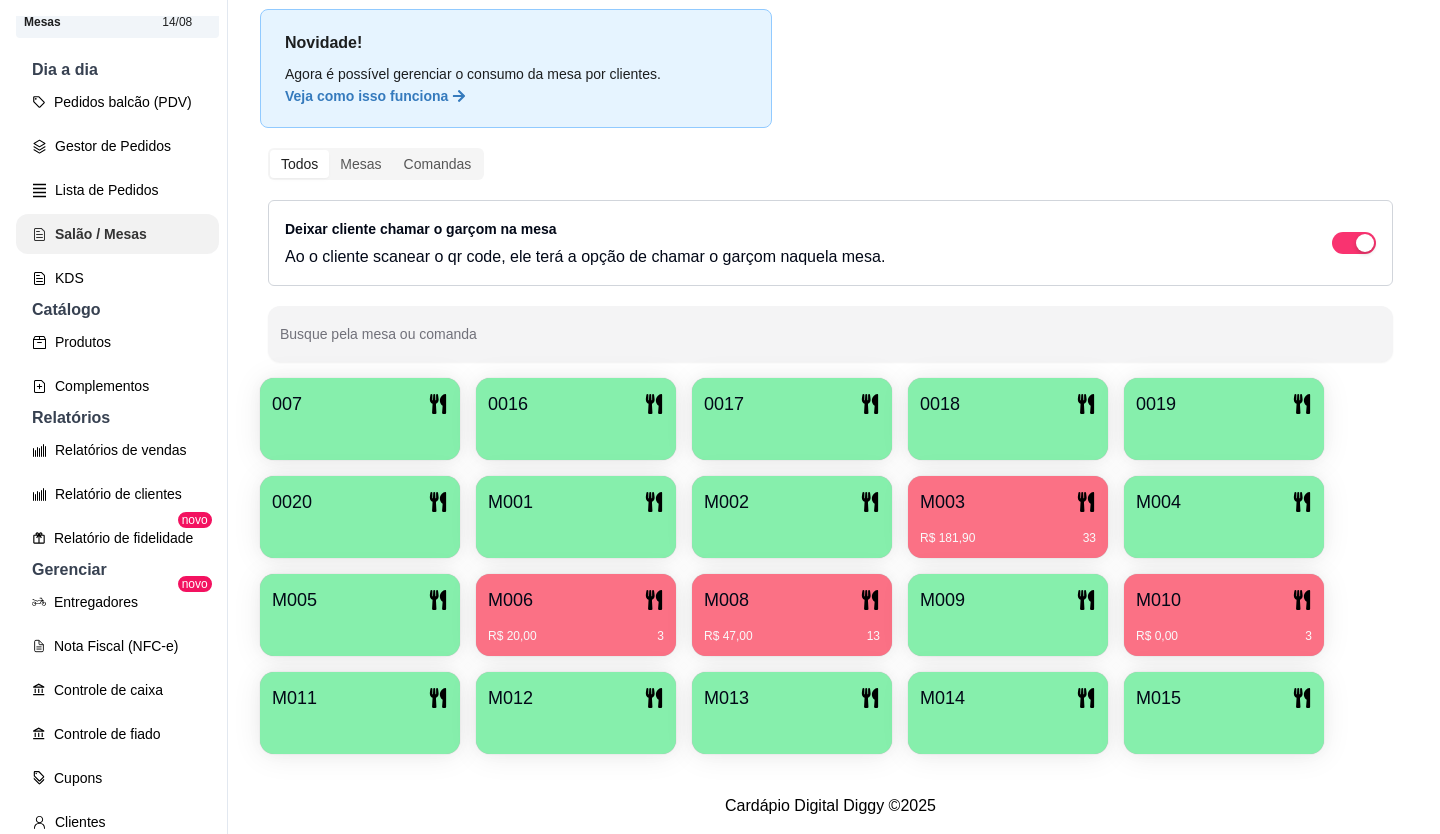 scroll, scrollTop: 0, scrollLeft: 0, axis: both 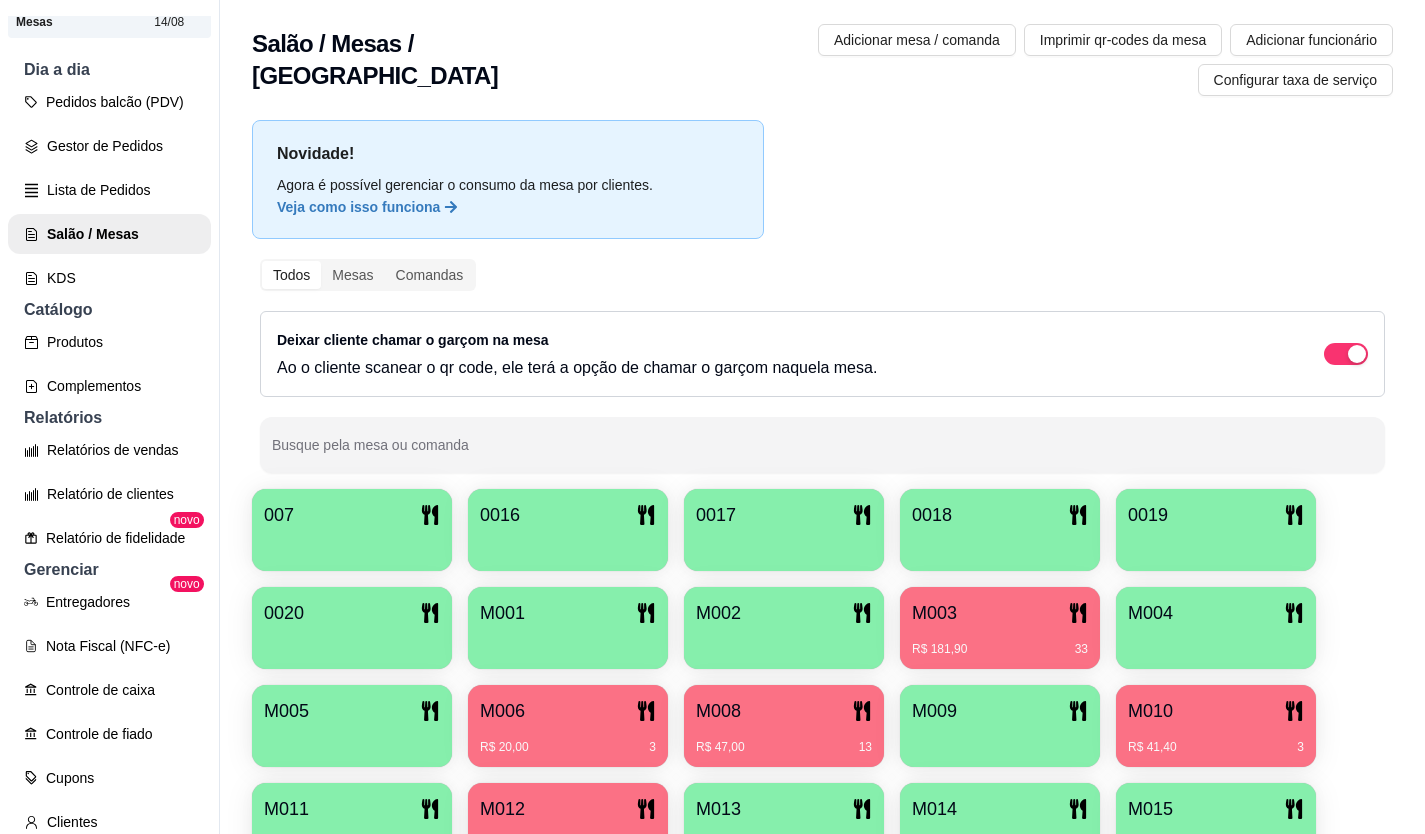 click on "M001" at bounding box center [502, 613] 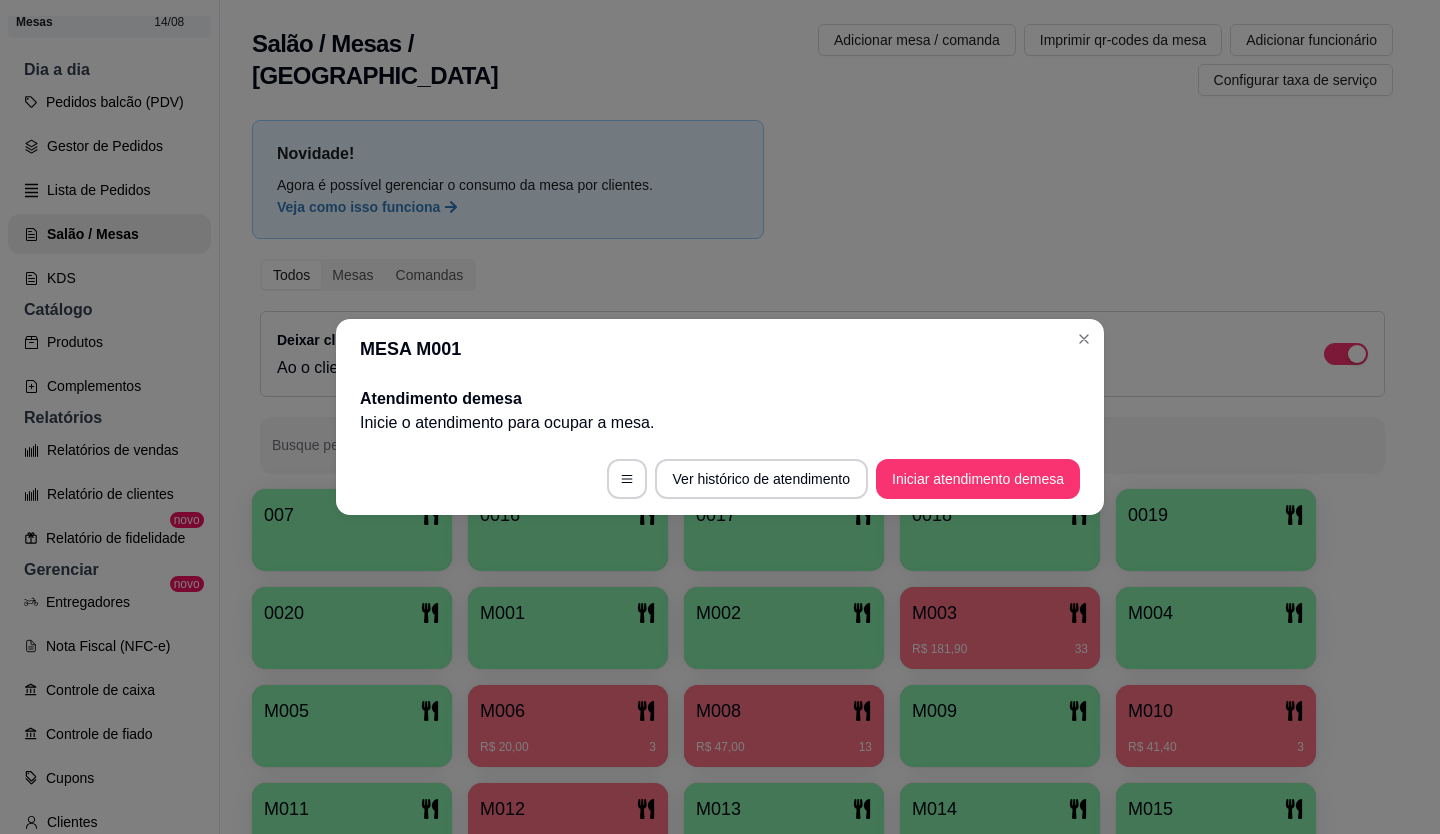 click on "Iniciar atendimento de  mesa" at bounding box center (978, 479) 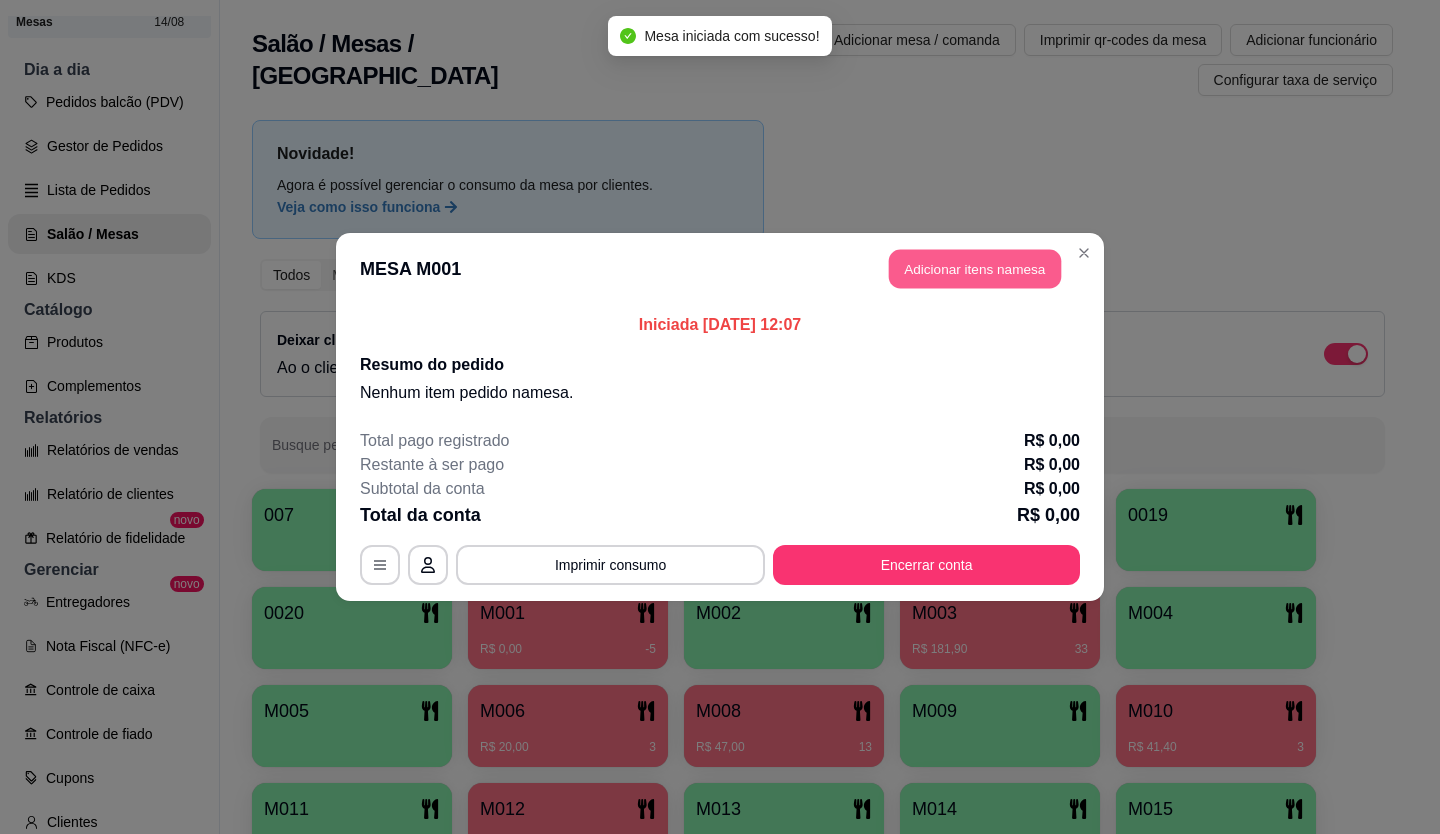 click on "Adicionar itens na  mesa" at bounding box center [975, 269] 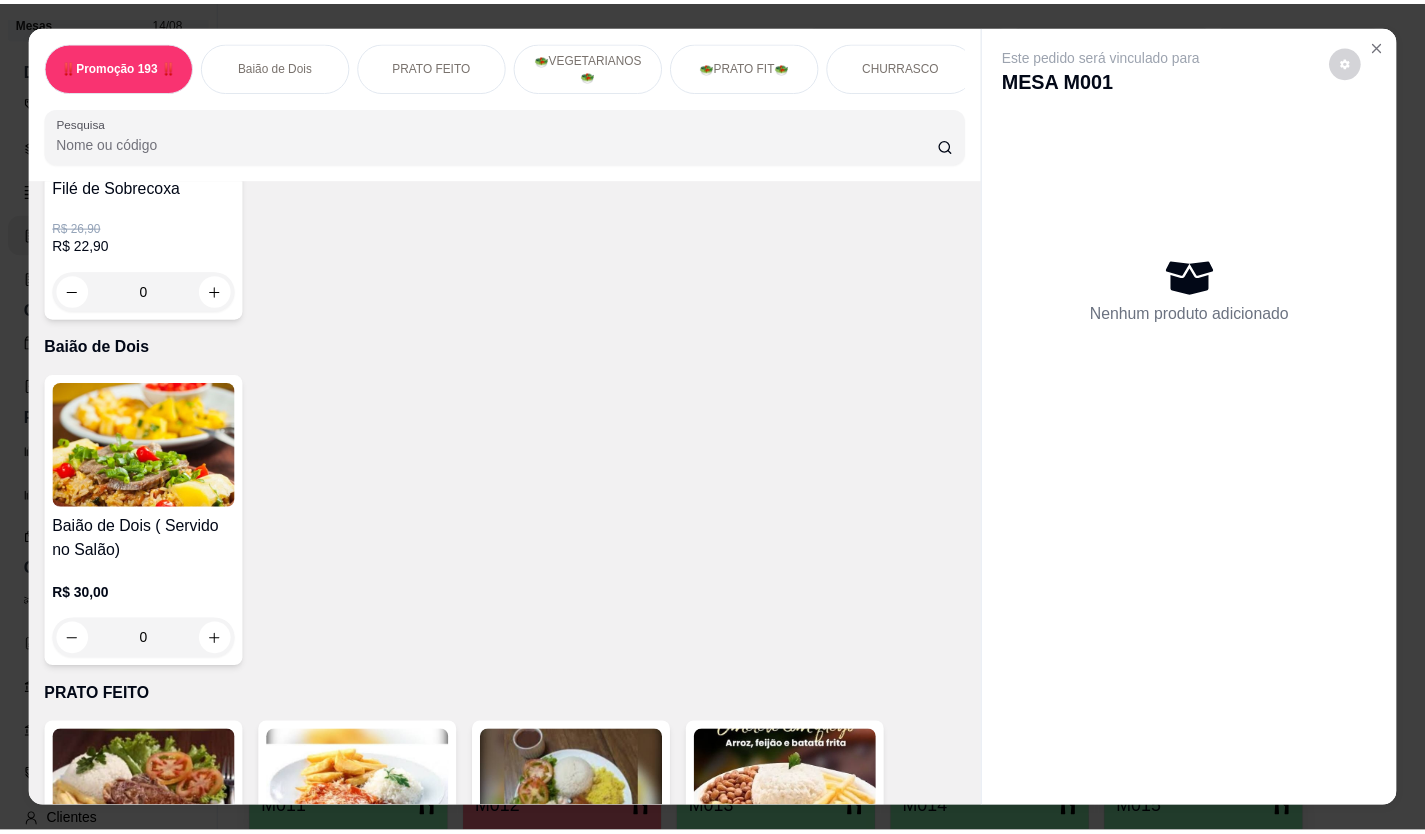 scroll, scrollTop: 300, scrollLeft: 0, axis: vertical 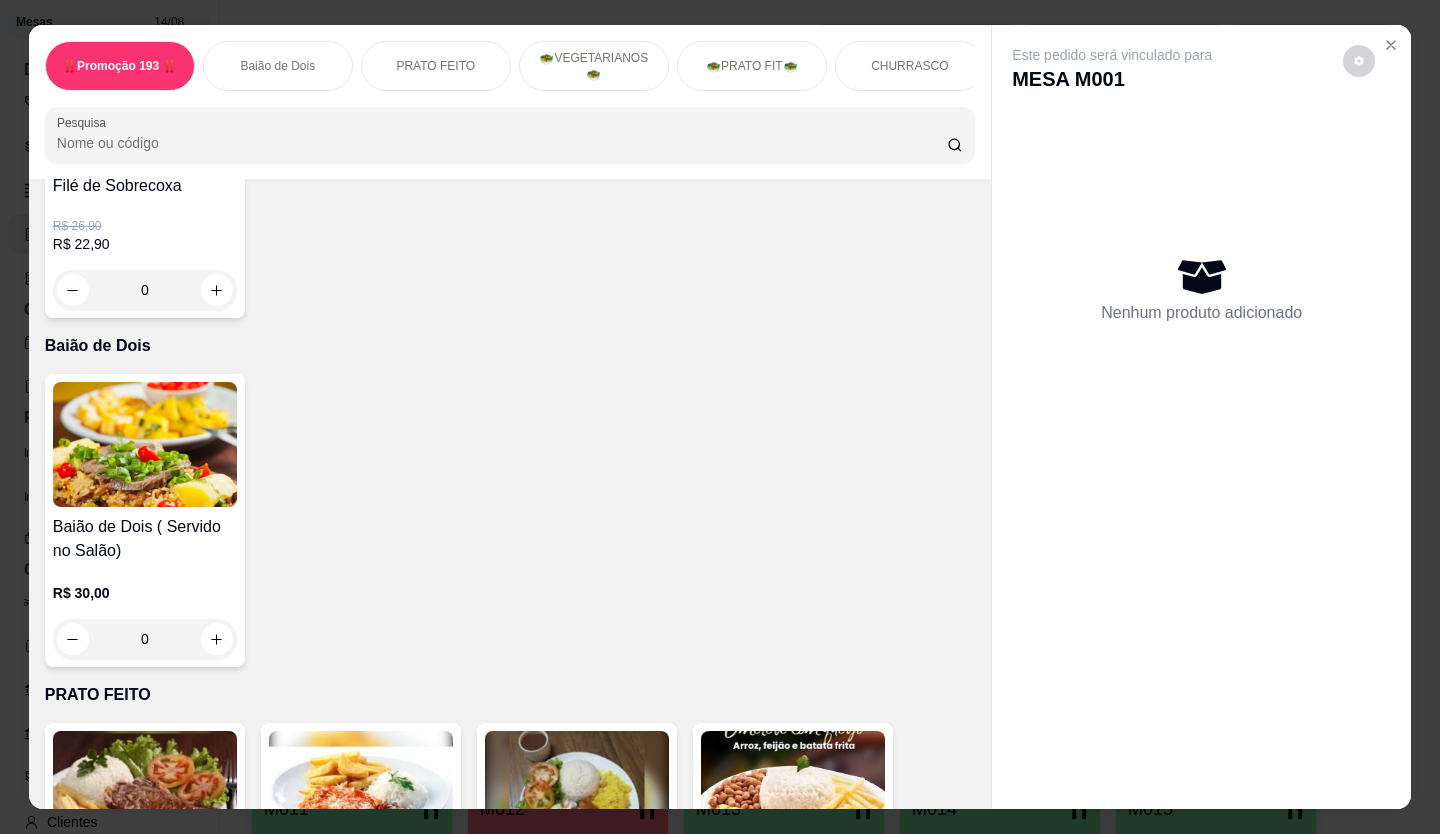 click on "0" at bounding box center (145, 639) 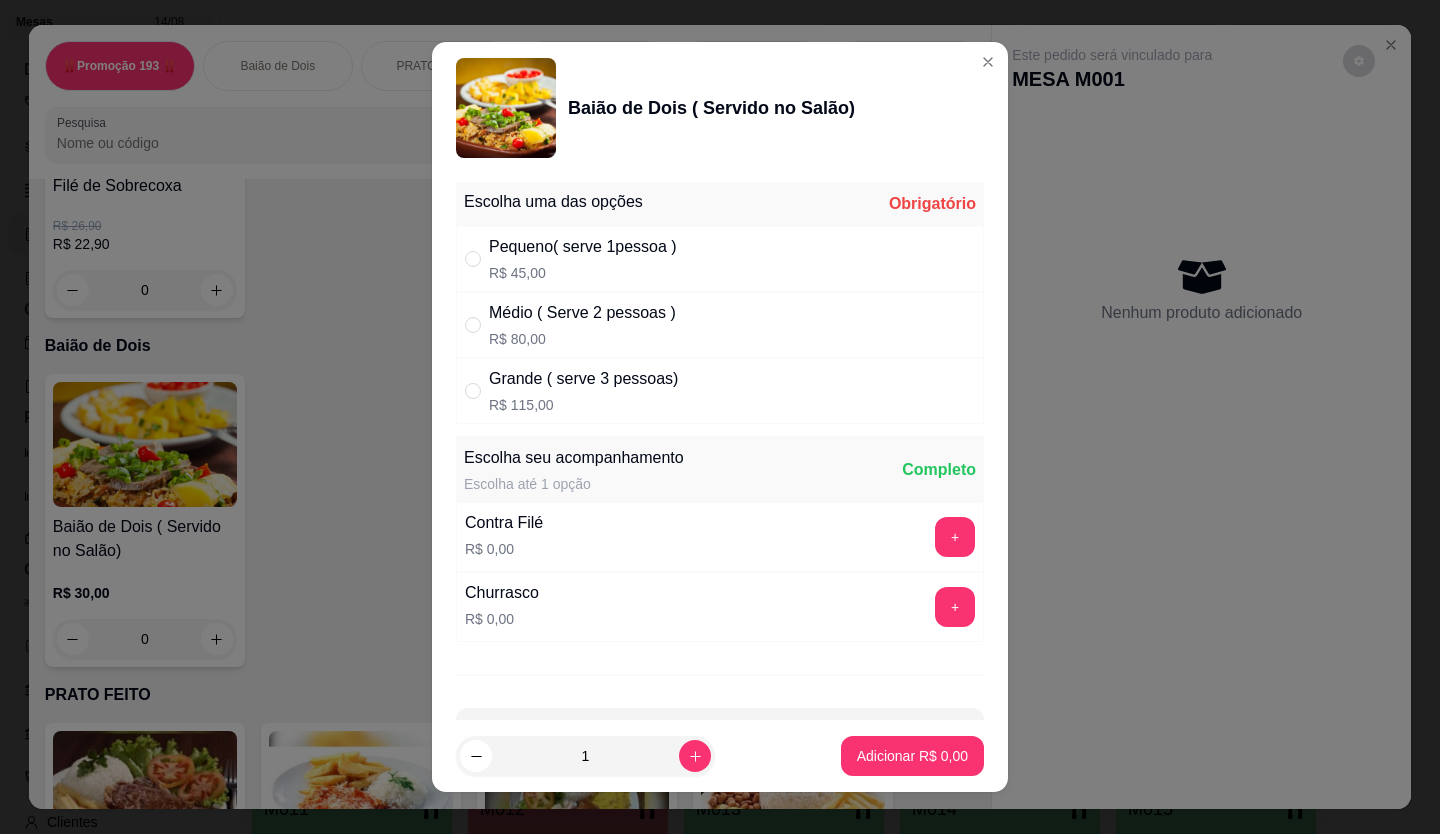 click at bounding box center (477, 259) 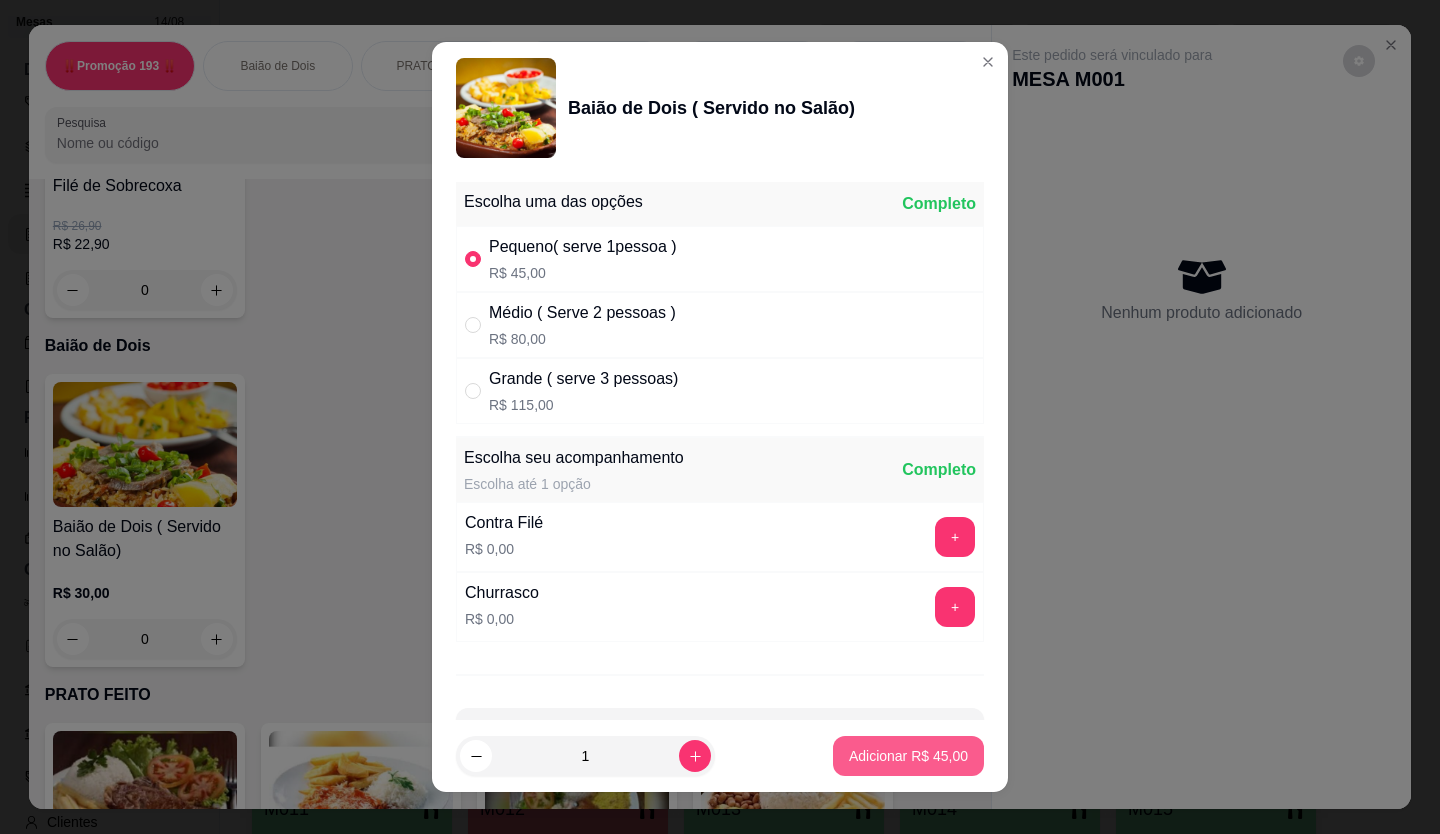 click on "Adicionar   R$ 45,00" at bounding box center [908, 756] 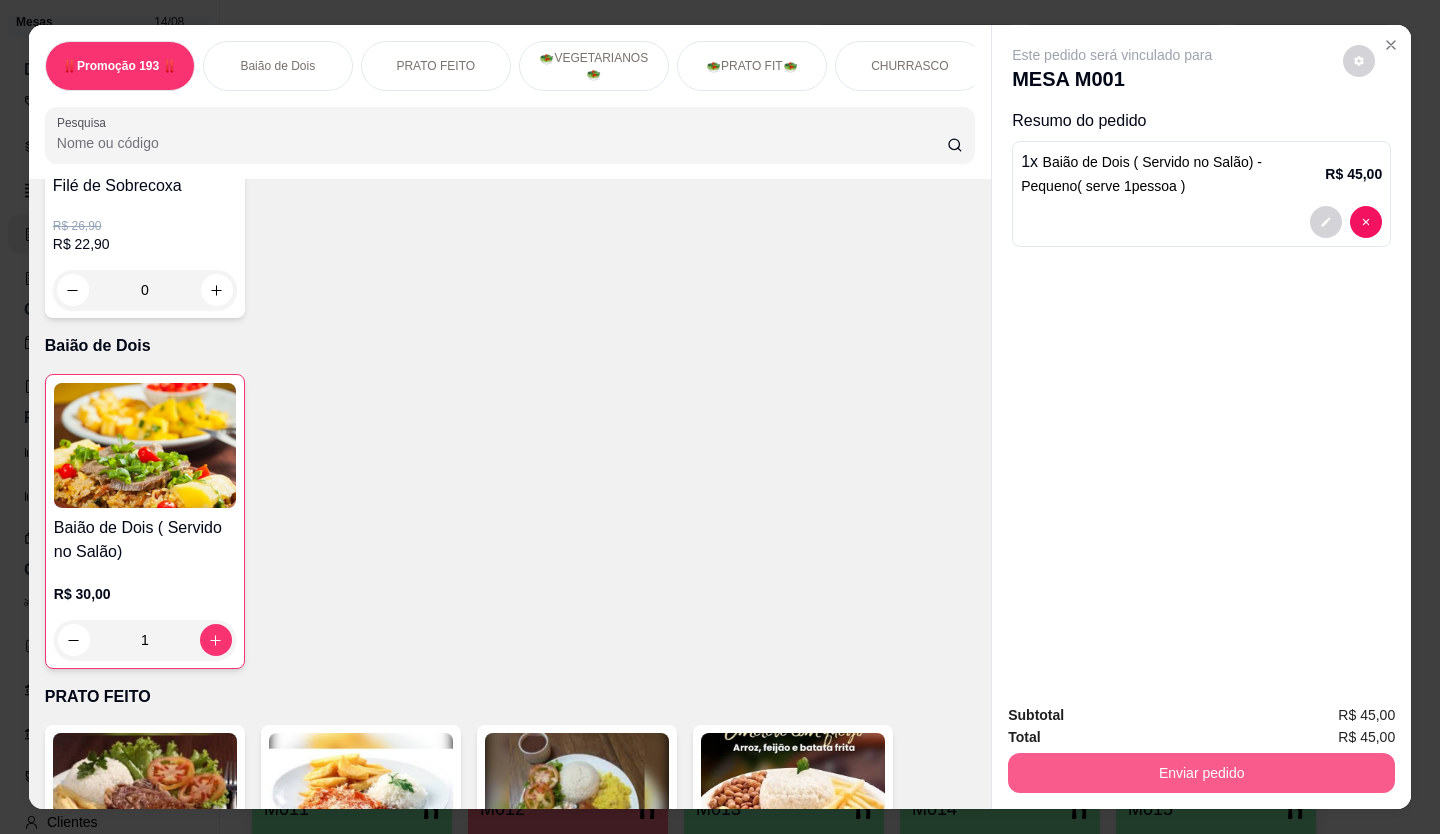 click on "Enviar pedido" at bounding box center (1201, 773) 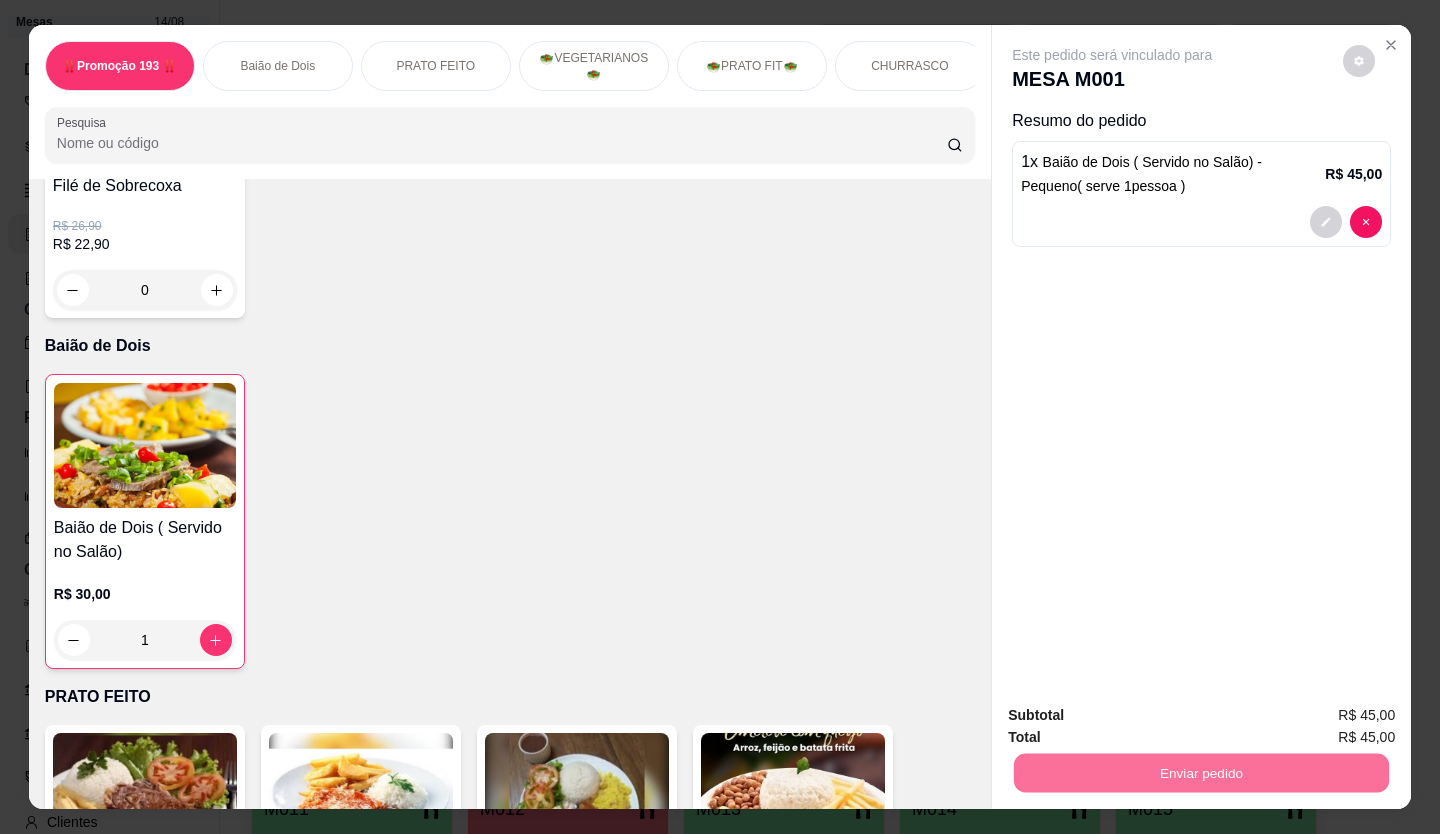 click on "Não registrar e enviar pedido" at bounding box center (1135, 716) 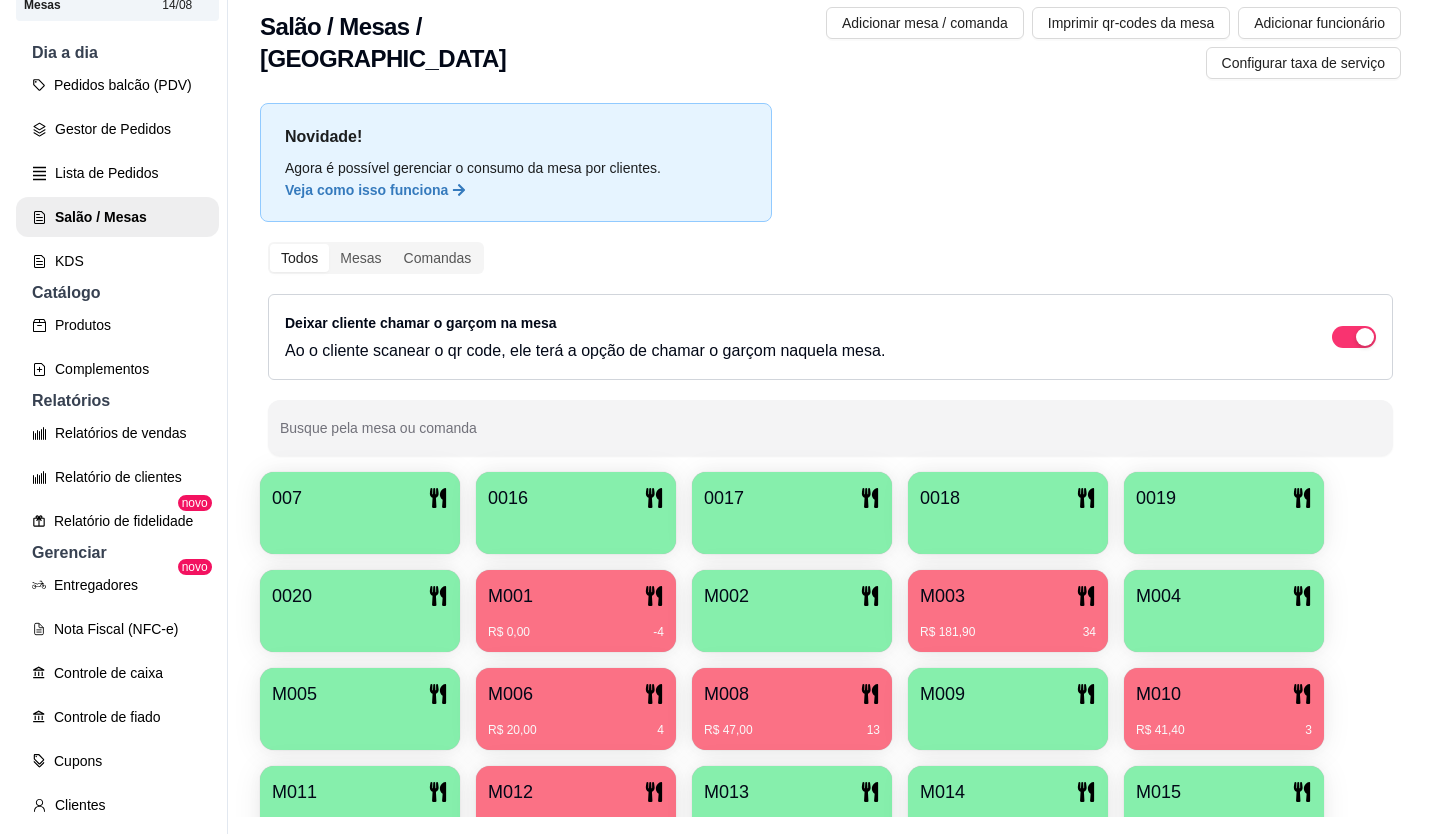 scroll, scrollTop: 32, scrollLeft: 0, axis: vertical 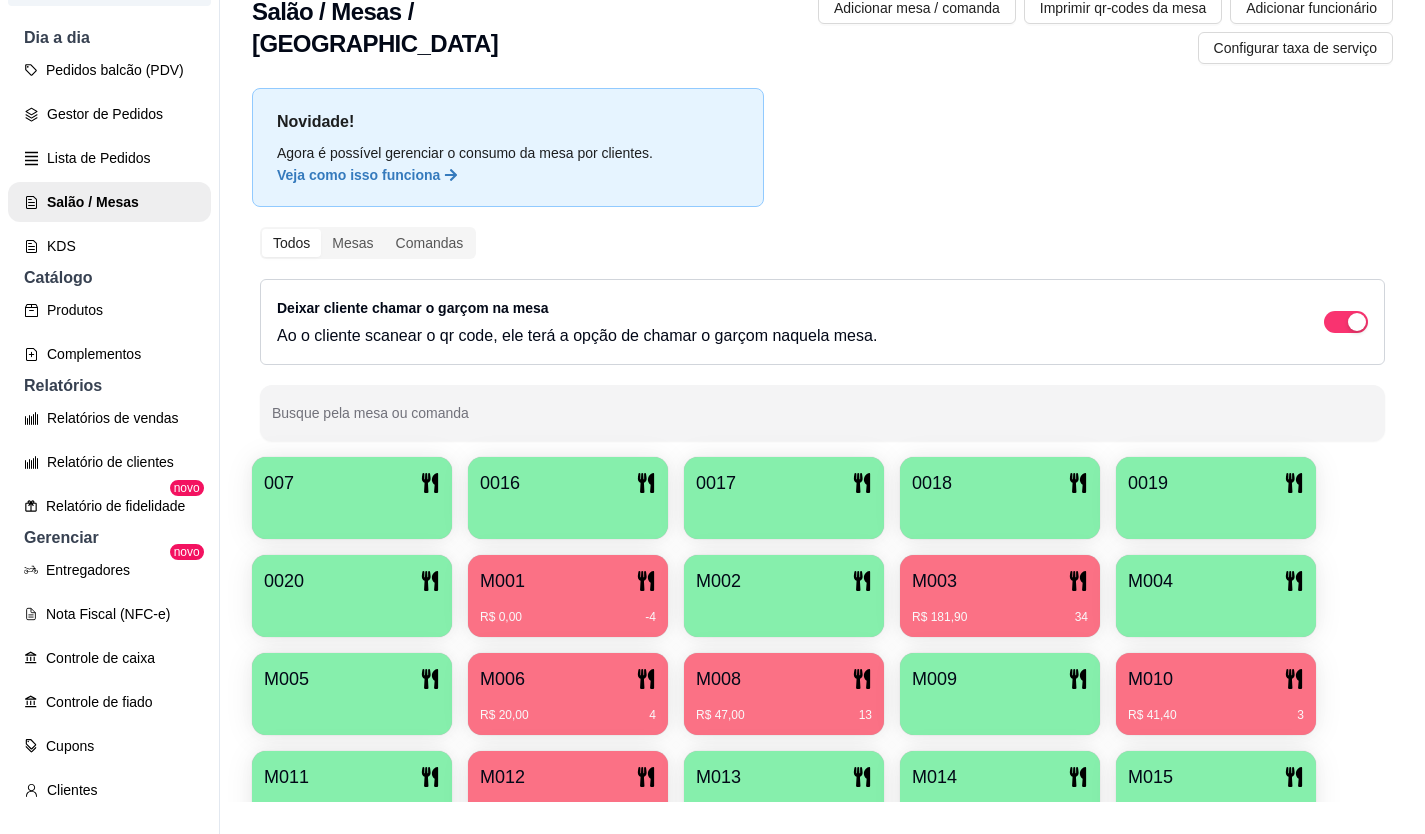 drag, startPoint x: 1216, startPoint y: 553, endPoint x: 1210, endPoint y: 544, distance: 10.816654 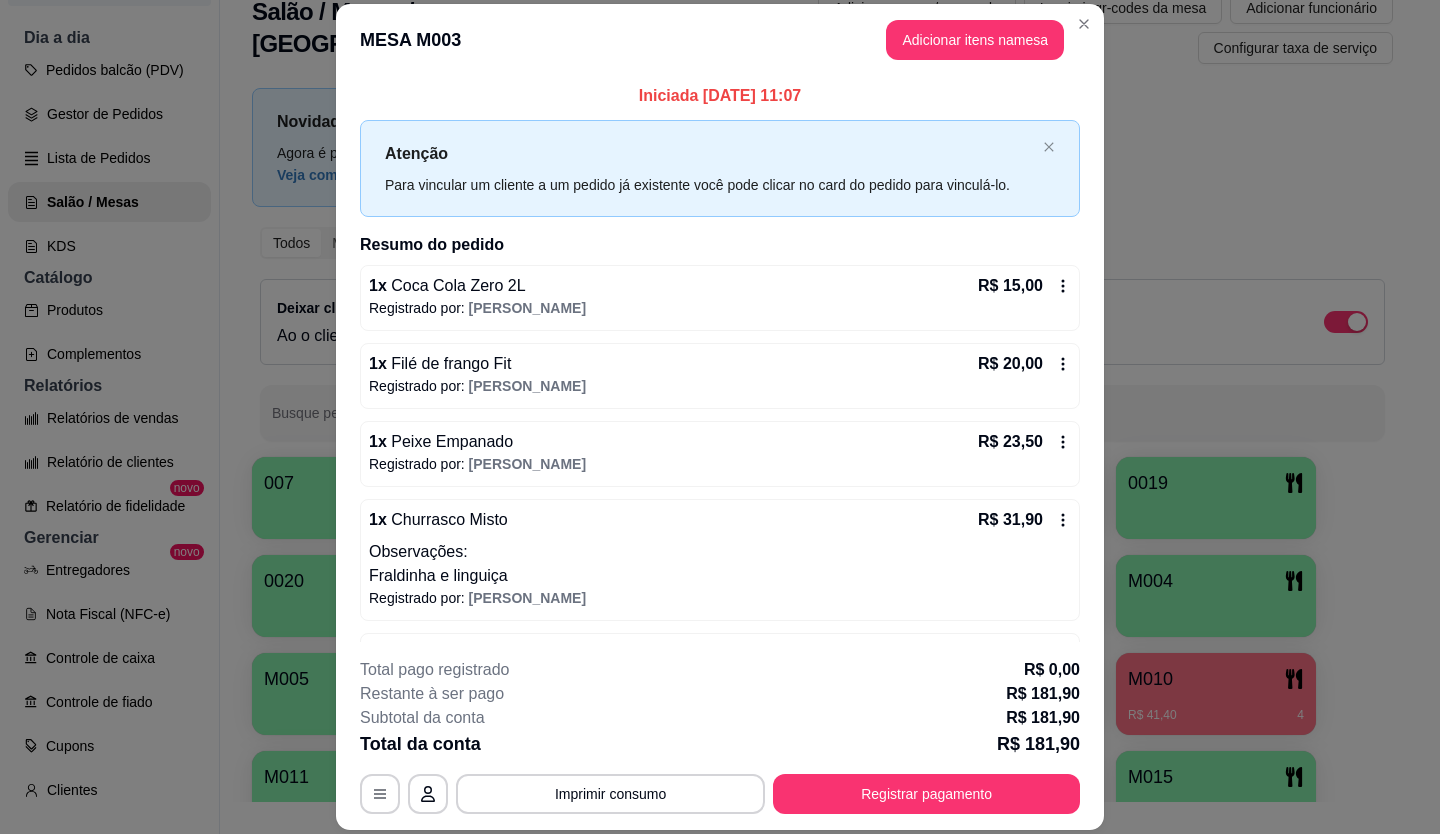 scroll, scrollTop: 247, scrollLeft: 0, axis: vertical 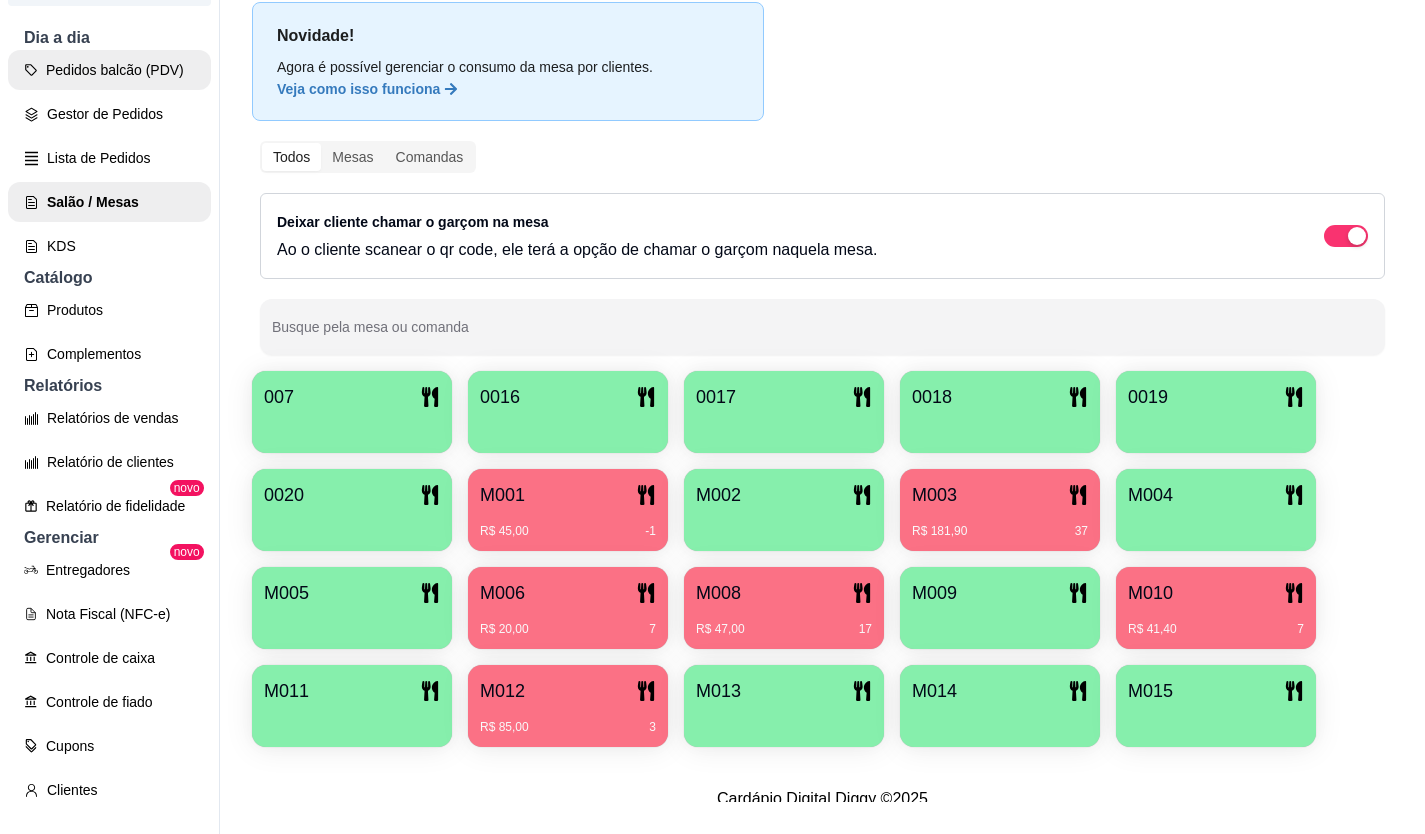 click on "Pedidos balcão (PDV)" at bounding box center (109, 70) 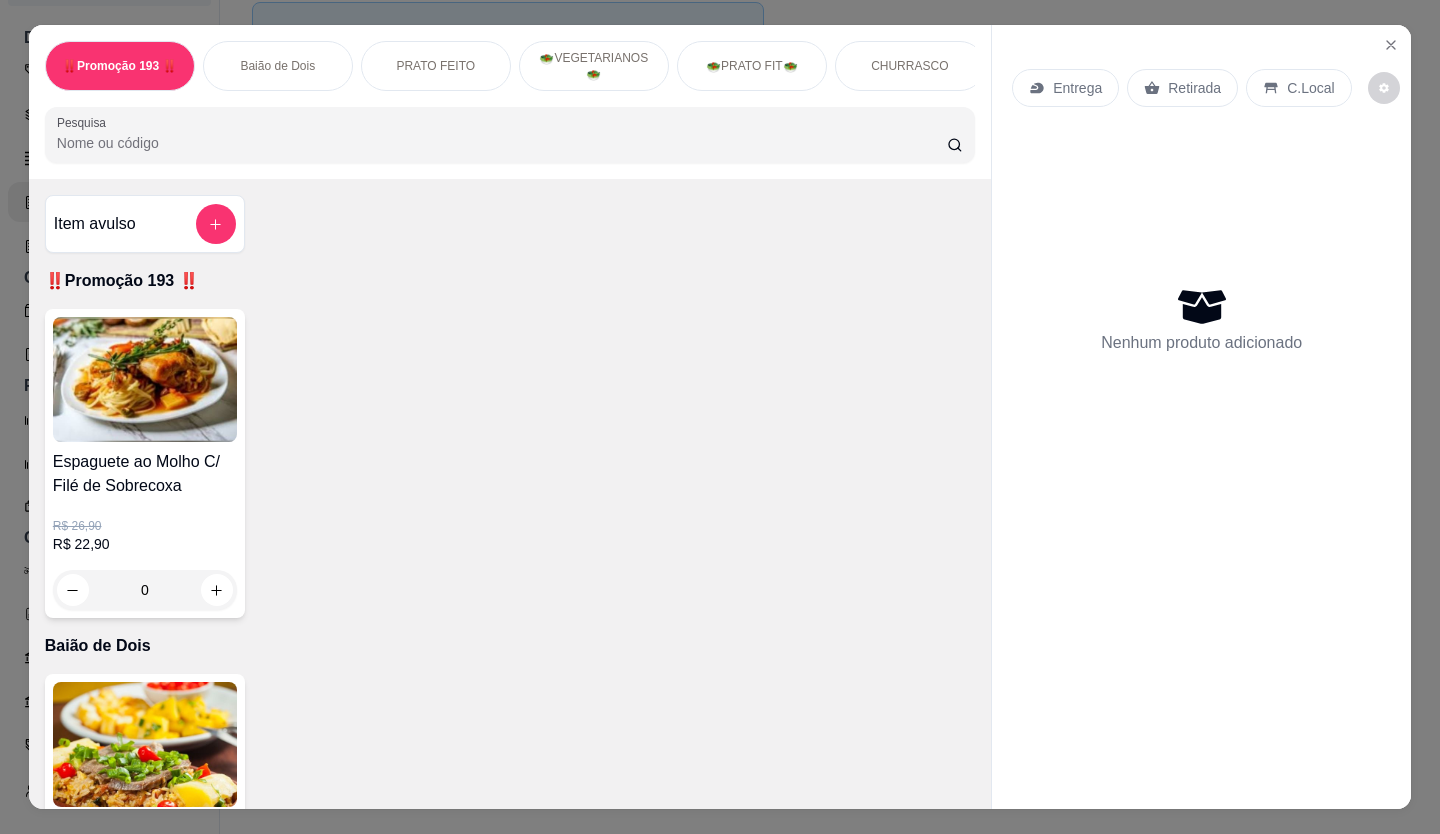 scroll, scrollTop: 400, scrollLeft: 0, axis: vertical 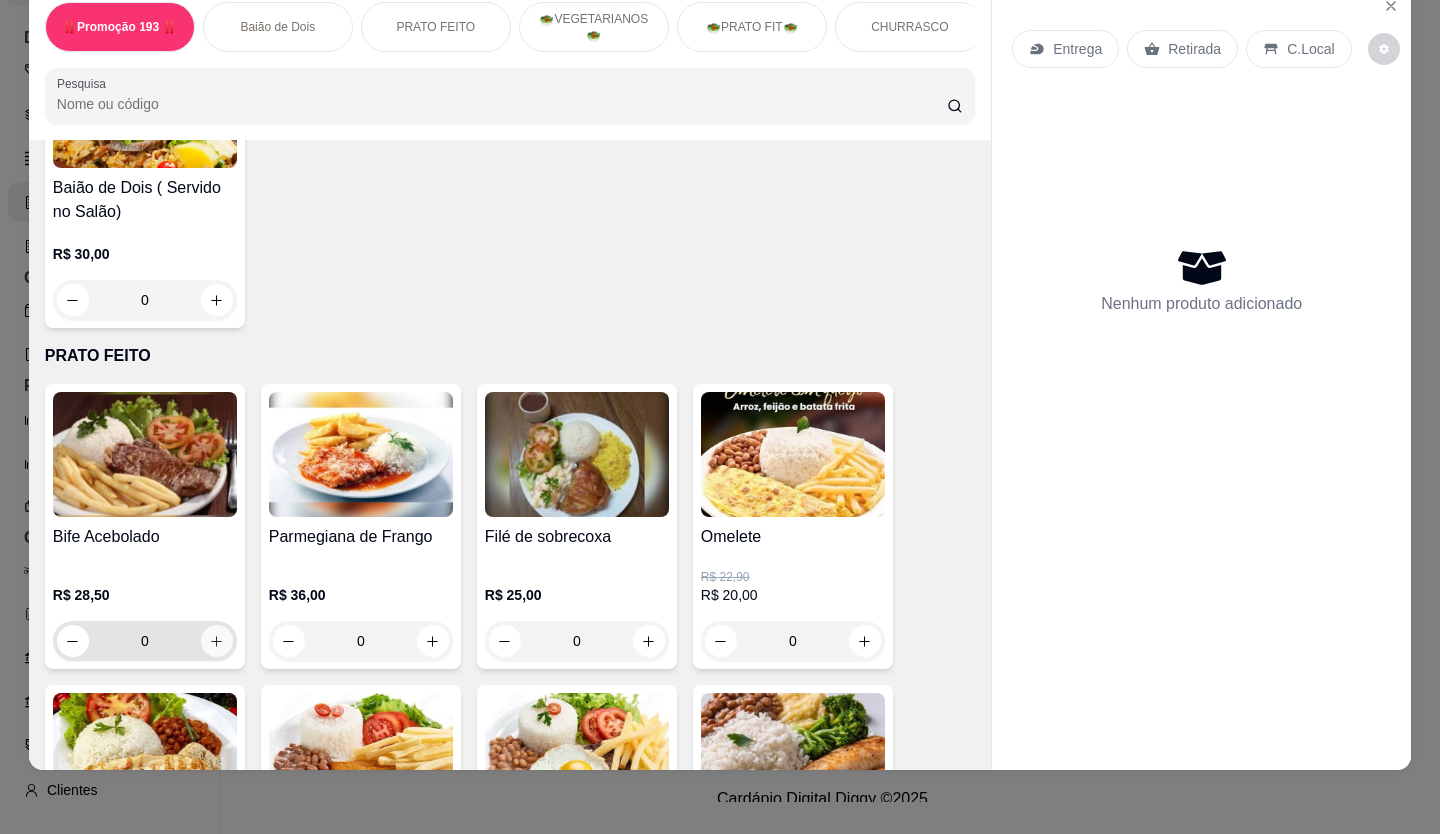 click at bounding box center [217, 641] 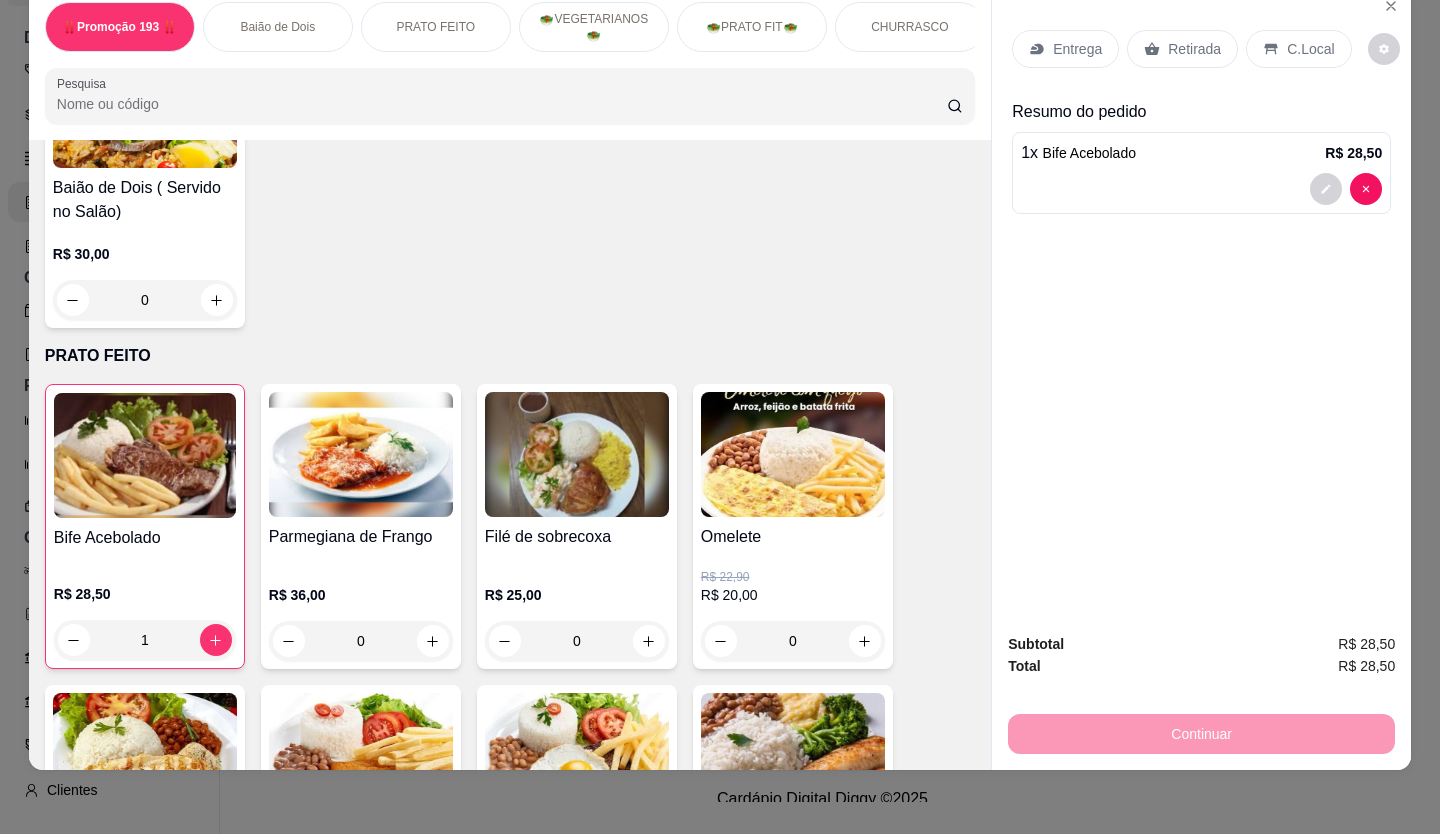 scroll, scrollTop: 0, scrollLeft: 0, axis: both 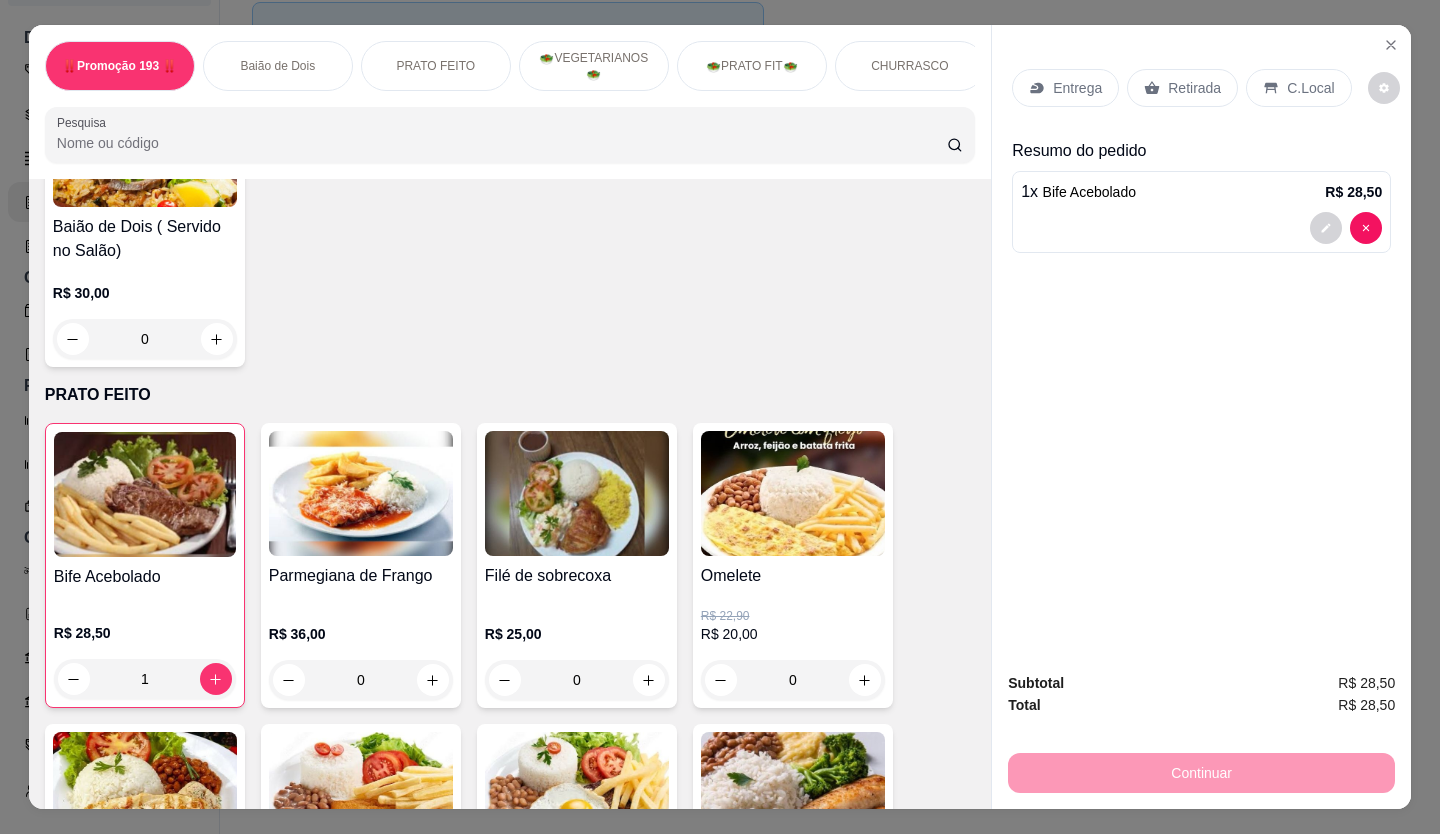 click on "Retirada" at bounding box center [1182, 88] 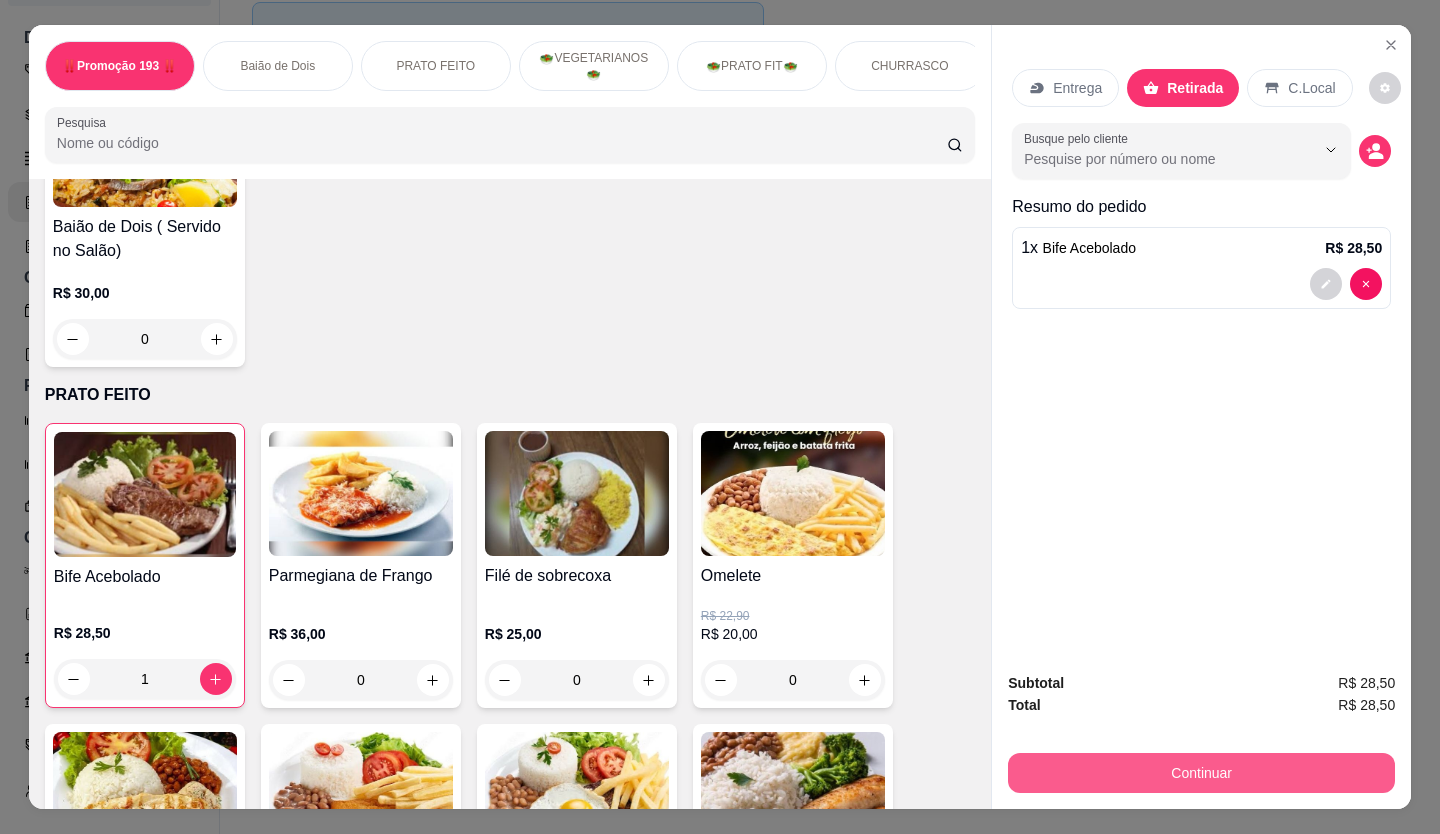 click on "Continuar" at bounding box center (1201, 773) 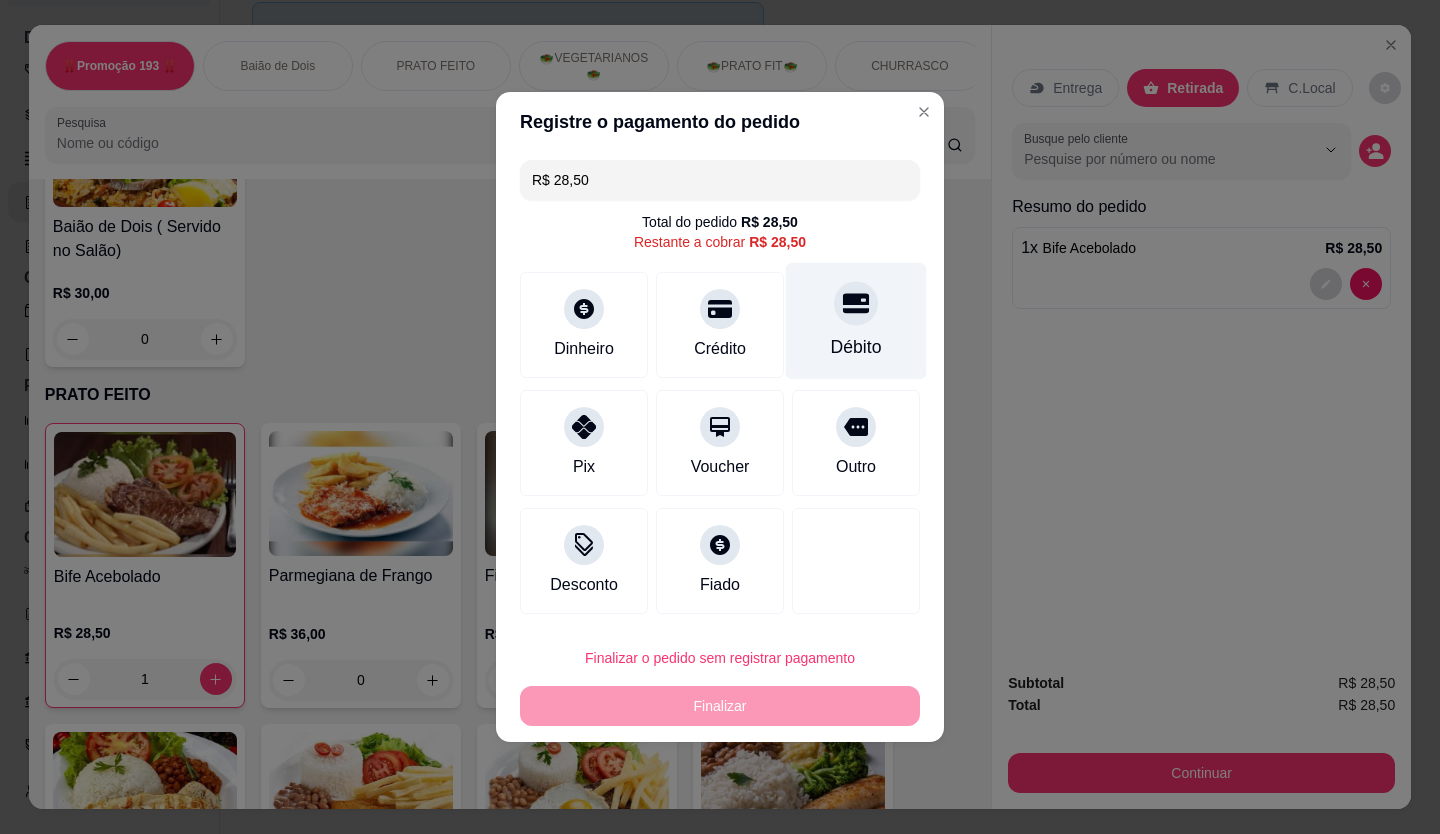 click at bounding box center (856, 303) 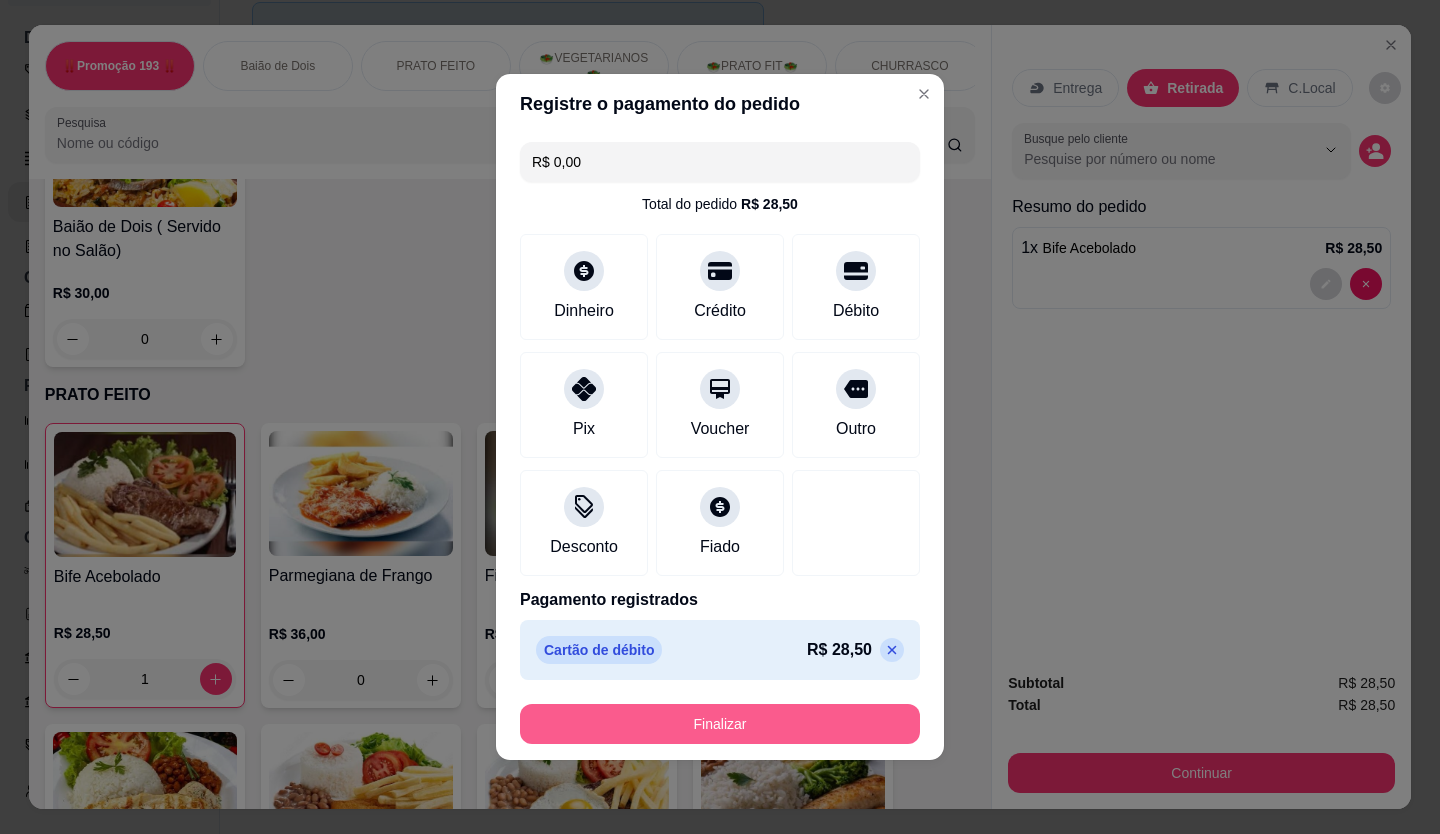 click on "Finalizar" at bounding box center (720, 724) 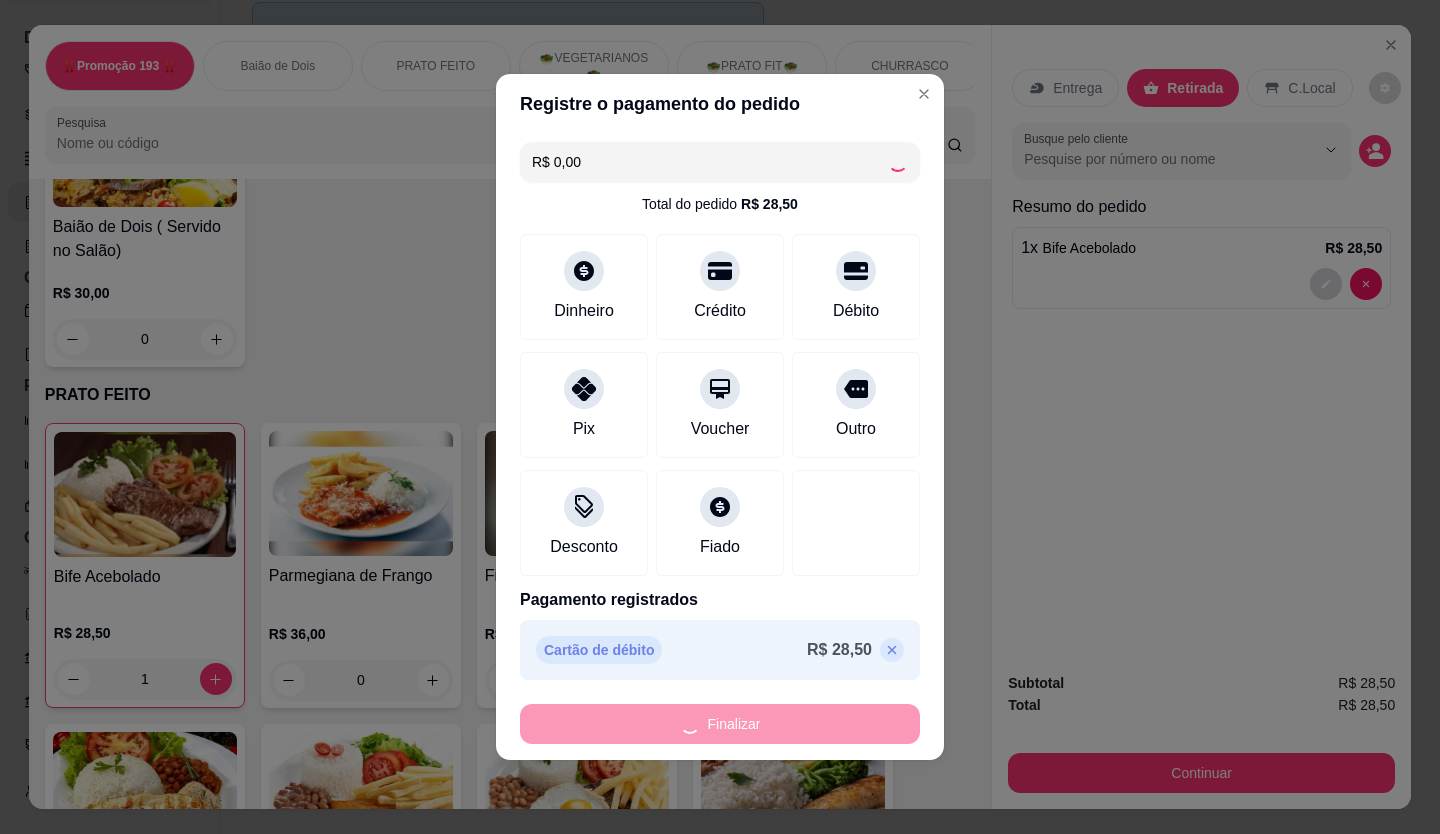 type on "0" 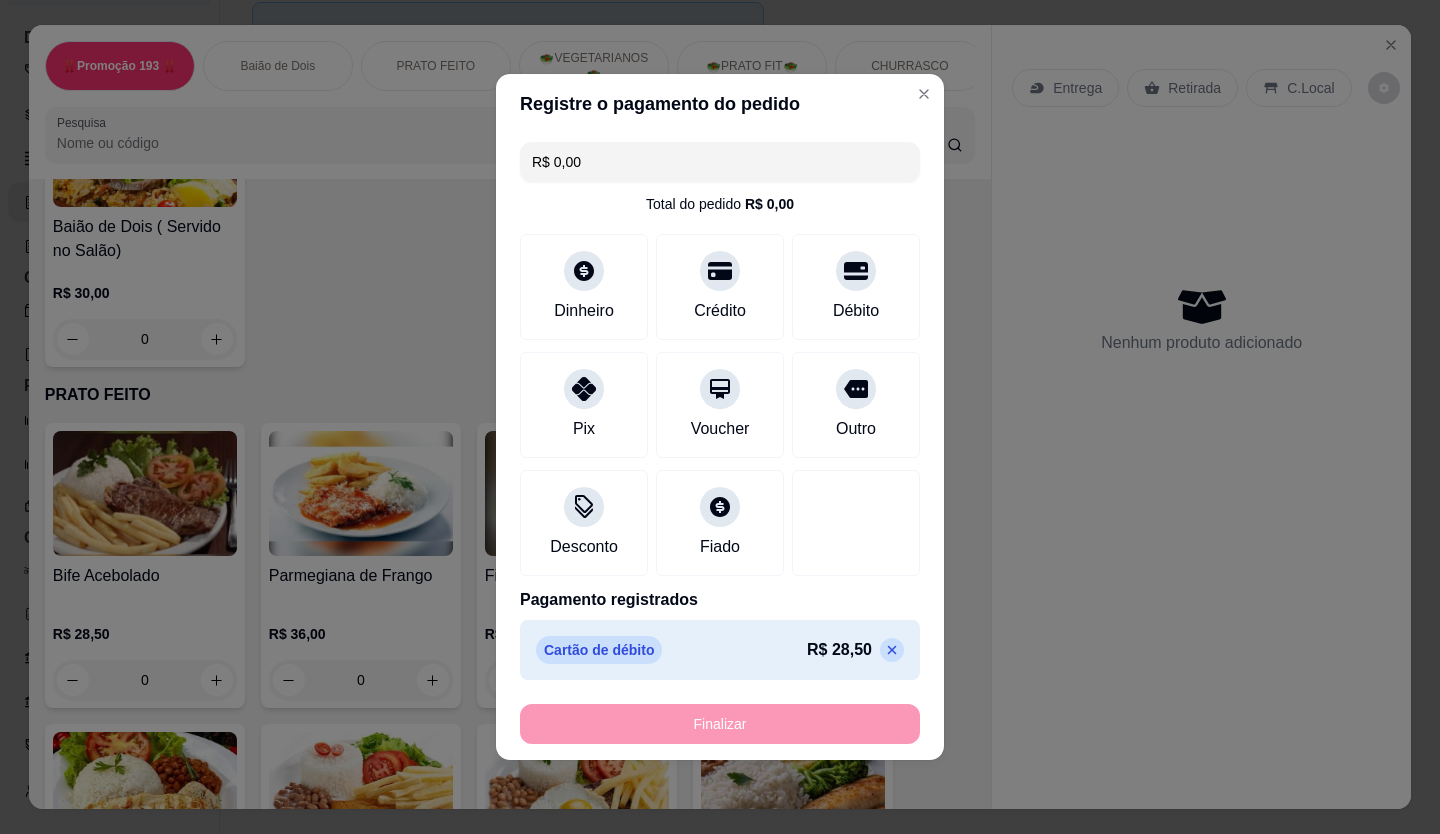 type on "-R$ 28,50" 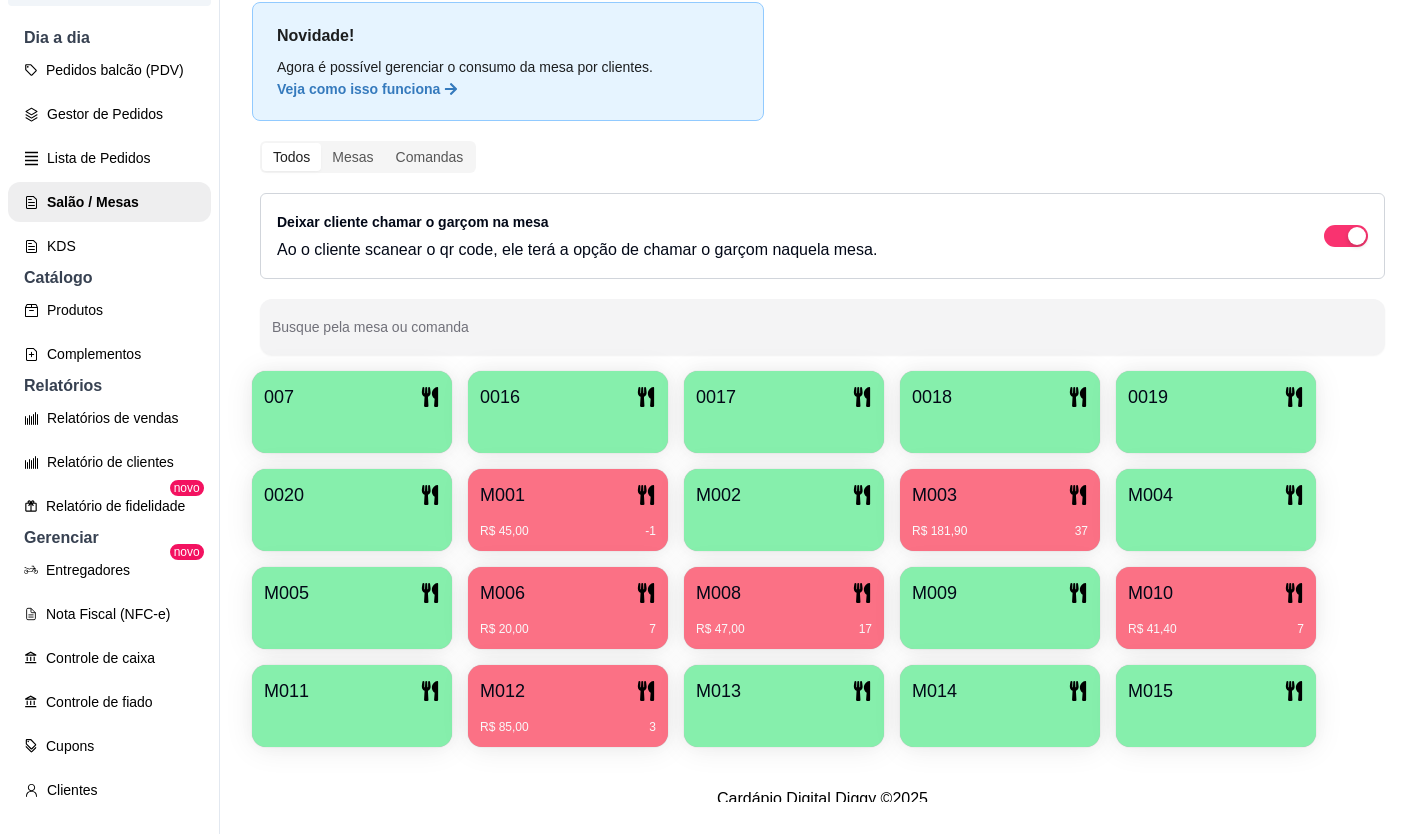 click on "R$ 181,90 37" at bounding box center [1000, 531] 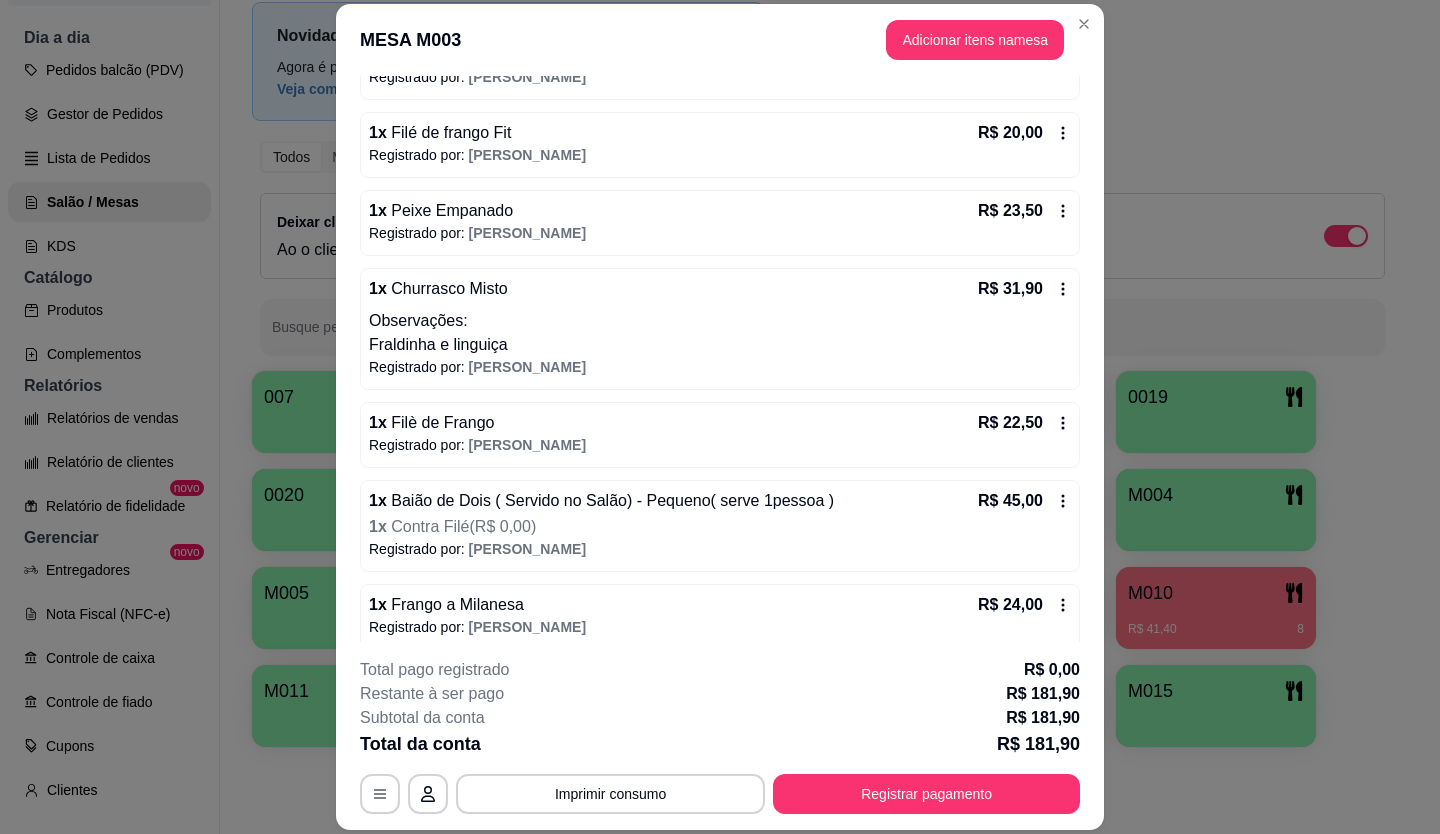 scroll, scrollTop: 247, scrollLeft: 0, axis: vertical 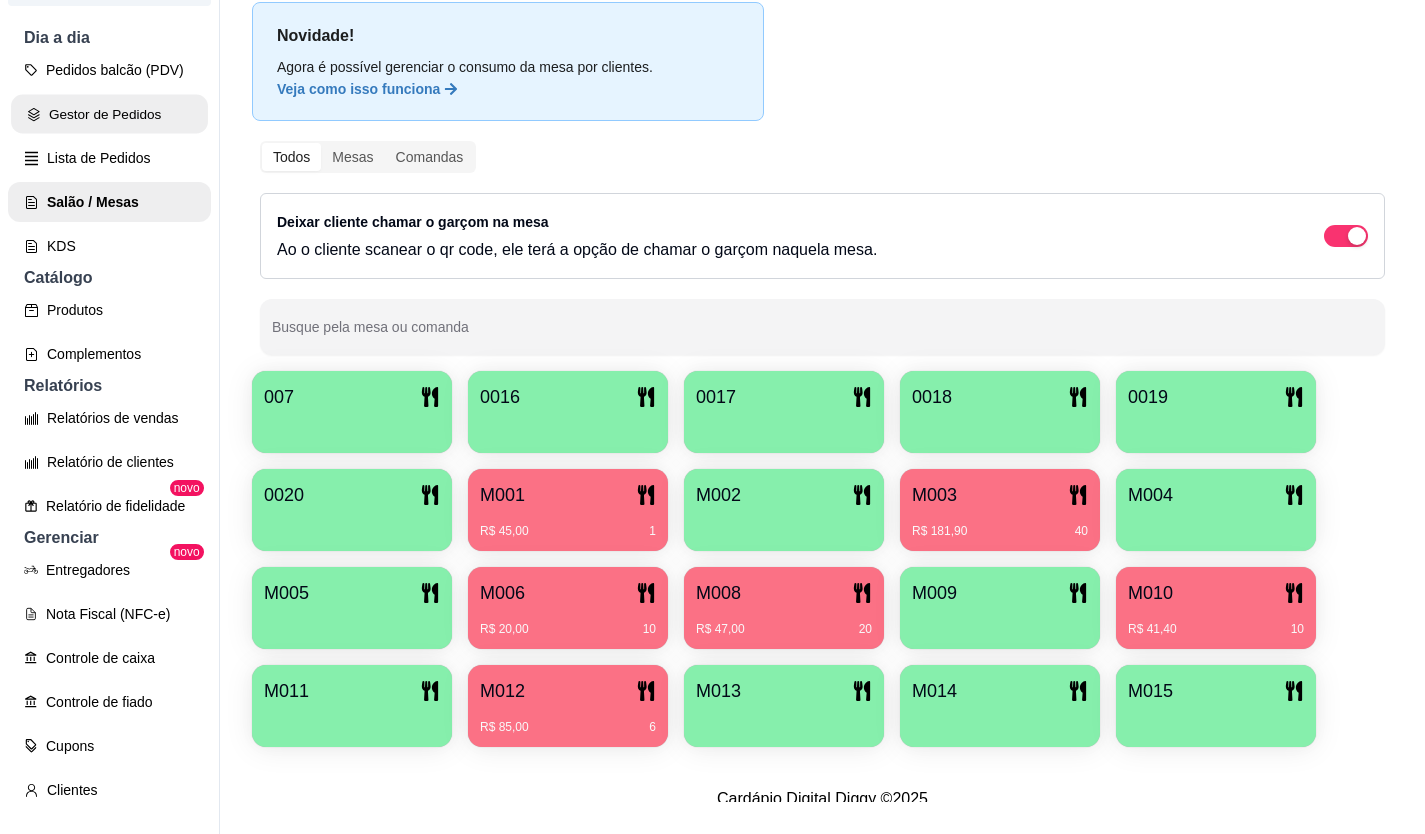 click on "Gestor de Pedidos" at bounding box center (109, 114) 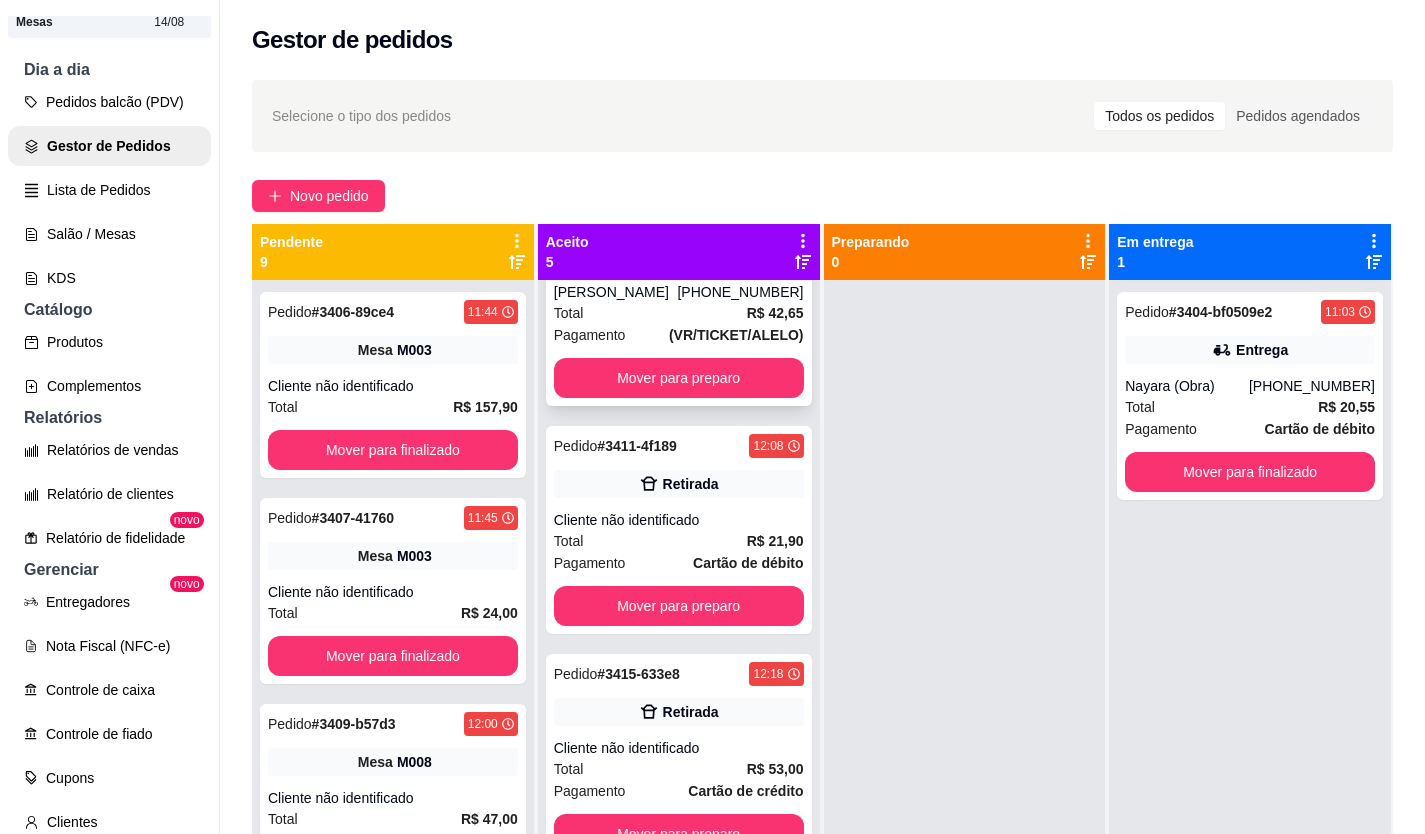 scroll, scrollTop: 326, scrollLeft: 0, axis: vertical 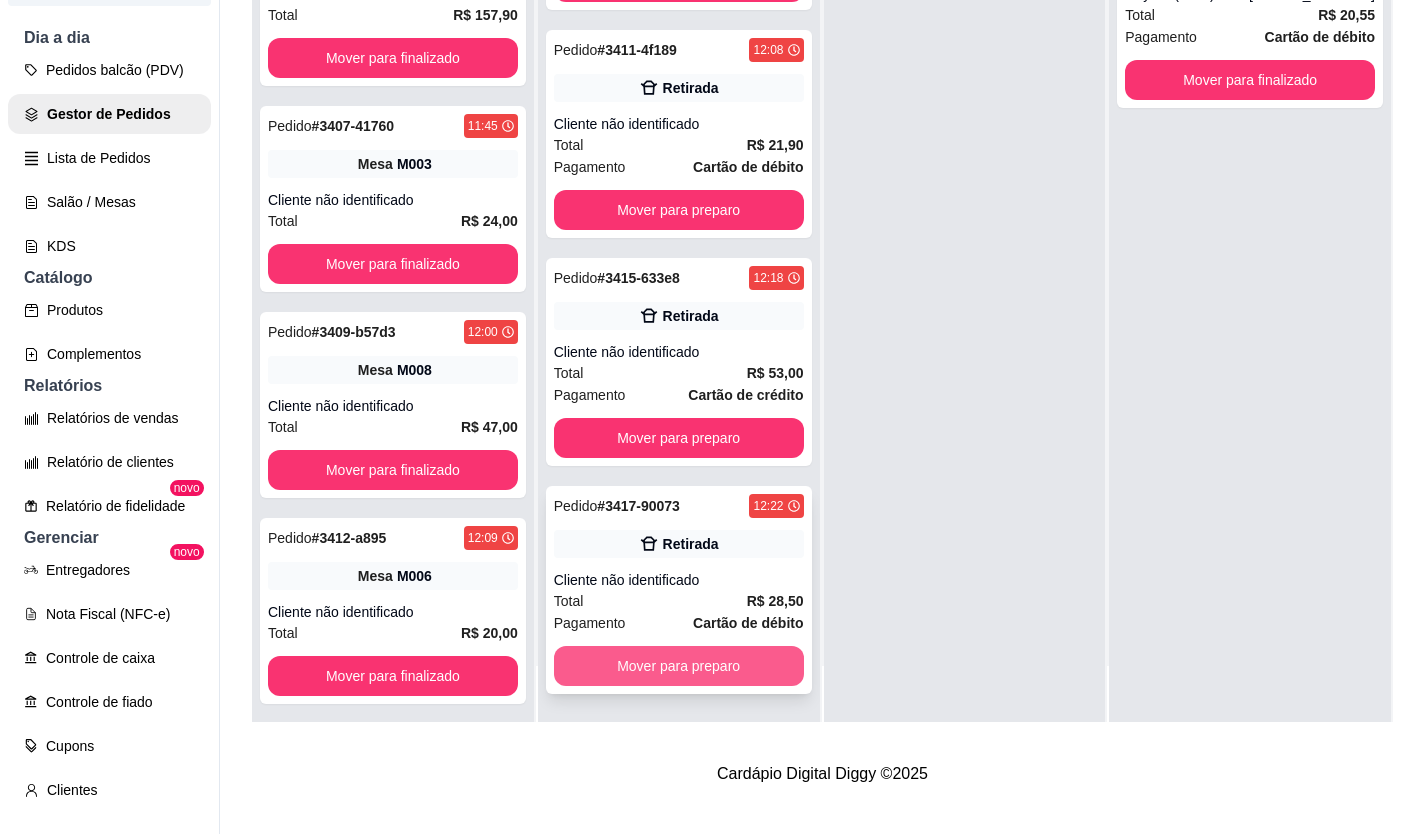 click on "Mover para preparo" at bounding box center (679, 666) 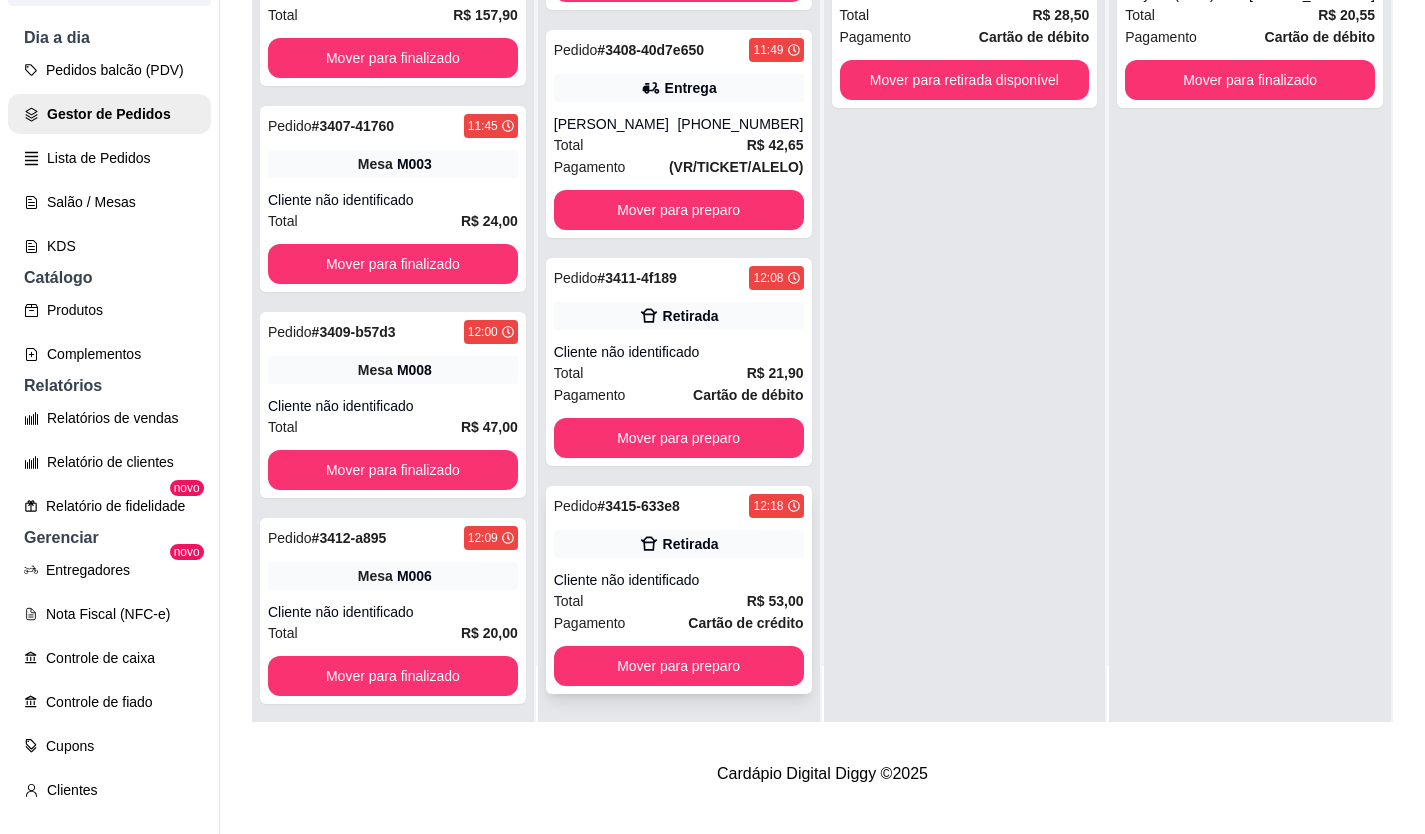 scroll, scrollTop: 98, scrollLeft: 0, axis: vertical 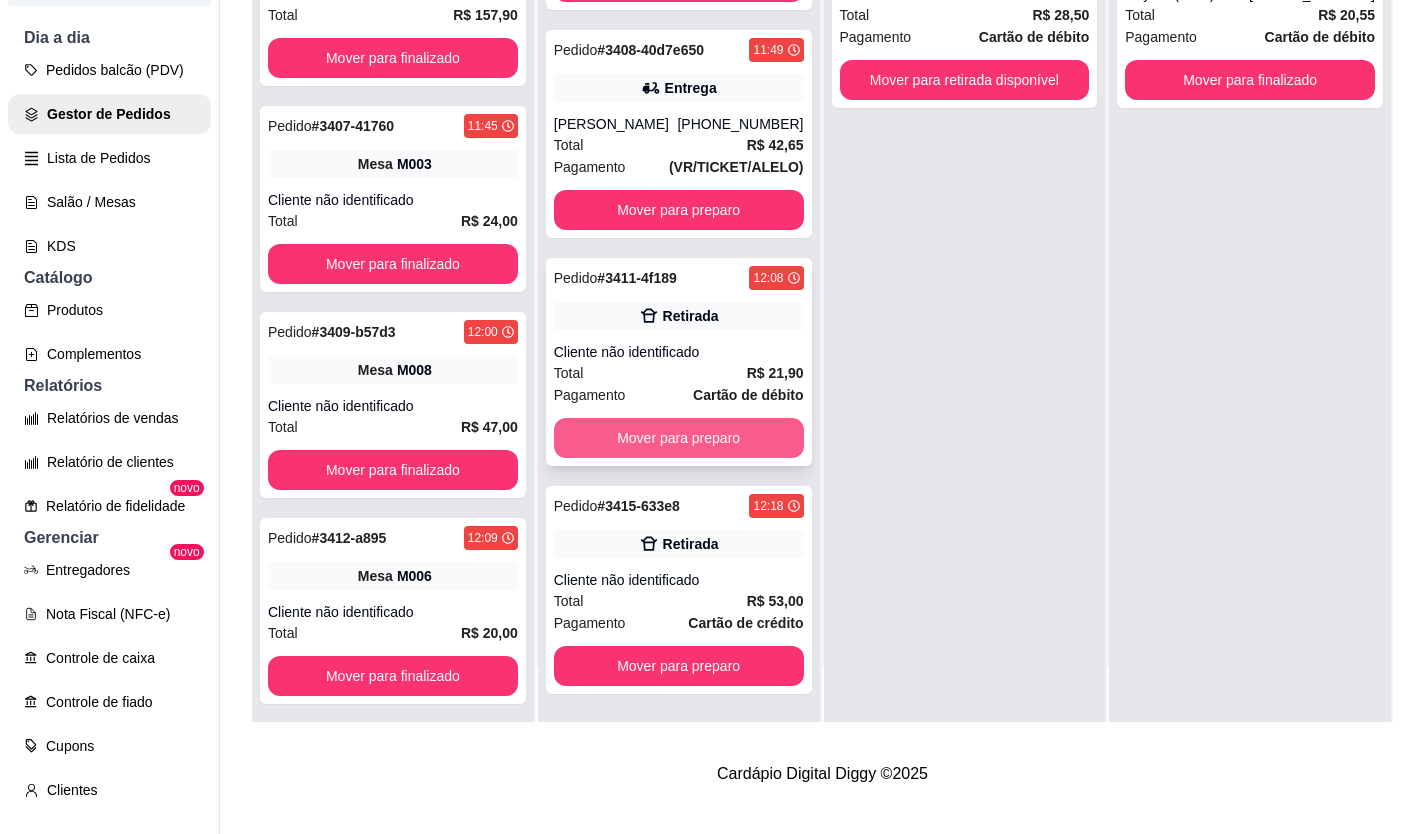 click on "Mover para preparo" at bounding box center [679, 438] 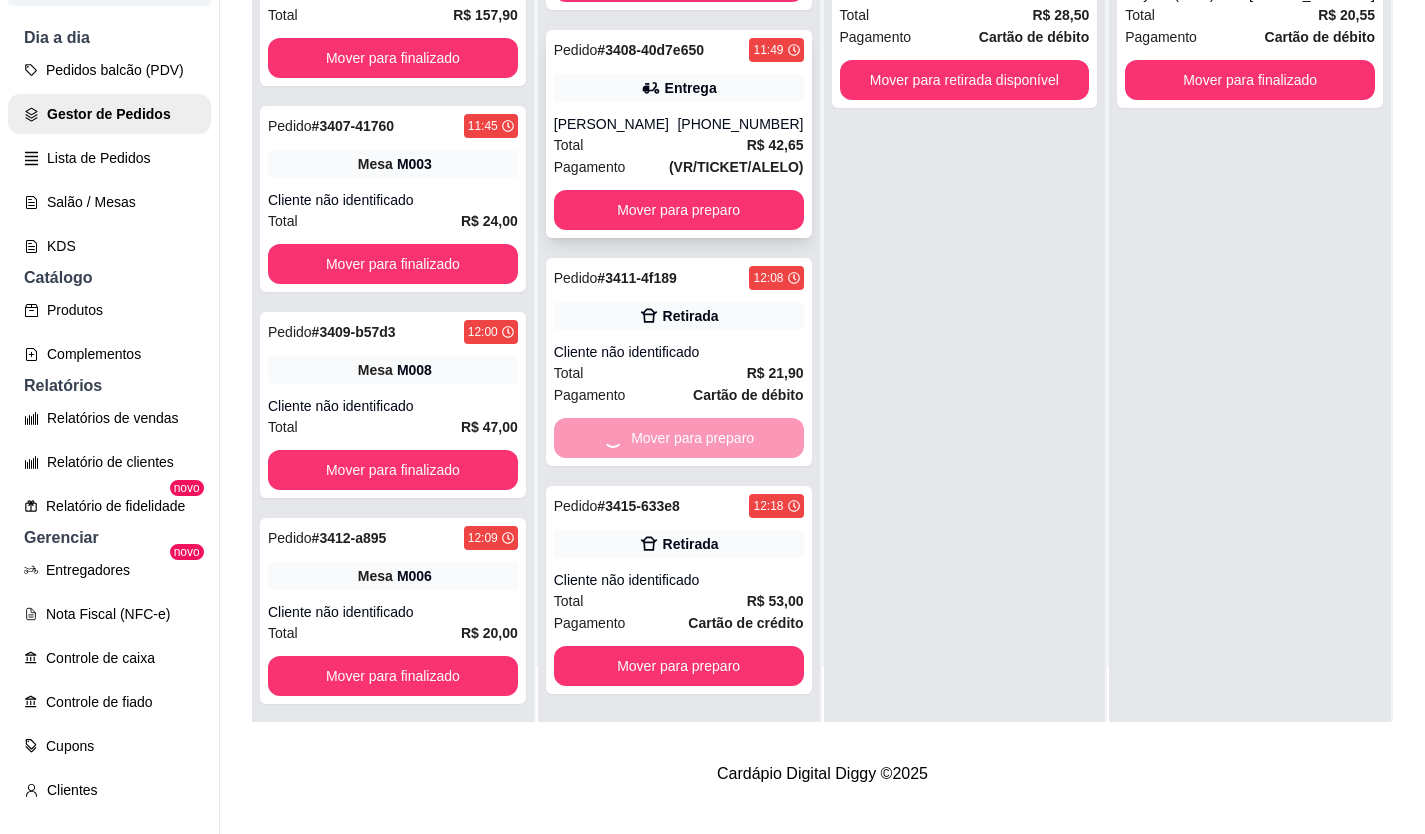 scroll, scrollTop: 0, scrollLeft: 0, axis: both 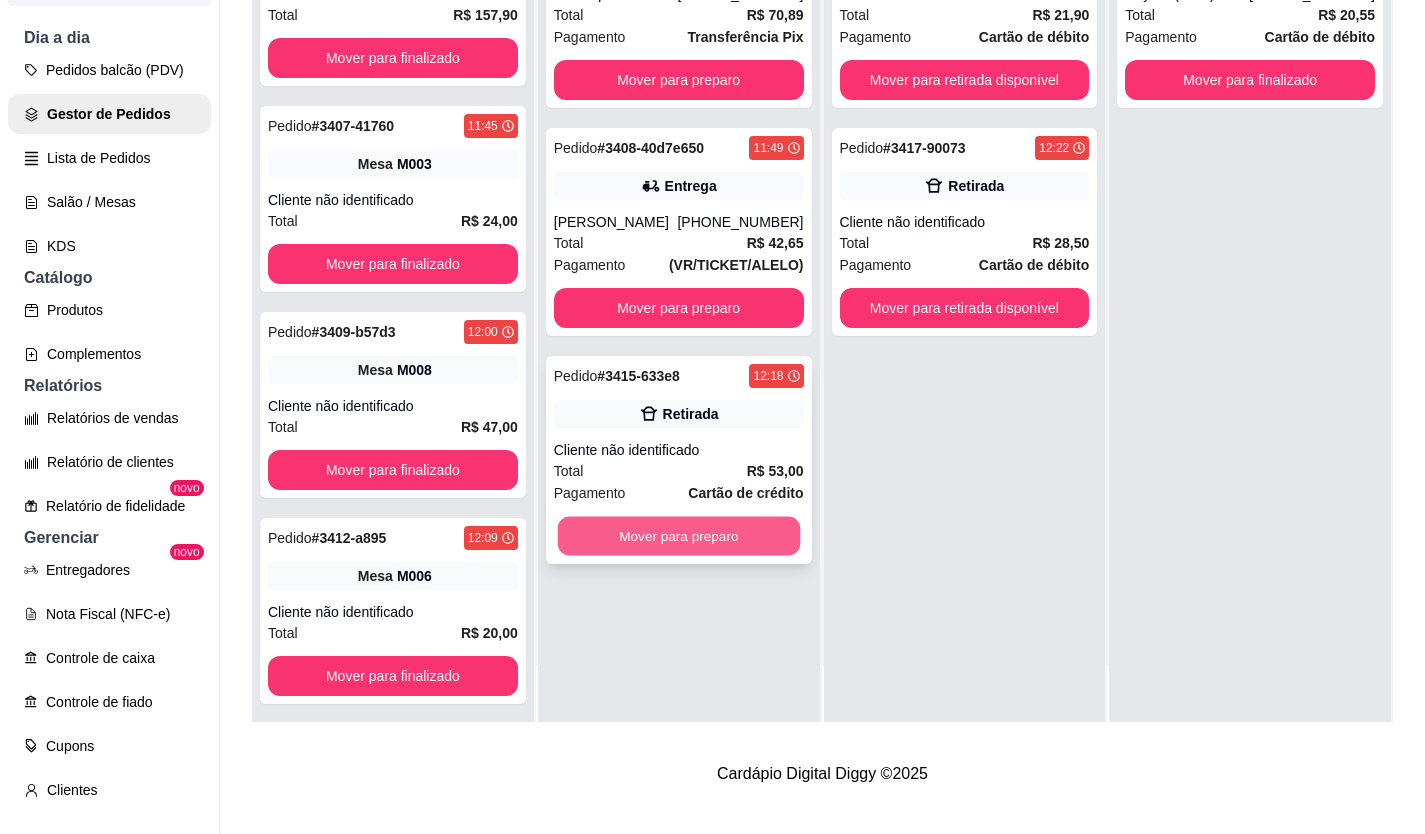 click on "Mover para preparo" at bounding box center (678, 536) 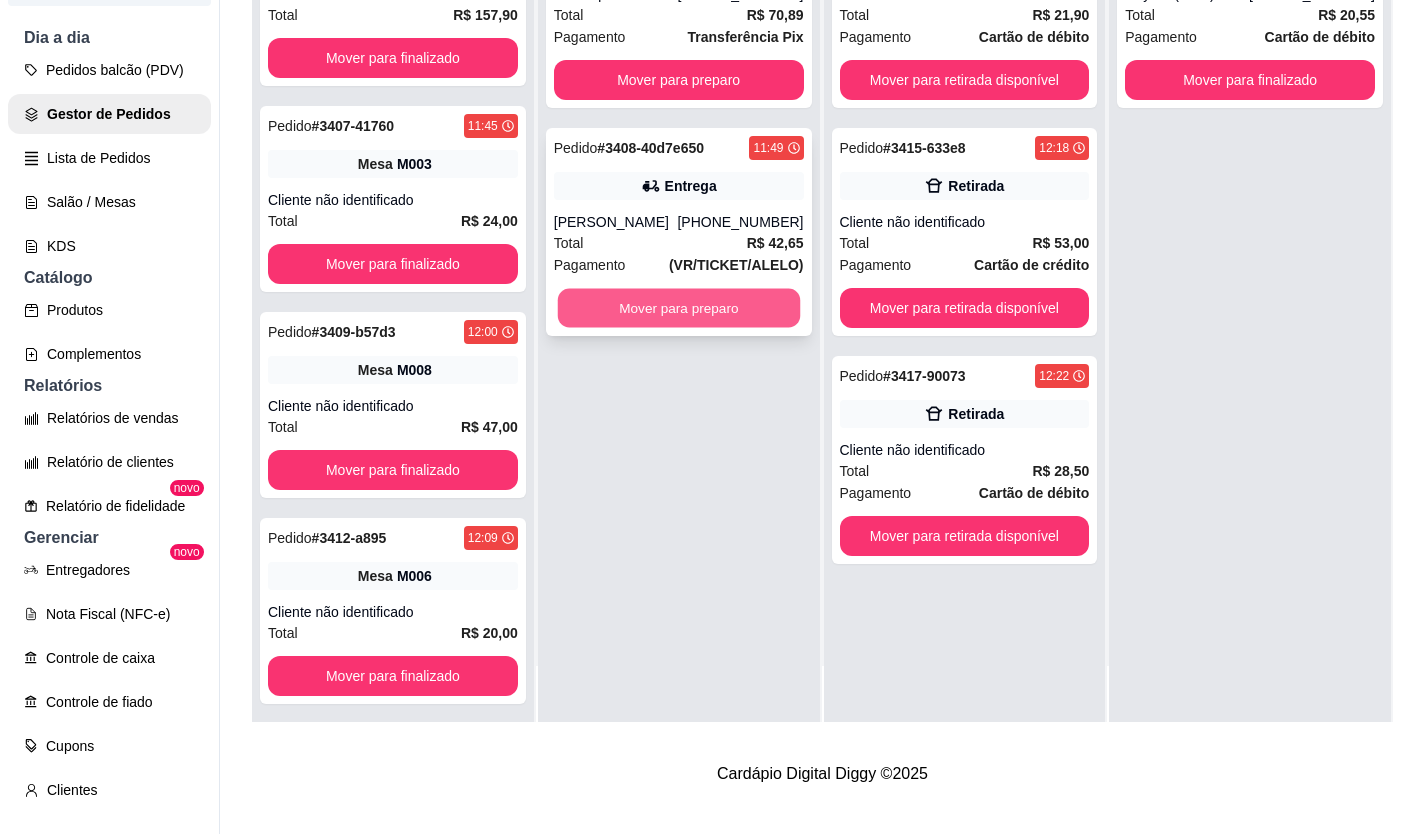 click on "Mover para preparo" at bounding box center (678, 308) 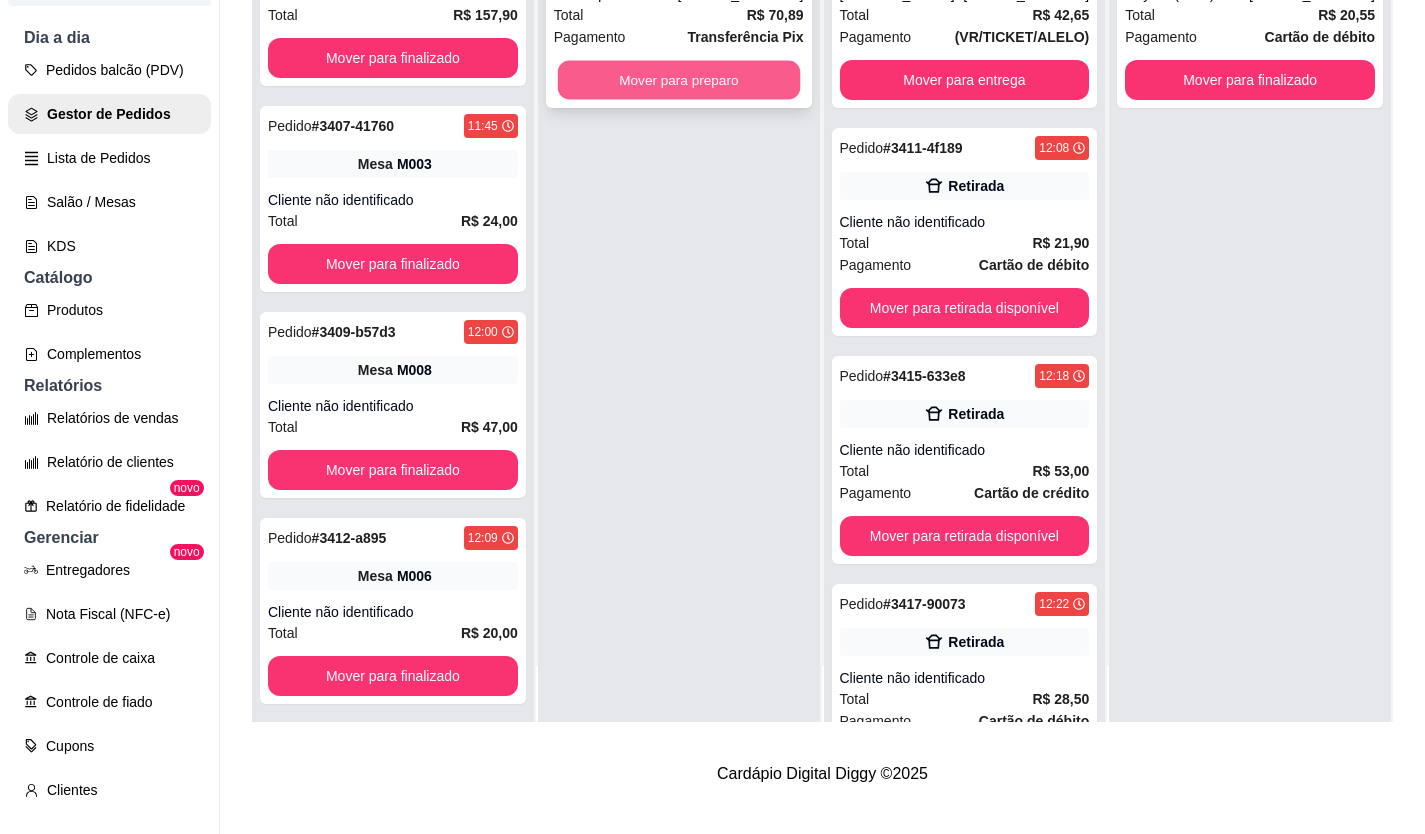 click on "Mover para preparo" at bounding box center [678, 80] 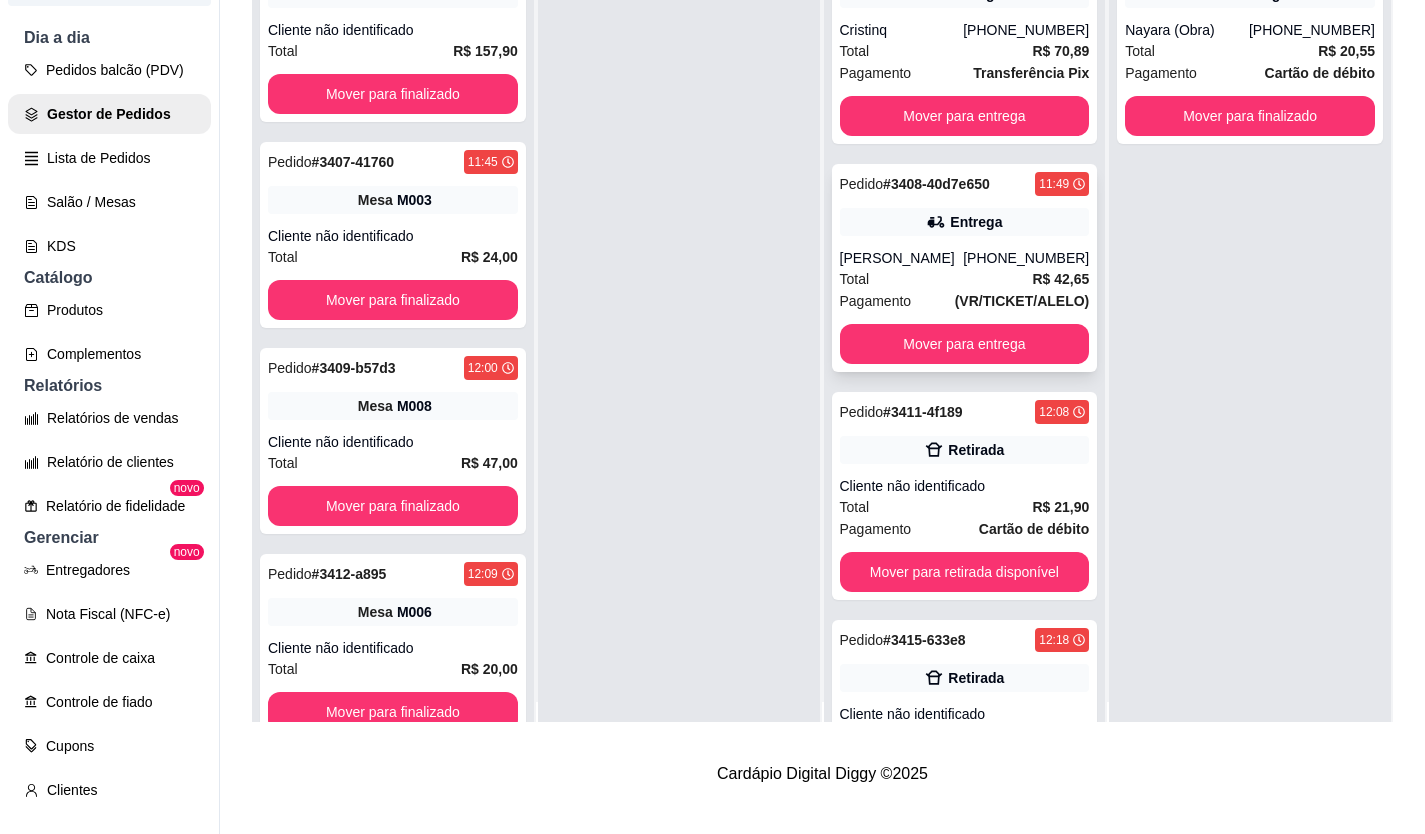scroll, scrollTop: 0, scrollLeft: 0, axis: both 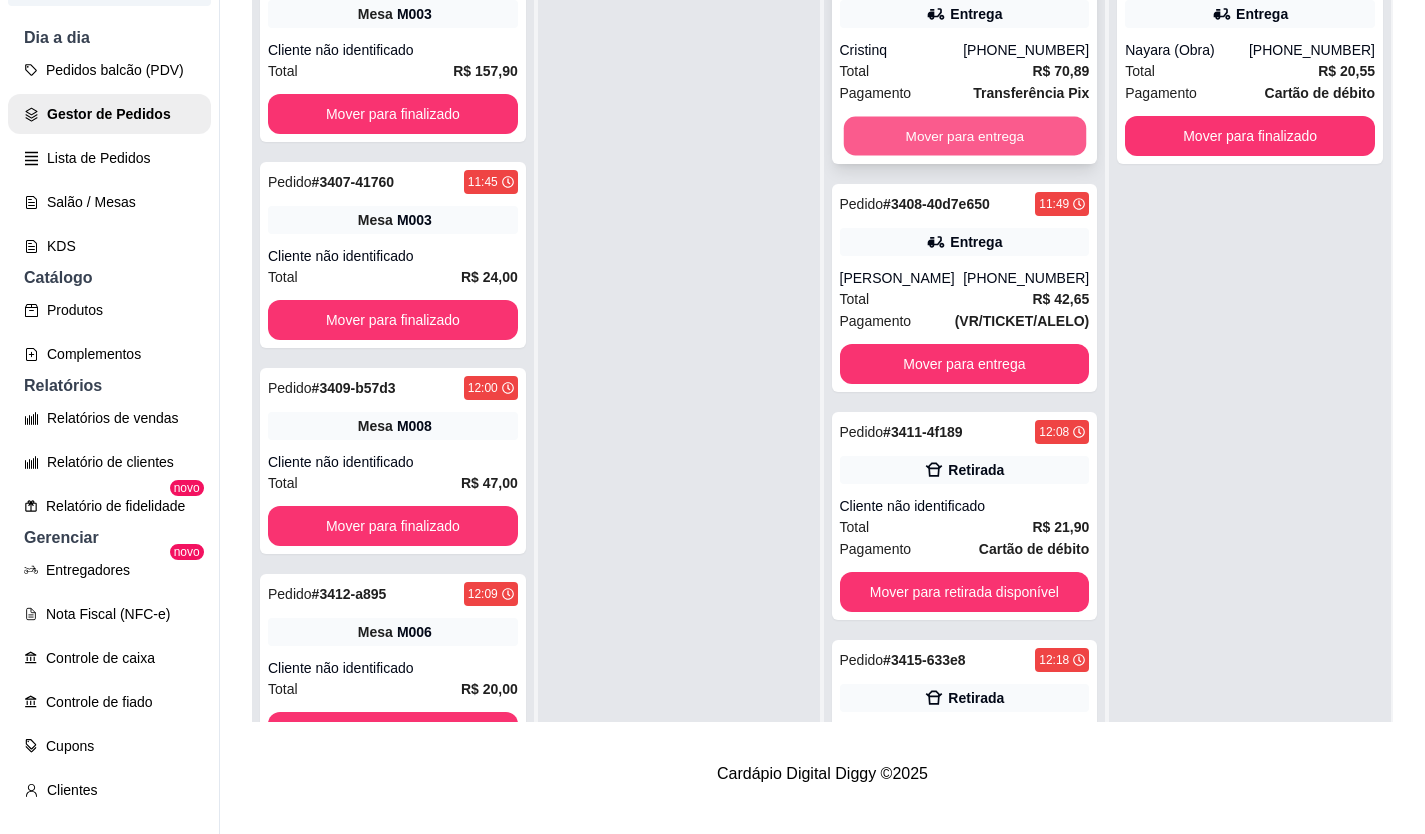 click on "Mover para entrega" at bounding box center [964, 136] 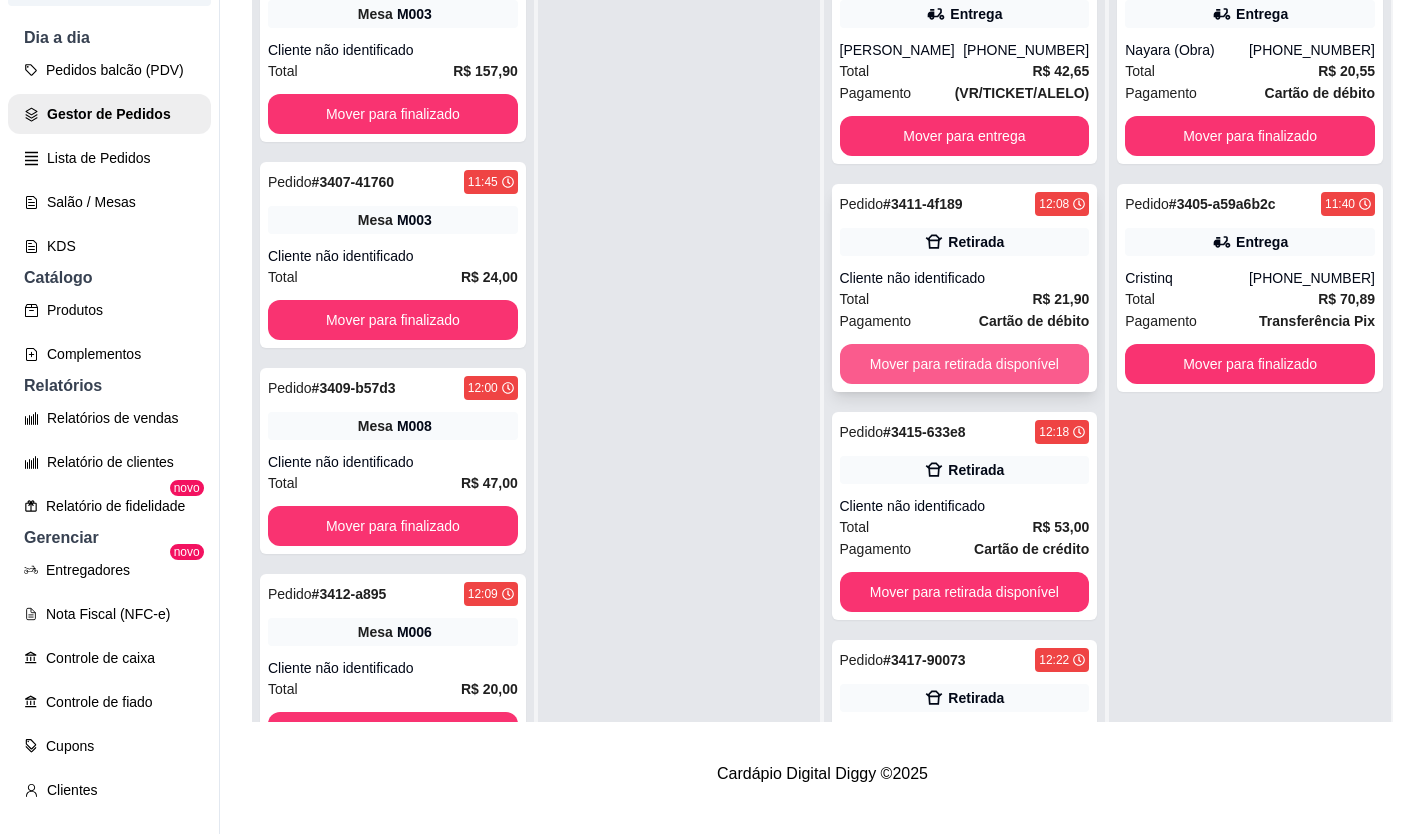 click on "Pedido  # 3411-4f189 12:08 Retirada Cliente não identificado Total R$ 21,90 Pagamento Cartão de débito Mover para retirada disponível" at bounding box center (965, 288) 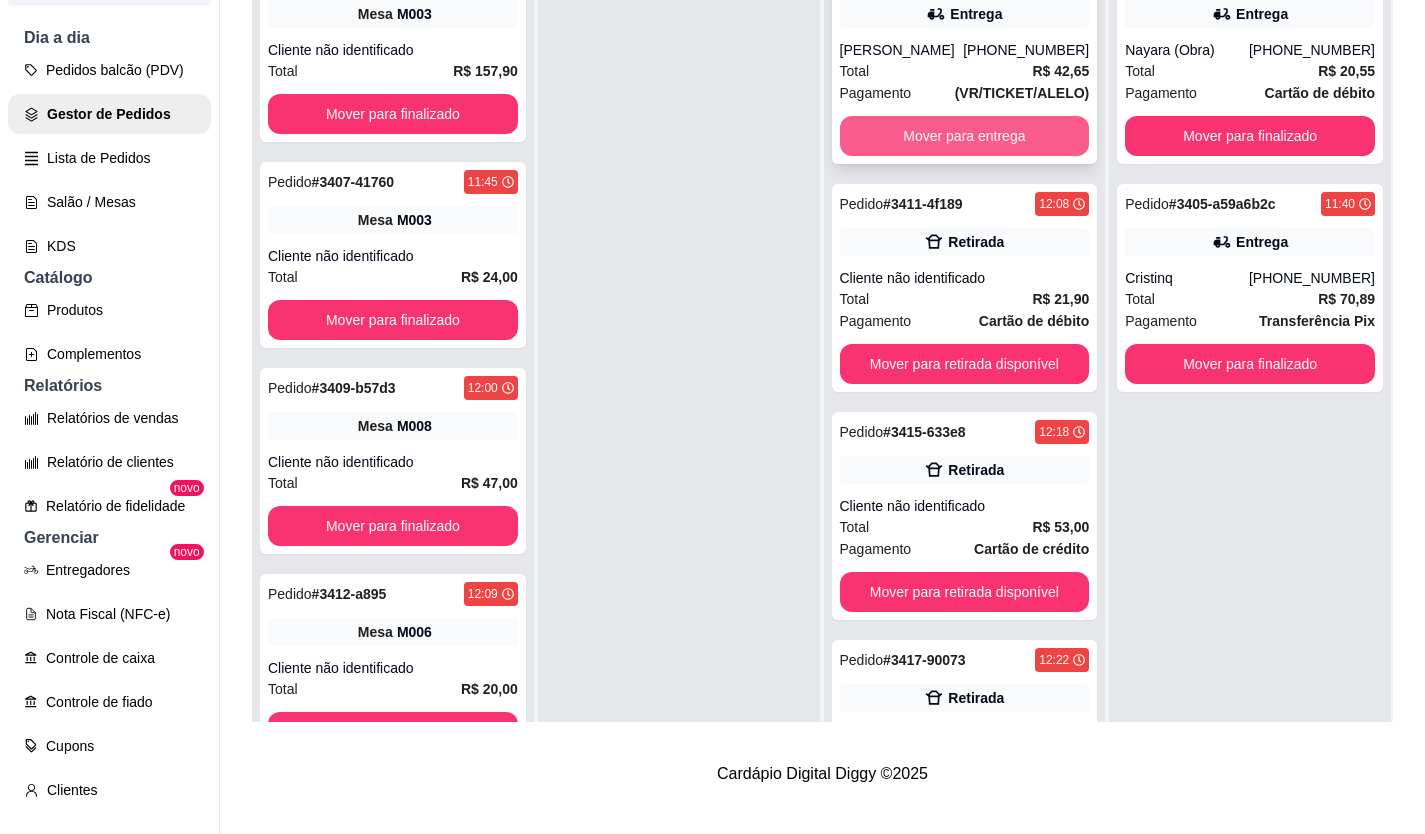 click on "Mover para entrega" at bounding box center [965, 136] 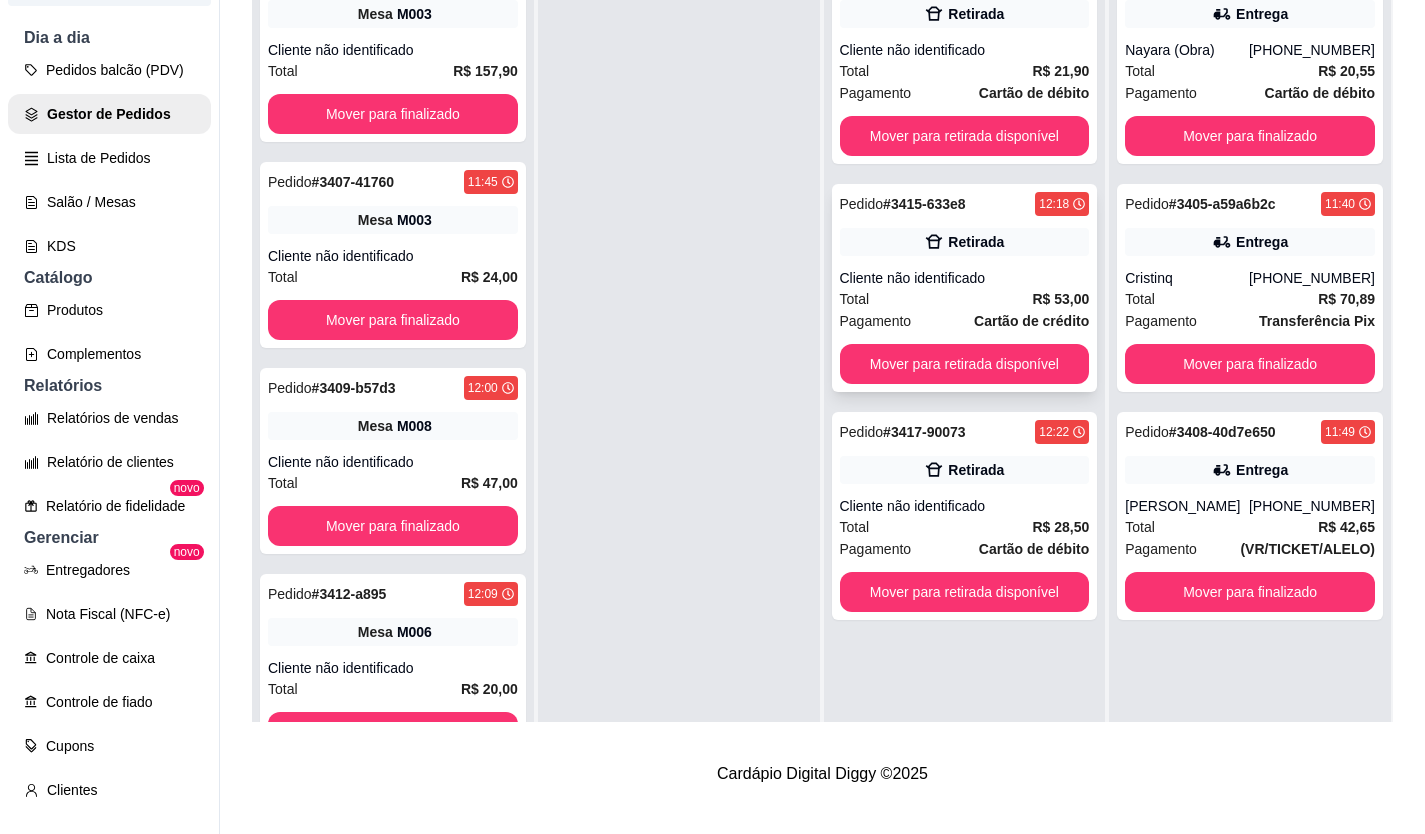 click on "Mover para retirada disponível" at bounding box center [965, 364] 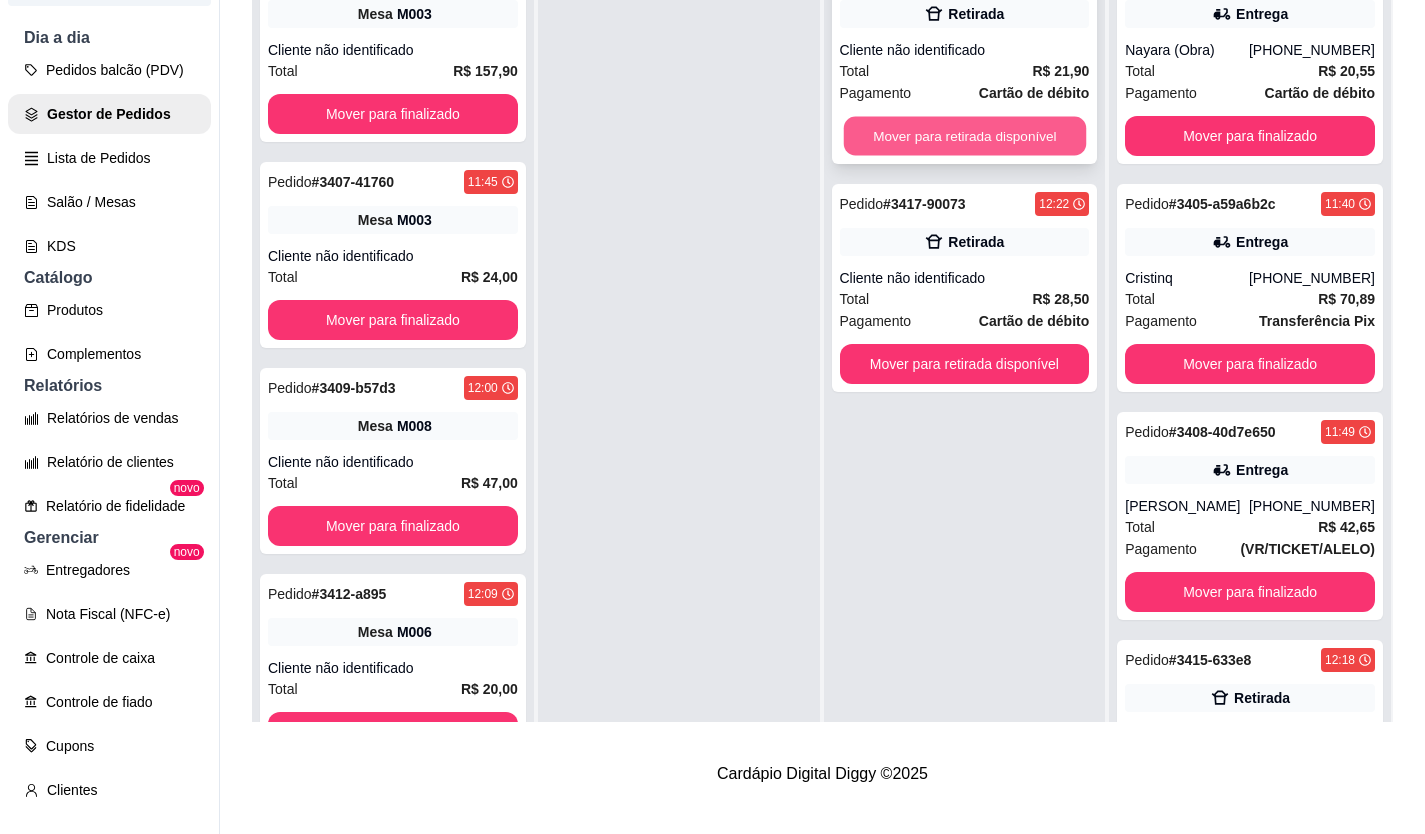 click on "Mover para retirada disponível" at bounding box center (964, 136) 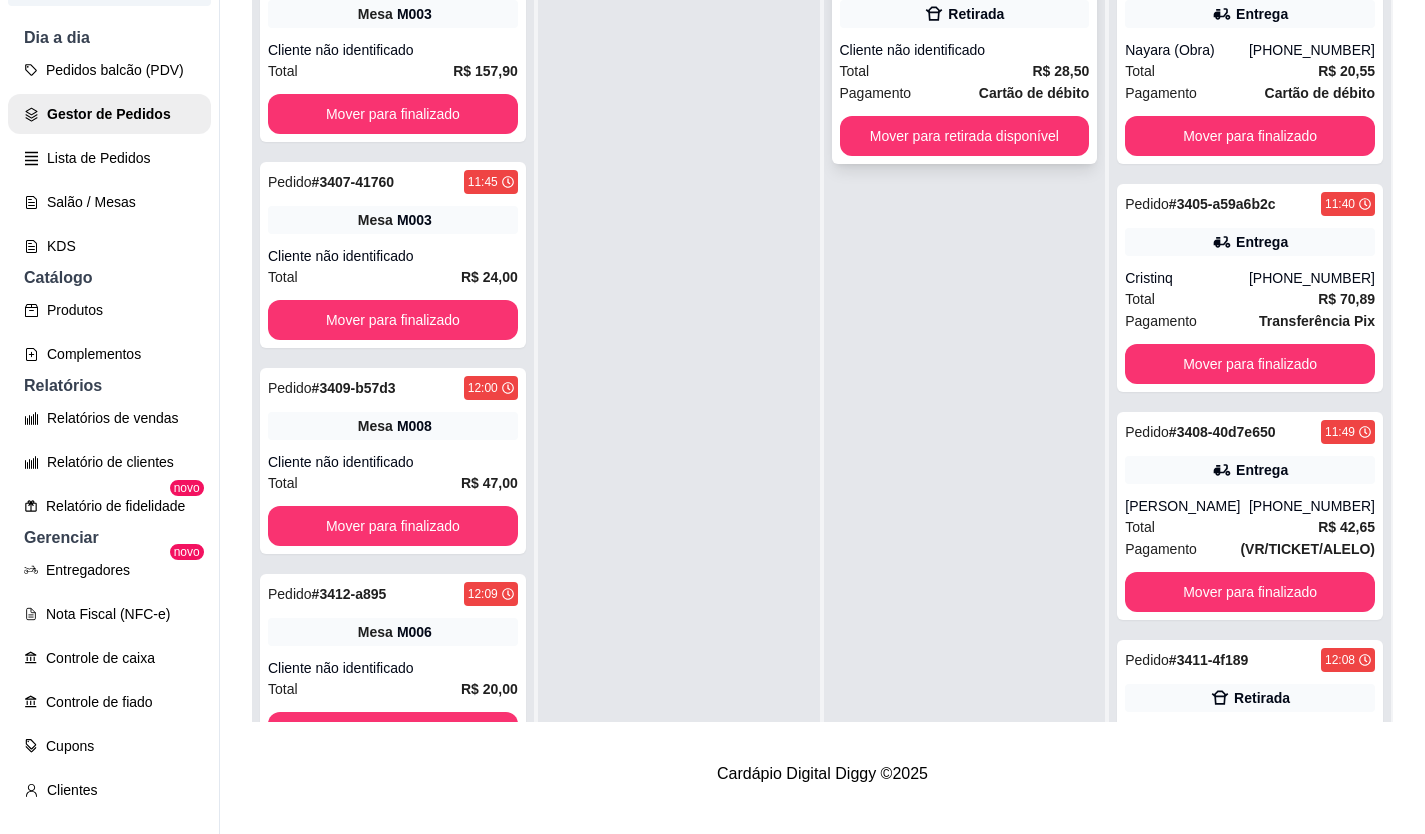 click on "Mover para retirada disponível" at bounding box center [965, 136] 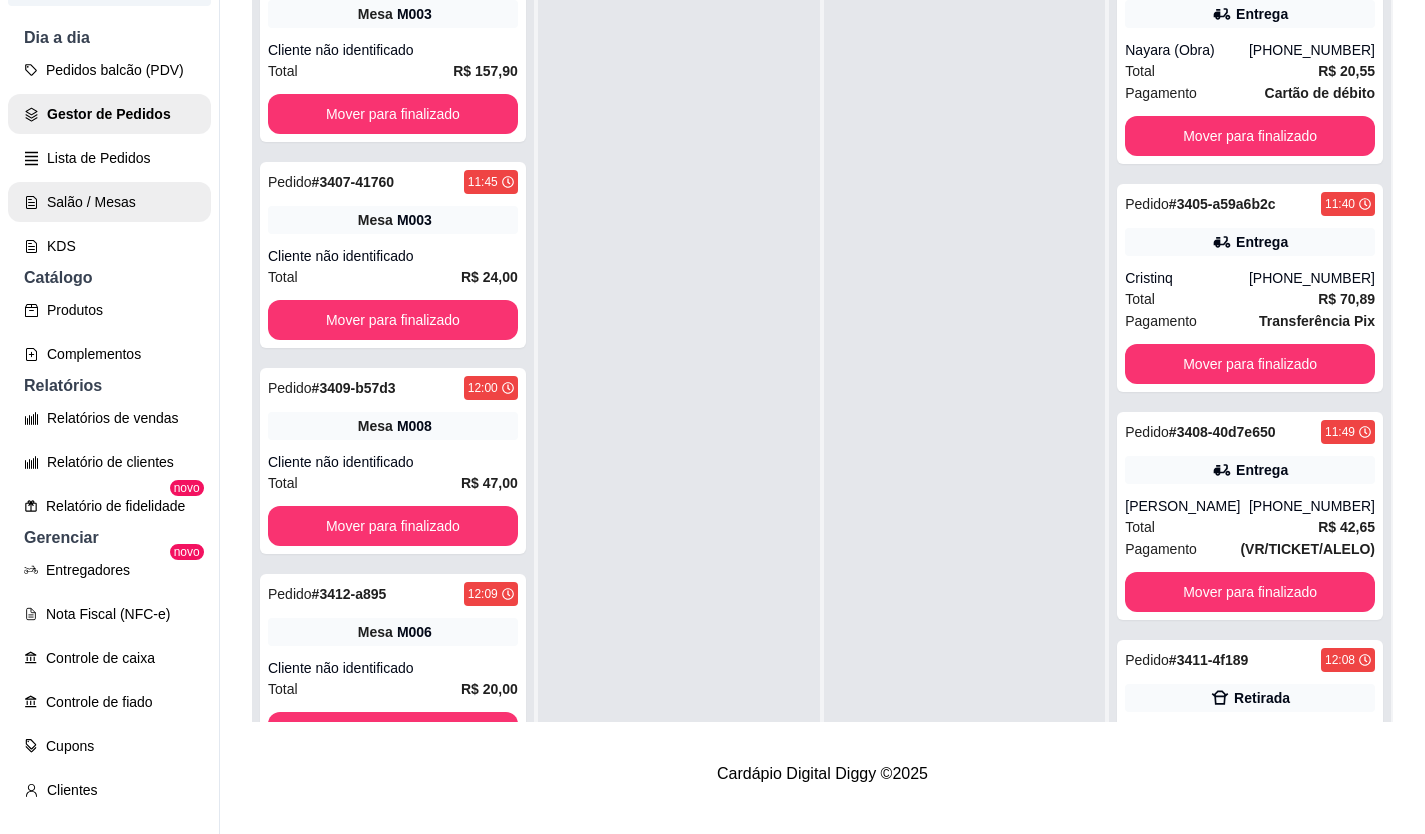click on "Salão / Mesas" at bounding box center (109, 202) 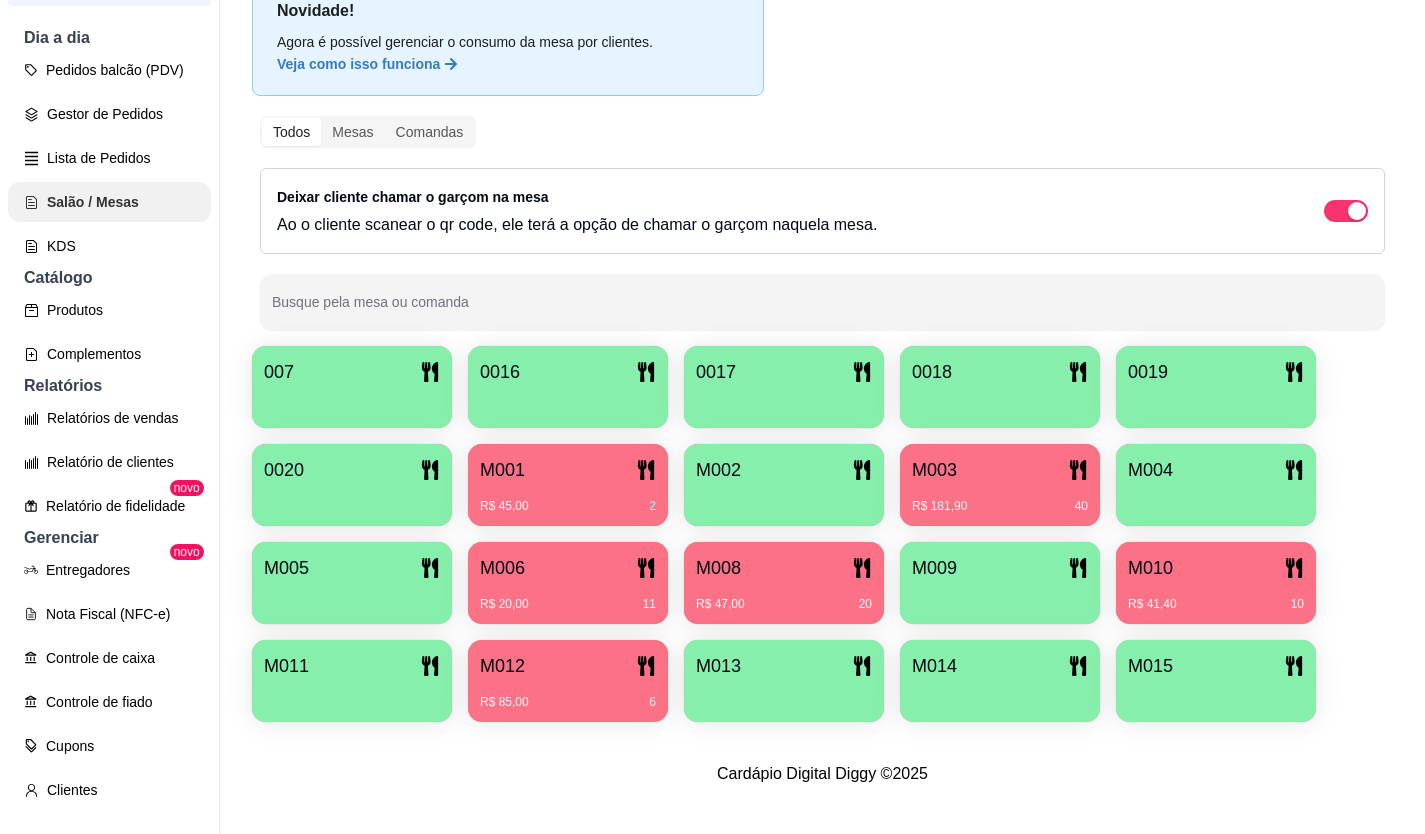 scroll, scrollTop: 0, scrollLeft: 0, axis: both 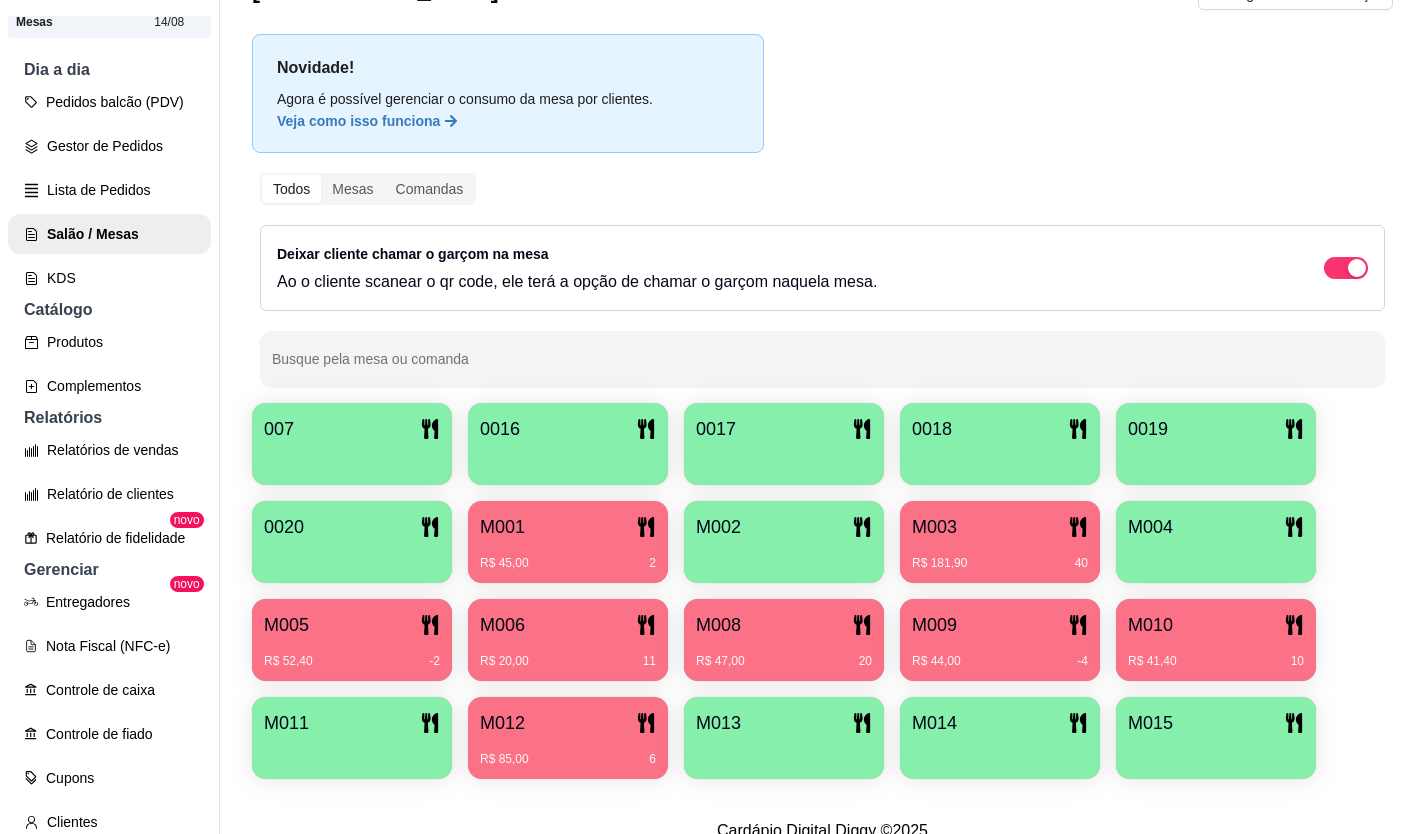 click on "R$ 181,90 40" at bounding box center (1000, 556) 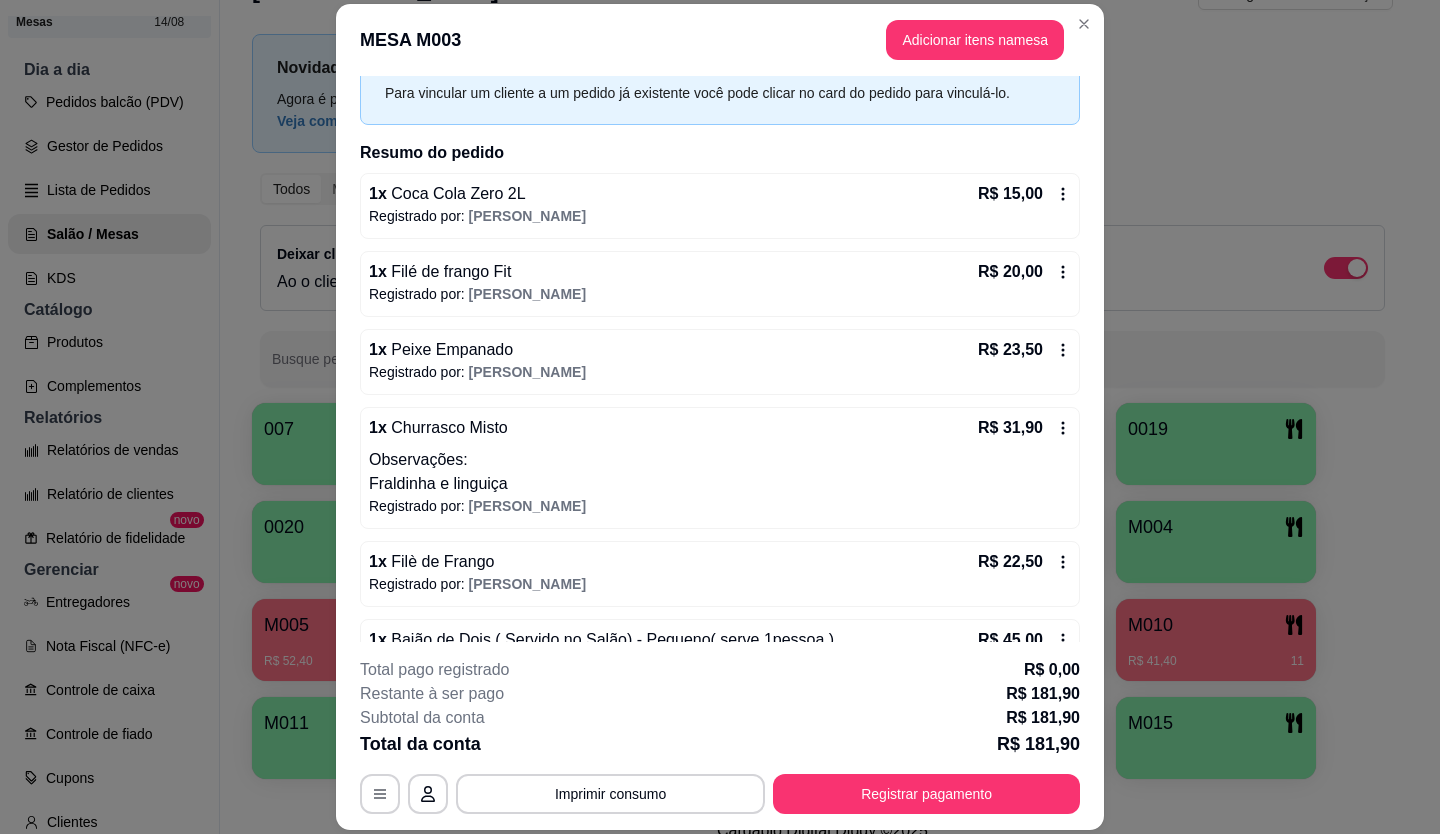 scroll, scrollTop: 247, scrollLeft: 0, axis: vertical 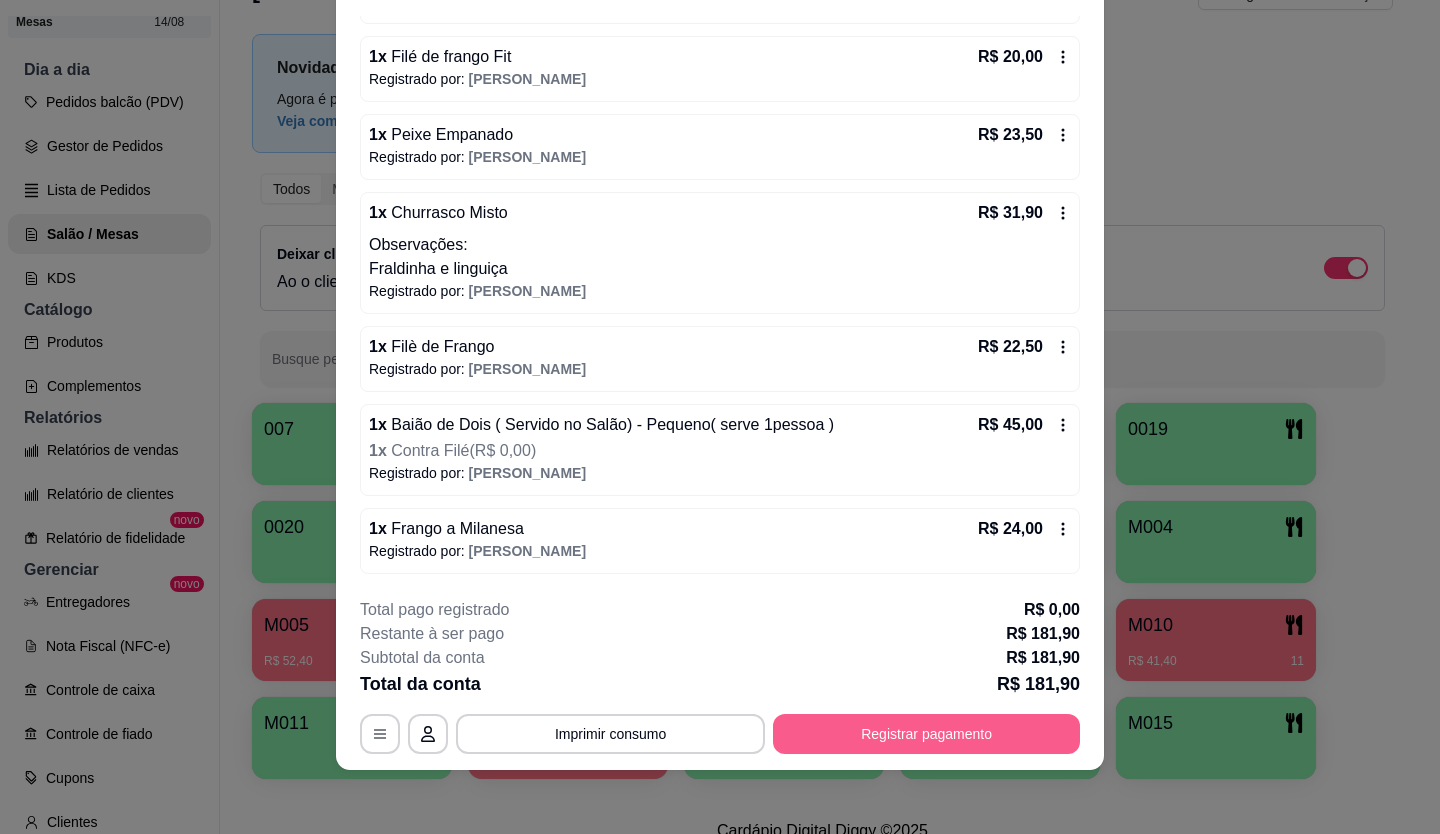 click on "Registrar pagamento" at bounding box center (926, 734) 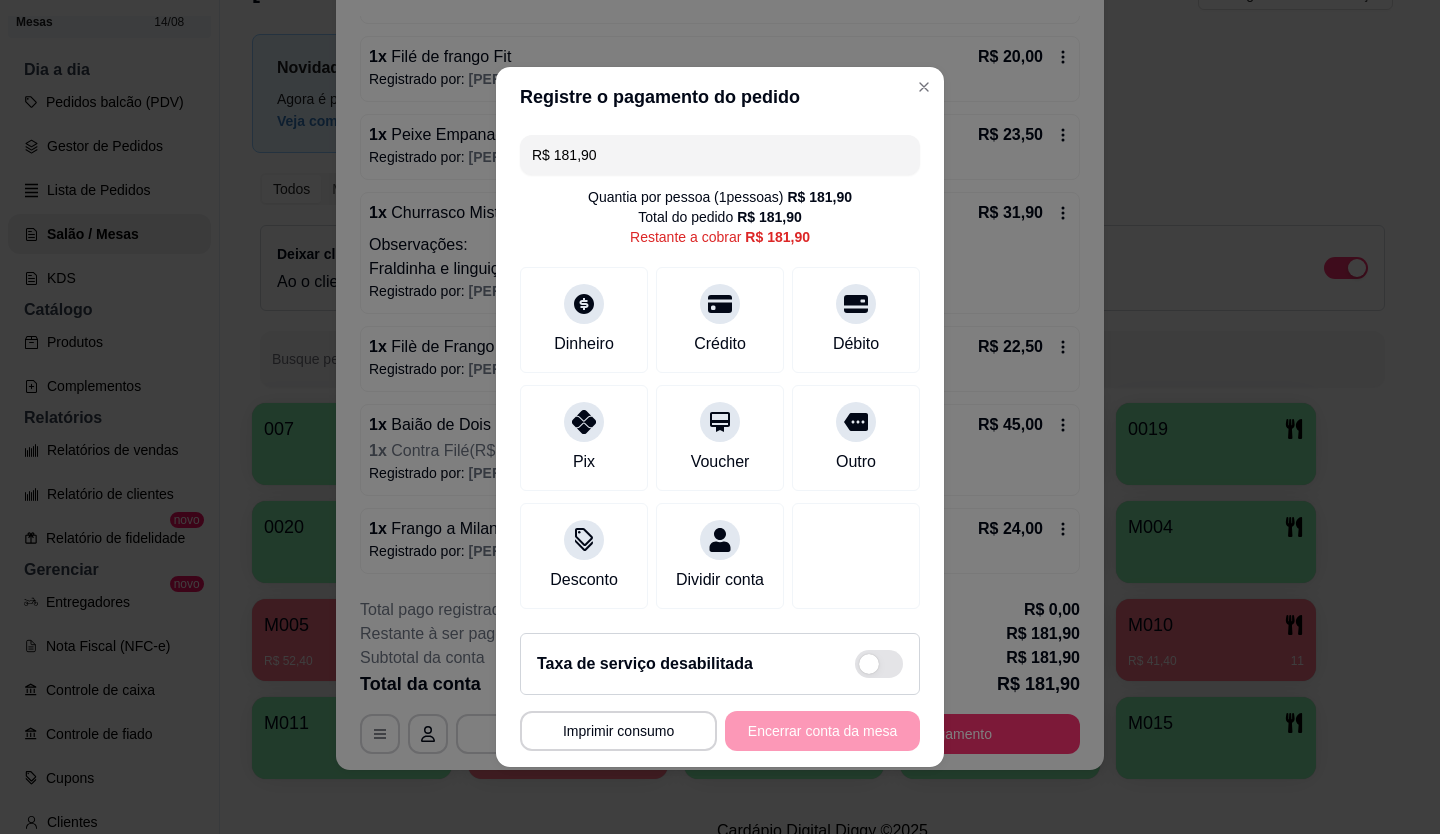 drag, startPoint x: 670, startPoint y: 134, endPoint x: 374, endPoint y: 168, distance: 297.9463 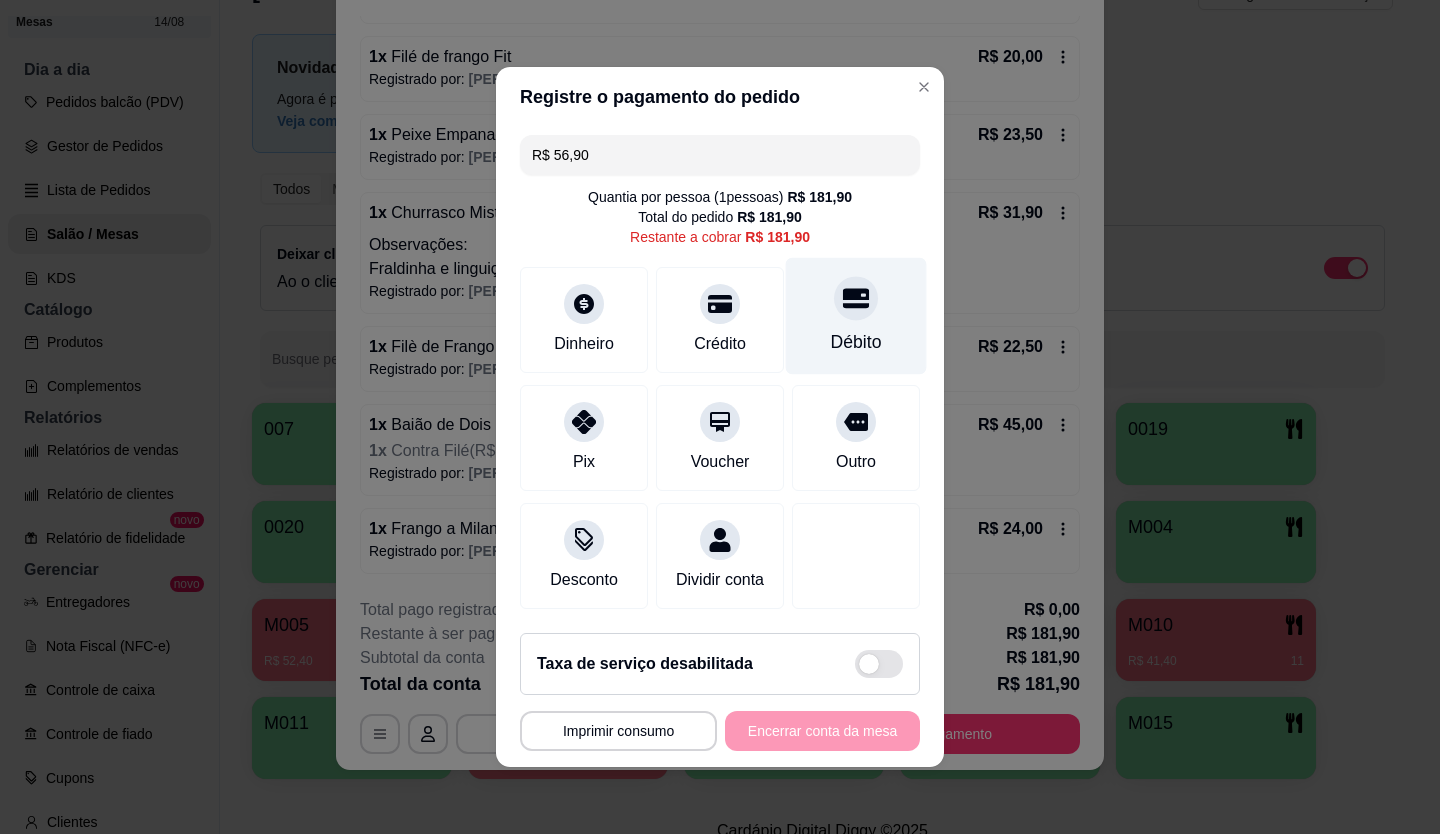 click 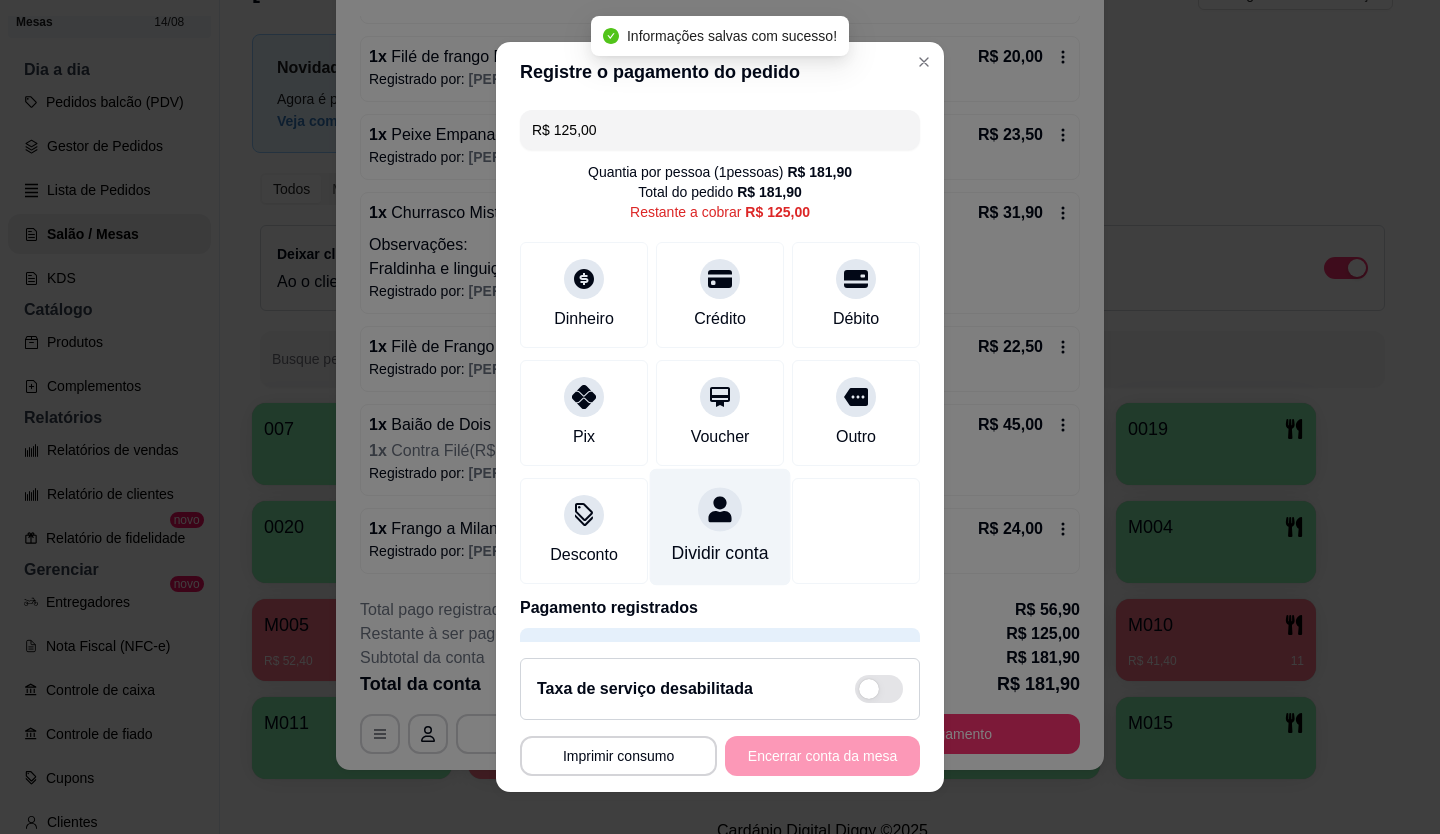 scroll, scrollTop: 77, scrollLeft: 0, axis: vertical 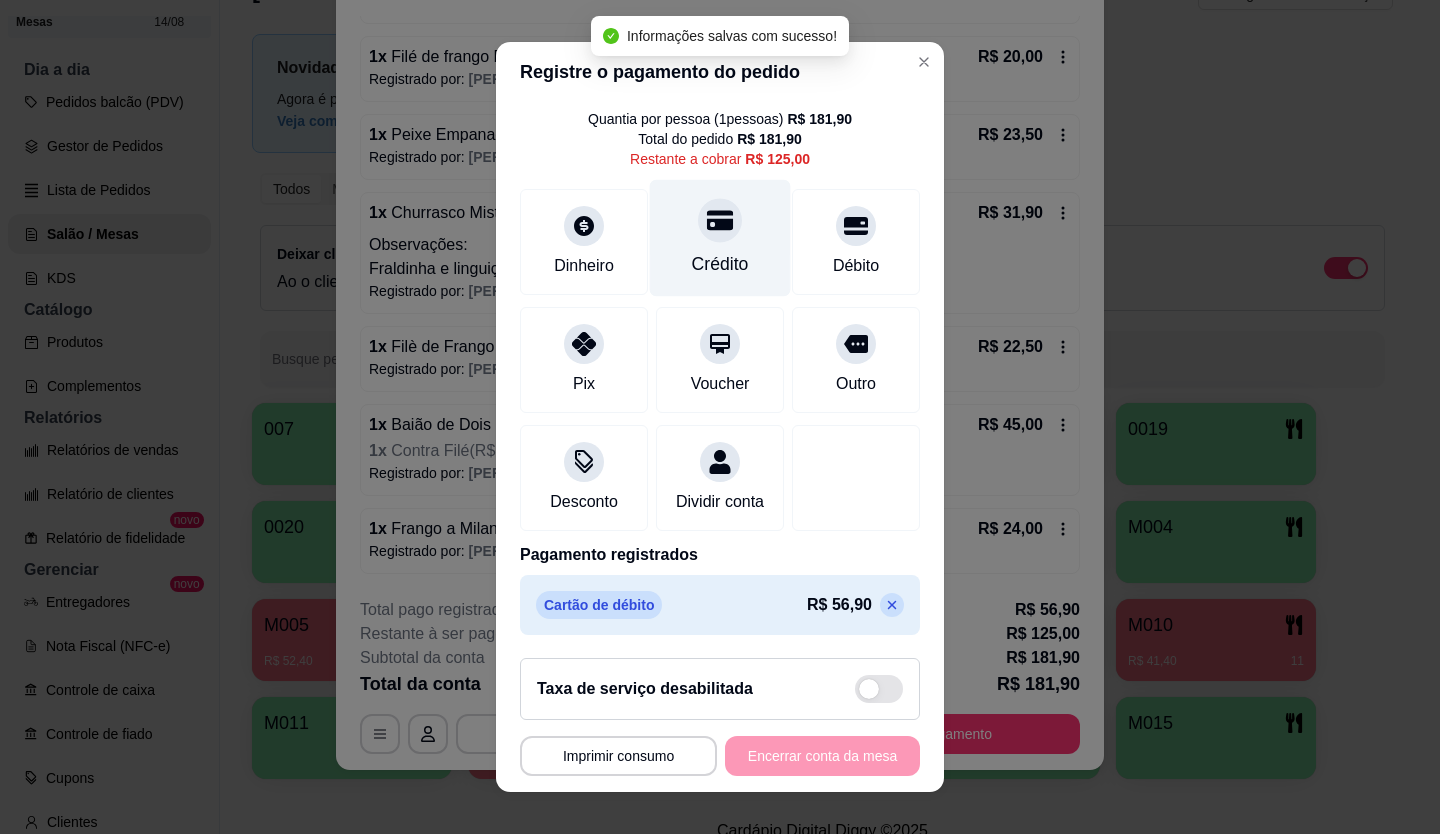 click on "Crédito" at bounding box center [720, 264] 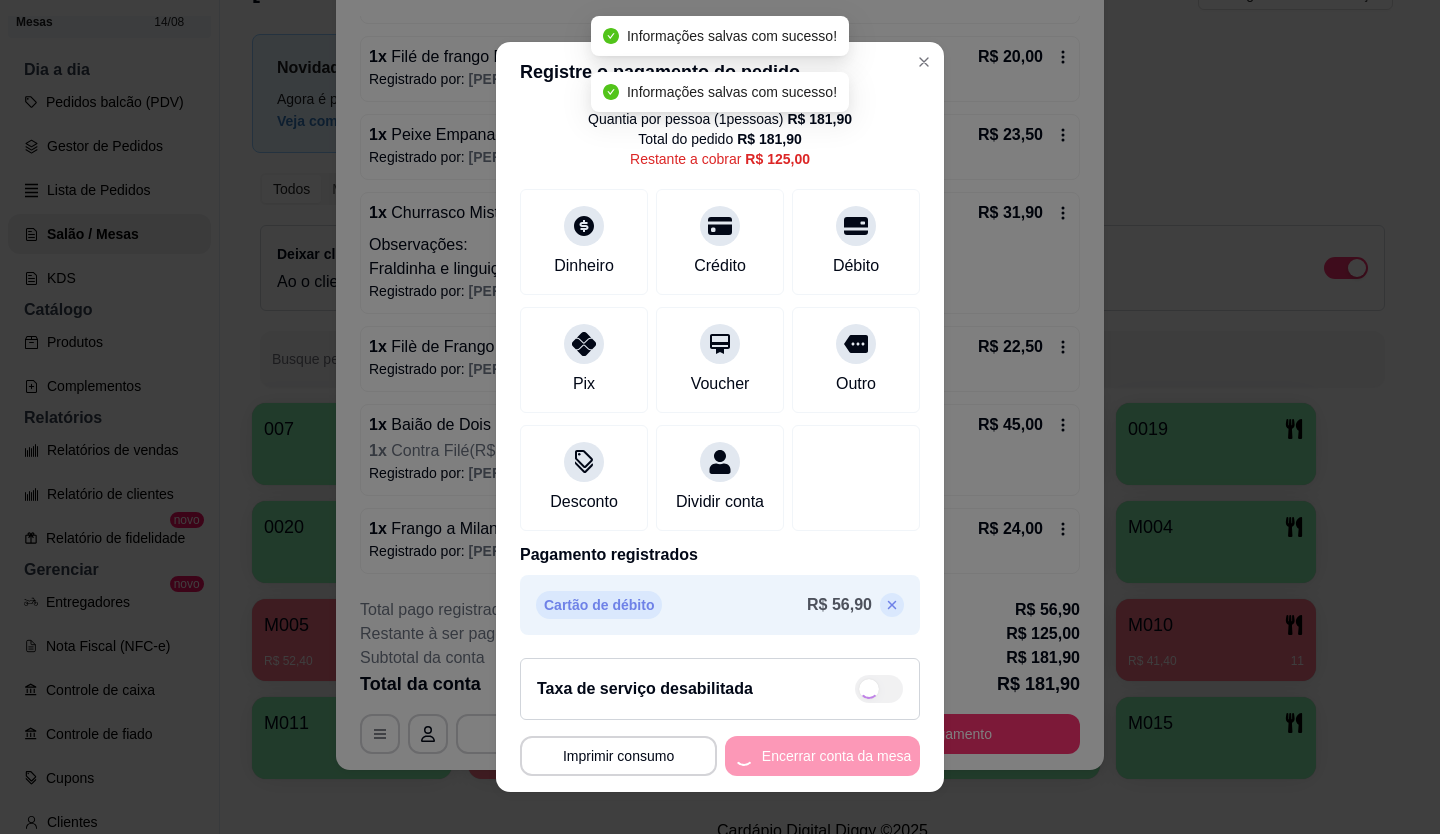 type on "R$ 0,00" 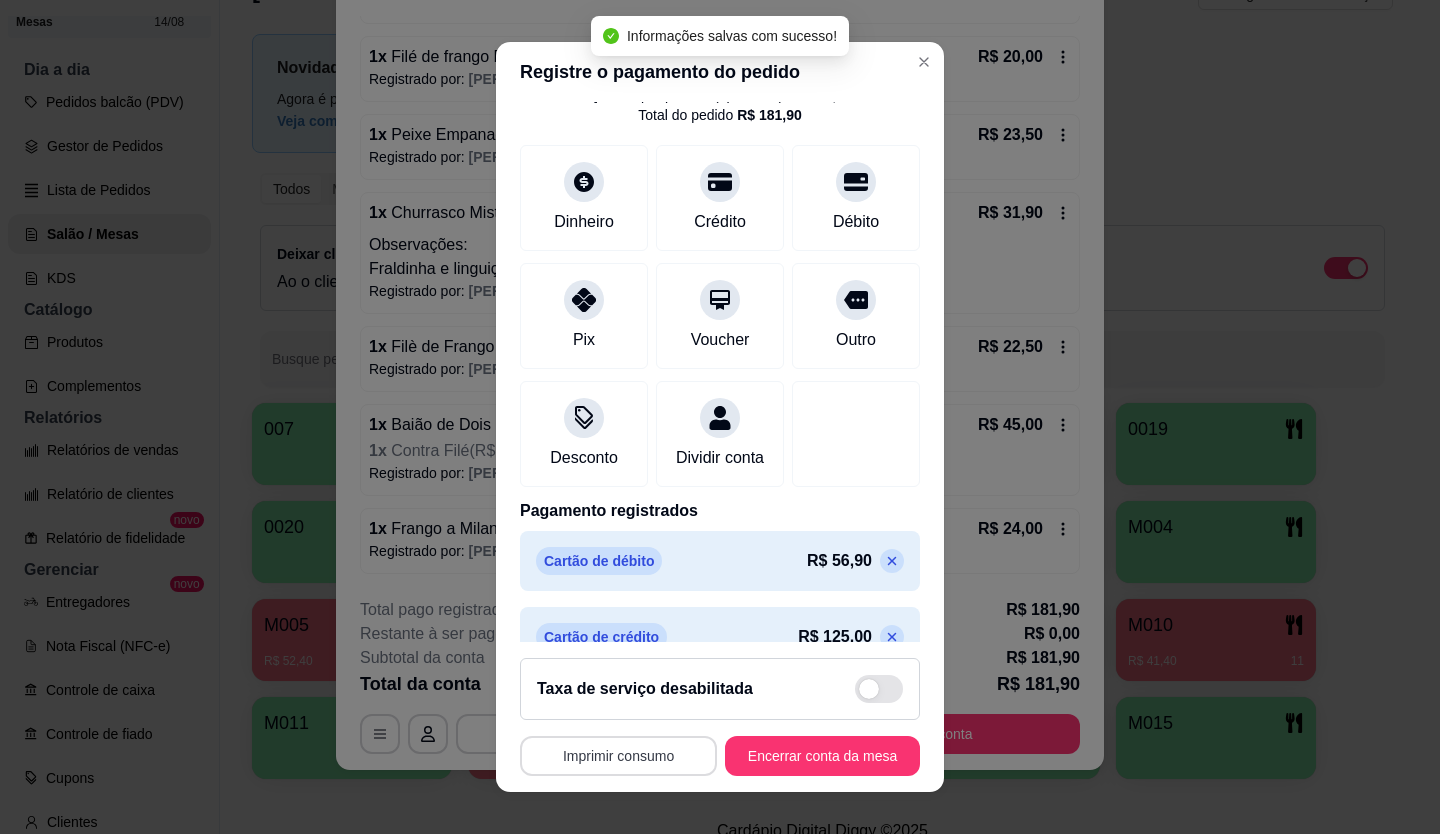 click on "Imprimir consumo" at bounding box center (618, 756) 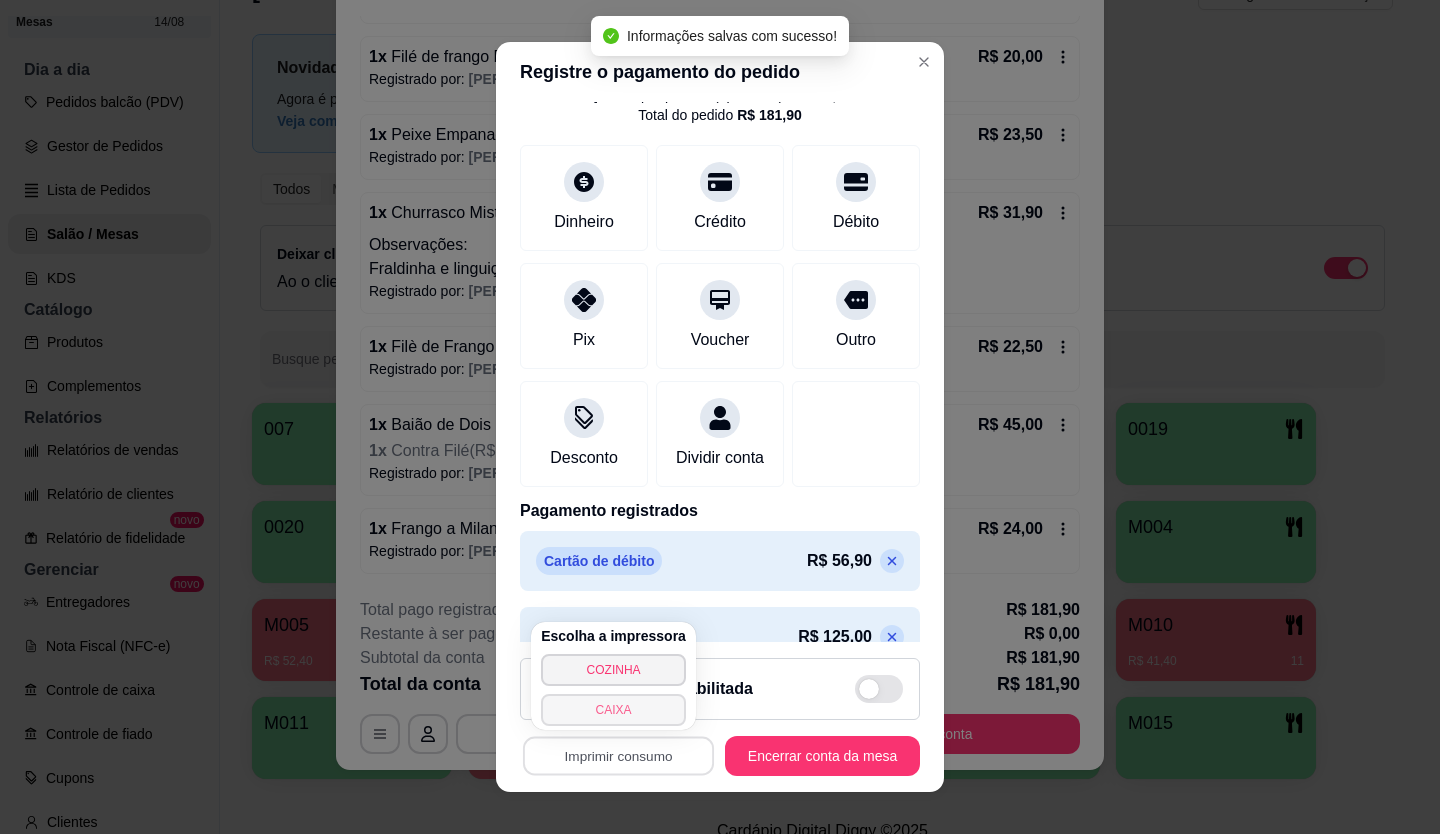 click on "CAIXA" at bounding box center (613, 710) 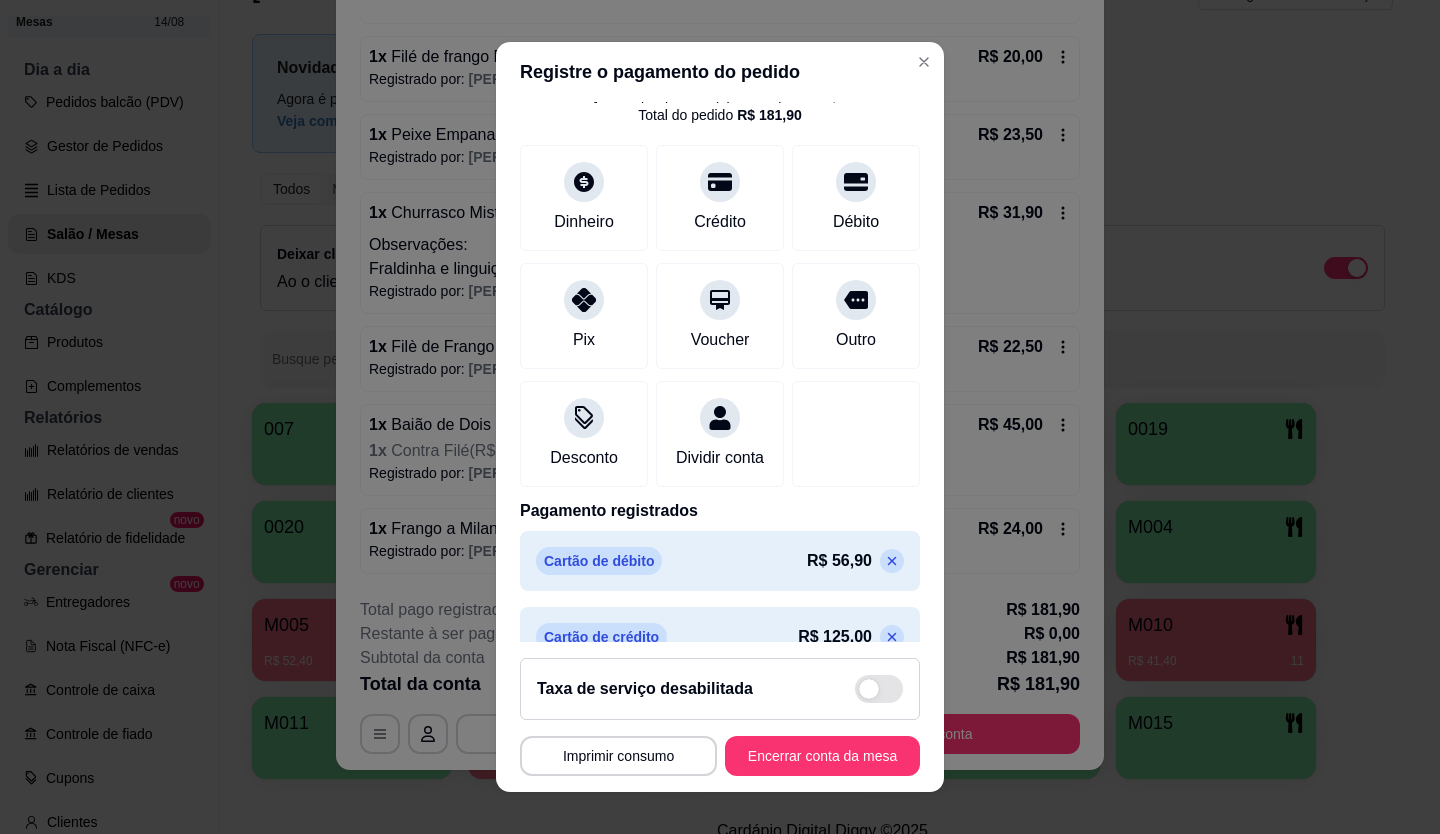 drag, startPoint x: 626, startPoint y: 711, endPoint x: 590, endPoint y: 665, distance: 58.412327 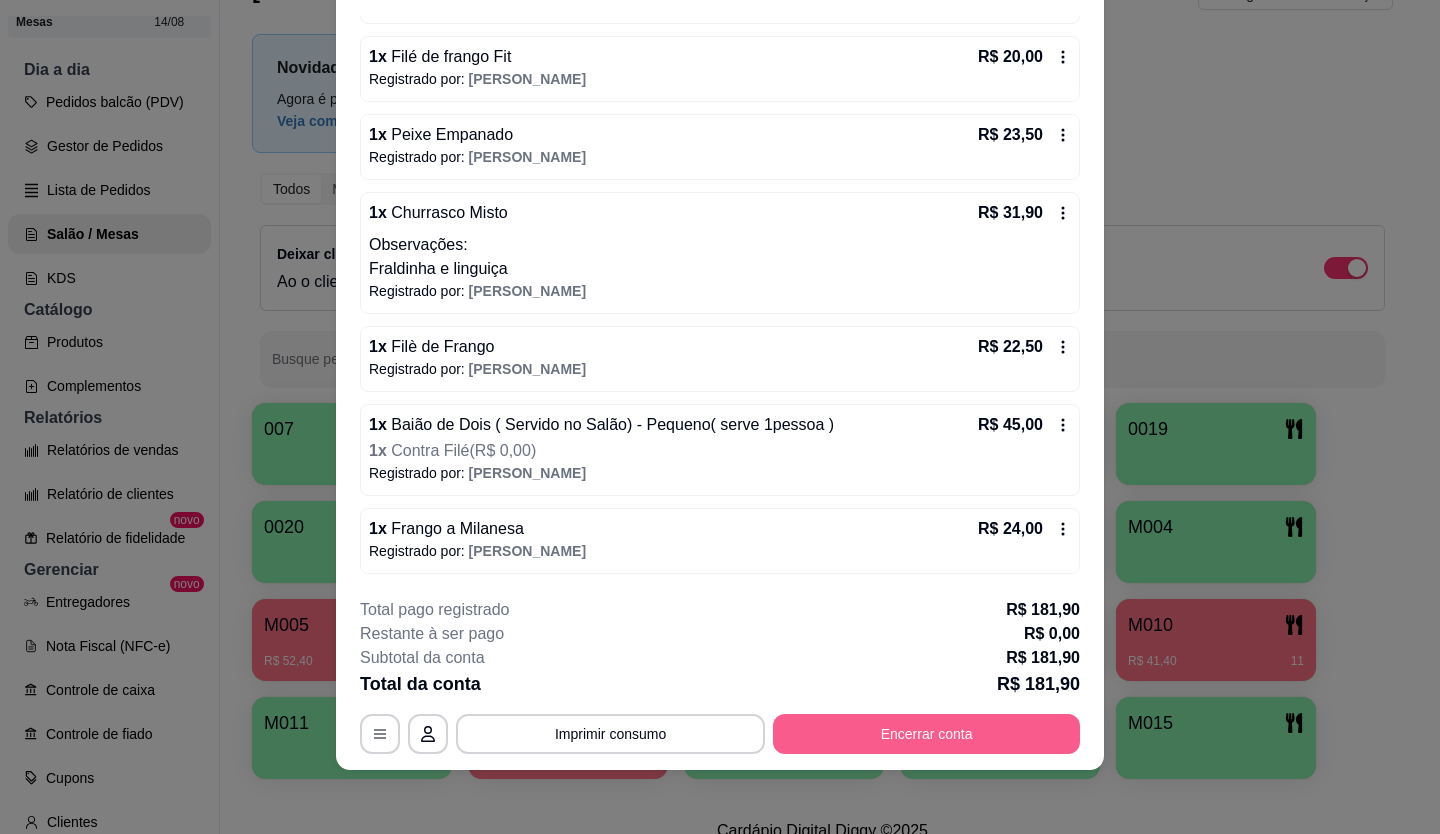 click on "Encerrar conta" at bounding box center (926, 734) 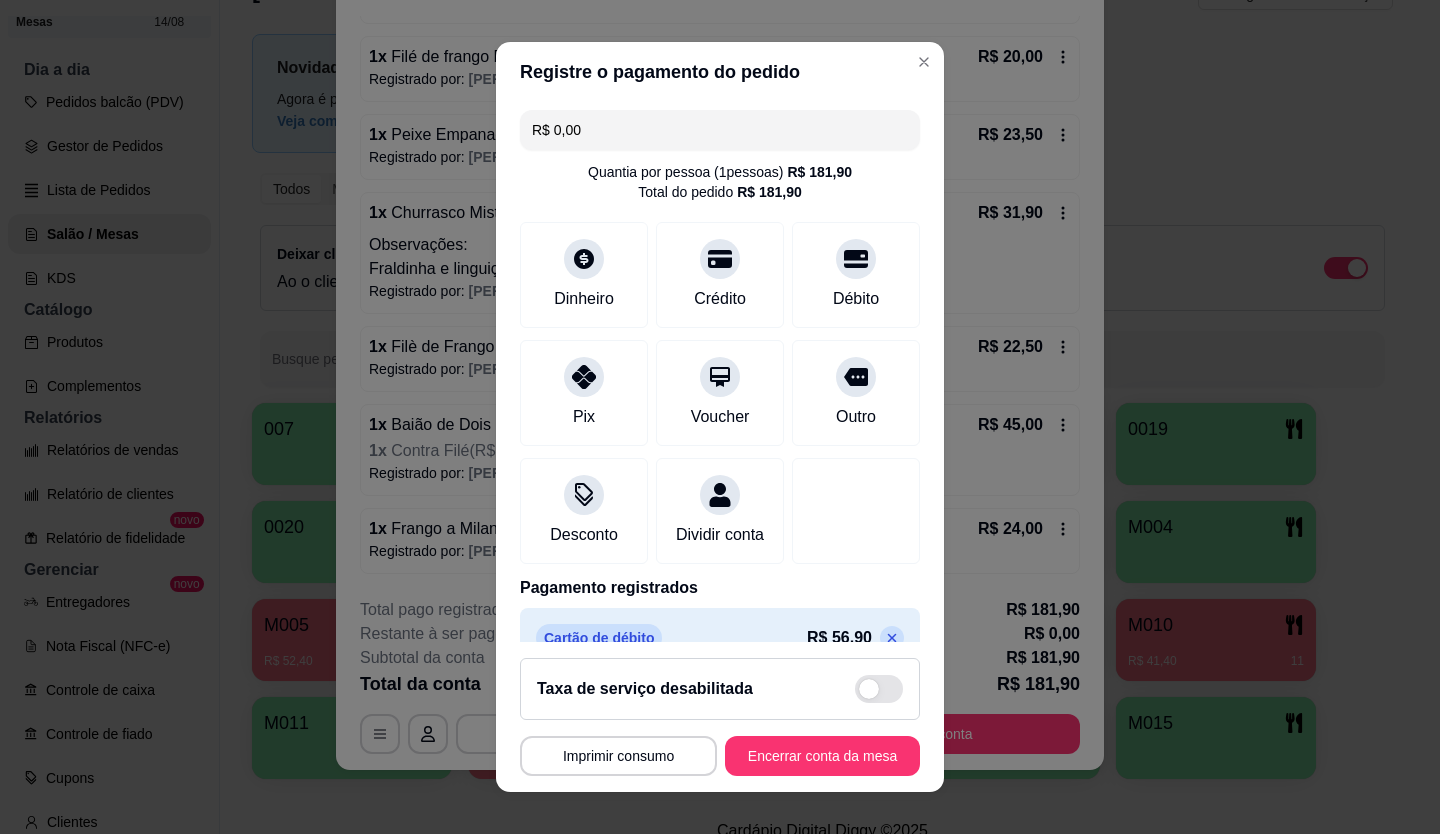 drag, startPoint x: 610, startPoint y: 138, endPoint x: 198, endPoint y: 170, distance: 413.24084 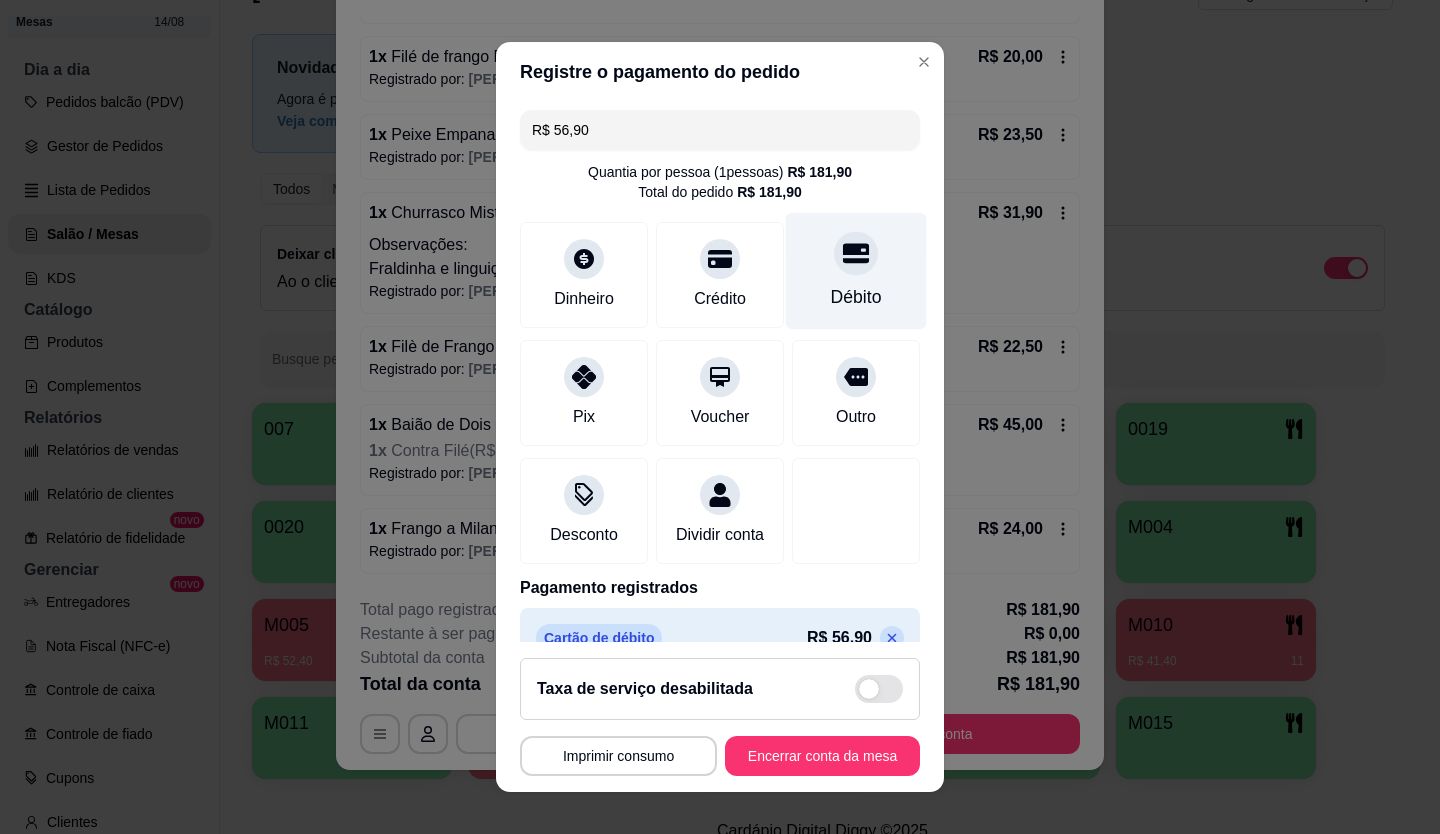type on "R$ 56,90" 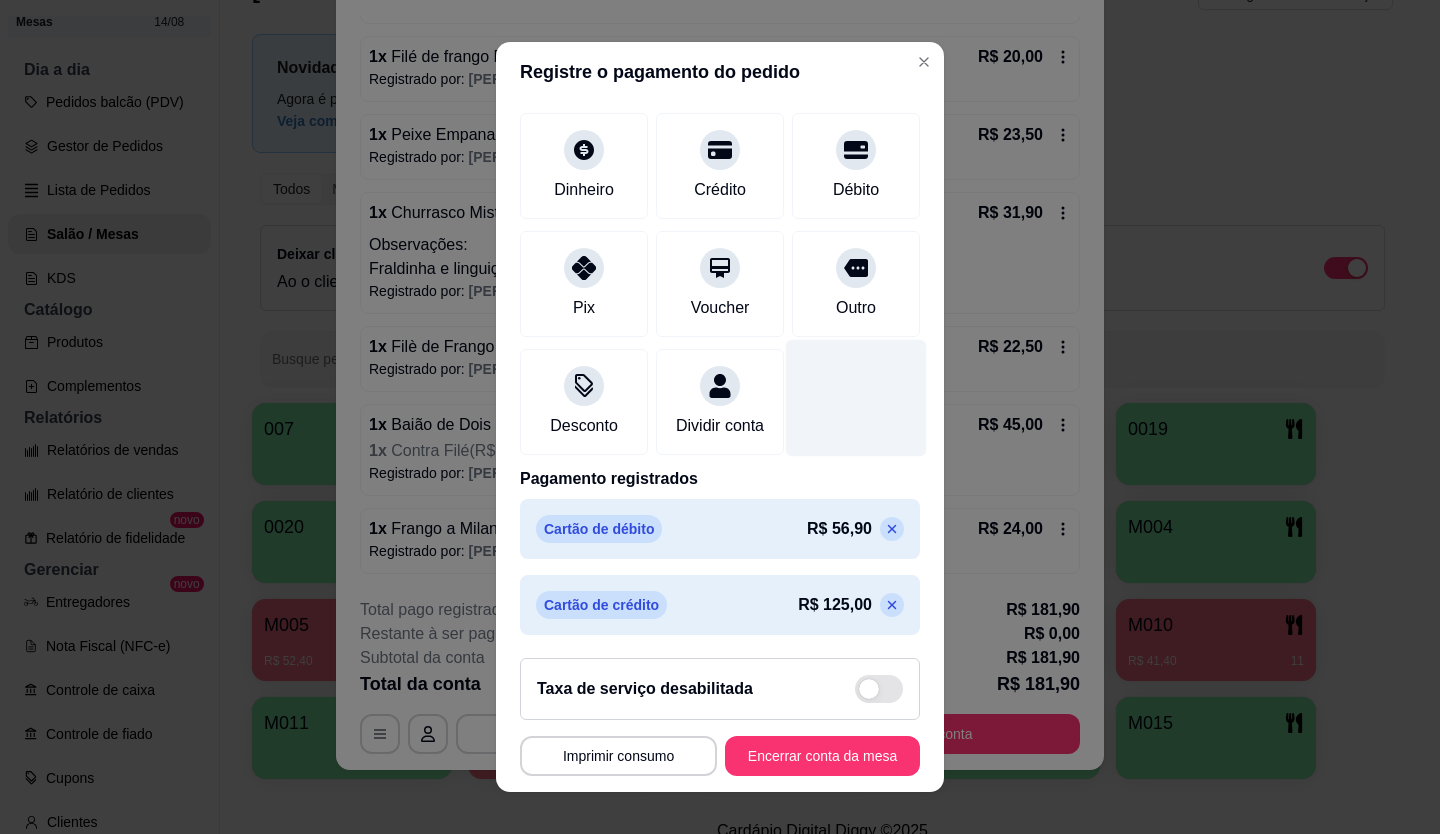 scroll, scrollTop: 0, scrollLeft: 0, axis: both 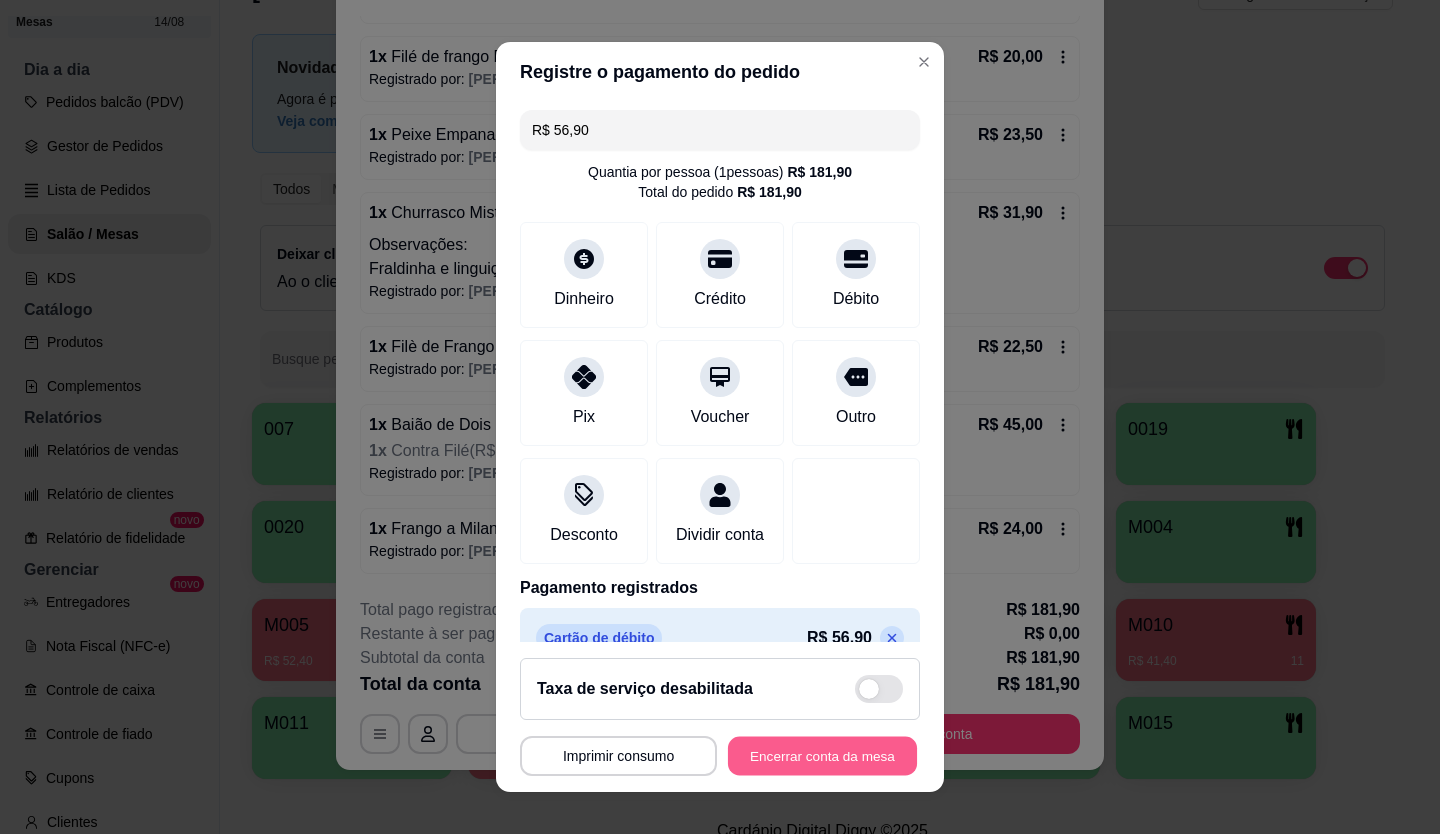 click on "Encerrar conta da mesa" at bounding box center [822, 756] 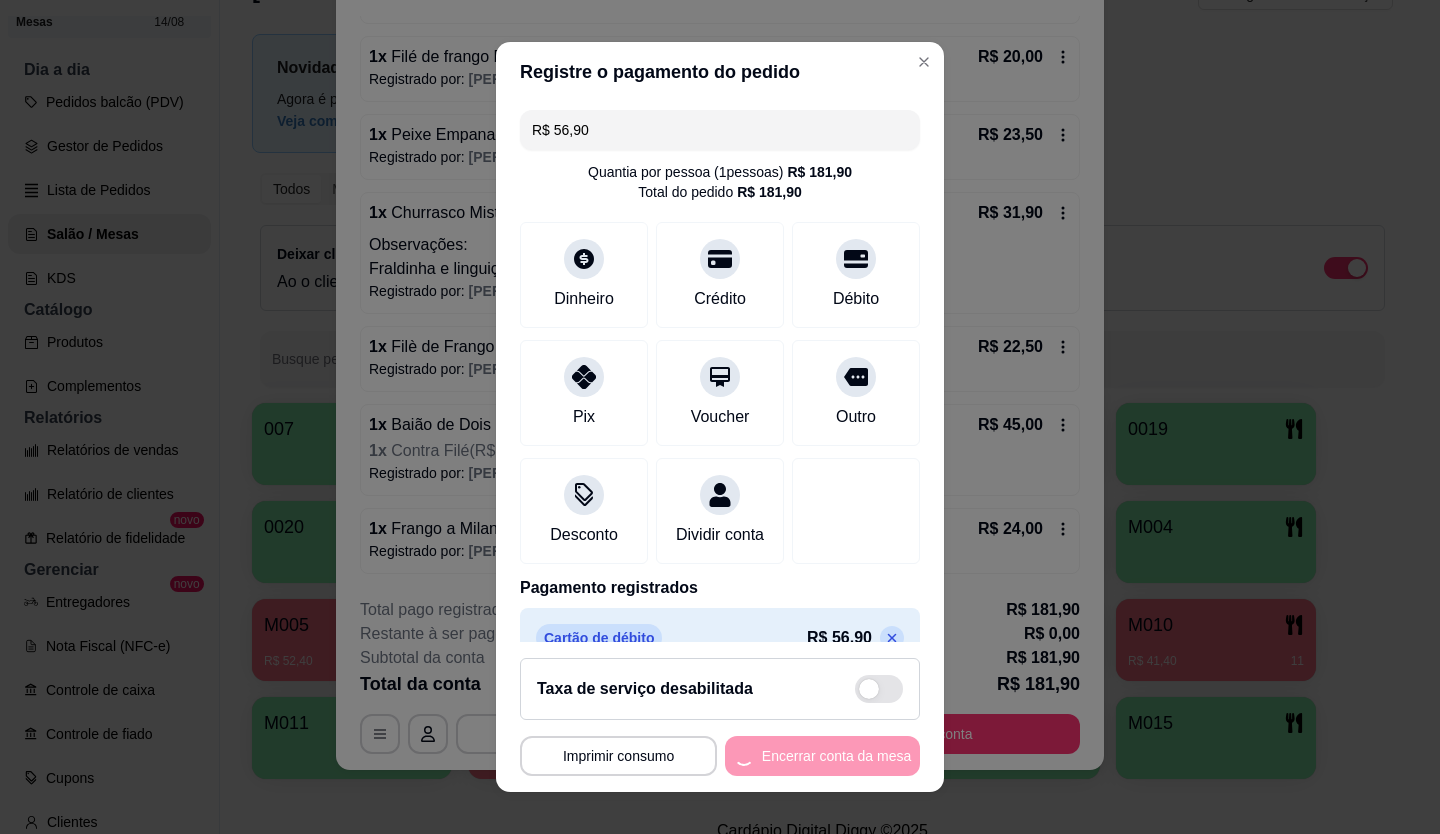 scroll, scrollTop: 0, scrollLeft: 0, axis: both 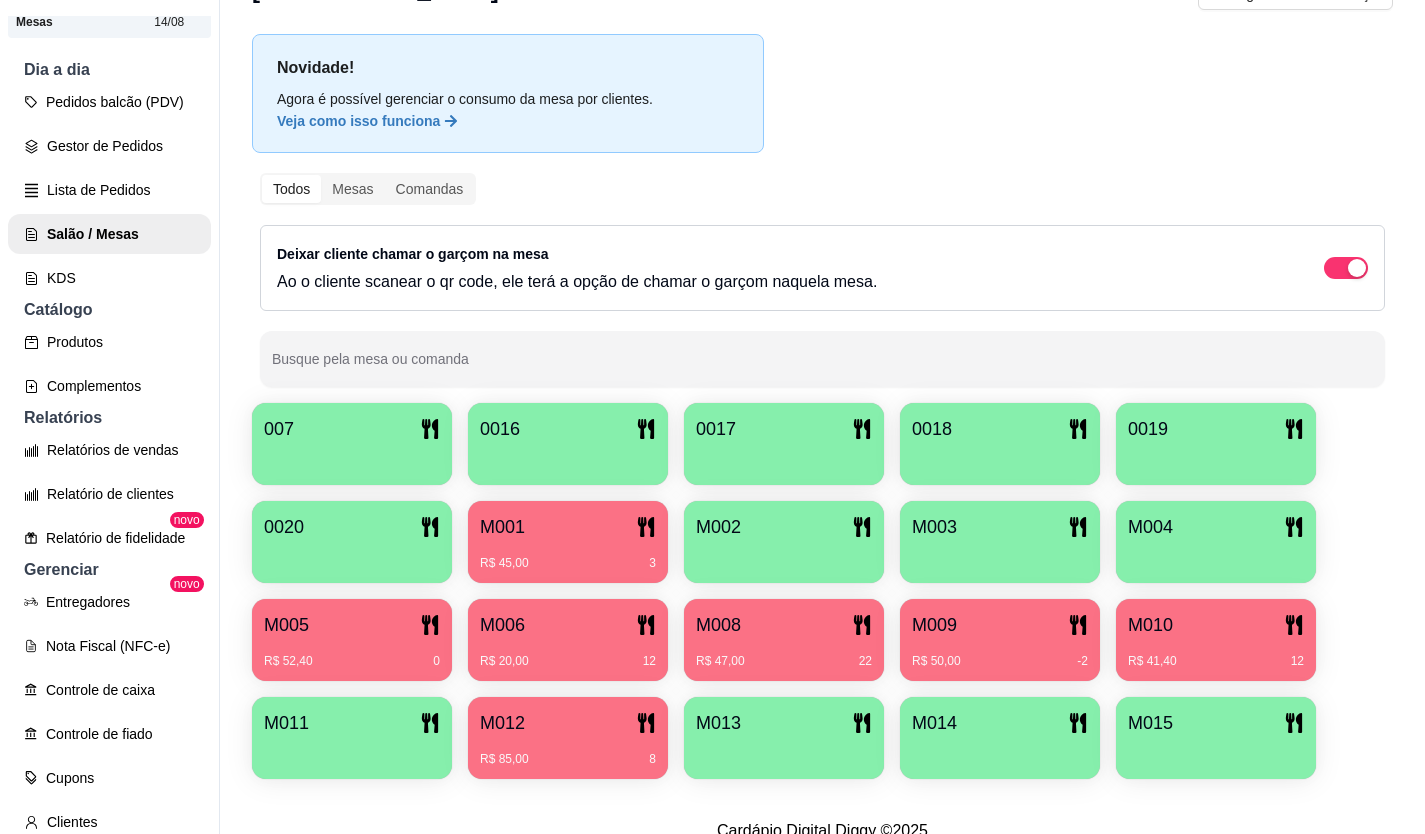 click on "R$ 47,00 22" at bounding box center [784, 654] 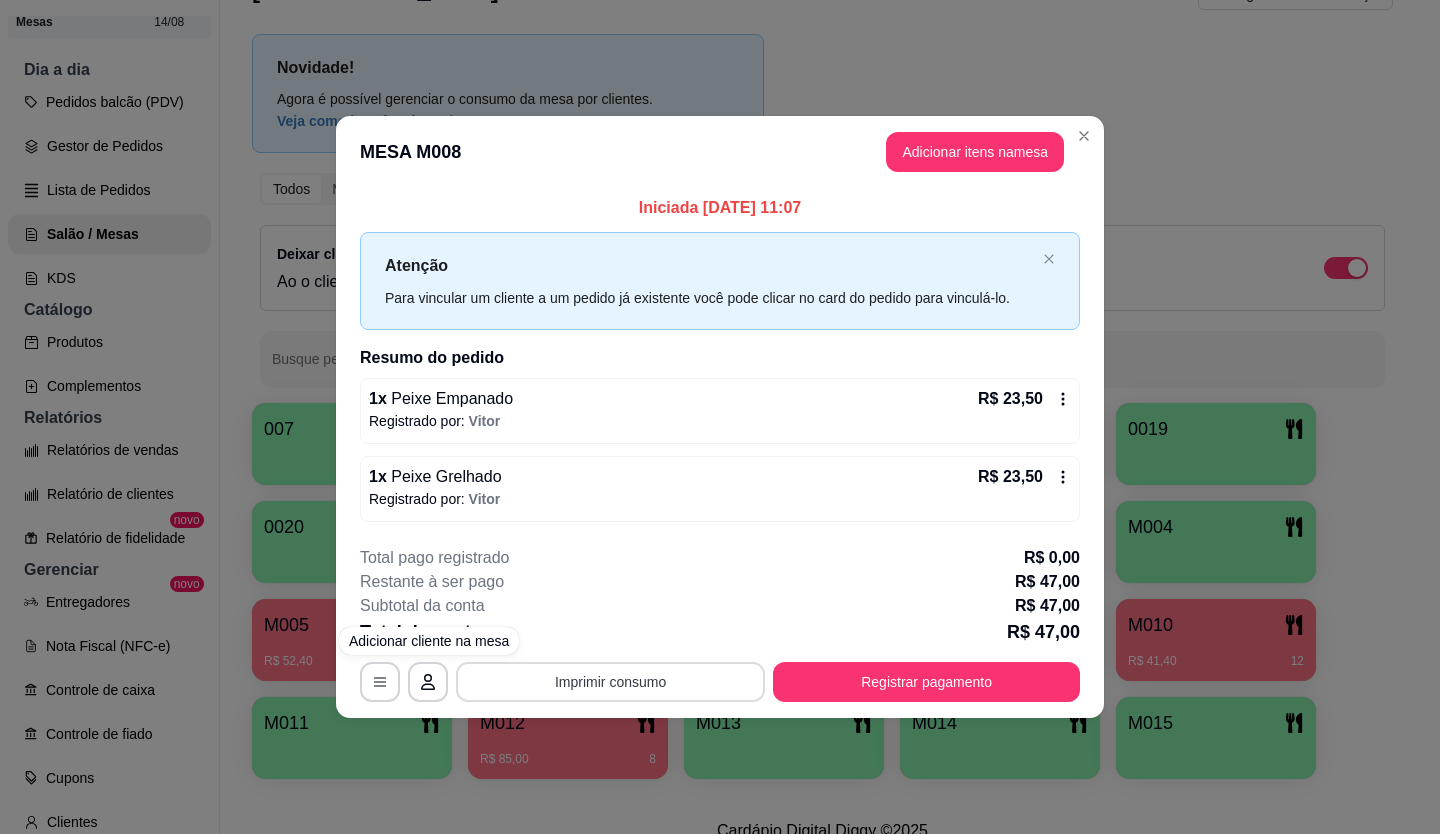 click on "Imprimir consumo" at bounding box center [610, 682] 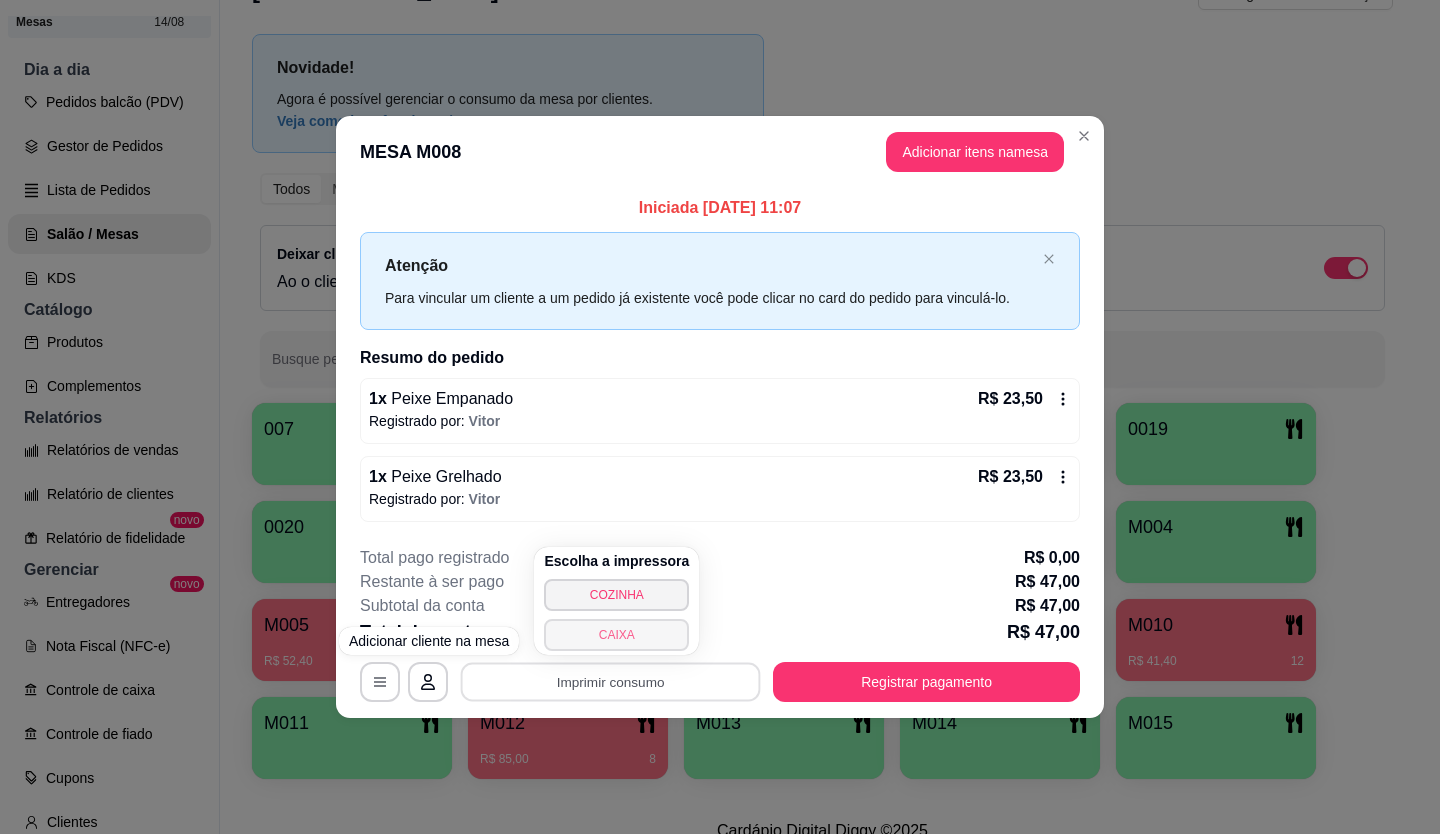 click on "CAIXA" at bounding box center (616, 635) 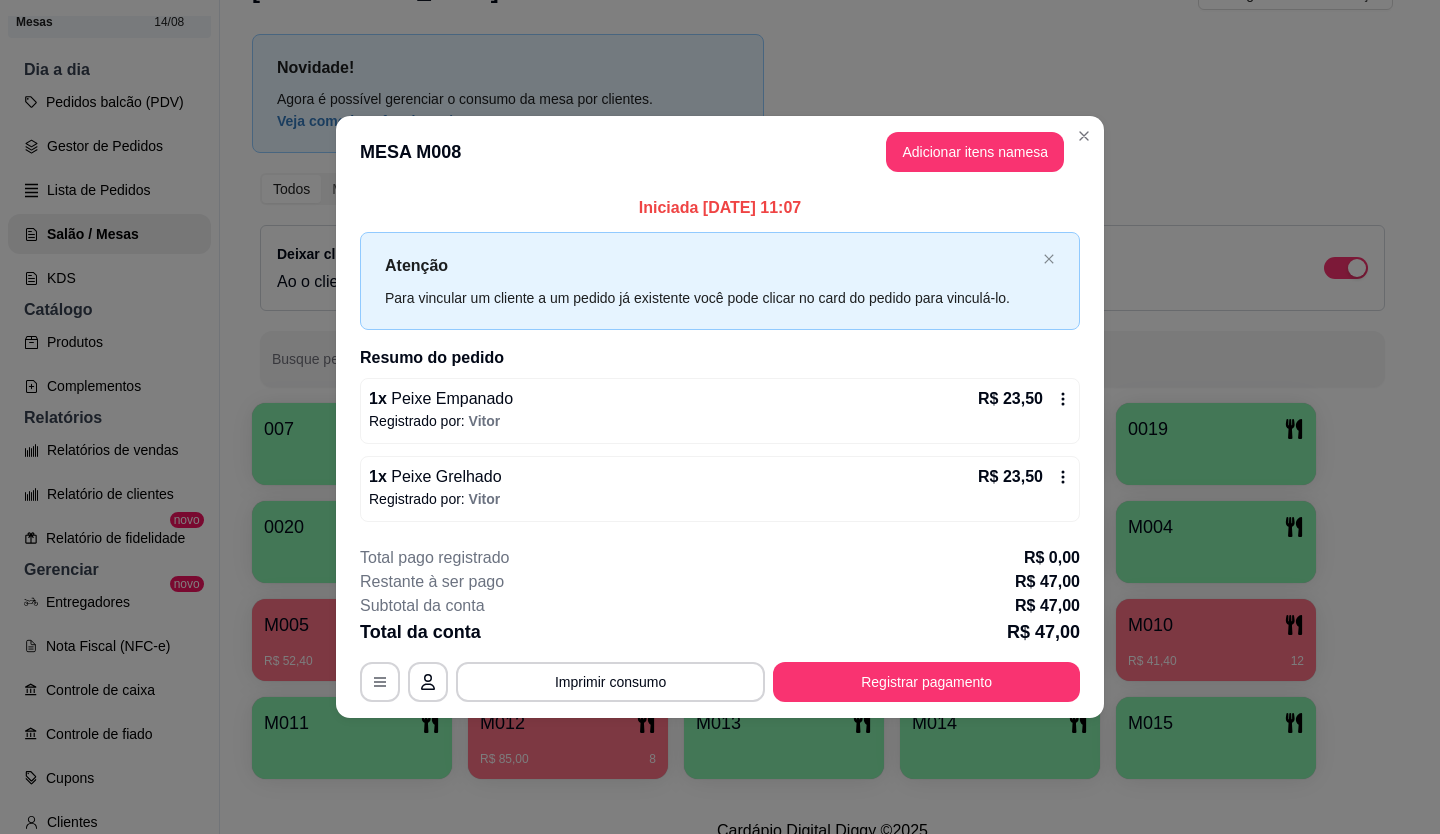 click on "Registrar pagamento" at bounding box center [926, 682] 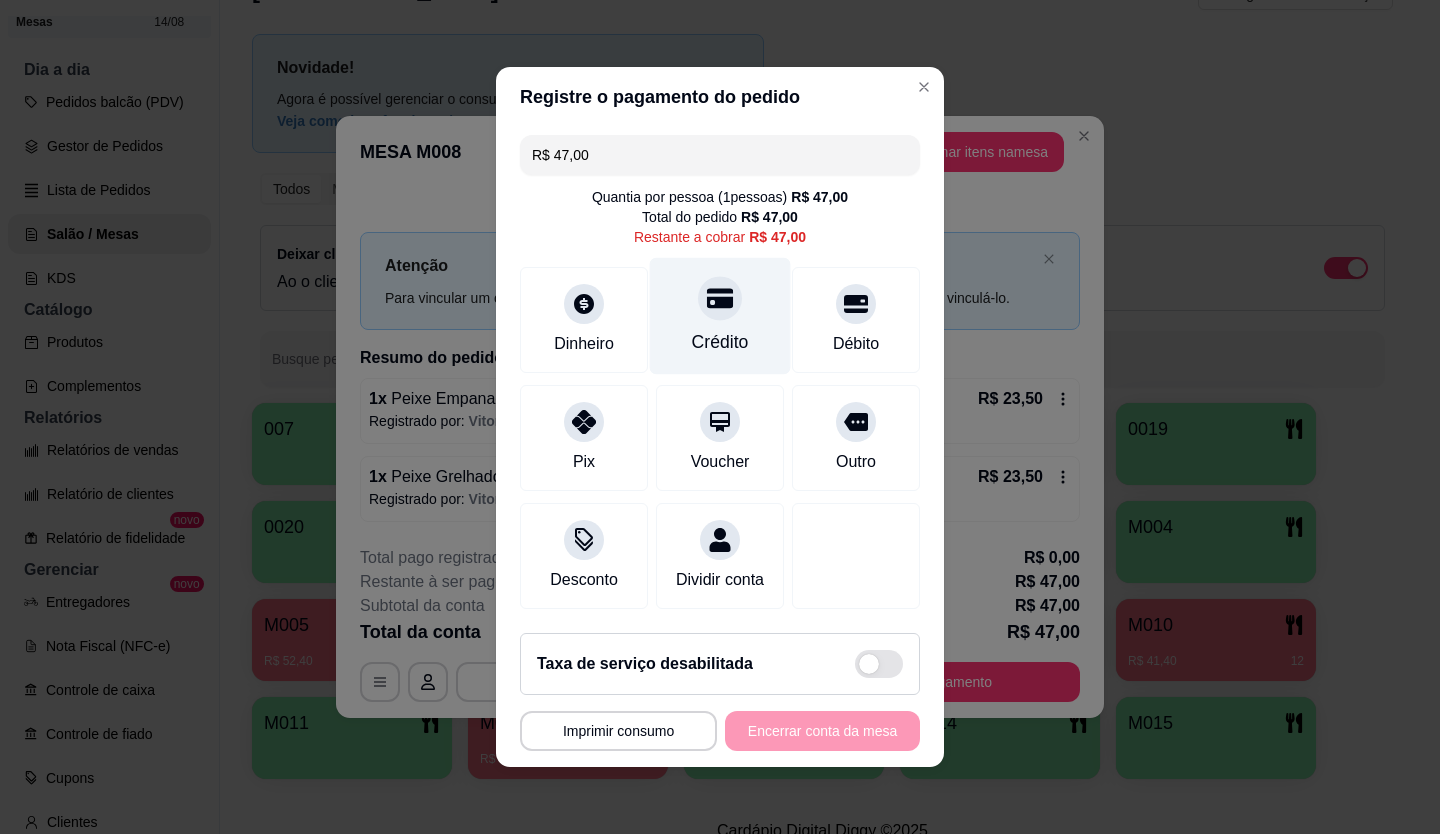 click on "Crédito" at bounding box center (720, 316) 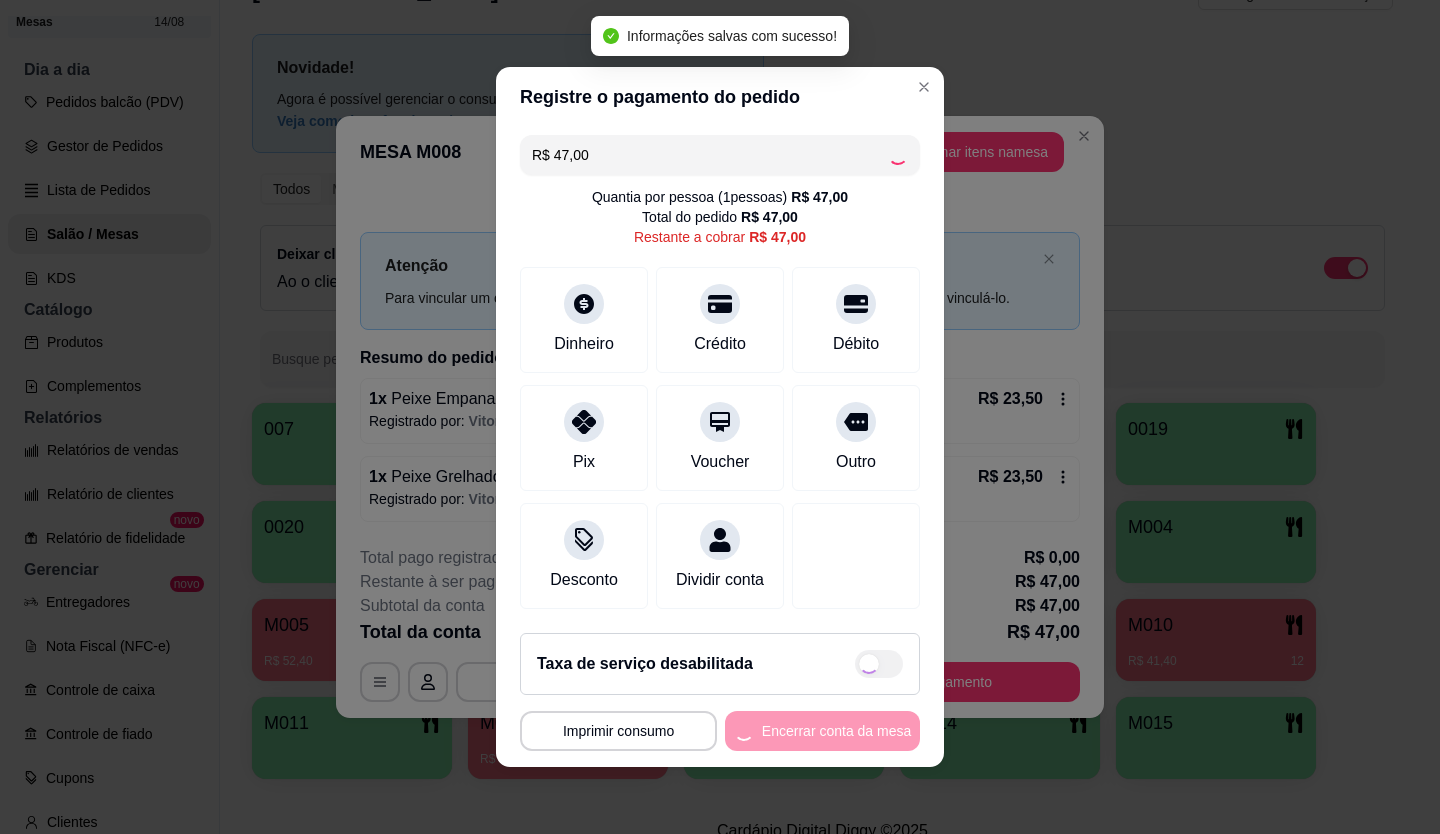 type on "R$ 0,00" 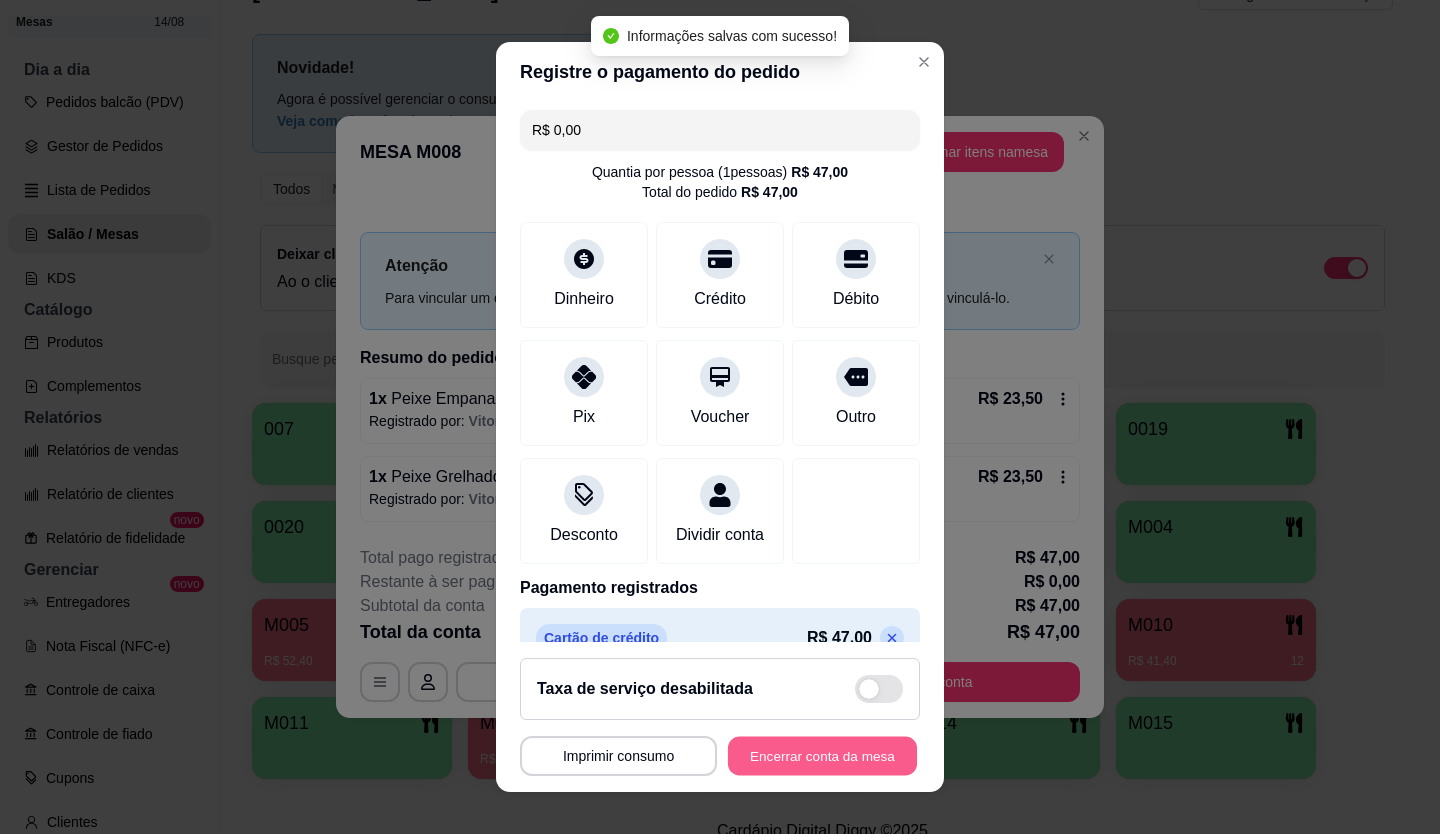 click on "Encerrar conta da mesa" at bounding box center (822, 756) 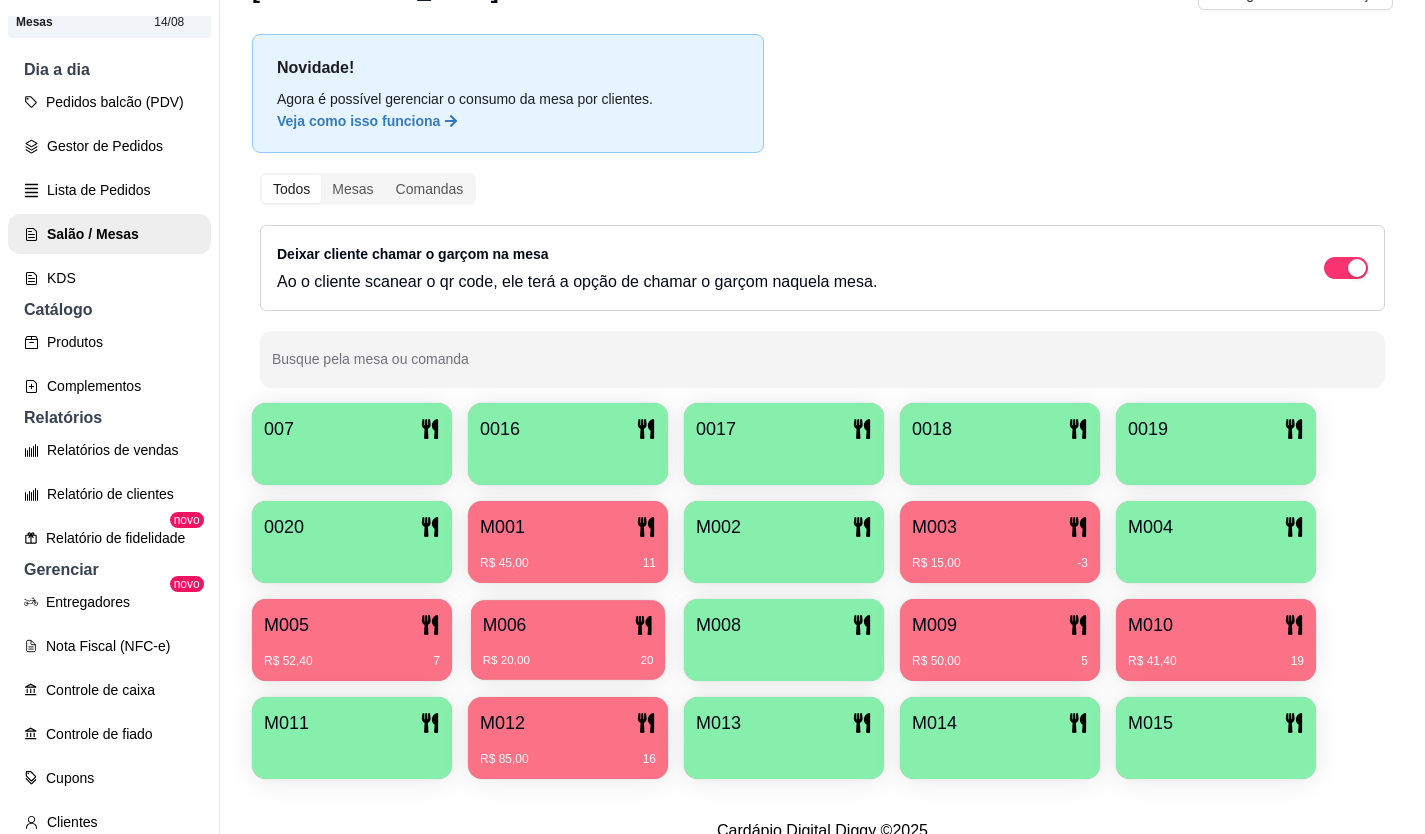 click on "M006" at bounding box center [568, 625] 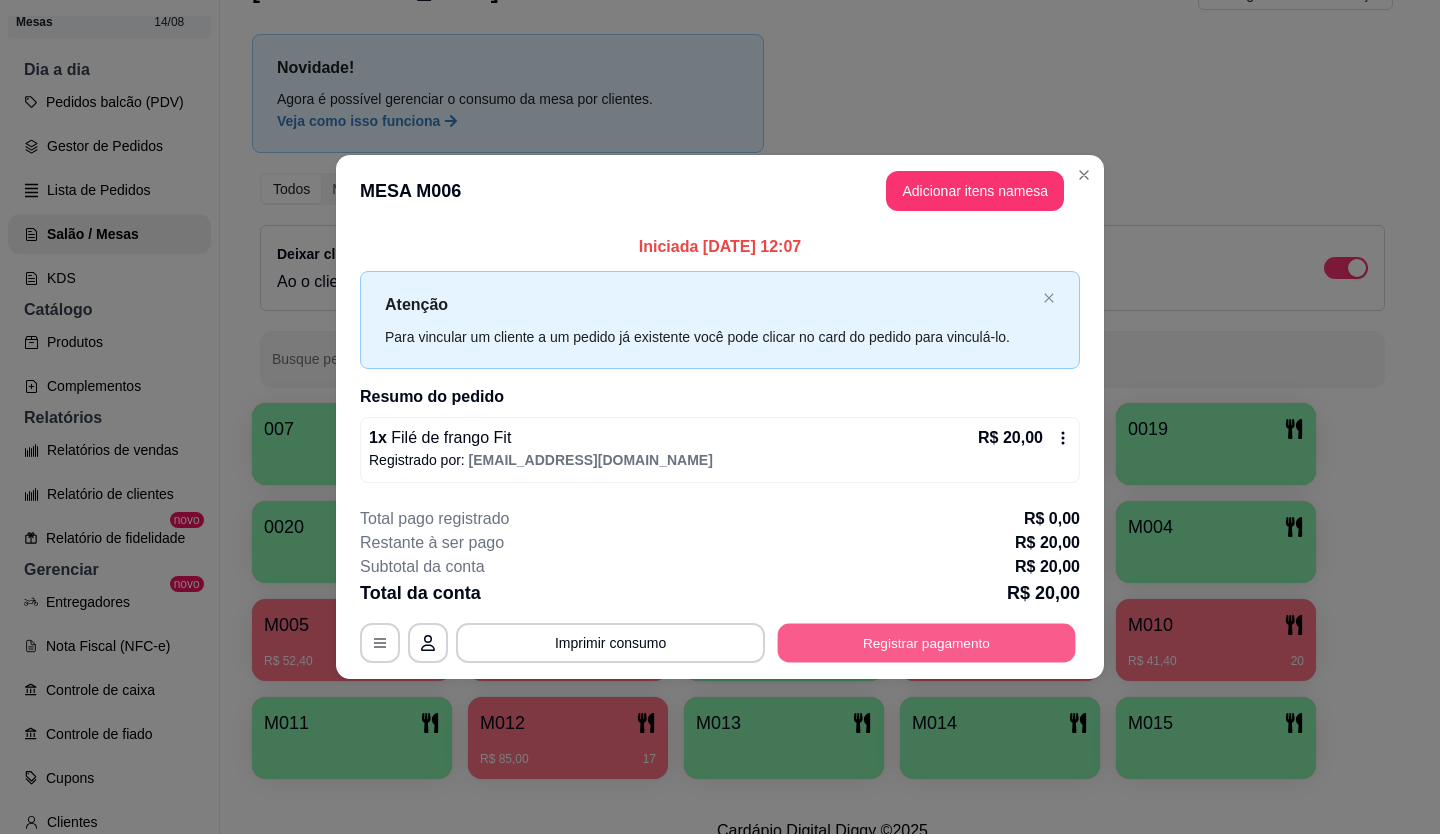 click on "Registrar pagamento" at bounding box center (927, 642) 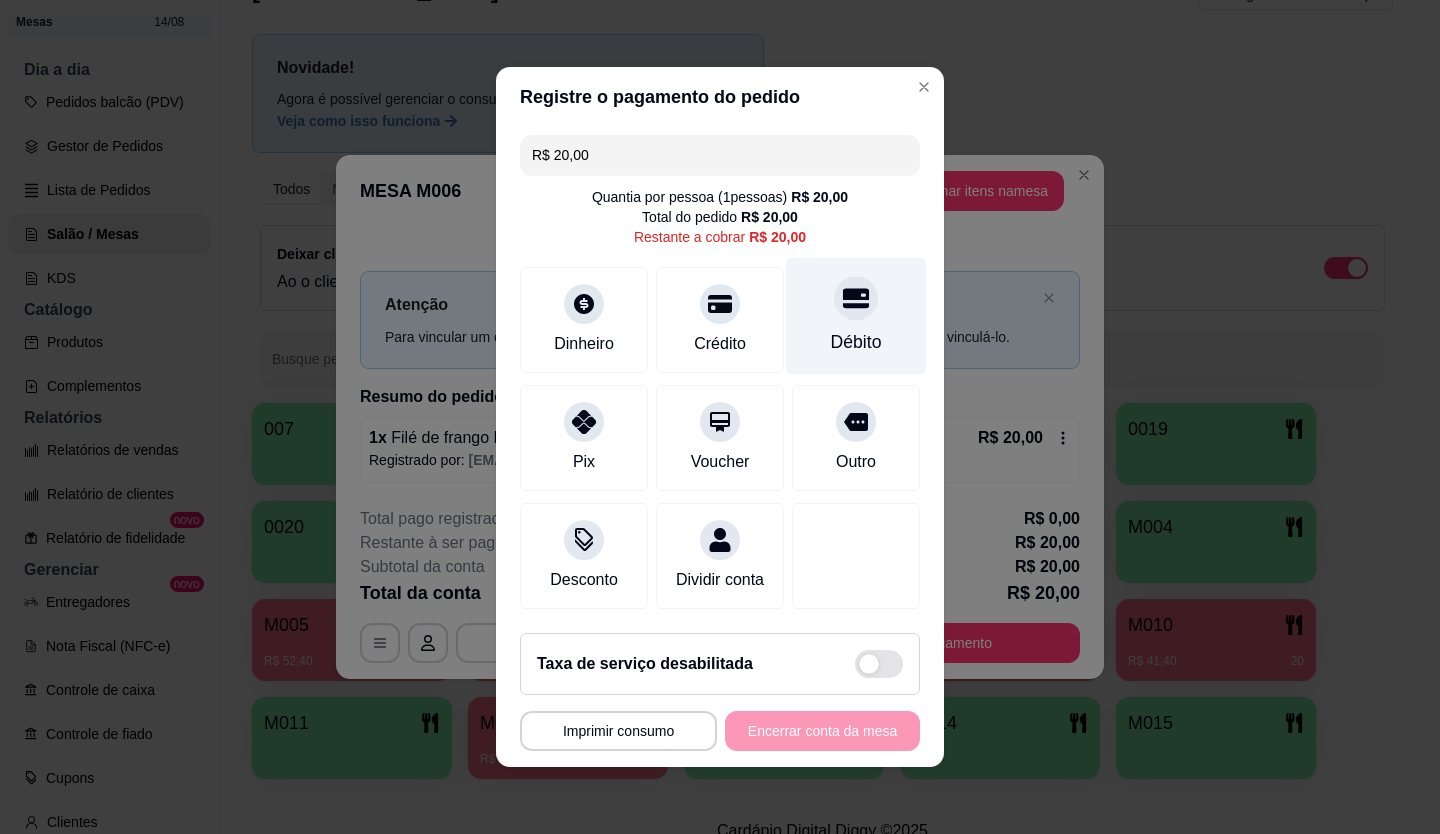 click on "Débito" at bounding box center (856, 316) 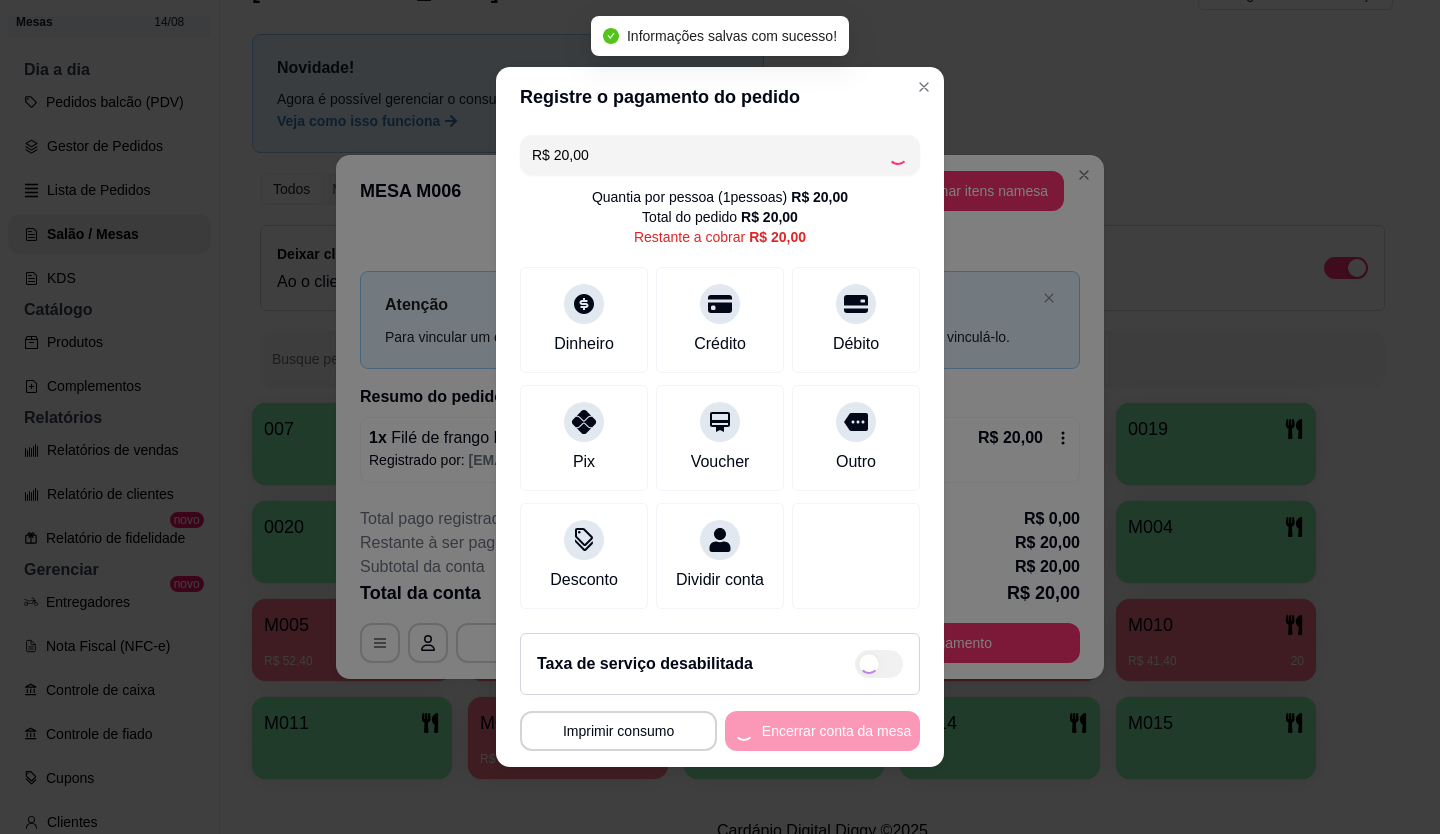 type on "R$ 0,00" 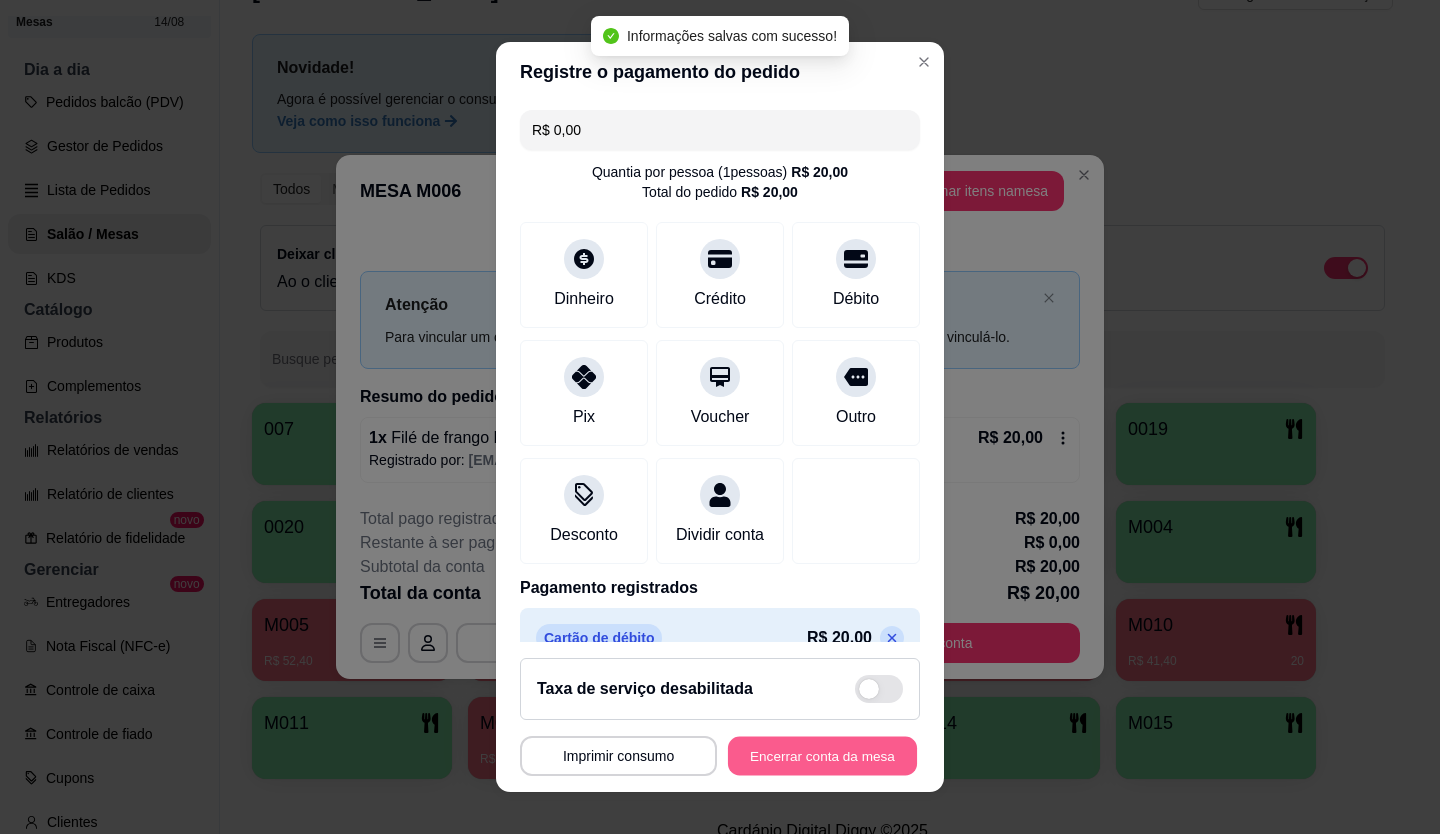 click on "Encerrar conta da mesa" at bounding box center [822, 756] 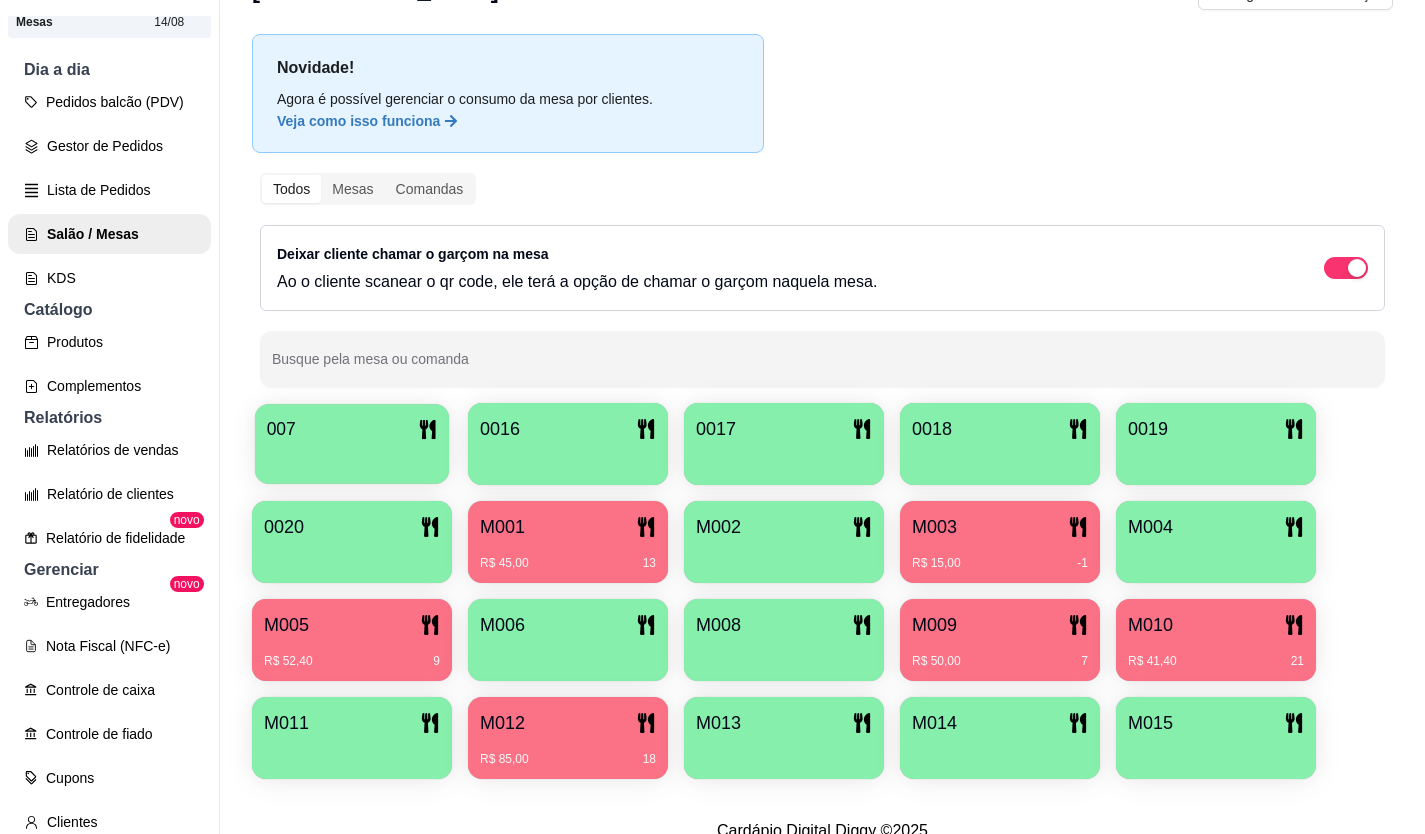 click on "007" at bounding box center (352, 429) 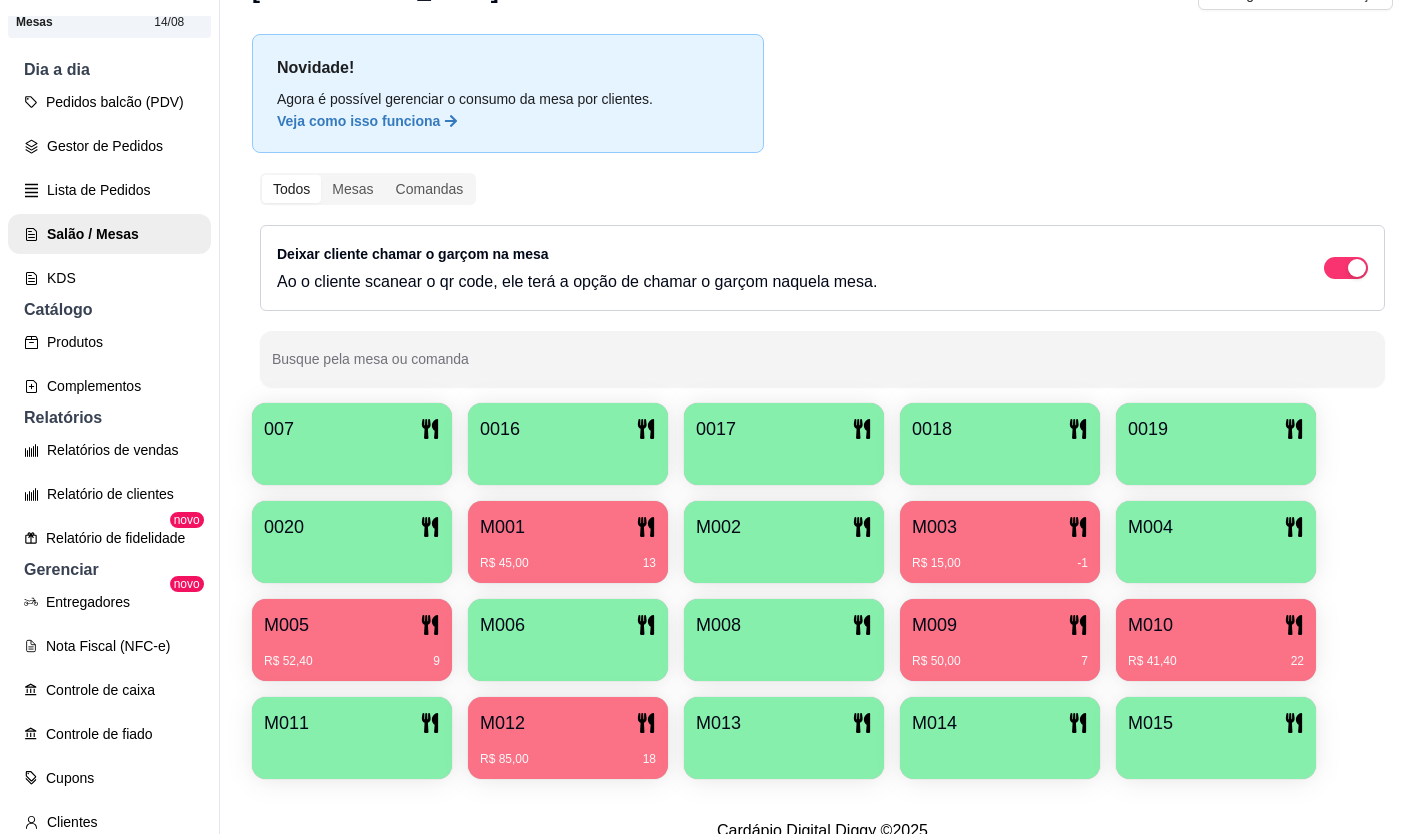 click at bounding box center [784, 654] 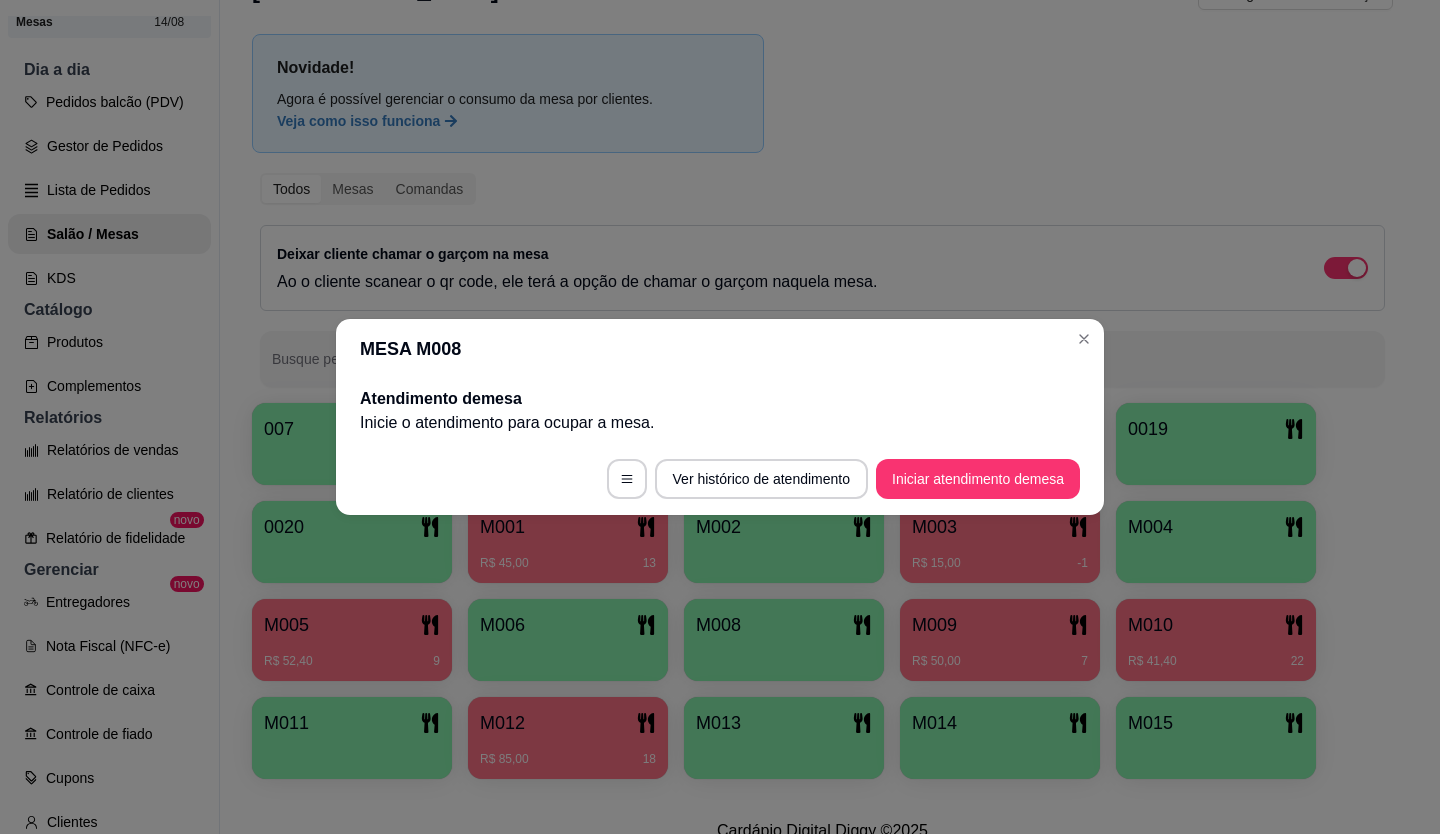 click on "Iniciar atendimento de  mesa" at bounding box center (978, 479) 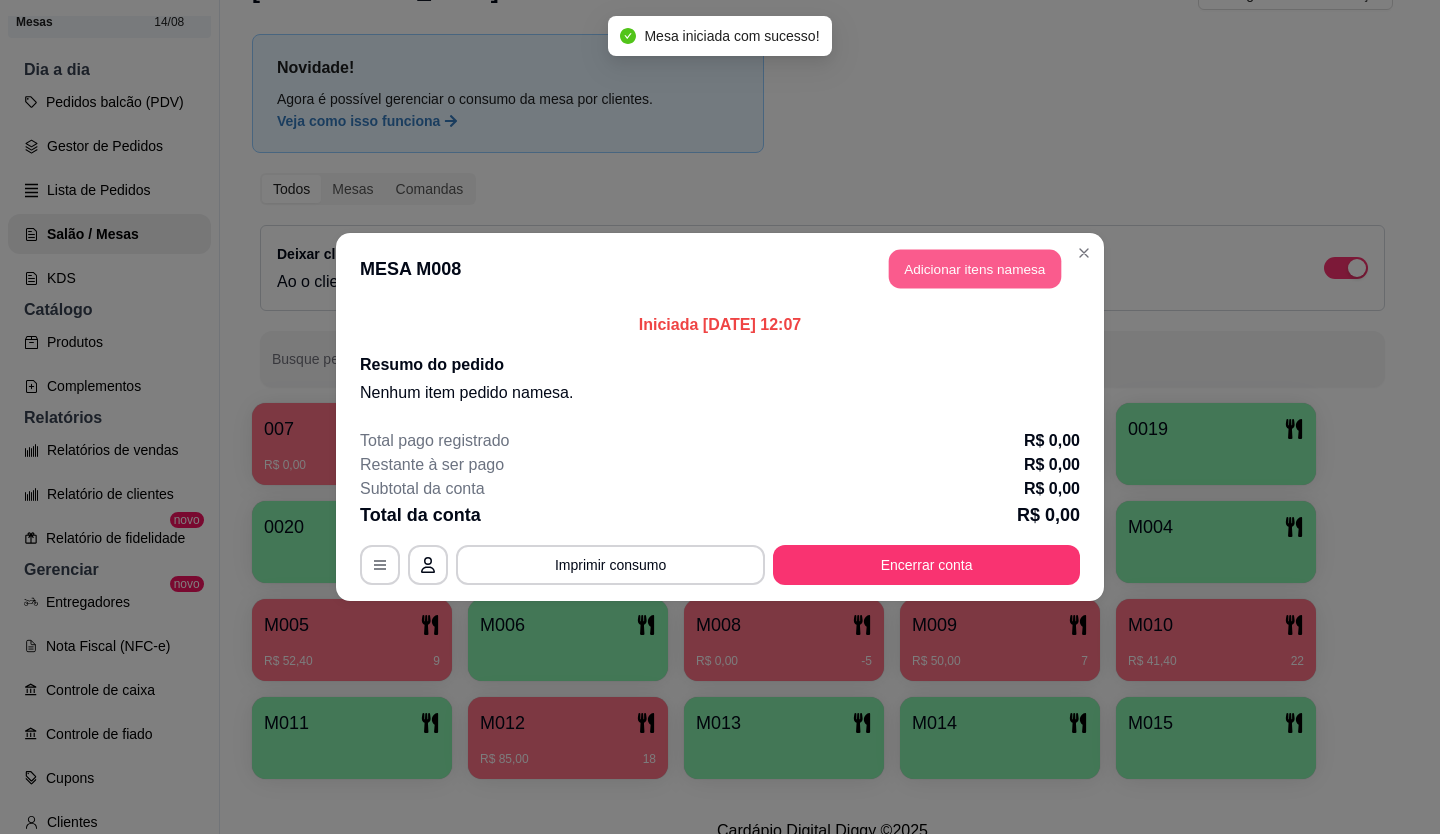 click on "Adicionar itens na  mesa" at bounding box center (975, 269) 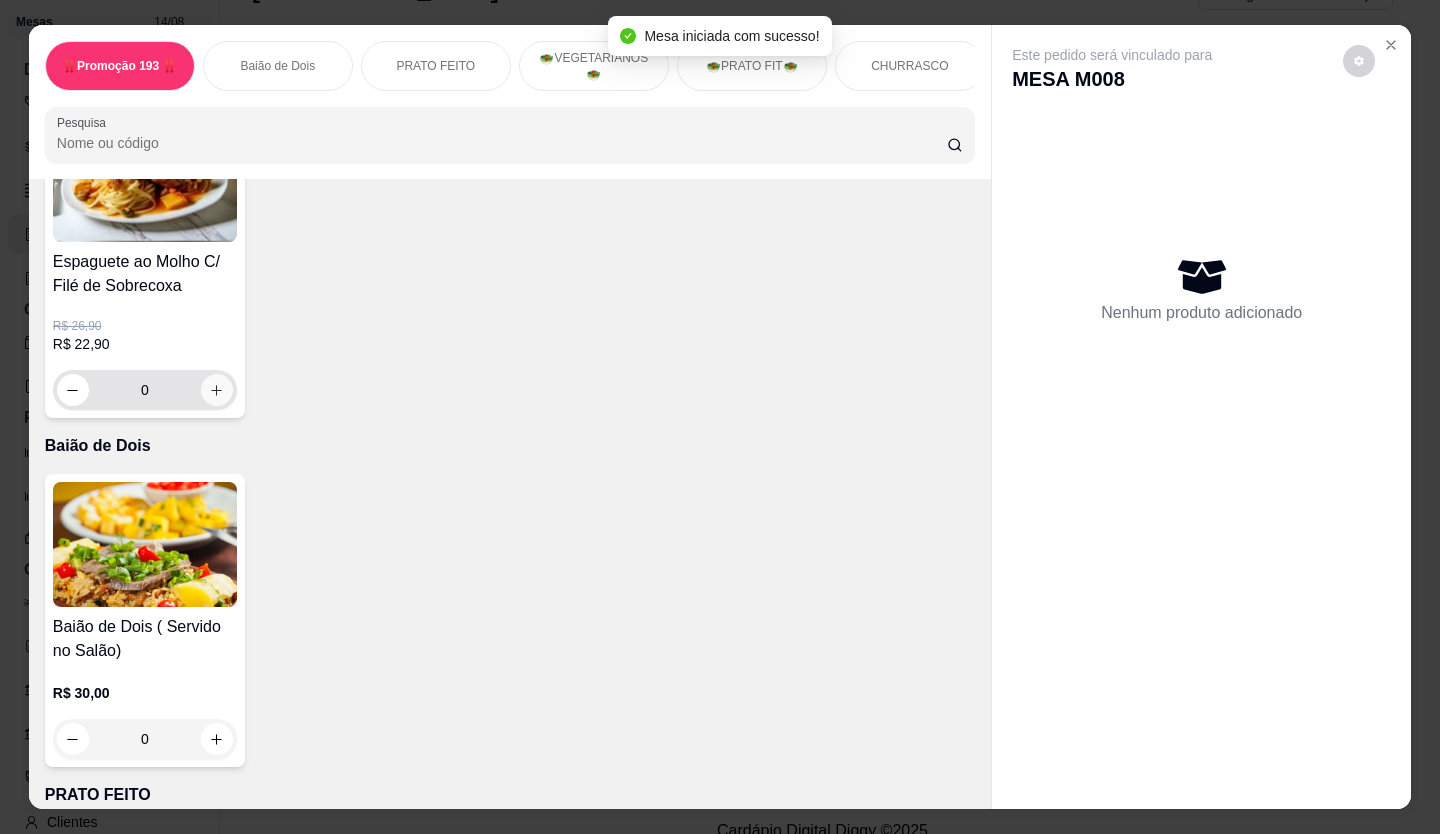 click at bounding box center [217, 390] 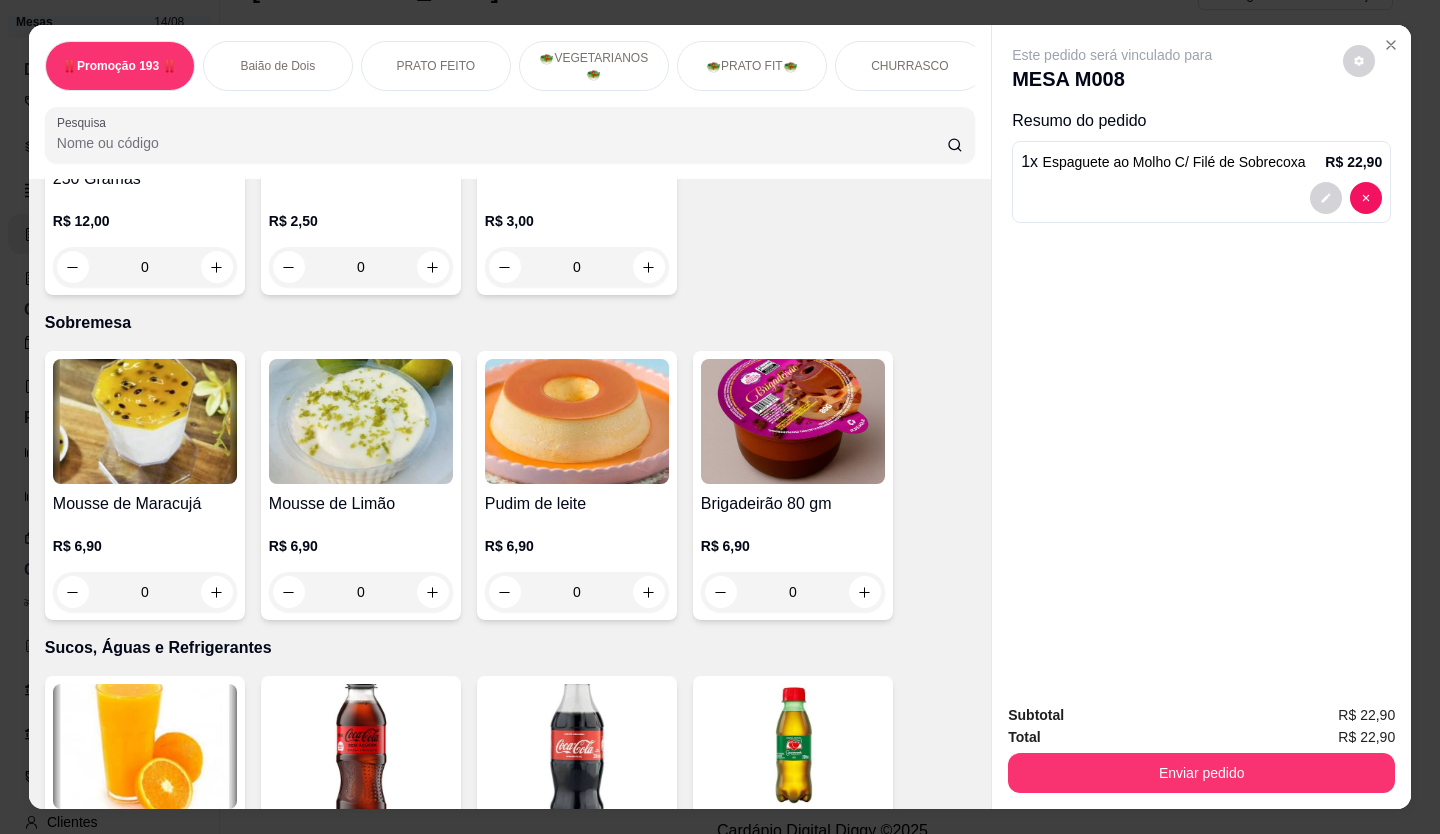 scroll, scrollTop: 5001, scrollLeft: 0, axis: vertical 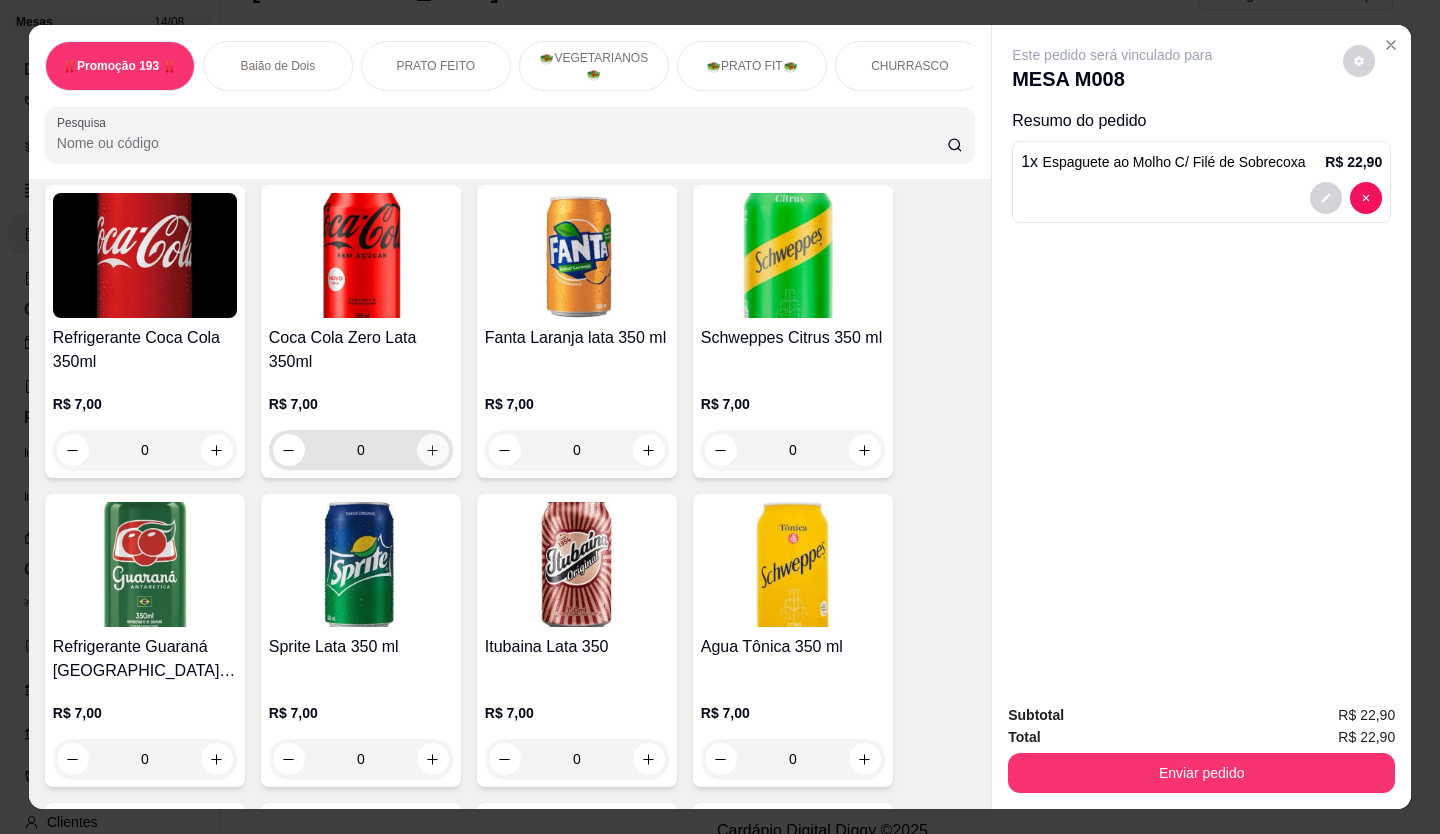click at bounding box center [433, 450] 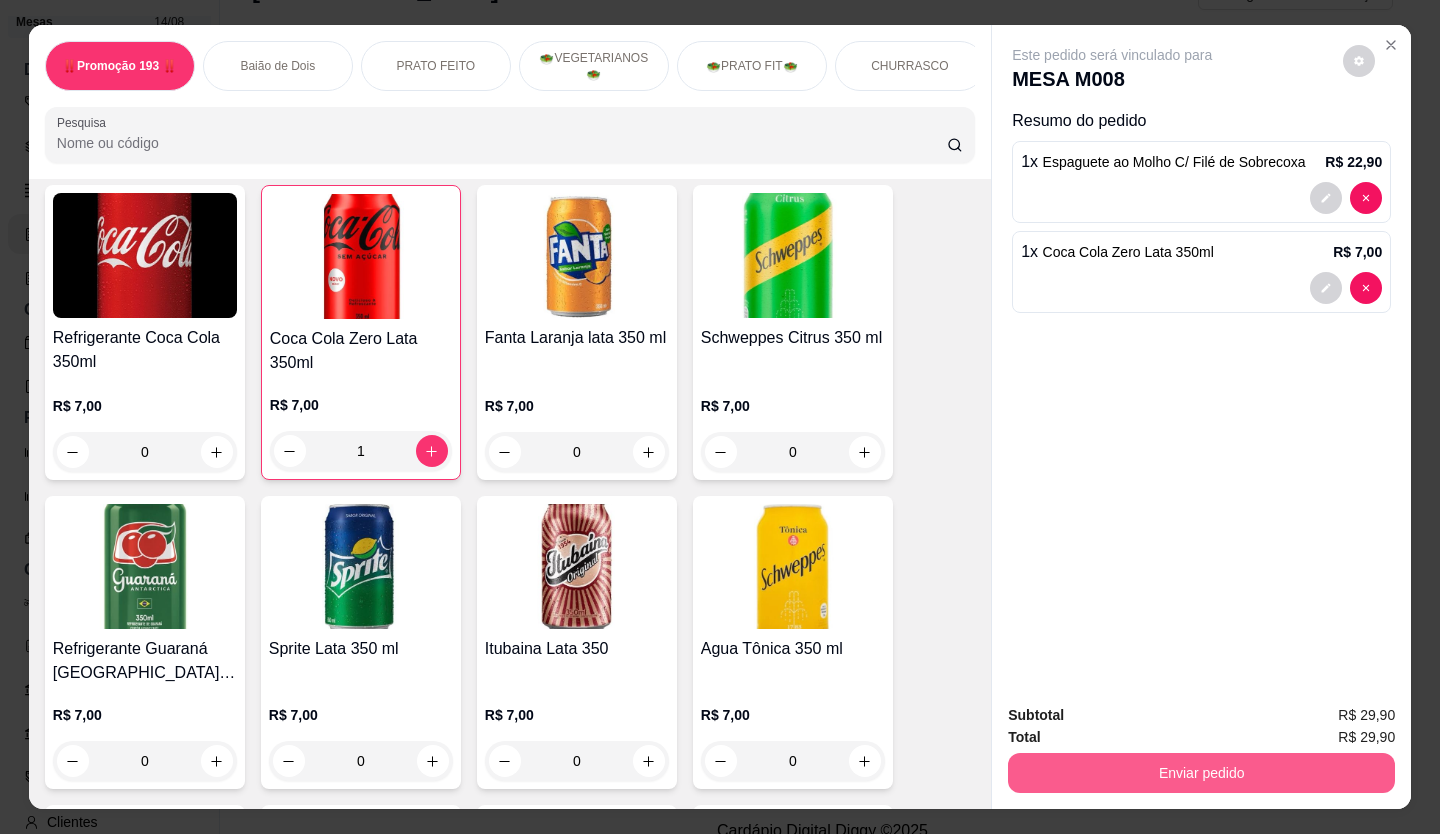 click on "Enviar pedido" at bounding box center [1201, 773] 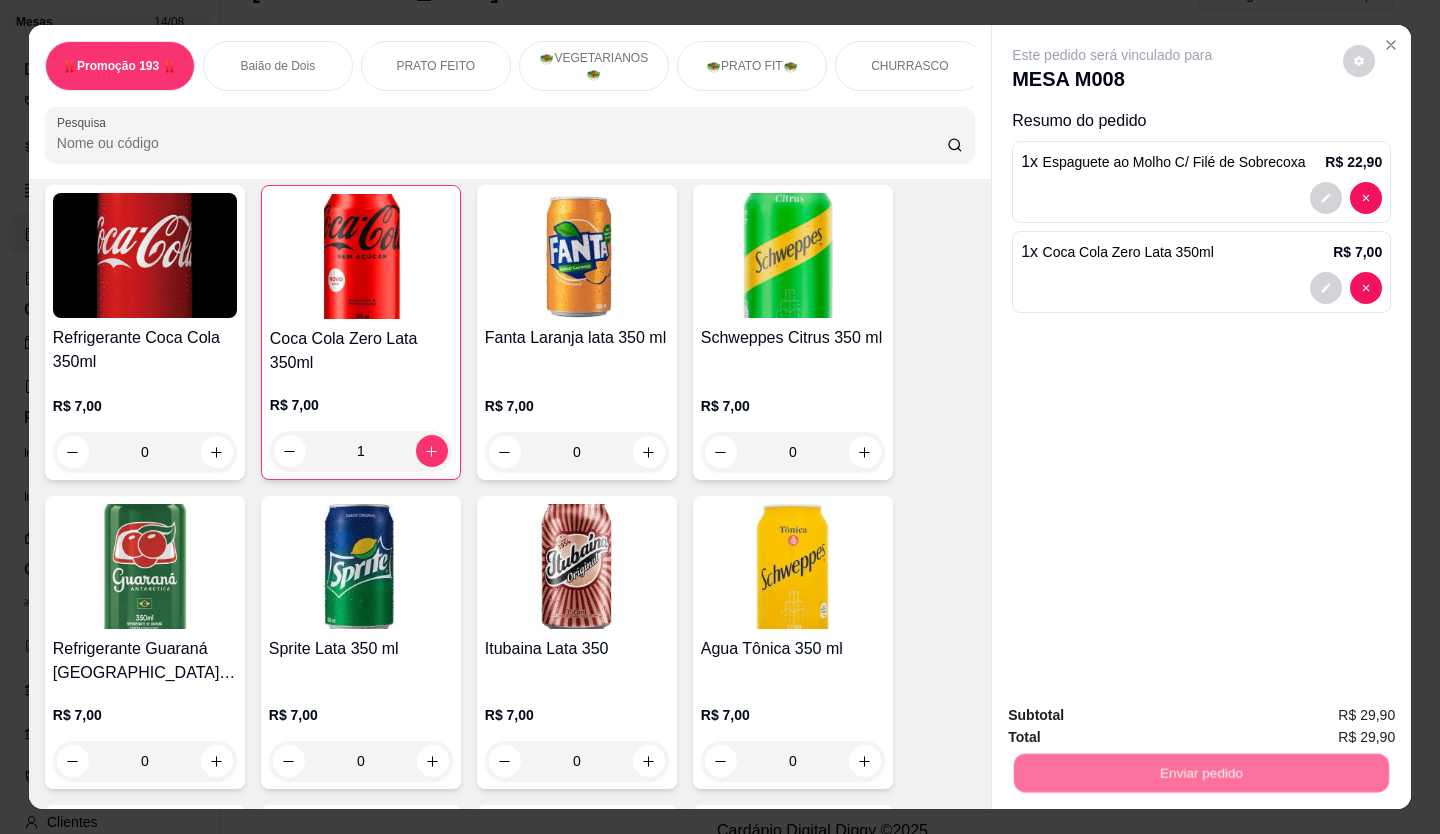 click on "Não registrar e enviar pedido" at bounding box center (1136, 716) 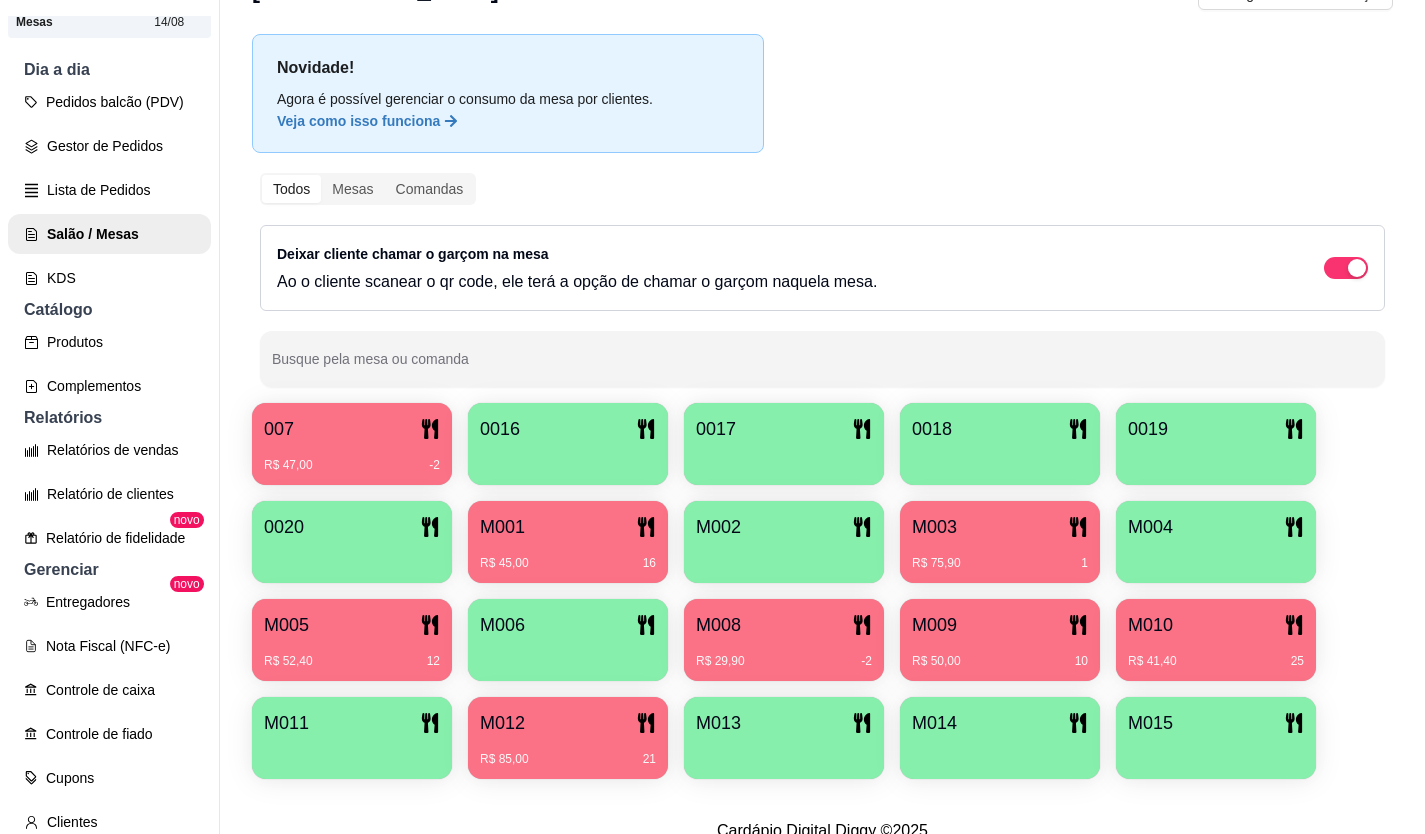 click on "M002" at bounding box center (784, 527) 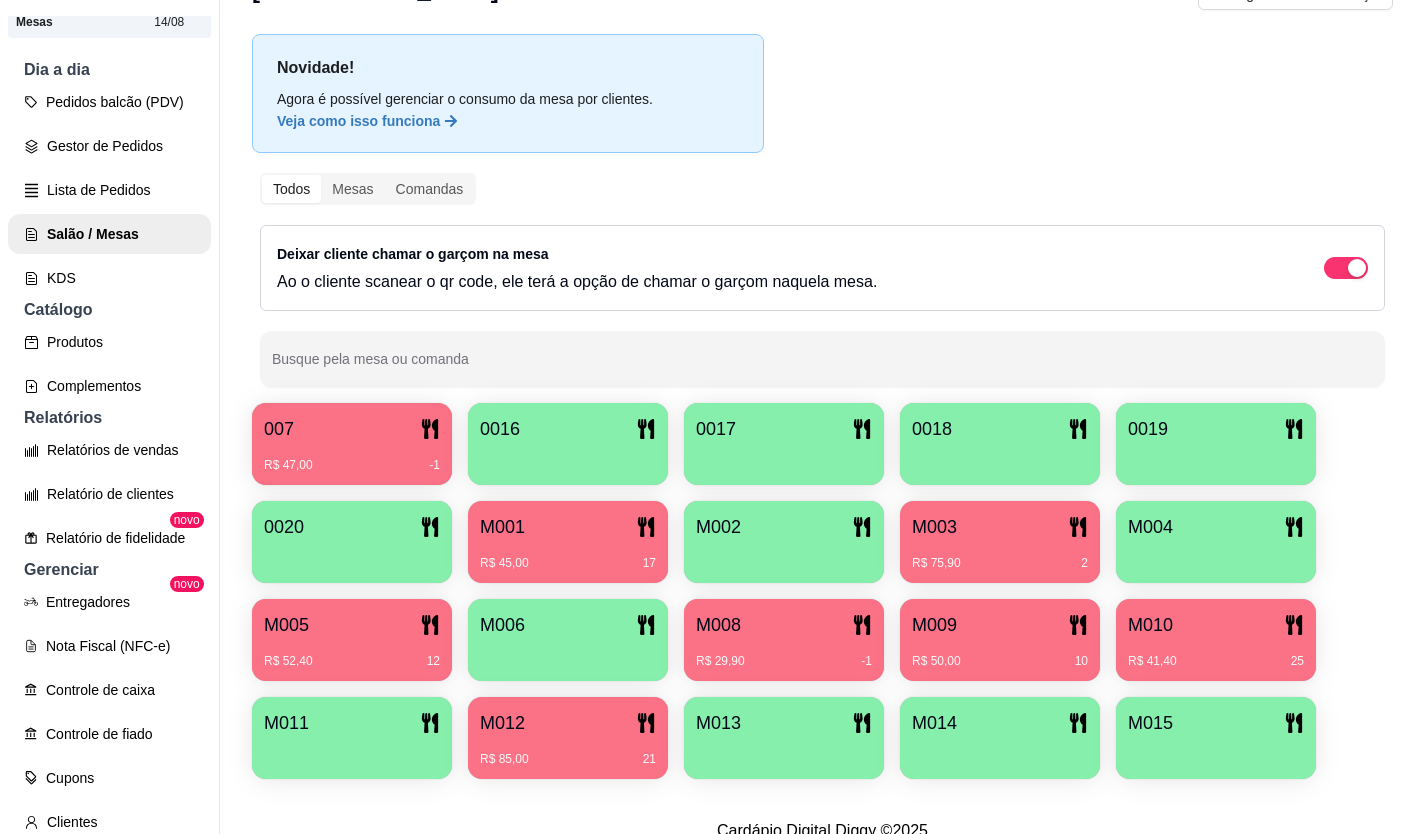 click on "M004" at bounding box center [1216, 527] 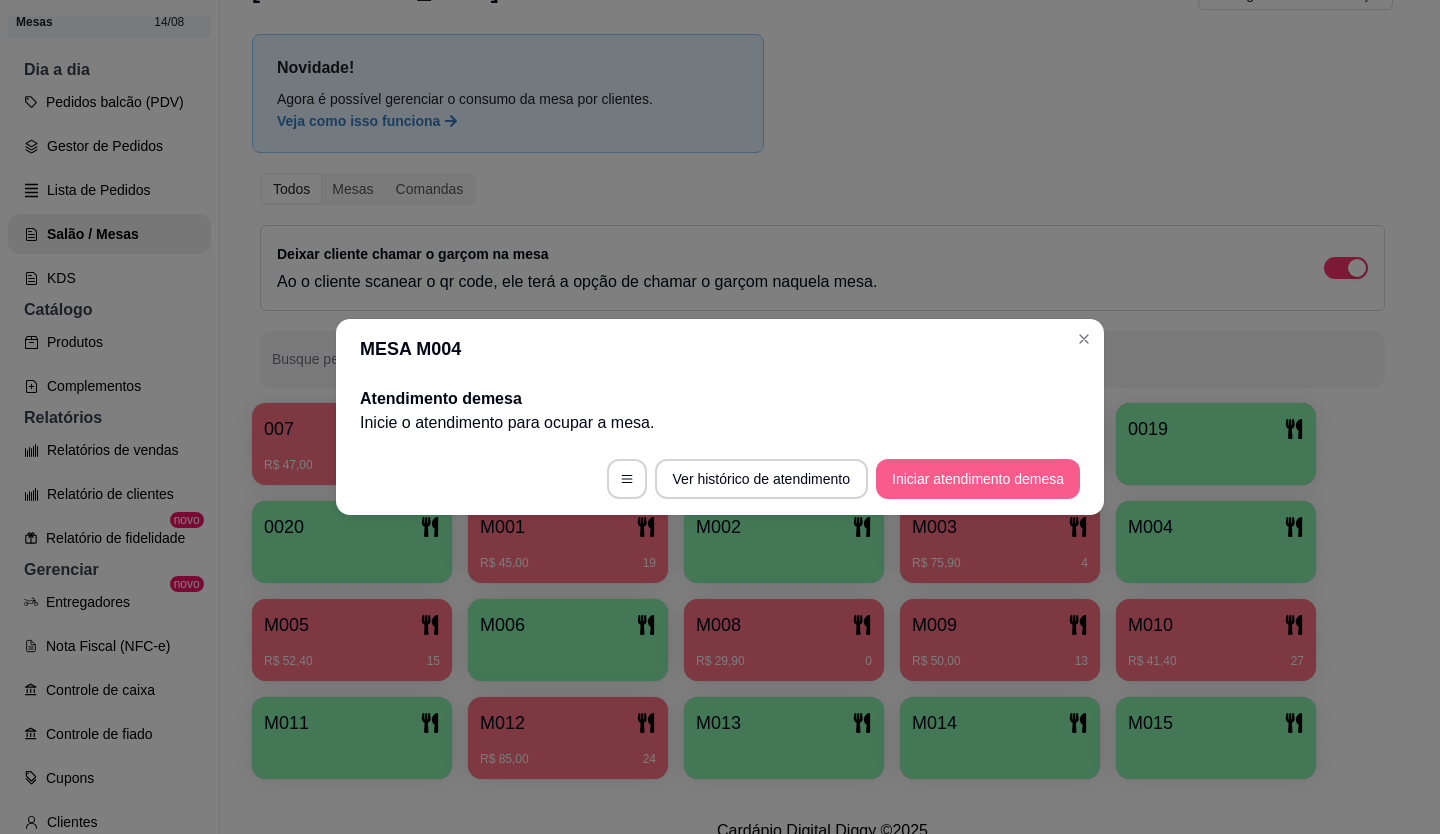 click on "Iniciar atendimento de  mesa" at bounding box center (978, 479) 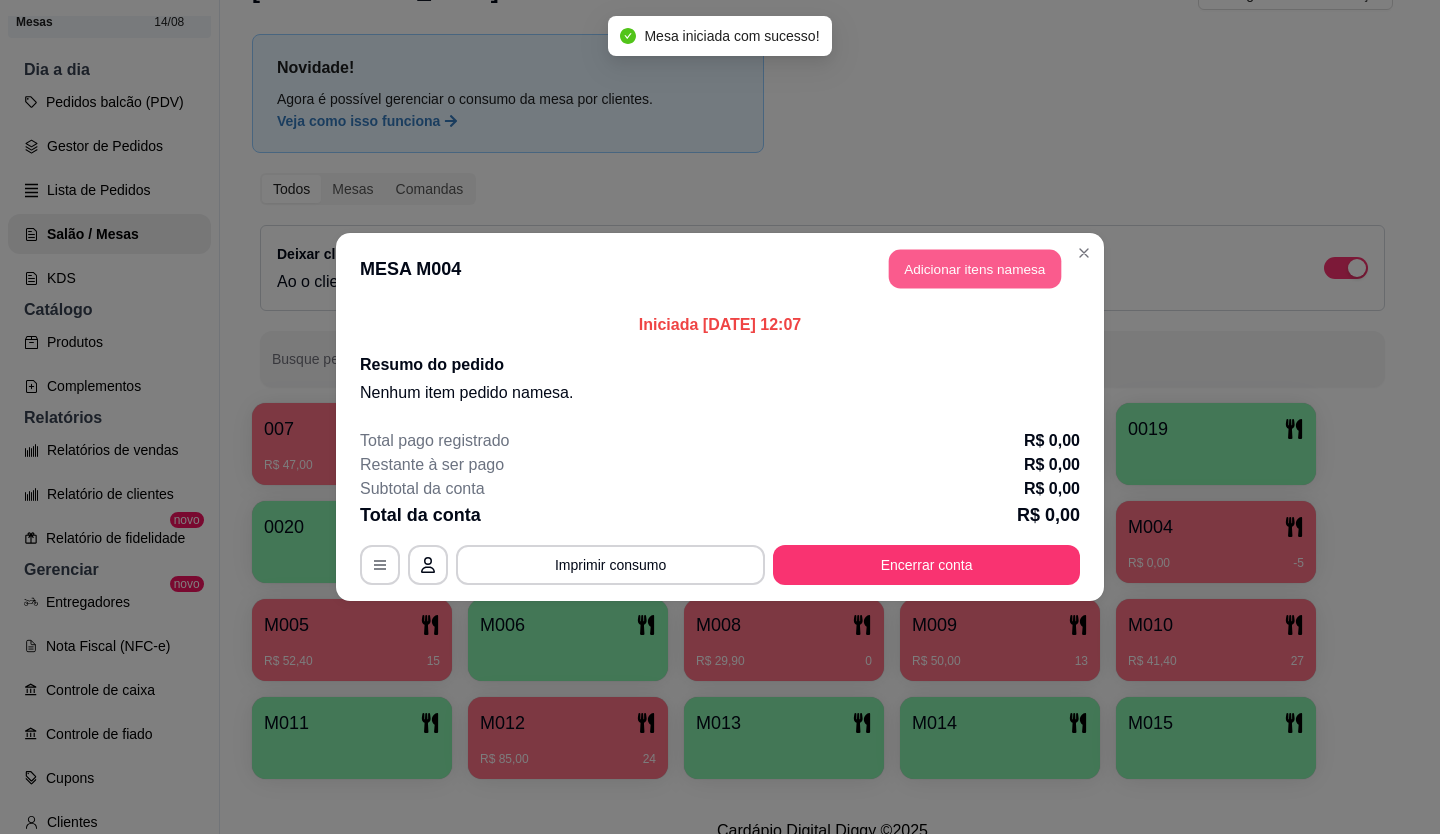 click on "Adicionar itens na  mesa" at bounding box center (975, 269) 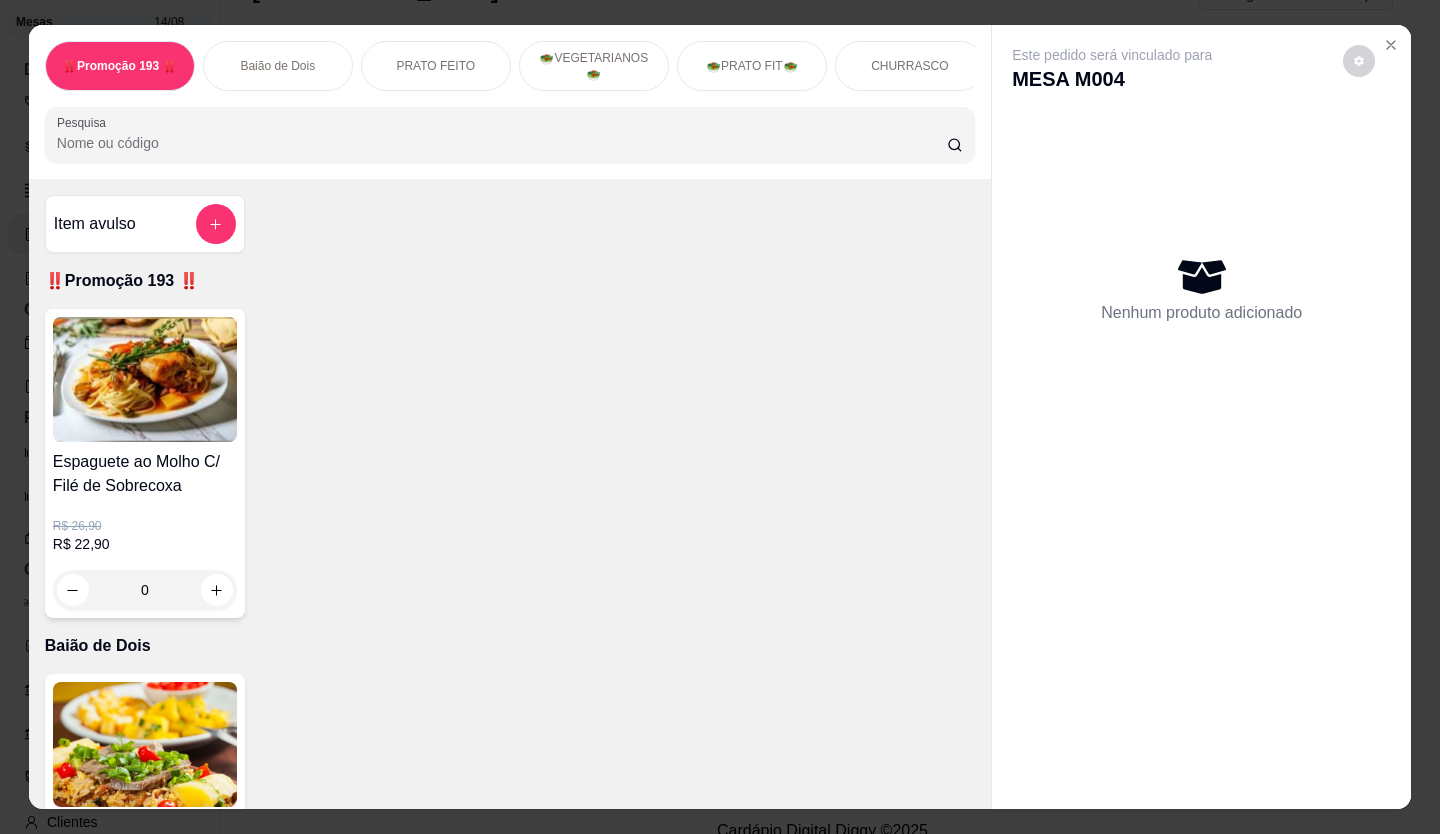 scroll, scrollTop: 500, scrollLeft: 0, axis: vertical 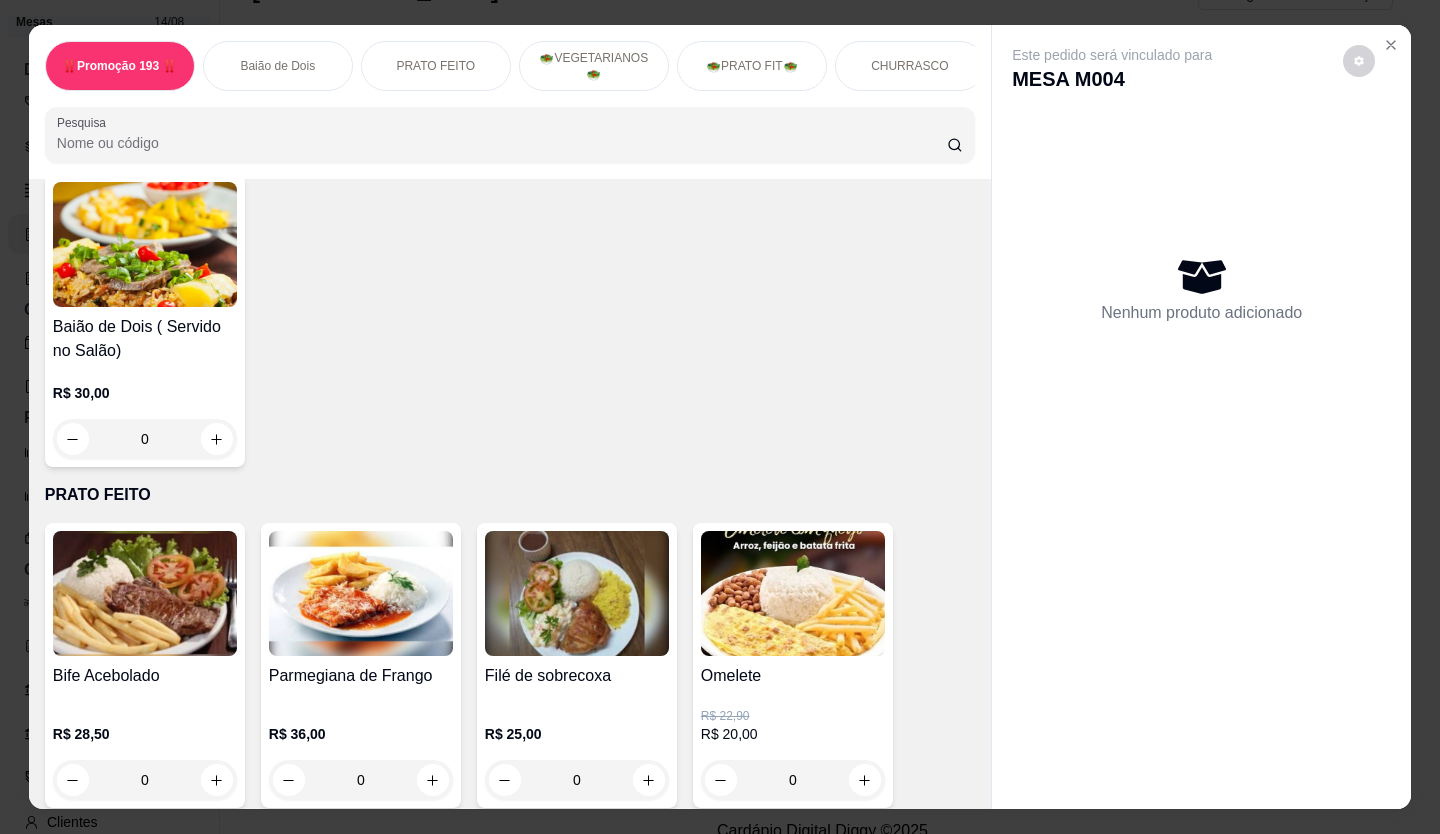 click on "0" at bounding box center (145, 439) 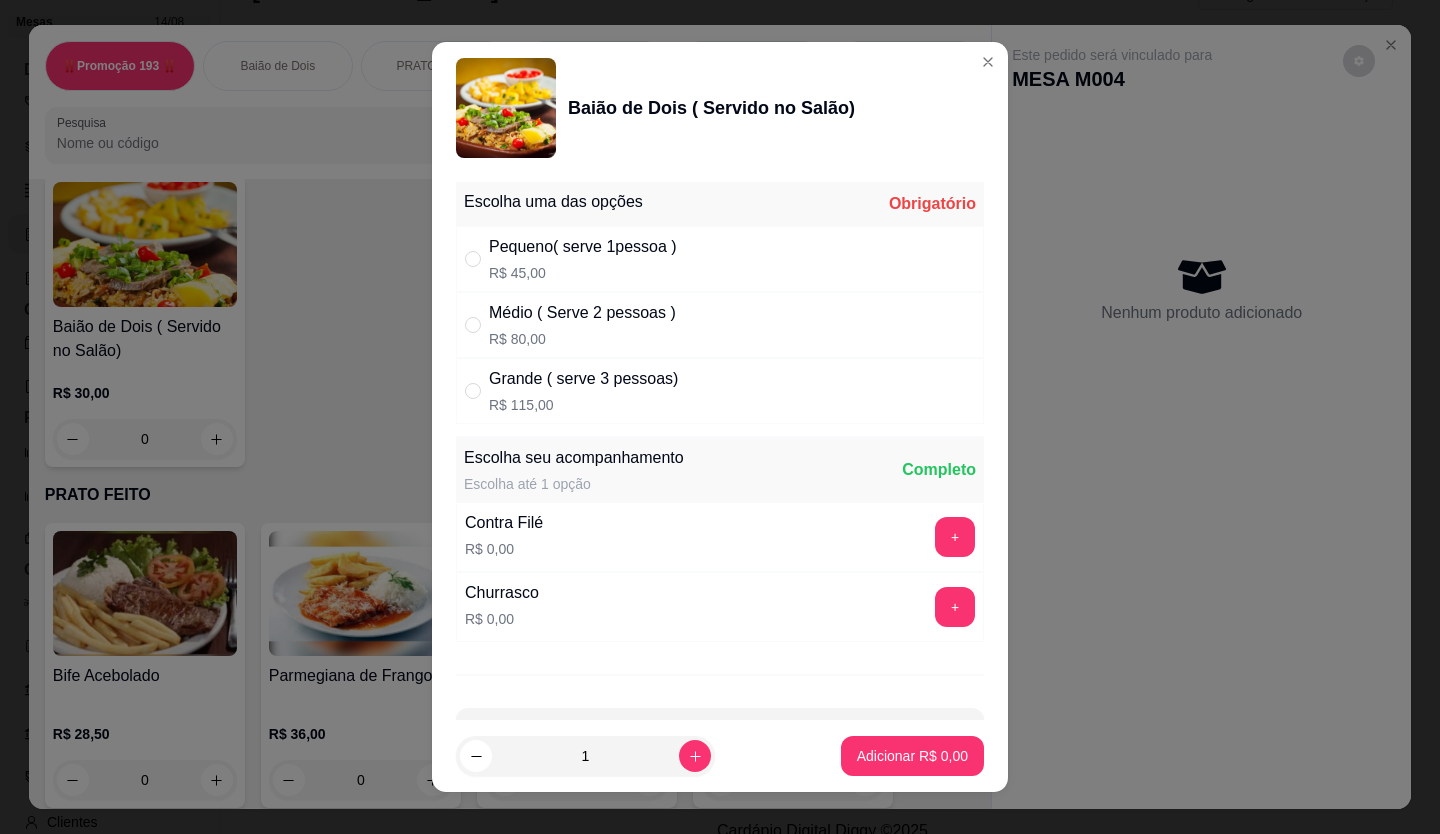 click at bounding box center (477, 259) 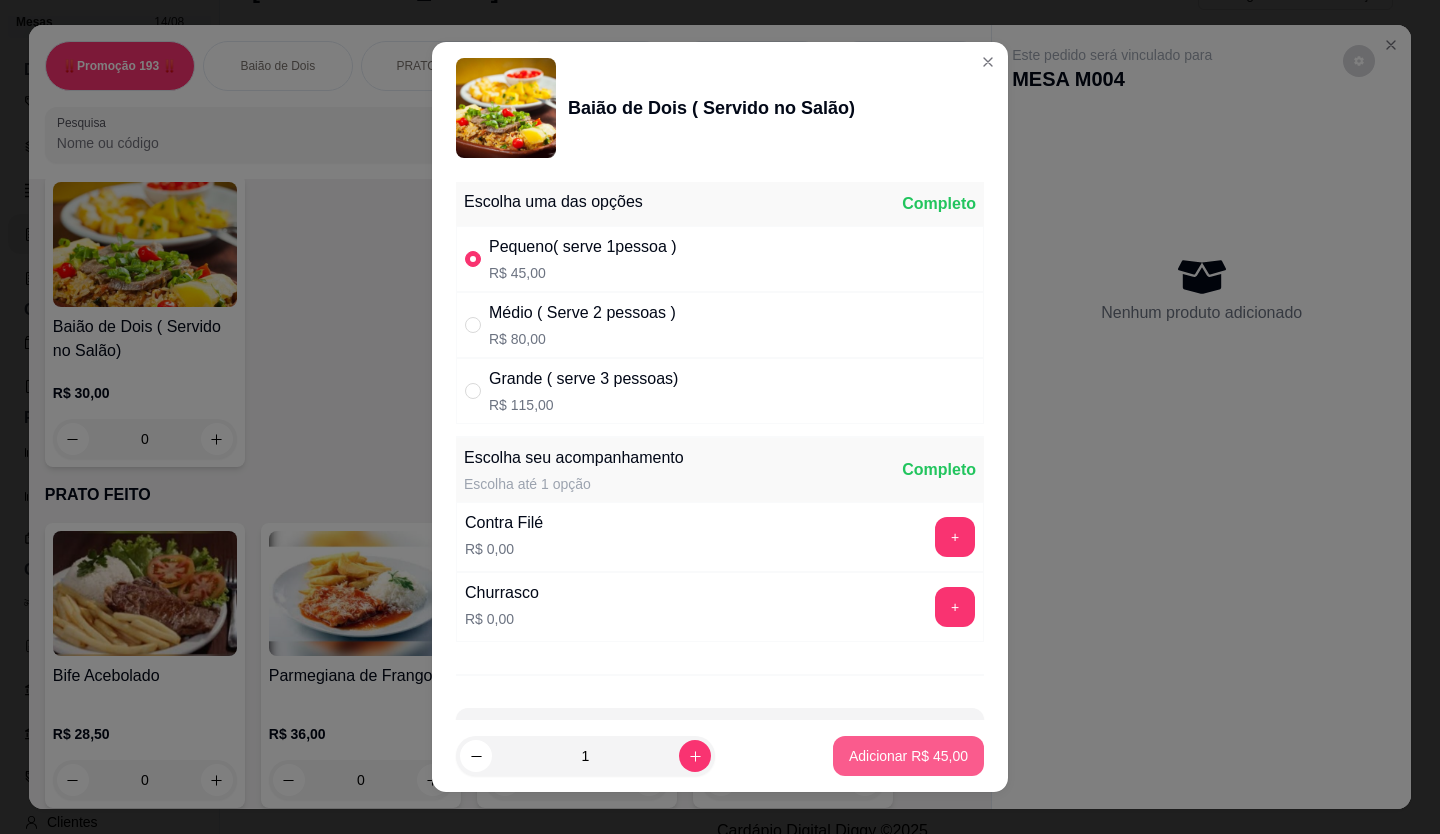click on "Adicionar   R$ 45,00" at bounding box center [908, 756] 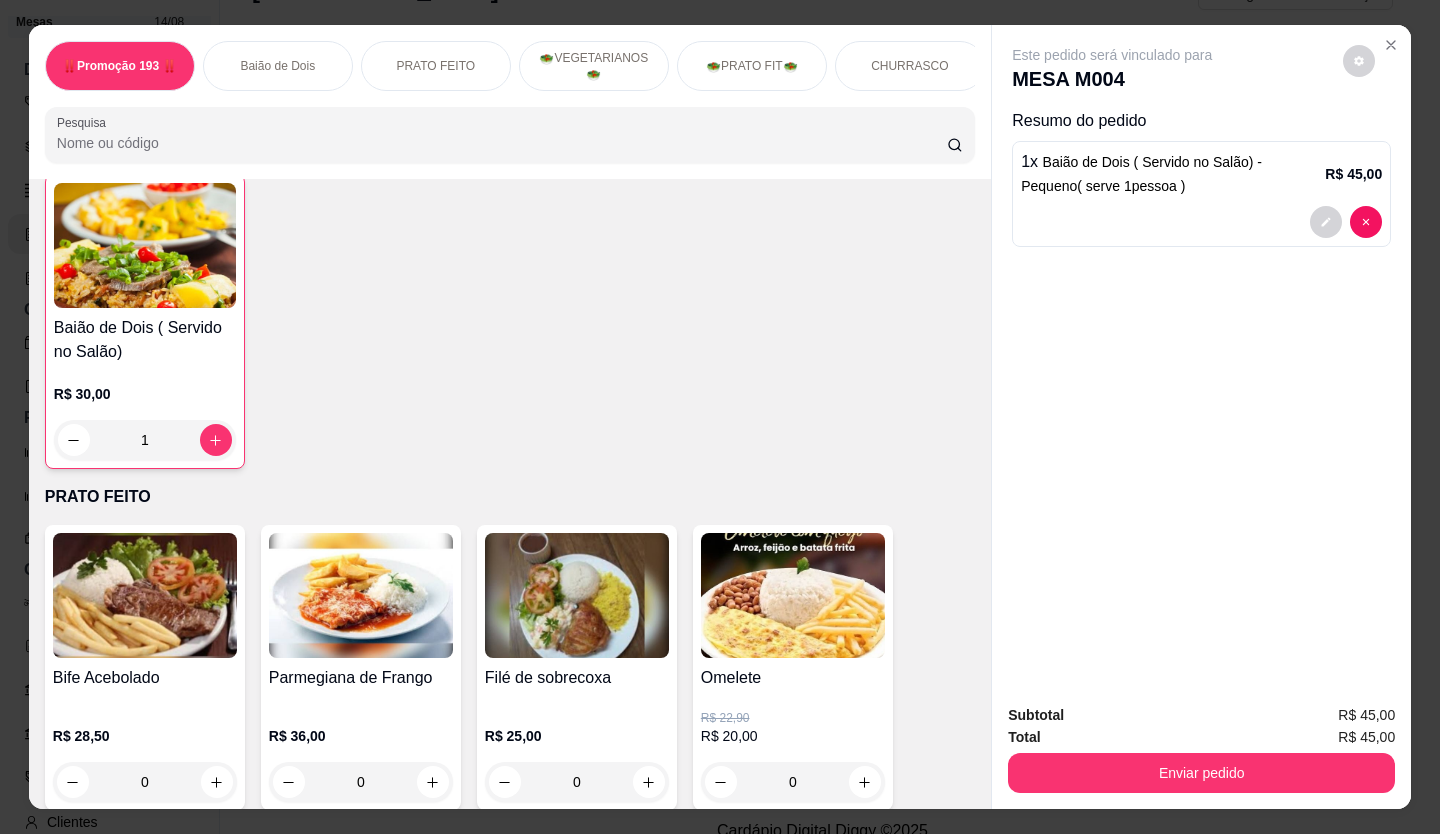 scroll, scrollTop: 501, scrollLeft: 0, axis: vertical 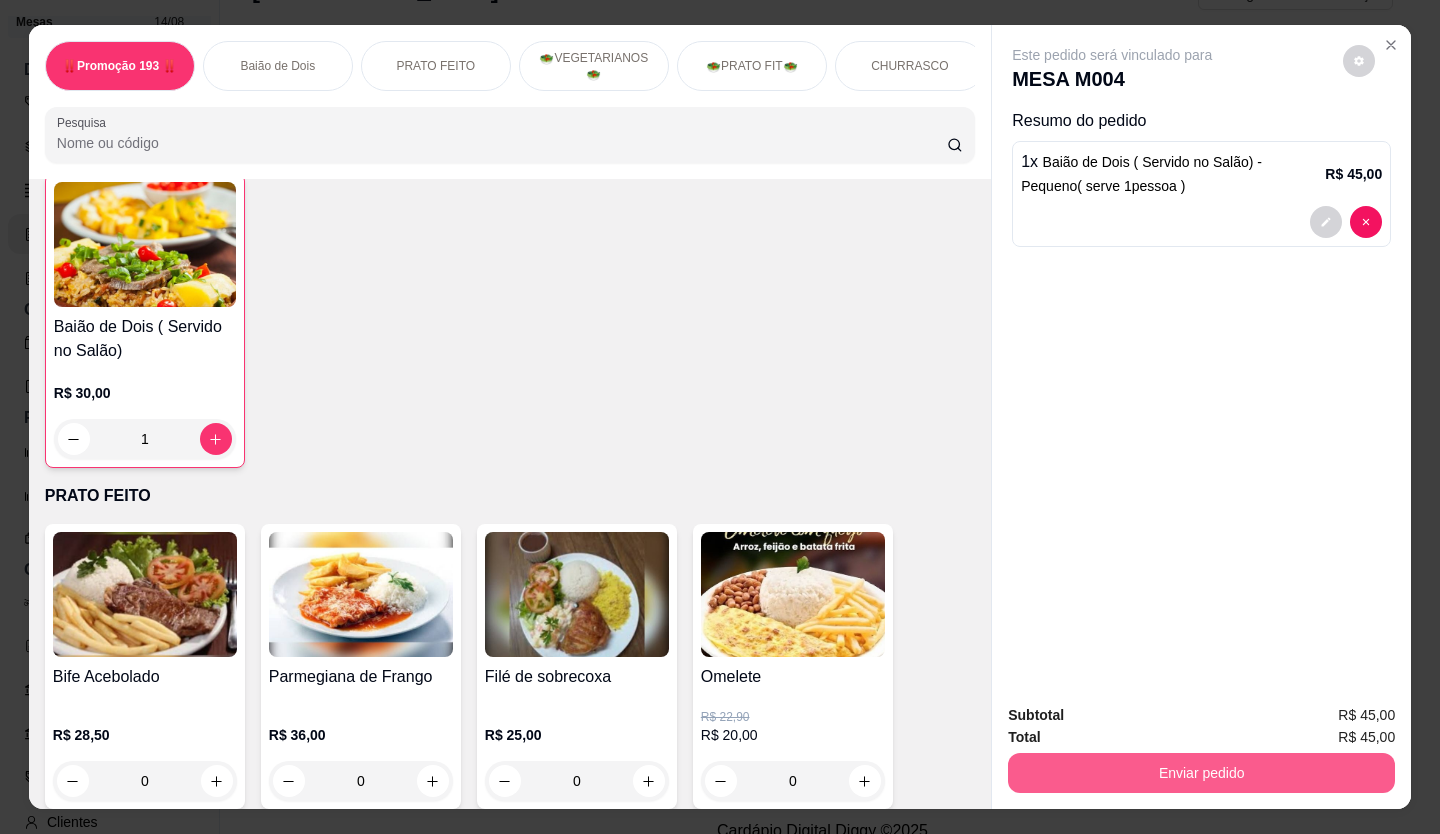 click on "Enviar pedido" at bounding box center (1201, 773) 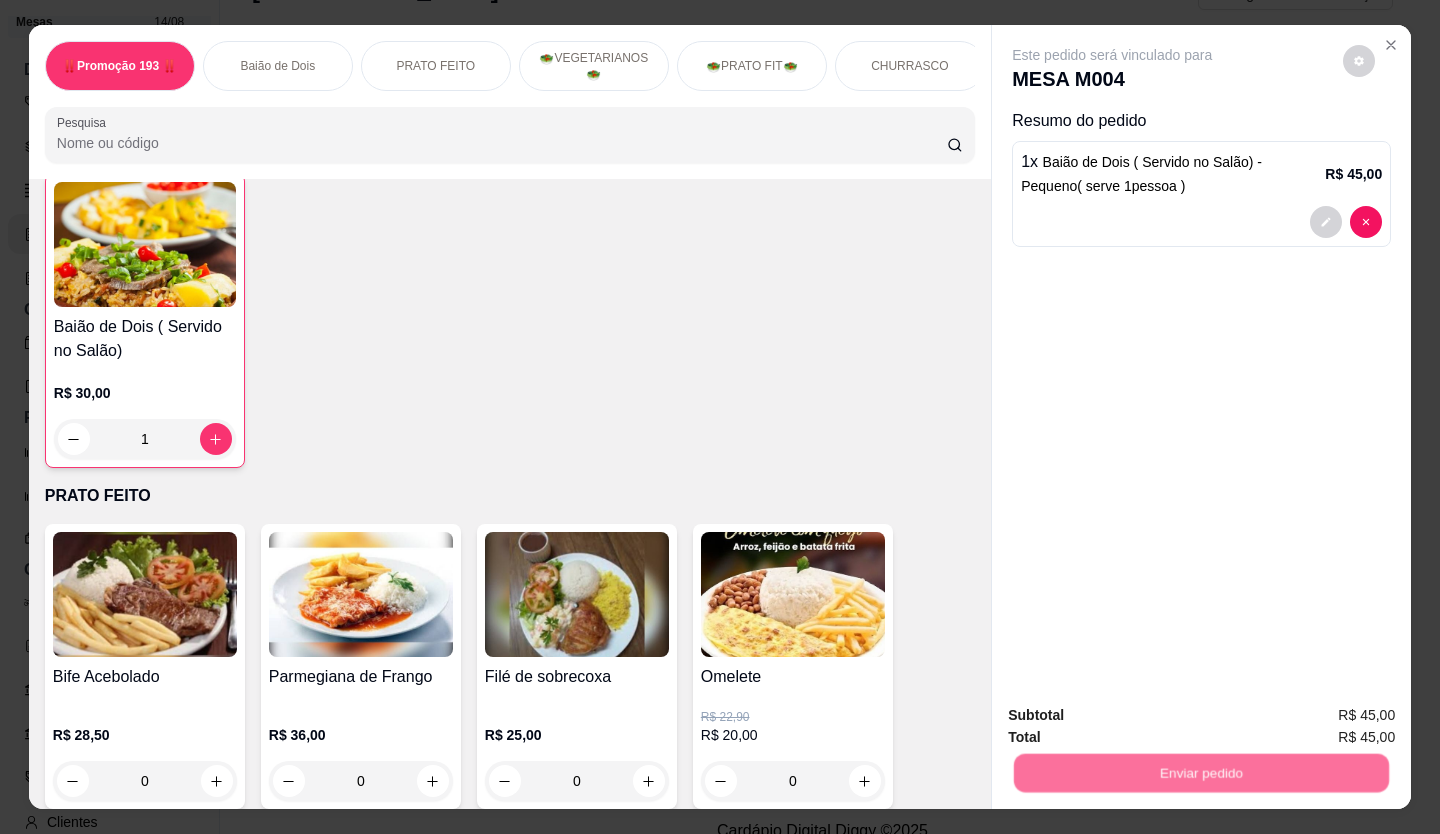 click on "Não registrar e enviar pedido" at bounding box center (1135, 716) 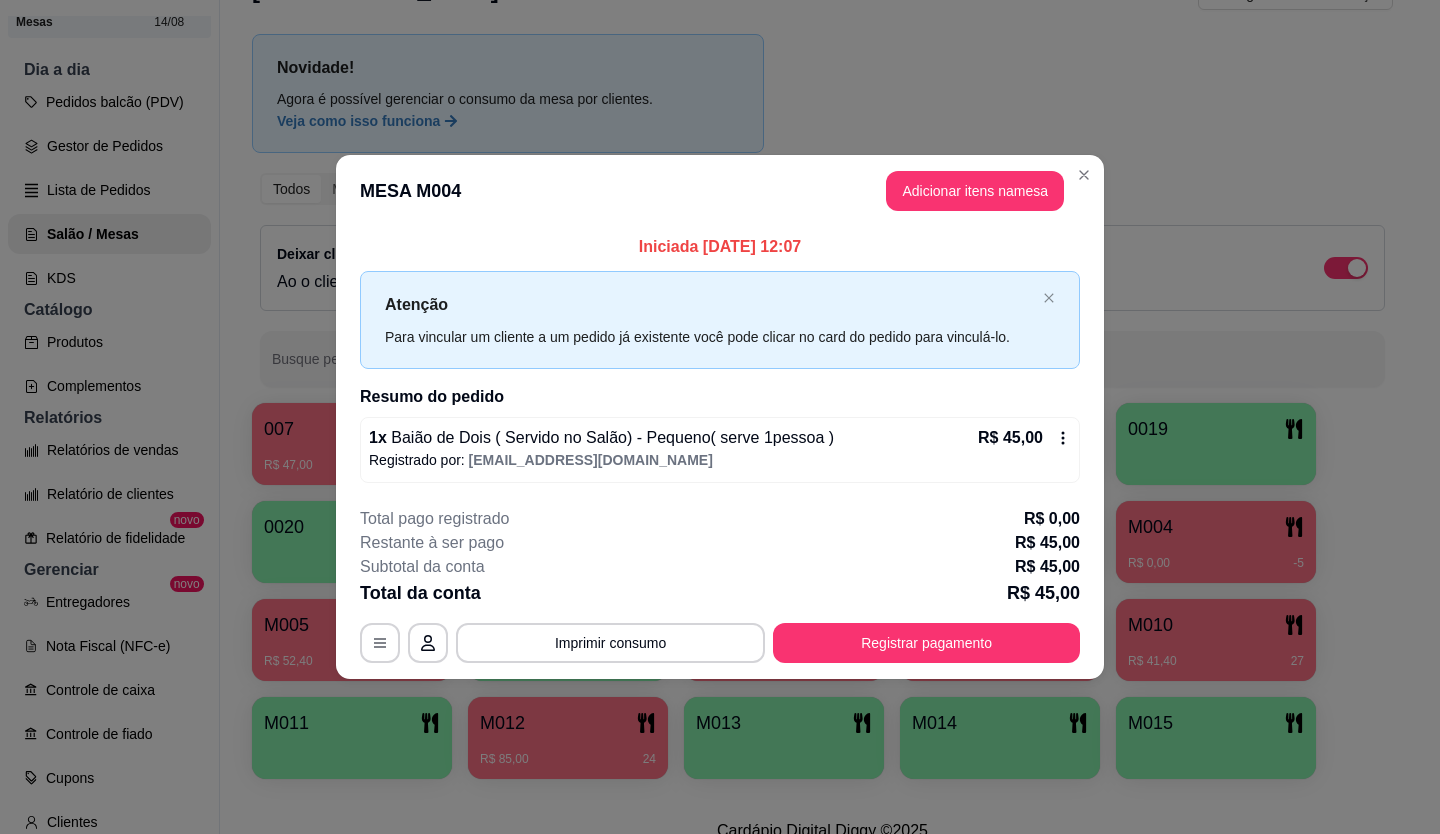 click on "**********" at bounding box center (720, 417) 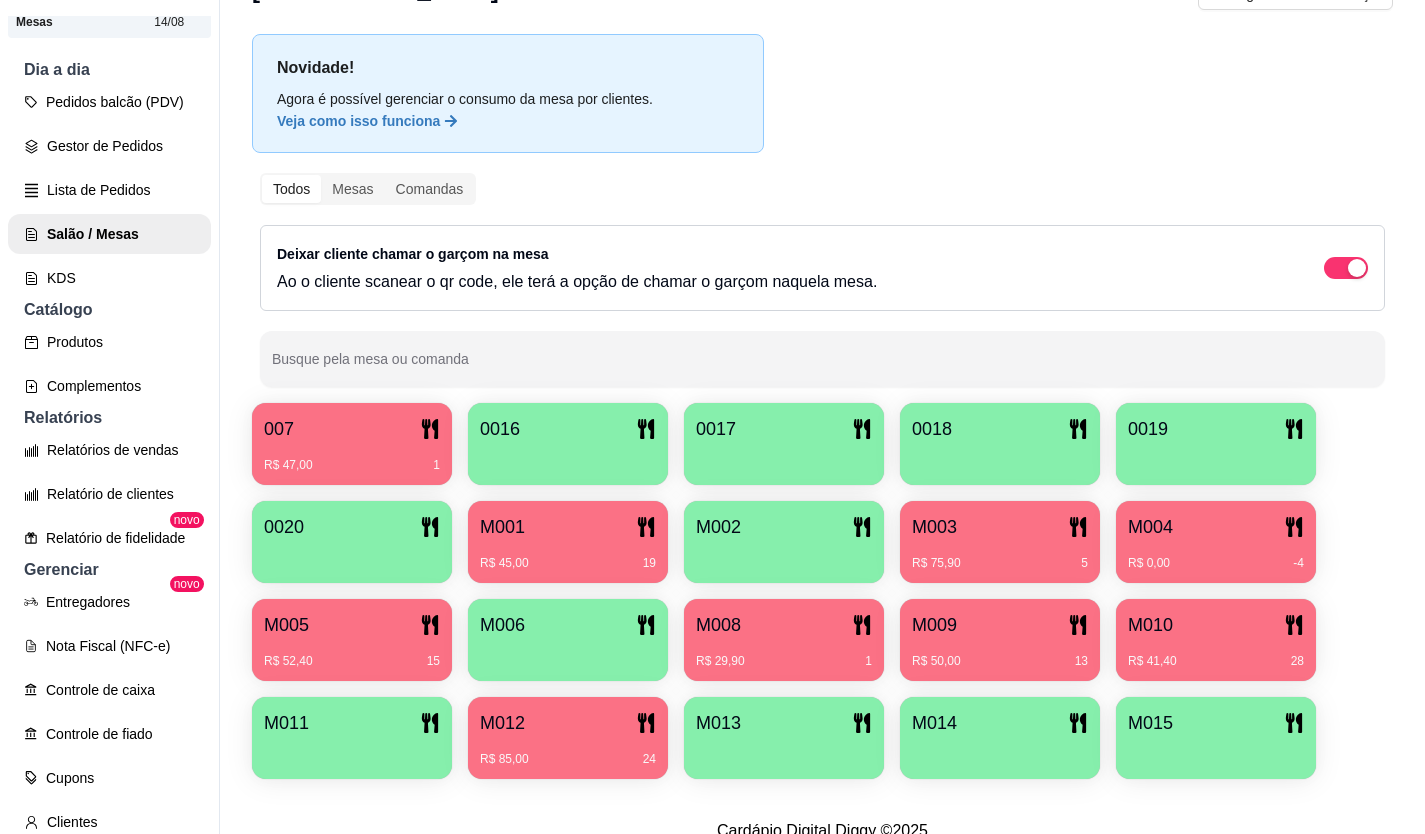 click on "M006" at bounding box center (568, 625) 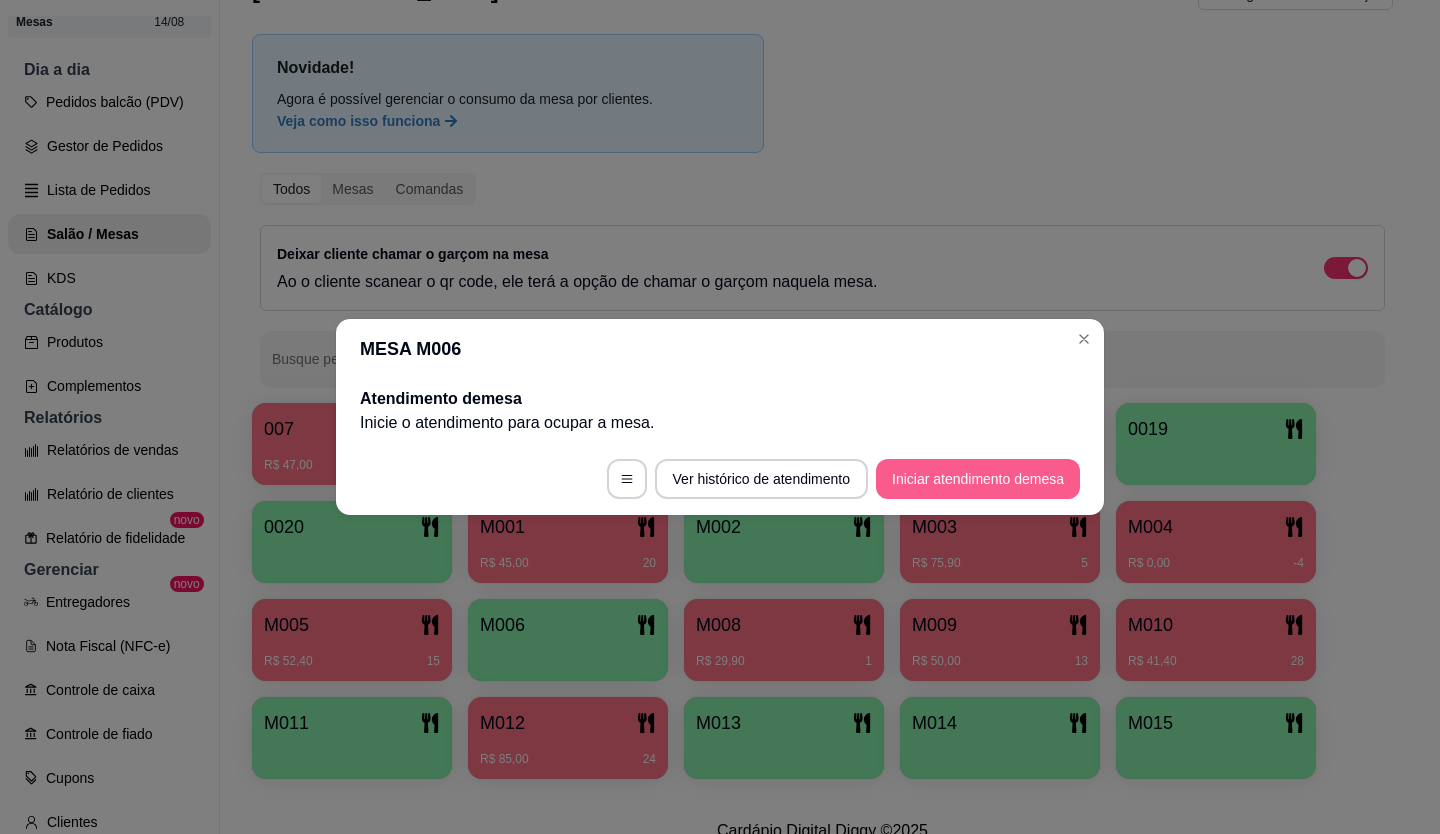 click on "Iniciar atendimento de  mesa" at bounding box center [978, 479] 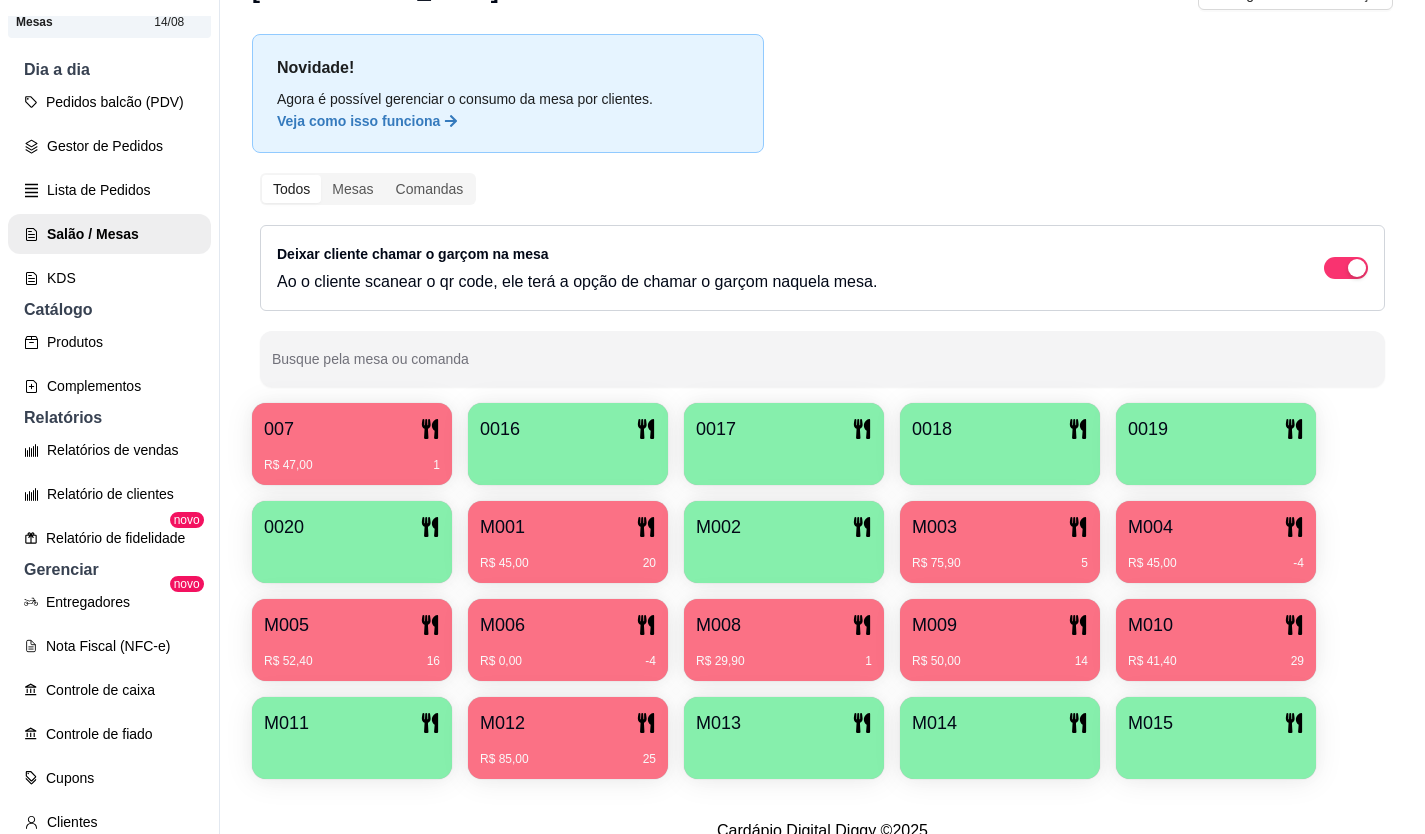 click on "R$ 0,00 -4" at bounding box center (568, 654) 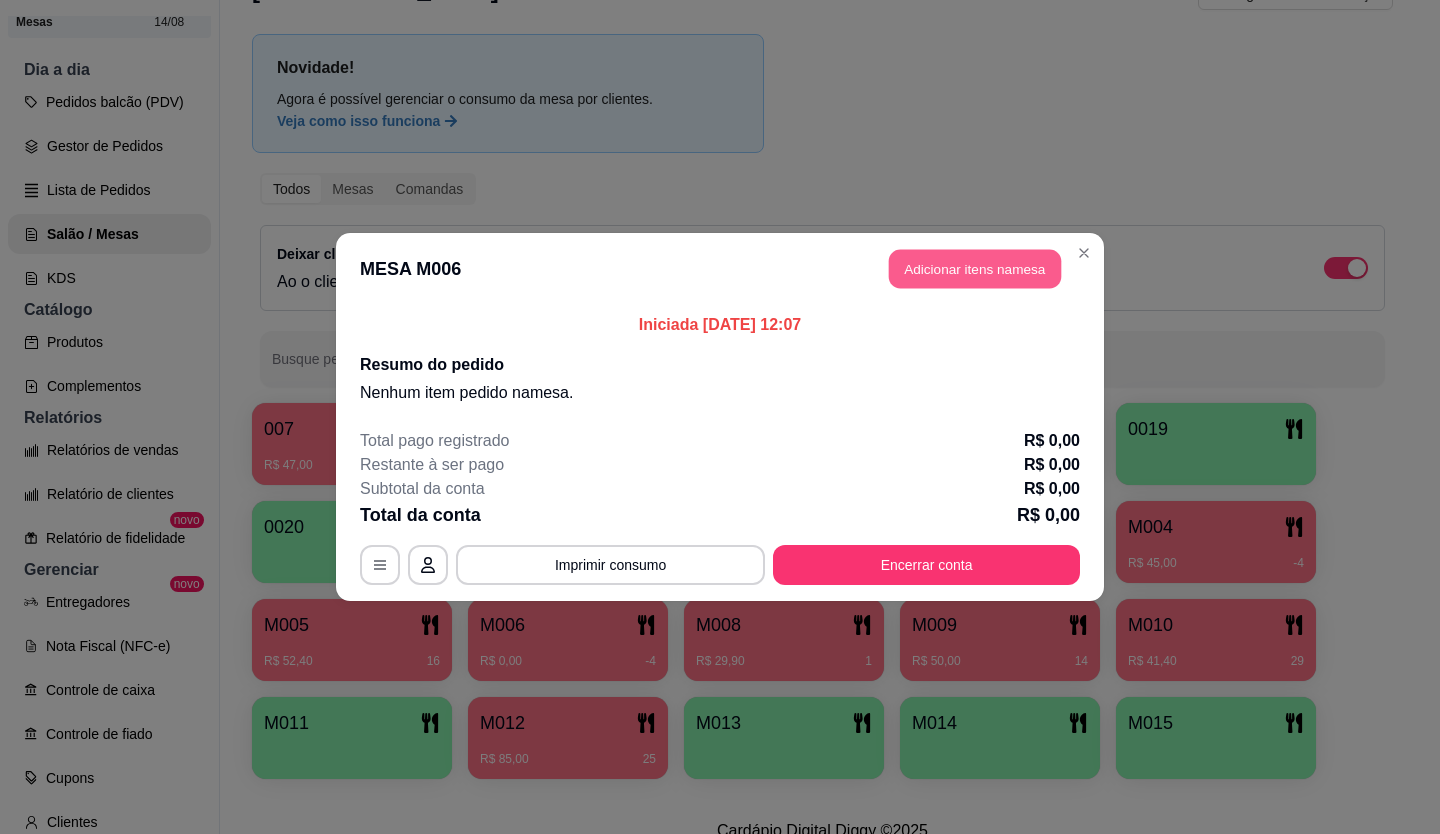 click on "Adicionar itens na  mesa" at bounding box center (975, 269) 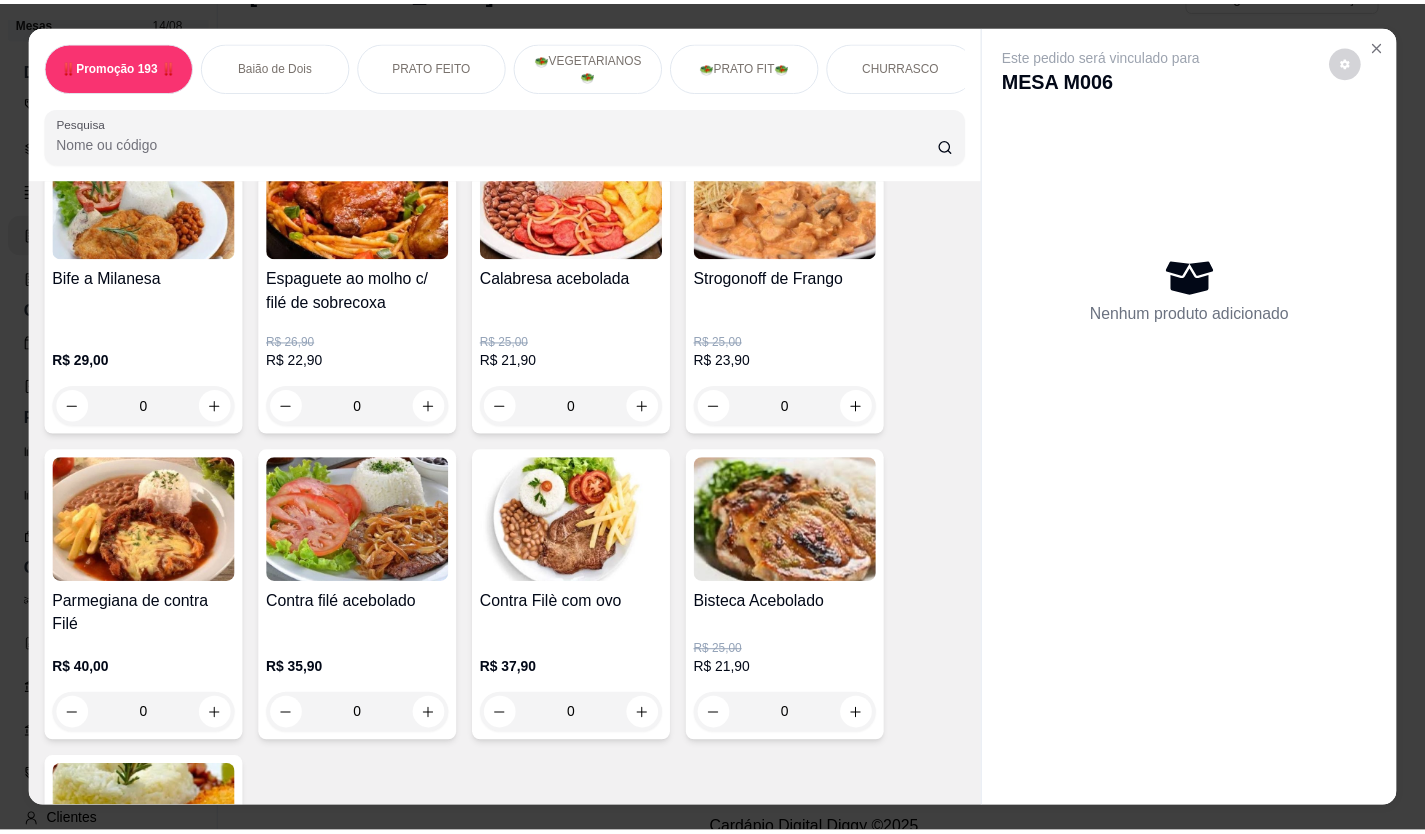 scroll, scrollTop: 1900, scrollLeft: 0, axis: vertical 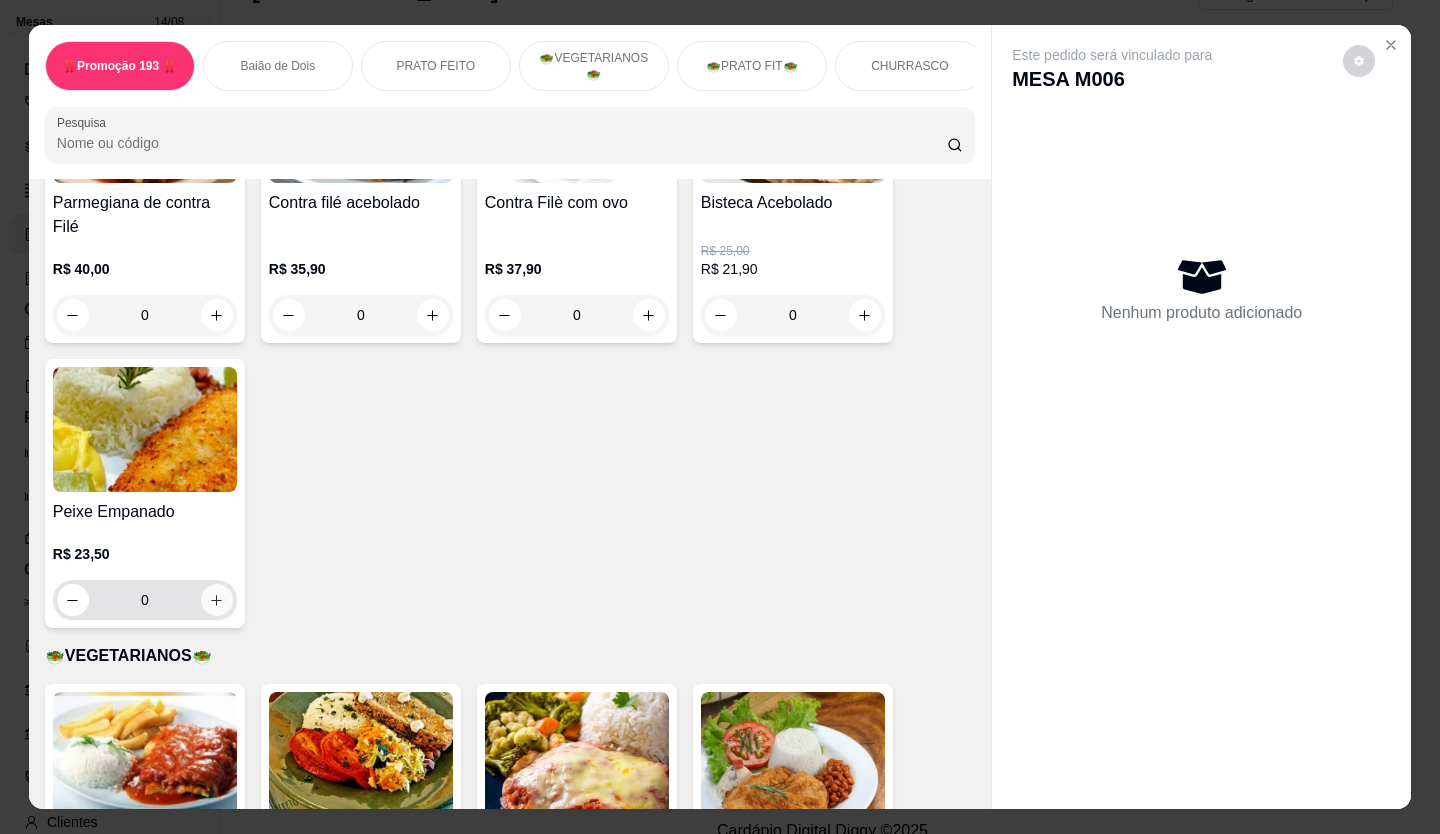 click at bounding box center (217, 600) 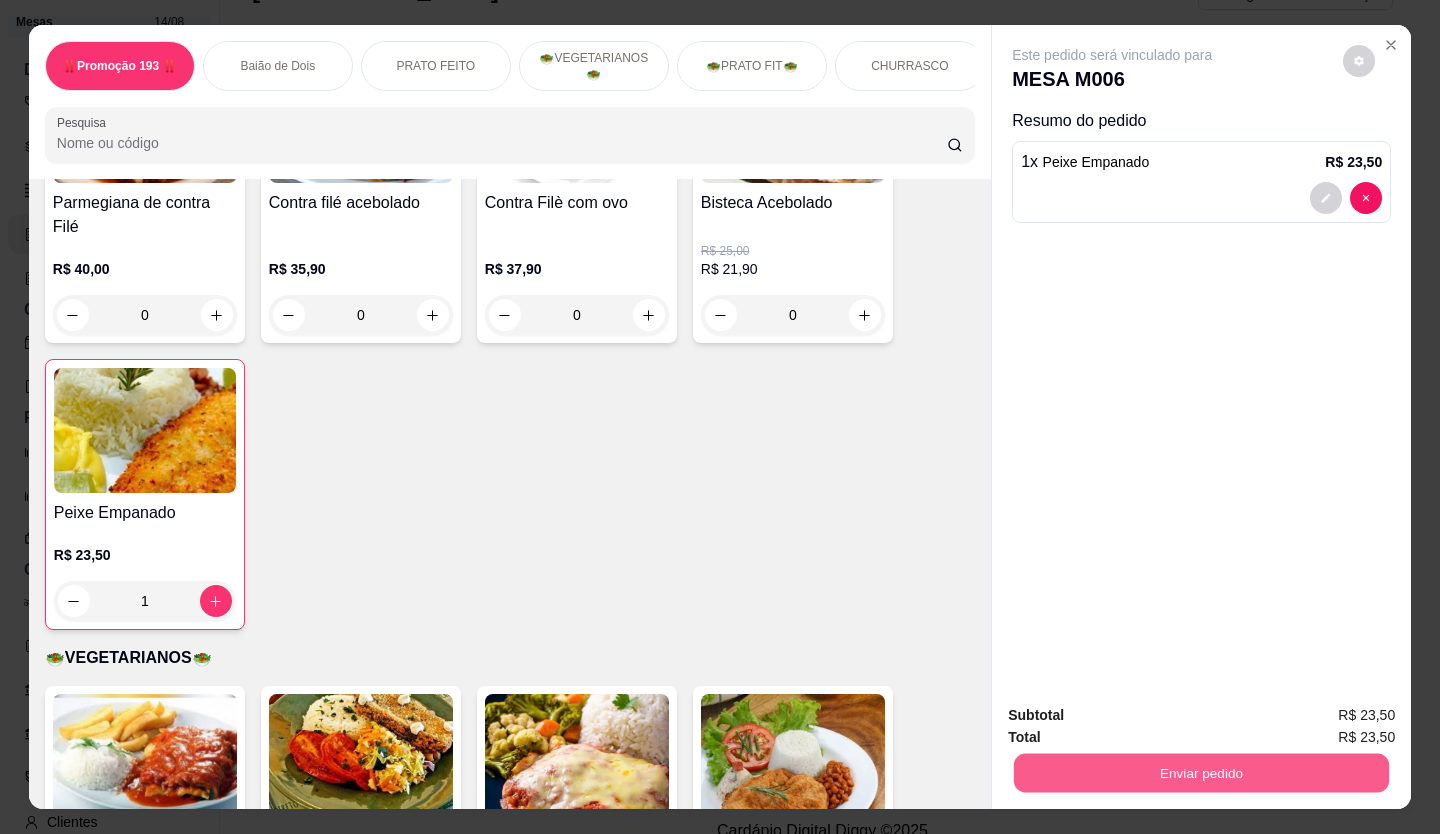 click on "Enviar pedido" at bounding box center [1201, 773] 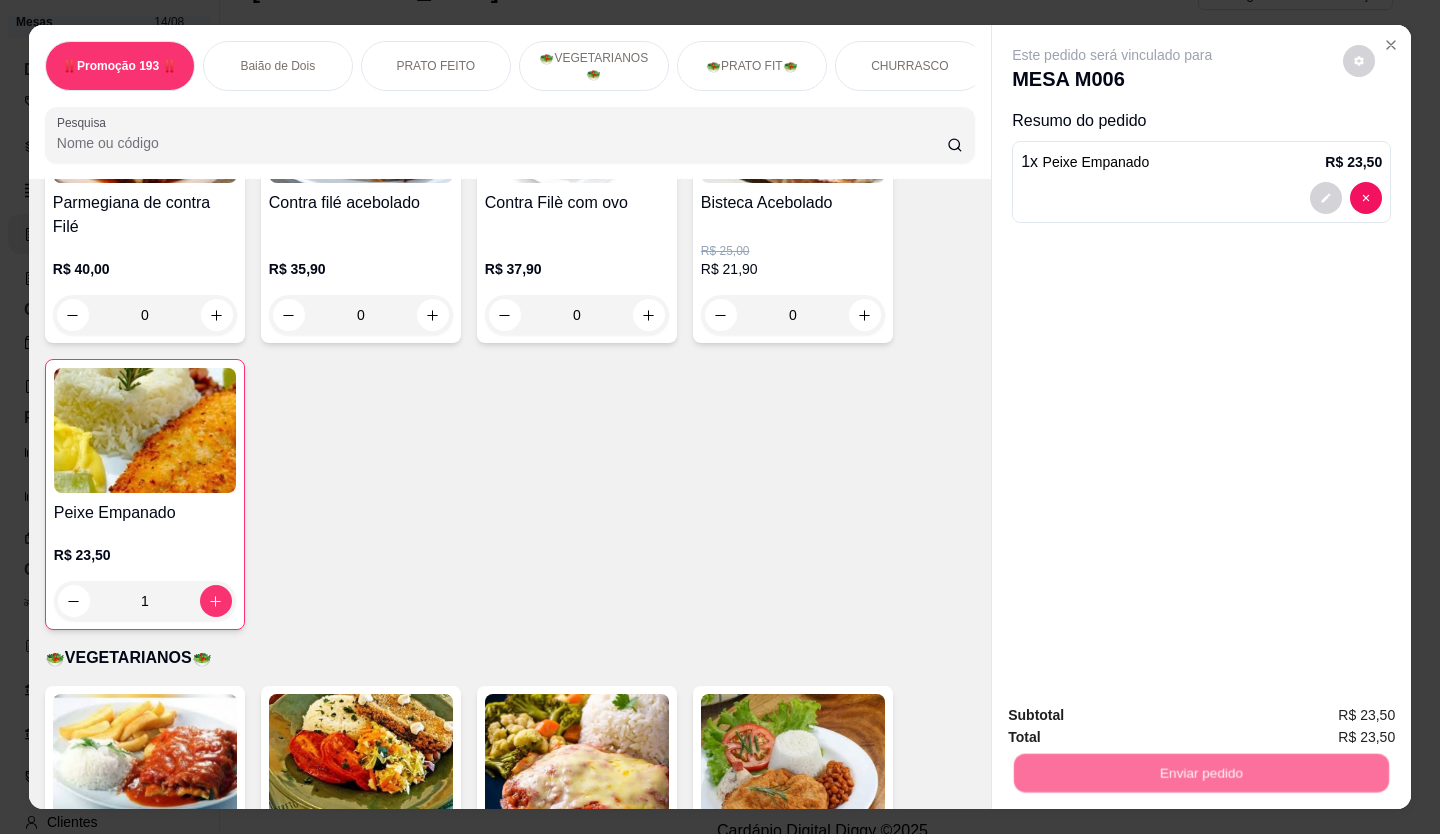 click on "Não registrar e enviar pedido" at bounding box center [1135, 716] 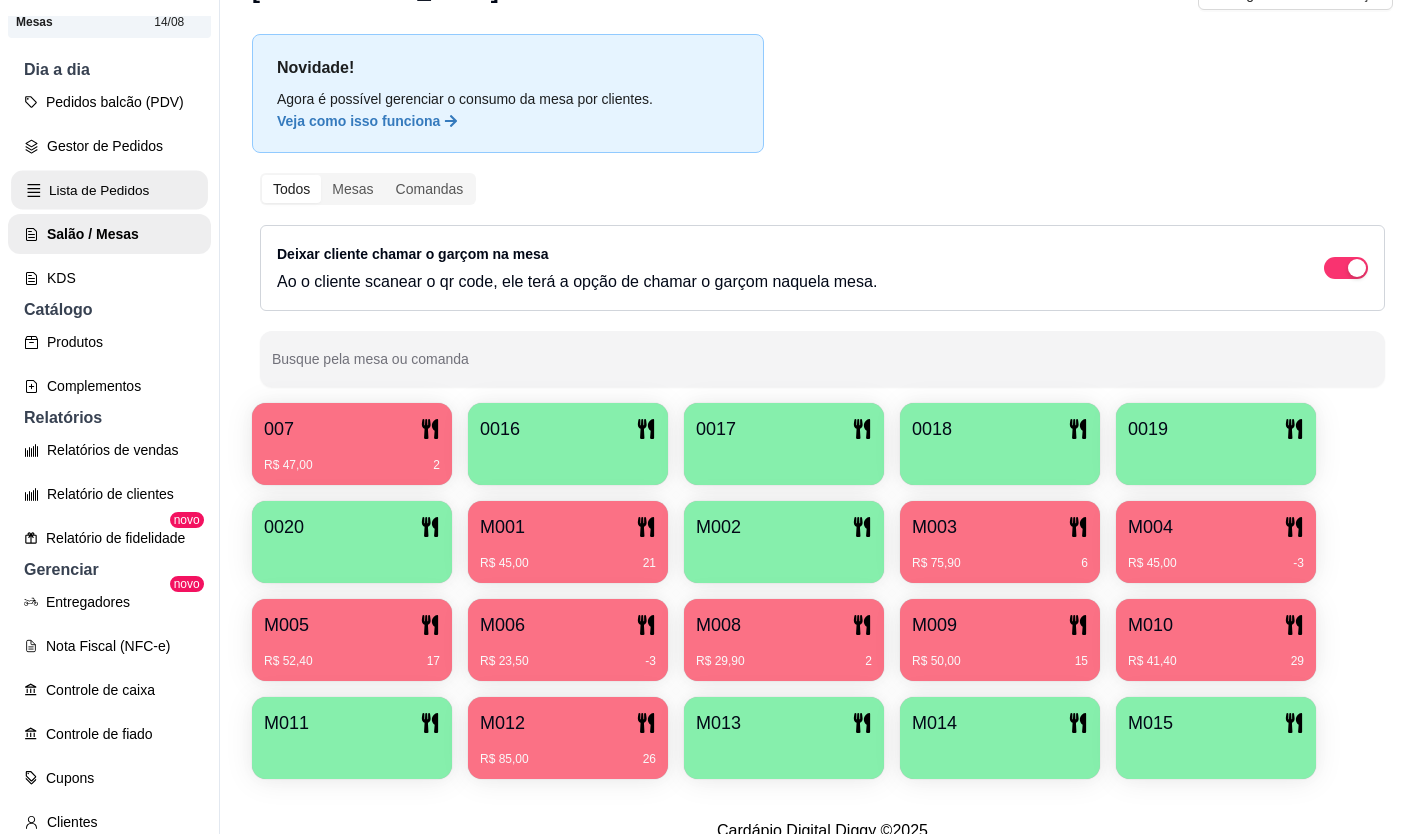 click on "Lista de Pedidos" at bounding box center [109, 190] 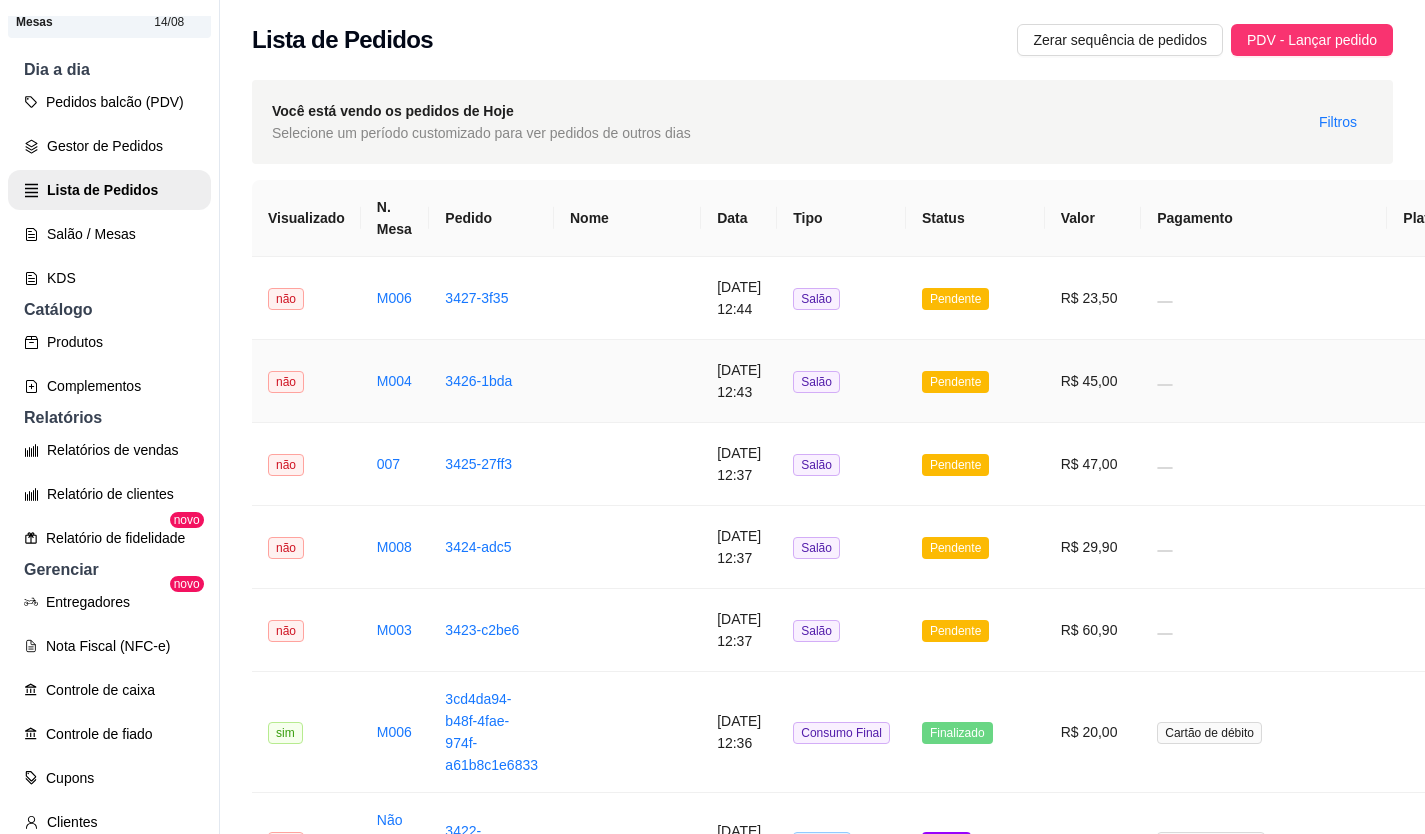 scroll, scrollTop: 32, scrollLeft: 0, axis: vertical 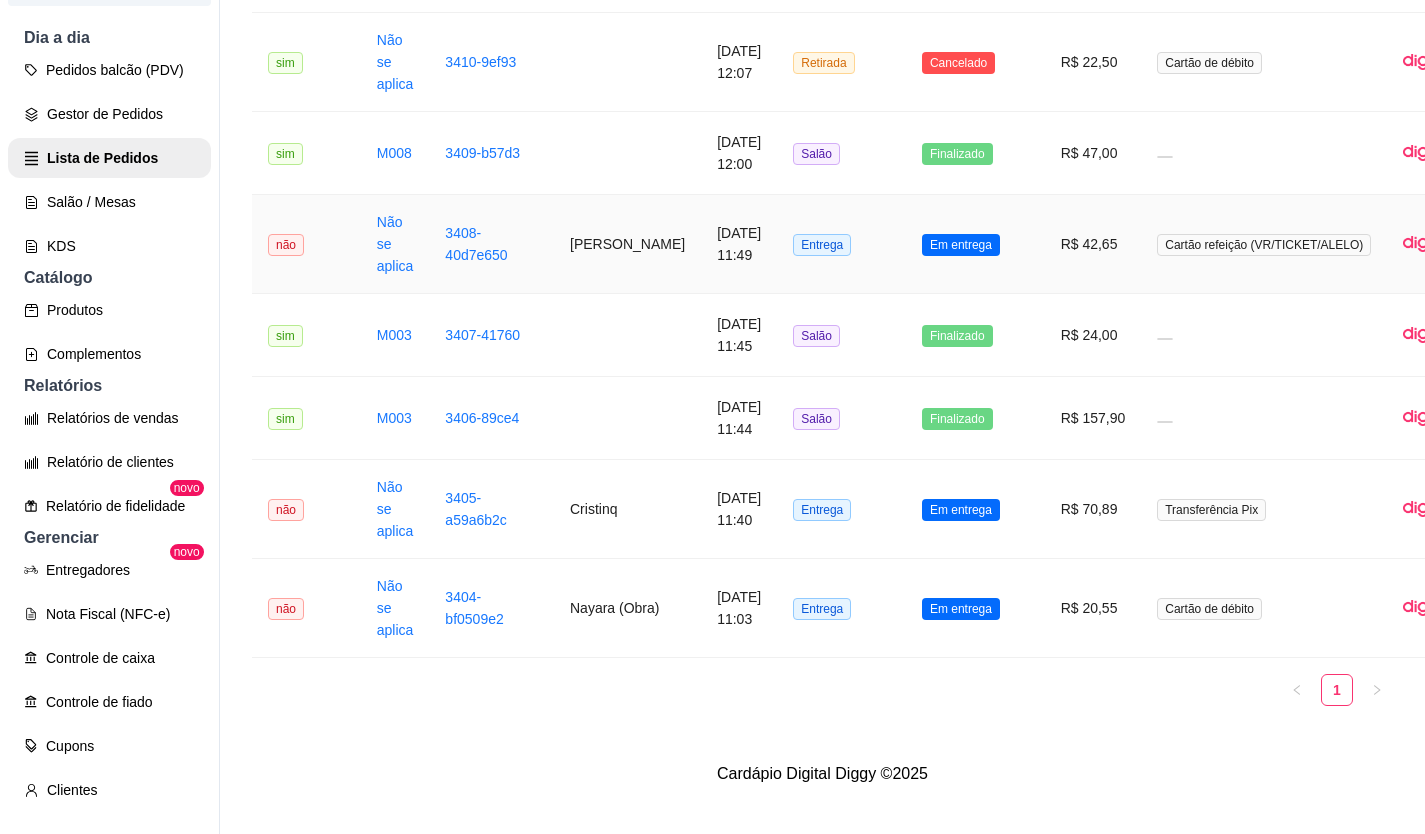 click on "[DATE] 11:49" at bounding box center [739, 244] 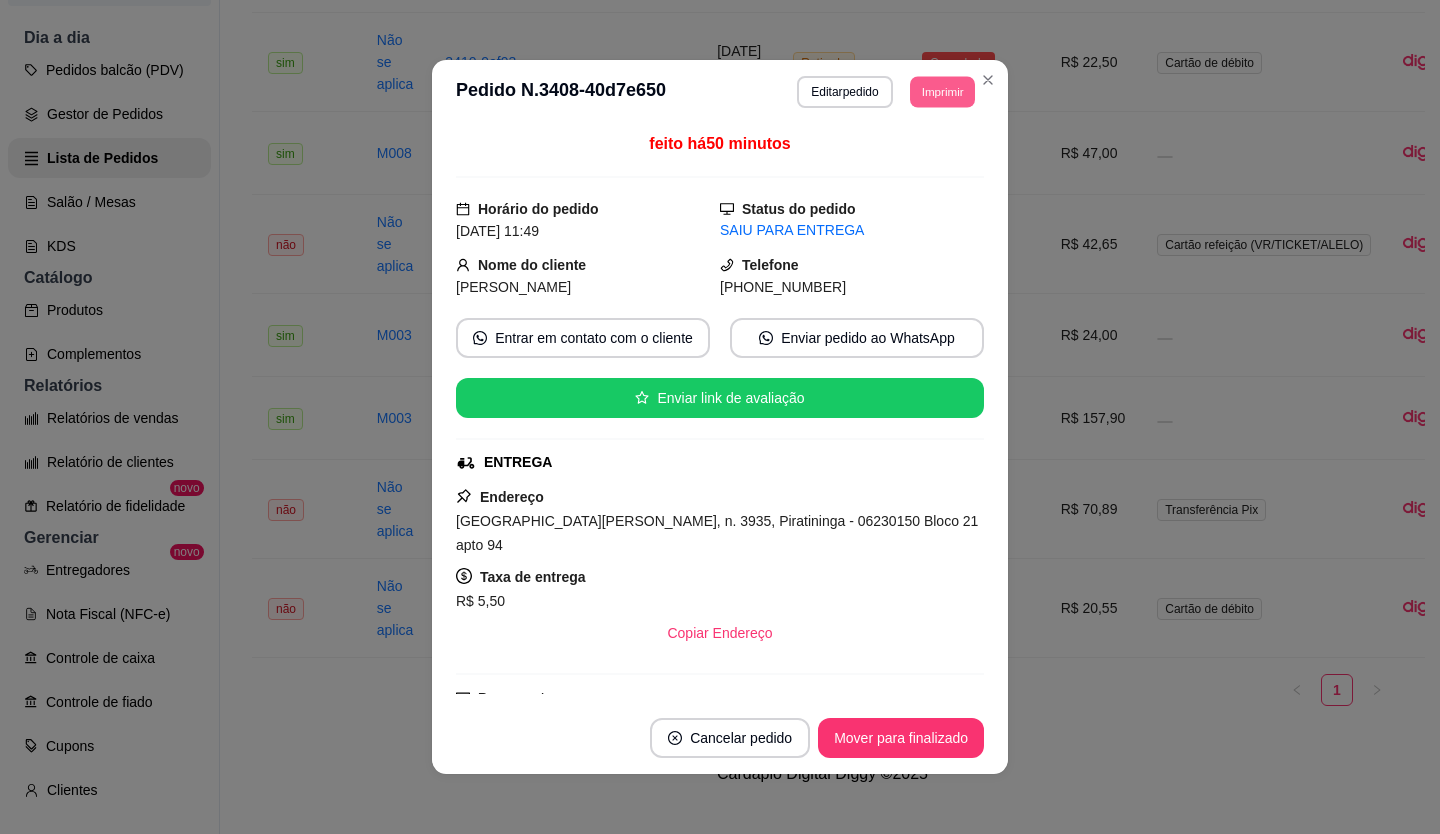 click on "Imprimir" at bounding box center (942, 91) 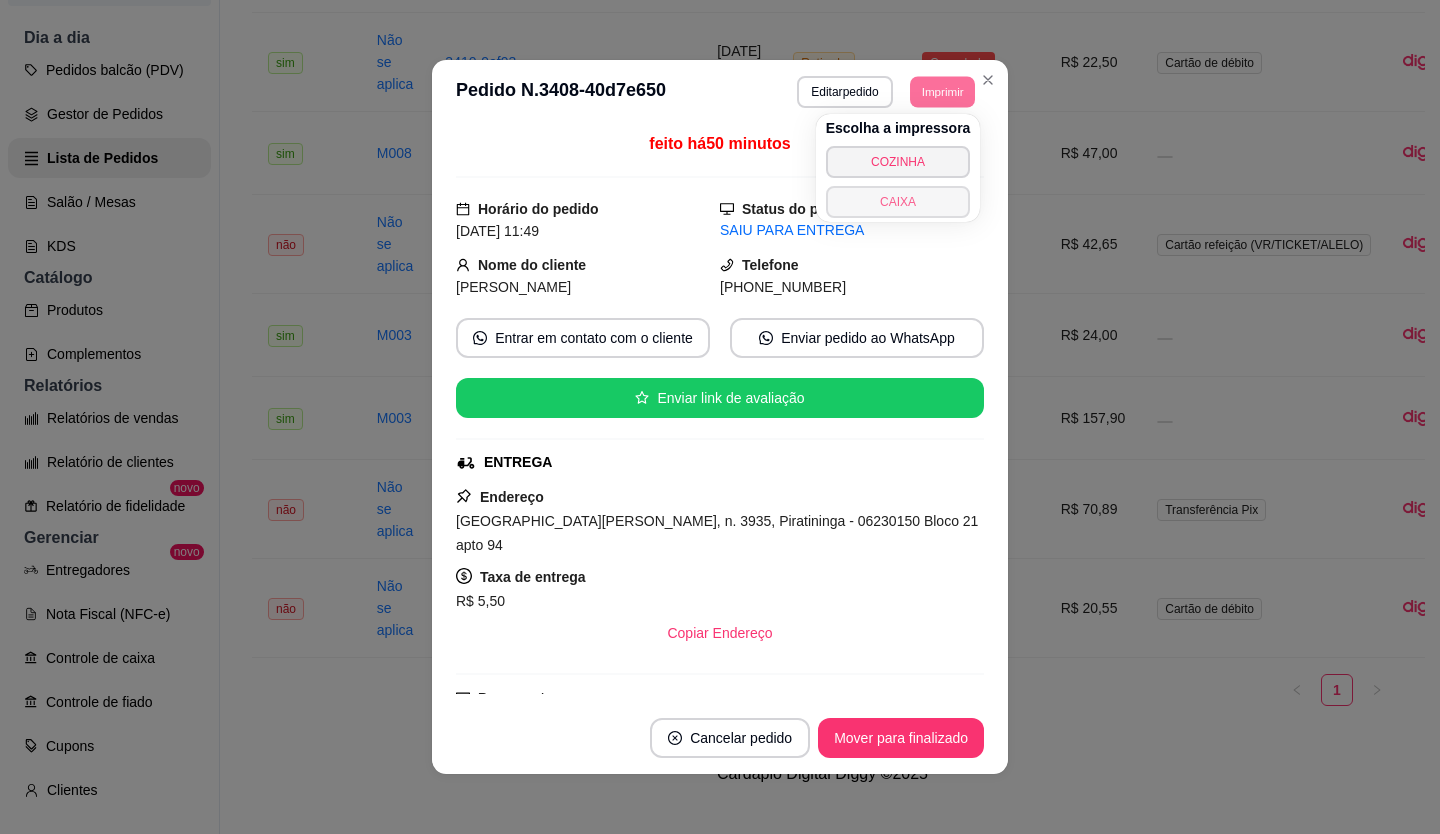 click on "CAIXA" at bounding box center [898, 202] 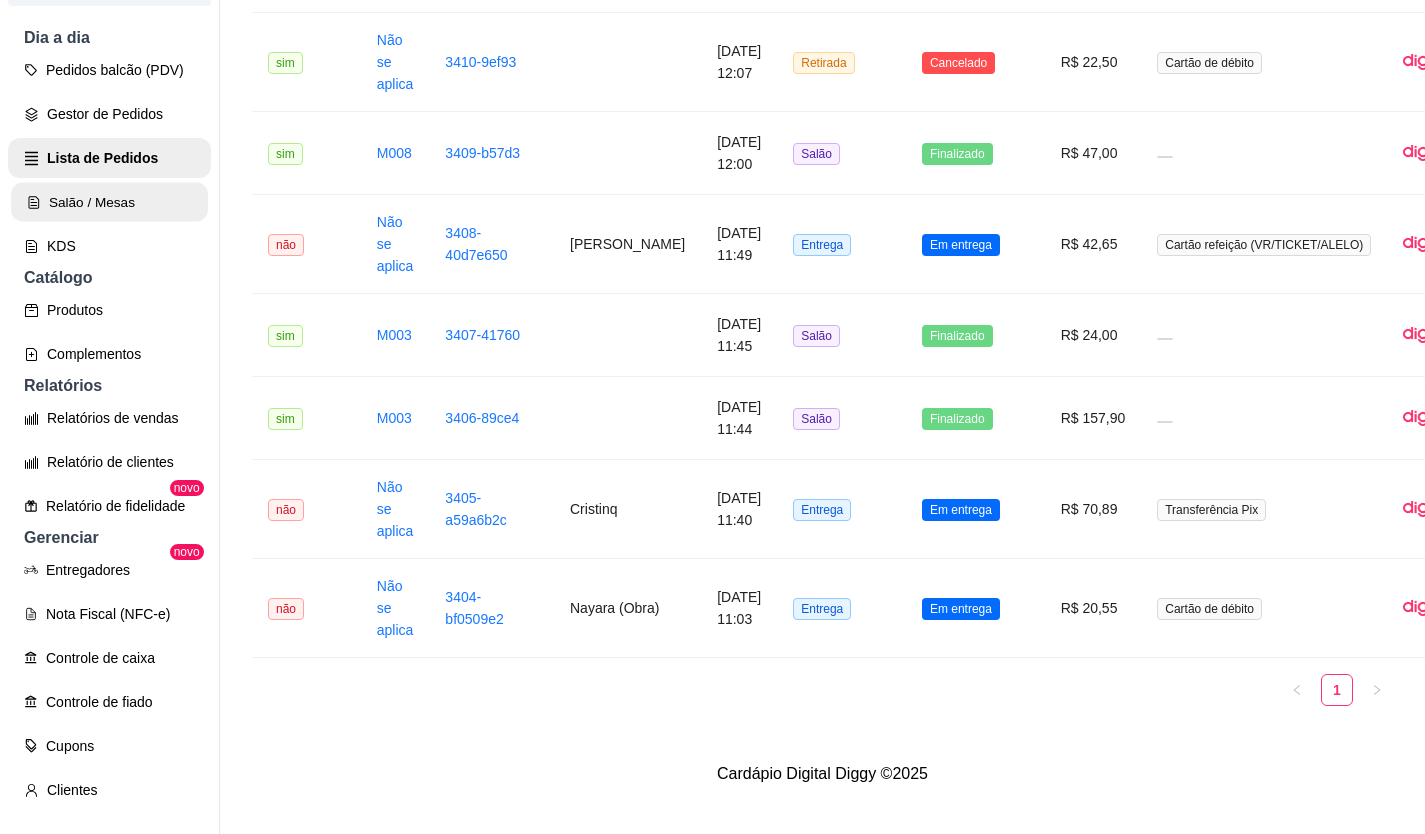 click on "Salão / Mesas" at bounding box center [109, 202] 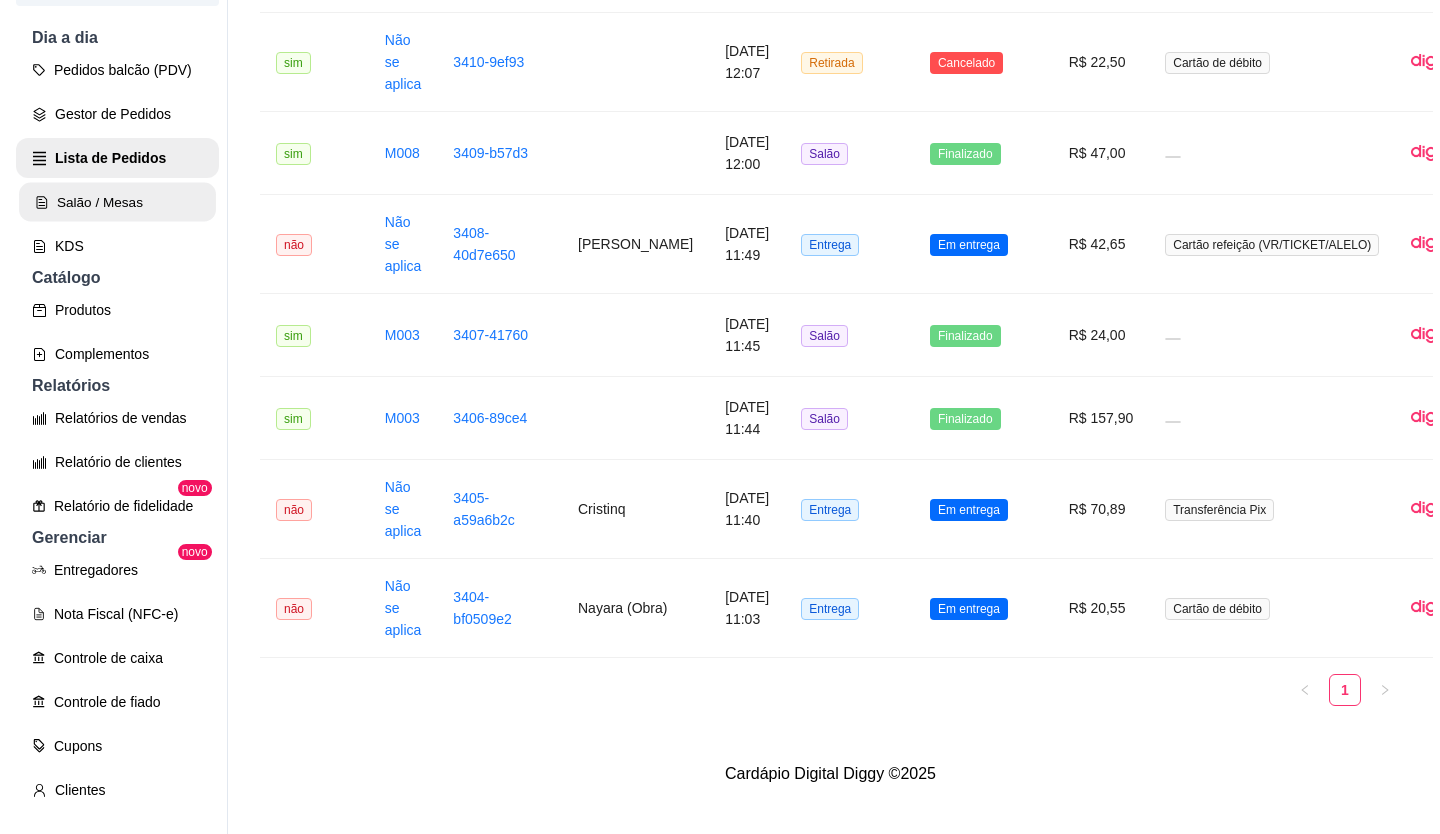 scroll, scrollTop: 0, scrollLeft: 0, axis: both 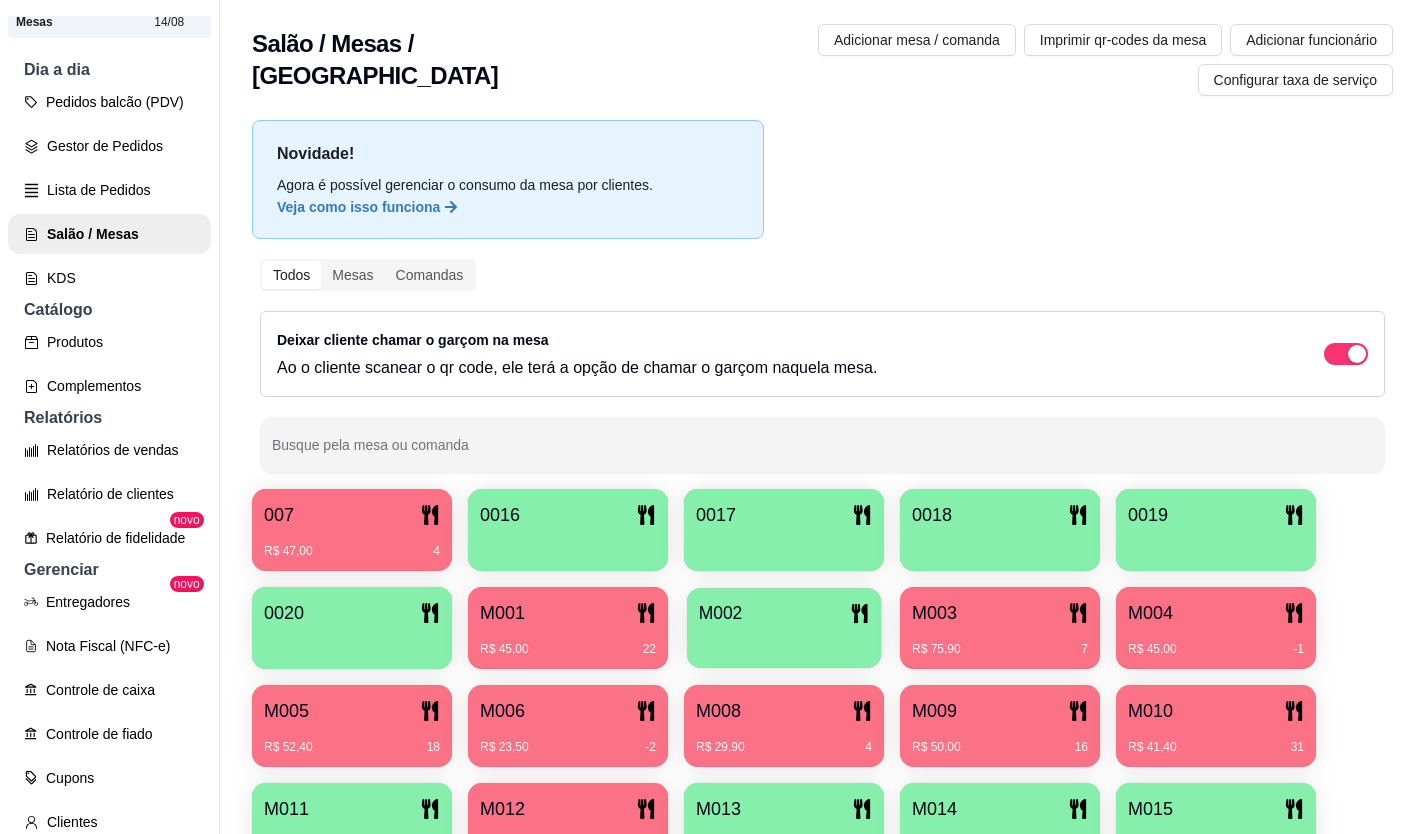 click at bounding box center [784, 641] 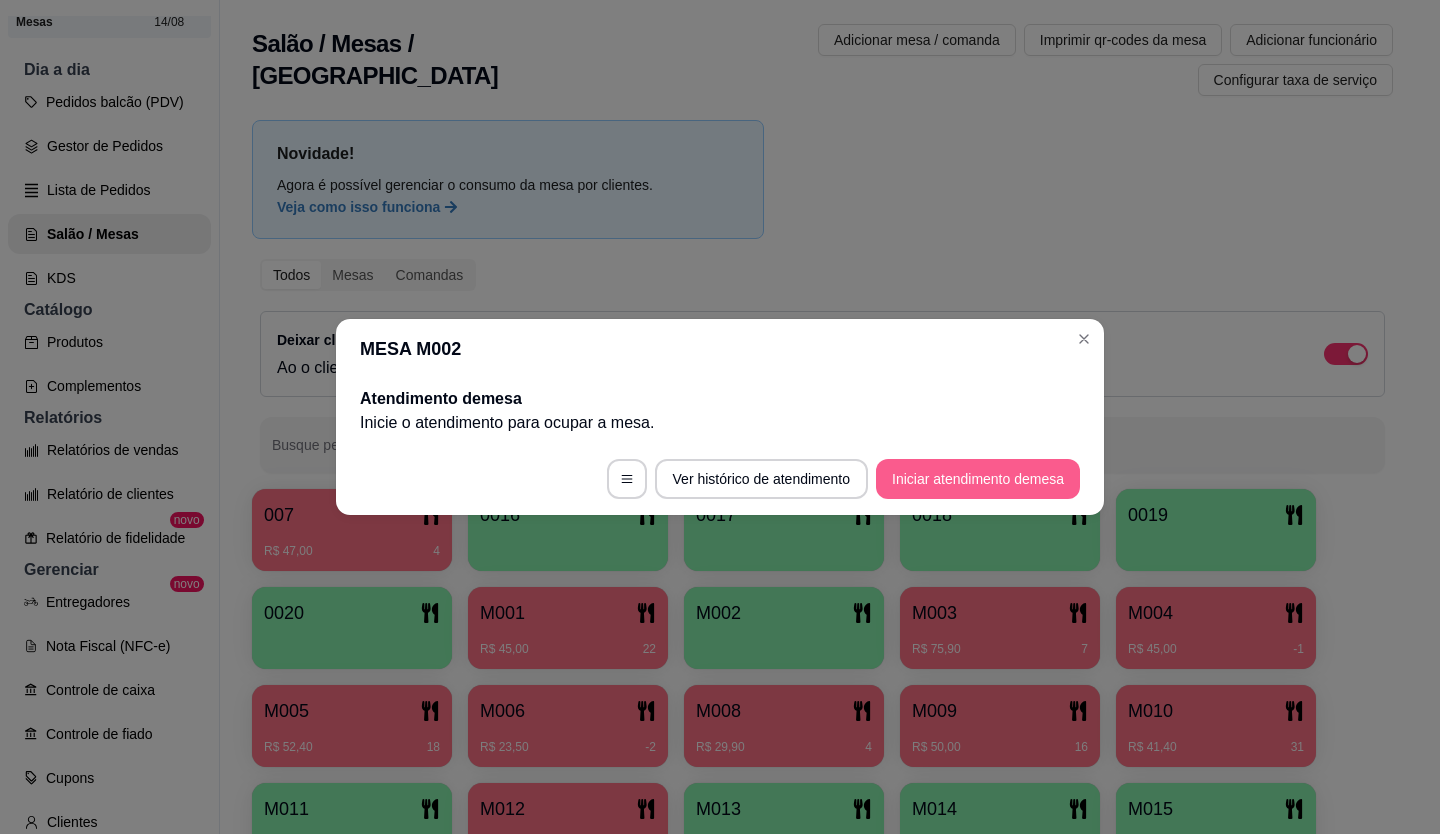click on "Iniciar atendimento de  mesa" at bounding box center (978, 479) 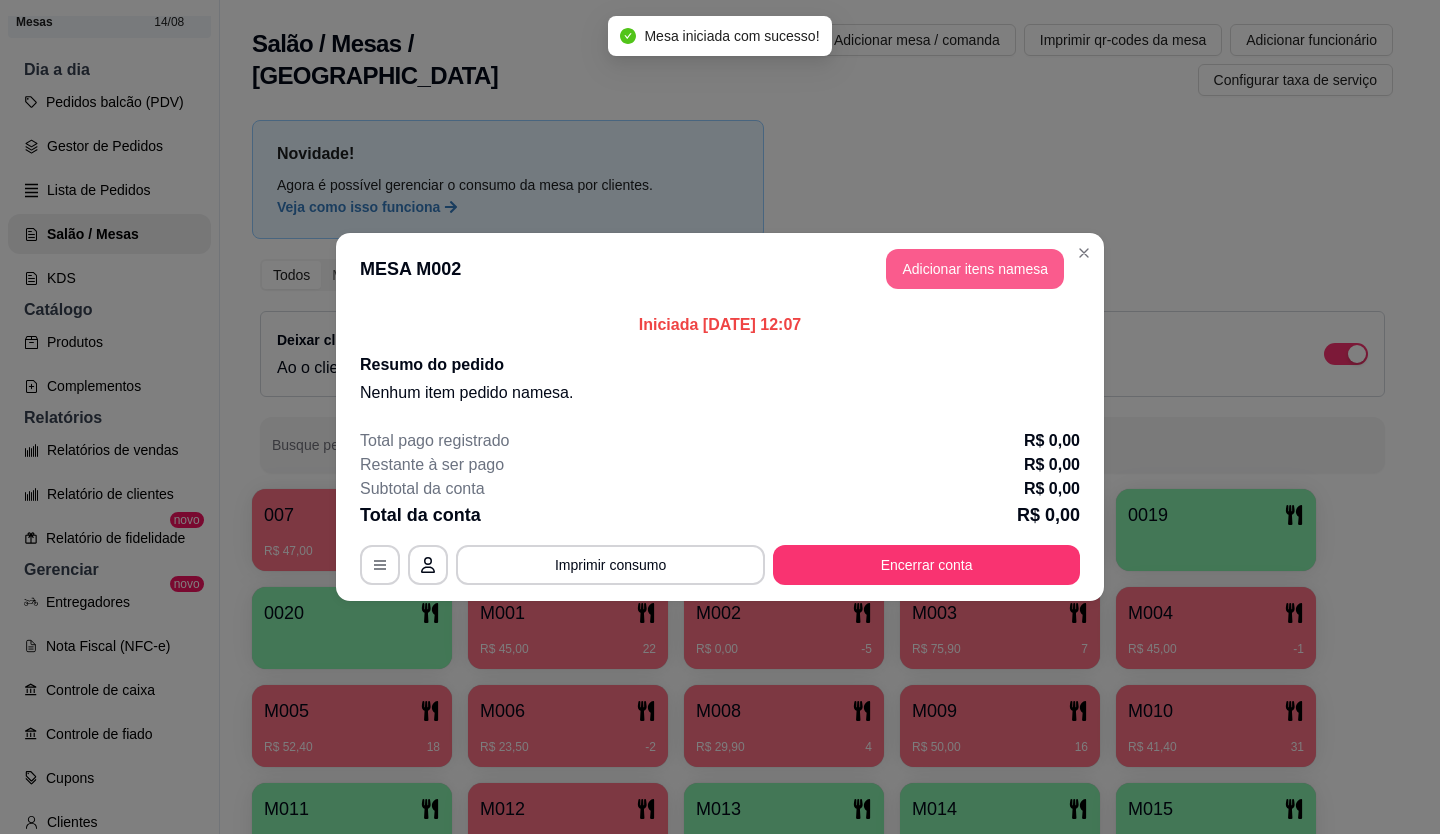 click on "Adicionar itens na  mesa" at bounding box center (975, 269) 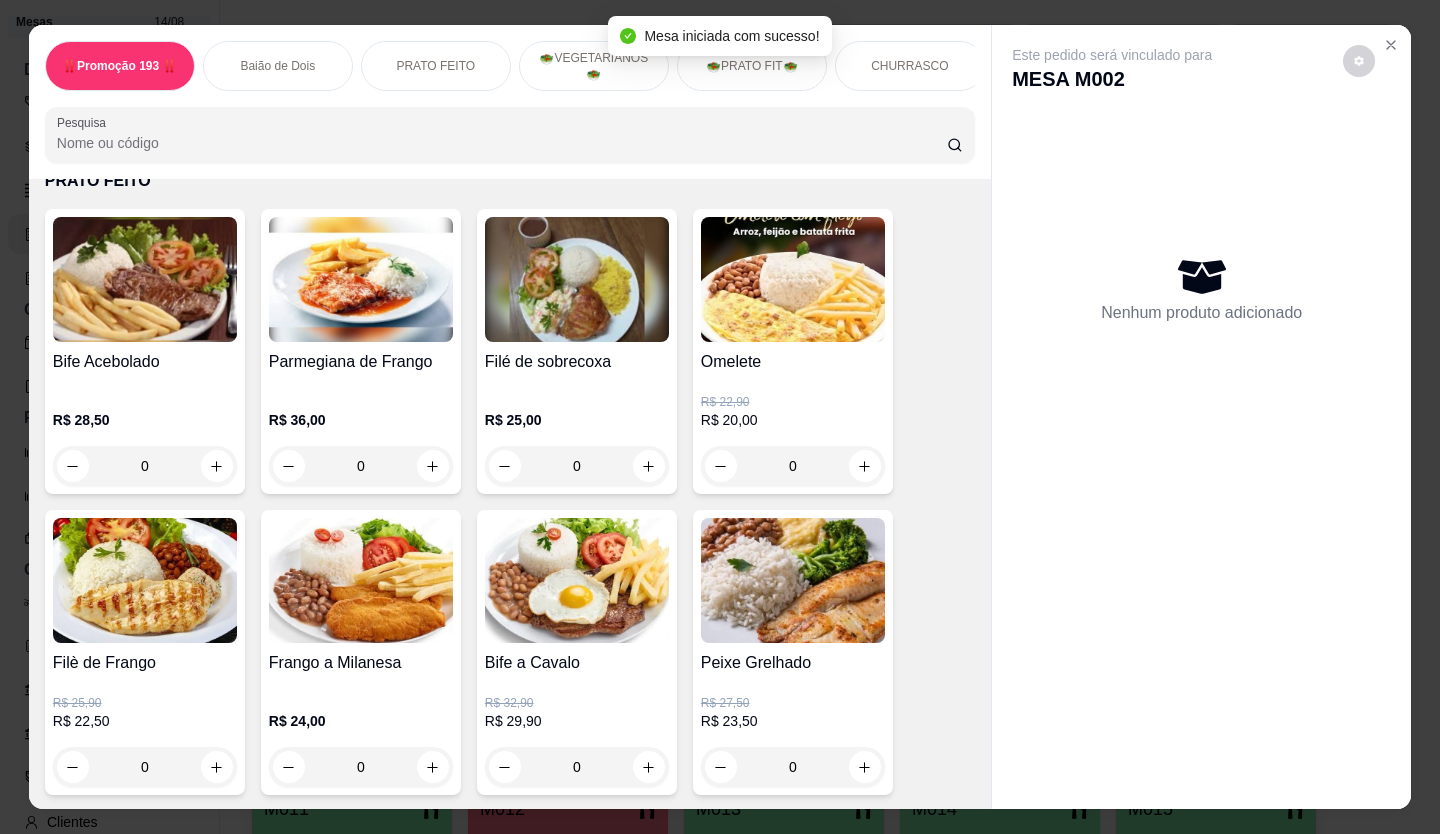 scroll, scrollTop: 800, scrollLeft: 0, axis: vertical 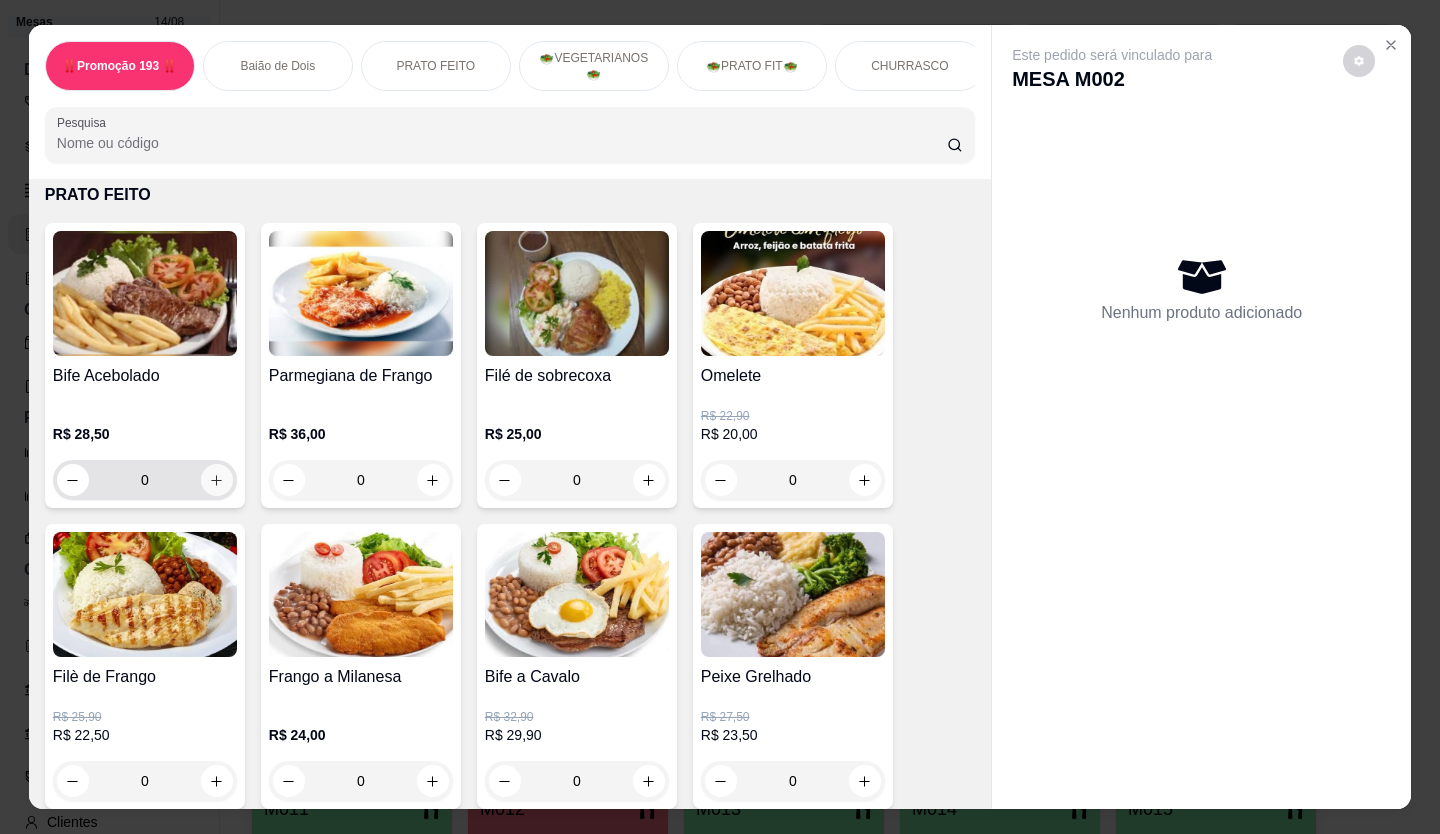 click 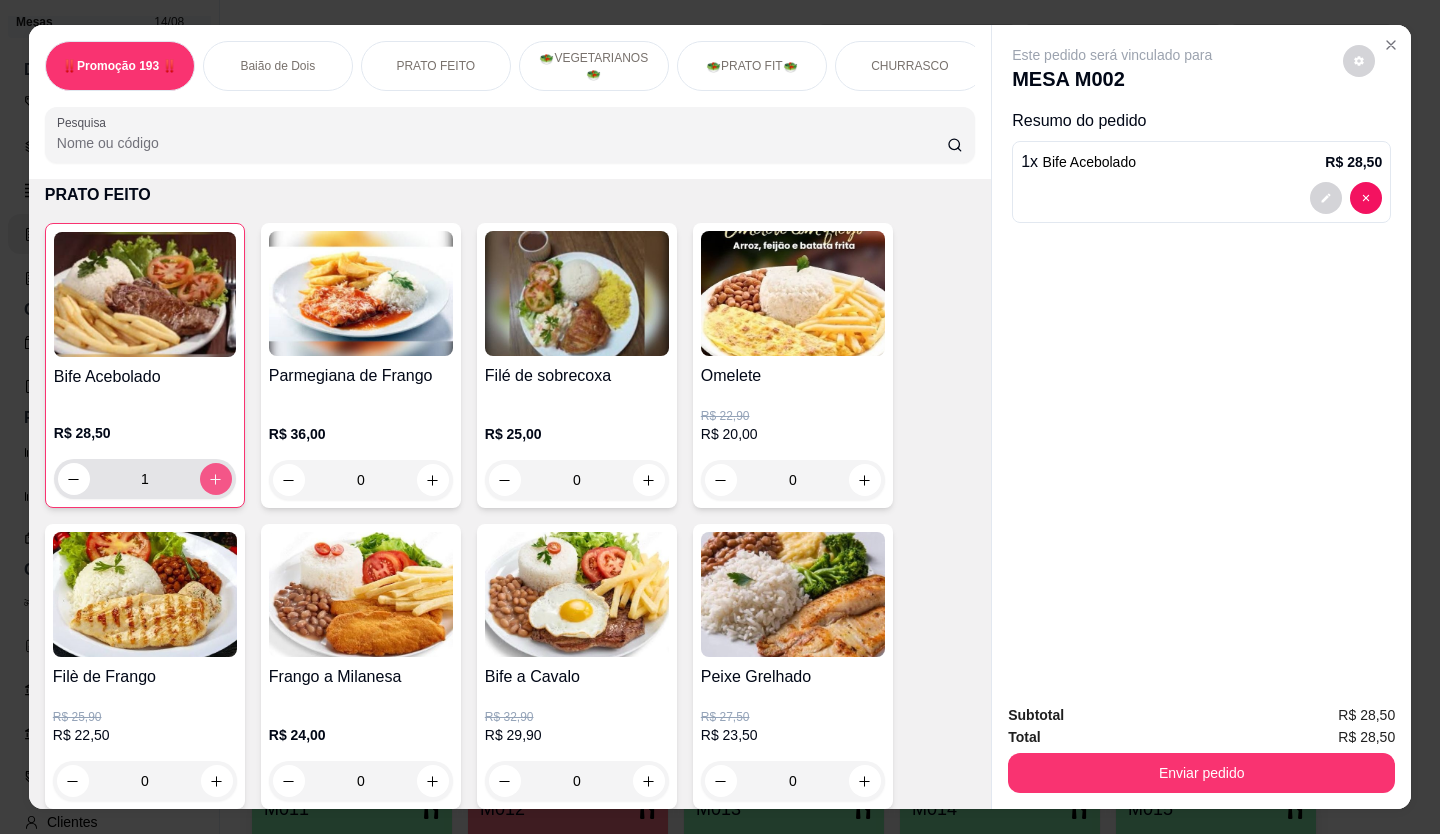 type on "1" 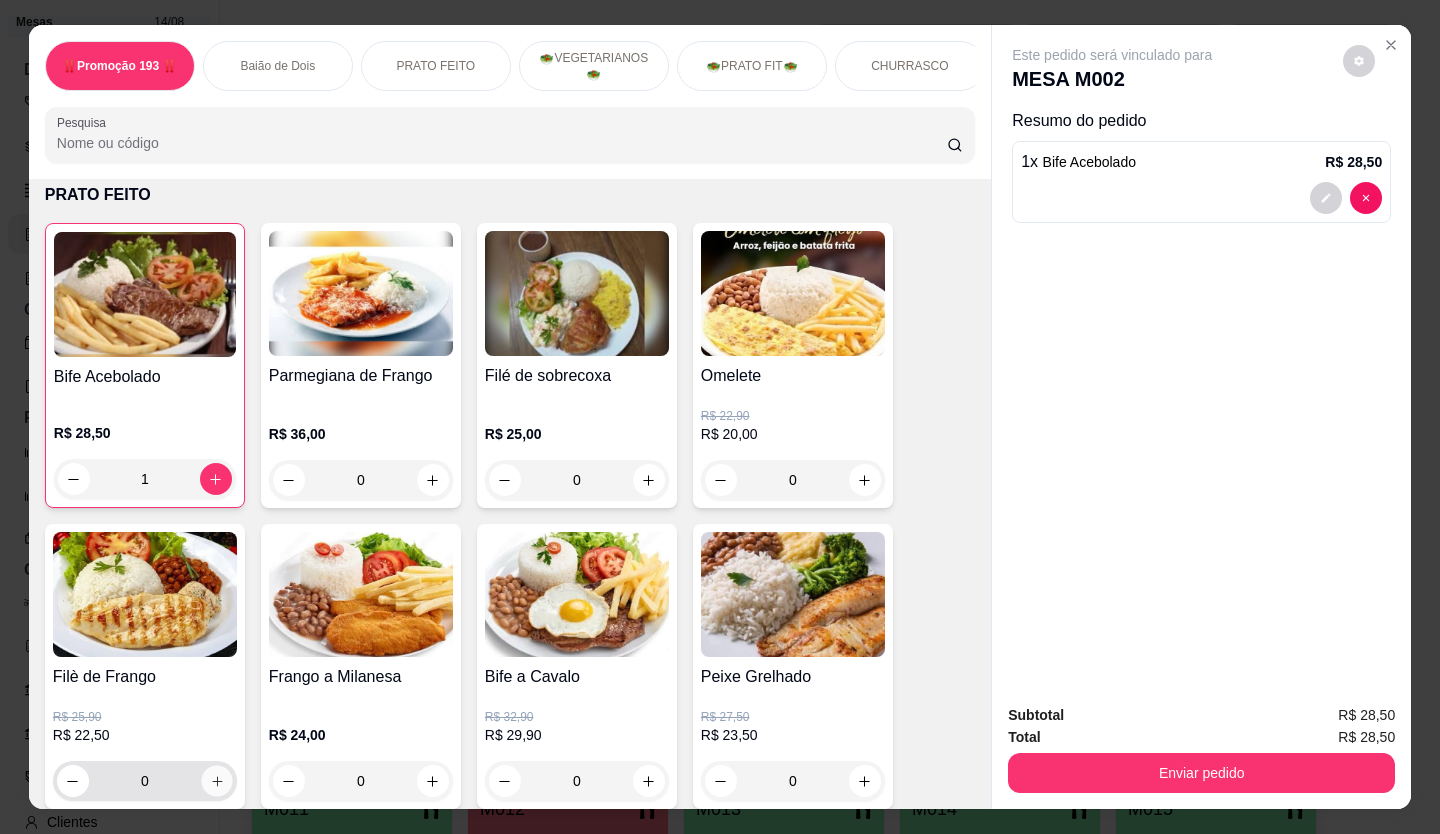 click 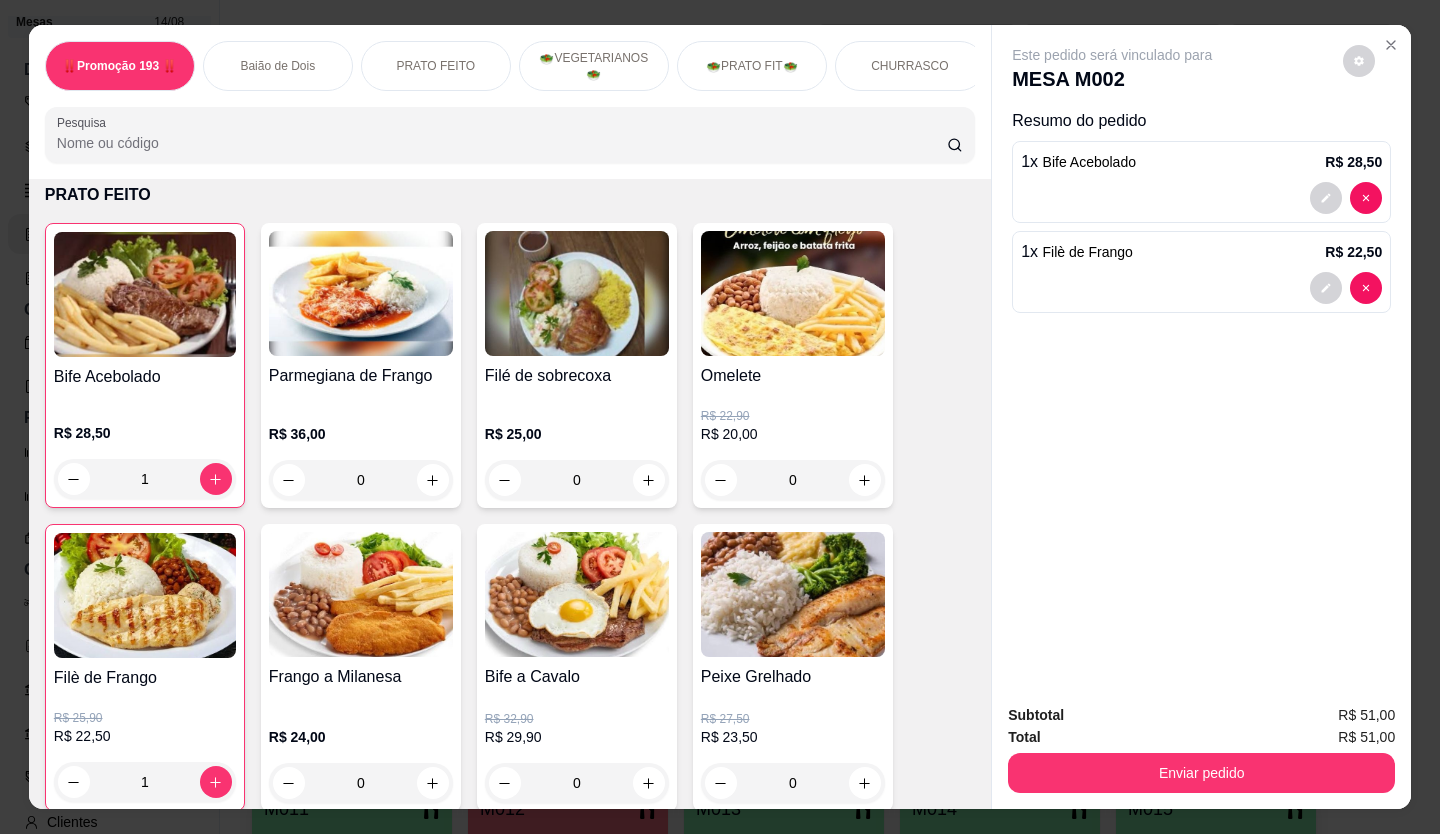 click at bounding box center [1346, 288] 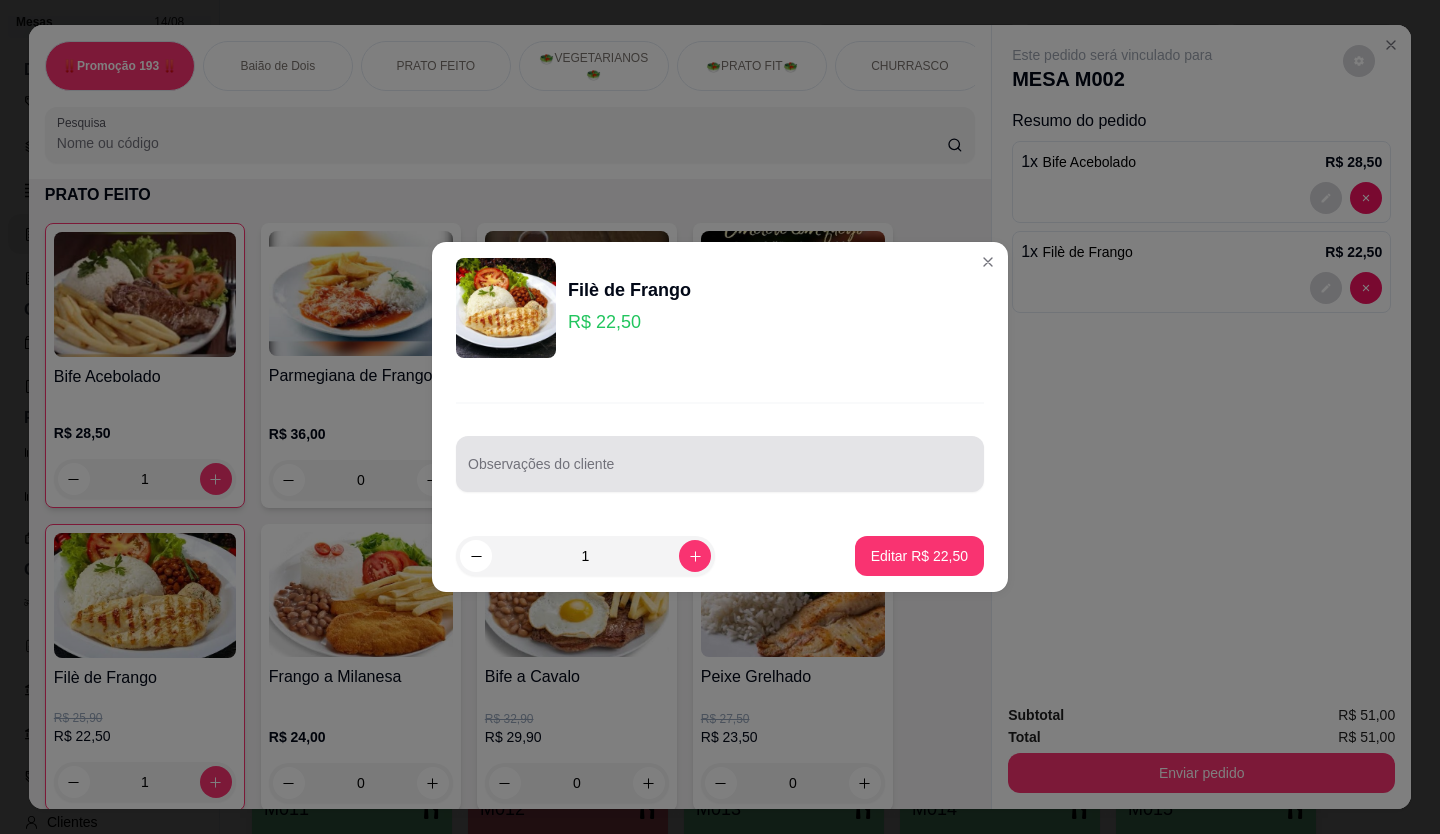 click at bounding box center (720, 464) 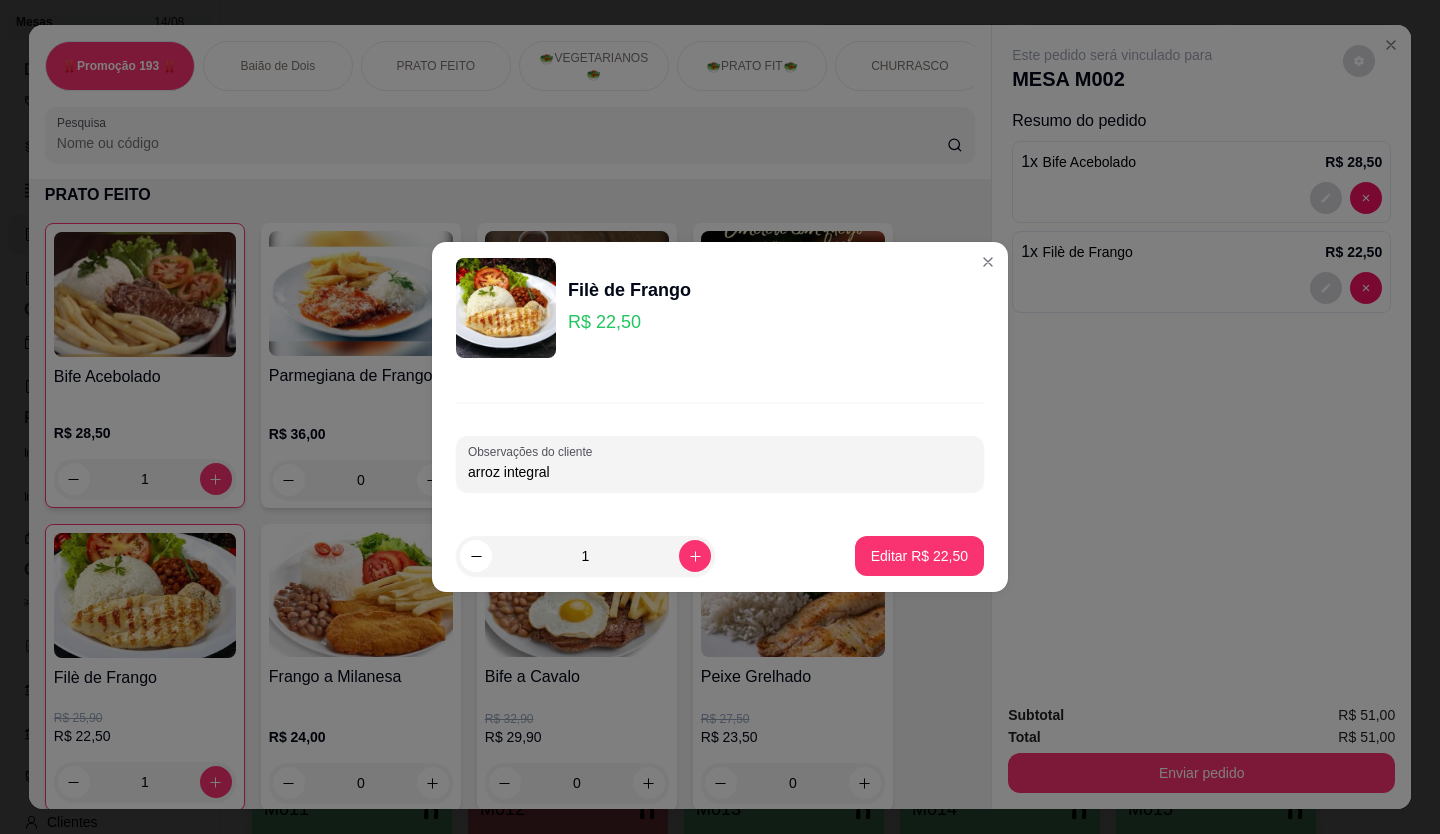 type on "arroz integral" 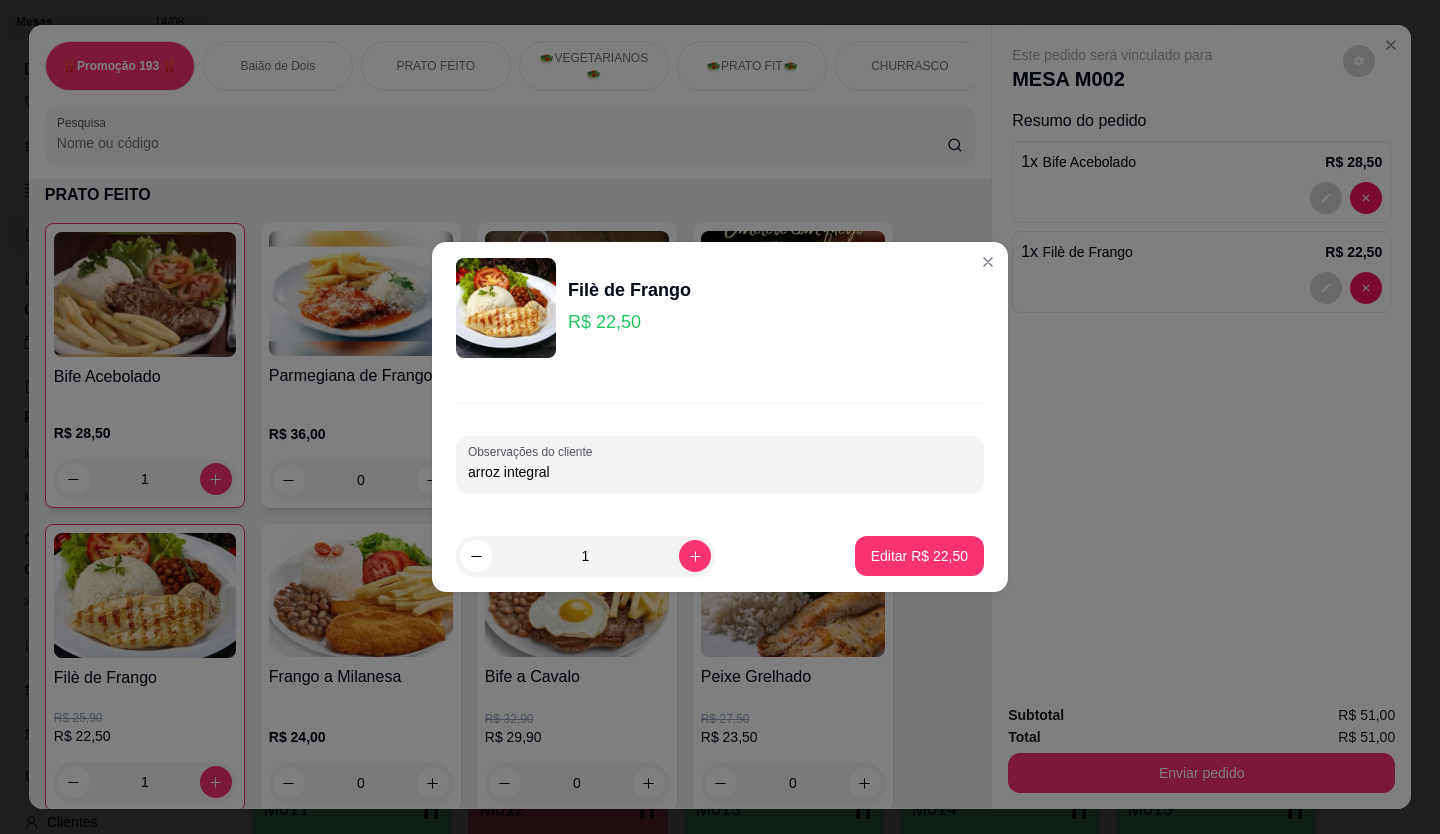 click on "Editar   R$ 22,50" at bounding box center (919, 556) 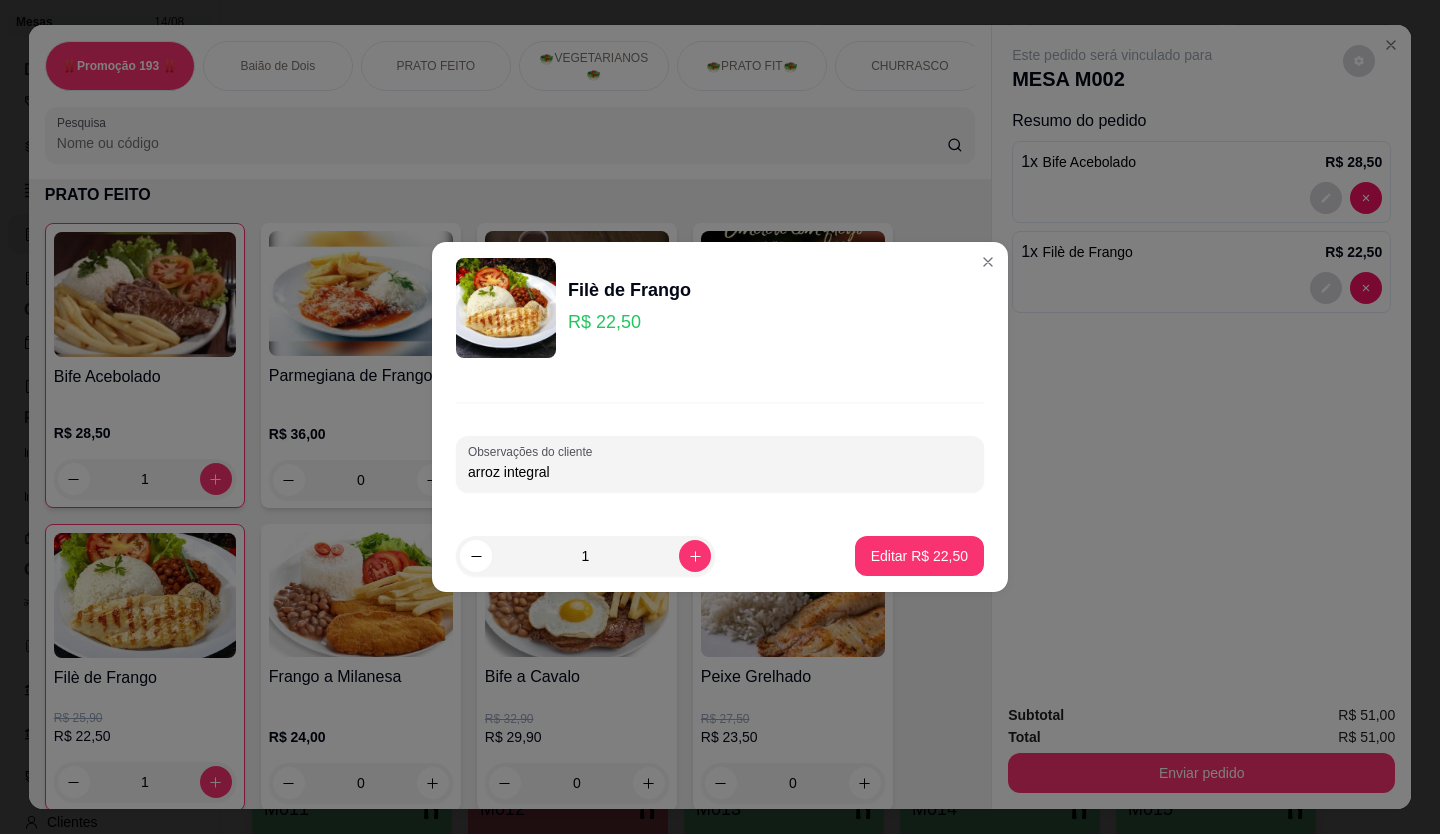 type on "0" 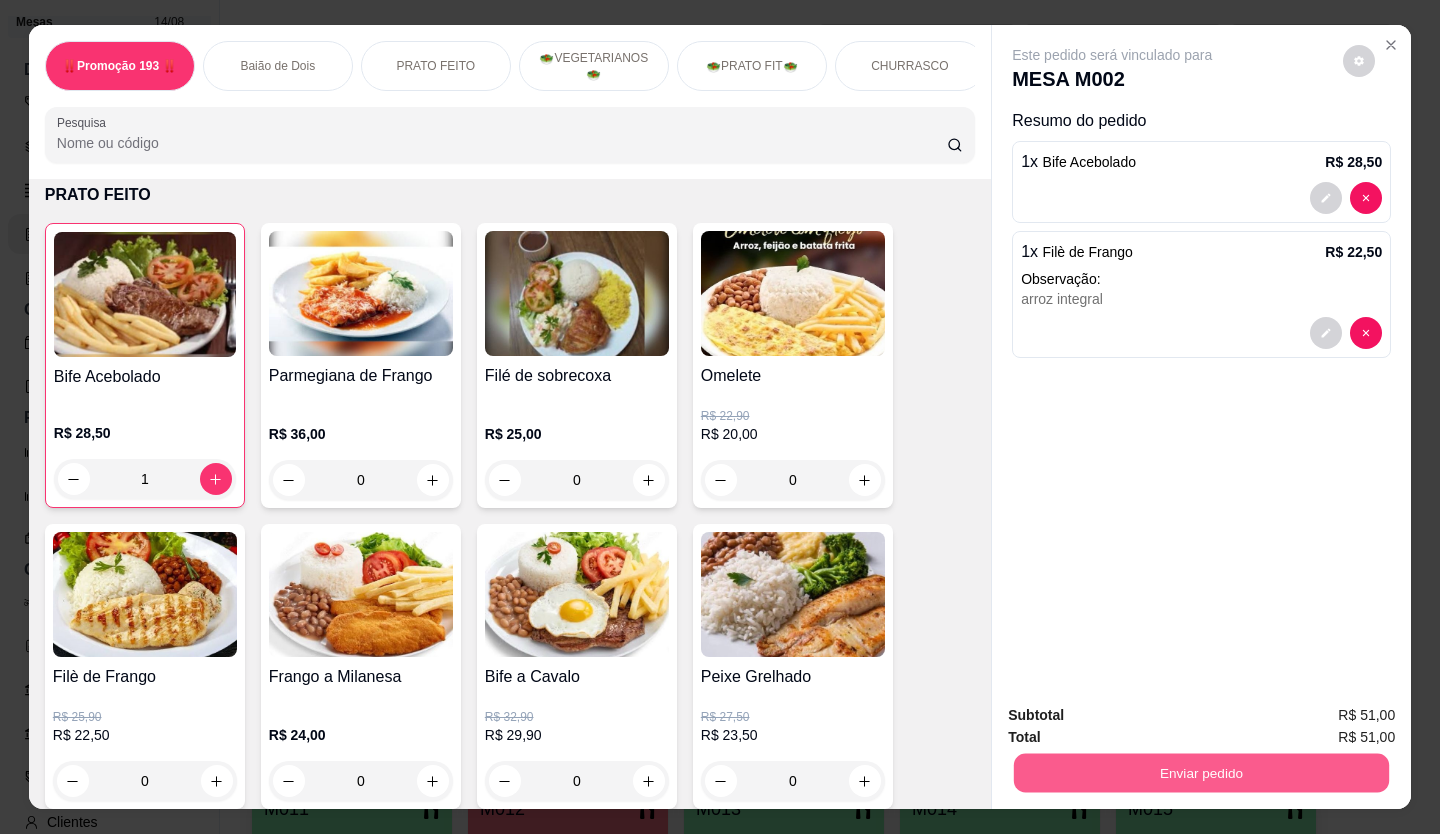 click on "Enviar pedido" at bounding box center [1201, 773] 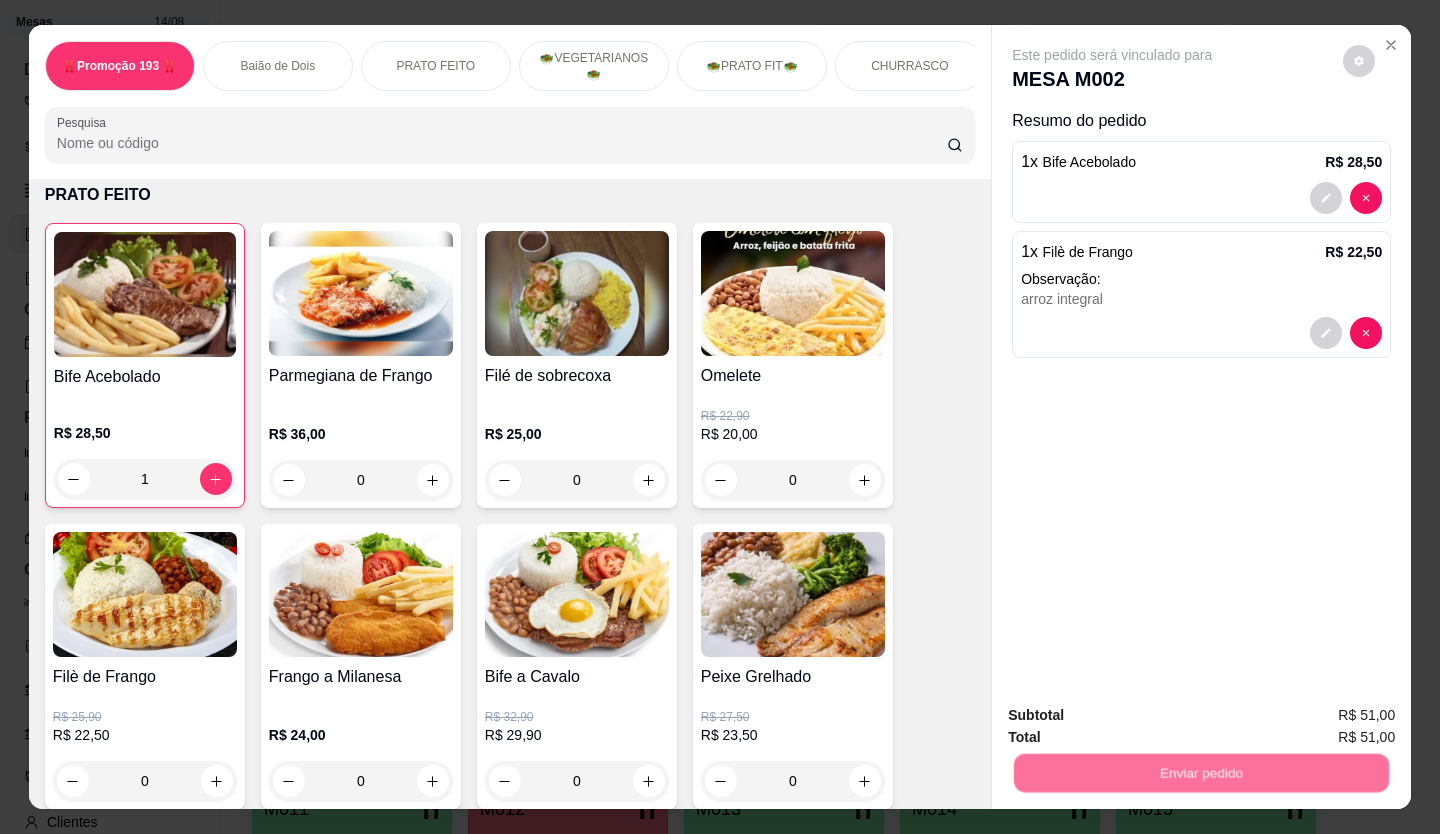 click on "Não registrar e enviar pedido" at bounding box center [1135, 717] 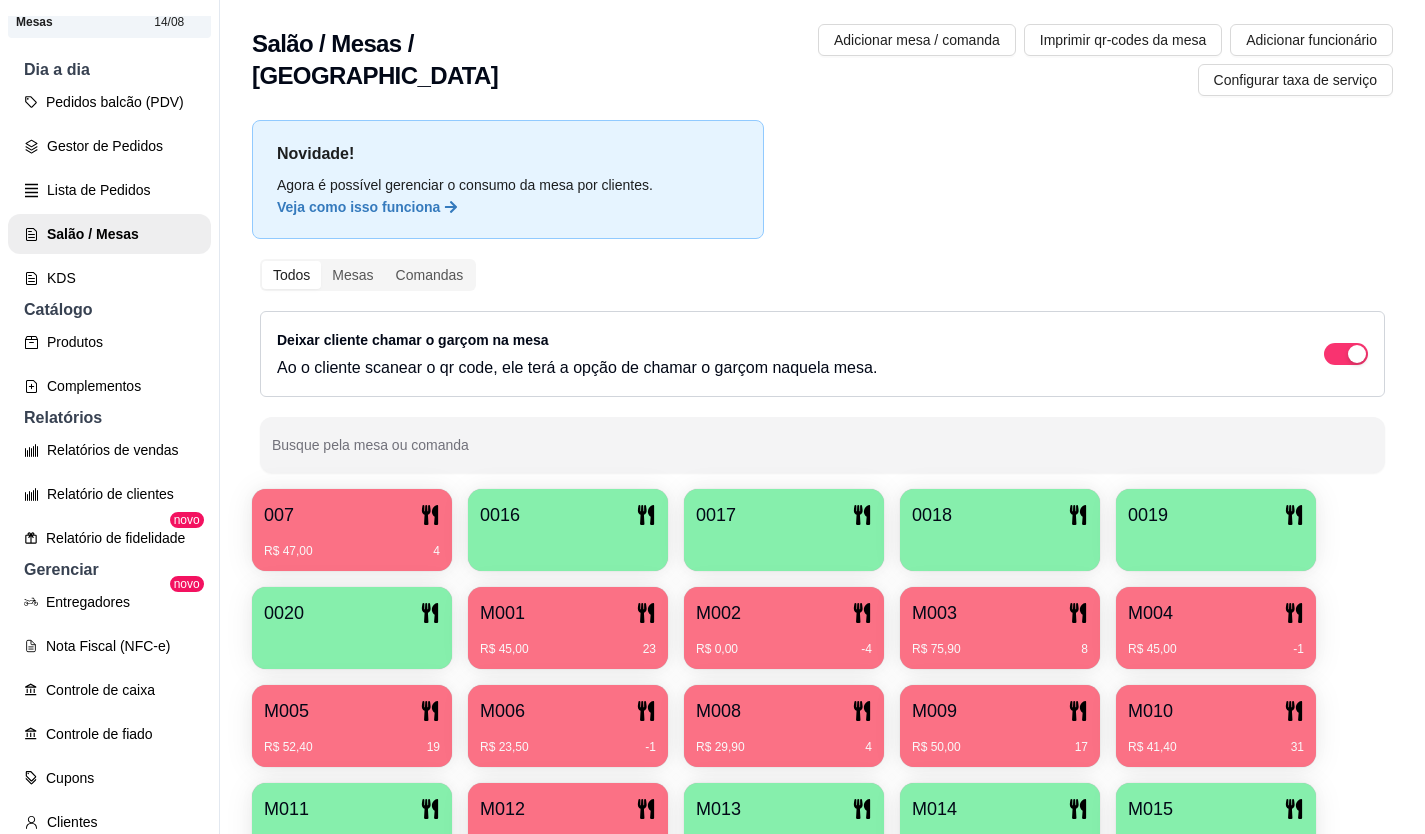 click on "M004" at bounding box center [1216, 613] 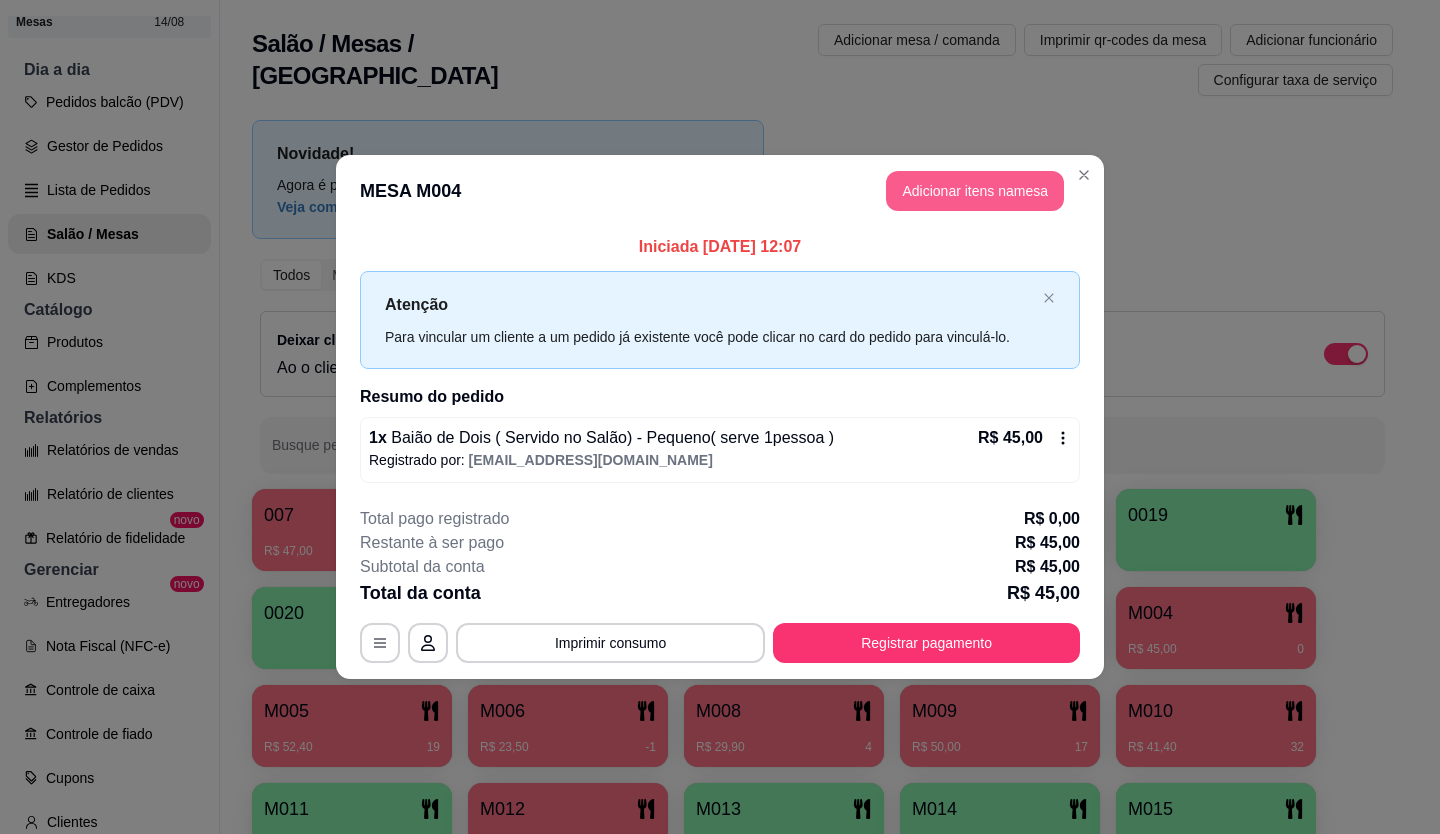 click on "Adicionar itens na  mesa" at bounding box center (975, 191) 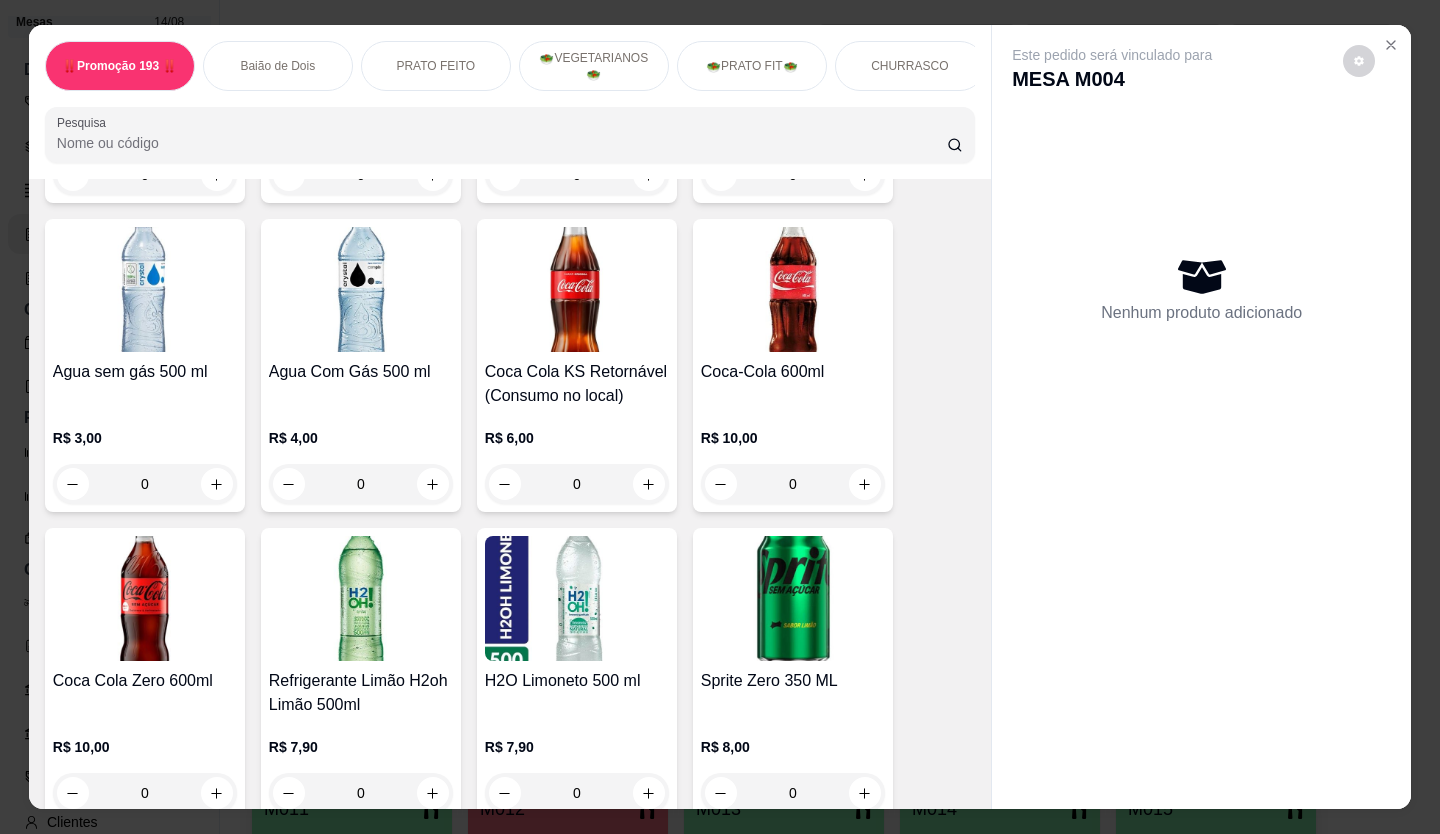 scroll, scrollTop: 5600, scrollLeft: 0, axis: vertical 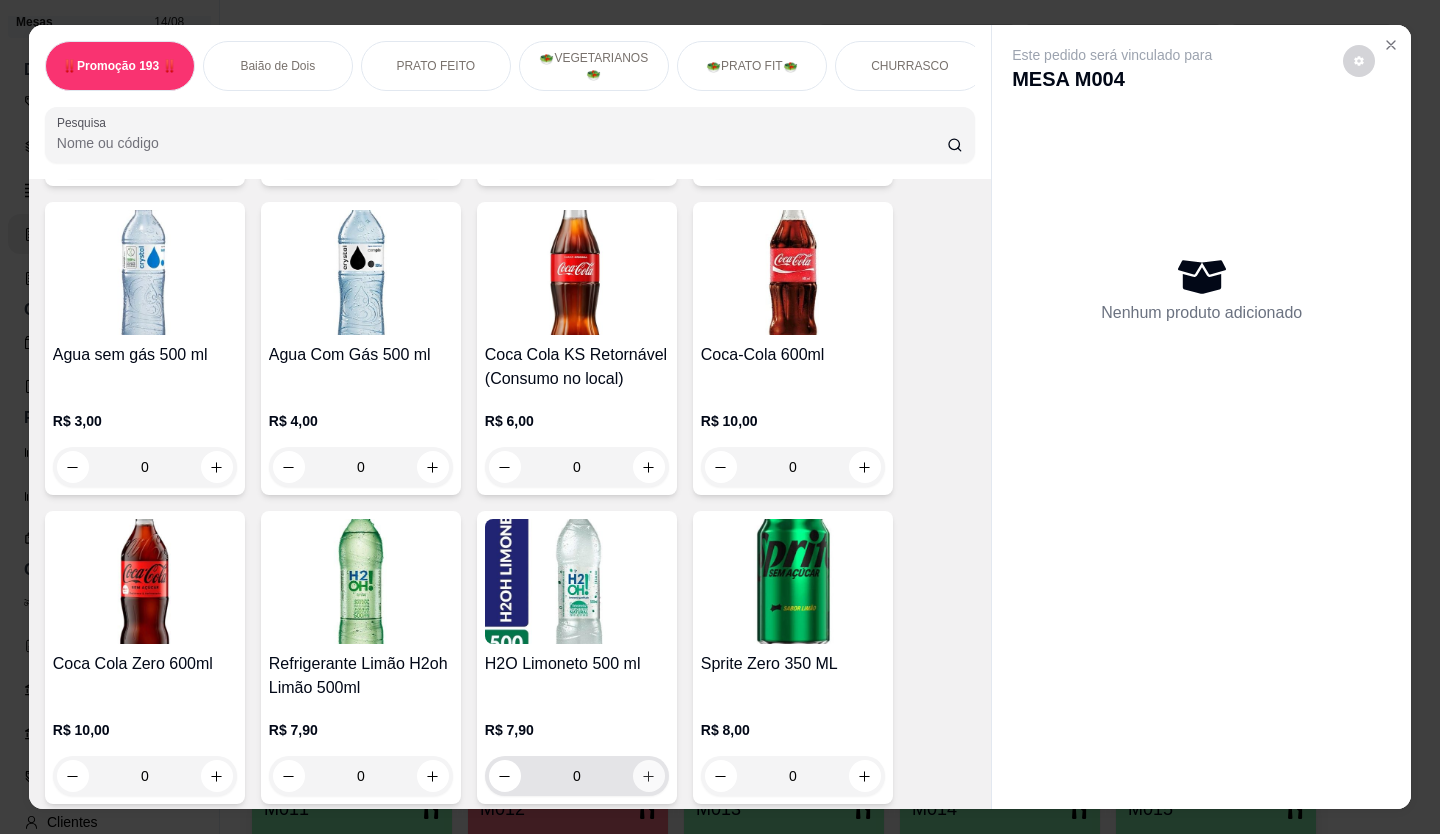 click at bounding box center (649, 776) 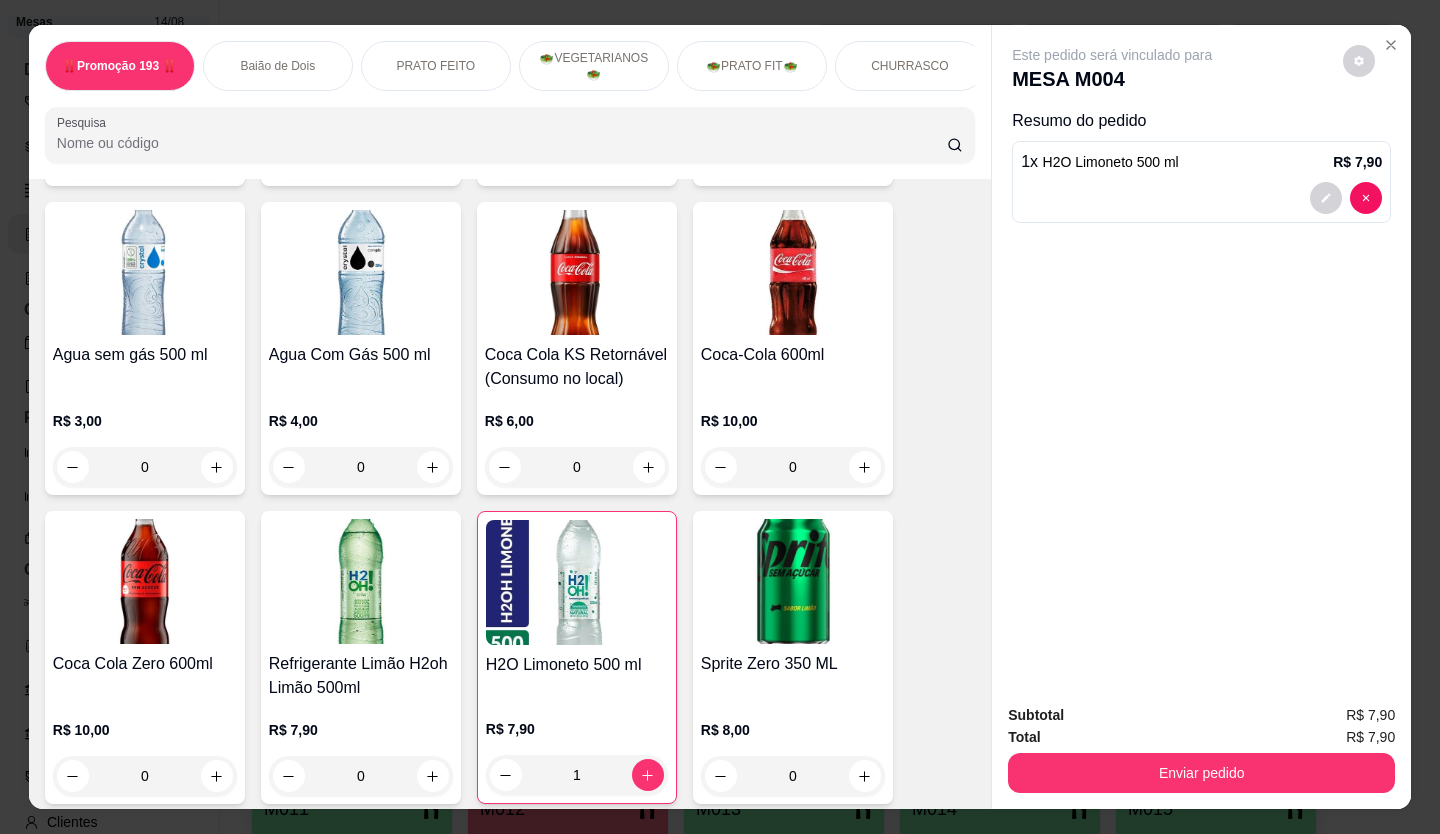 click on "Enviar pedido" at bounding box center [1201, 773] 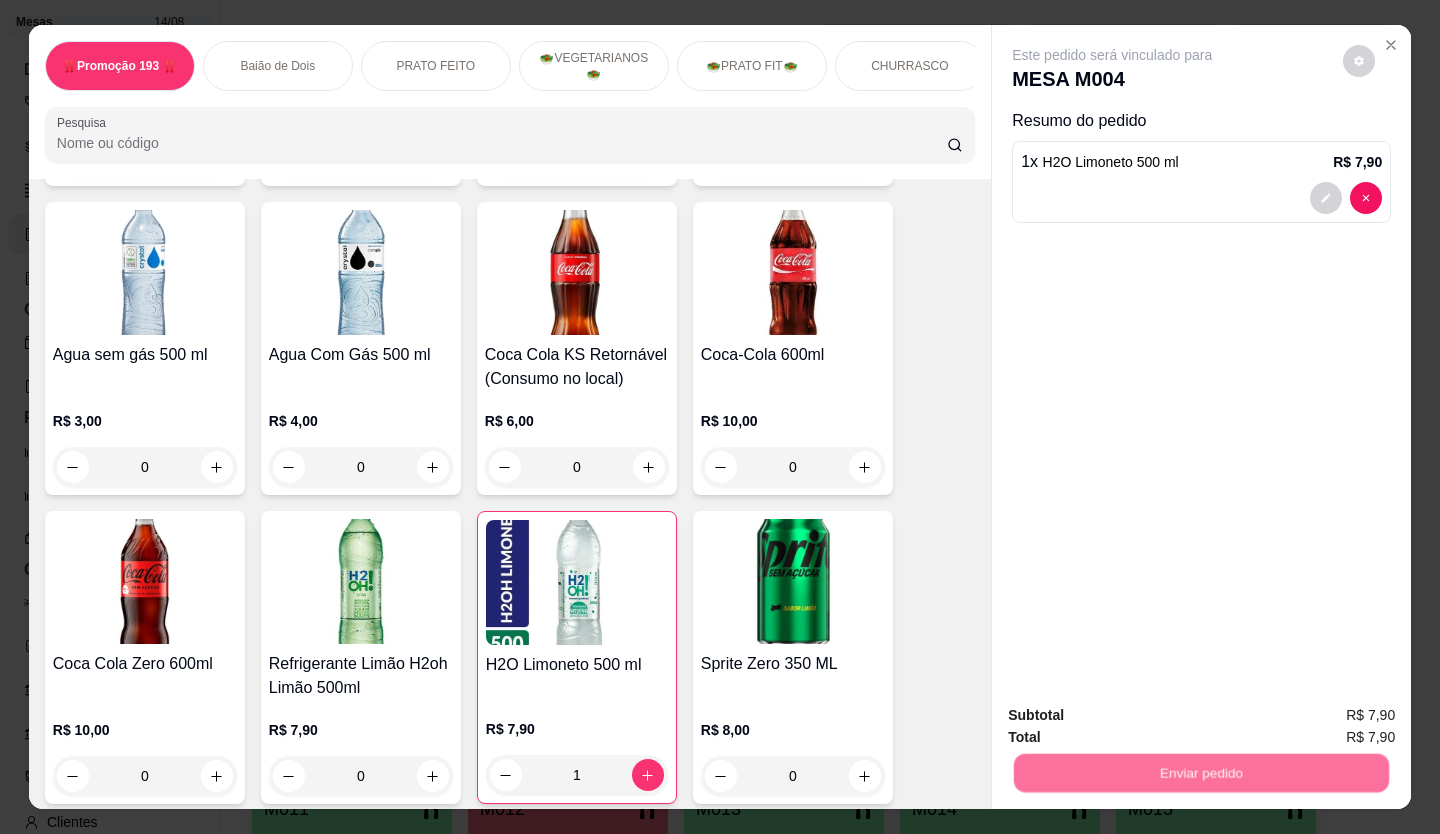 click on "Não registrar e enviar pedido" at bounding box center [1135, 717] 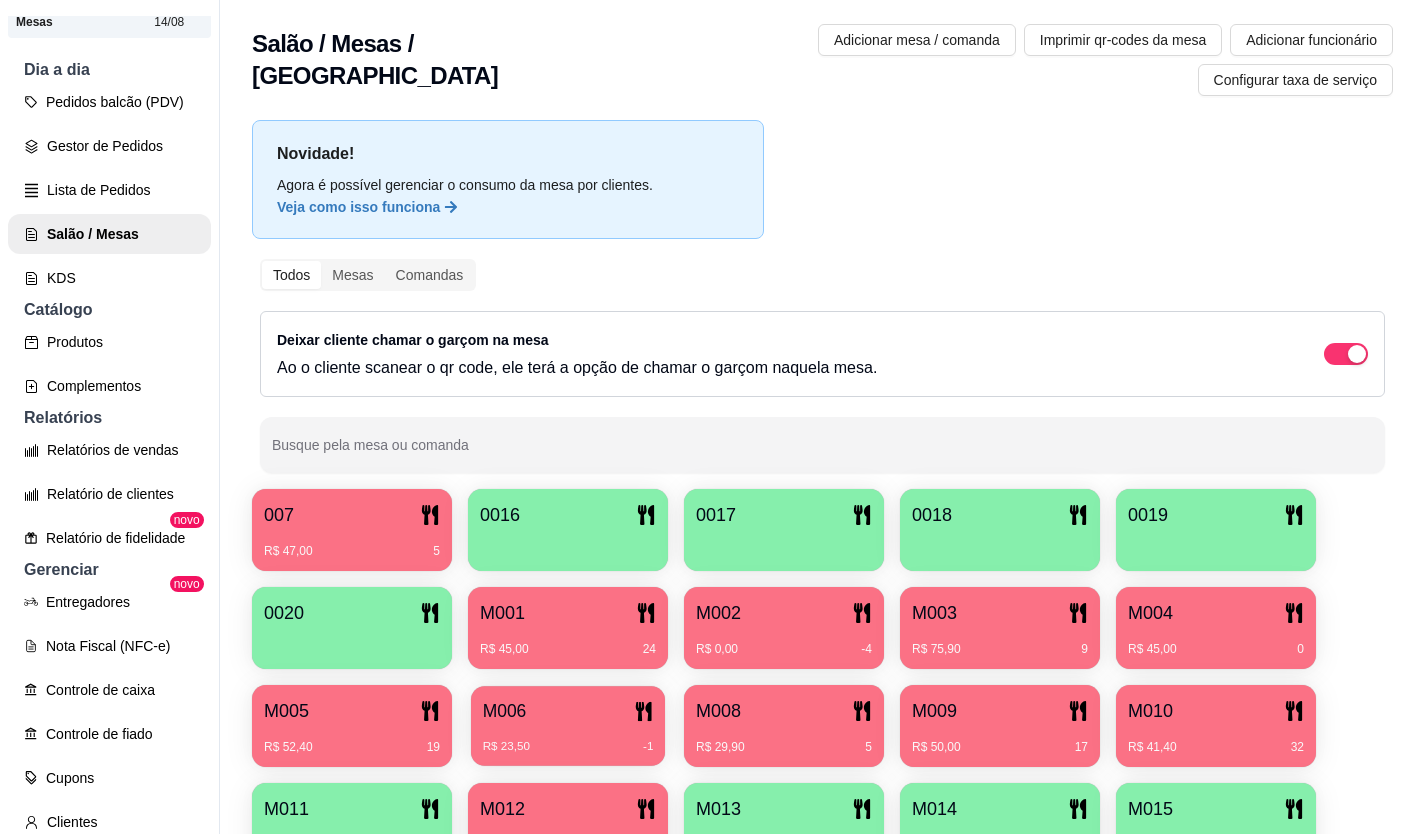 click on "R$ 23,50" at bounding box center [506, 747] 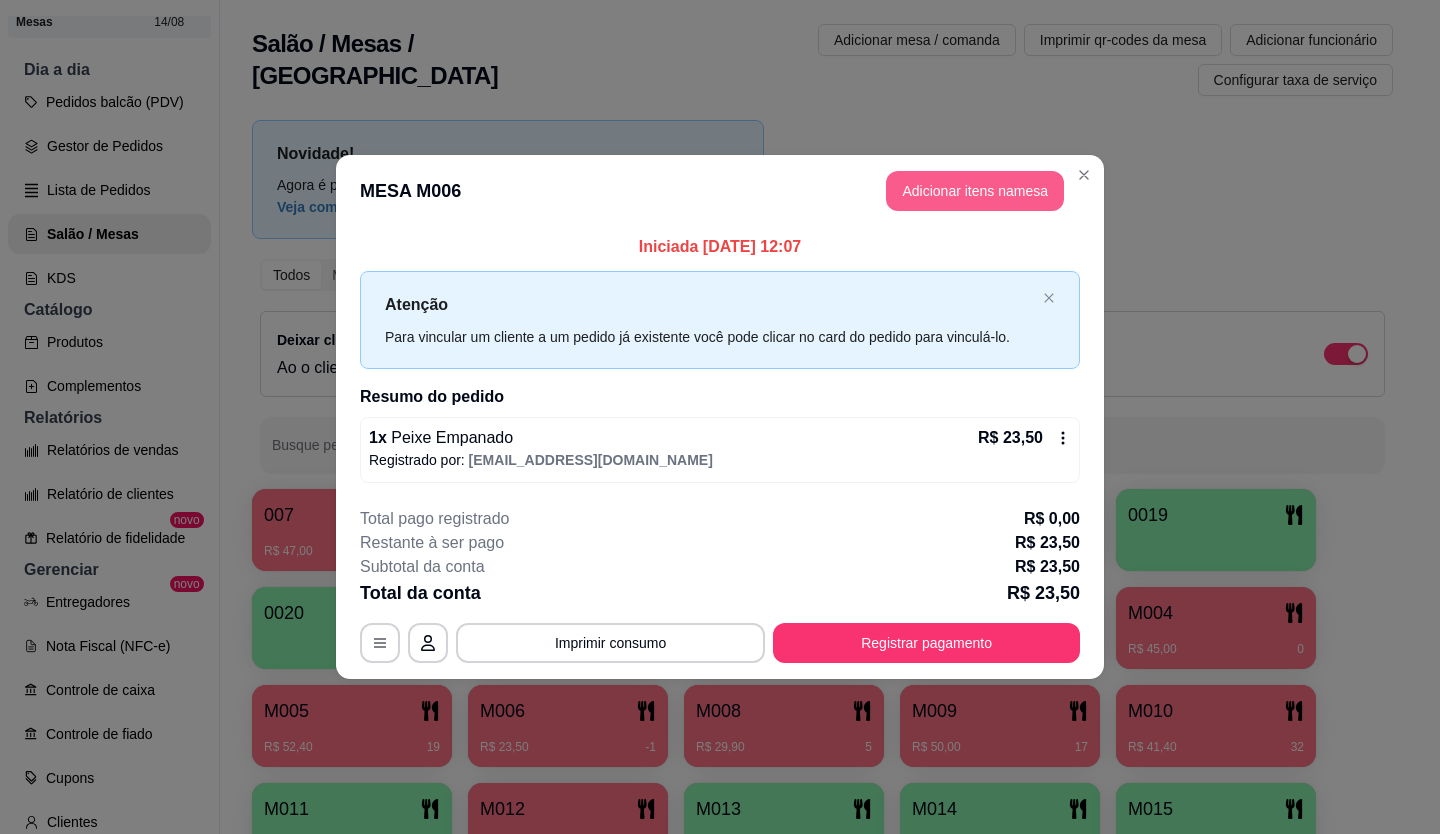 click on "Adicionar itens na  mesa" at bounding box center (975, 191) 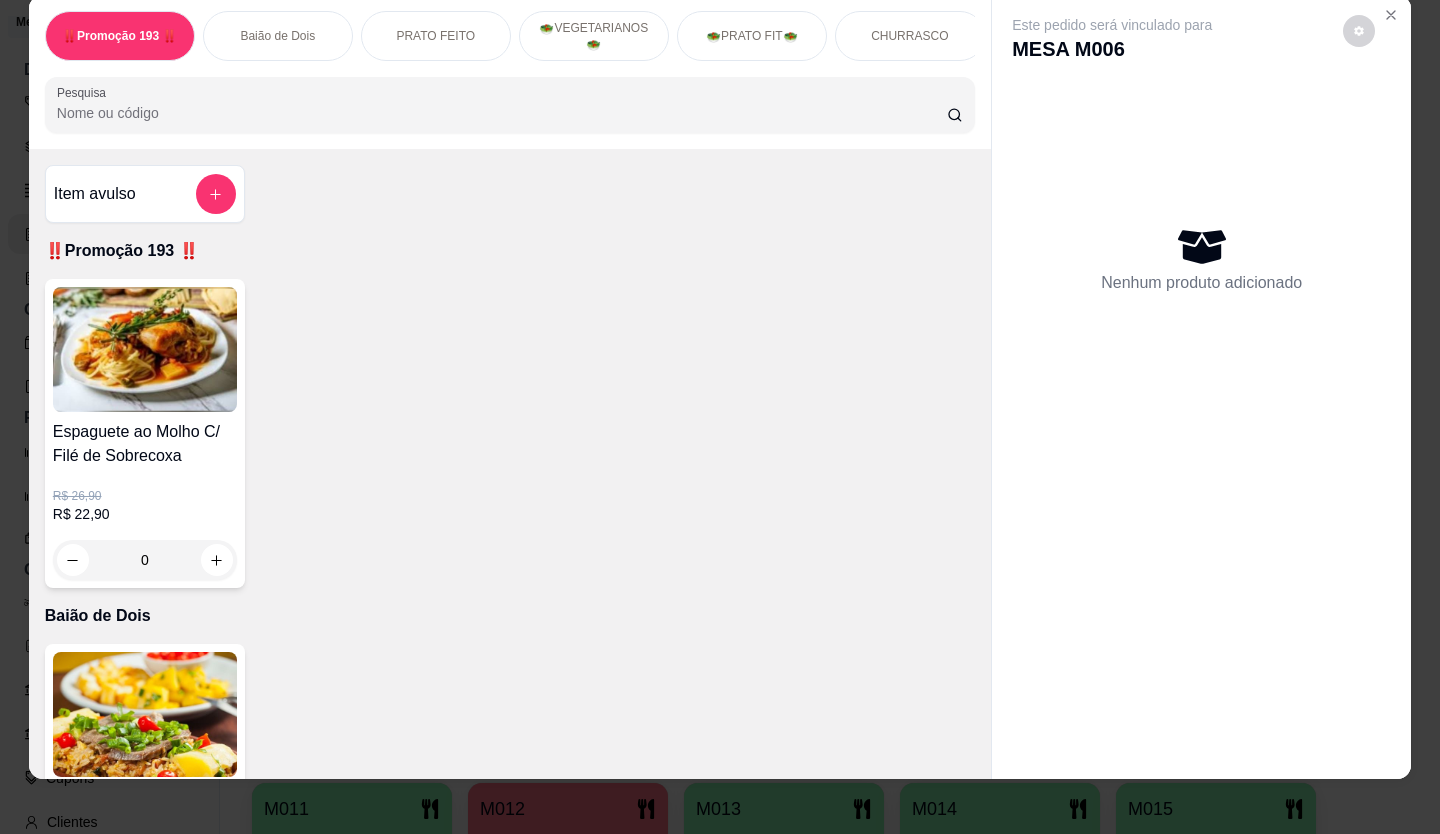 scroll, scrollTop: 46, scrollLeft: 0, axis: vertical 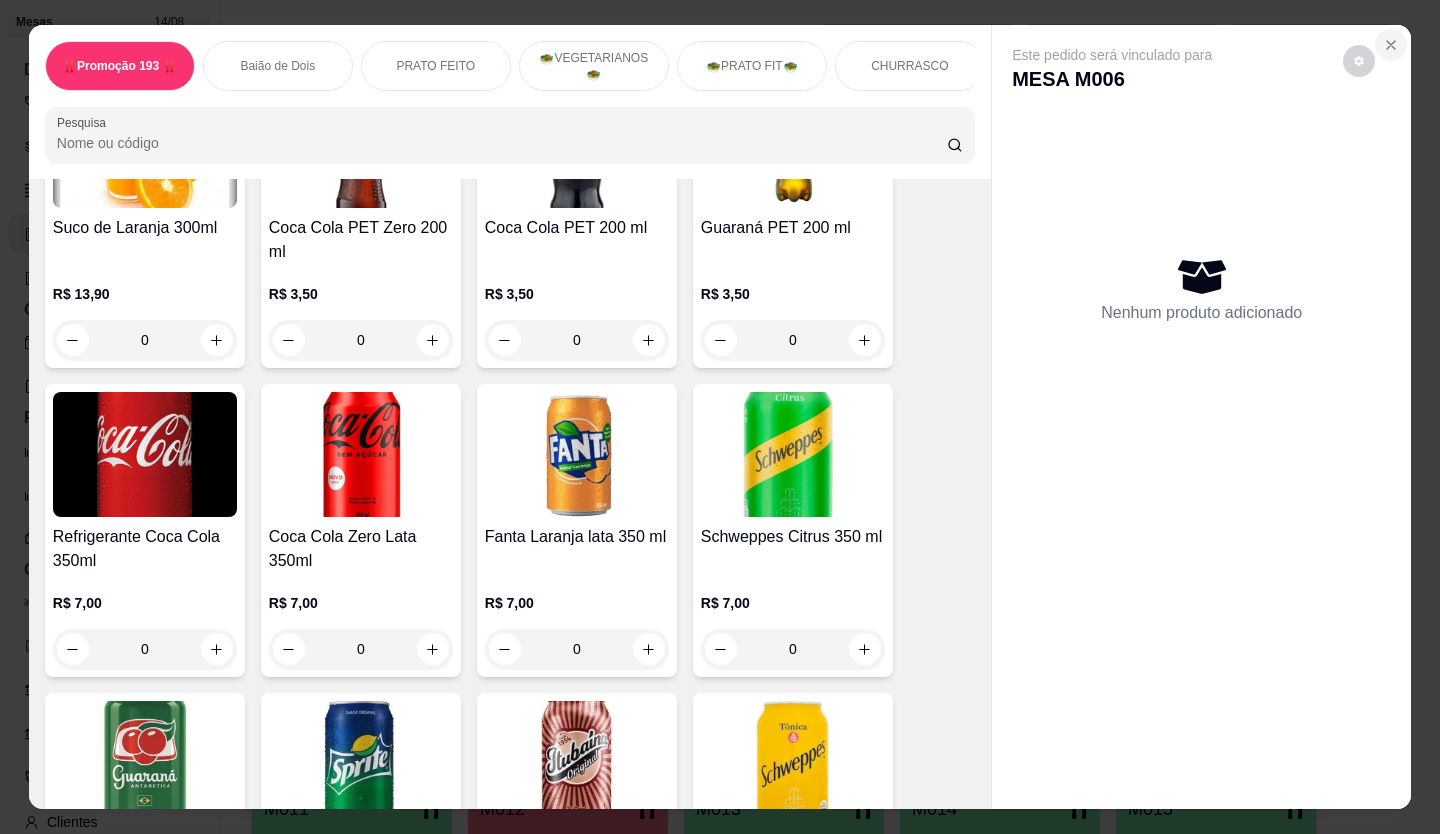 click 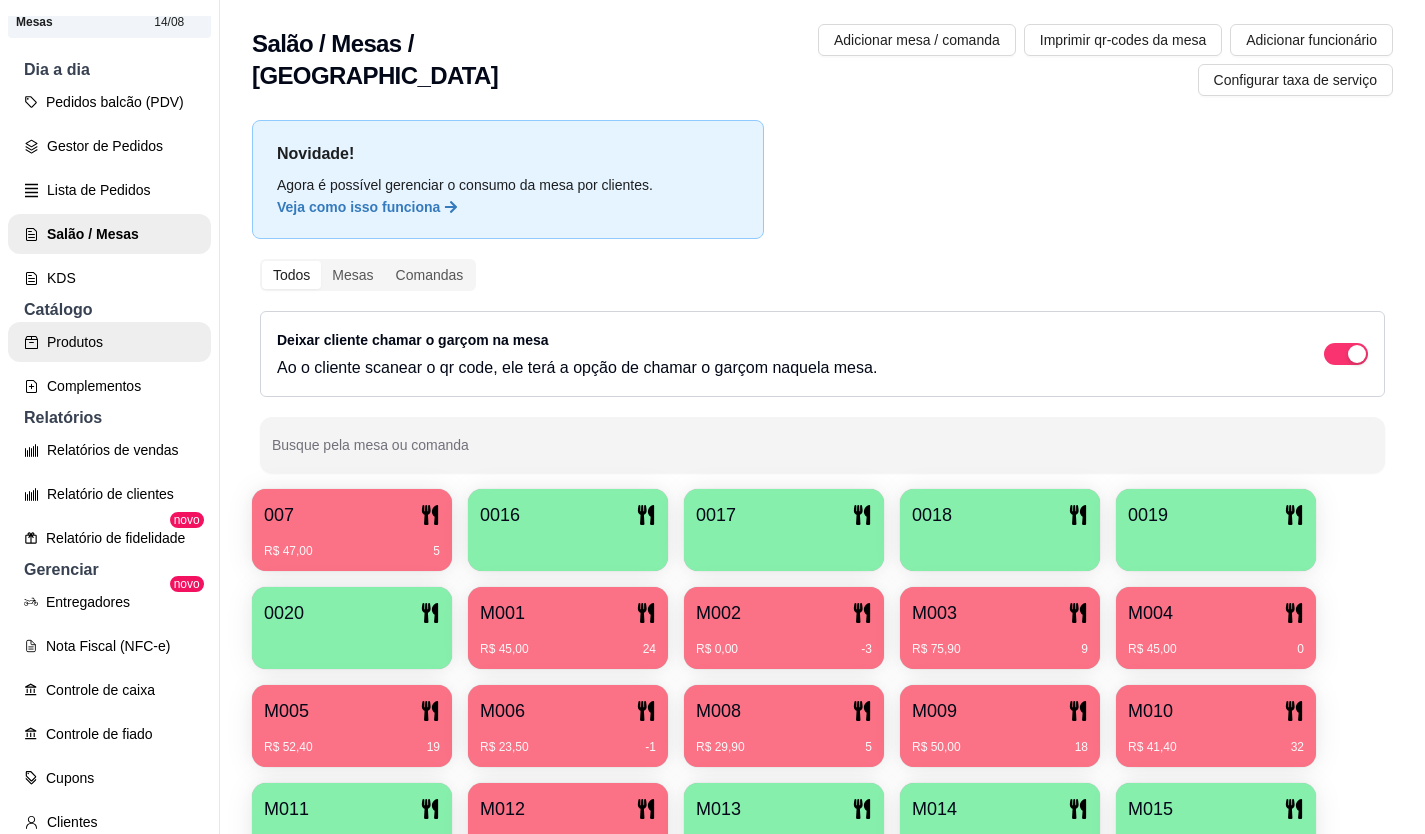 click on "Produtos" at bounding box center [109, 342] 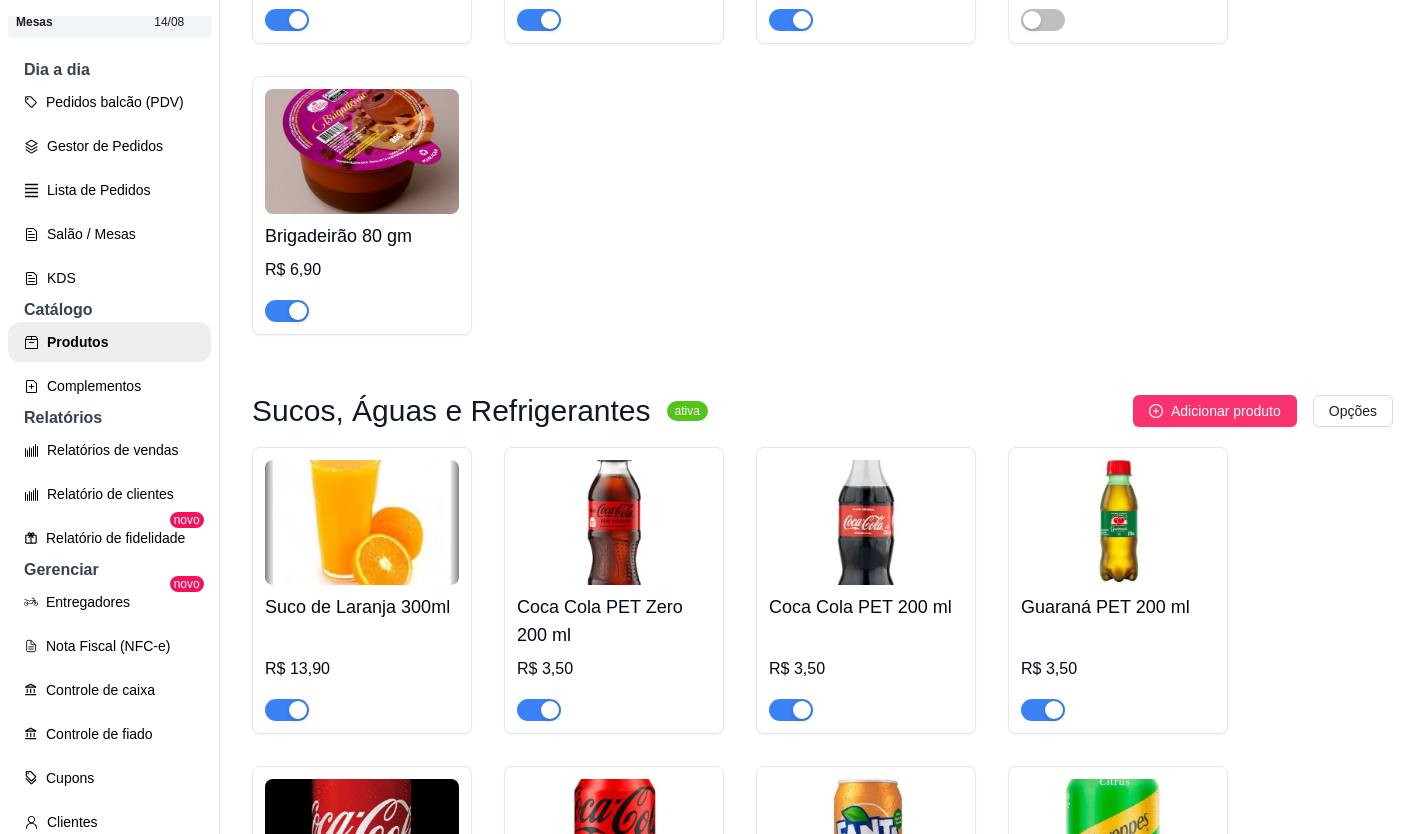 scroll, scrollTop: 7900, scrollLeft: 0, axis: vertical 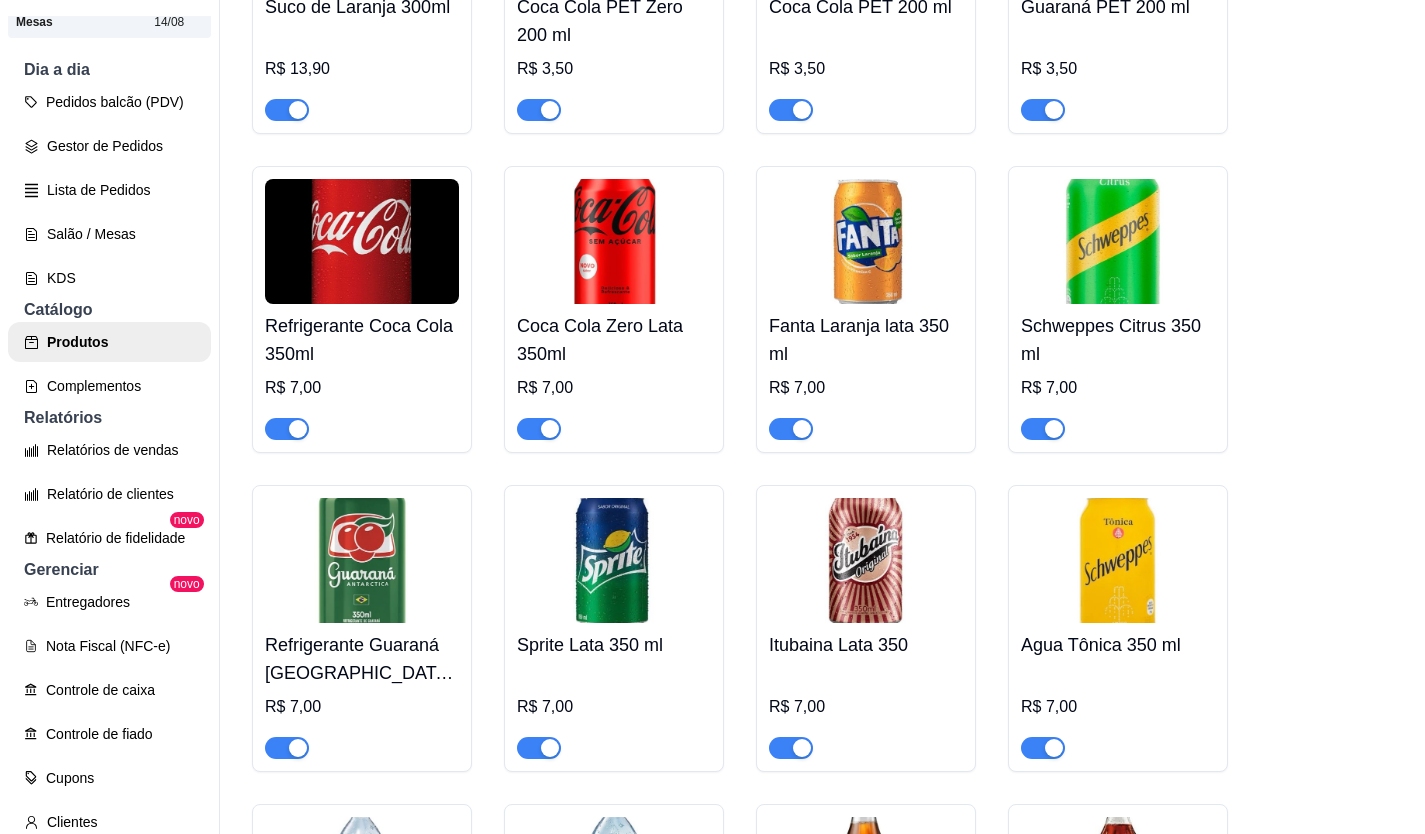 click at bounding box center (298, 429) 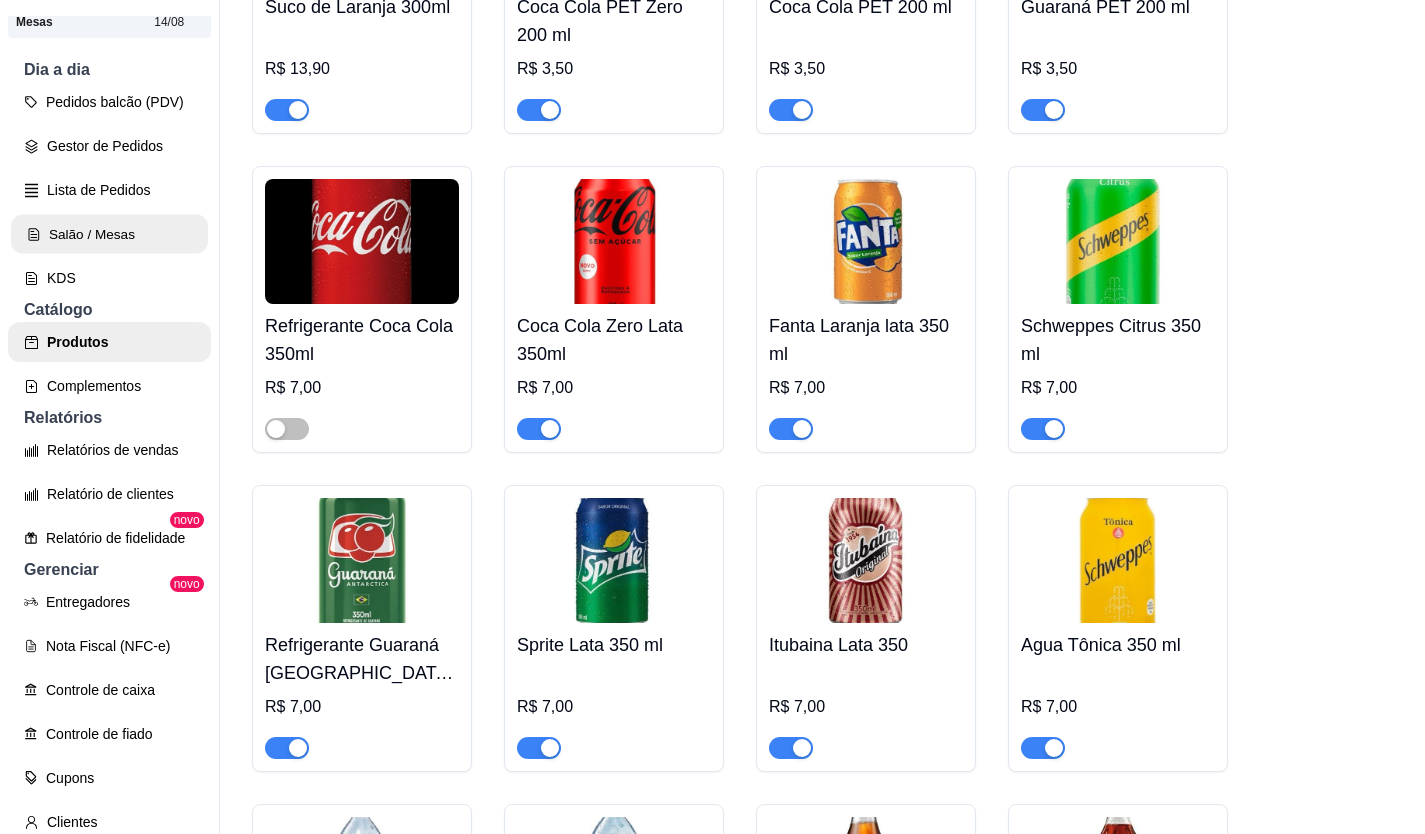 click on "Salão / Mesas" at bounding box center (109, 234) 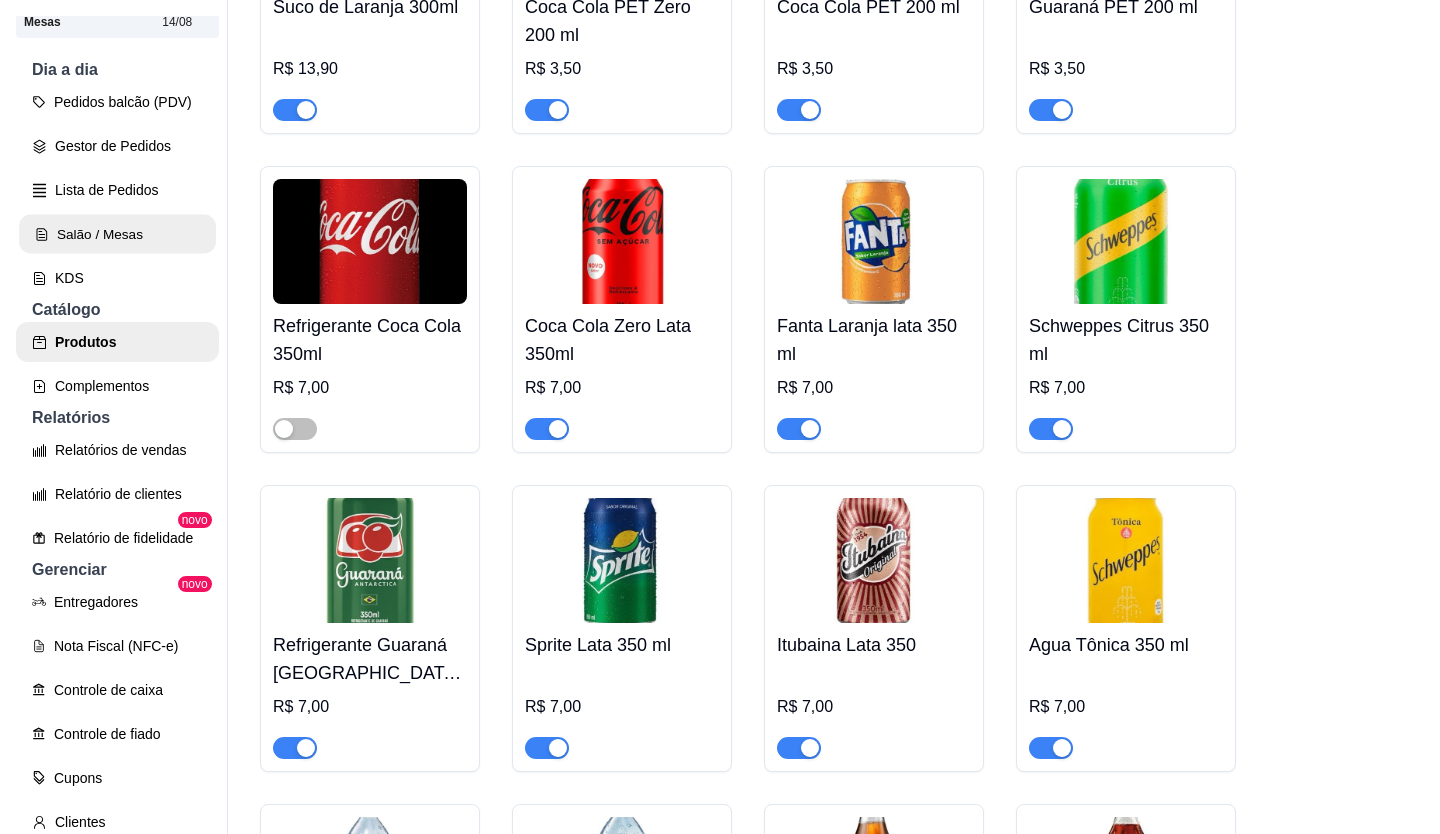 scroll, scrollTop: 0, scrollLeft: 0, axis: both 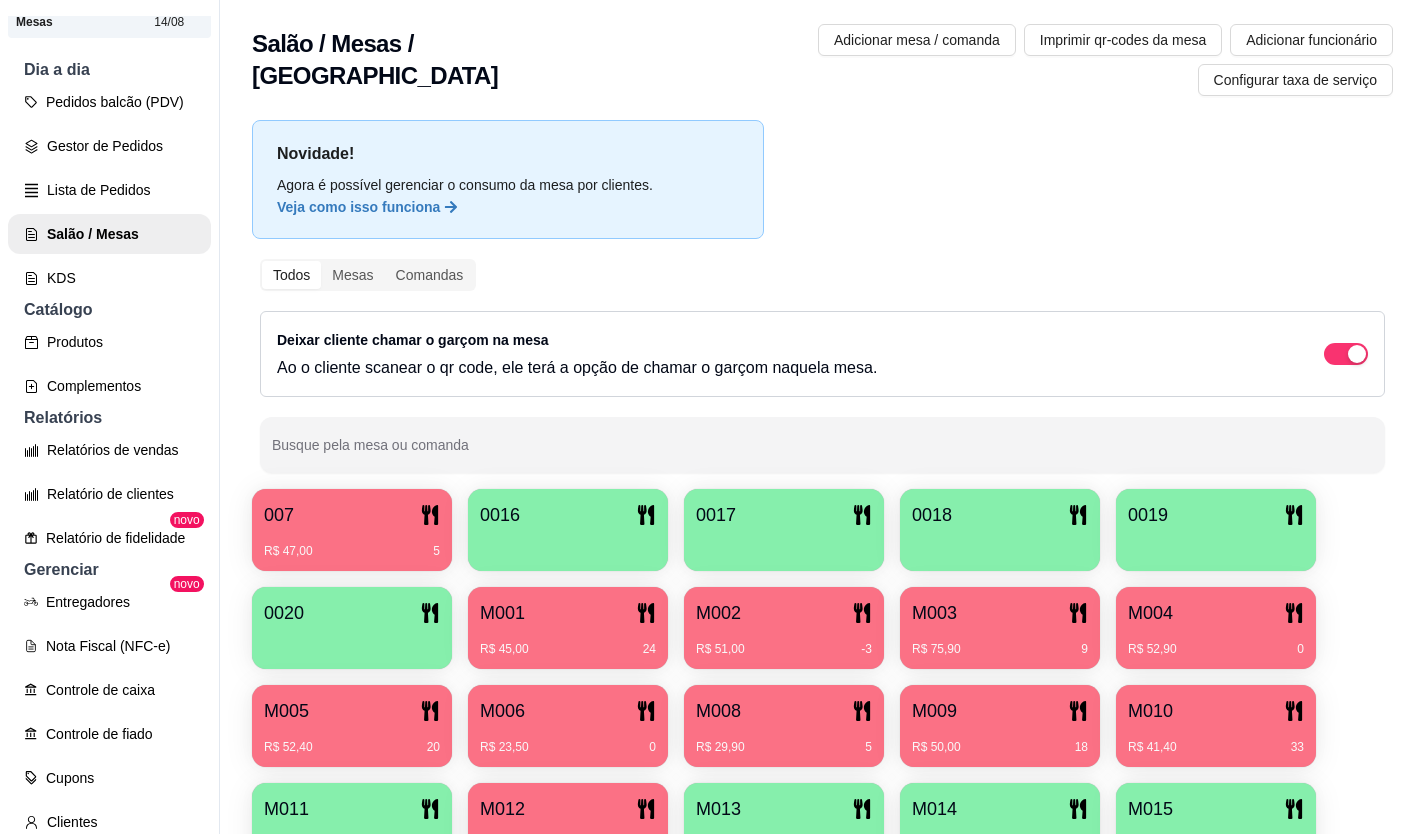 click on "R$ 23,50 0" at bounding box center [568, 747] 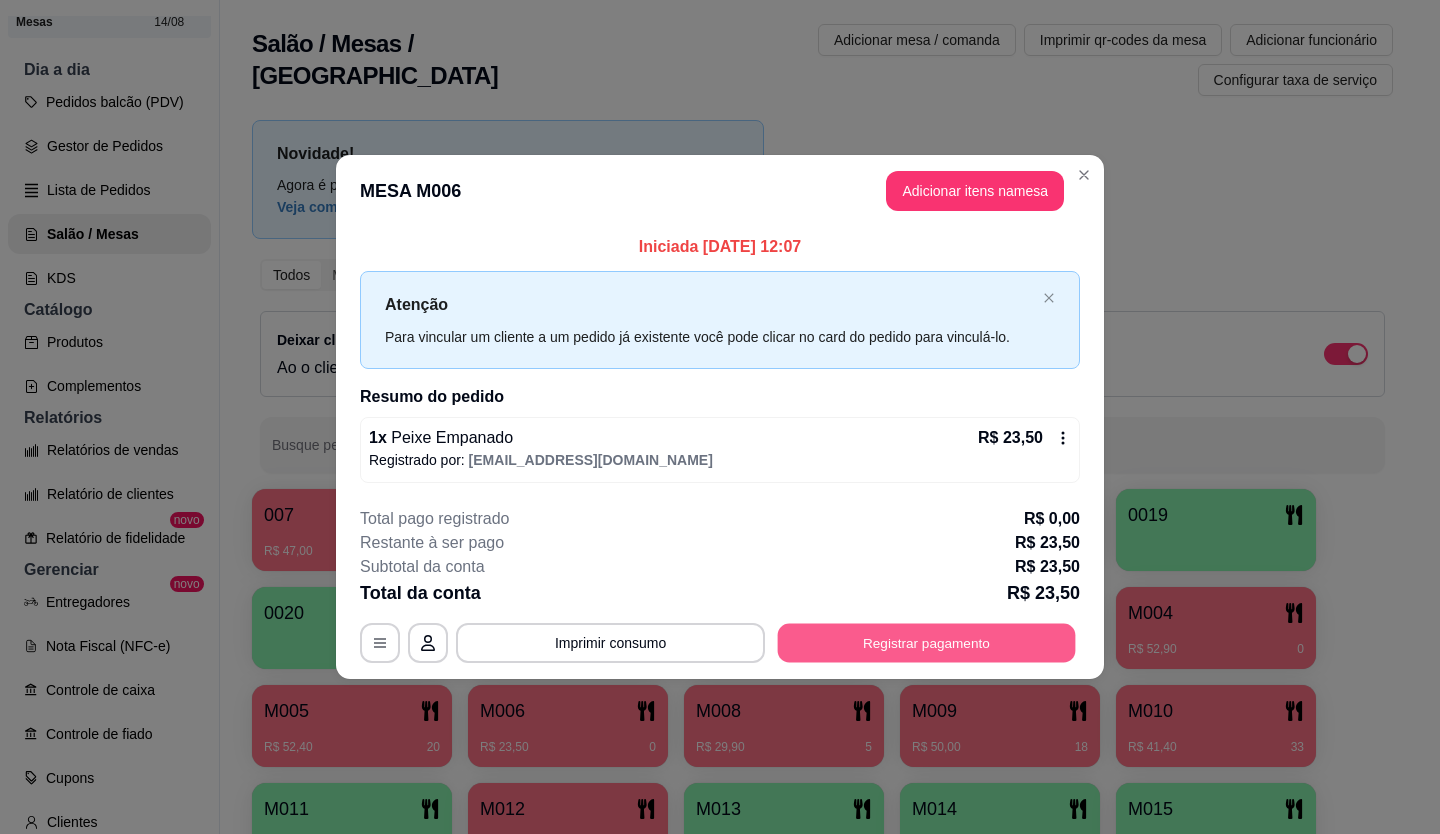 click on "Registrar pagamento" at bounding box center [927, 642] 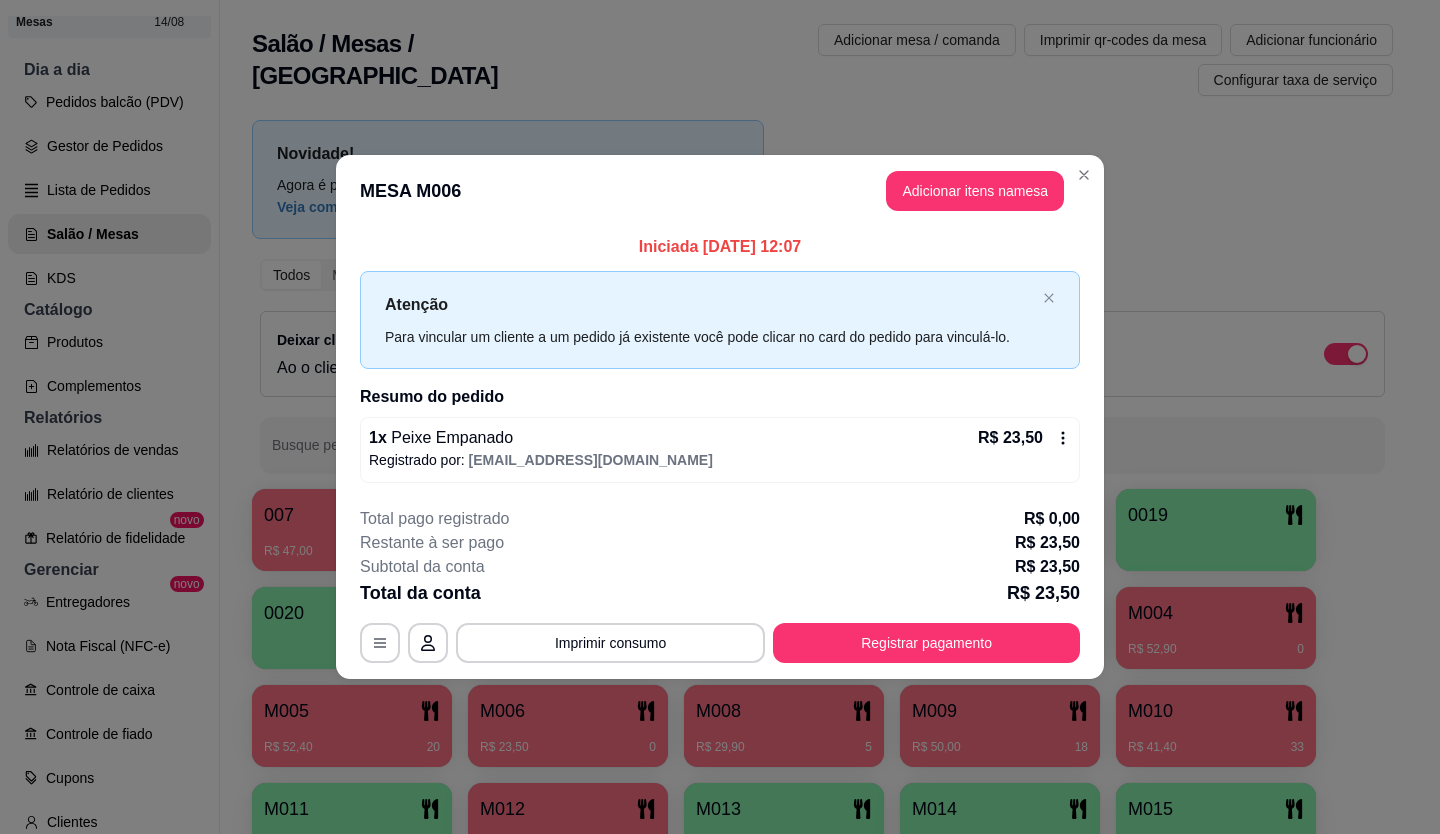 click on "Adicionar itens na  mesa" at bounding box center [975, 191] 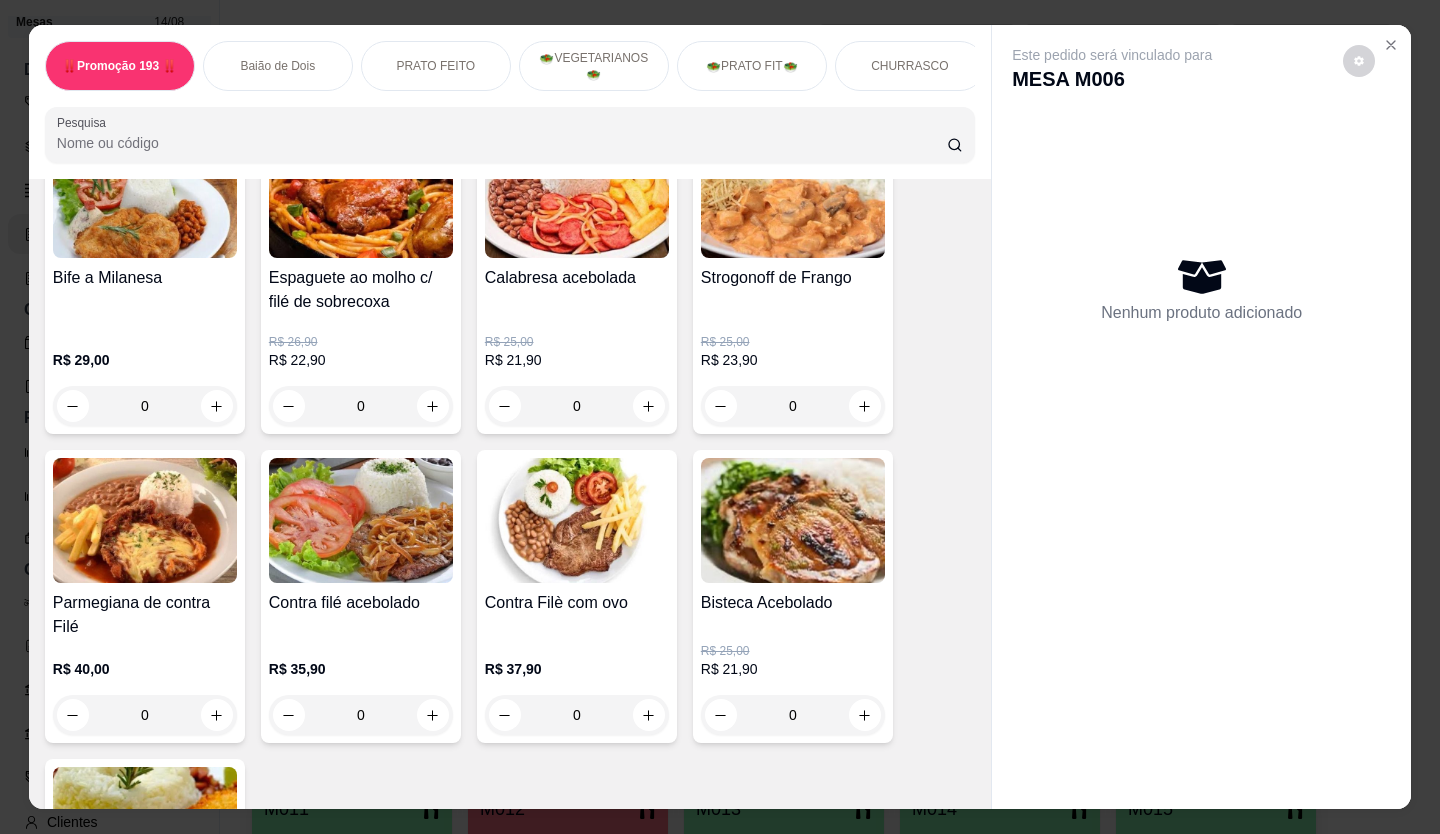 scroll, scrollTop: 2000, scrollLeft: 0, axis: vertical 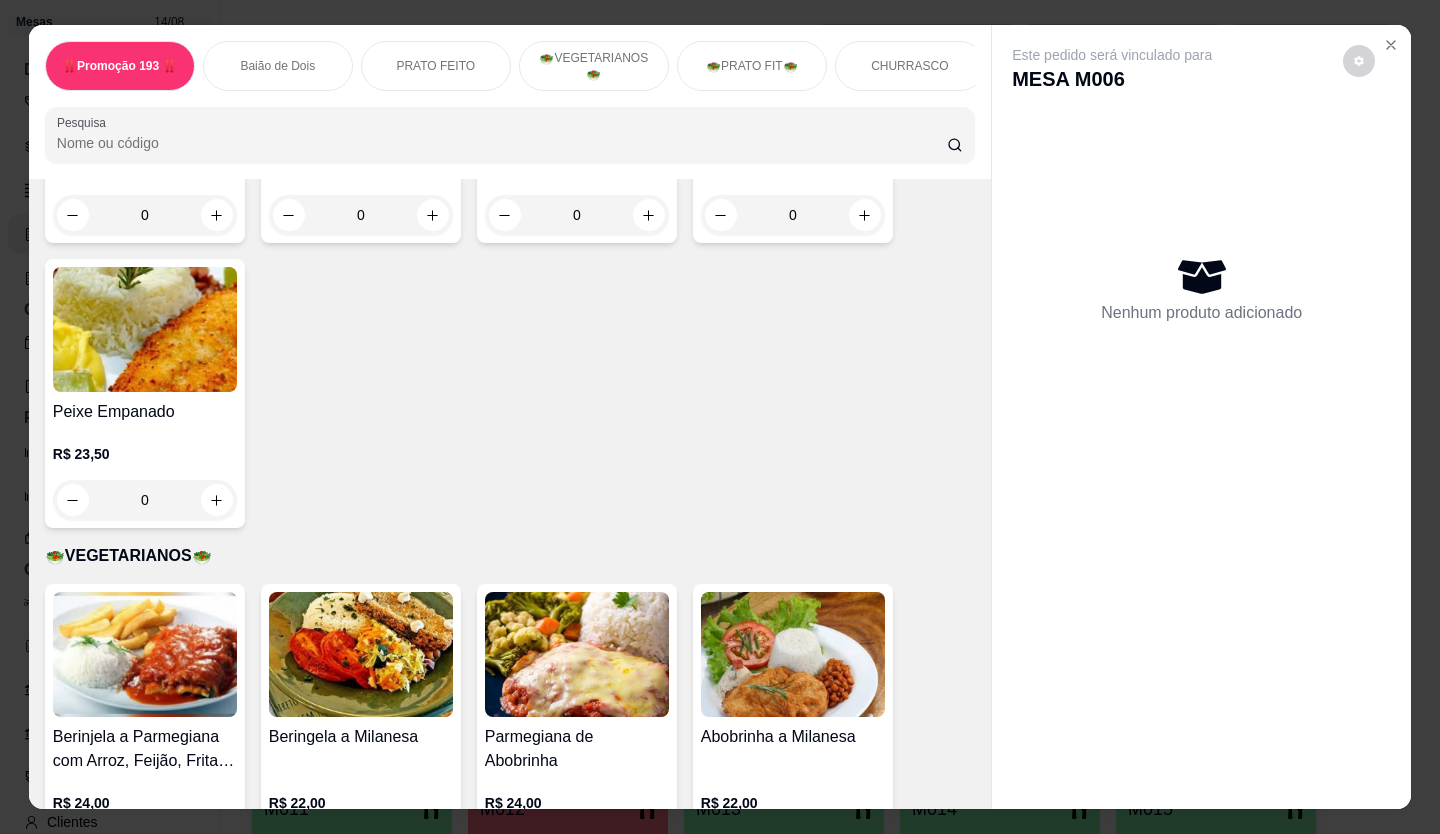 drag, startPoint x: 233, startPoint y: 456, endPoint x: 798, endPoint y: 445, distance: 565.10706 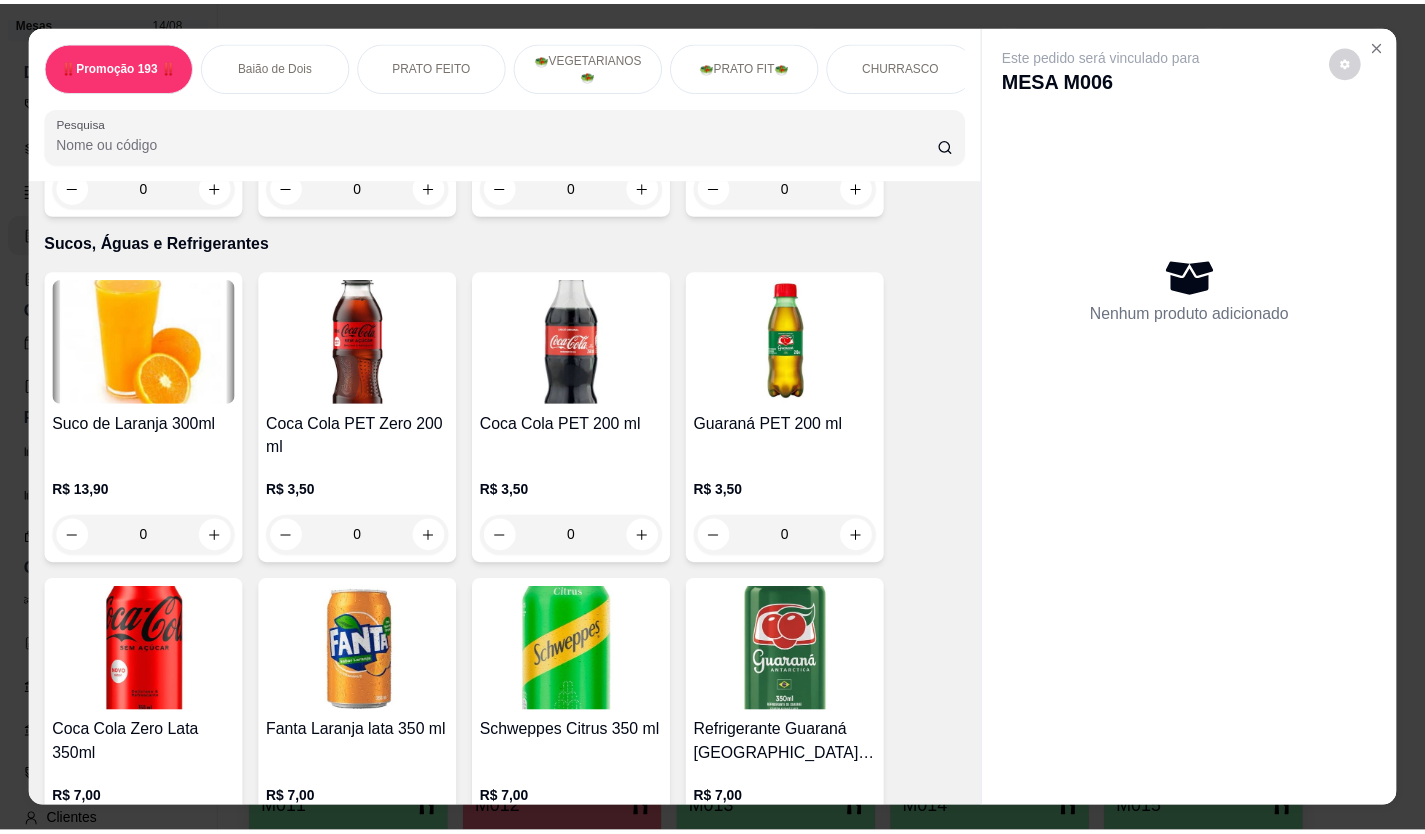 scroll, scrollTop: 4800, scrollLeft: 0, axis: vertical 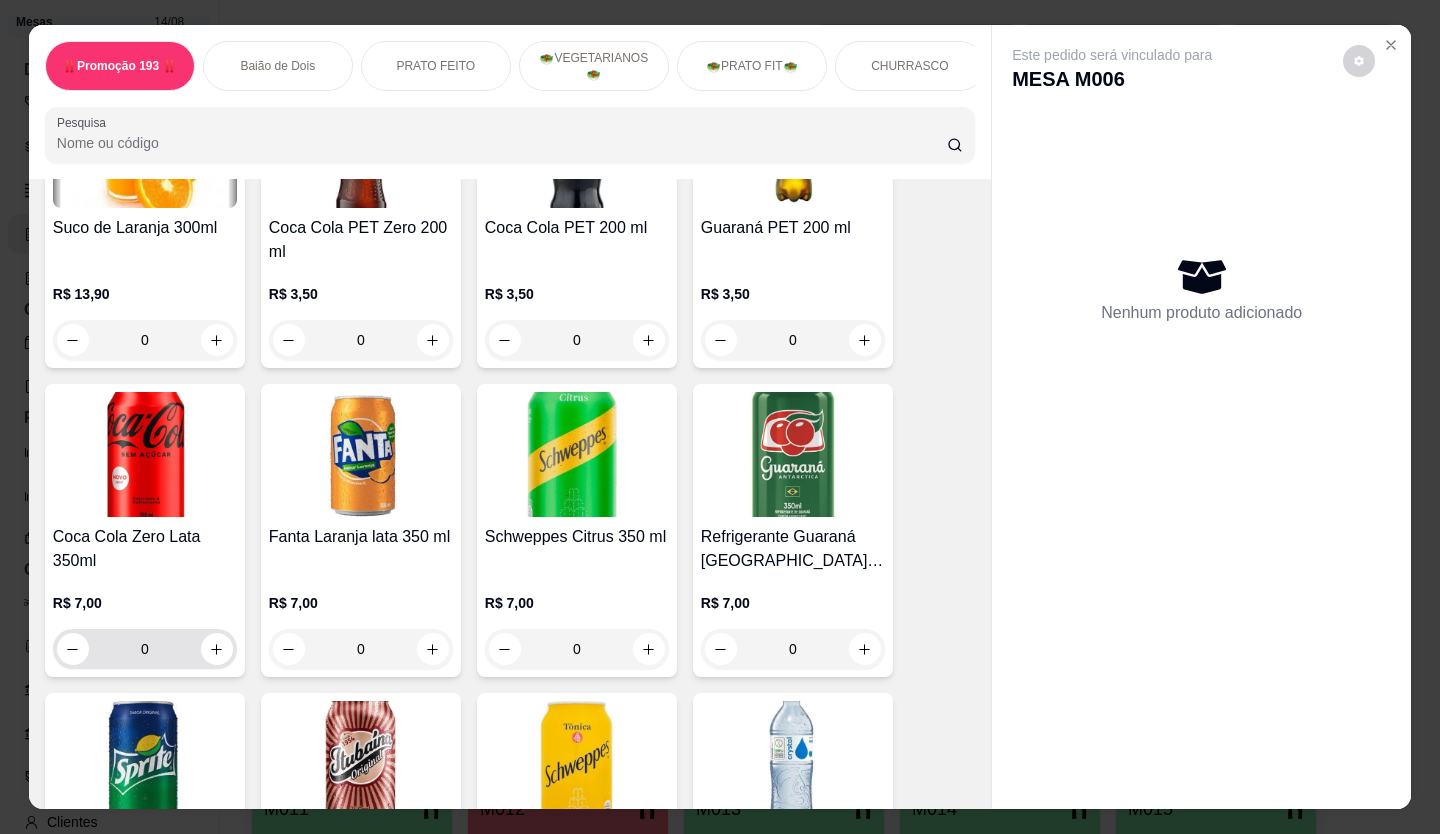 click 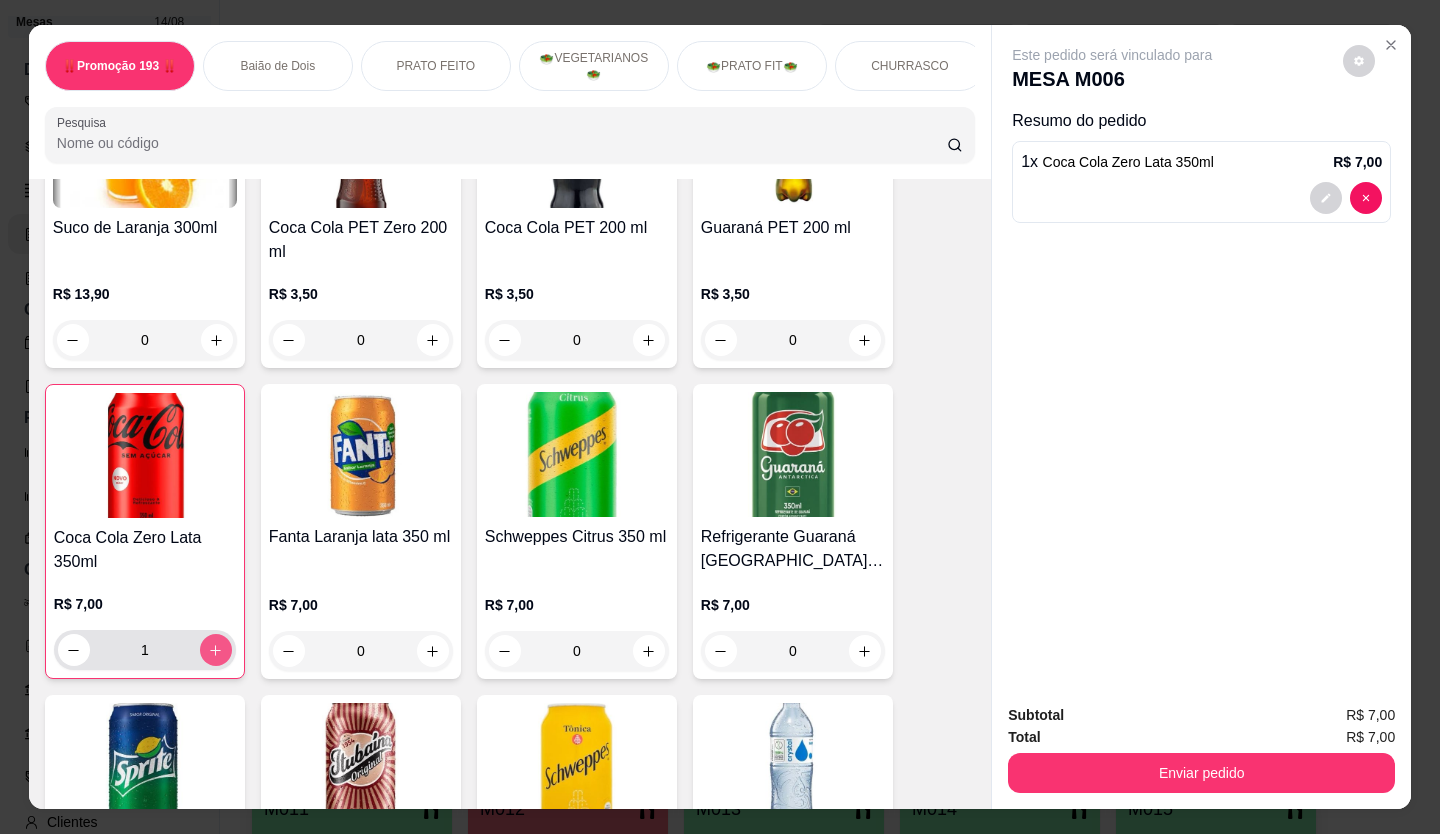 type on "1" 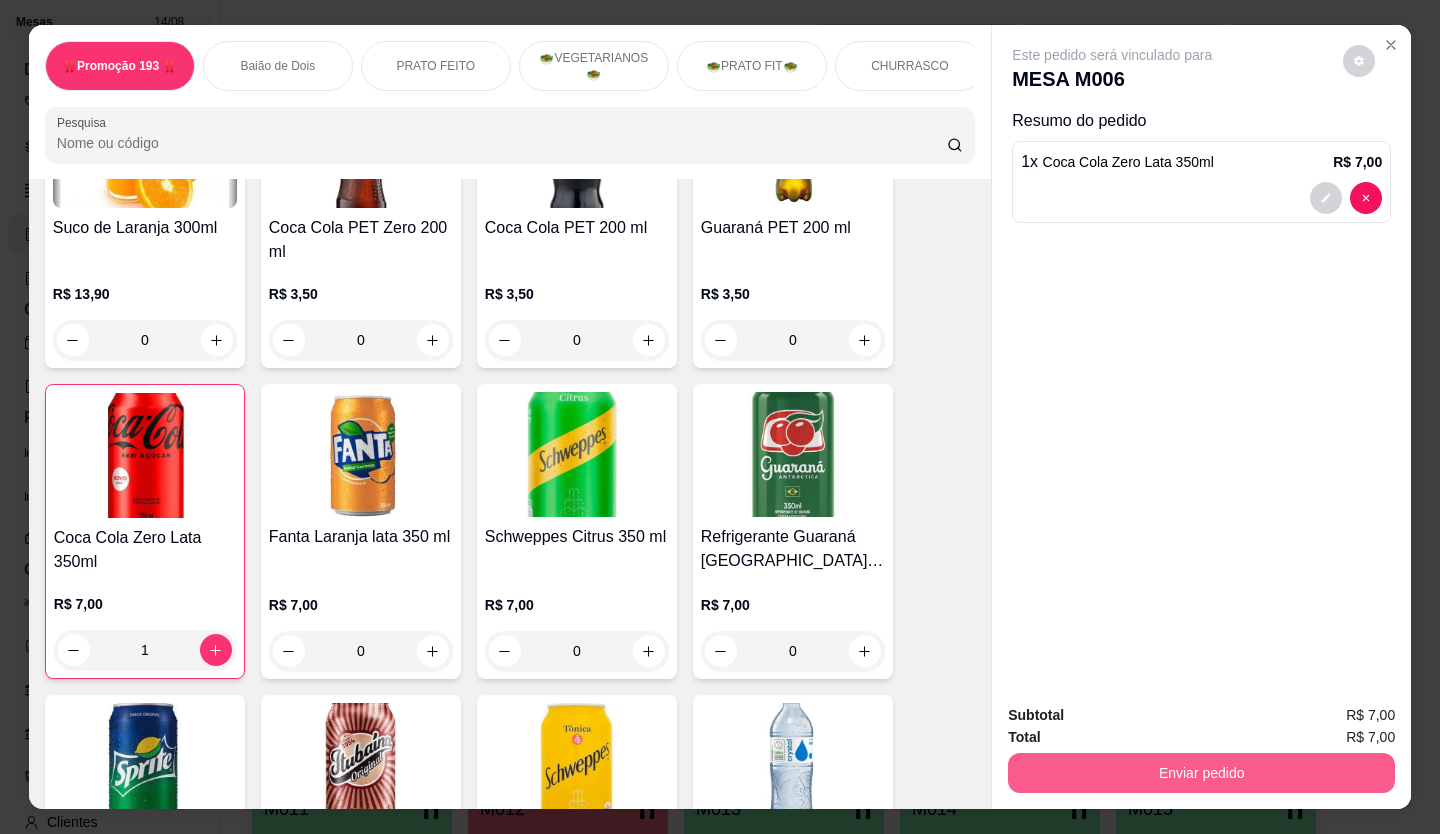click on "Enviar pedido" at bounding box center [1201, 773] 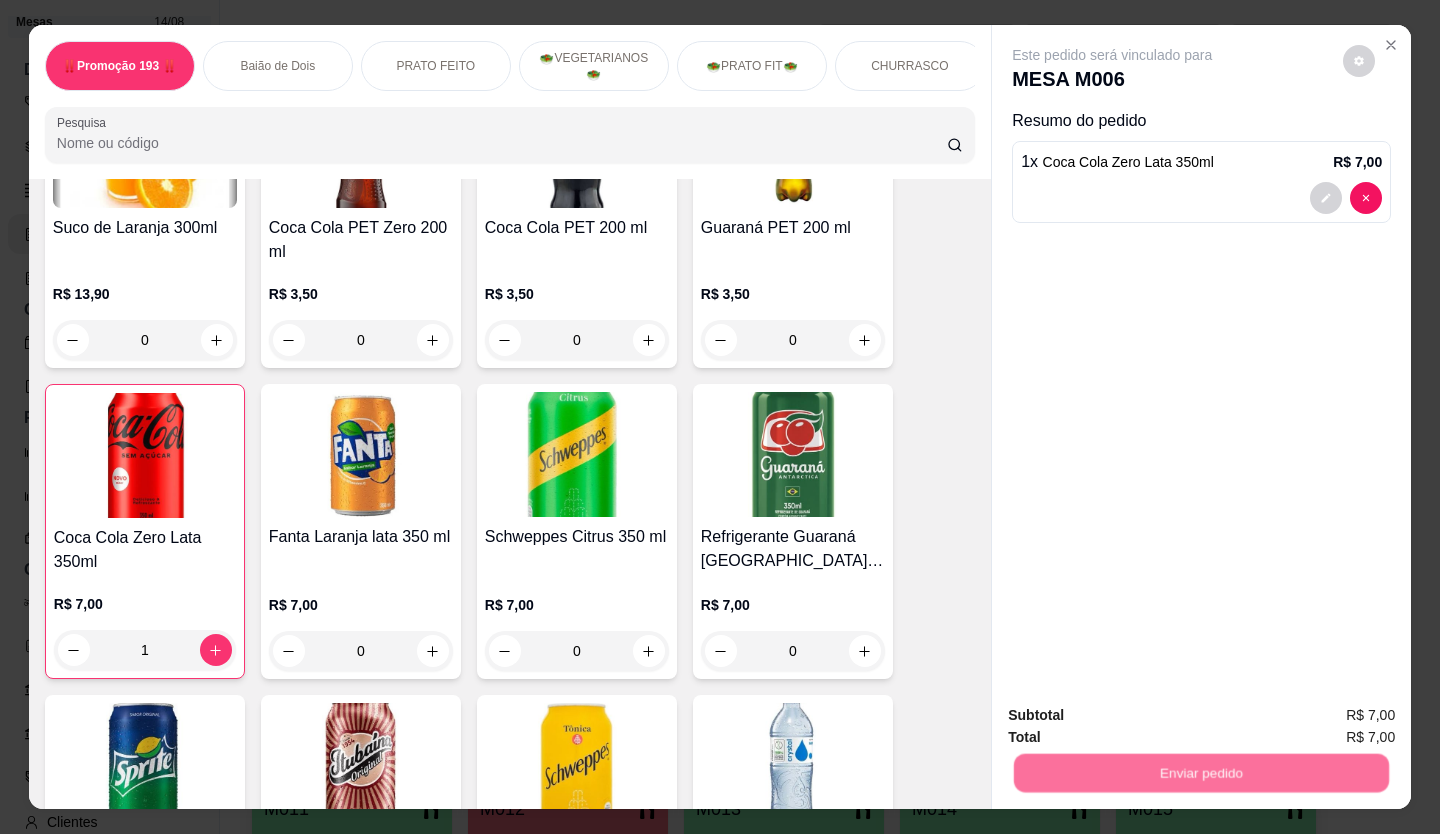 click on "Não registrar e enviar pedido" at bounding box center (1135, 717) 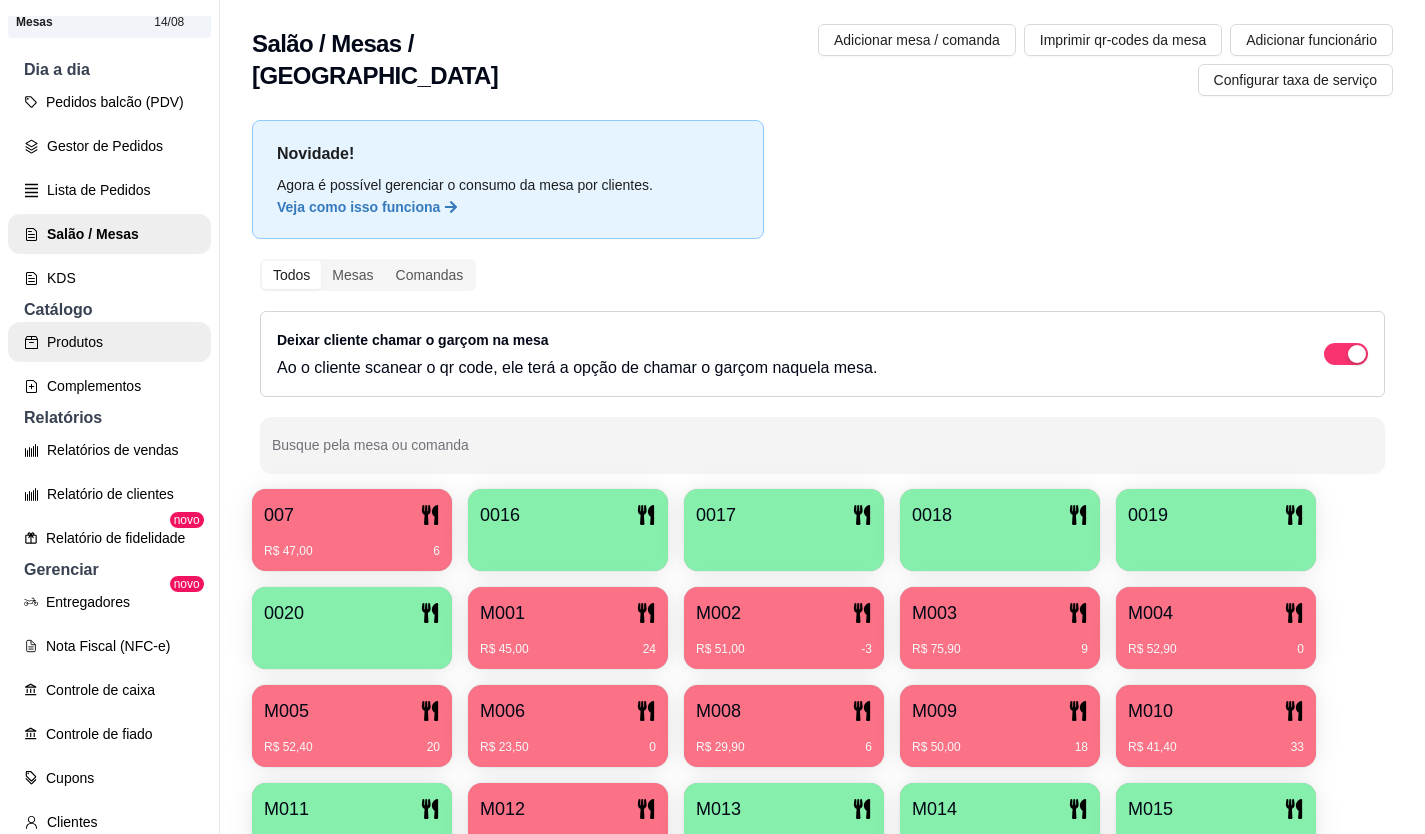 click on "Produtos" at bounding box center [109, 342] 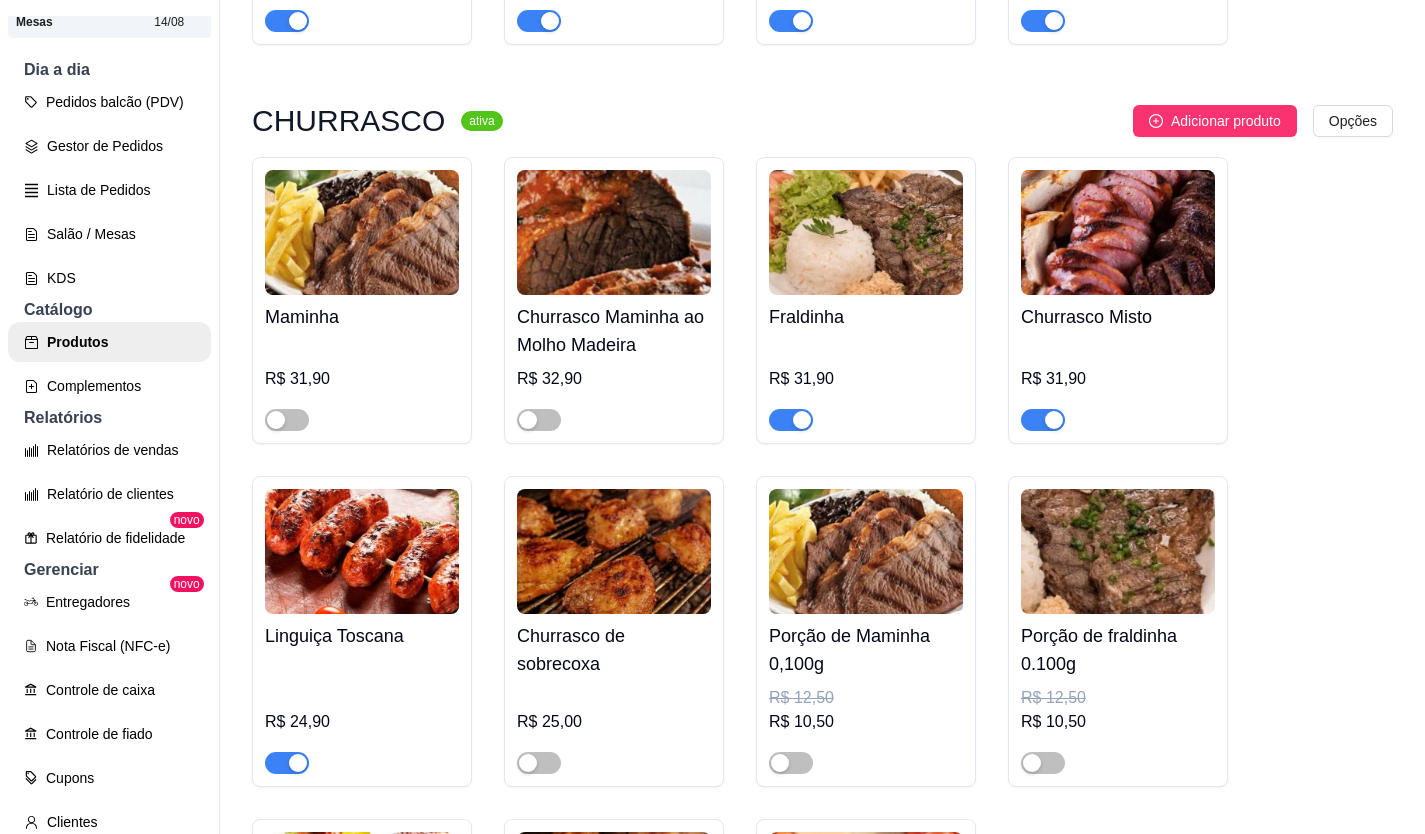 scroll, scrollTop: 4400, scrollLeft: 0, axis: vertical 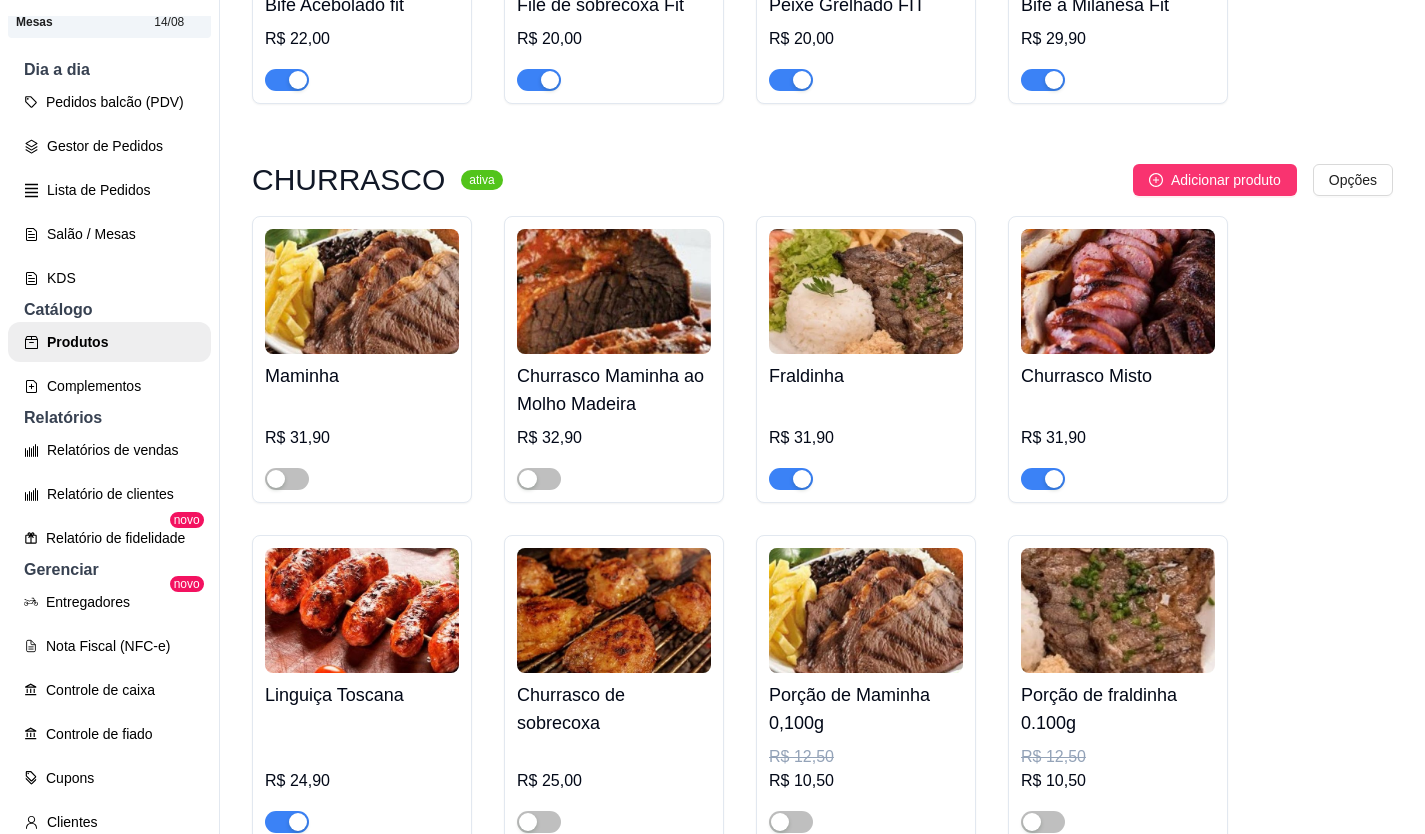 click at bounding box center [1118, 470] 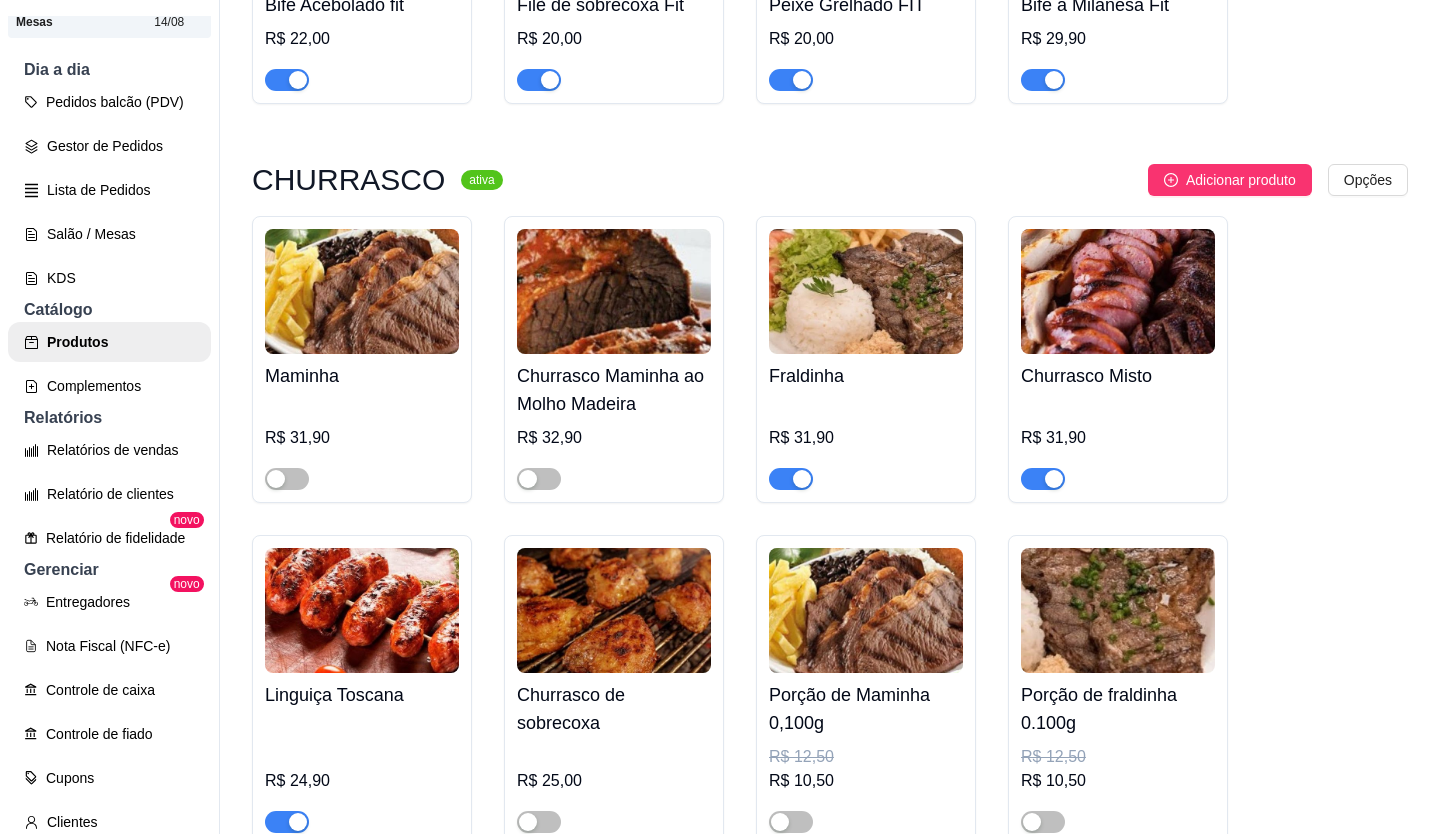 type 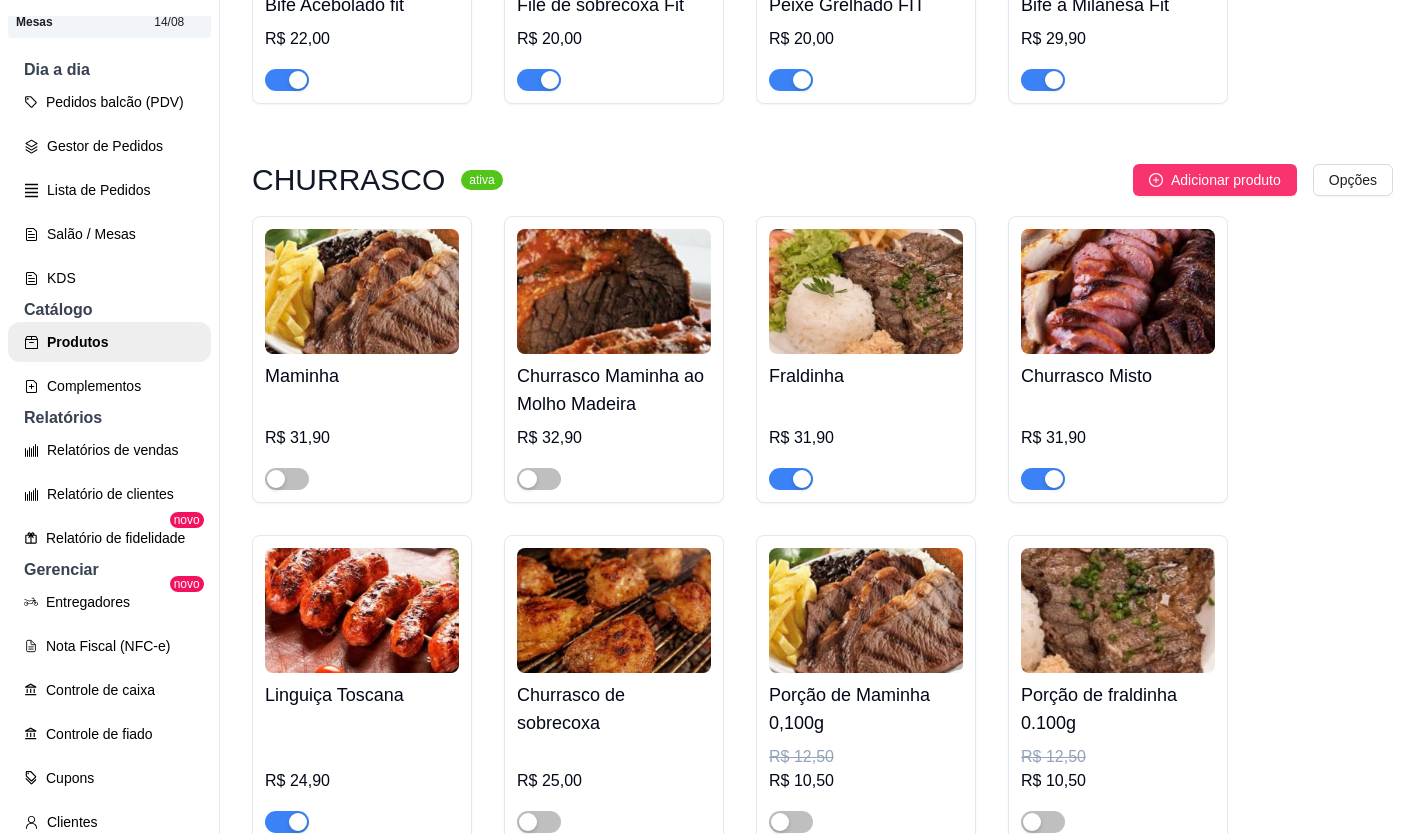 click at bounding box center (1054, 479) 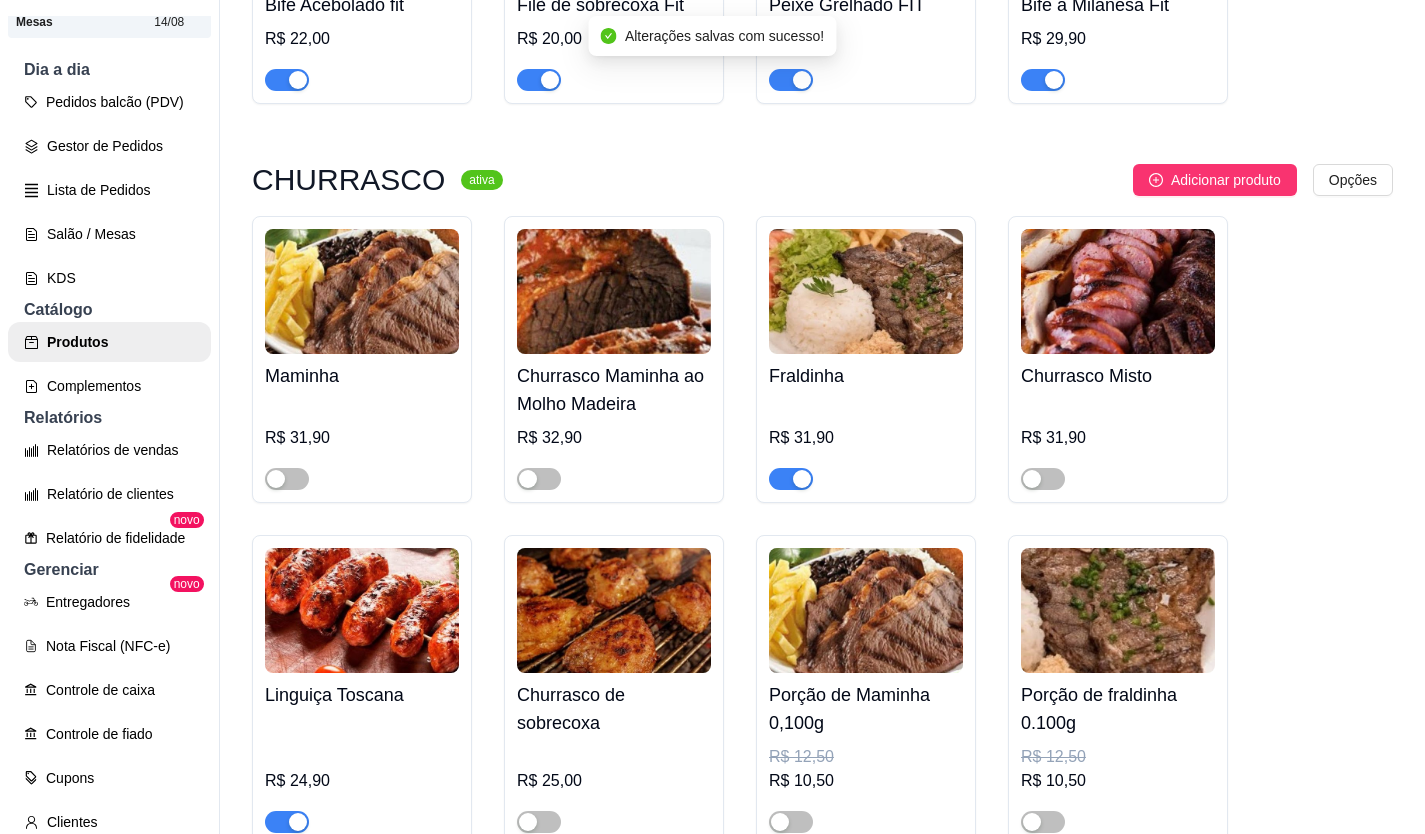 click at bounding box center [802, 479] 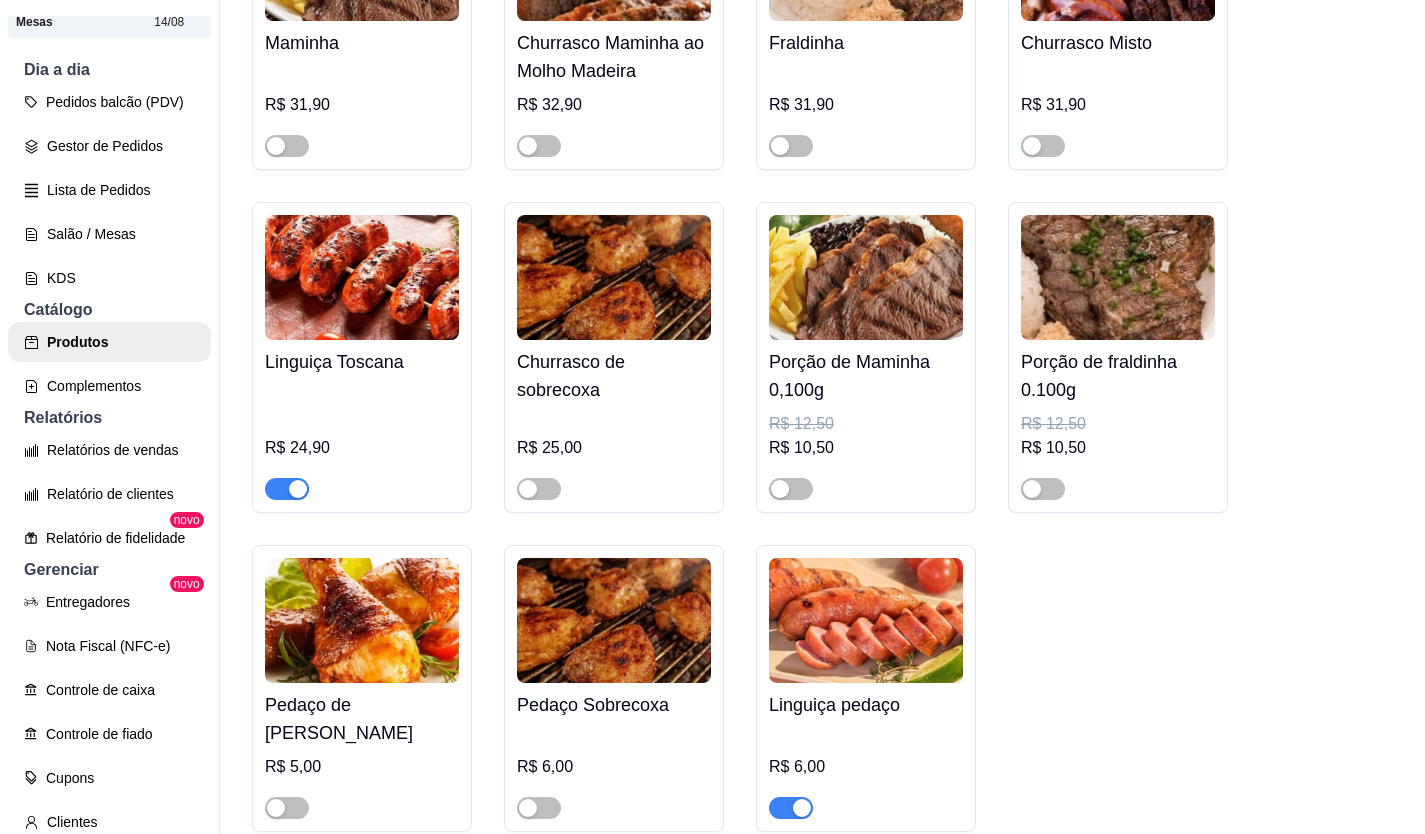 scroll, scrollTop: 5000, scrollLeft: 0, axis: vertical 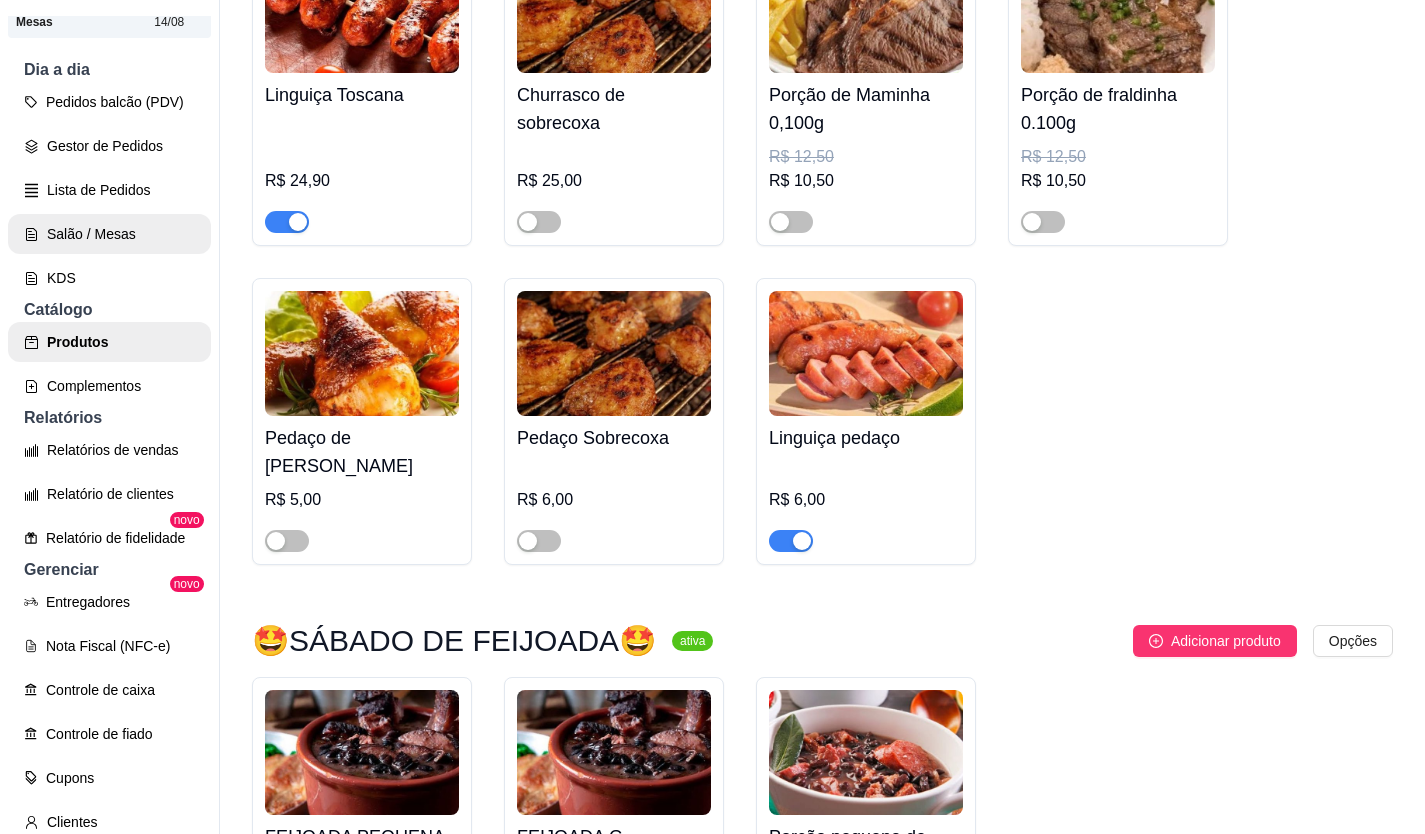 click on "Salão / Mesas" at bounding box center (109, 234) 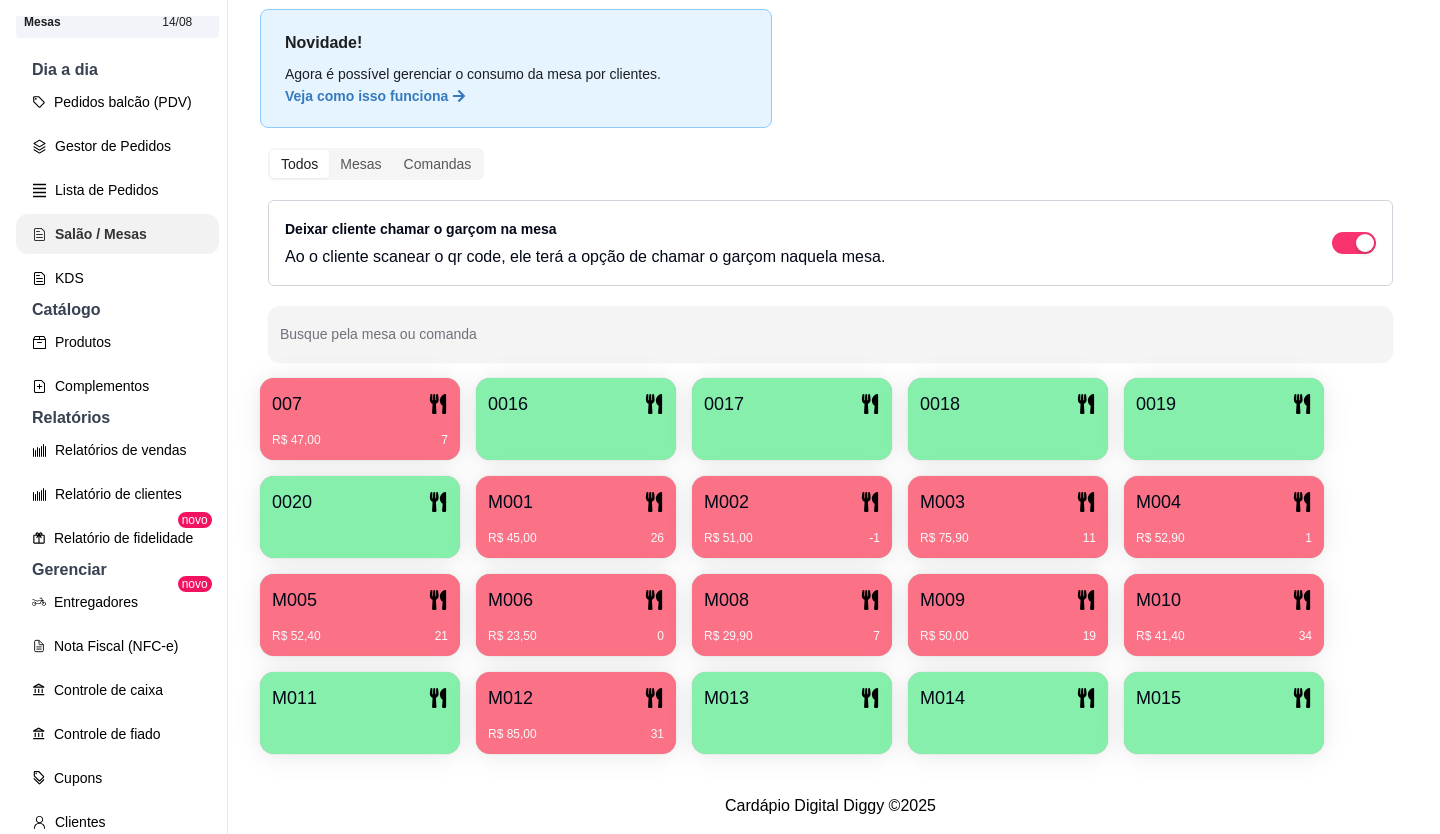 scroll, scrollTop: 0, scrollLeft: 0, axis: both 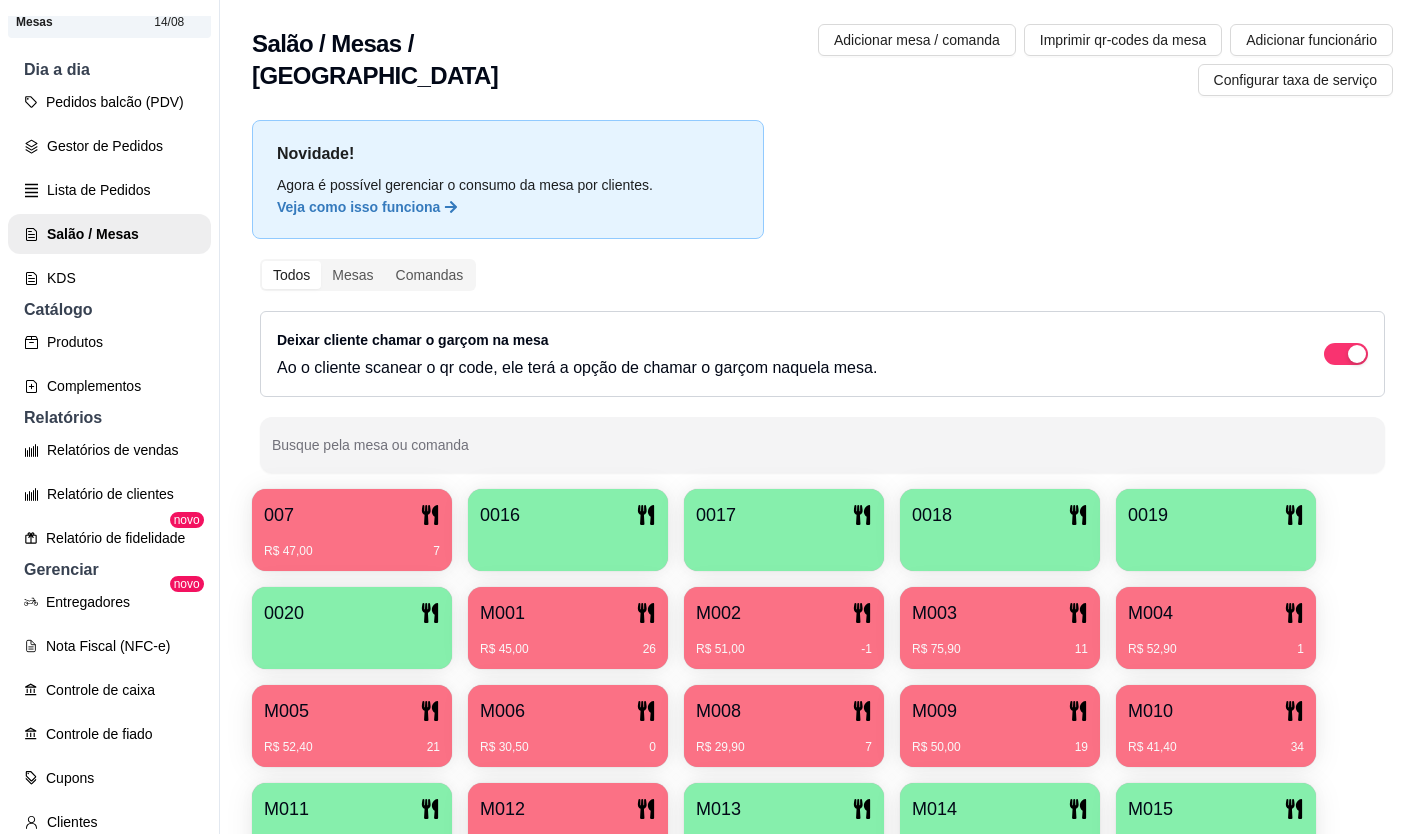 click on "M013" at bounding box center (718, 809) 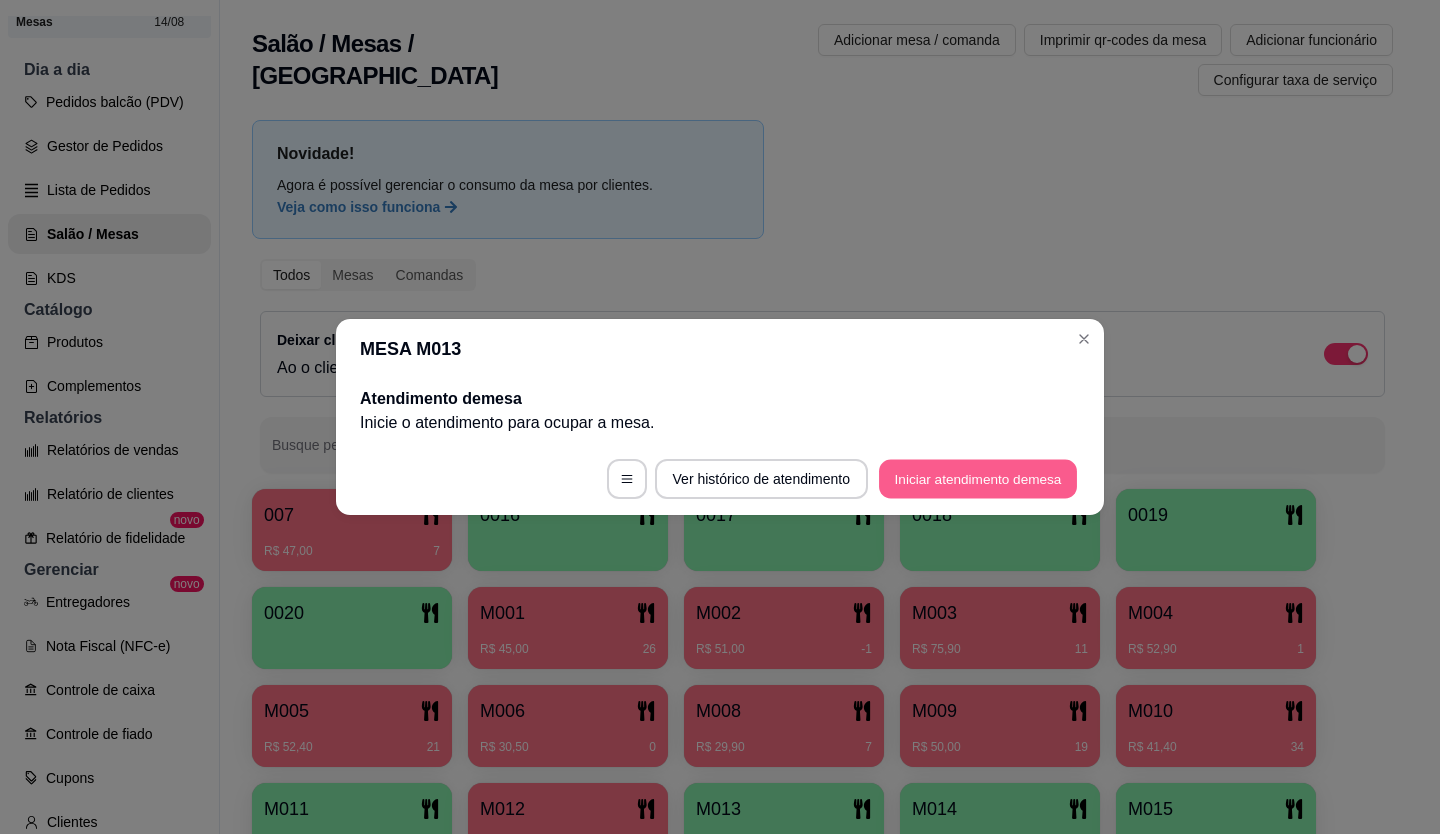 click on "Iniciar atendimento de  mesa" at bounding box center (978, 479) 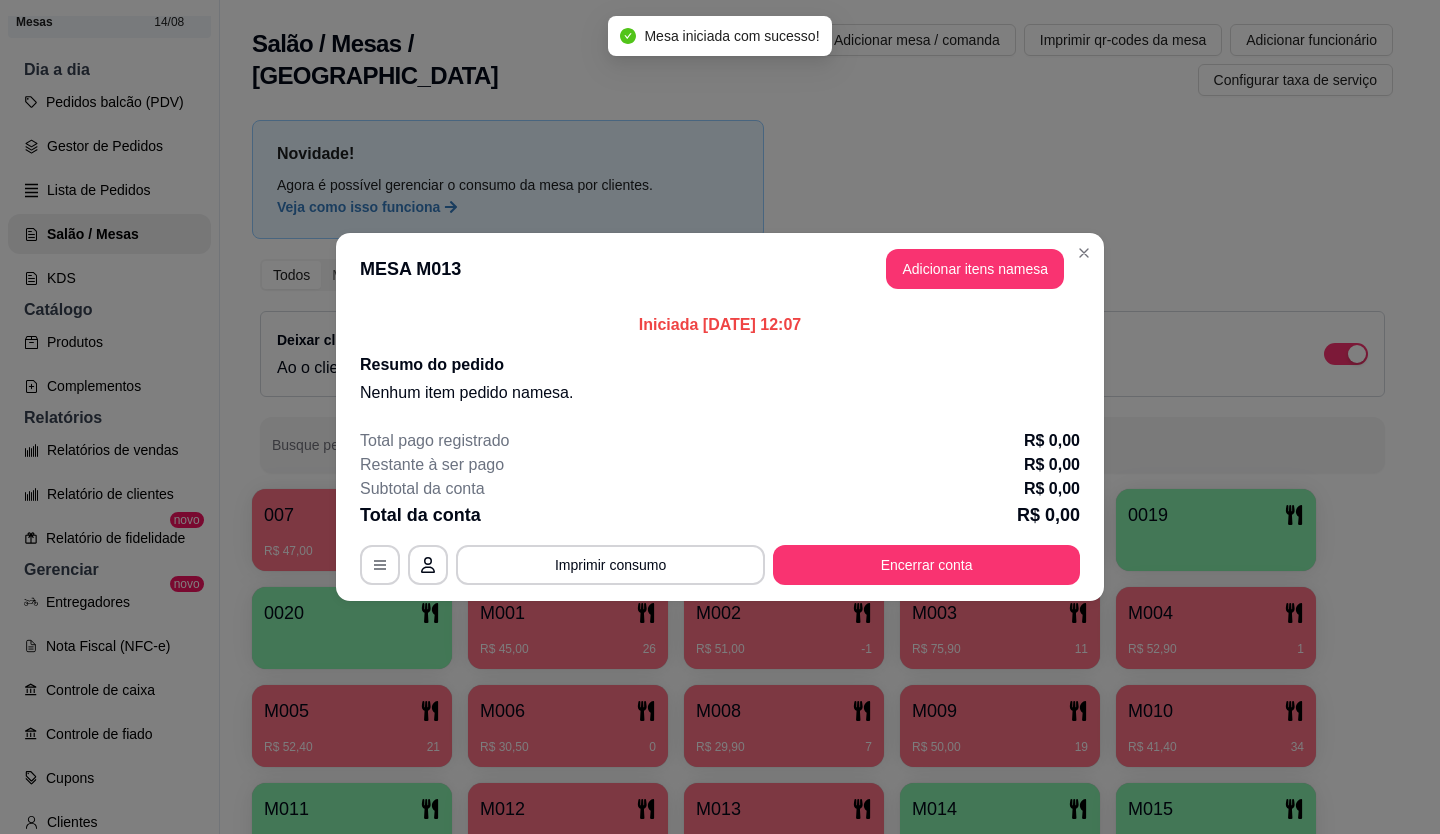 click on "Adicionar itens na  mesa" at bounding box center (975, 269) 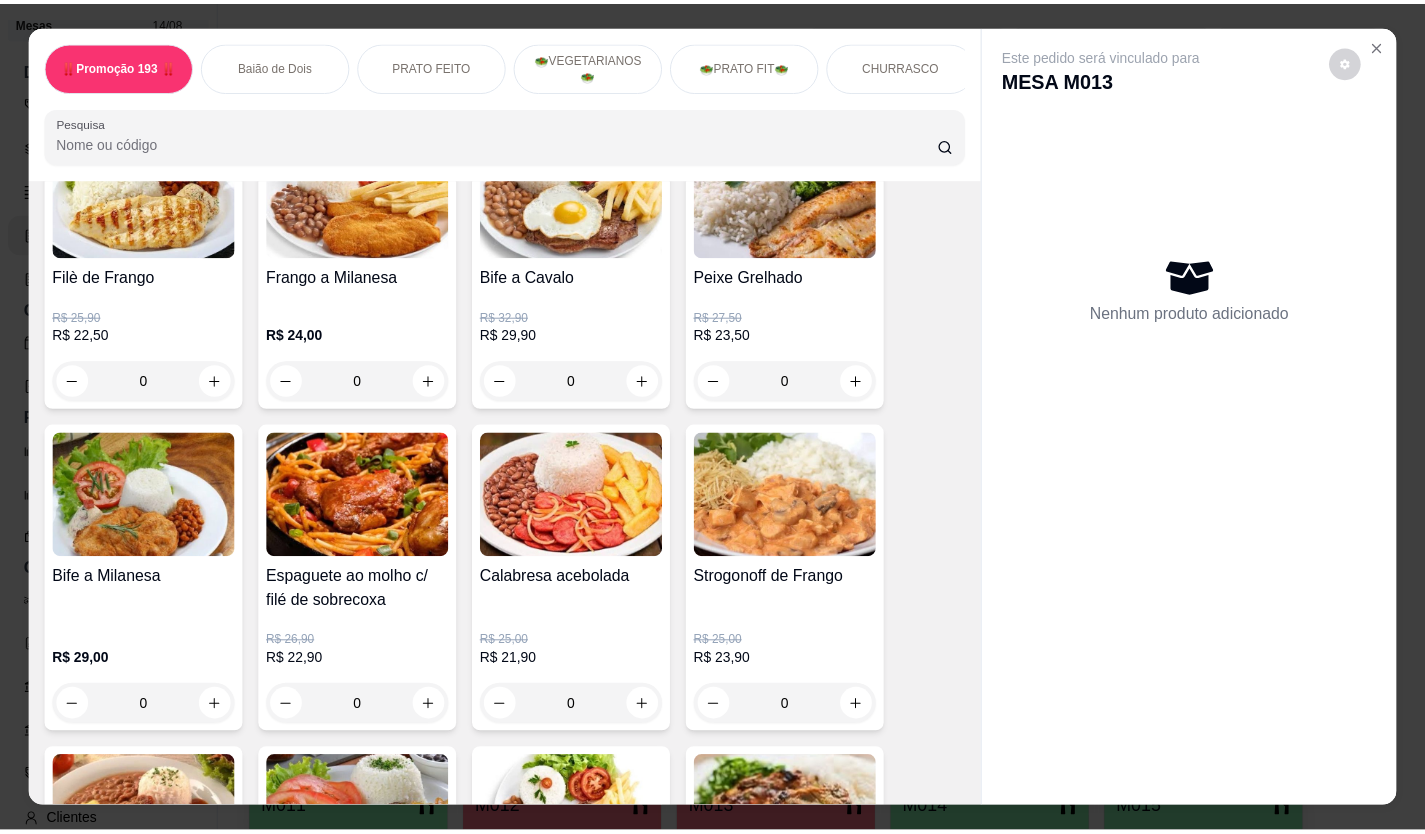 scroll, scrollTop: 1100, scrollLeft: 0, axis: vertical 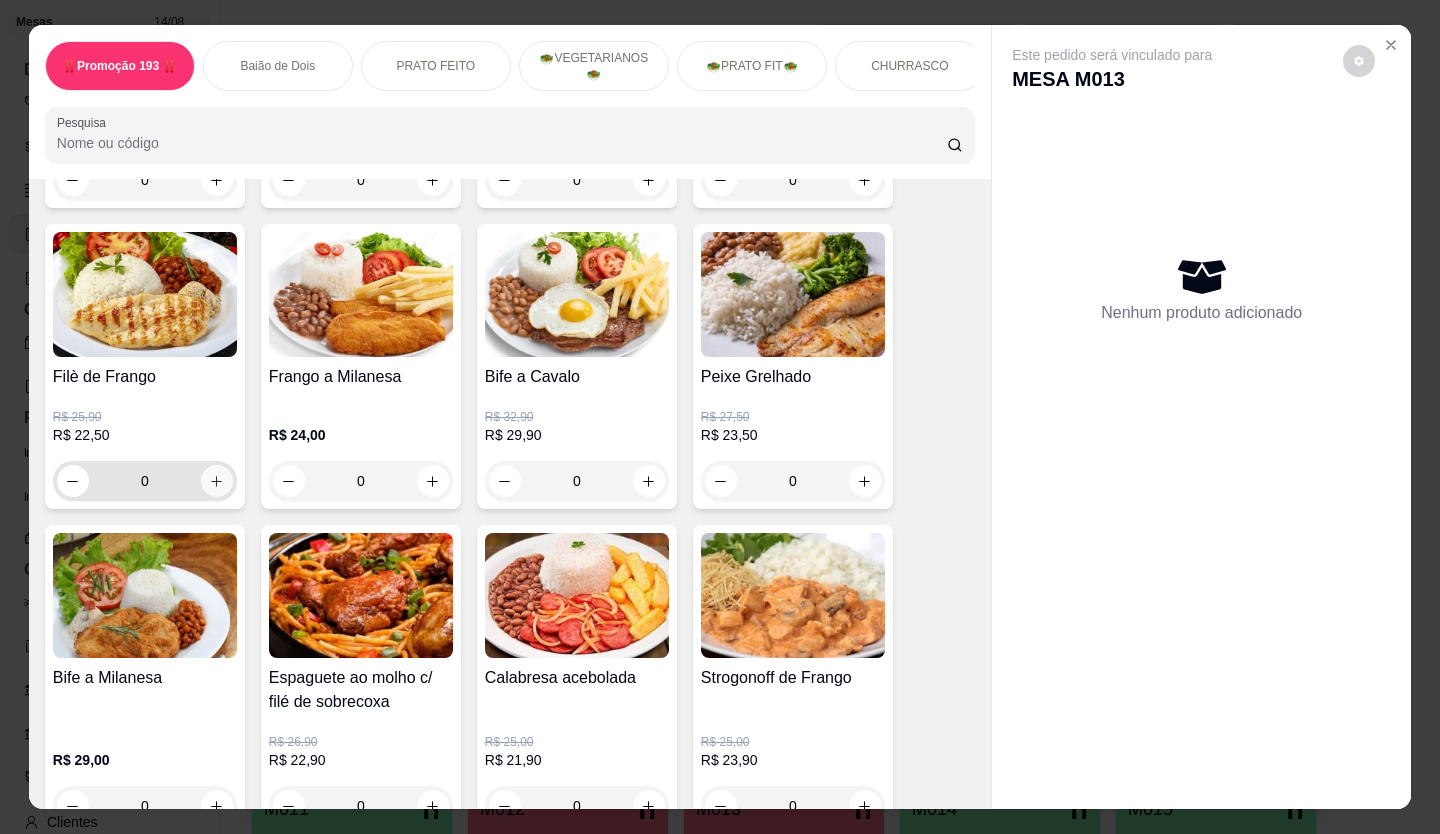 click at bounding box center (217, 481) 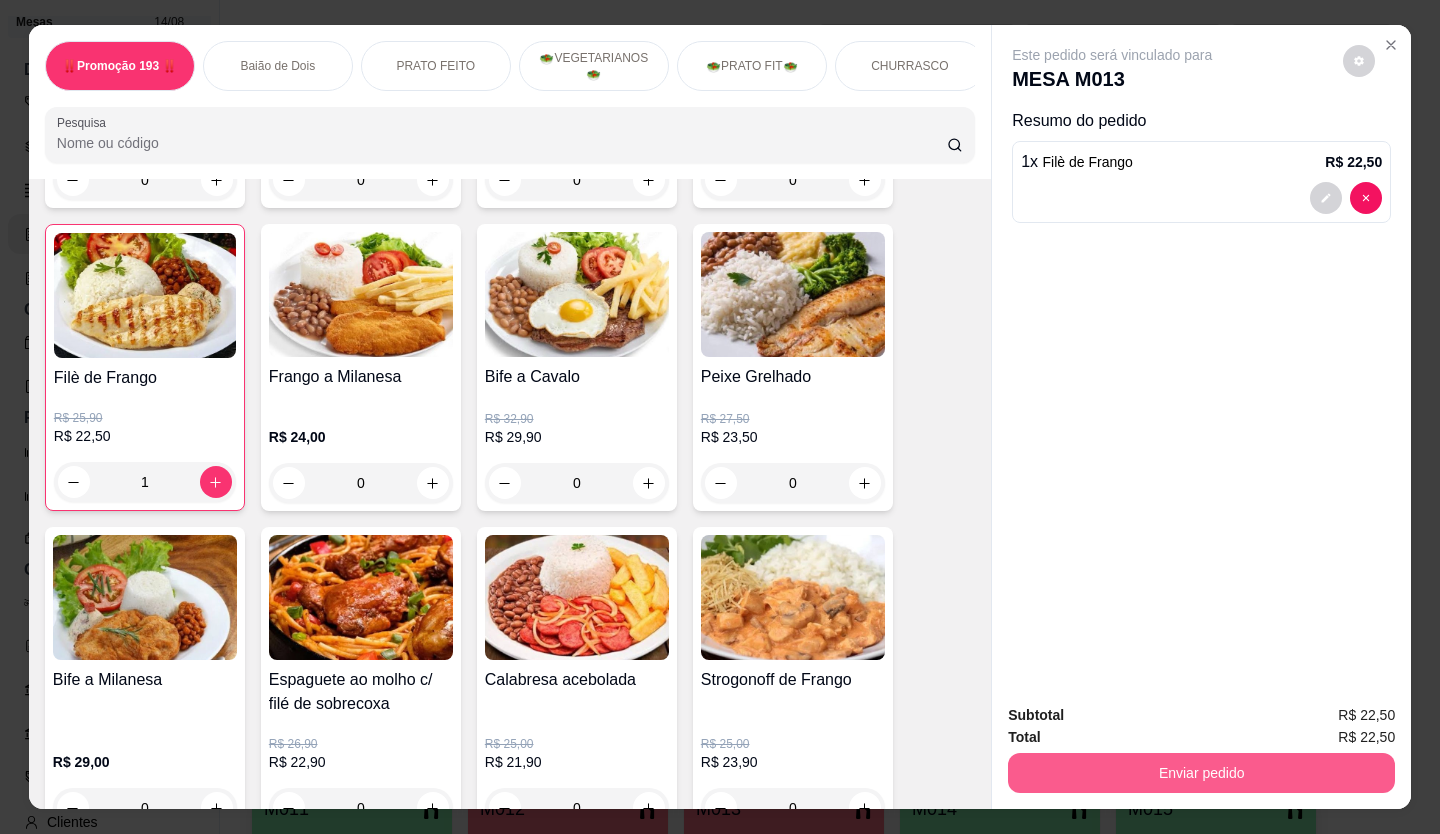 click on "Enviar pedido" at bounding box center [1201, 773] 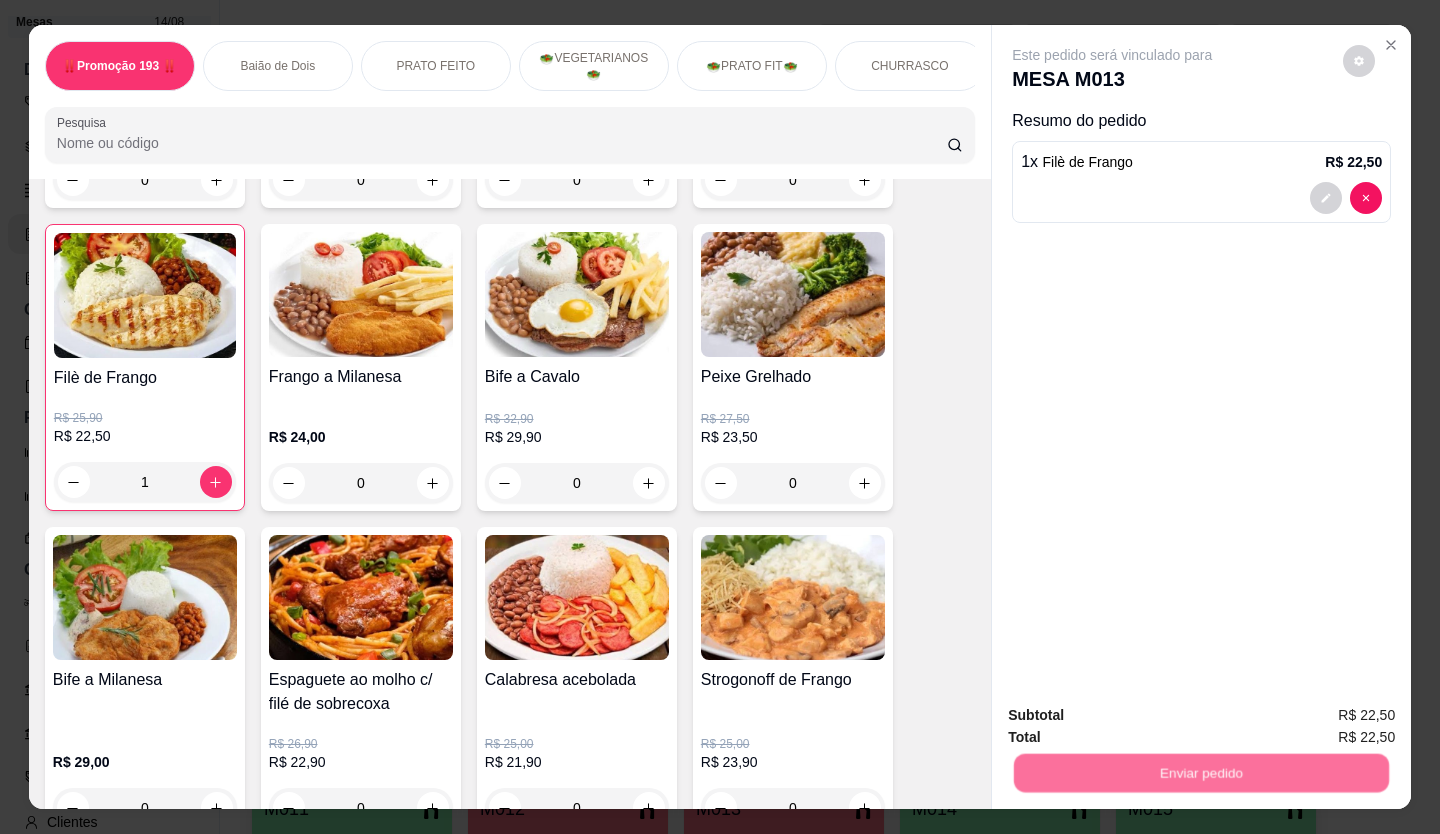 click on "Não registrar e enviar pedido" at bounding box center (1135, 716) 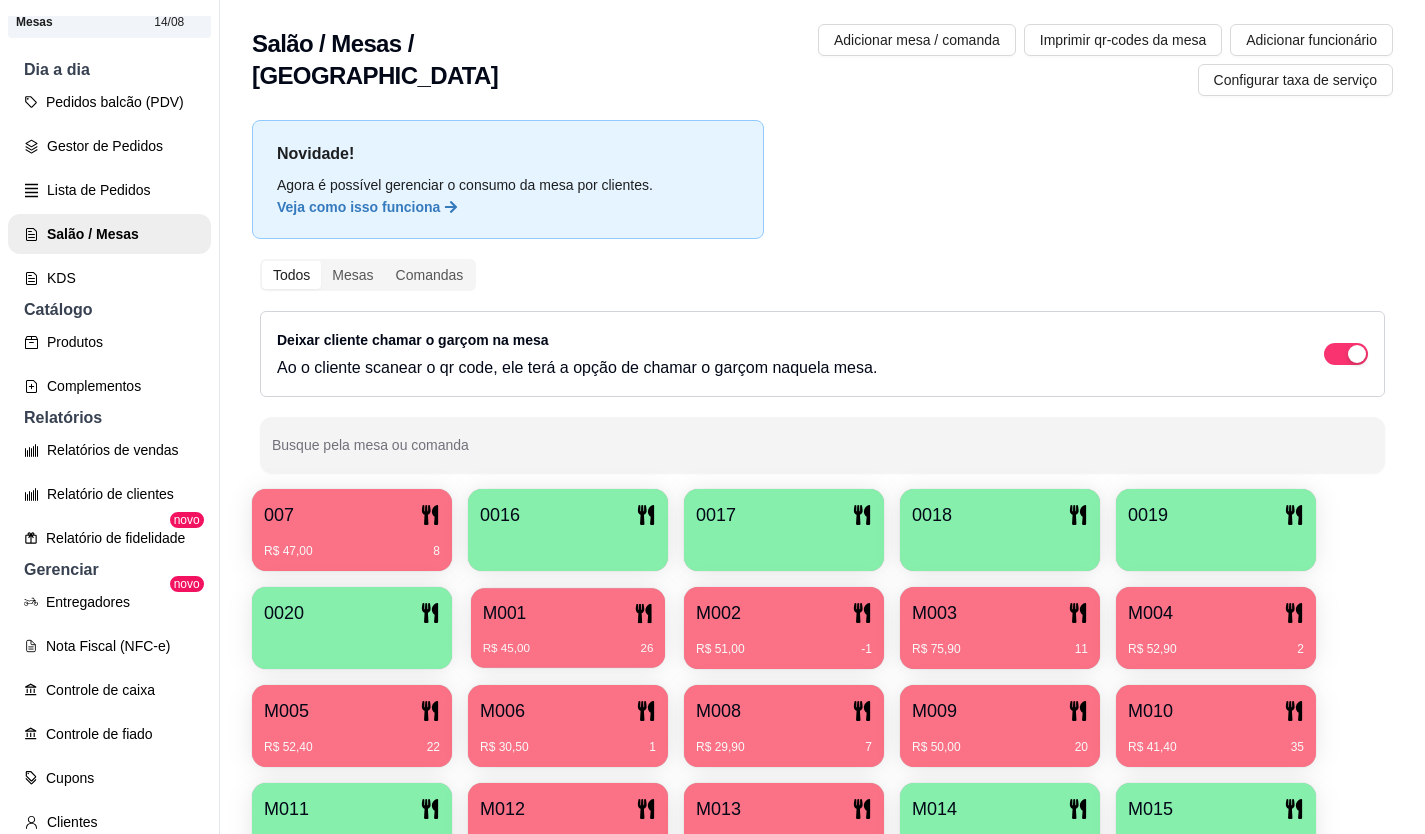 click on "M001" at bounding box center (568, 613) 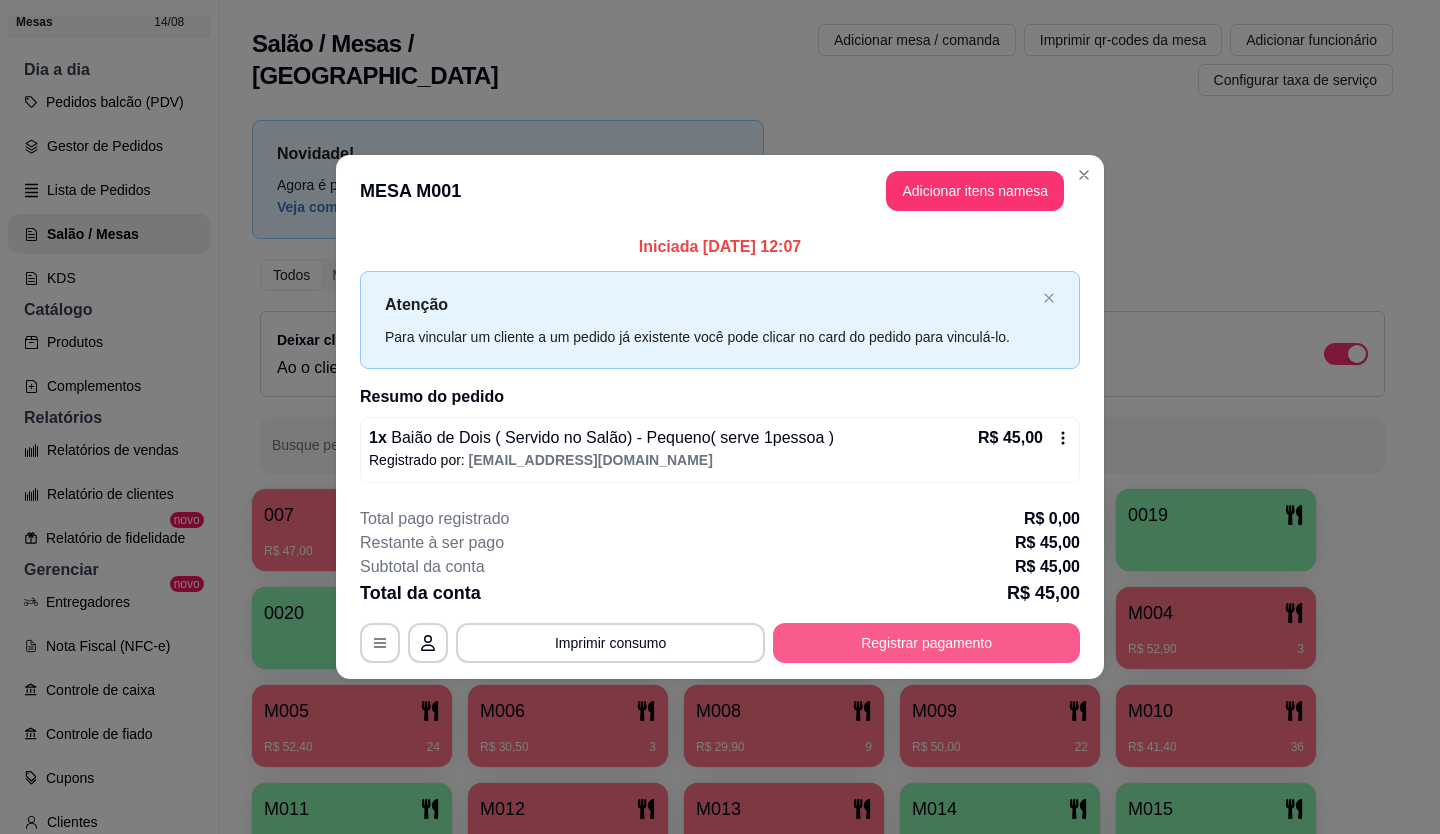 click on "Registrar pagamento" at bounding box center [926, 643] 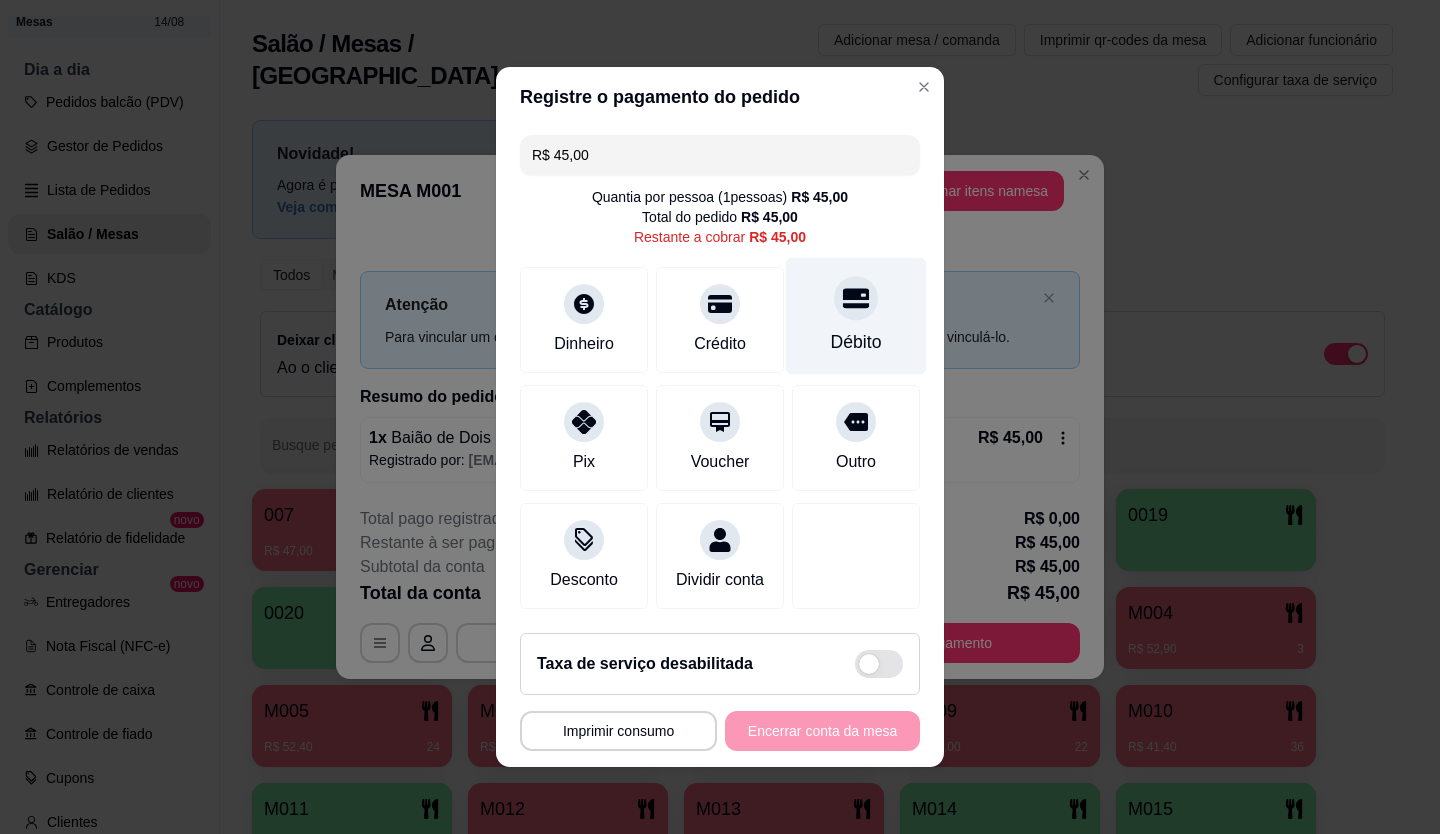 click 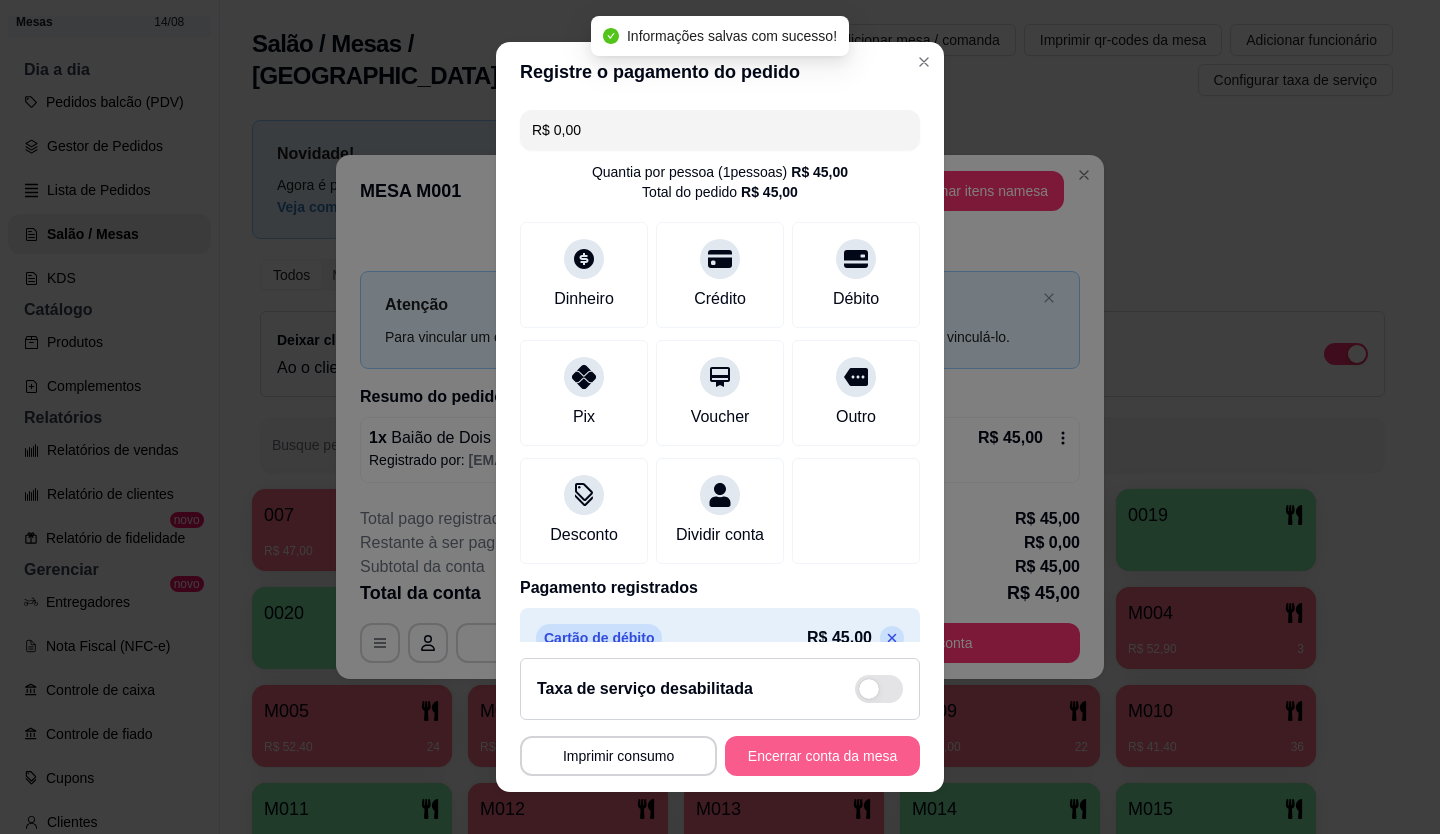 type on "R$ 0,00" 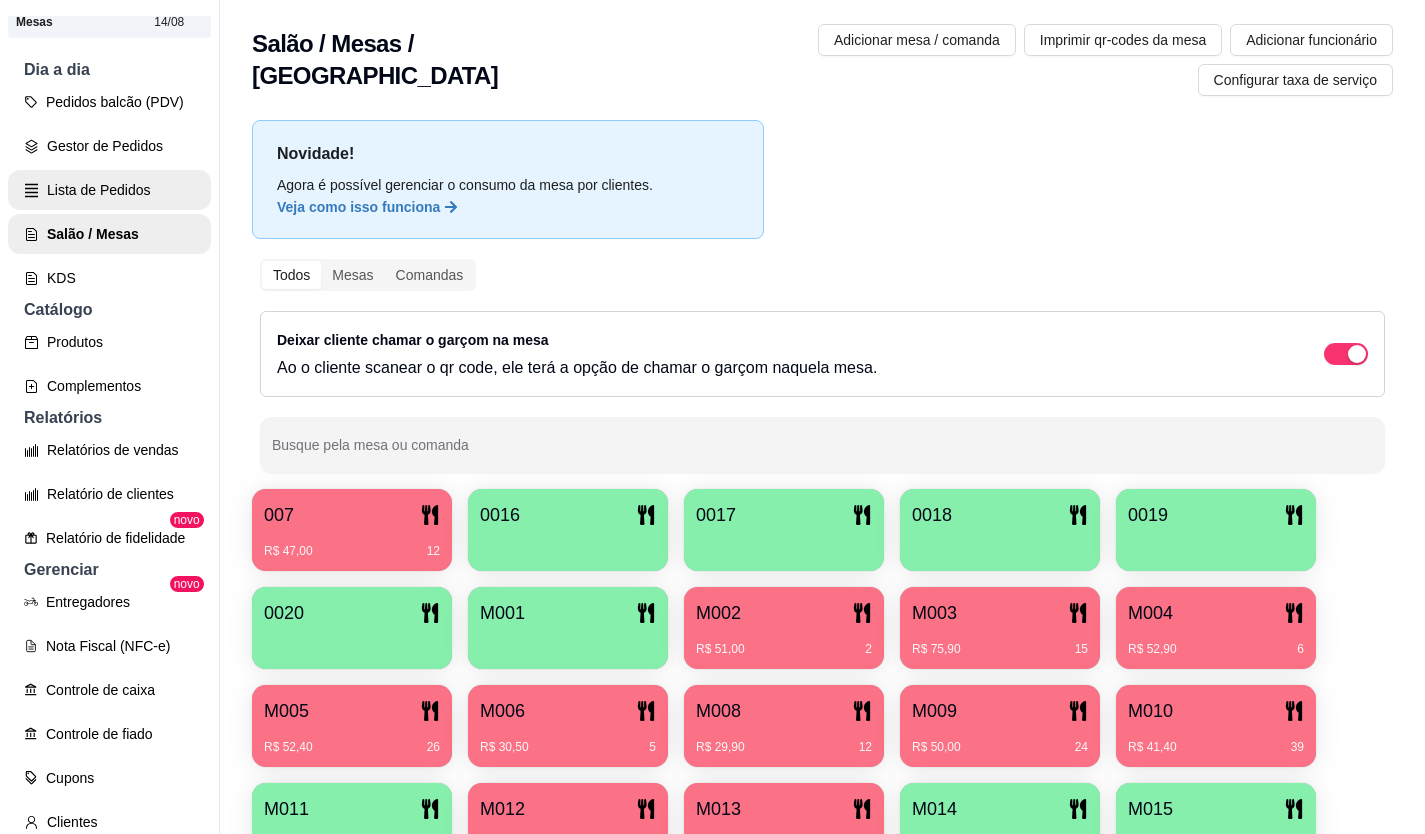 click on "Lista de Pedidos" at bounding box center [109, 190] 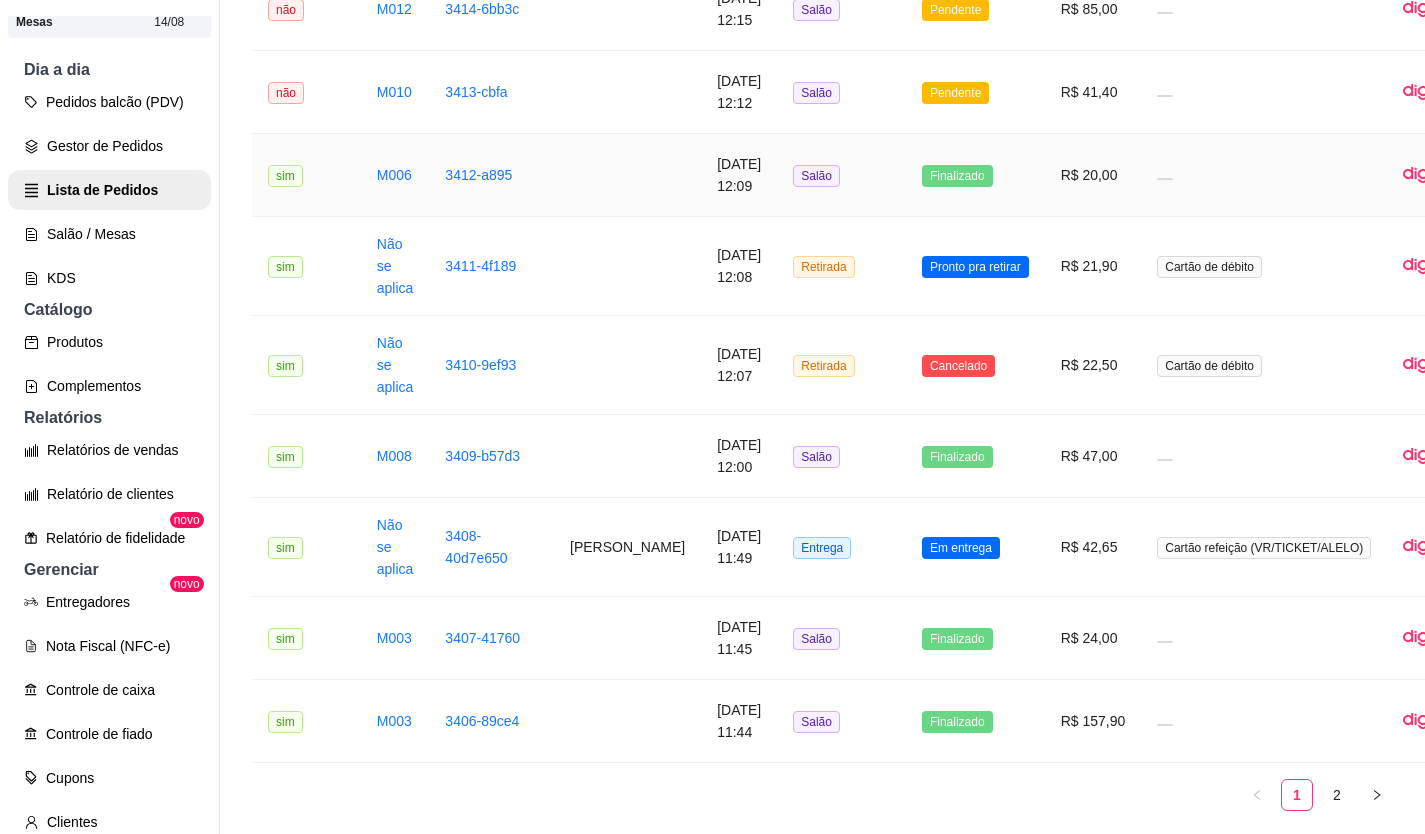 scroll, scrollTop: 2320, scrollLeft: 0, axis: vertical 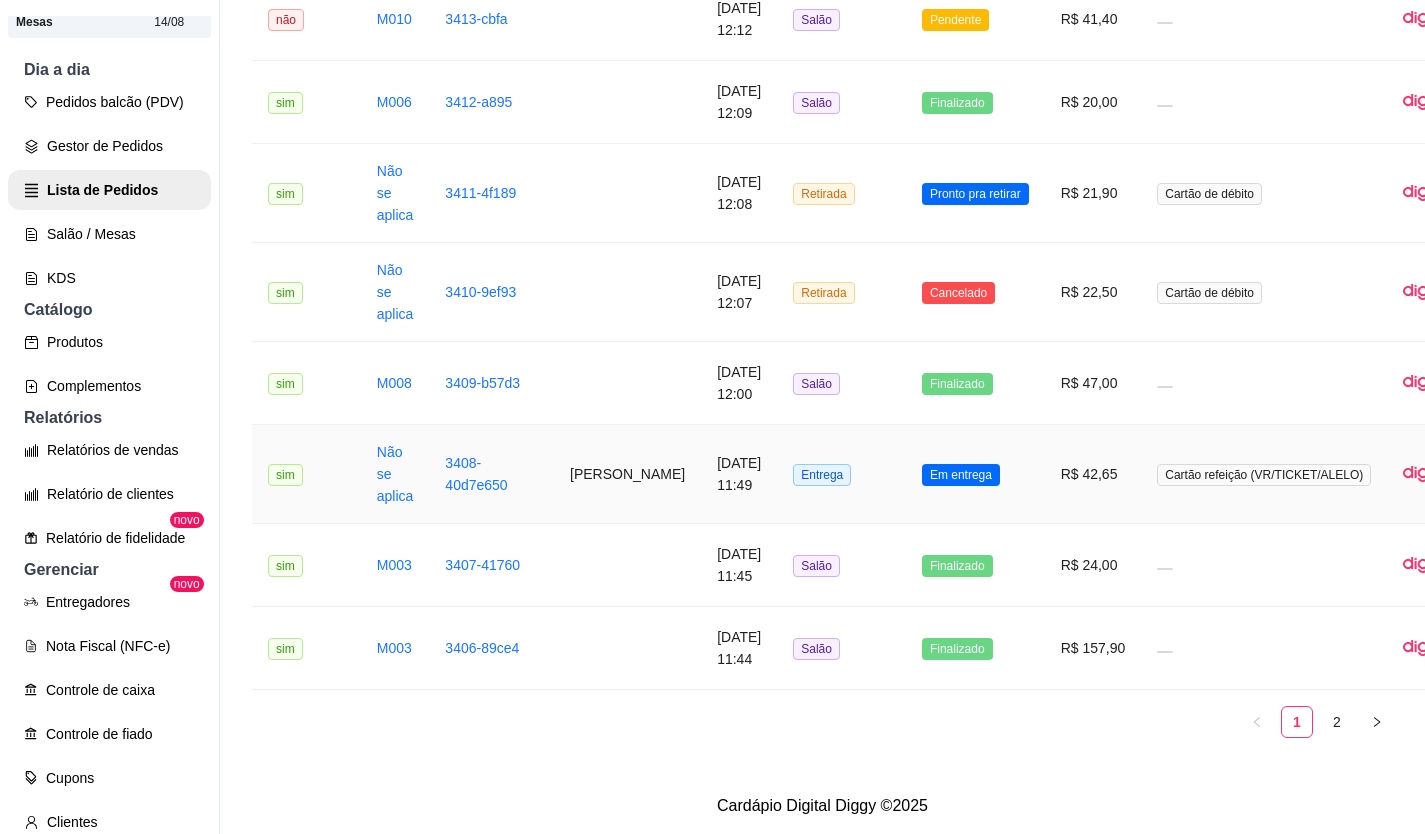 click on "3408-40d7e650" at bounding box center (491, 474) 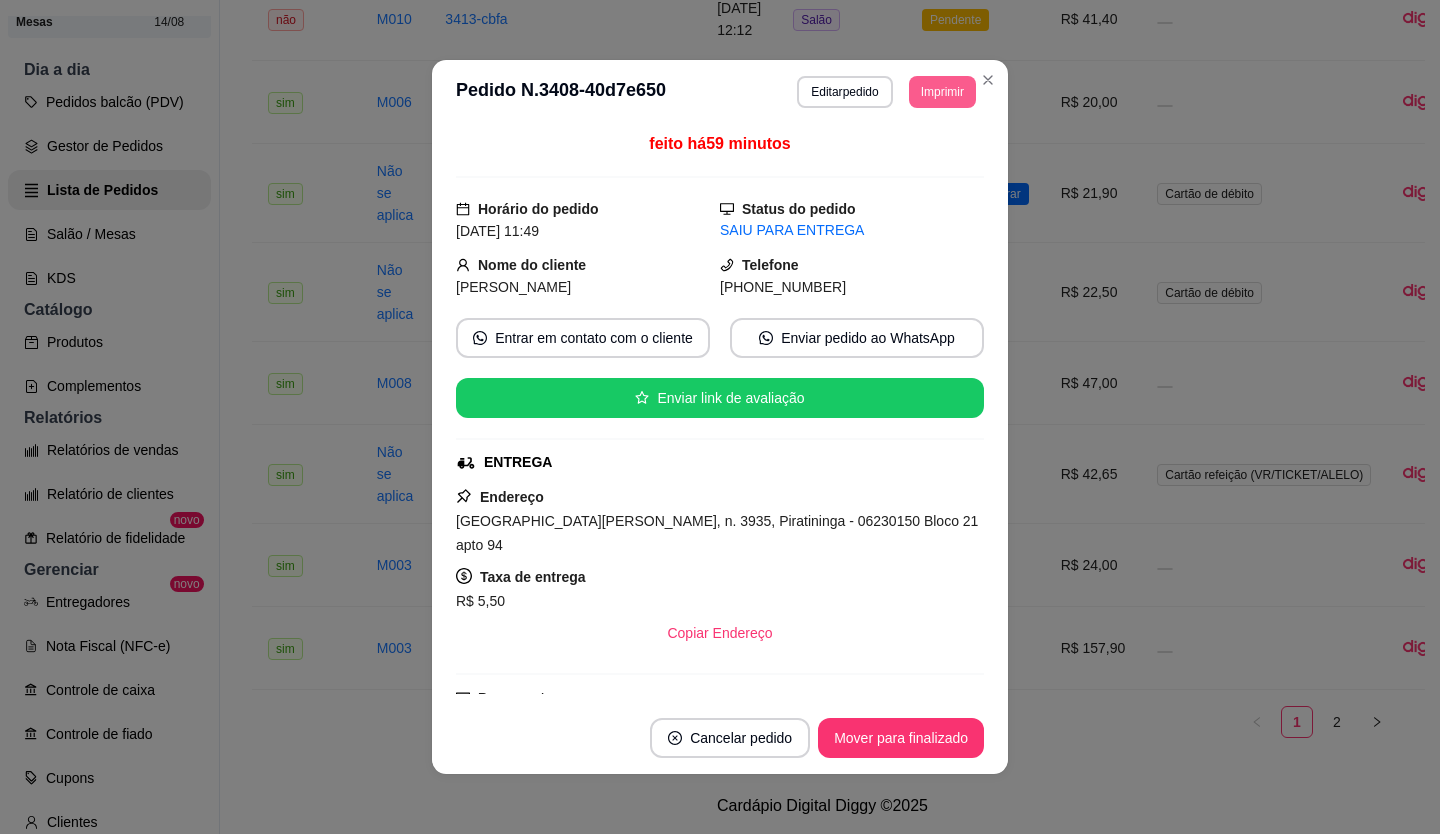 click on "Imprimir" at bounding box center [942, 92] 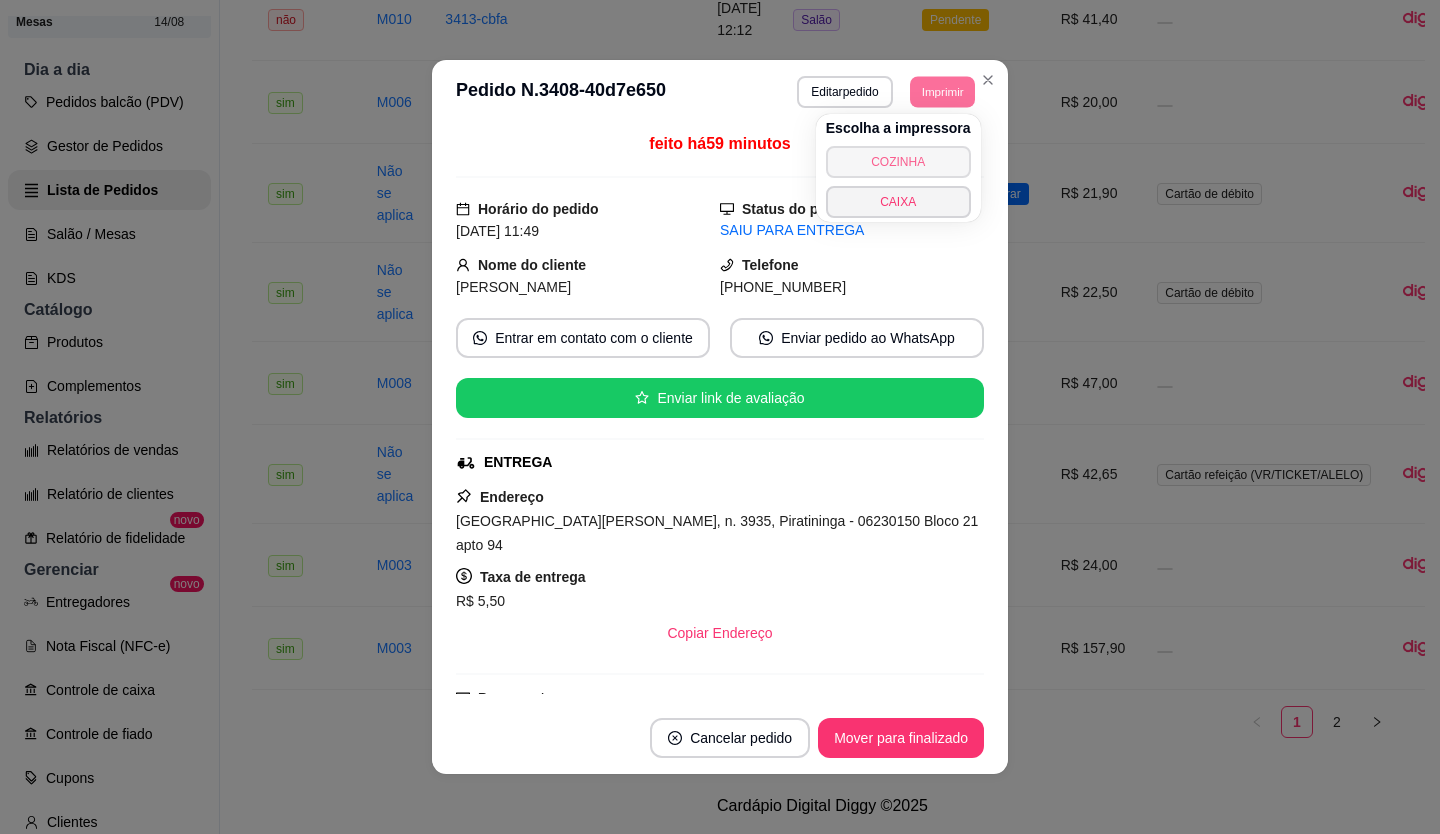 click on "COZINHA" at bounding box center [898, 162] 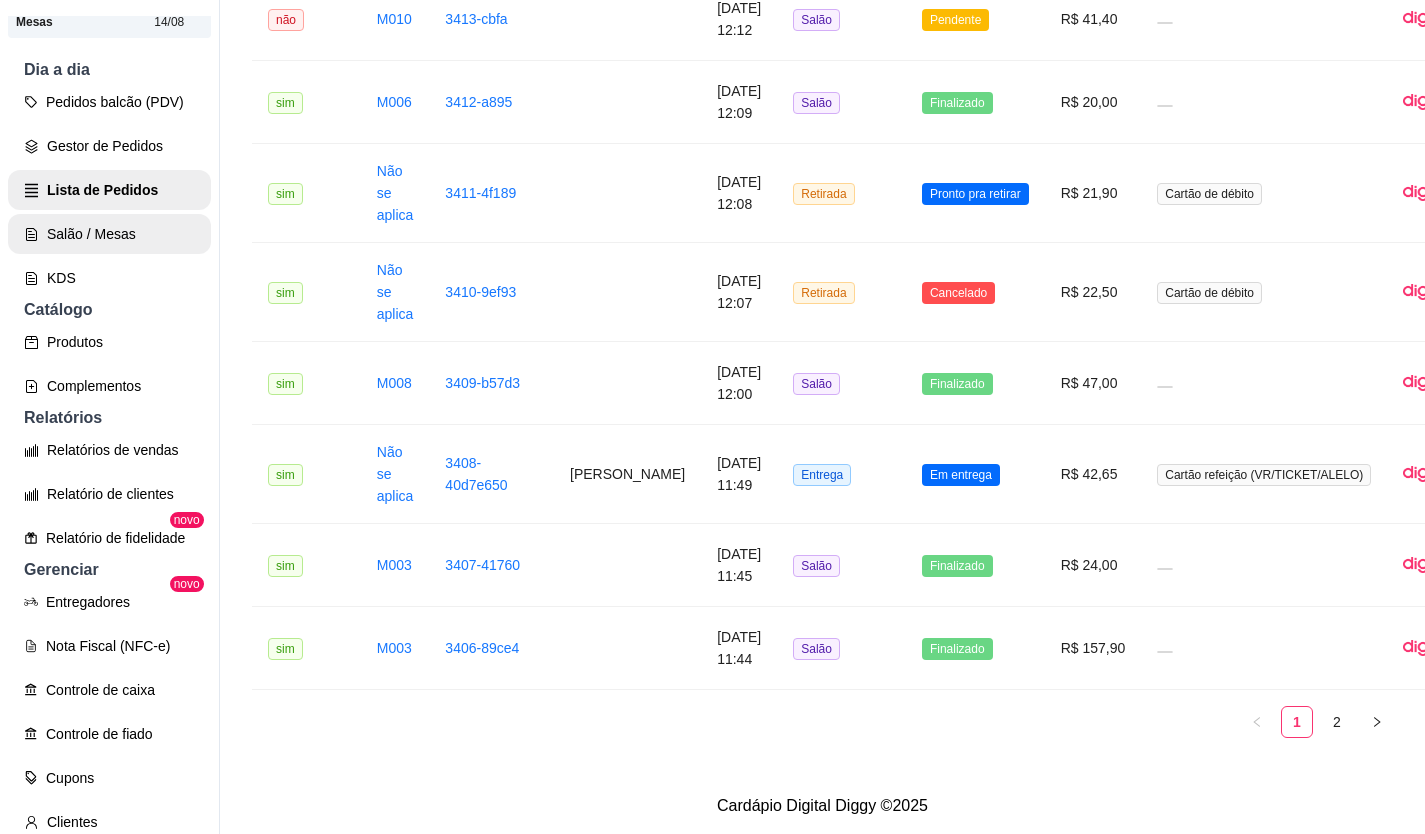 click on "Salão / Mesas" at bounding box center [109, 234] 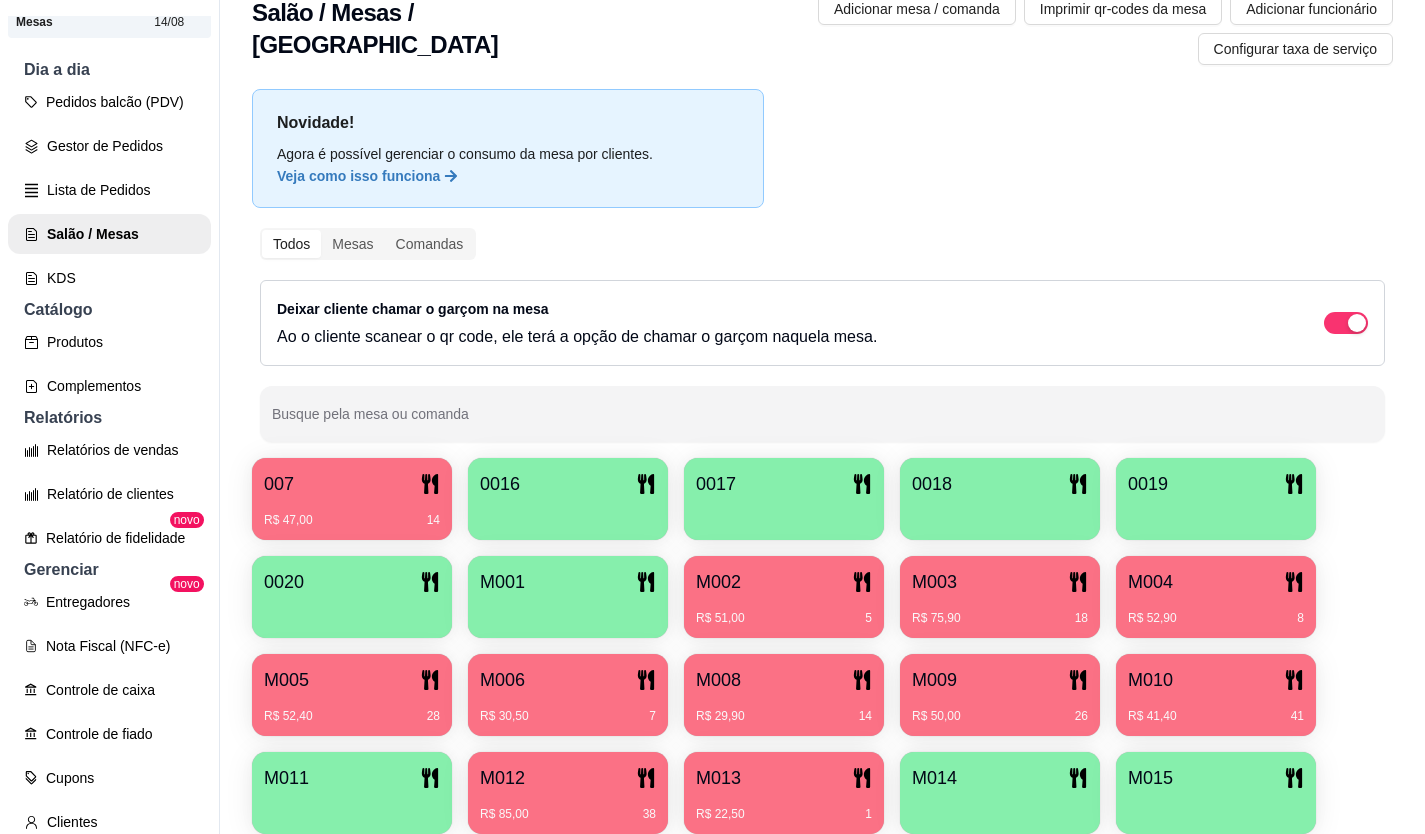 scroll, scrollTop: 86, scrollLeft: 0, axis: vertical 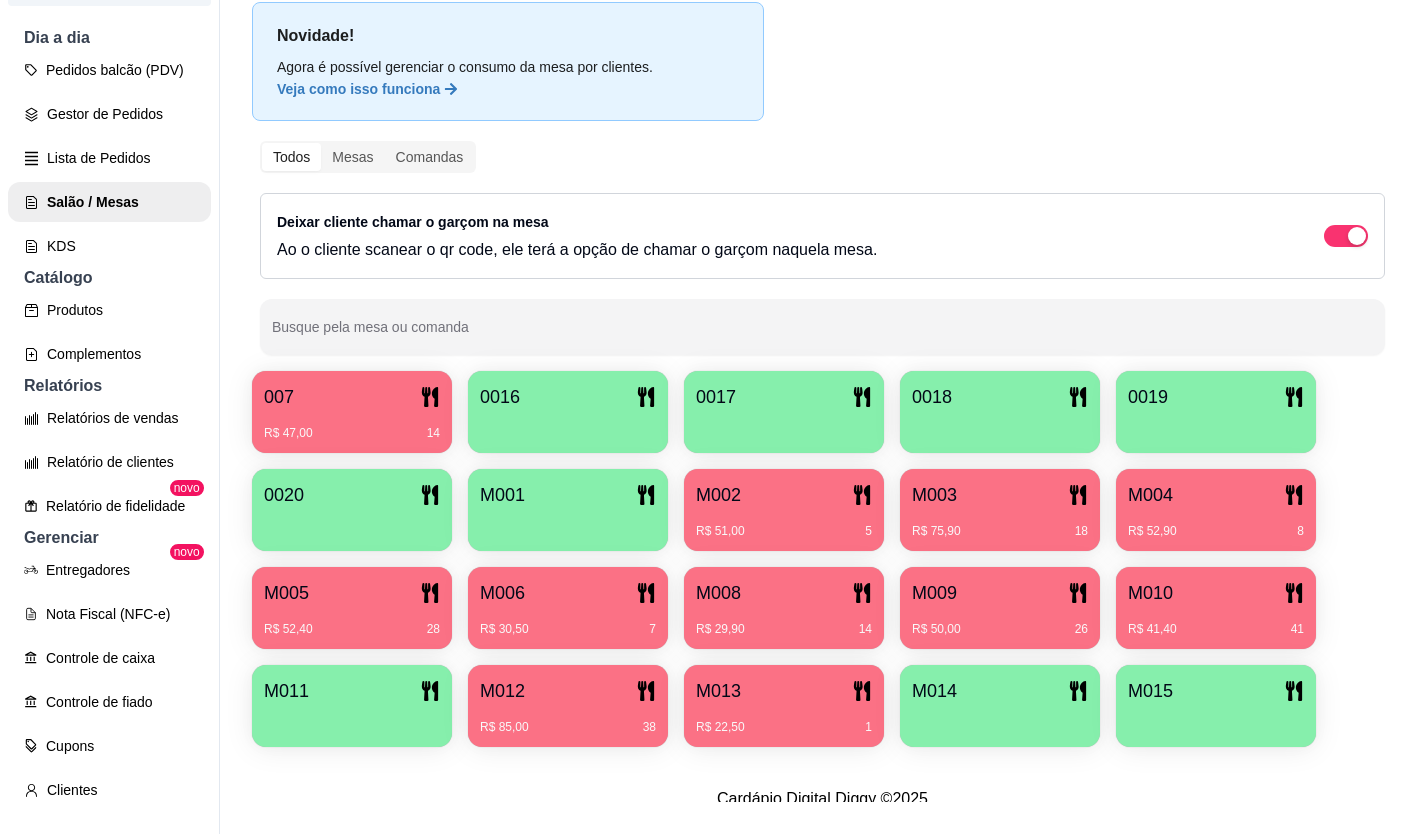 click on "M012" at bounding box center [502, 691] 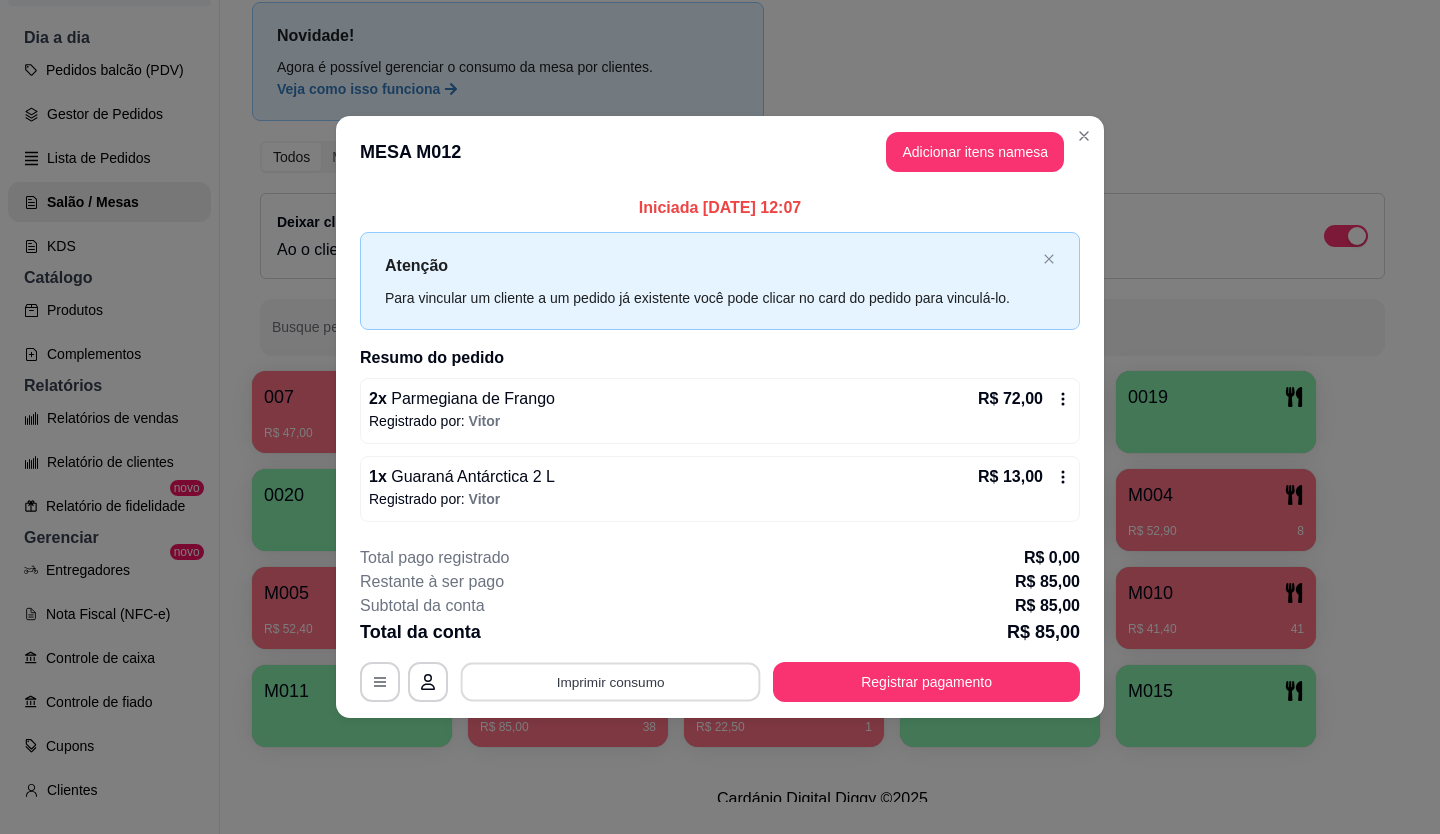 click on "Imprimir consumo" at bounding box center [611, 681] 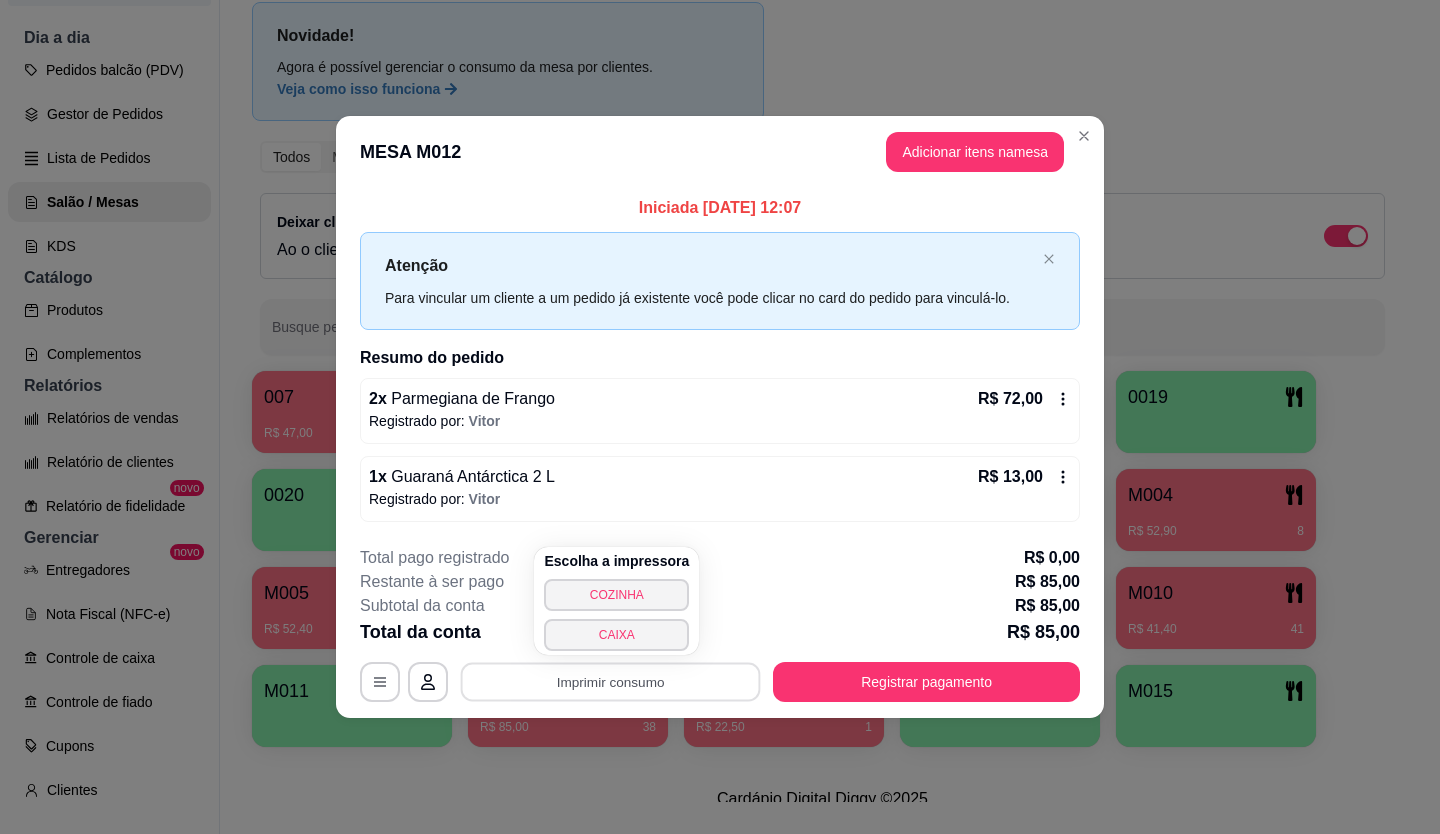 click on "CAIXA" at bounding box center [616, 635] 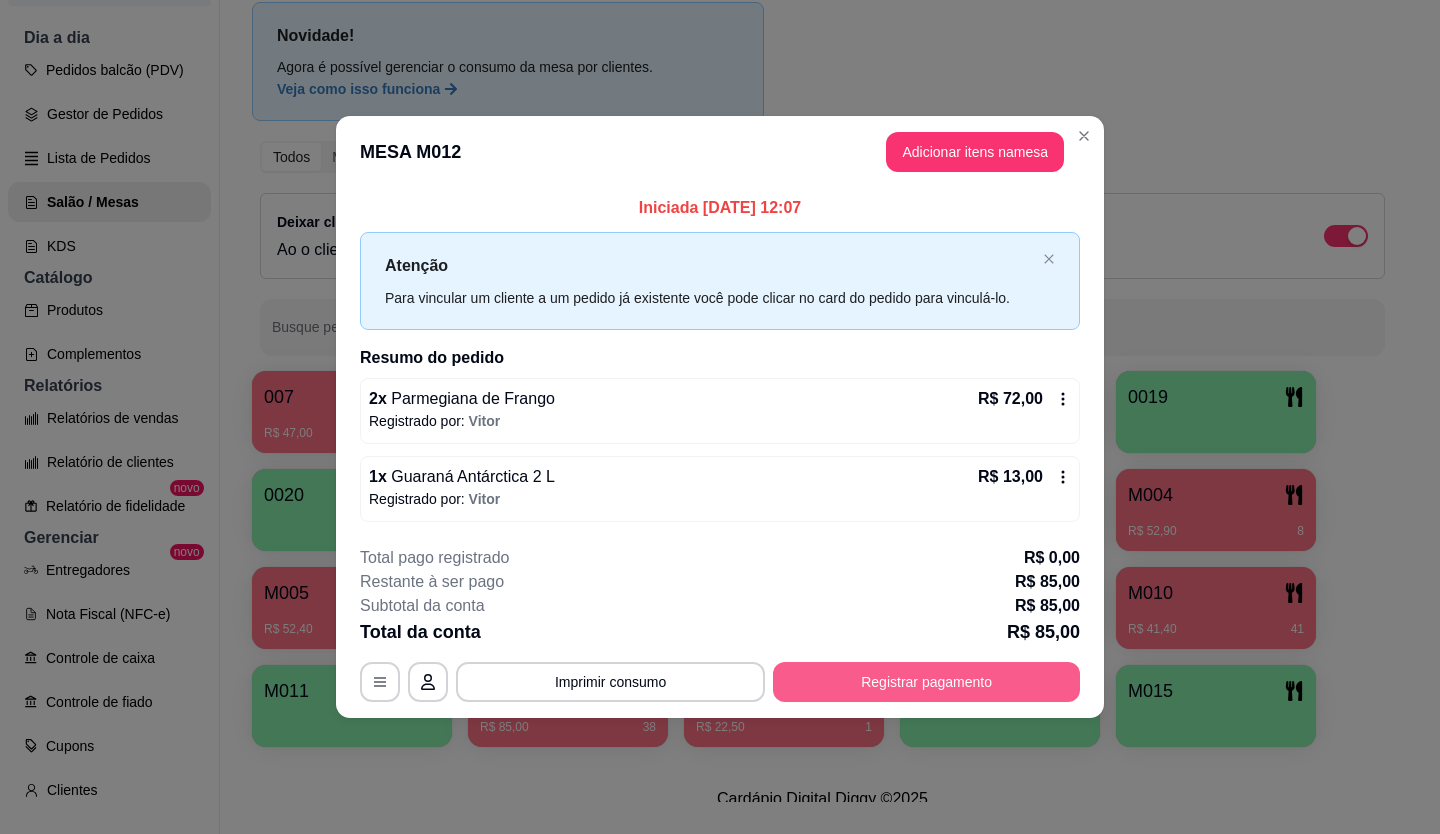 click on "Registrar pagamento" at bounding box center (926, 682) 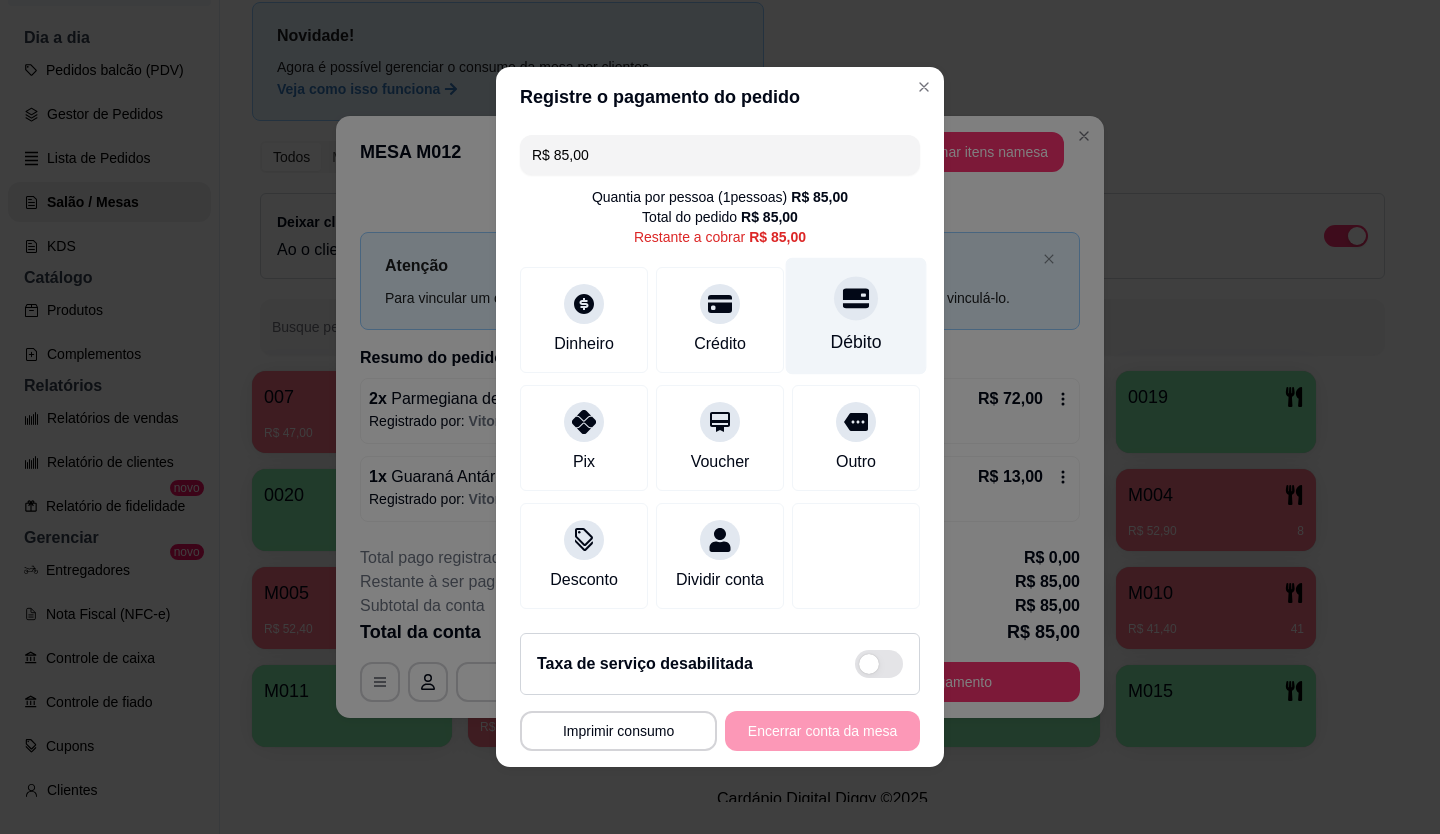 drag, startPoint x: 843, startPoint y: 270, endPoint x: 853, endPoint y: 277, distance: 12.206555 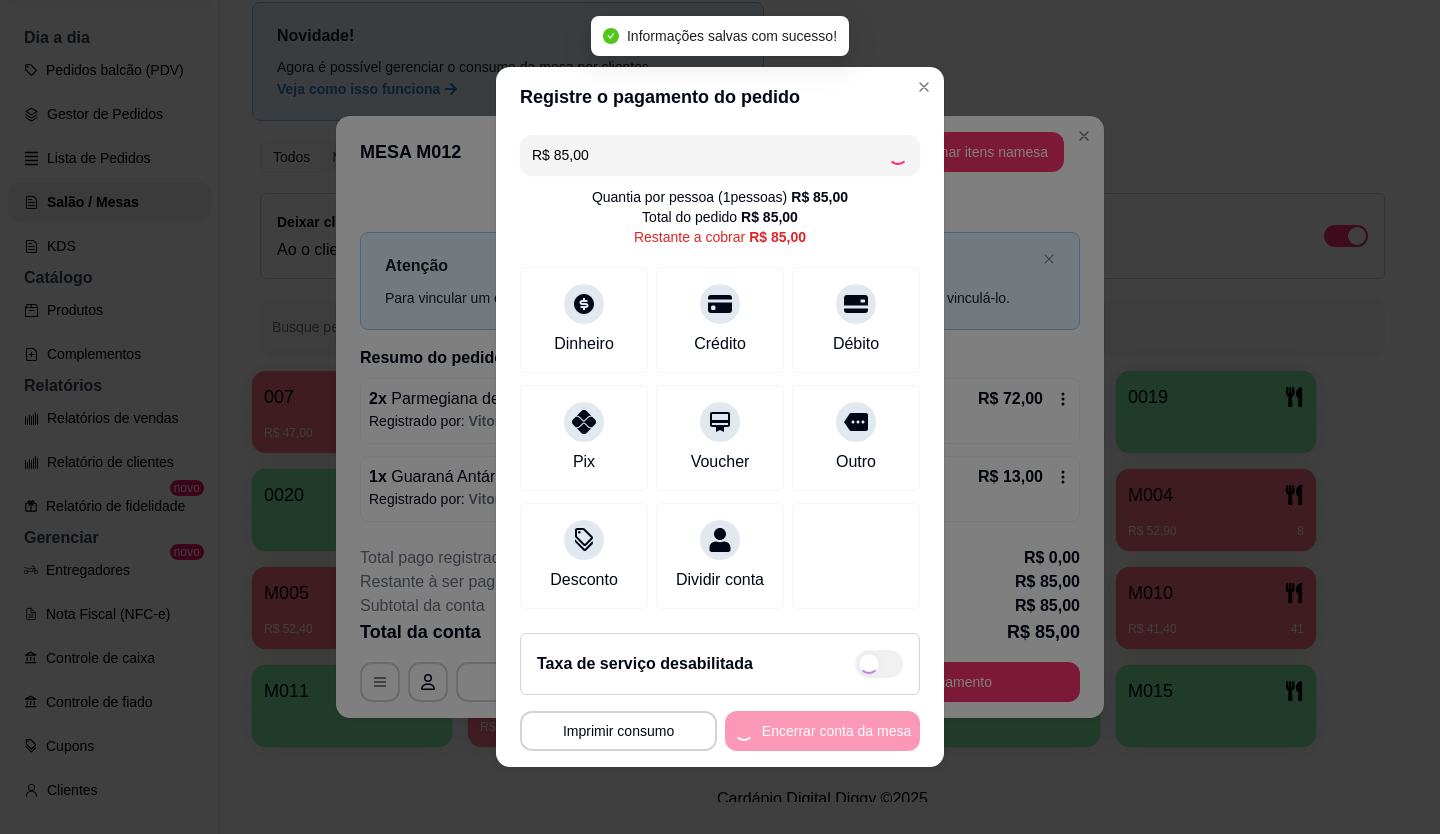 type on "R$ 0,00" 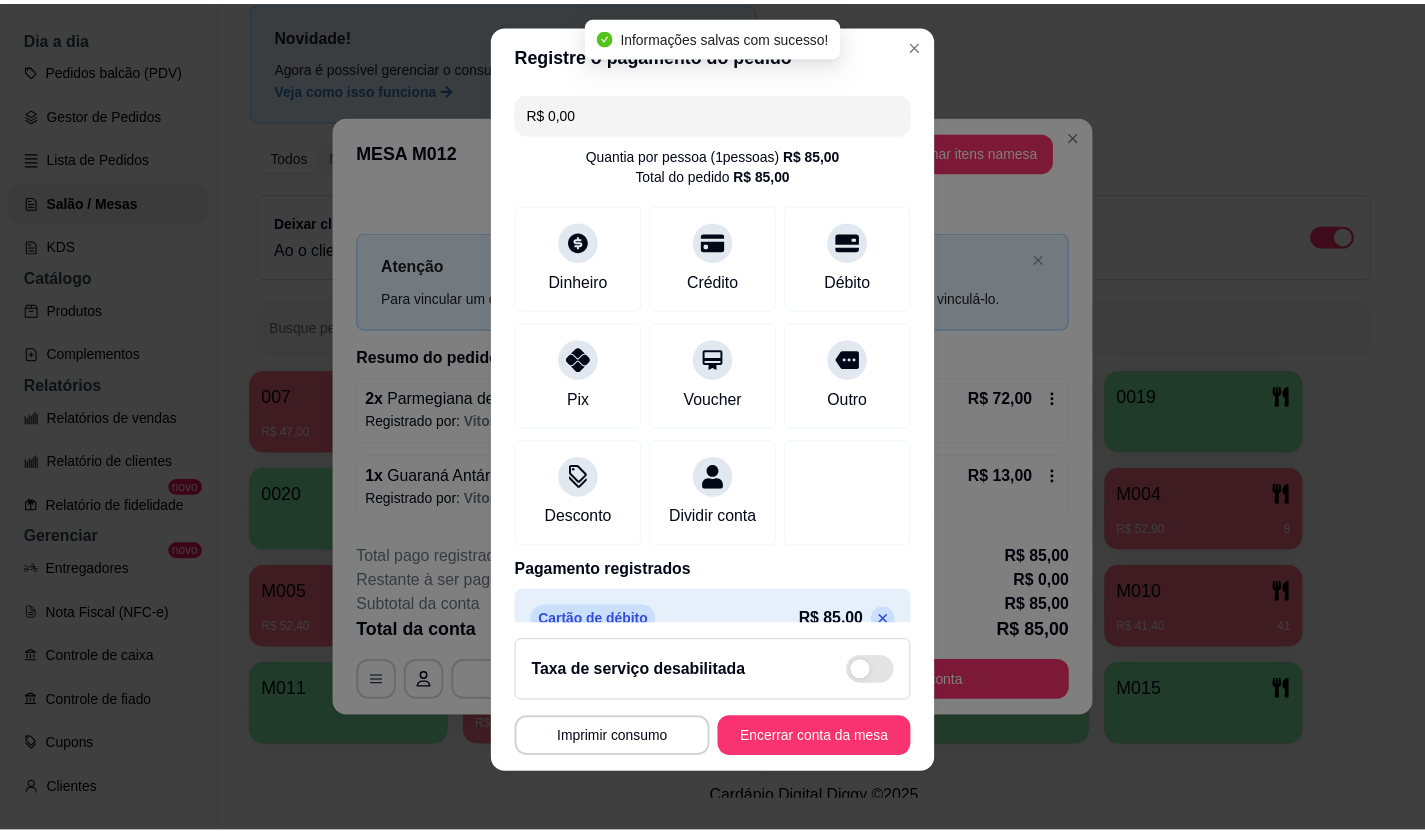 scroll, scrollTop: 22, scrollLeft: 0, axis: vertical 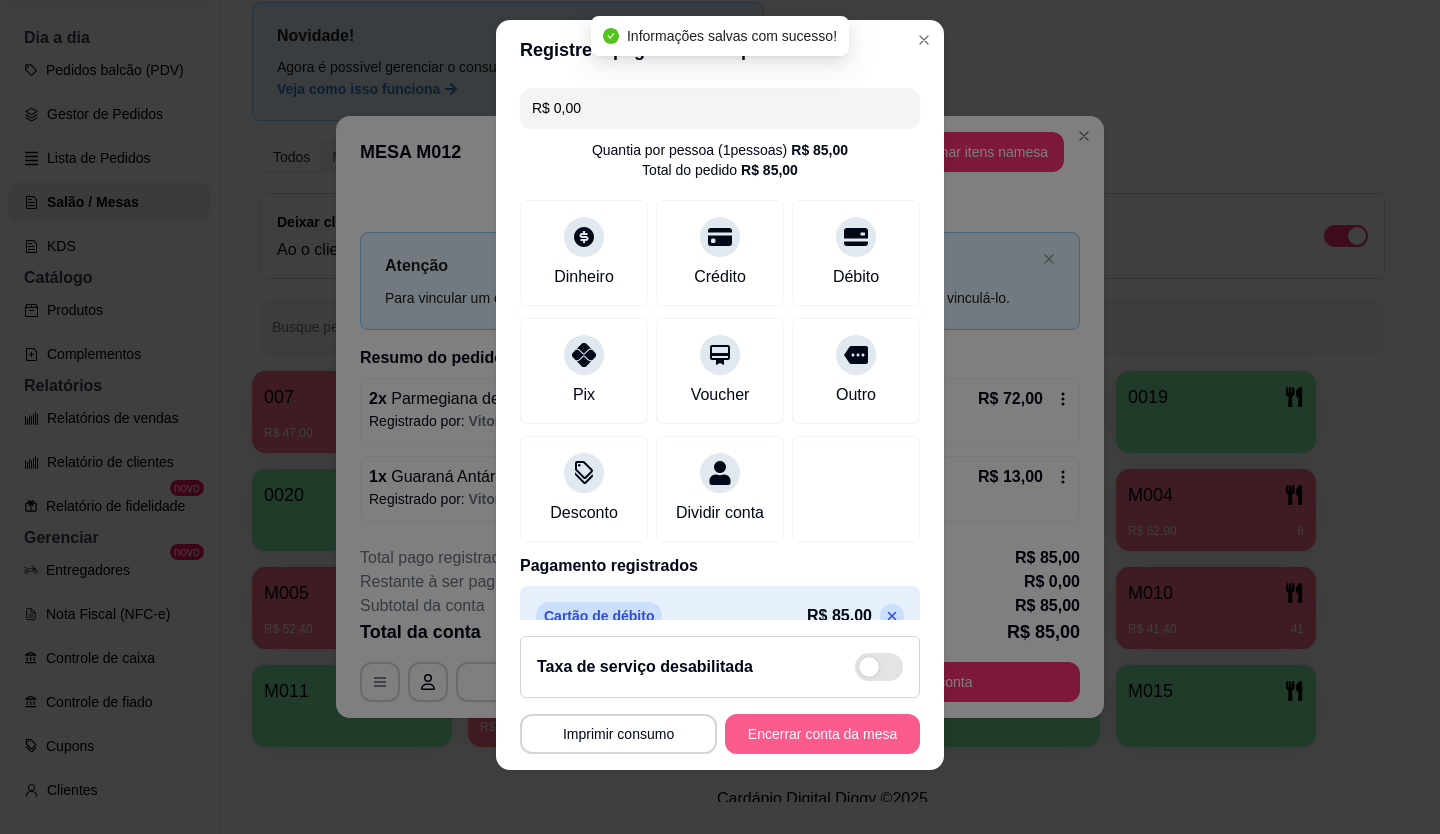 click on "Encerrar conta da mesa" at bounding box center (822, 734) 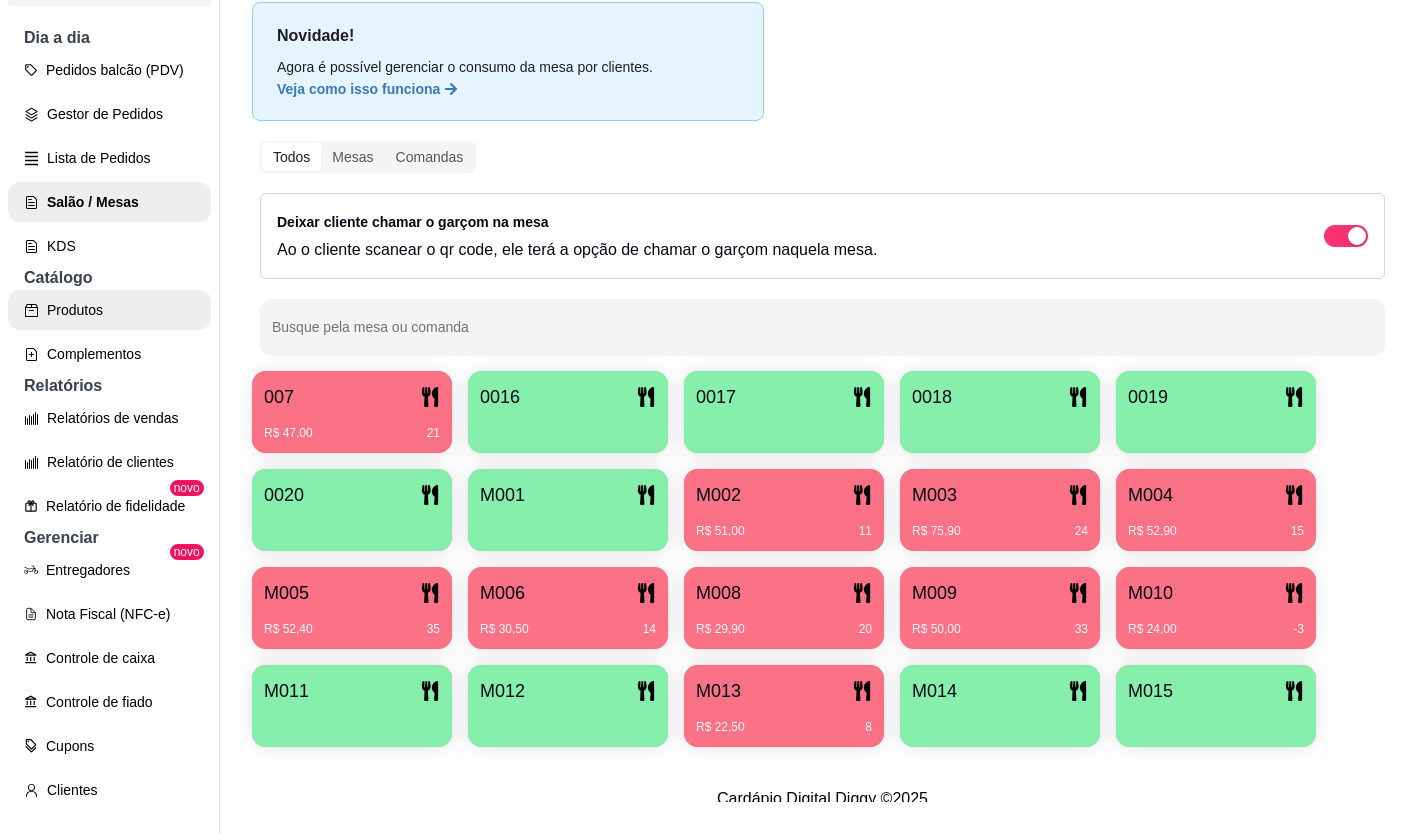 click on "Produtos" at bounding box center (109, 310) 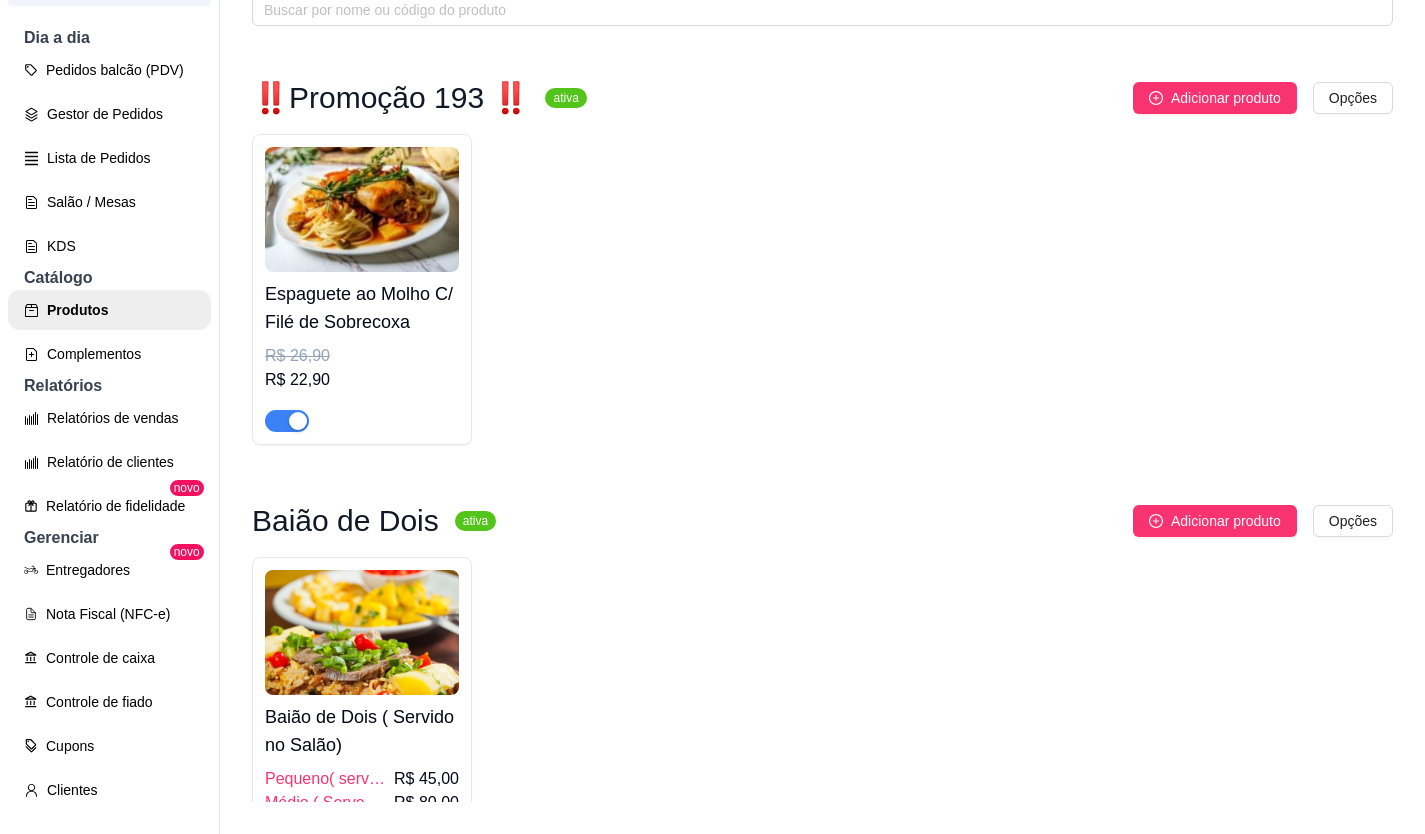 scroll, scrollTop: 0, scrollLeft: 0, axis: both 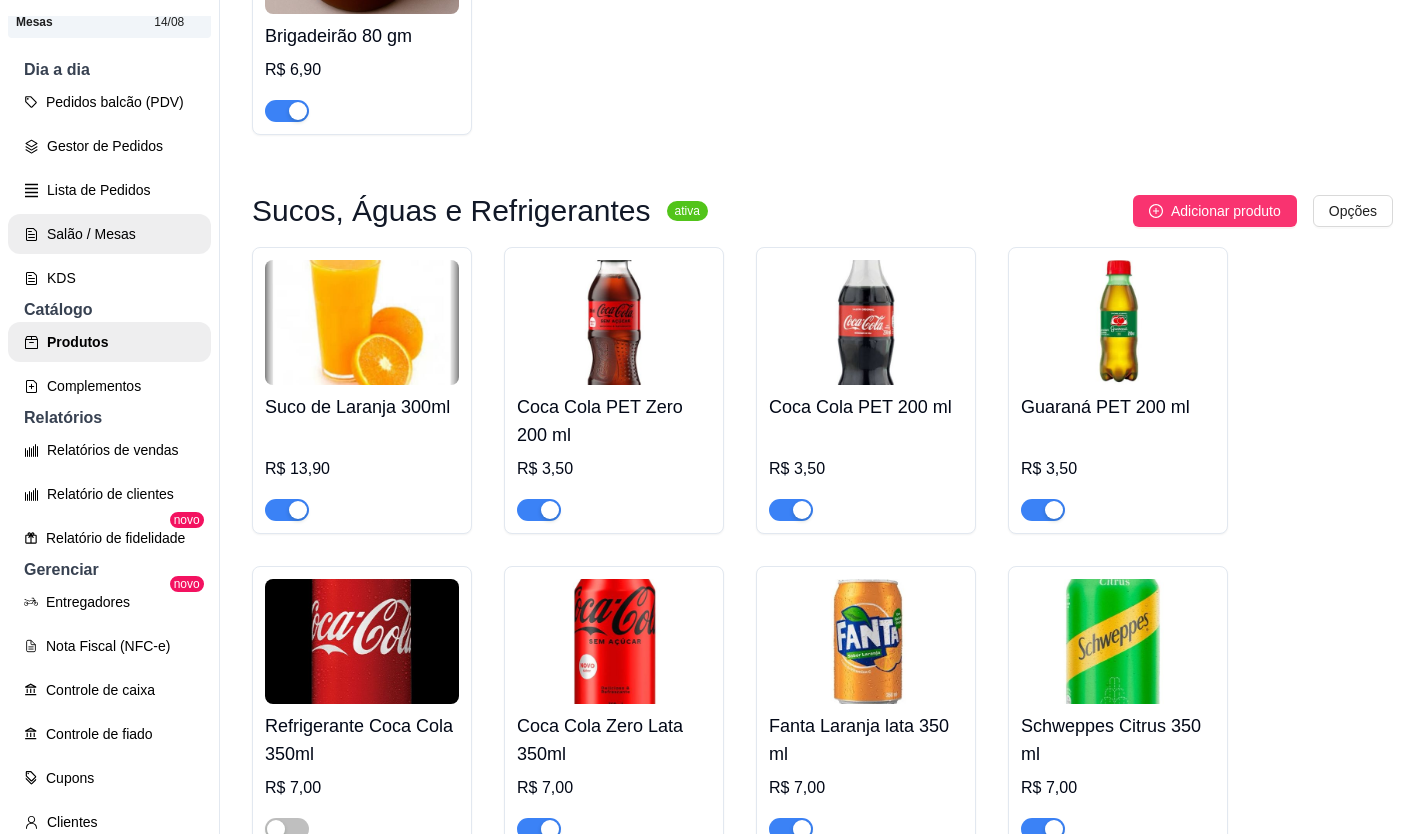 click on "Salão / Mesas" at bounding box center (109, 234) 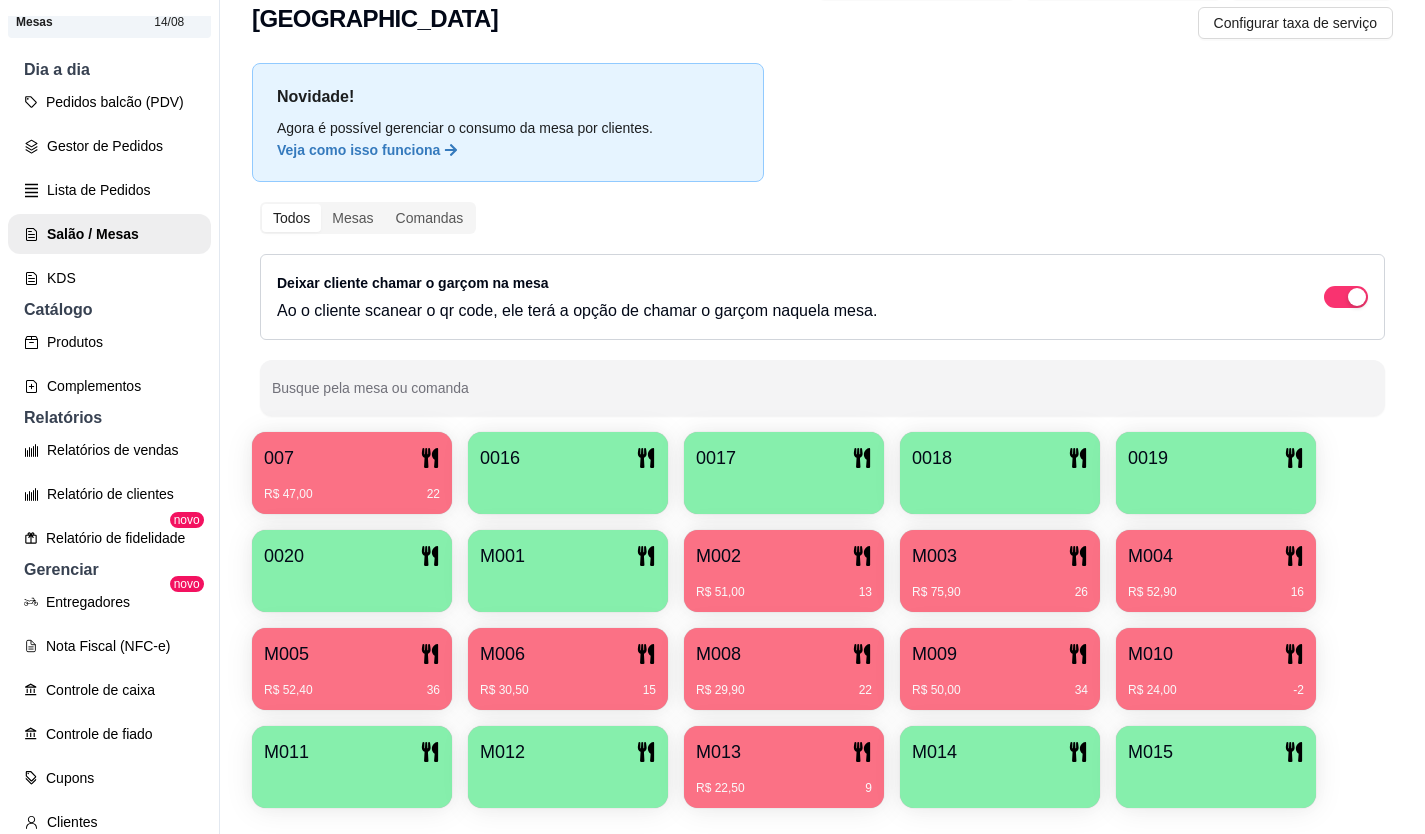 scroll, scrollTop: 86, scrollLeft: 0, axis: vertical 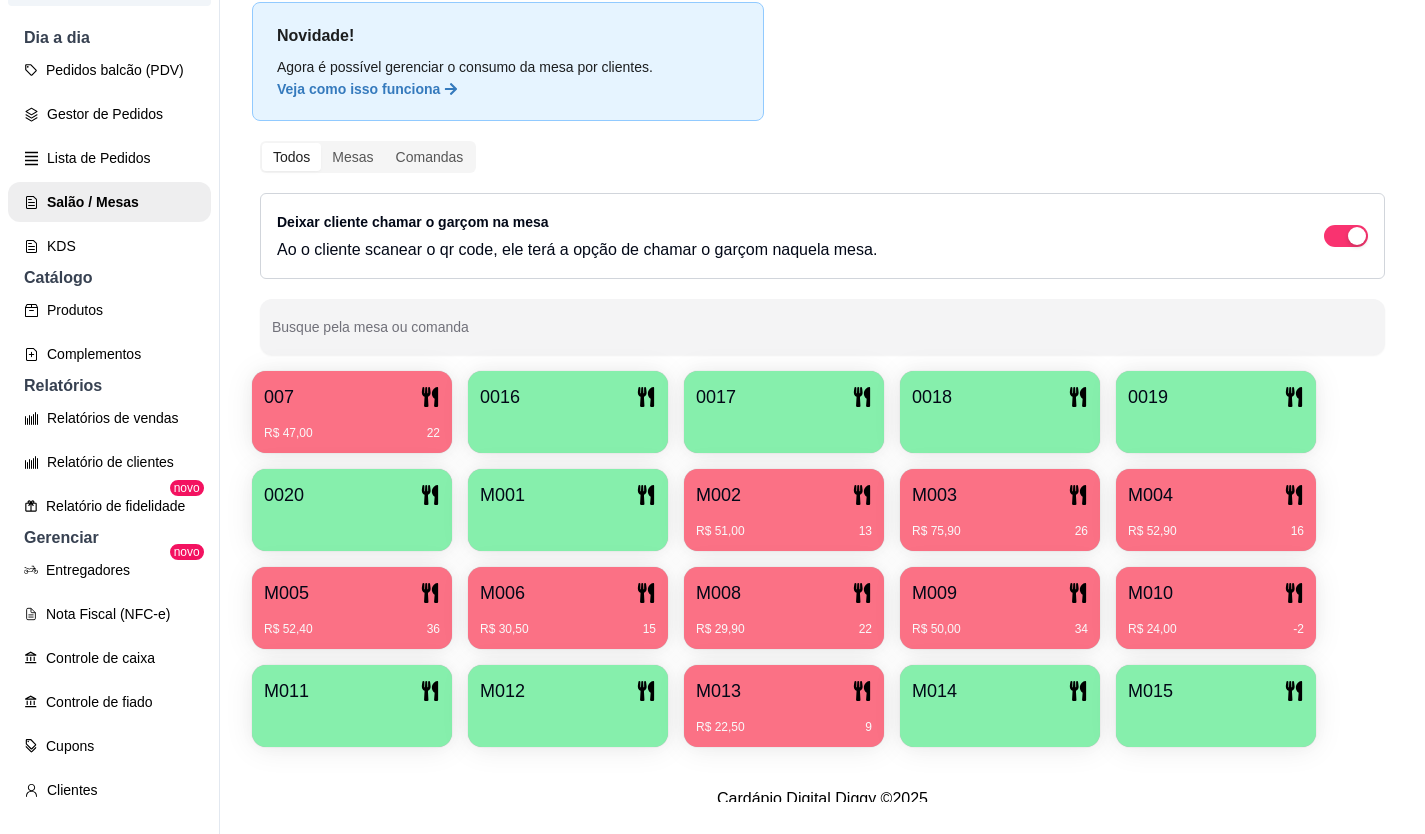 click on "M005 R$ 52,40 36" at bounding box center (352, 608) 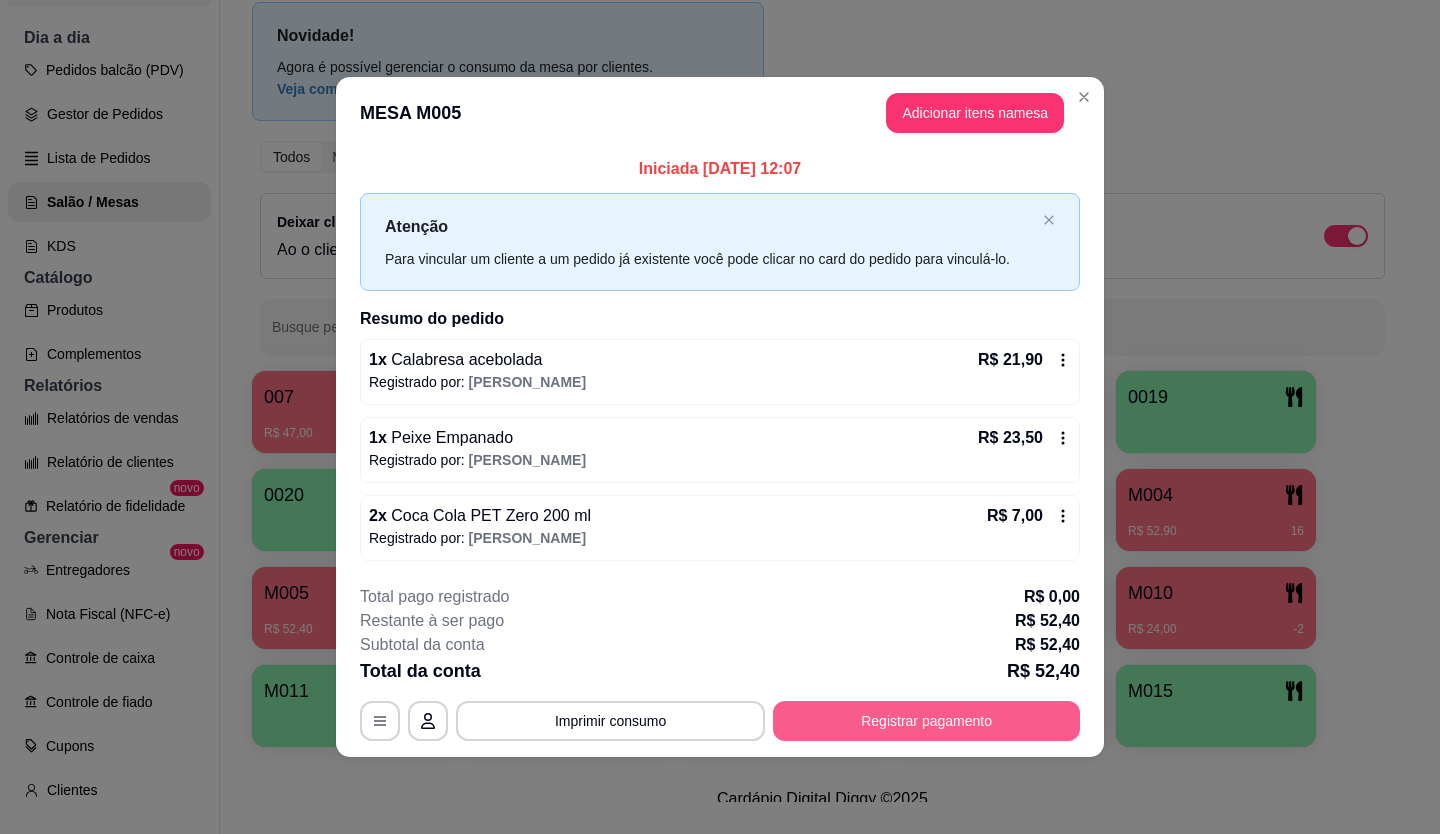 click on "Registrar pagamento" at bounding box center [926, 721] 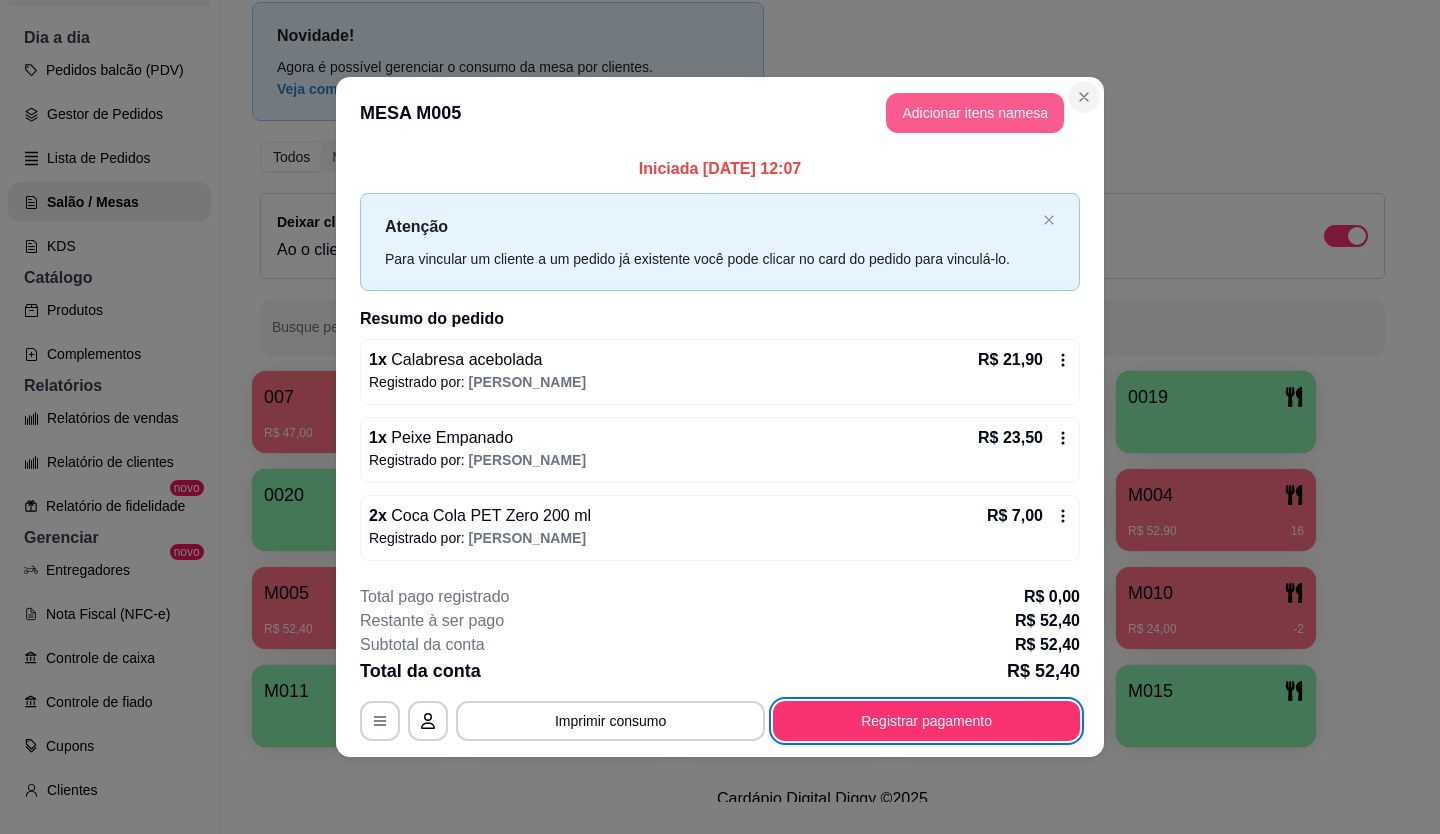 type 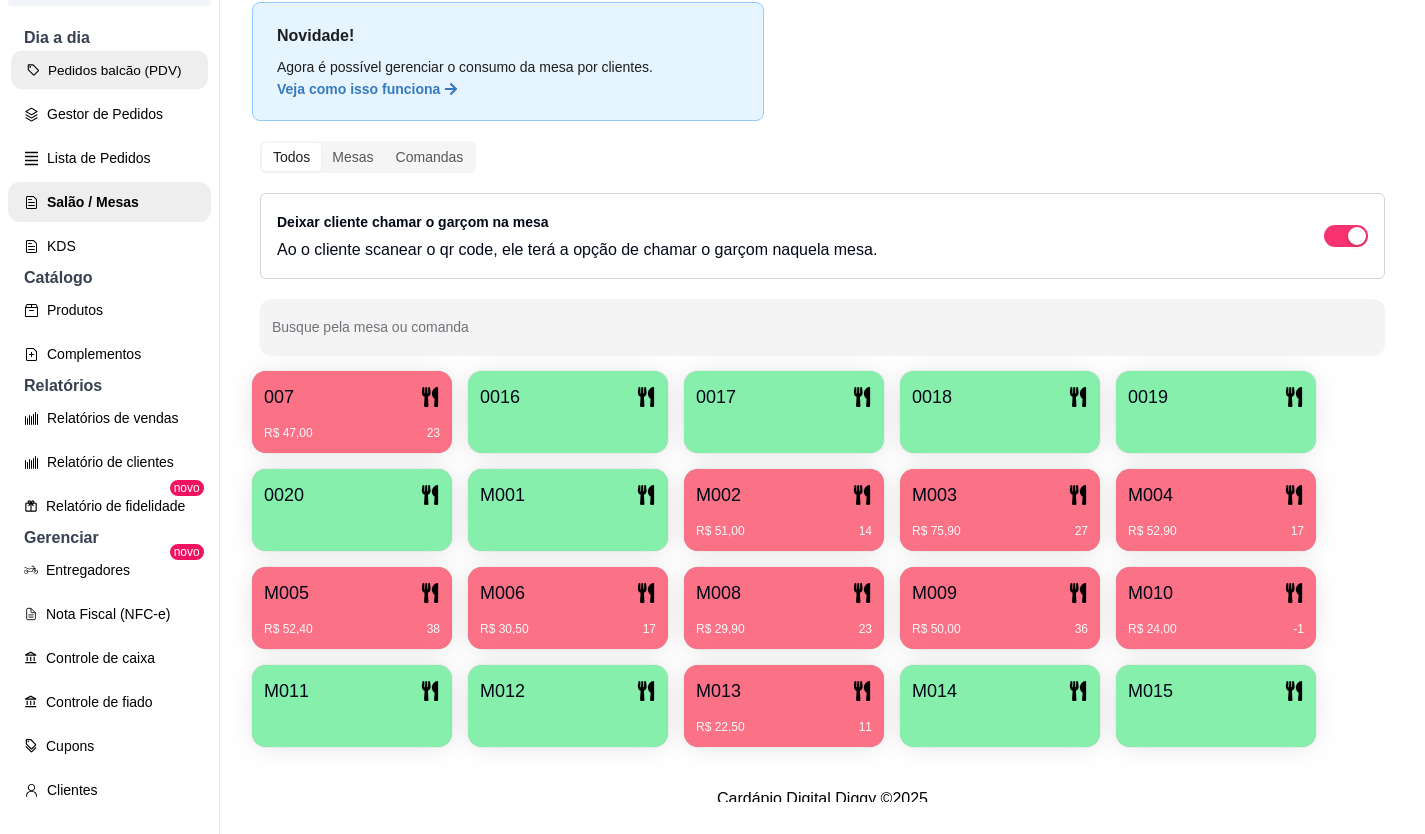 click on "Dia a dia" at bounding box center (109, 38) 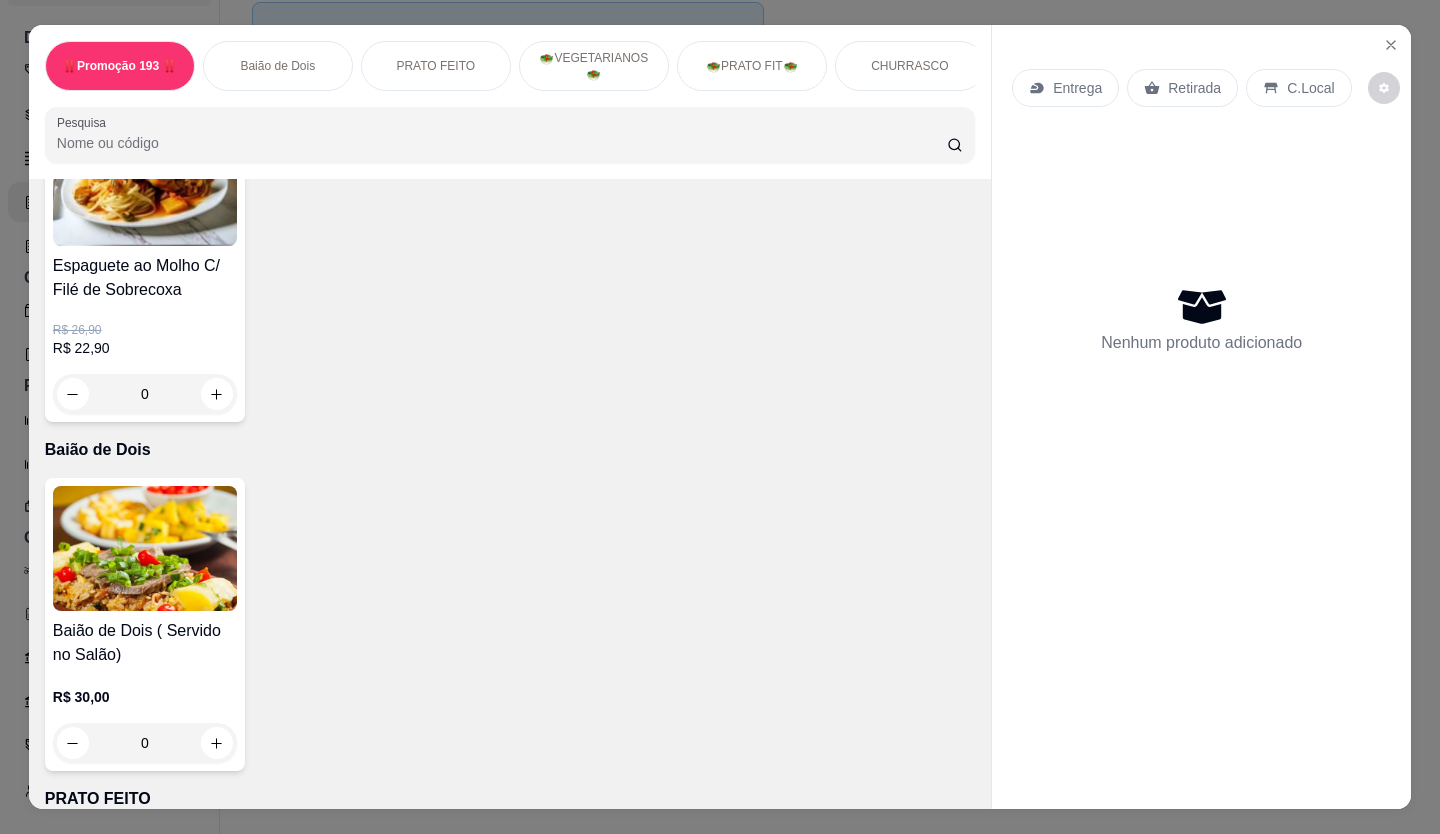 scroll, scrollTop: 200, scrollLeft: 0, axis: vertical 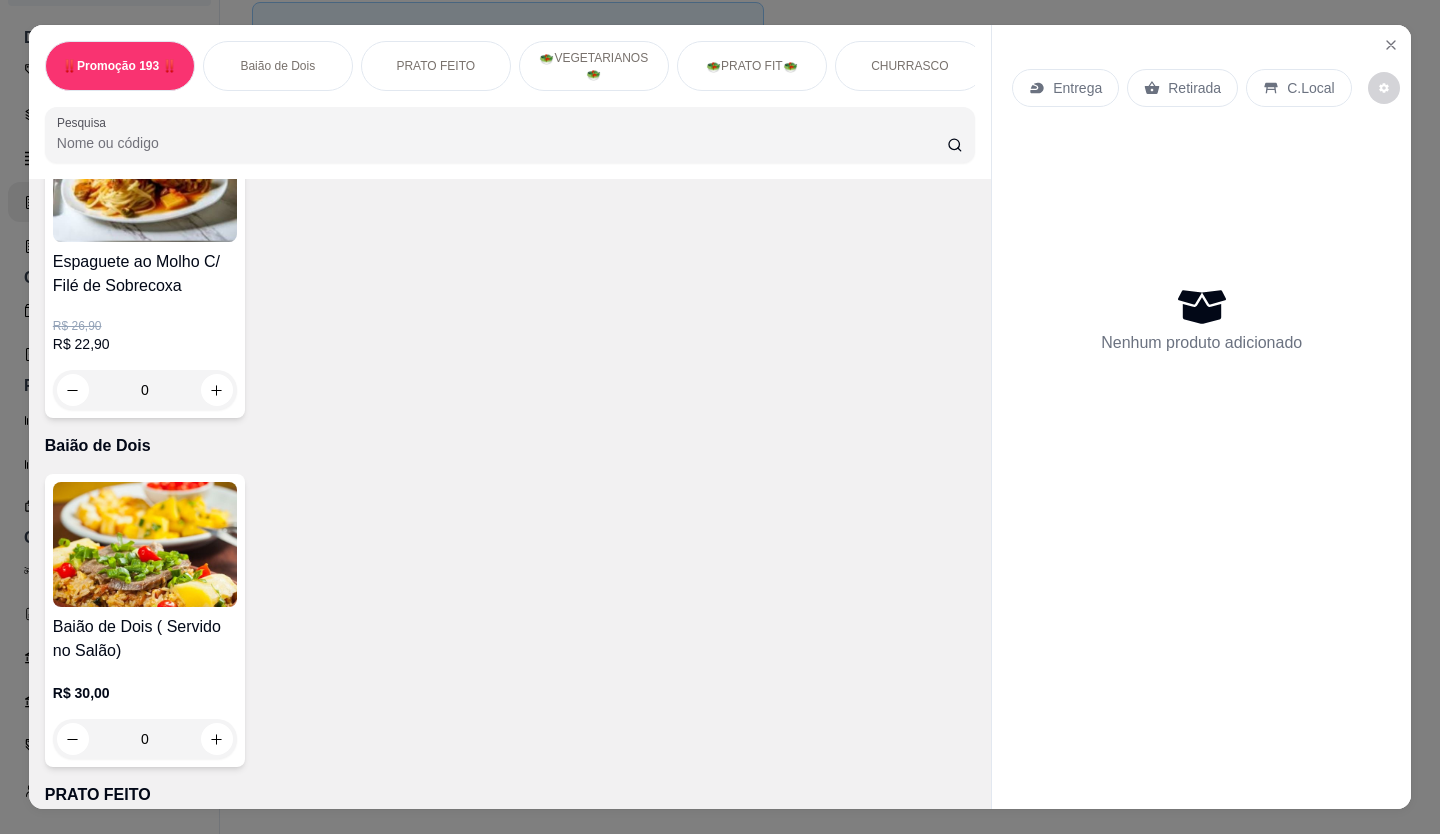 click on "Baião de Dois ( Servido no Salão)   R$ 30,00 0" at bounding box center [145, 620] 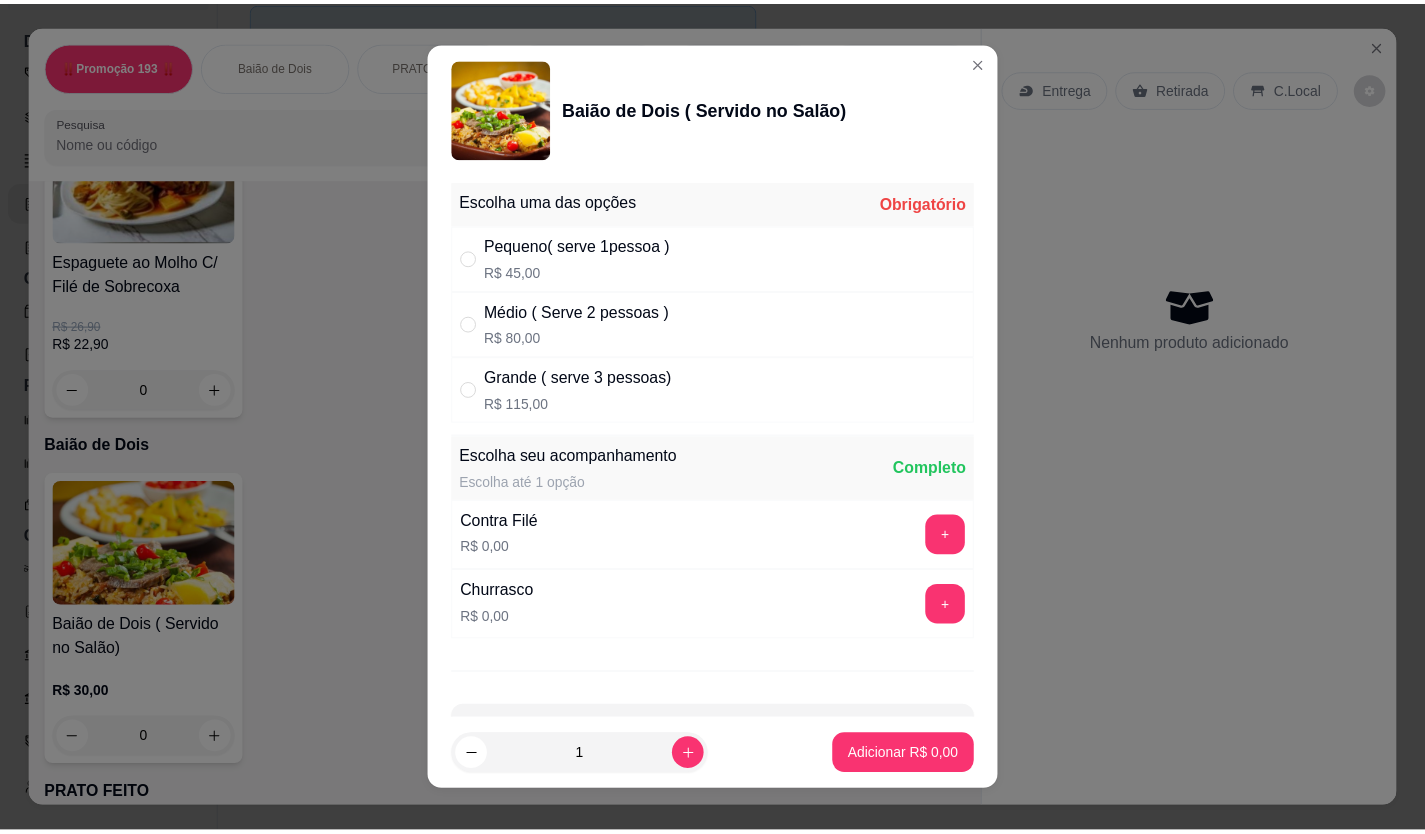 scroll, scrollTop: 0, scrollLeft: 0, axis: both 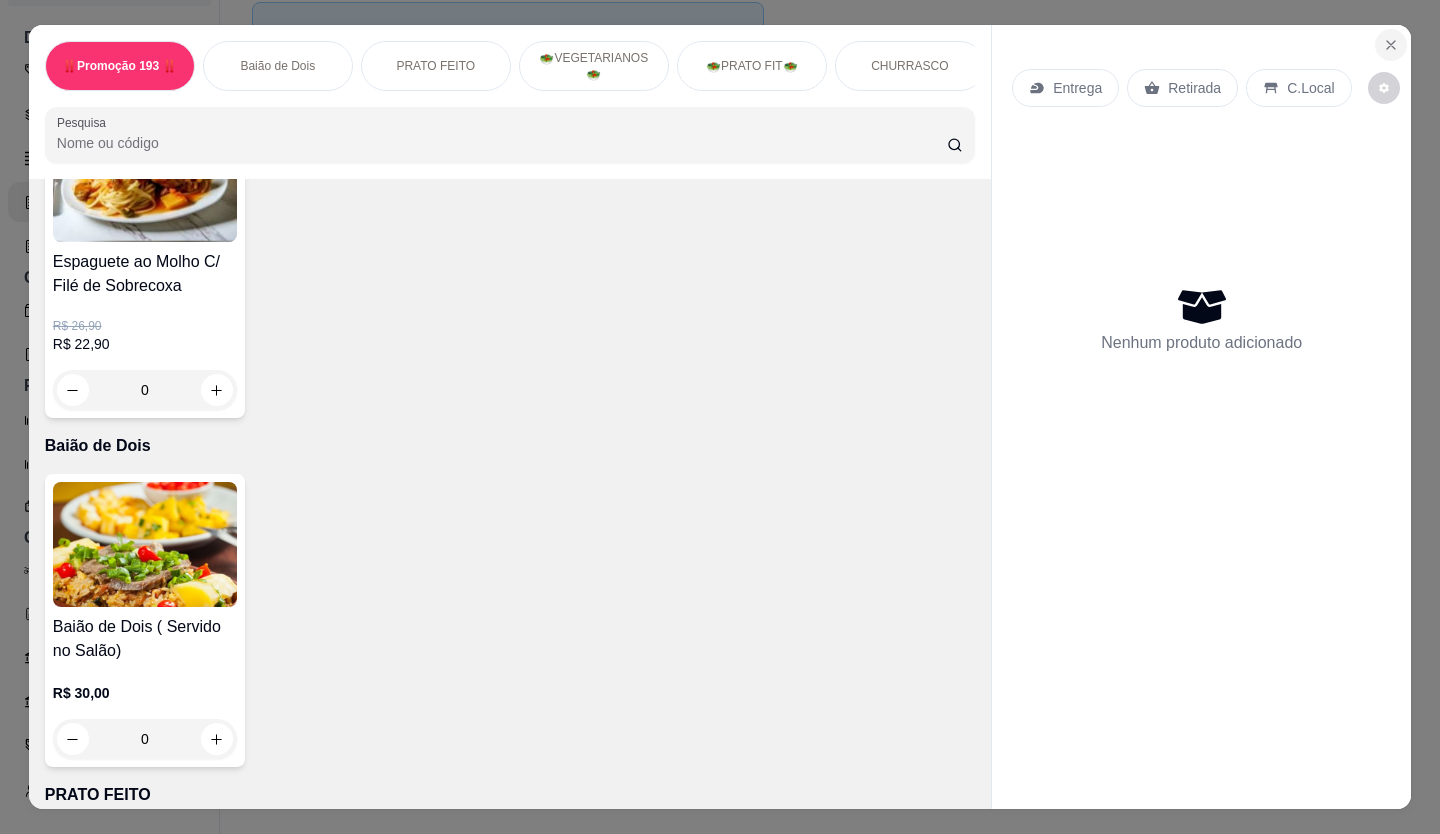 click at bounding box center (1391, 45) 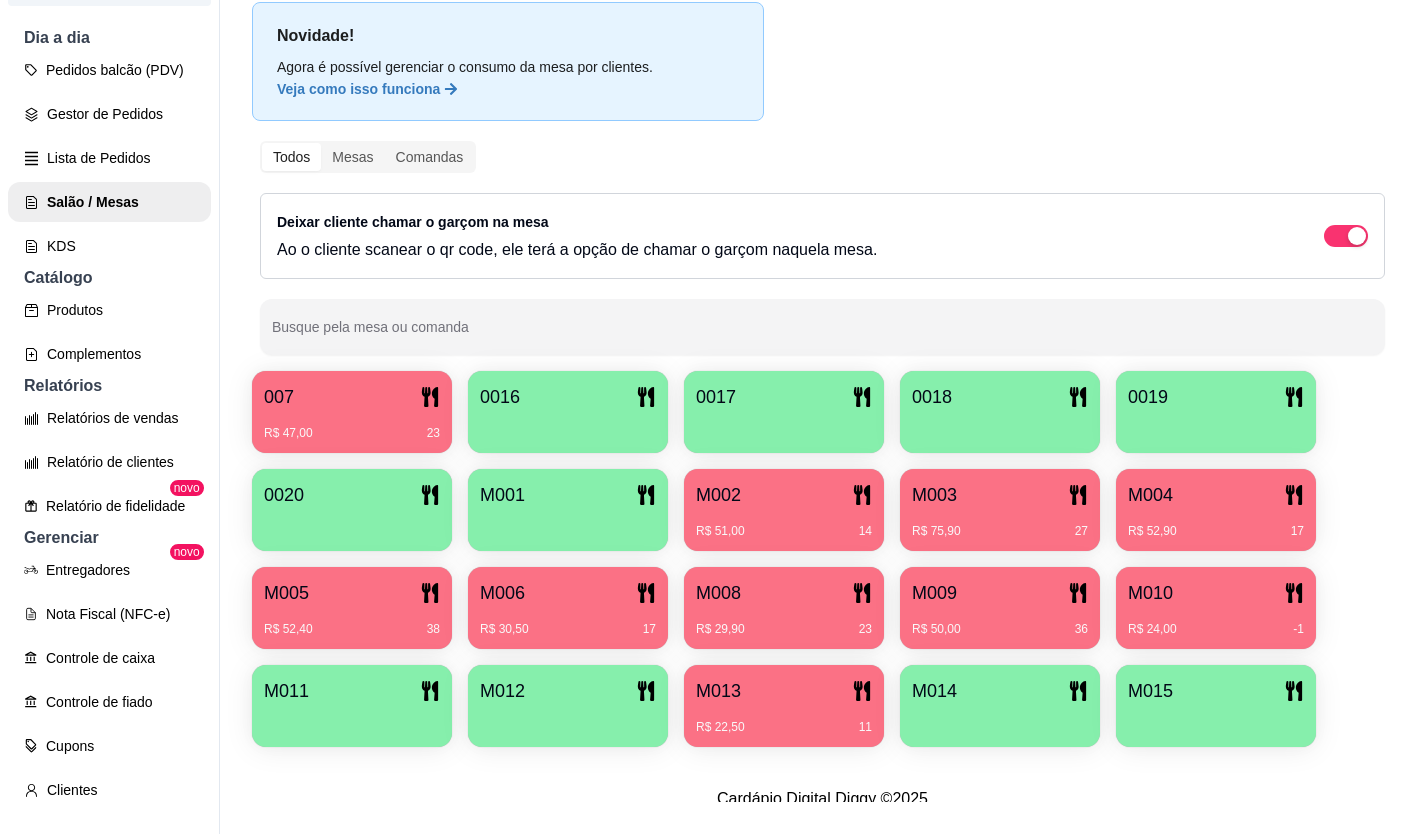 click on "M005" at bounding box center (352, 593) 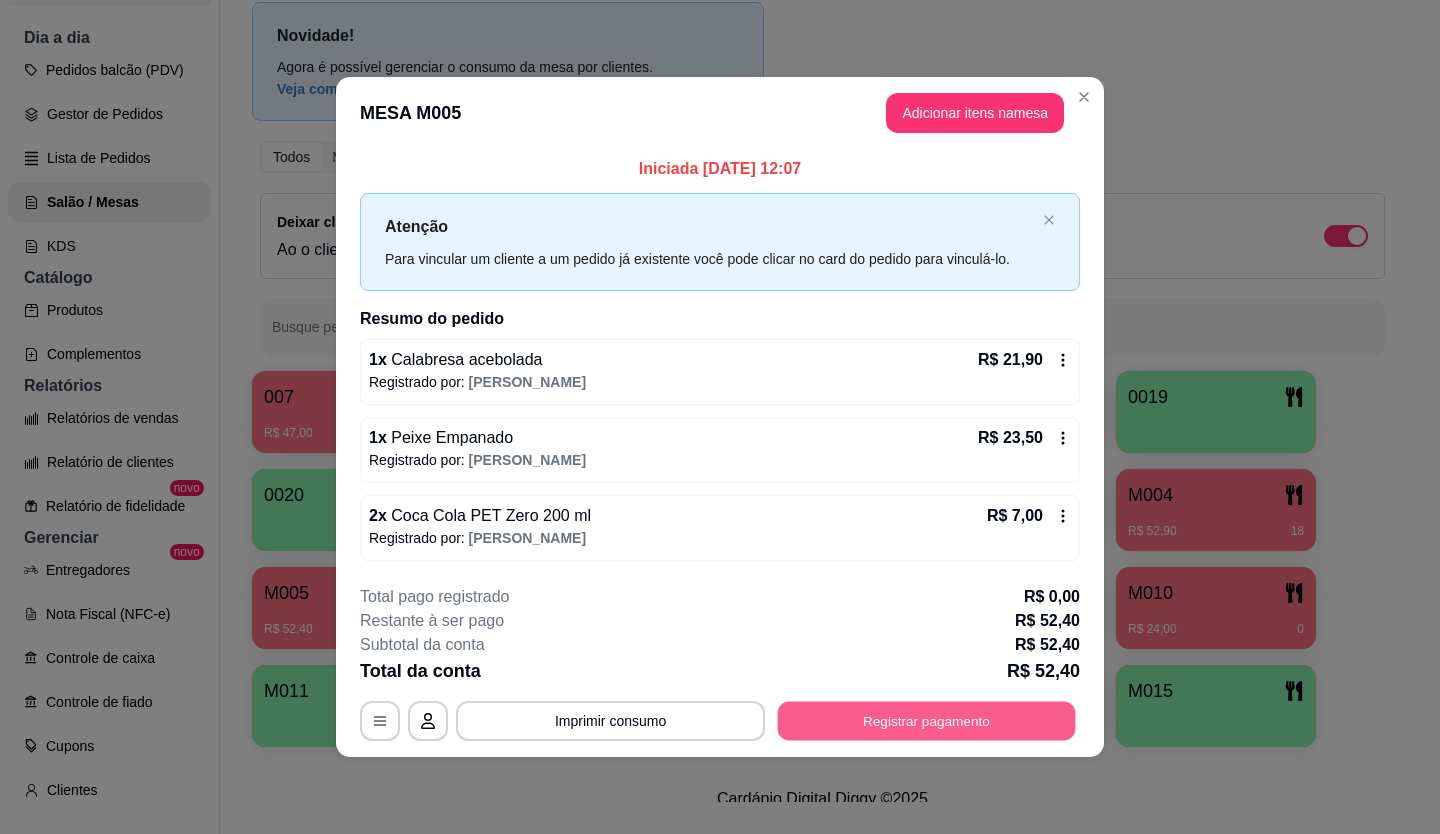 click on "Registrar pagamento" at bounding box center (927, 720) 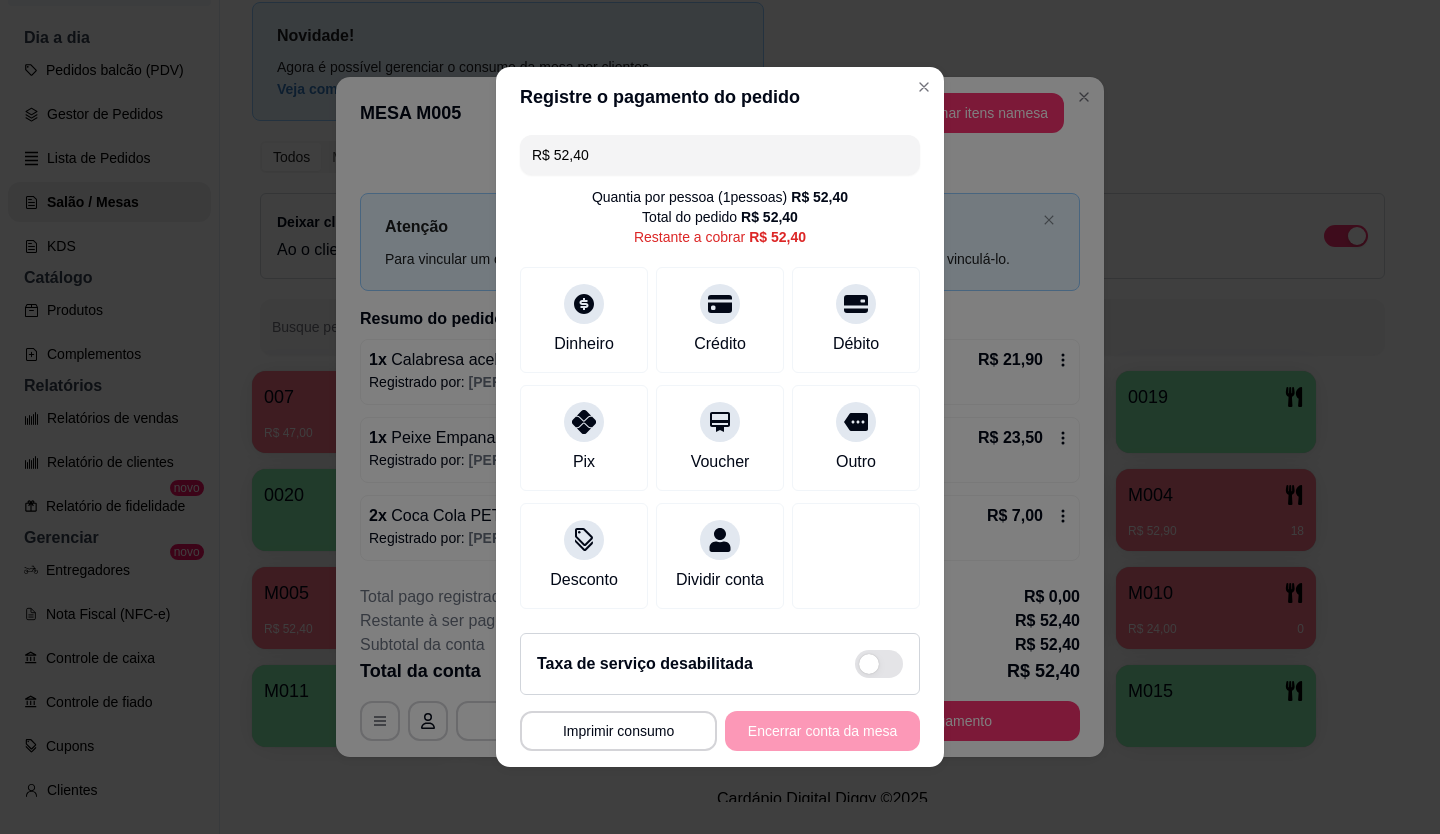drag, startPoint x: 668, startPoint y: 134, endPoint x: 206, endPoint y: 195, distance: 466.00964 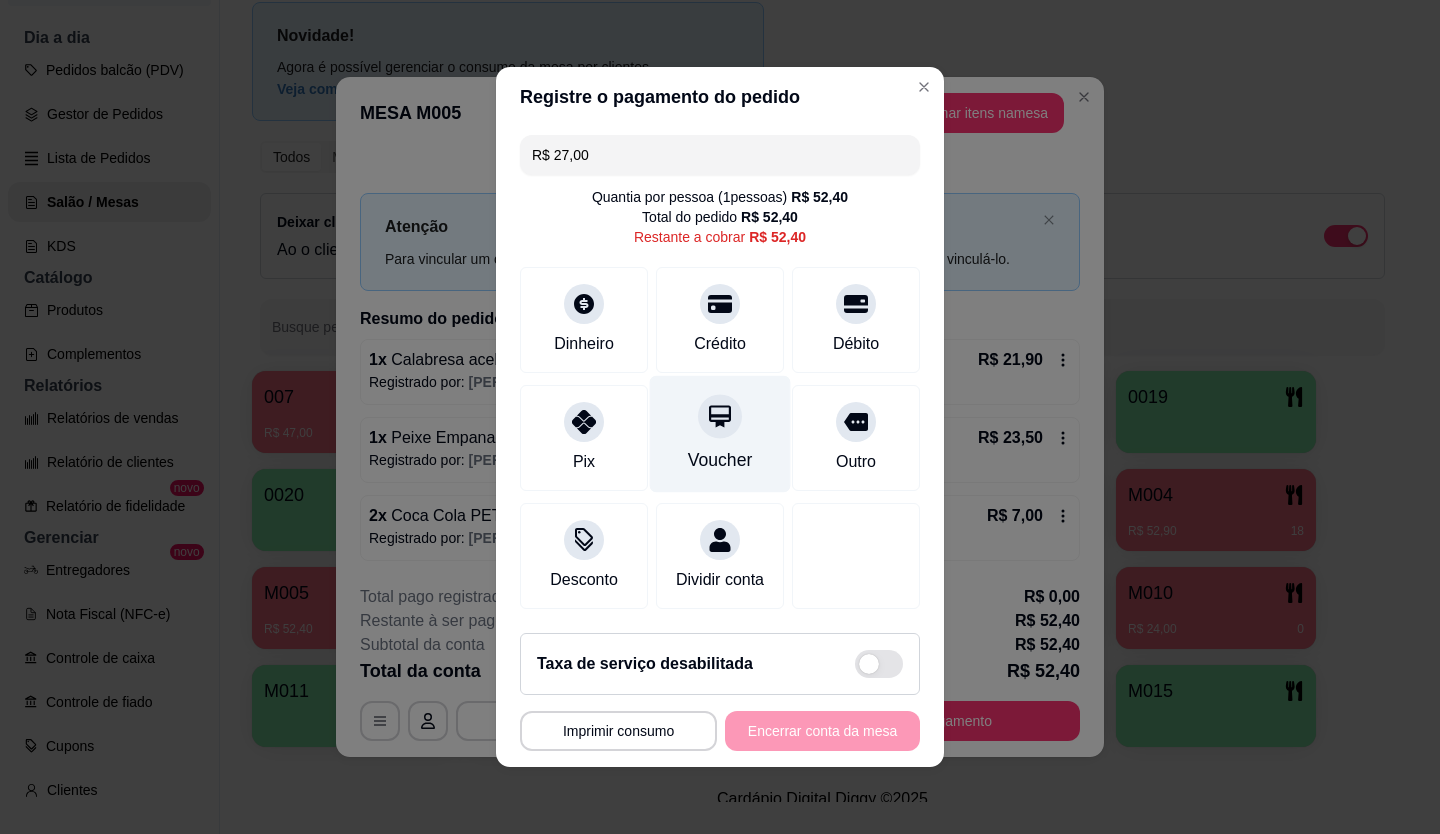 click at bounding box center (720, 416) 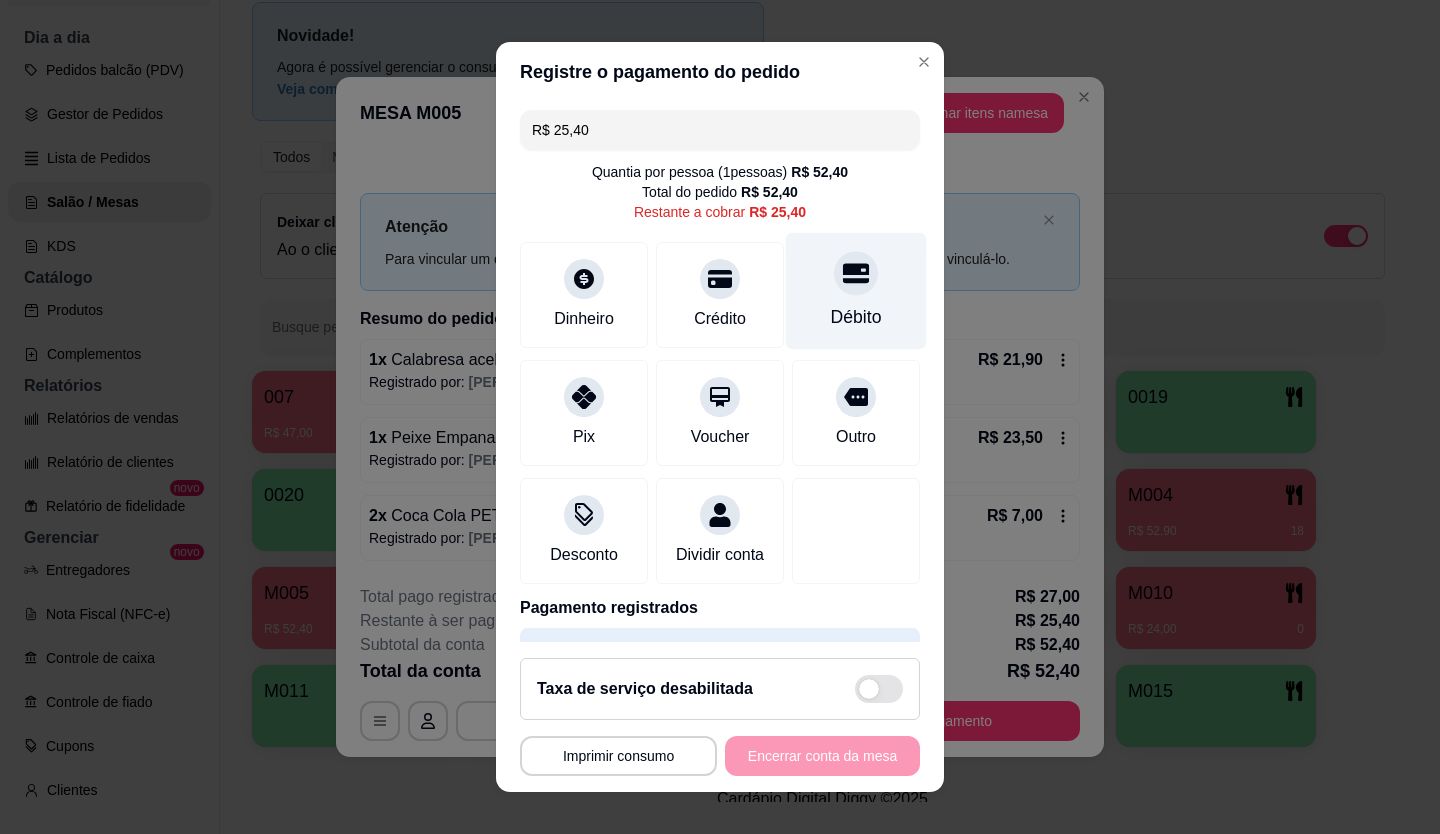 click at bounding box center (856, 273) 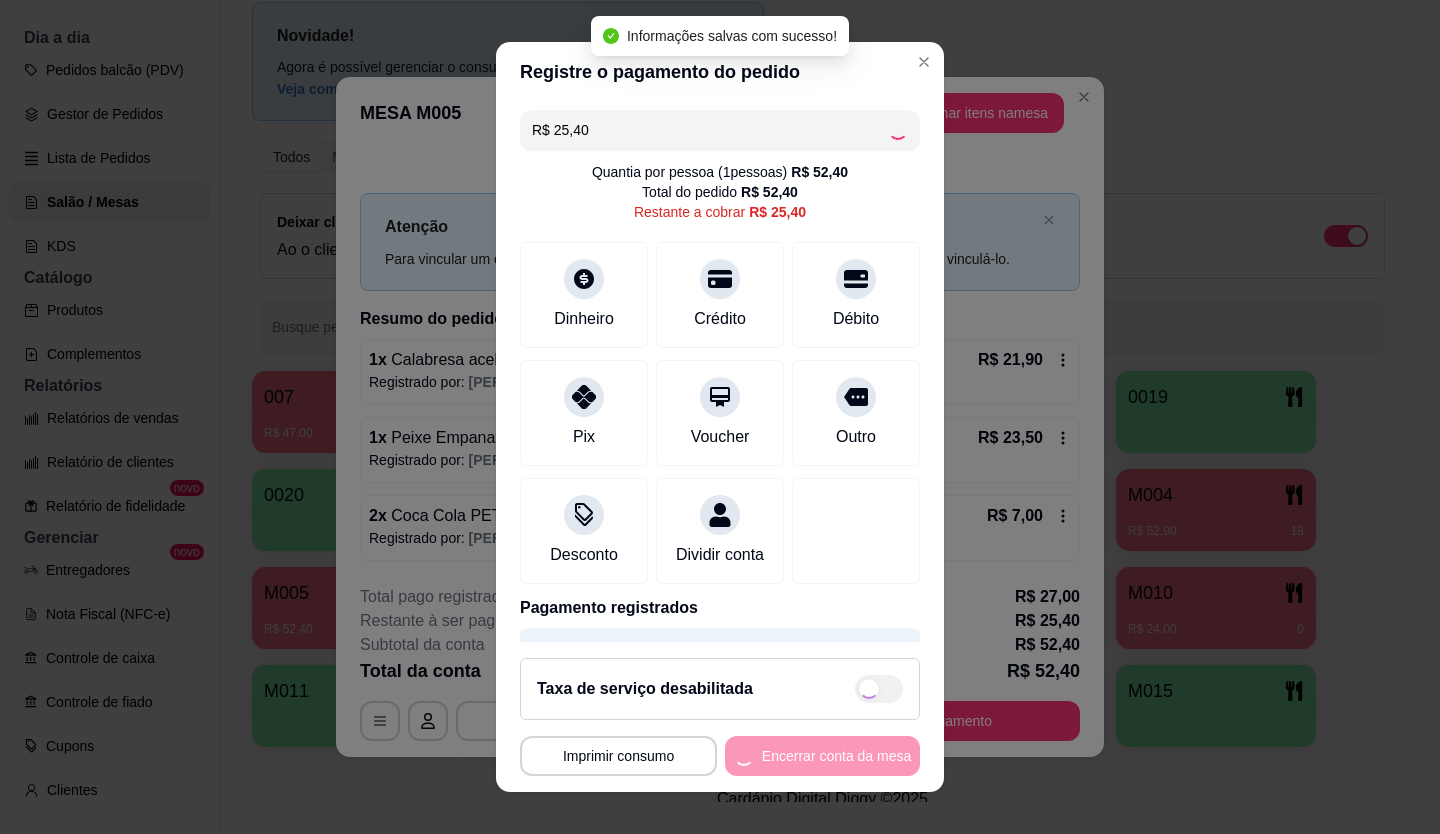 type on "R$ 0,00" 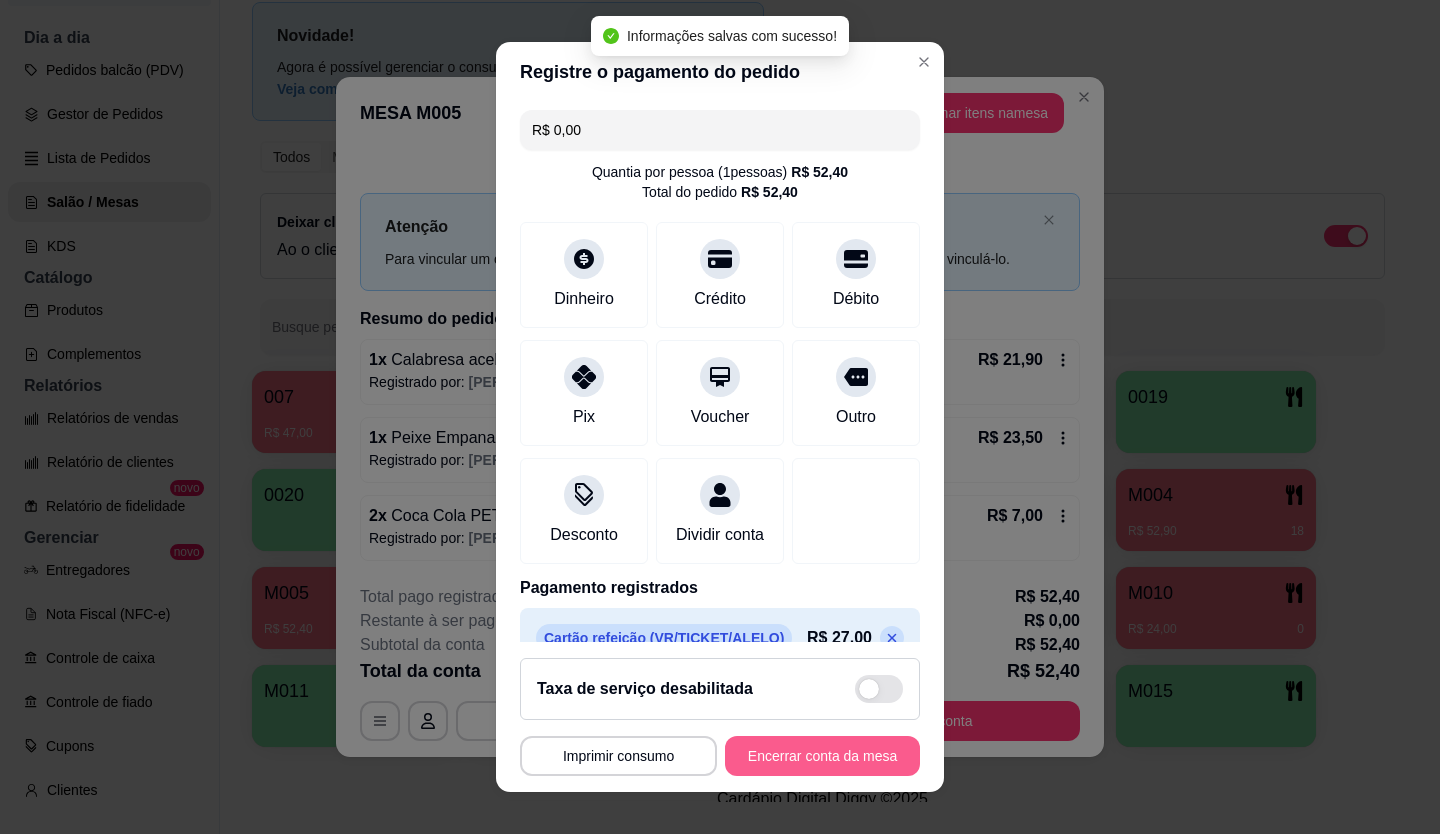 click on "Encerrar conta da mesa" at bounding box center (822, 756) 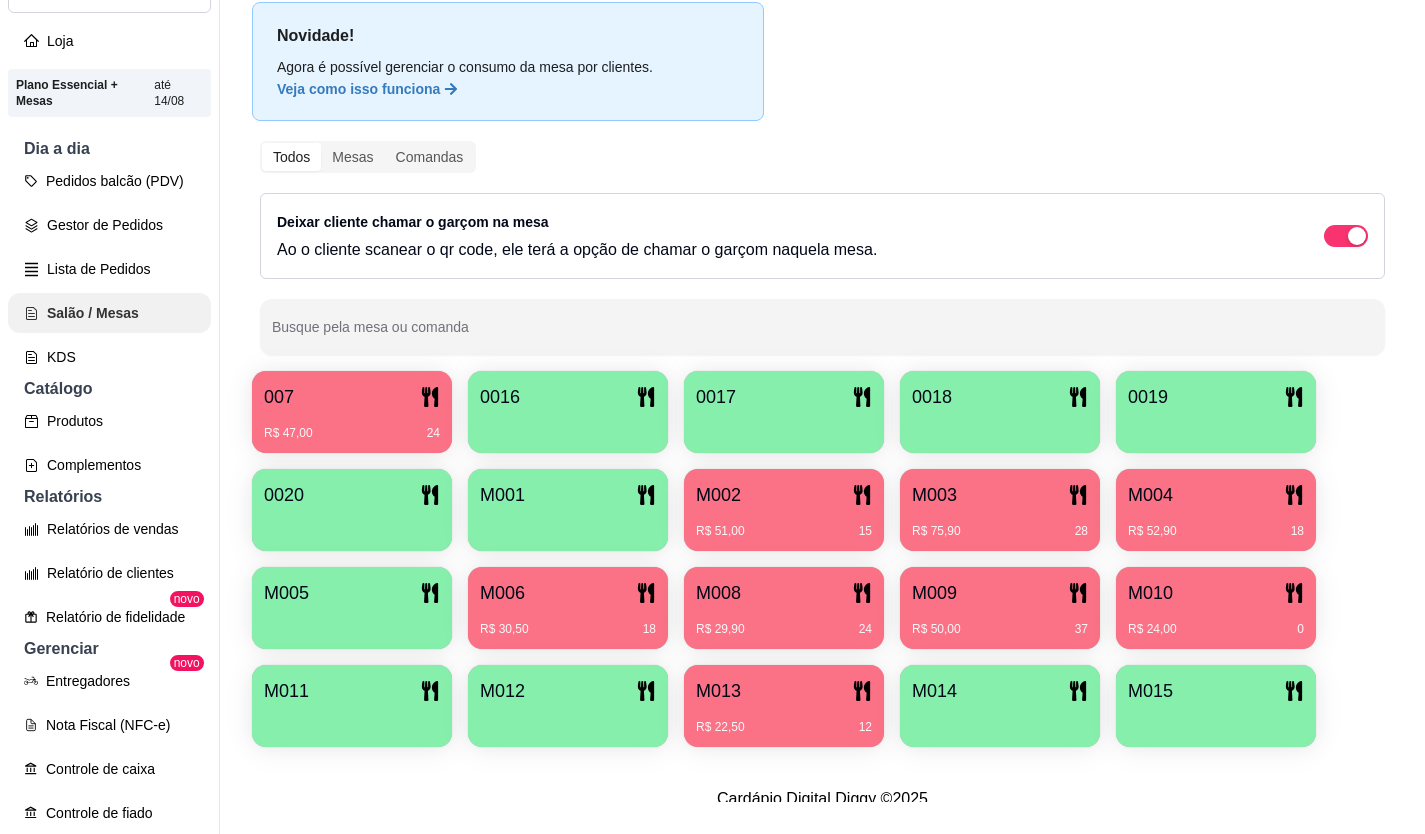 scroll, scrollTop: 0, scrollLeft: 0, axis: both 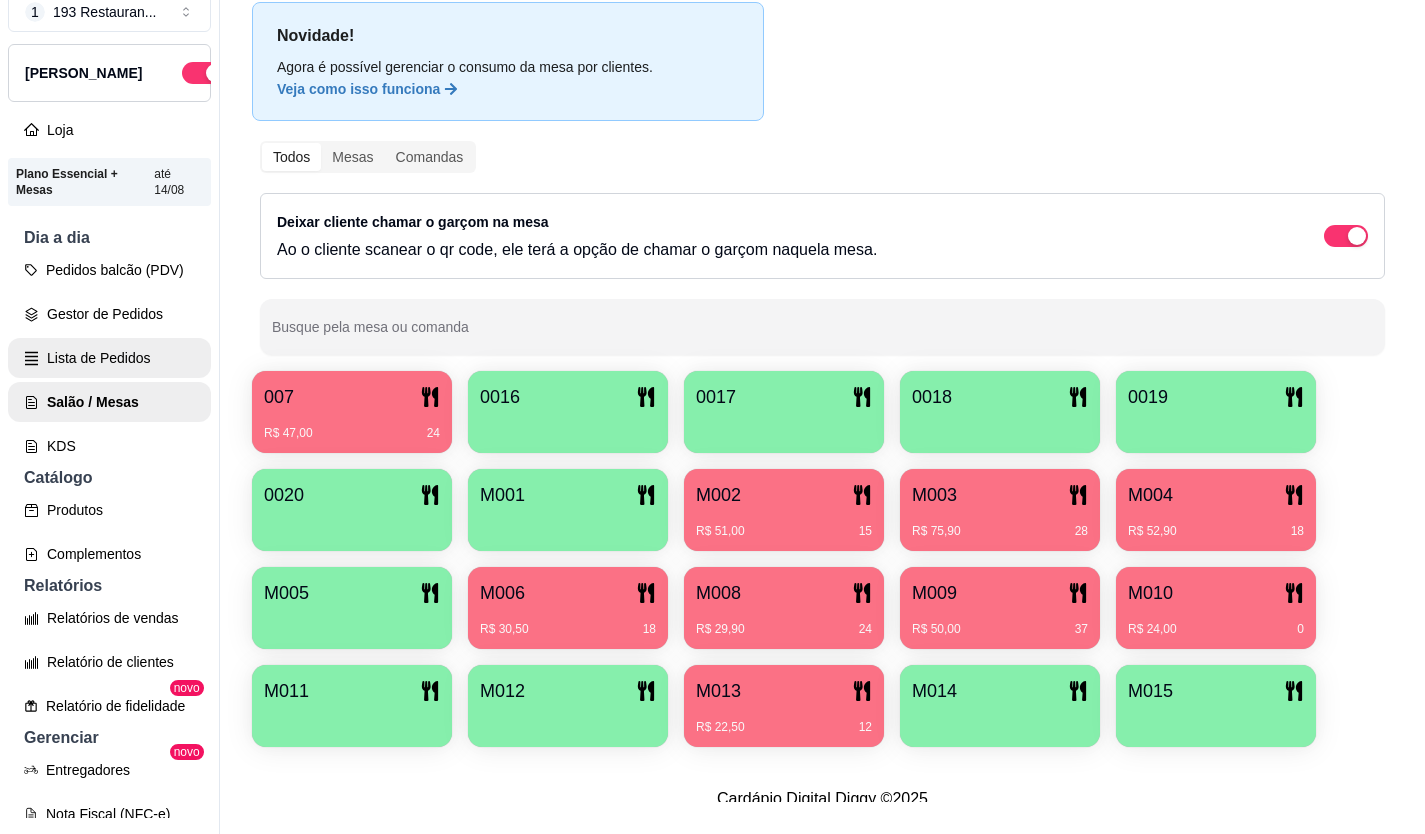 click on "Lista de Pedidos" at bounding box center [109, 358] 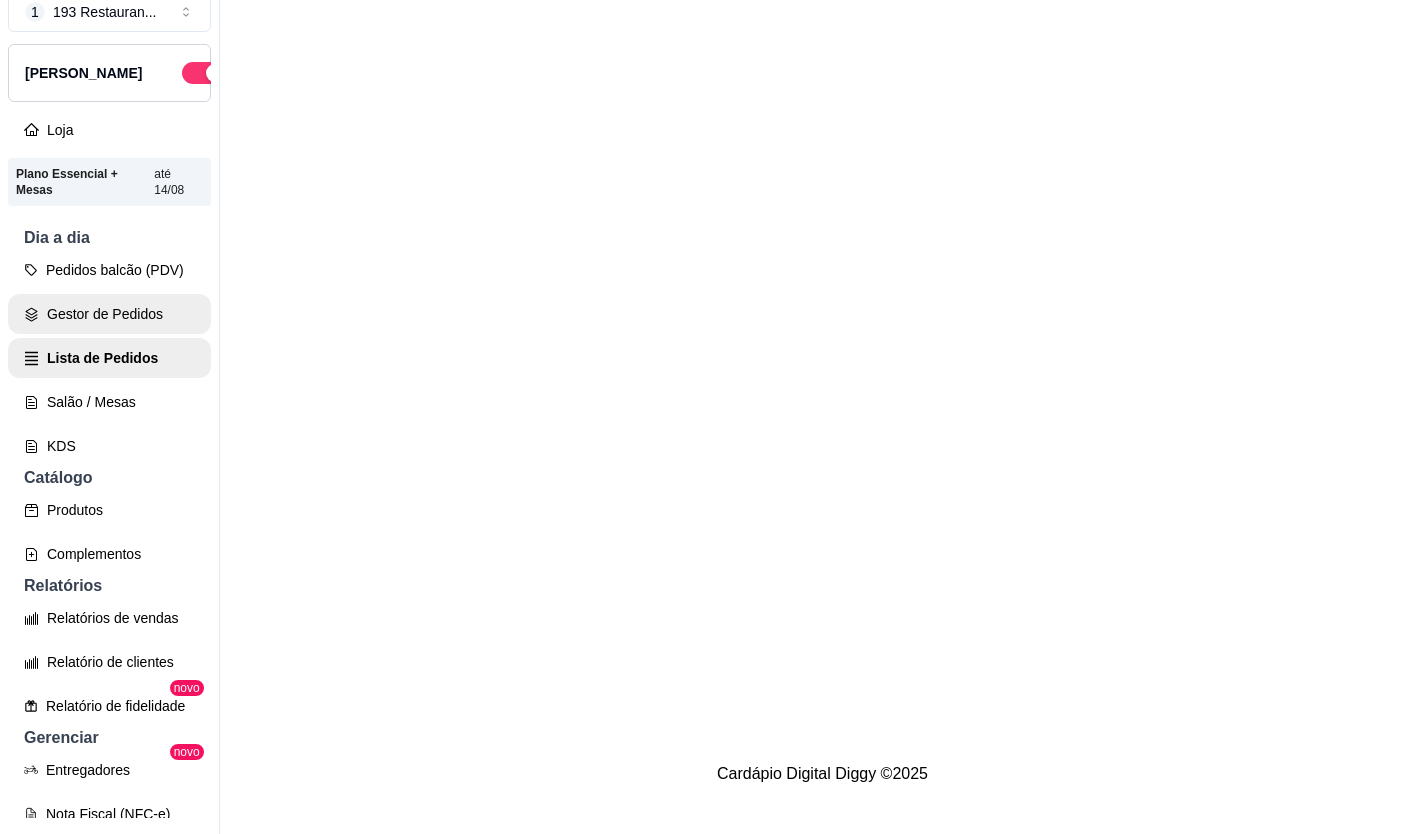 scroll, scrollTop: 0, scrollLeft: 0, axis: both 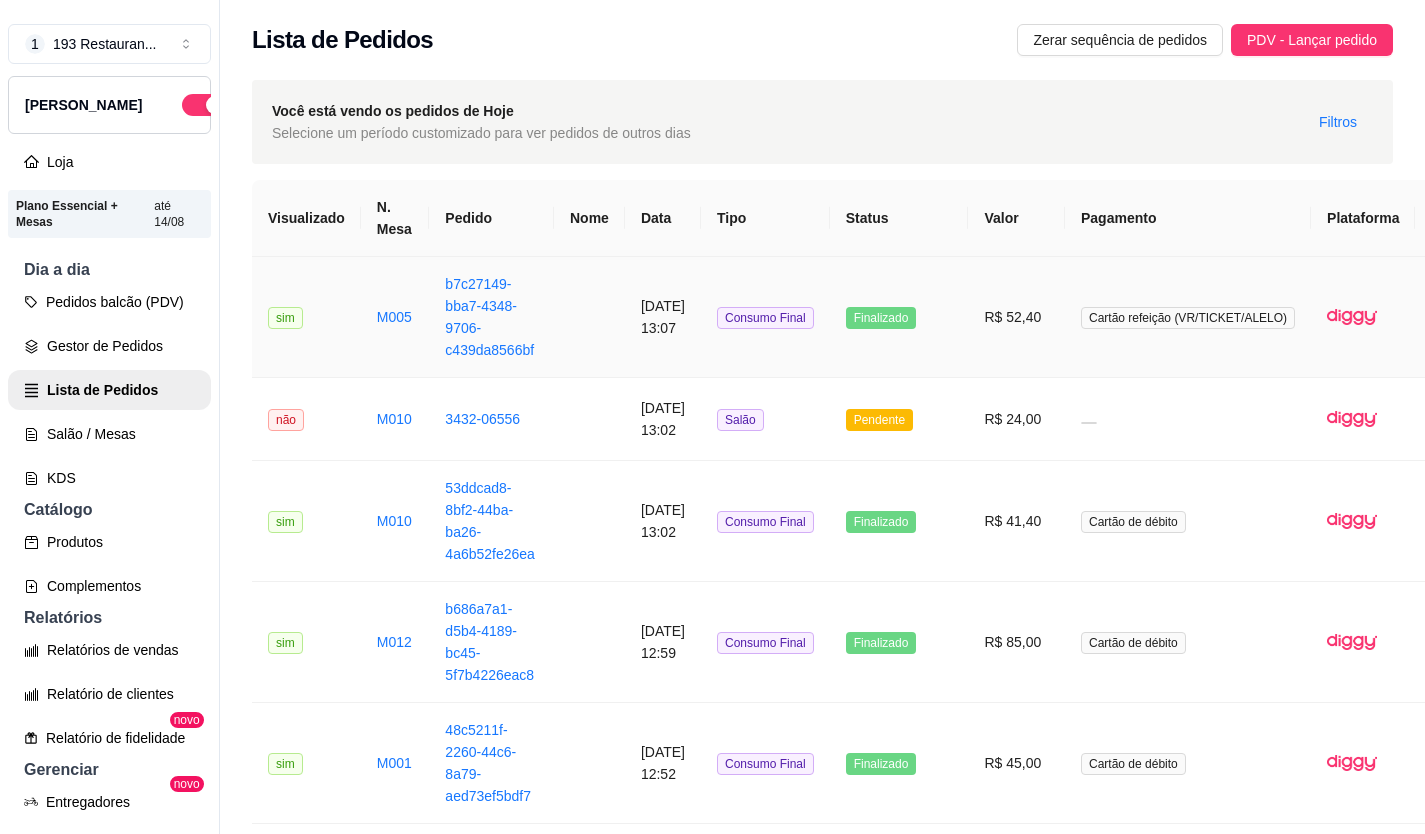 click at bounding box center [589, 317] 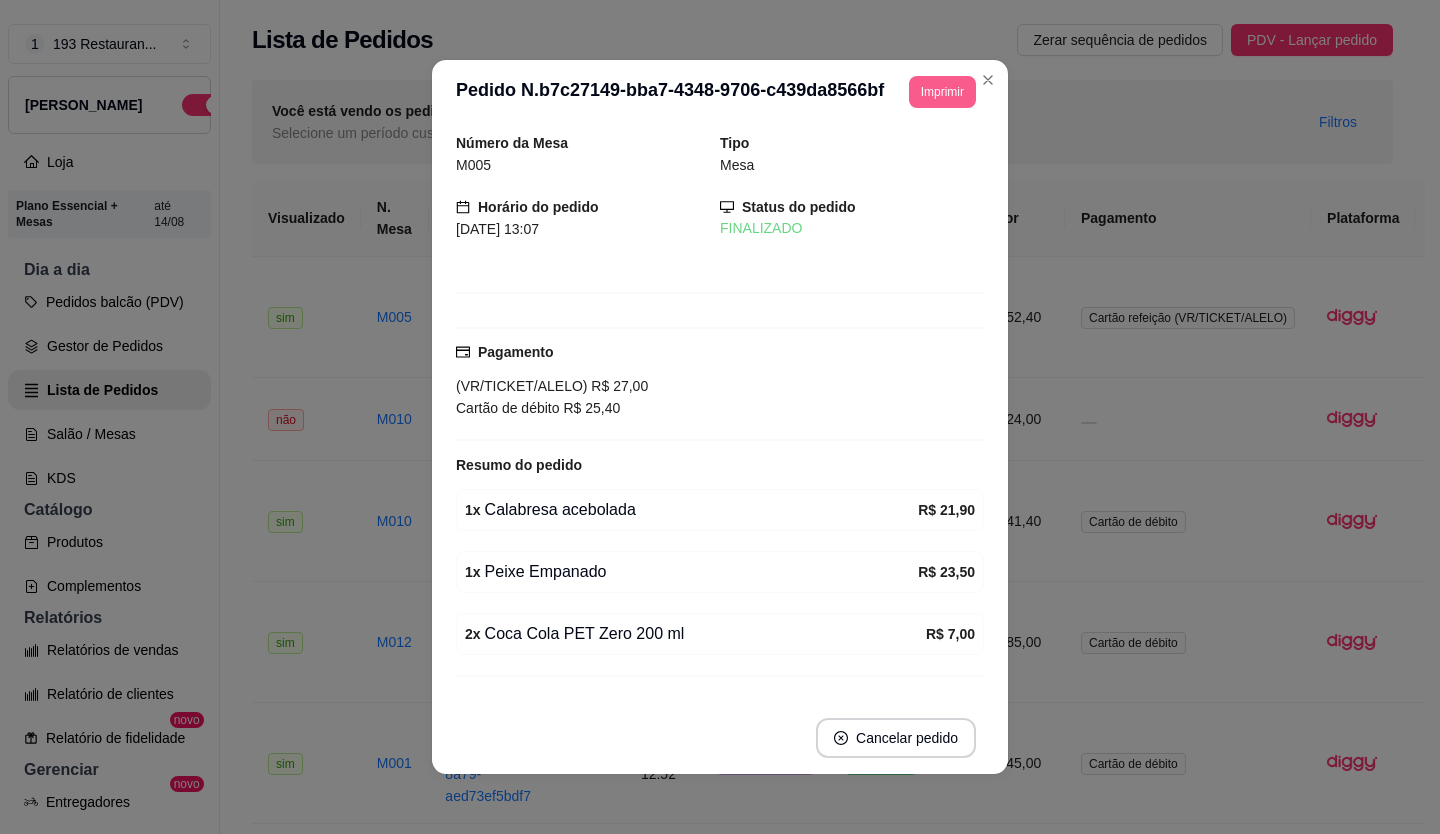 click on "Imprimir" at bounding box center [942, 92] 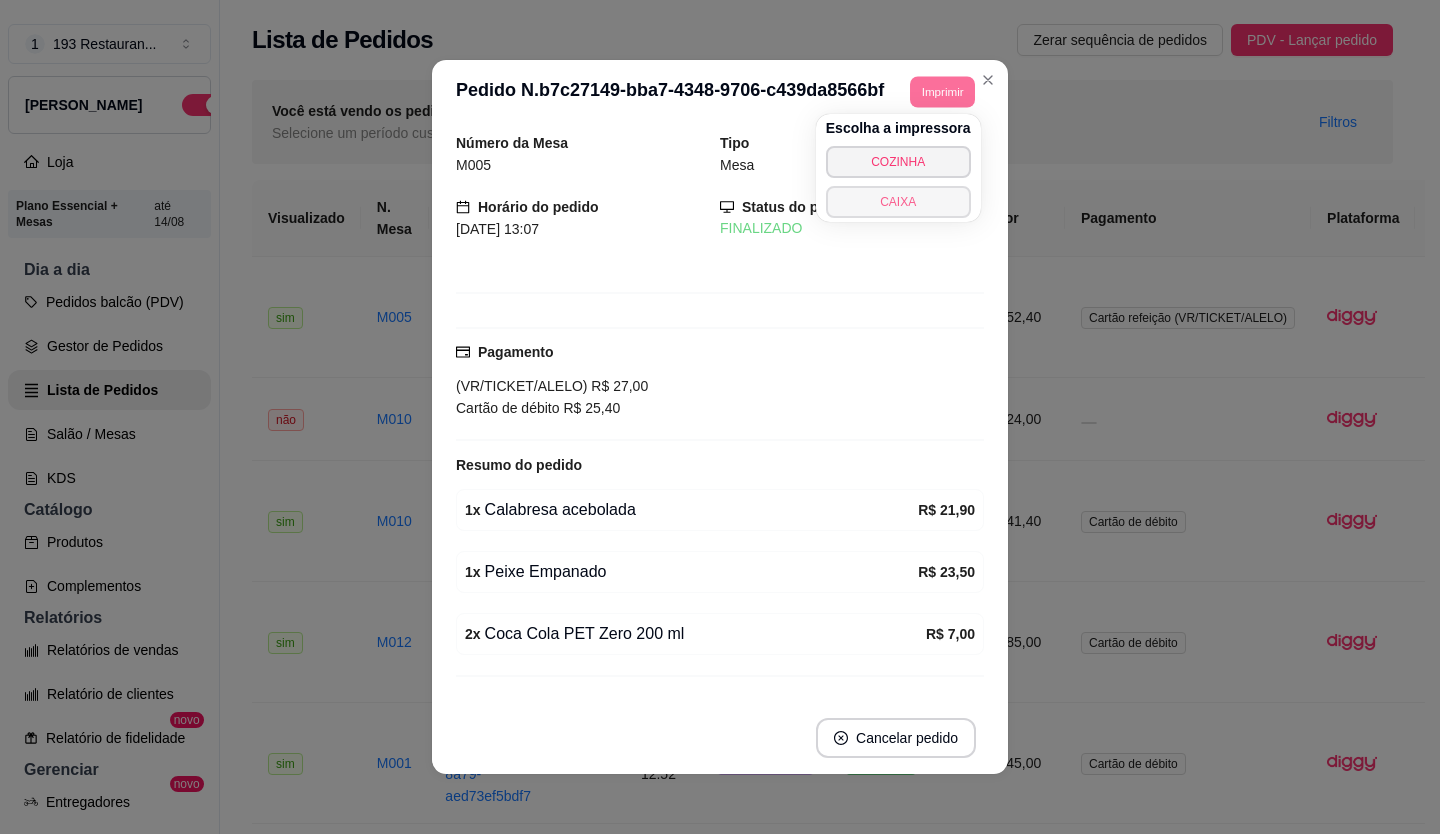 click on "CAIXA" at bounding box center [898, 202] 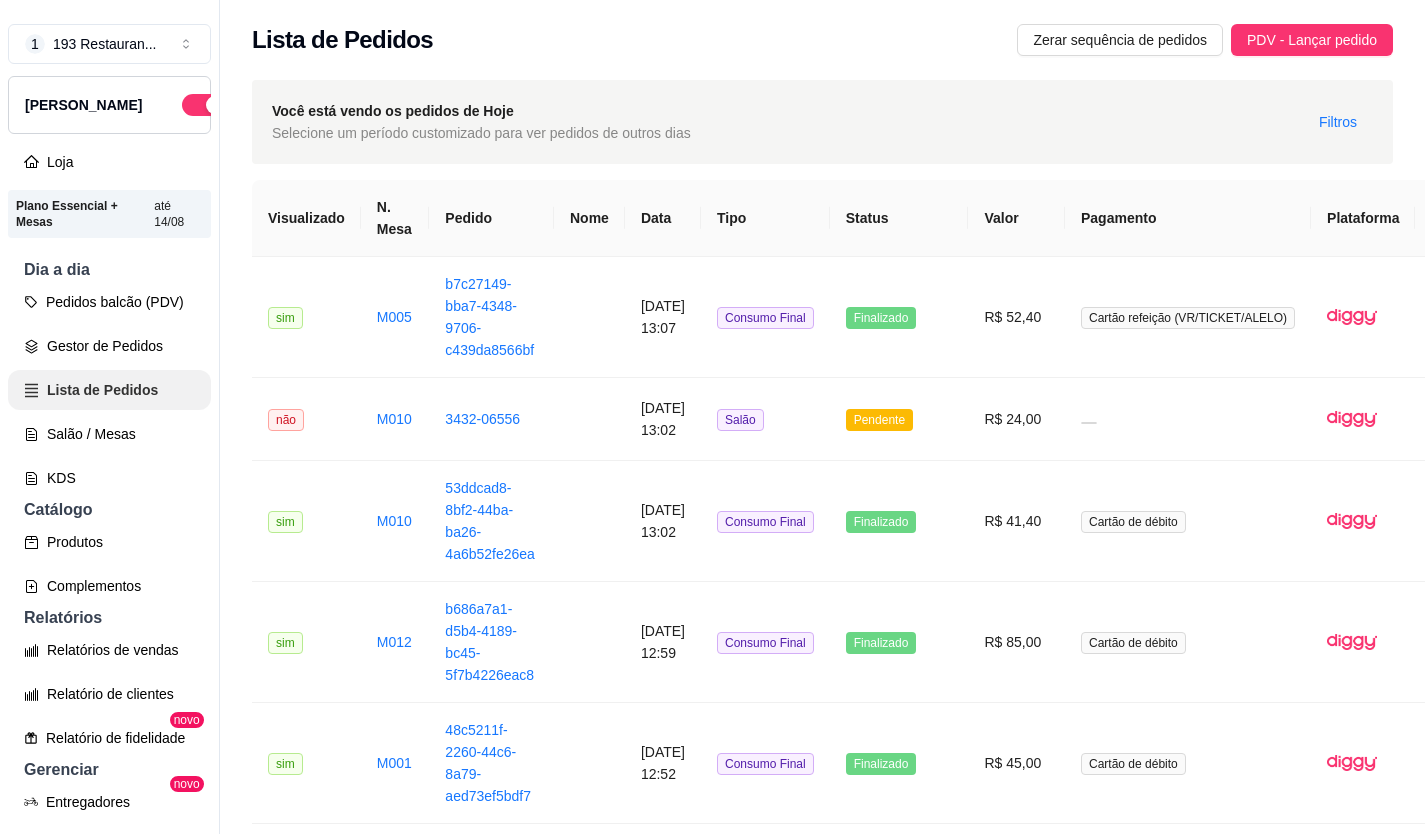 scroll, scrollTop: 100, scrollLeft: 0, axis: vertical 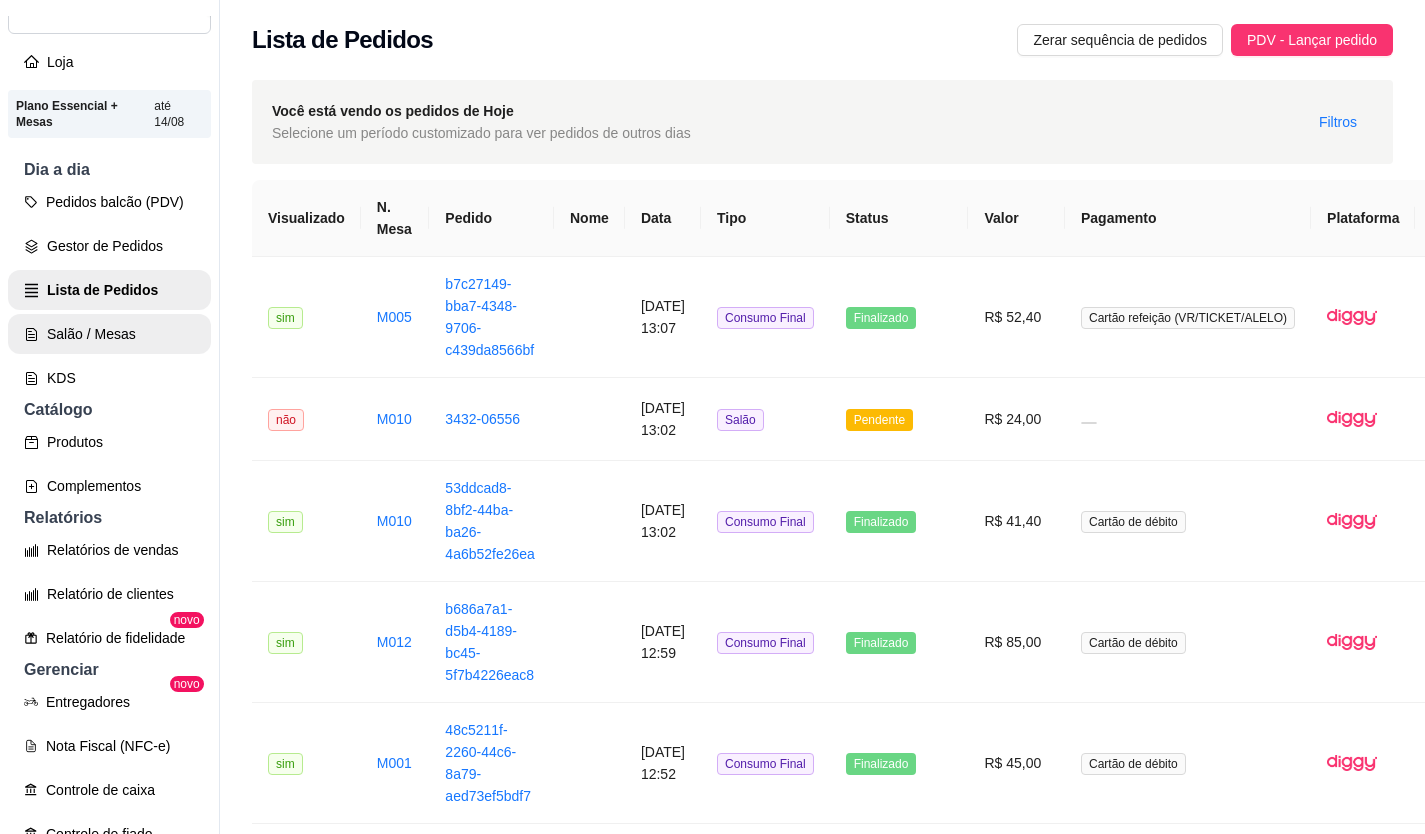 click on "Salão / Mesas" at bounding box center (109, 334) 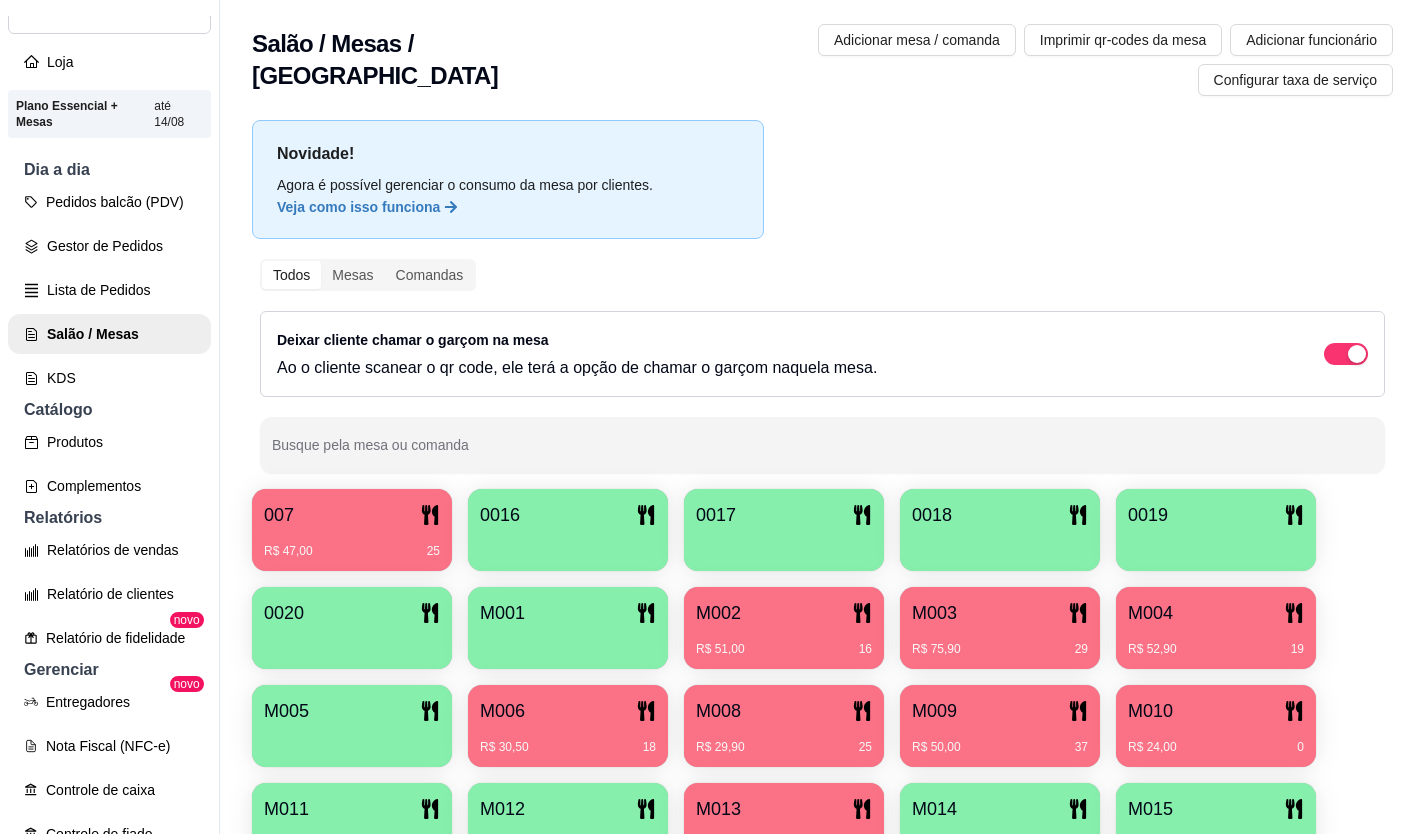 scroll, scrollTop: 86, scrollLeft: 0, axis: vertical 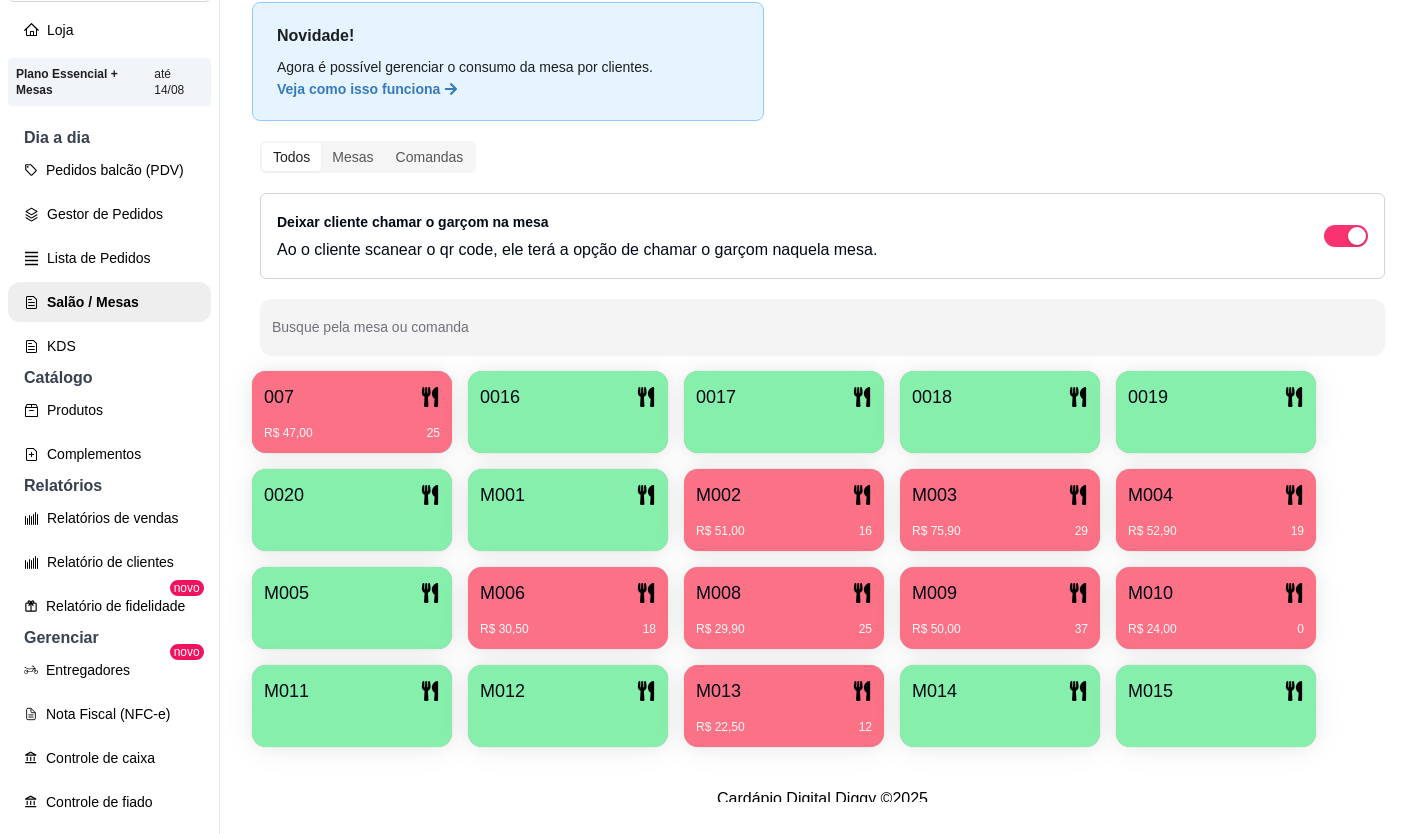 click at bounding box center [568, 720] 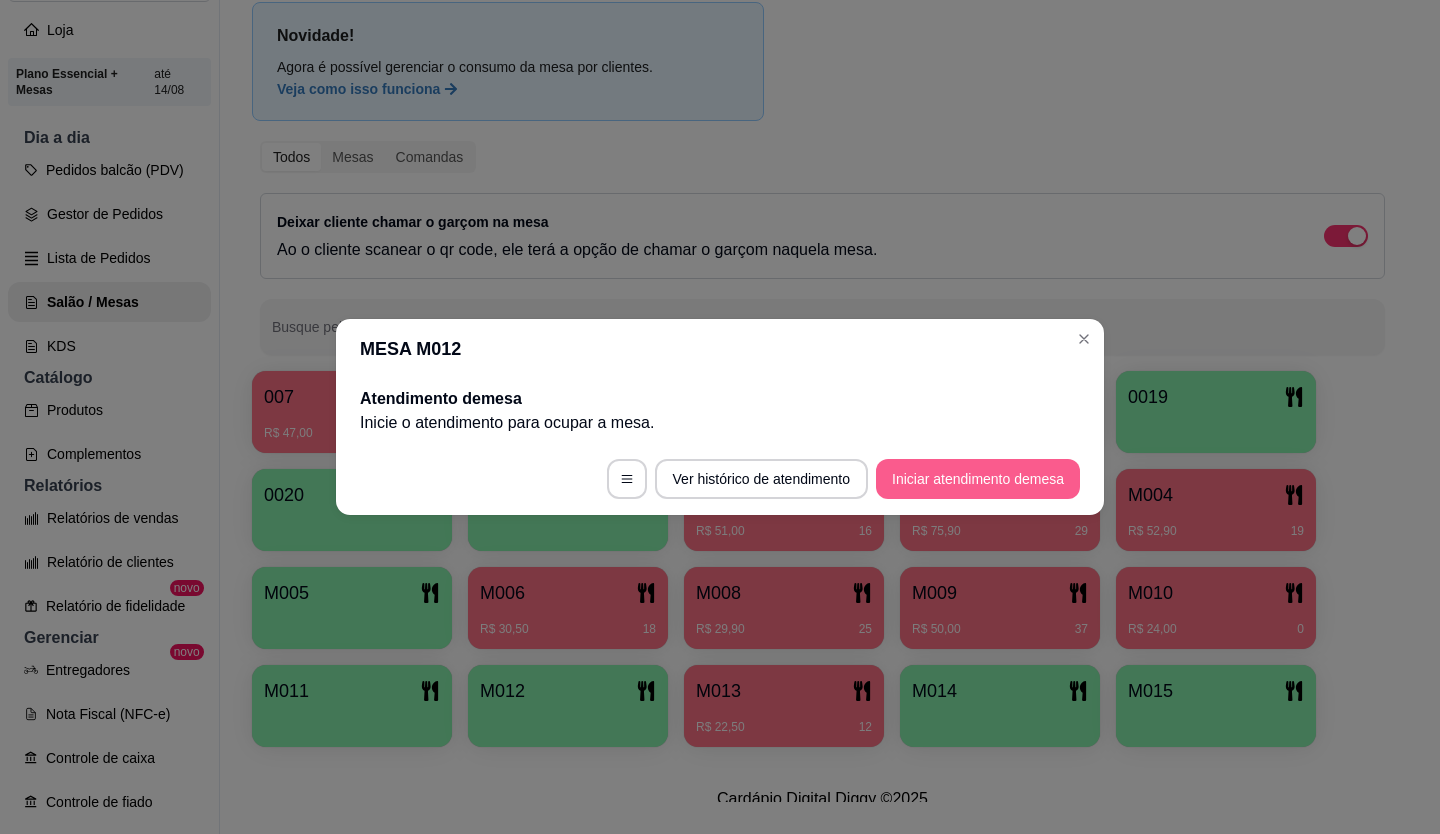 click on "Iniciar atendimento de  mesa" at bounding box center (978, 479) 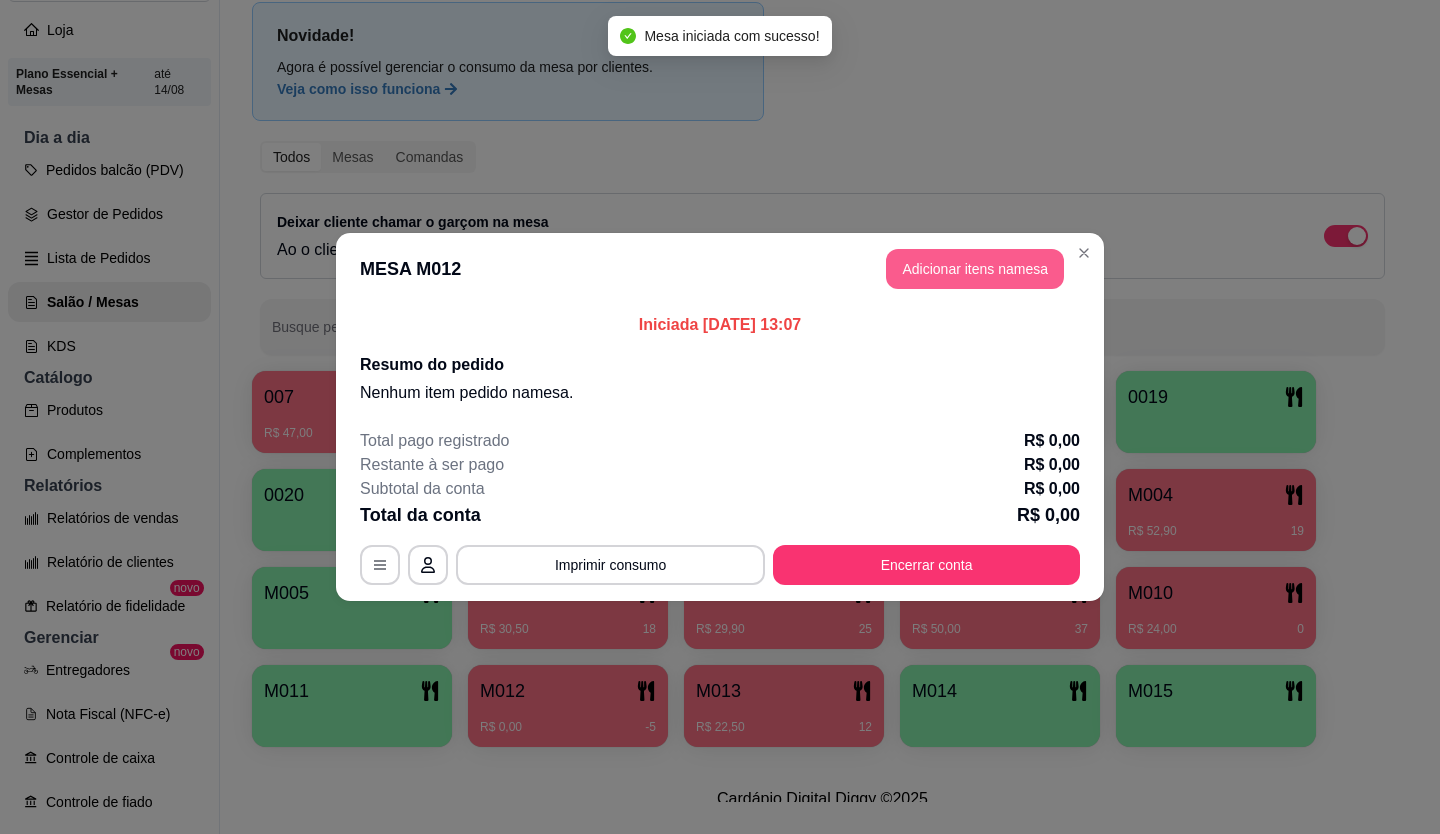 click on "Adicionar itens na  mesa" at bounding box center [975, 269] 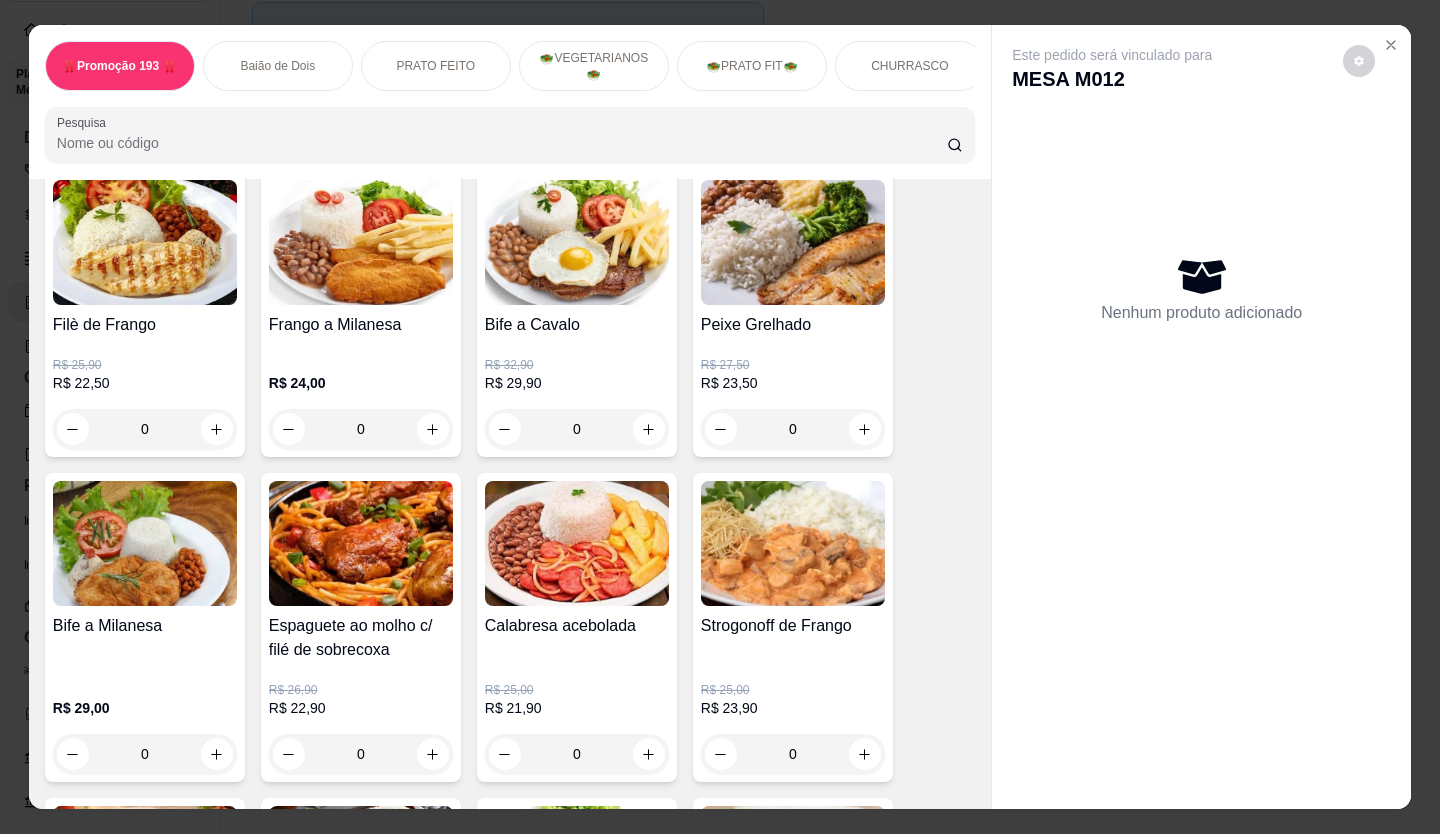 scroll, scrollTop: 1100, scrollLeft: 0, axis: vertical 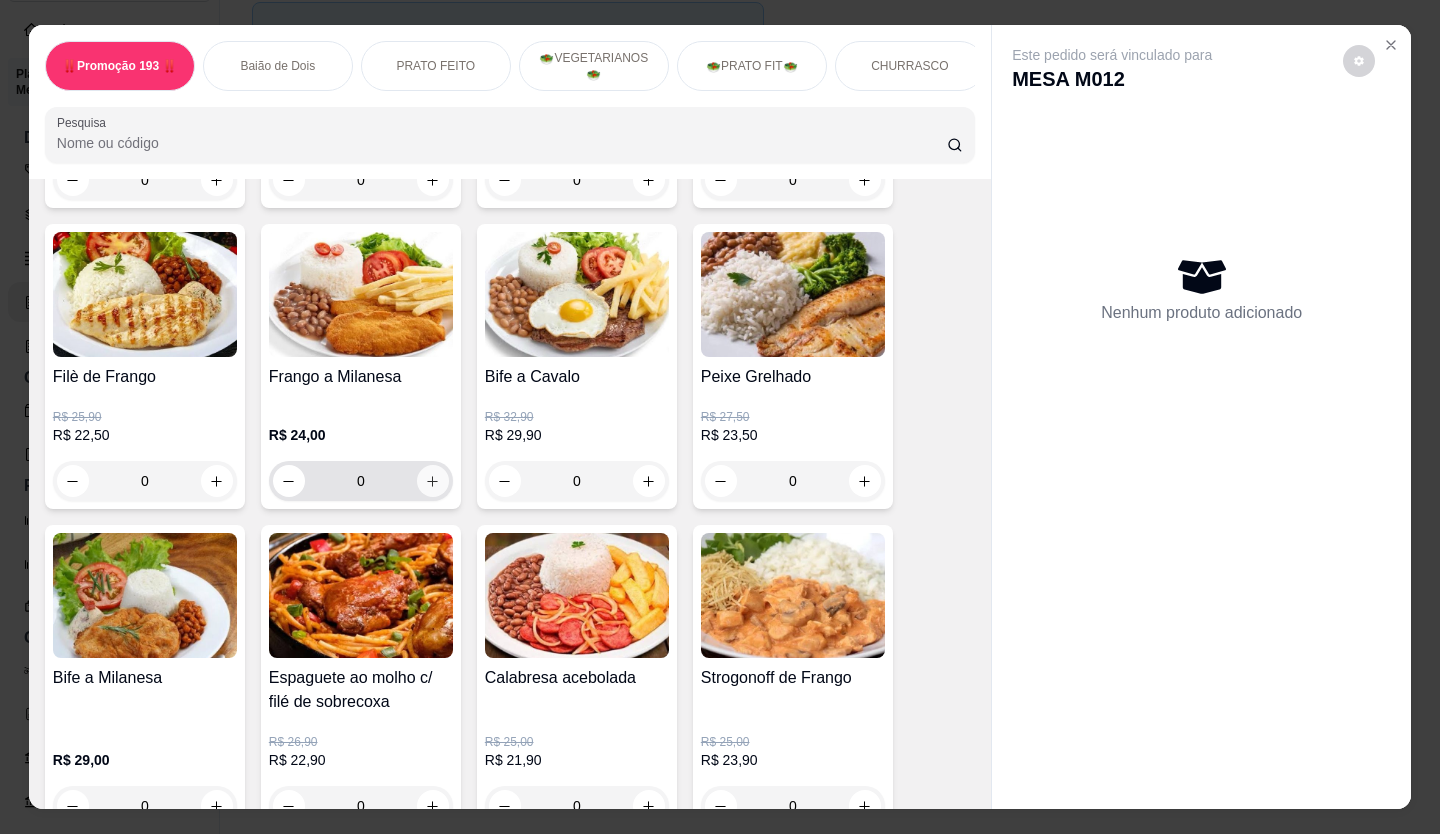 click 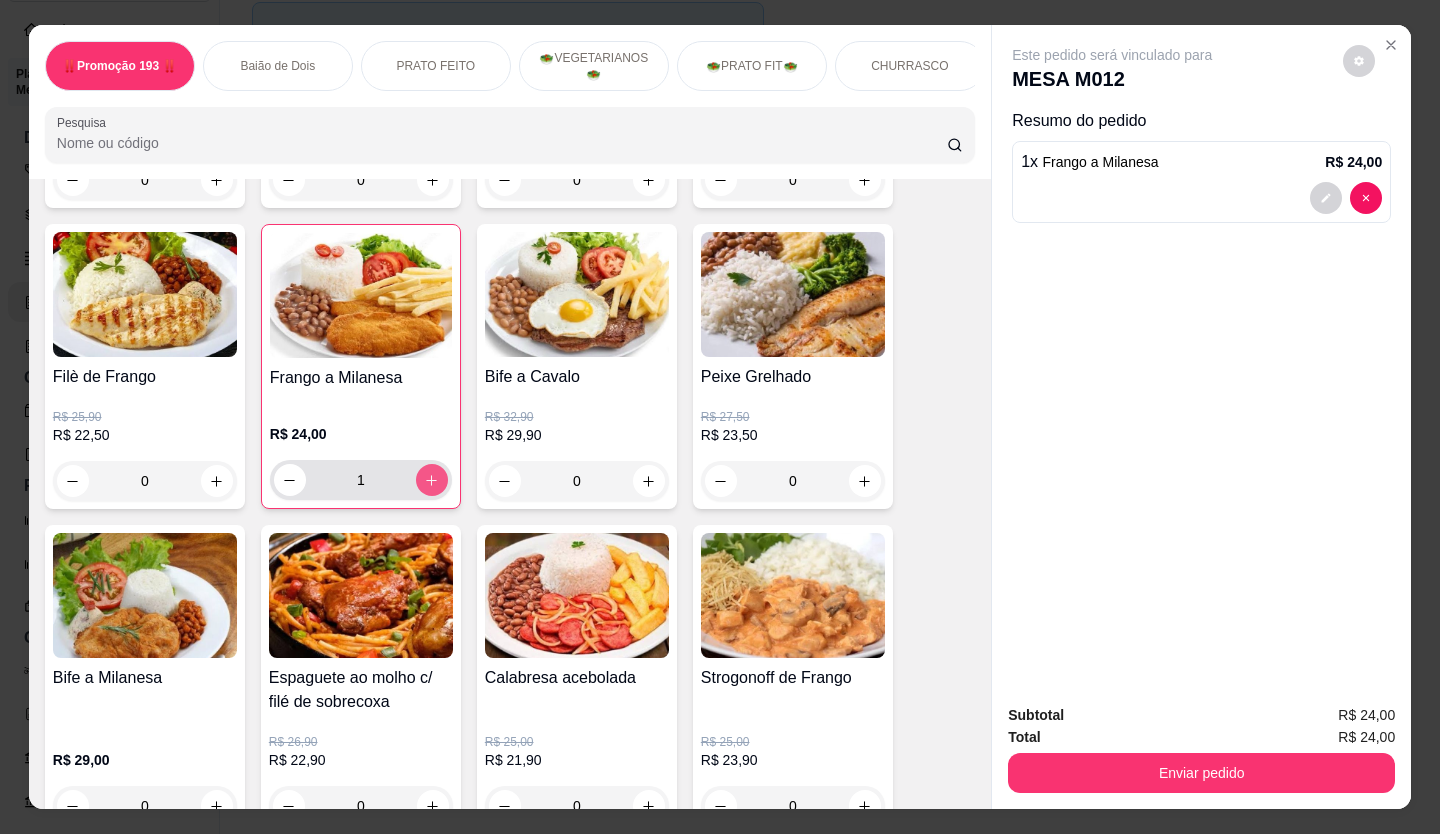 type on "1" 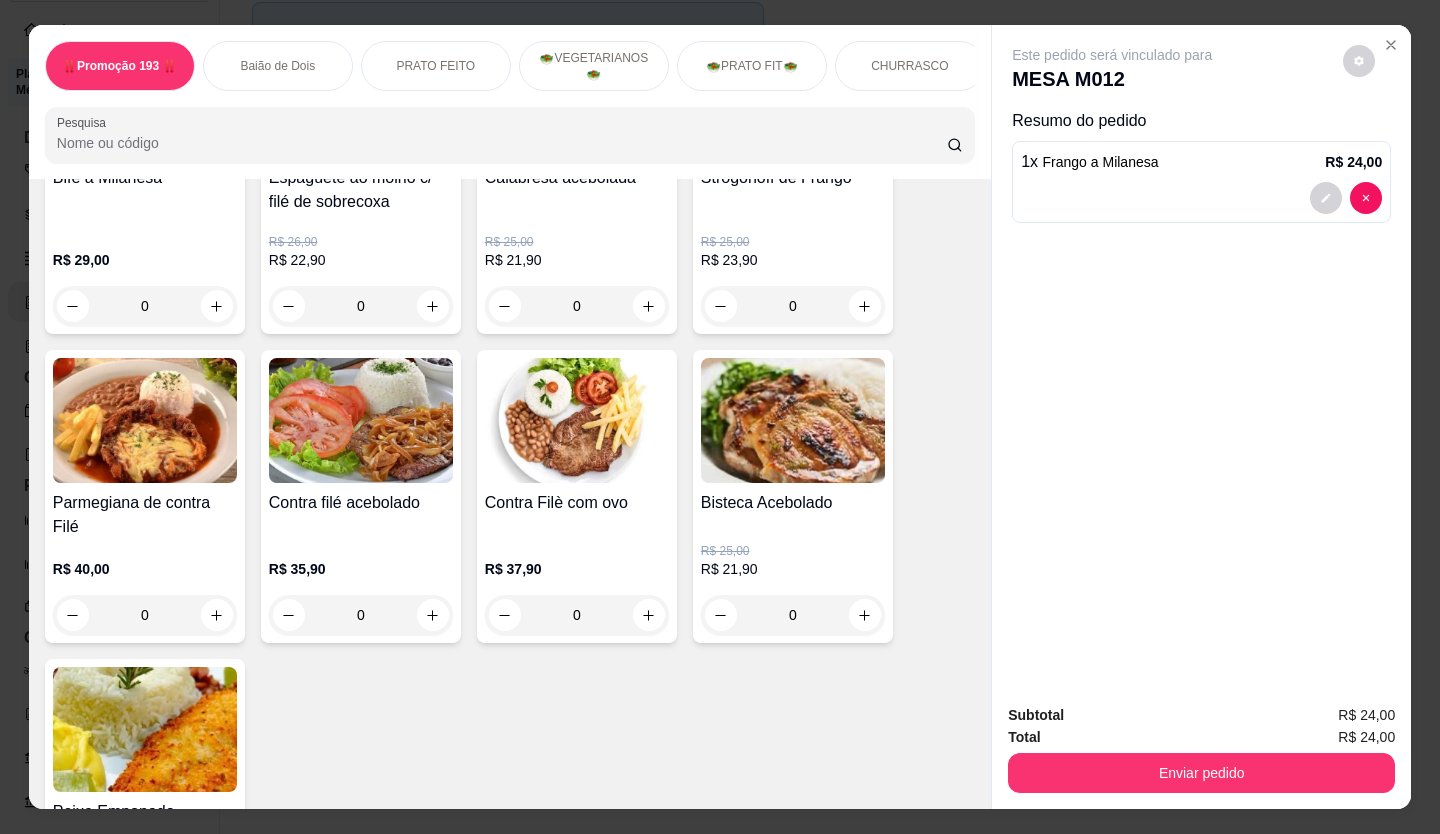 scroll, scrollTop: 2000, scrollLeft: 0, axis: vertical 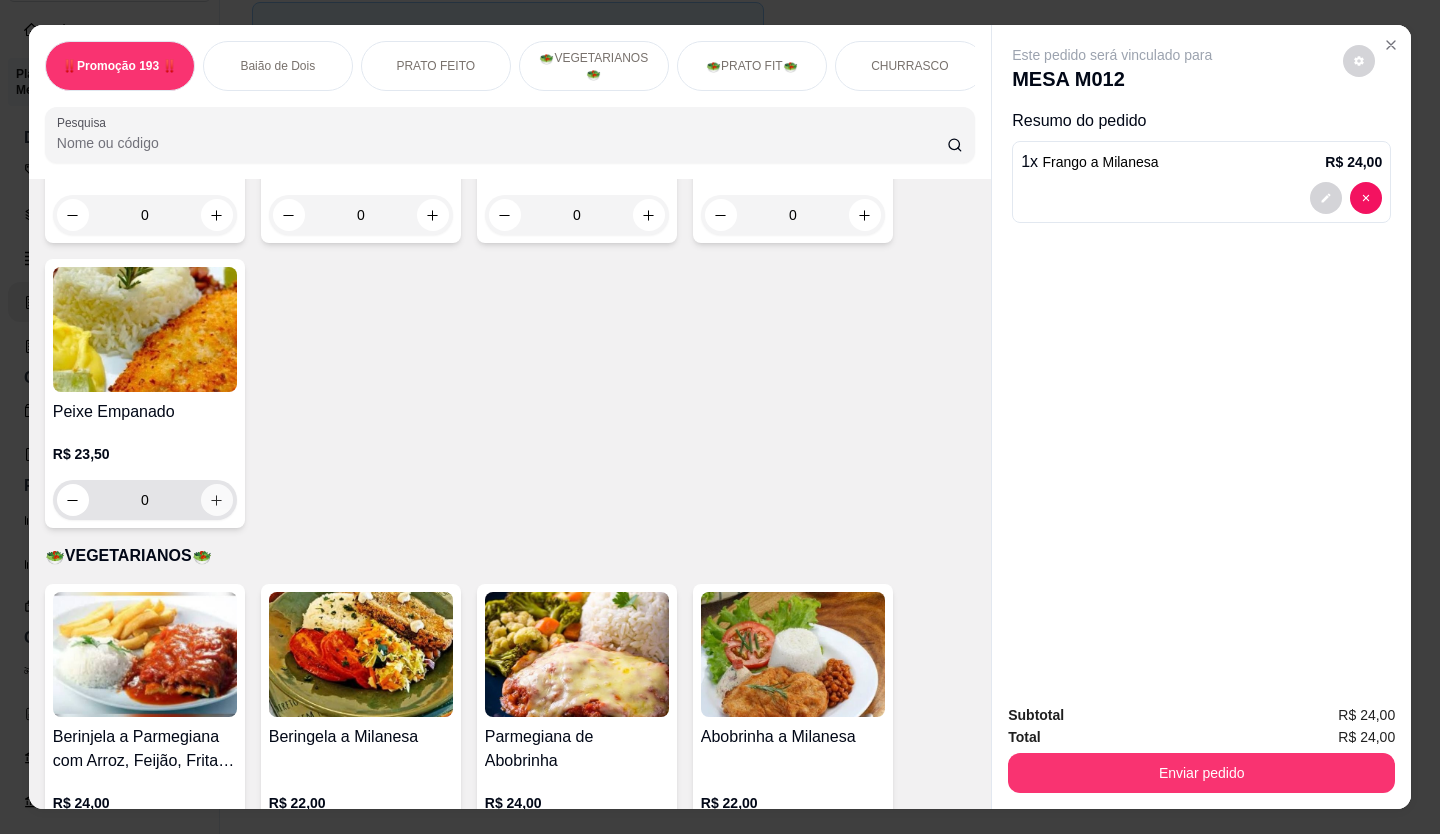 click at bounding box center (217, 500) 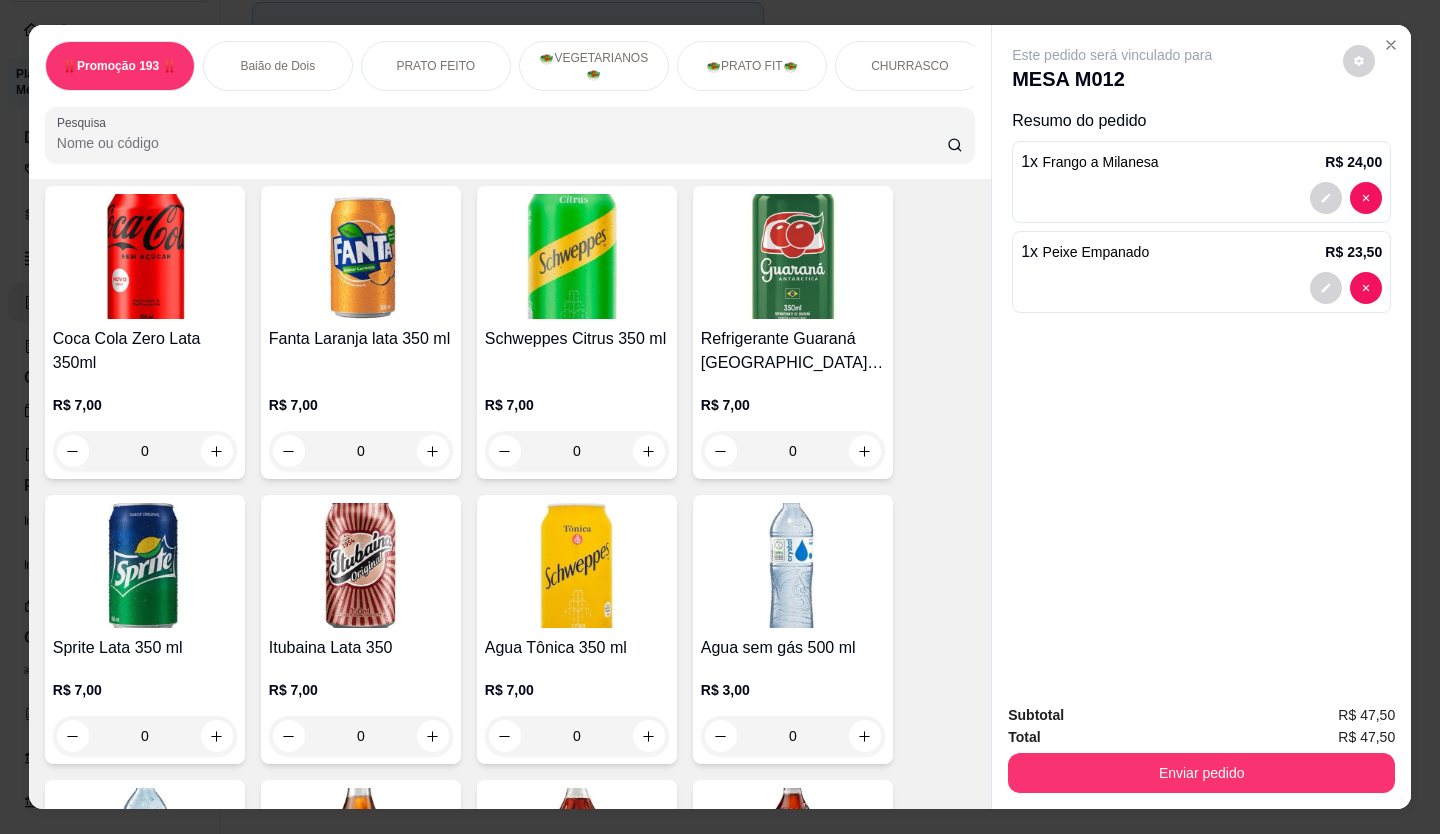 scroll, scrollTop: 5300, scrollLeft: 0, axis: vertical 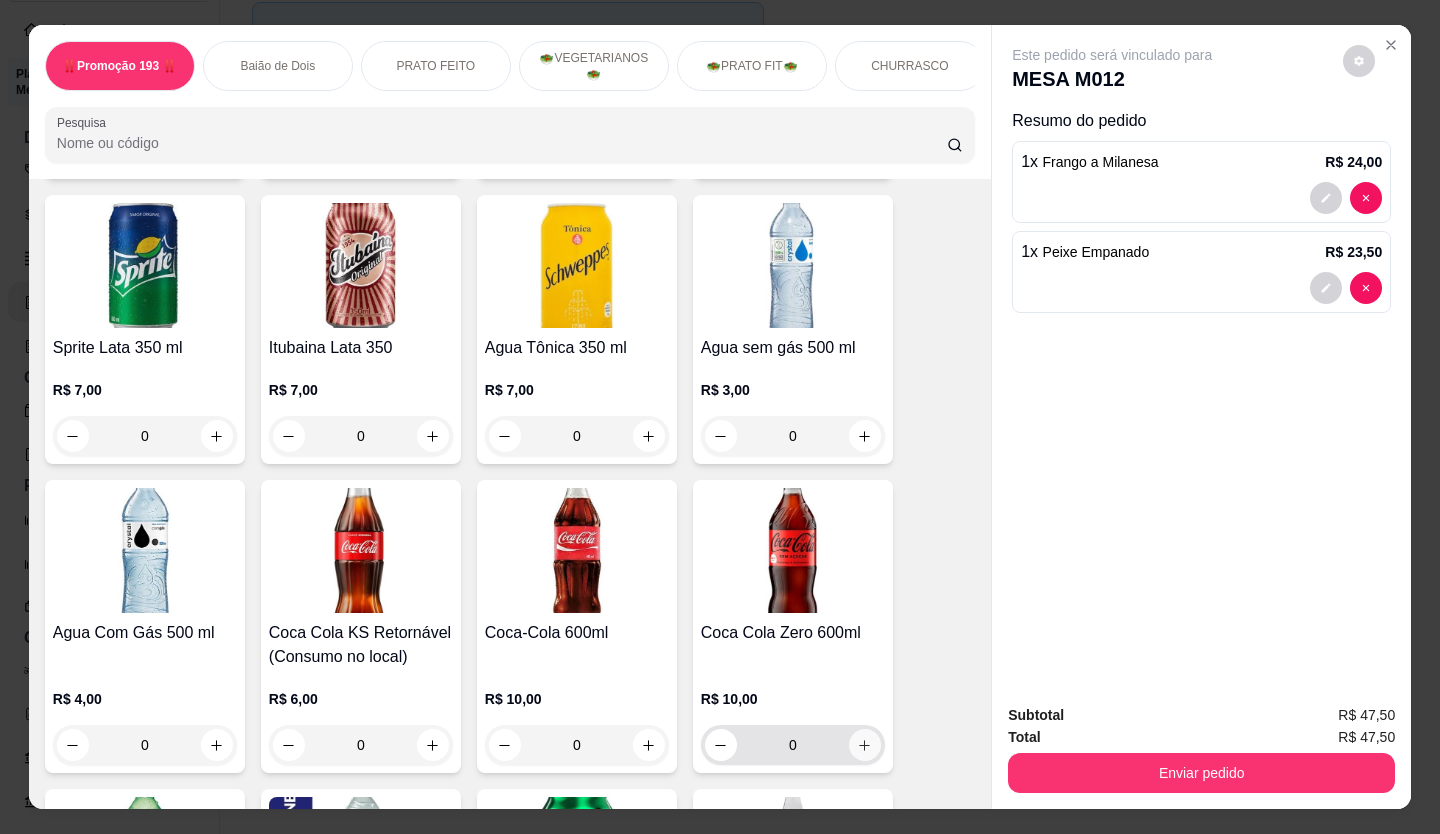 click 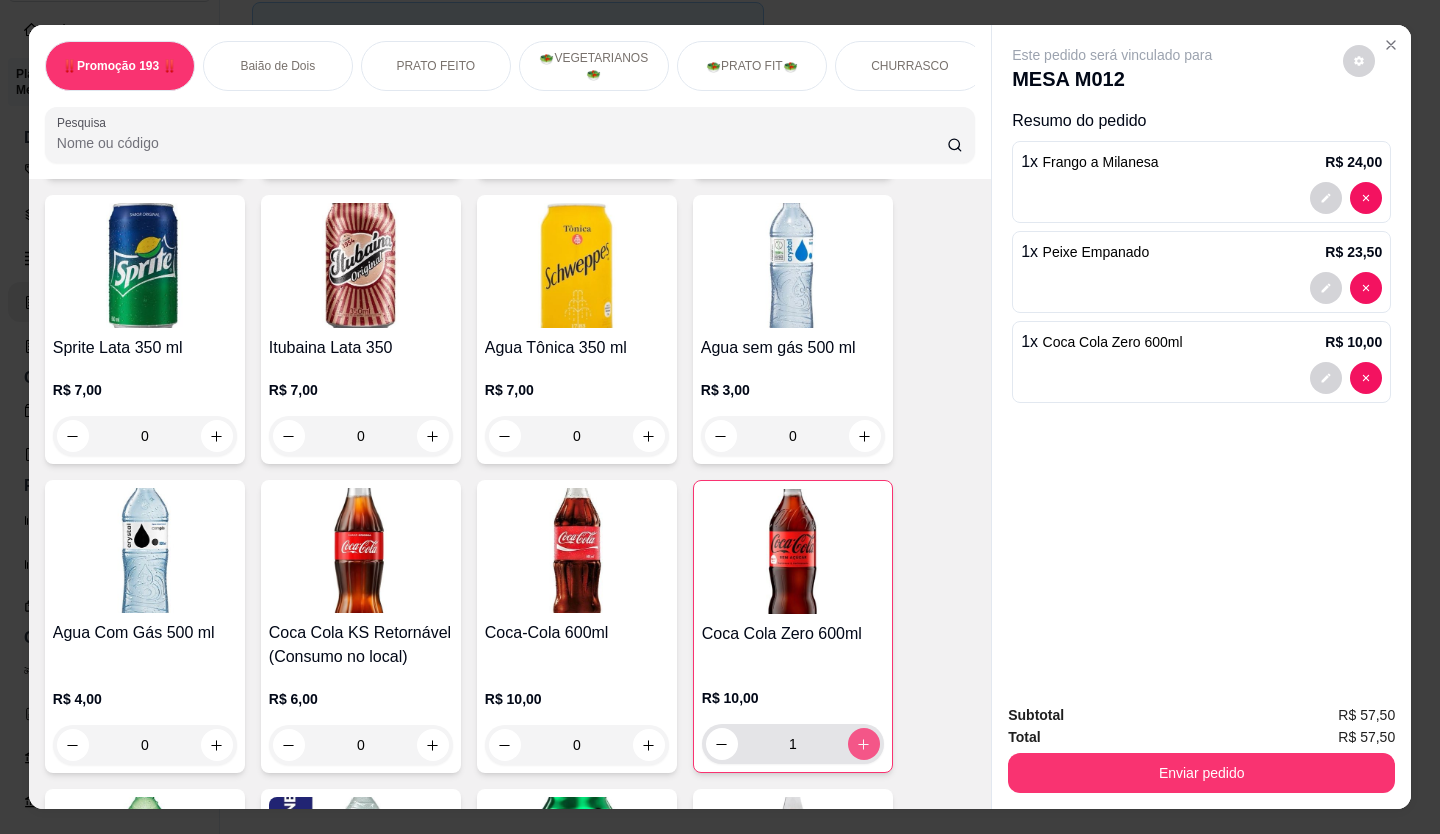 type on "1" 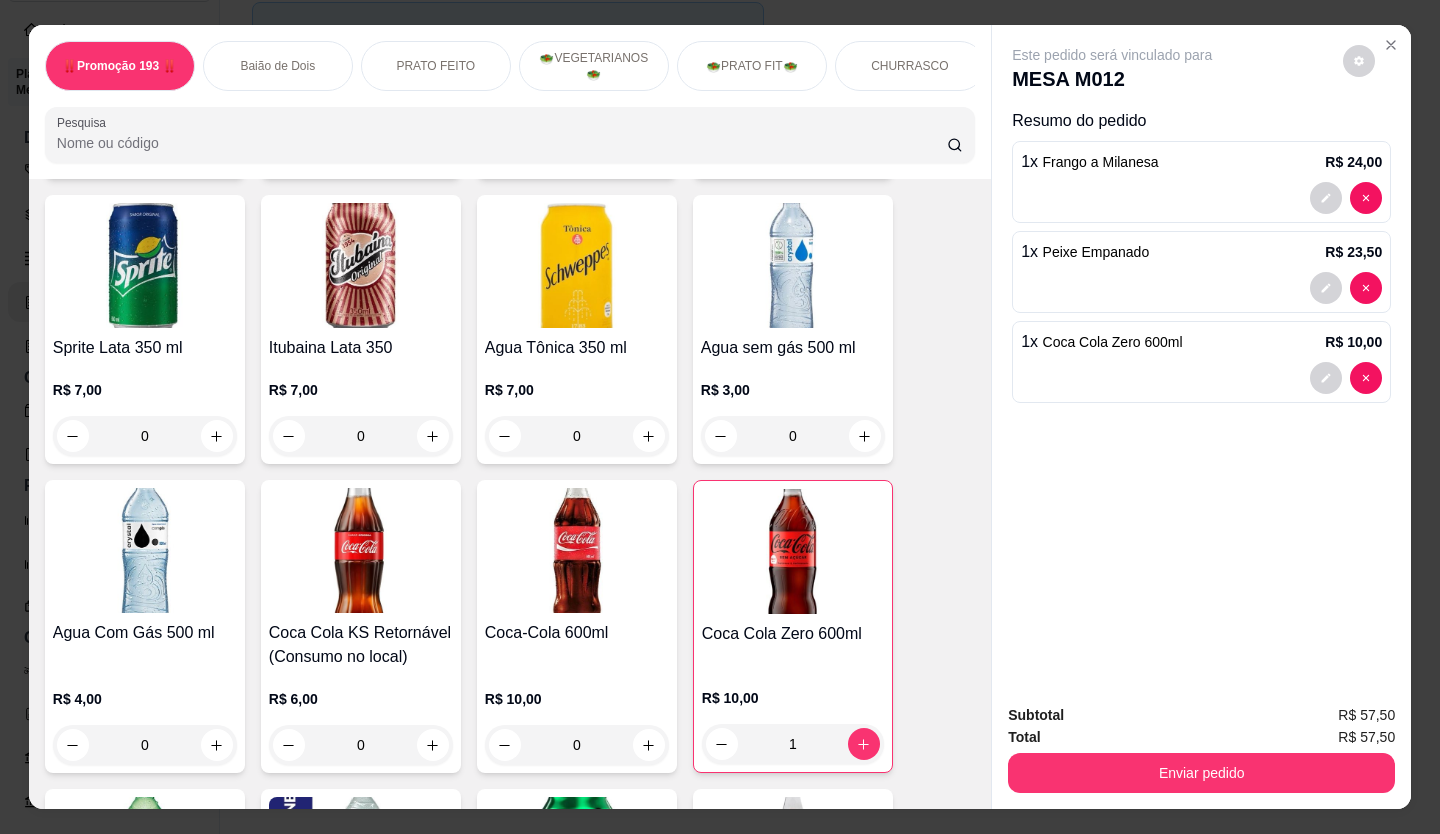 scroll, scrollTop: 5700, scrollLeft: 0, axis: vertical 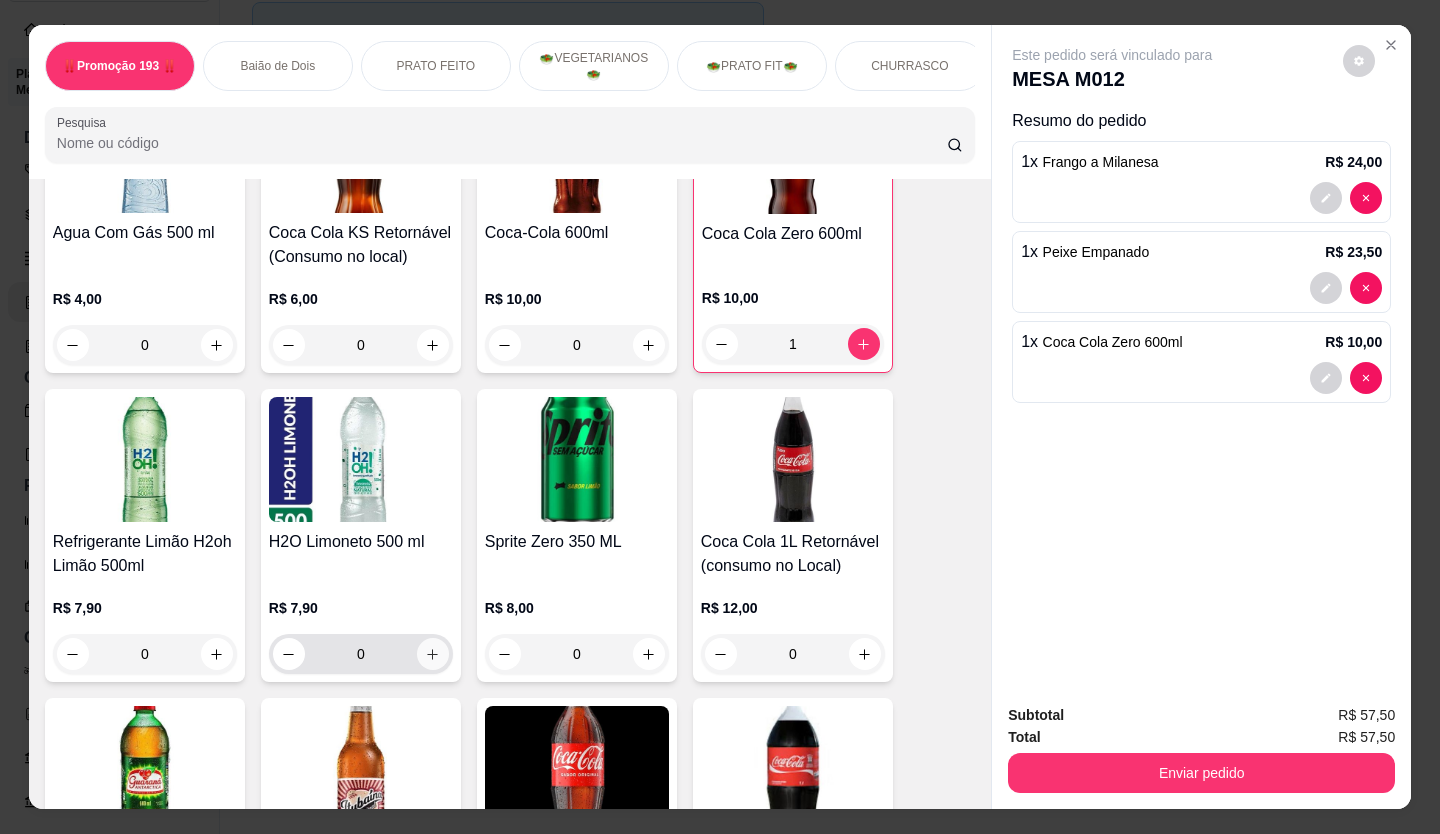 click 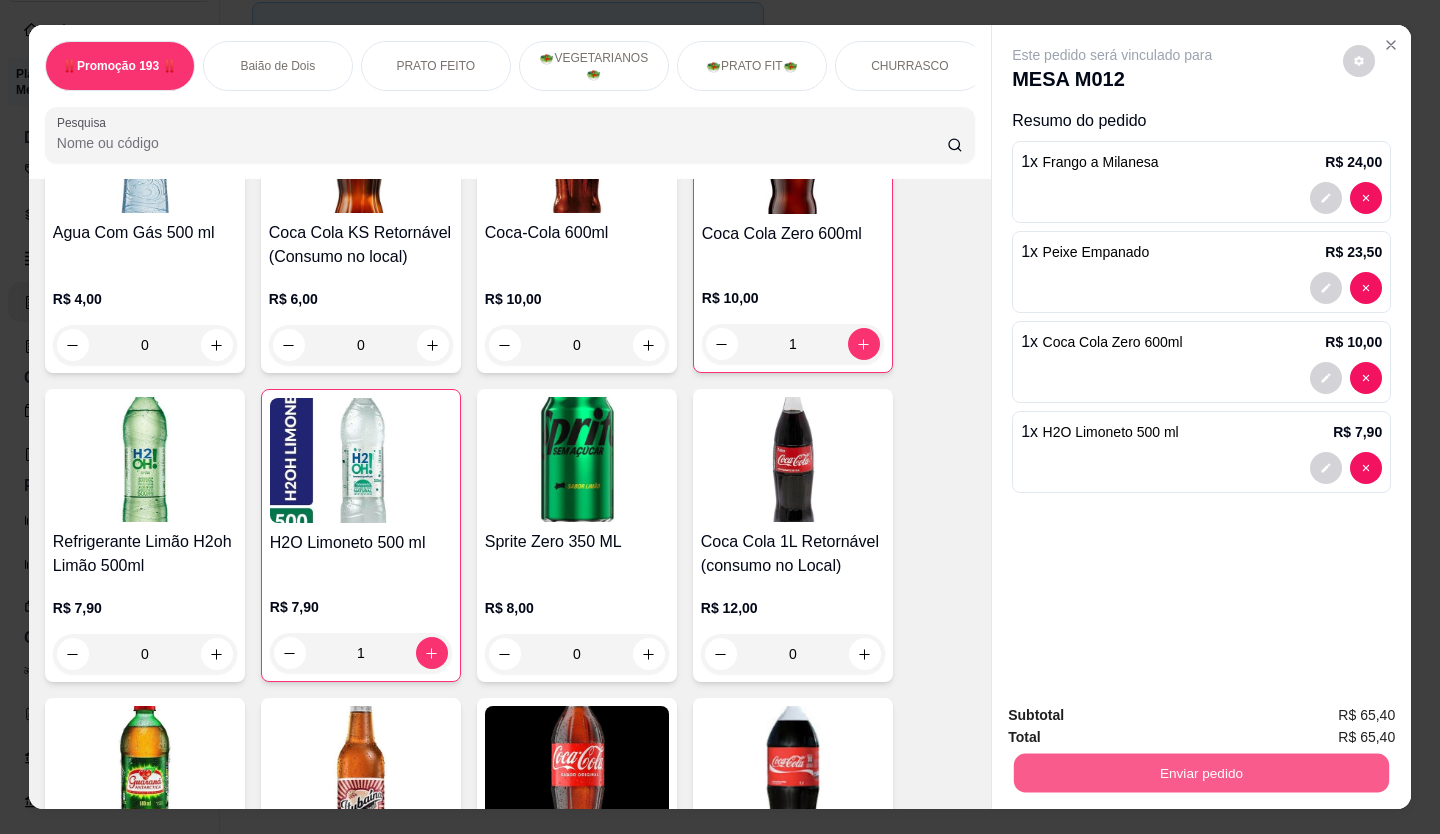 click on "Enviar pedido" at bounding box center (1201, 773) 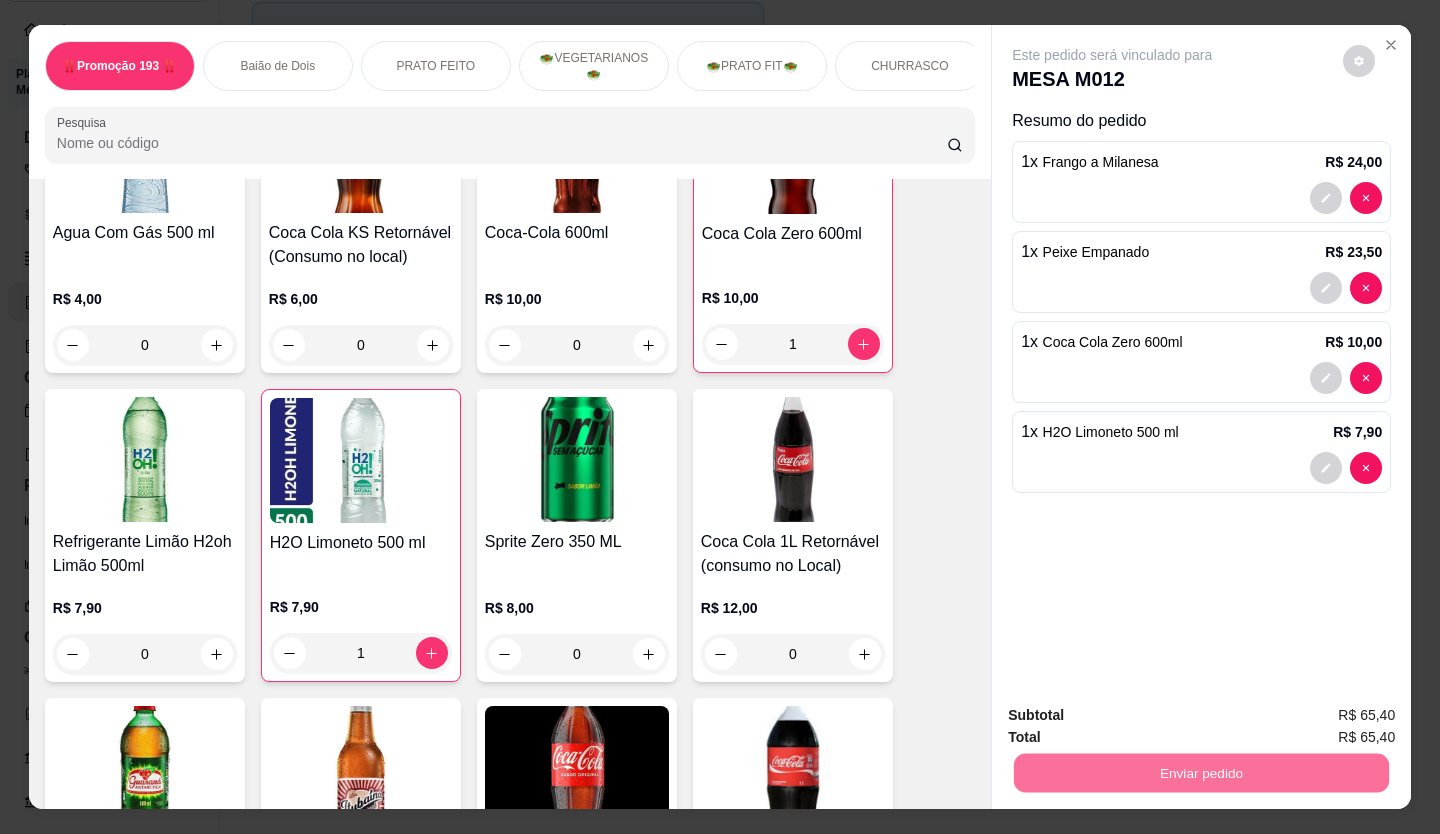 click on "Não registrar e enviar pedido" at bounding box center [1135, 716] 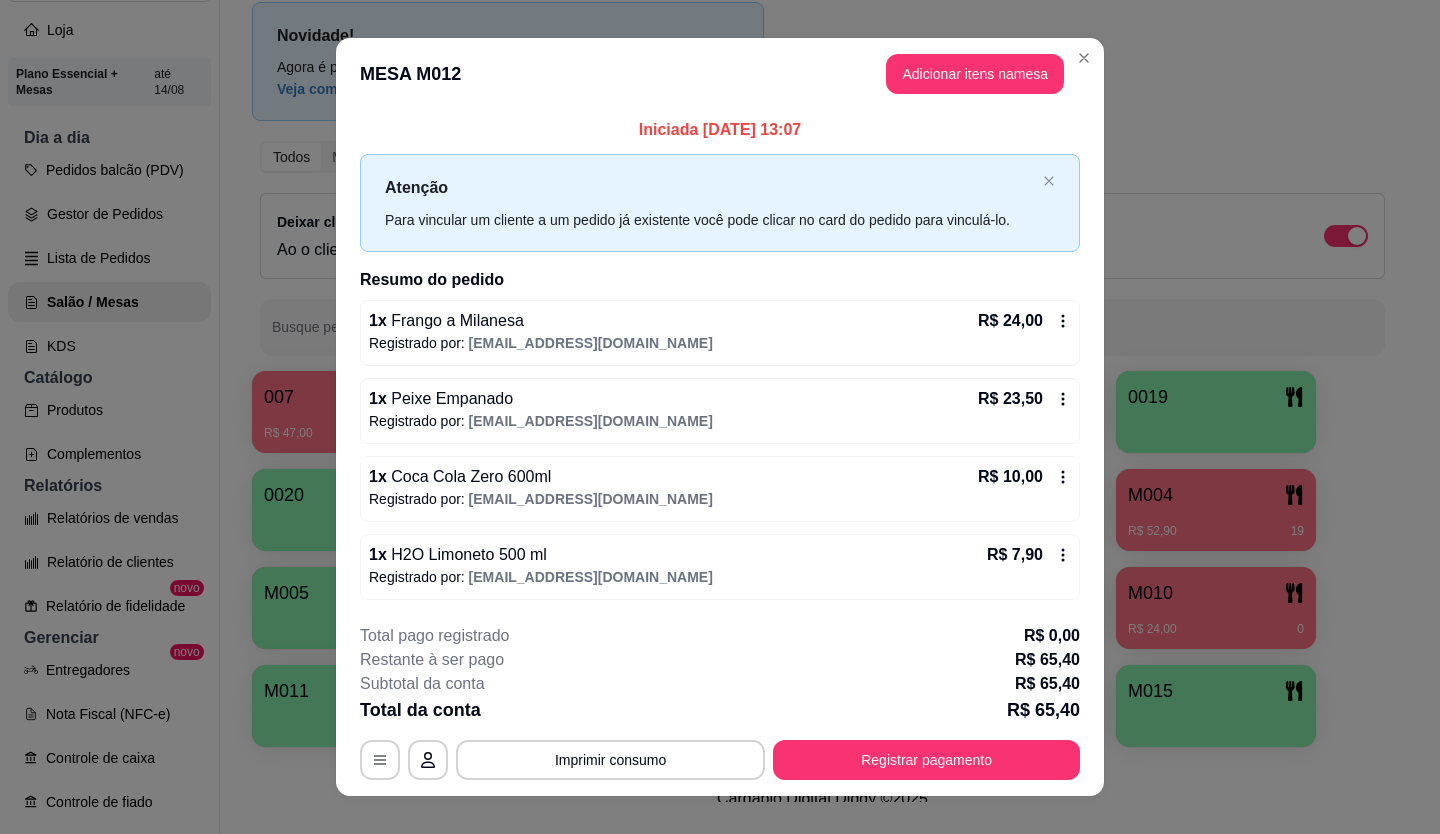 type 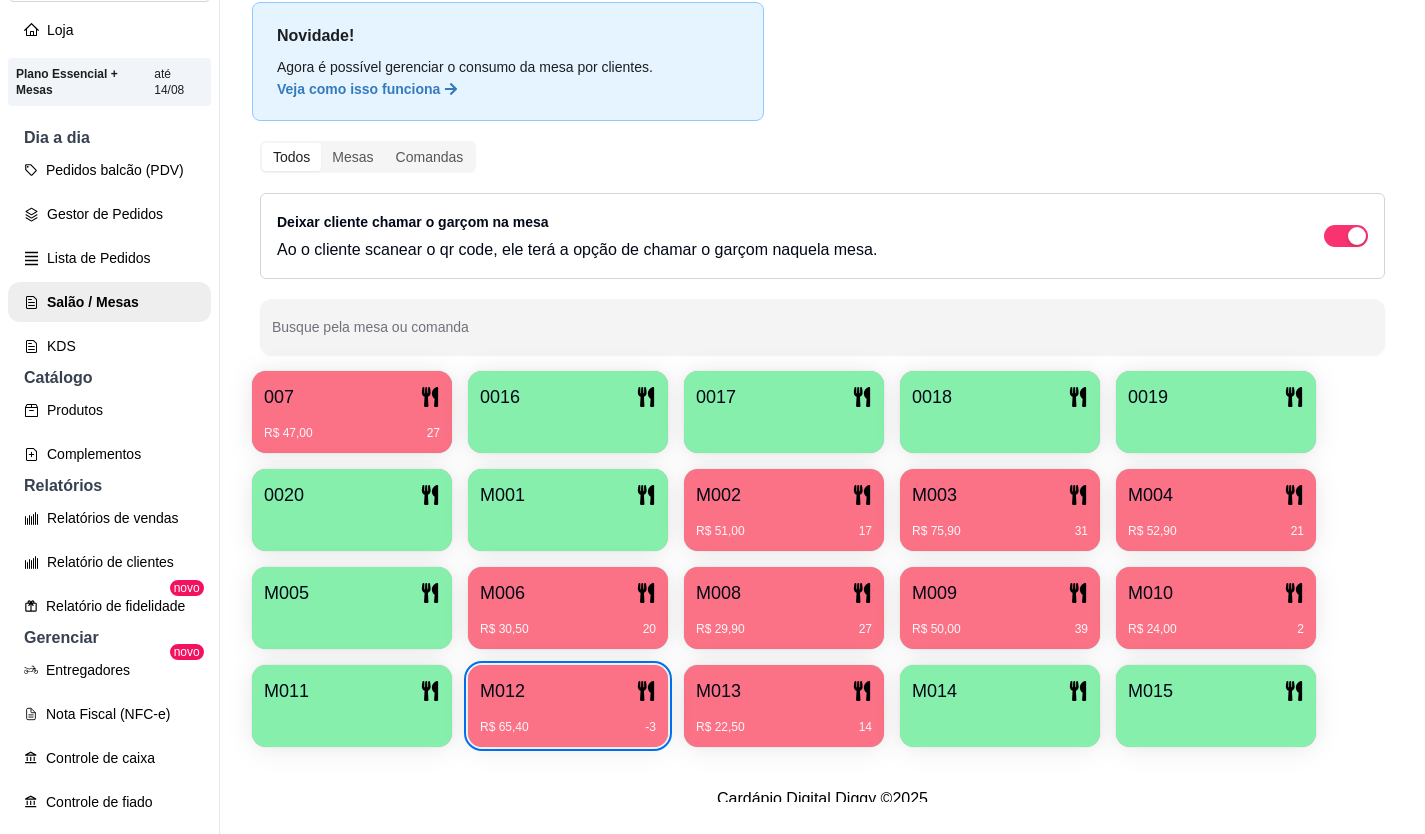 click on "R$ 22,50 14" at bounding box center (784, 720) 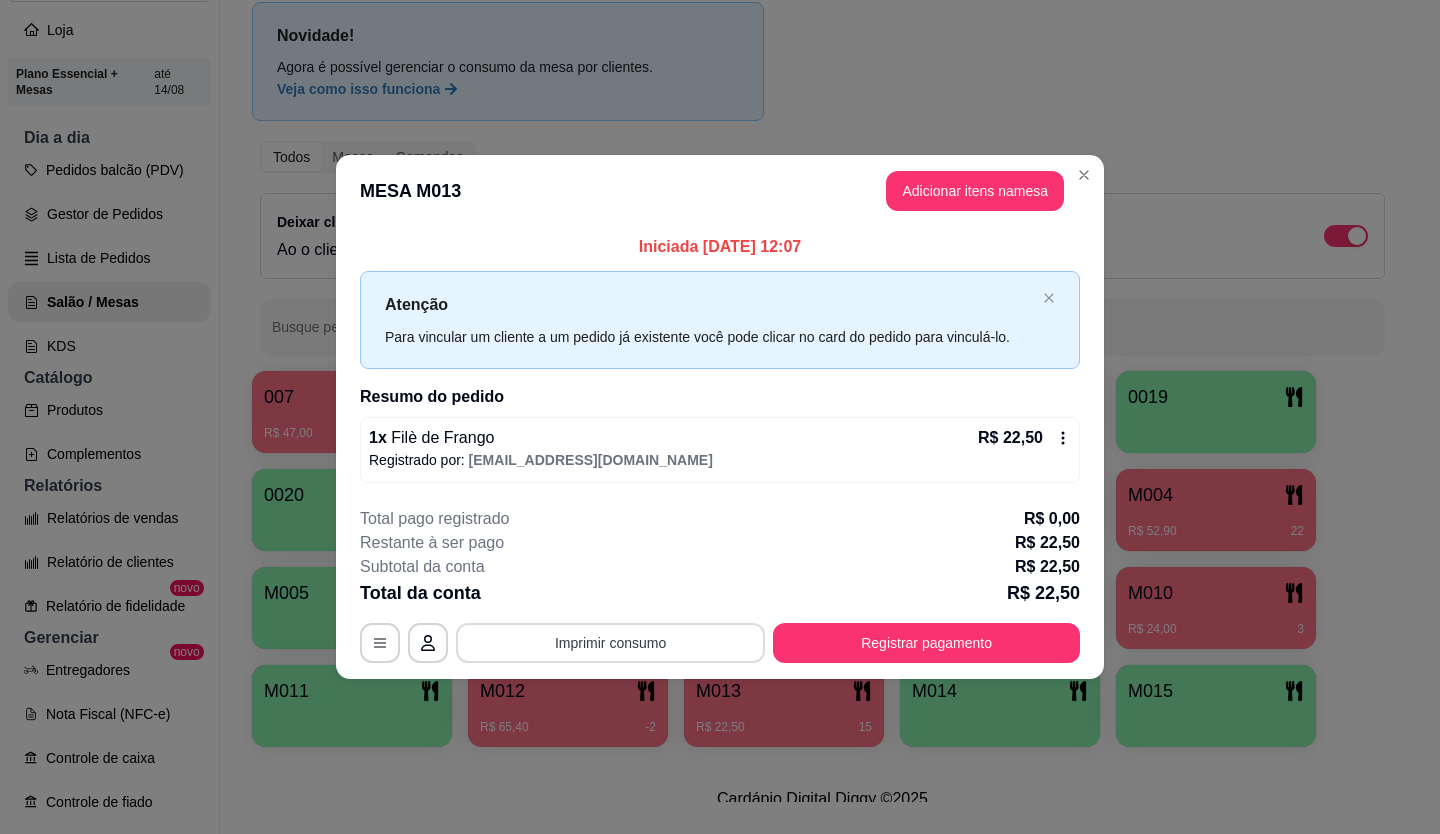 click on "Imprimir consumo" at bounding box center [610, 643] 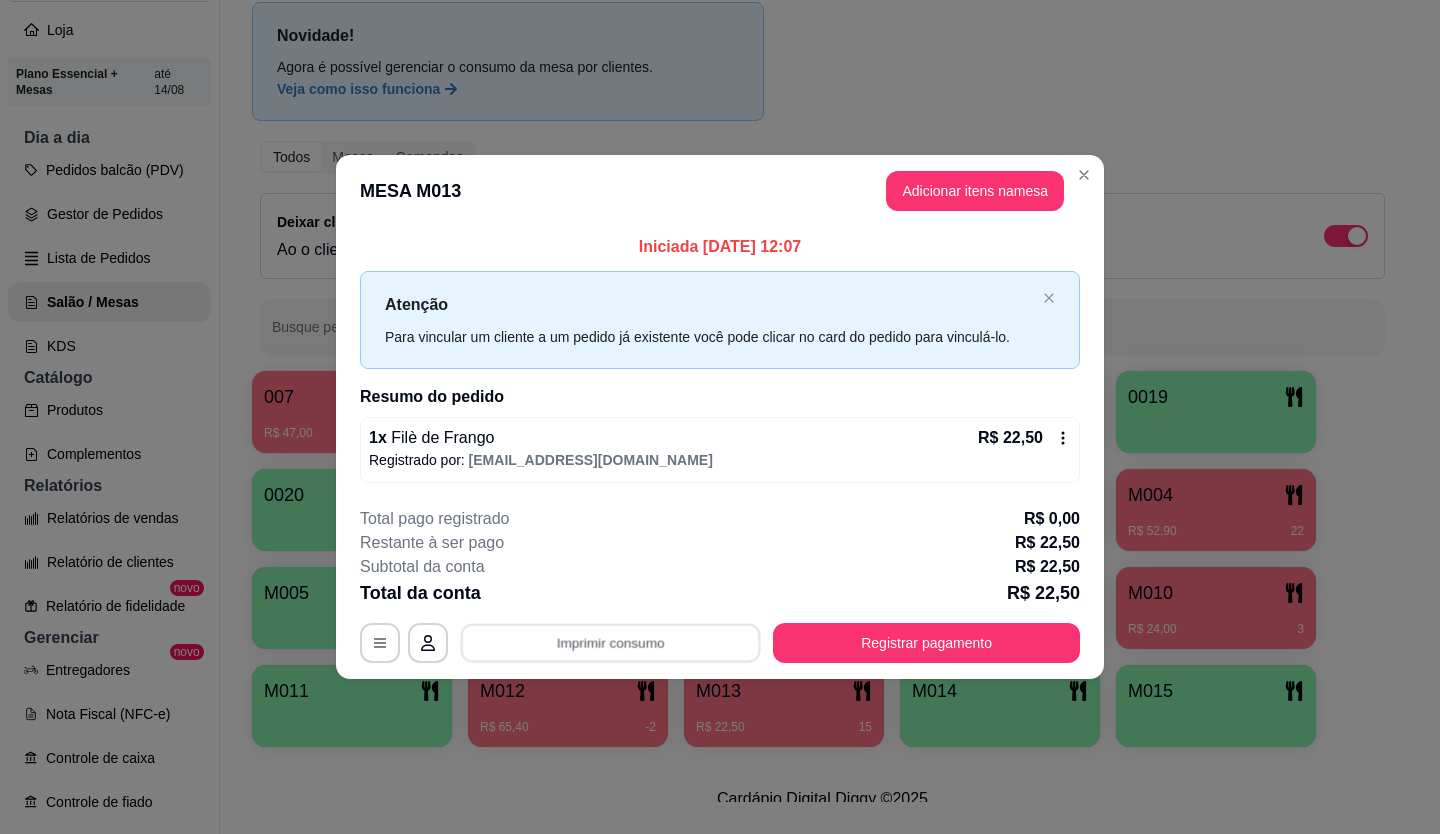 click on "CAIXA" at bounding box center (617, 600) 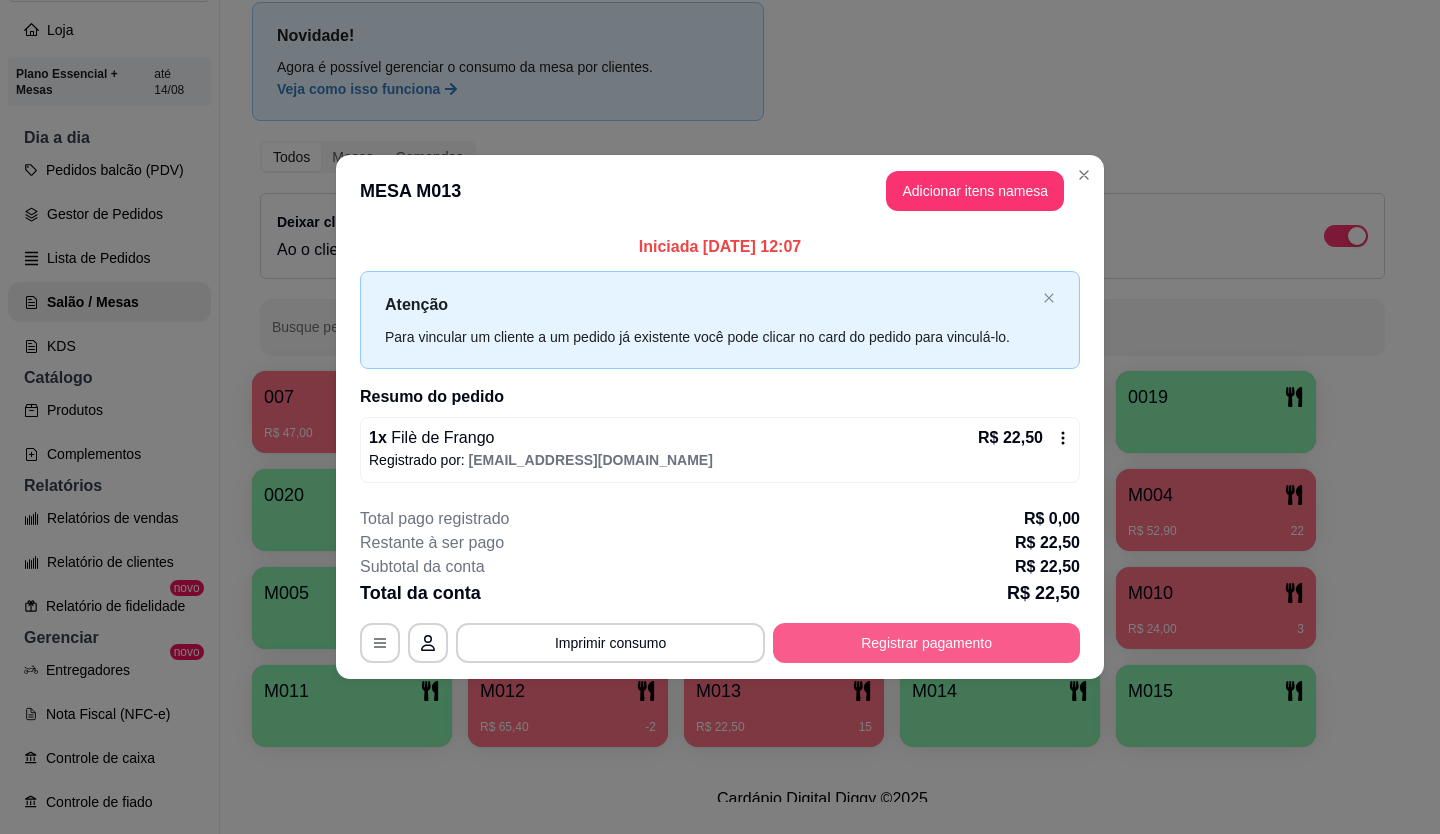 click on "Registrar pagamento" at bounding box center (926, 643) 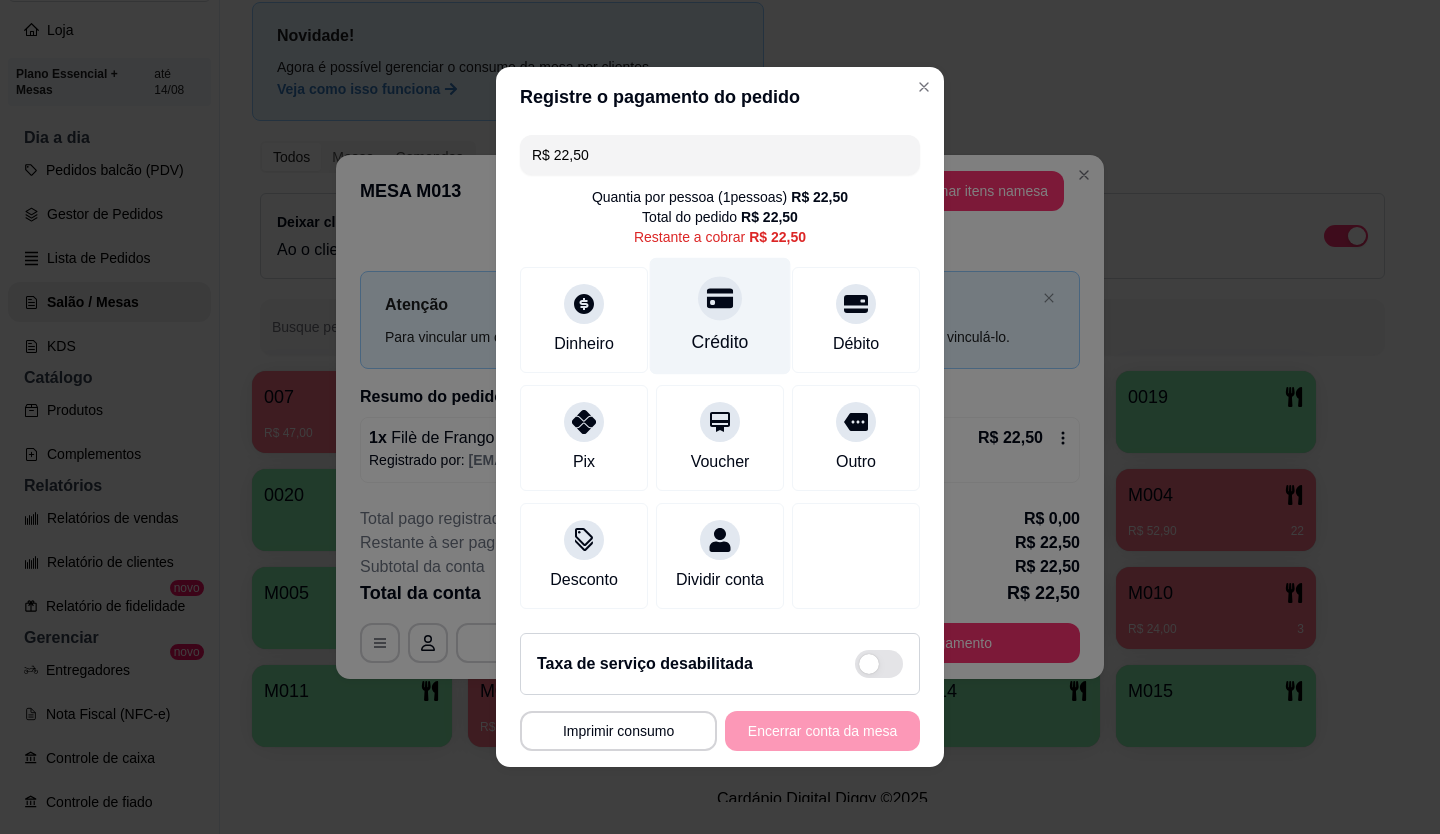 click 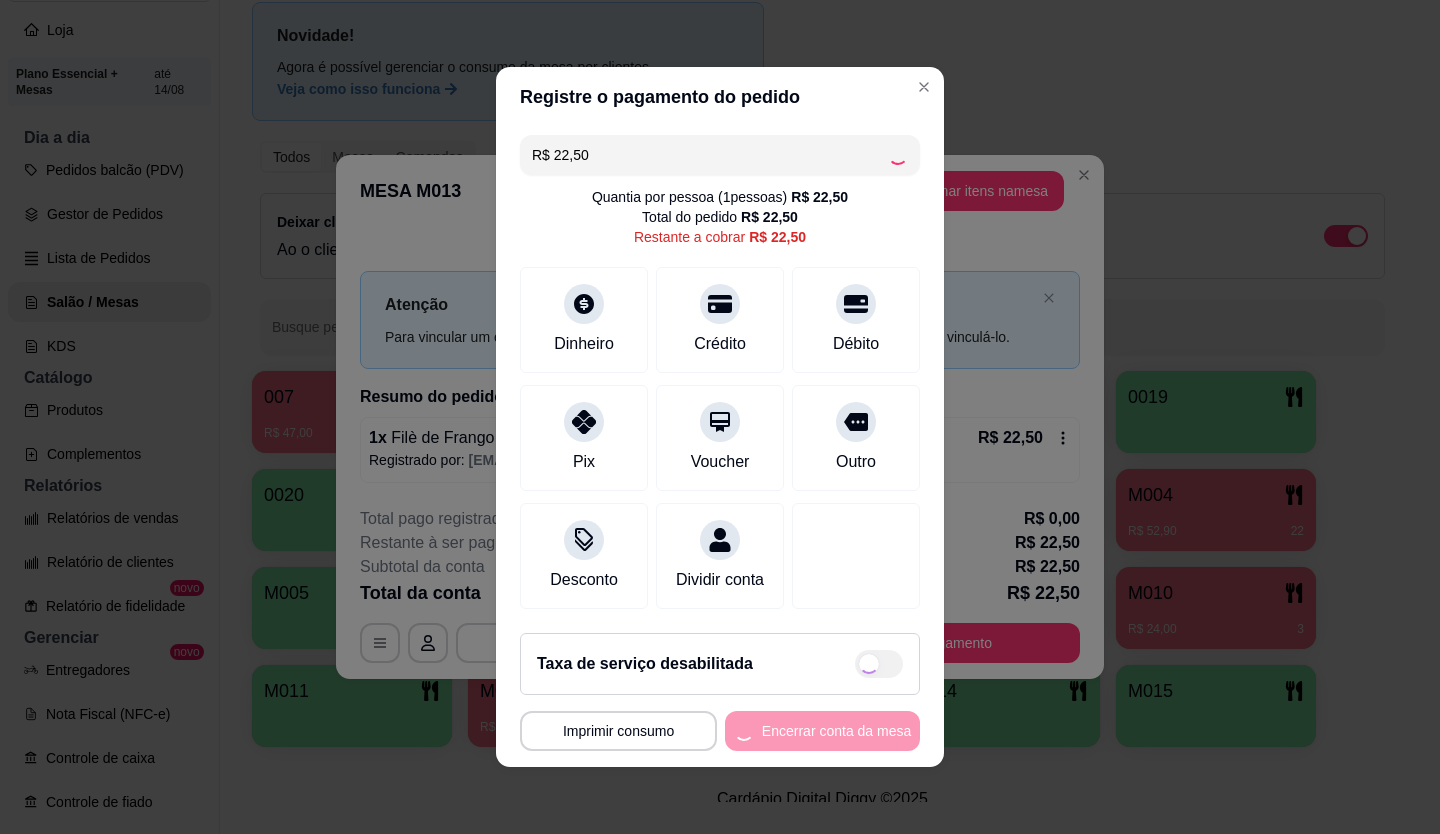 type on "R$ 0,00" 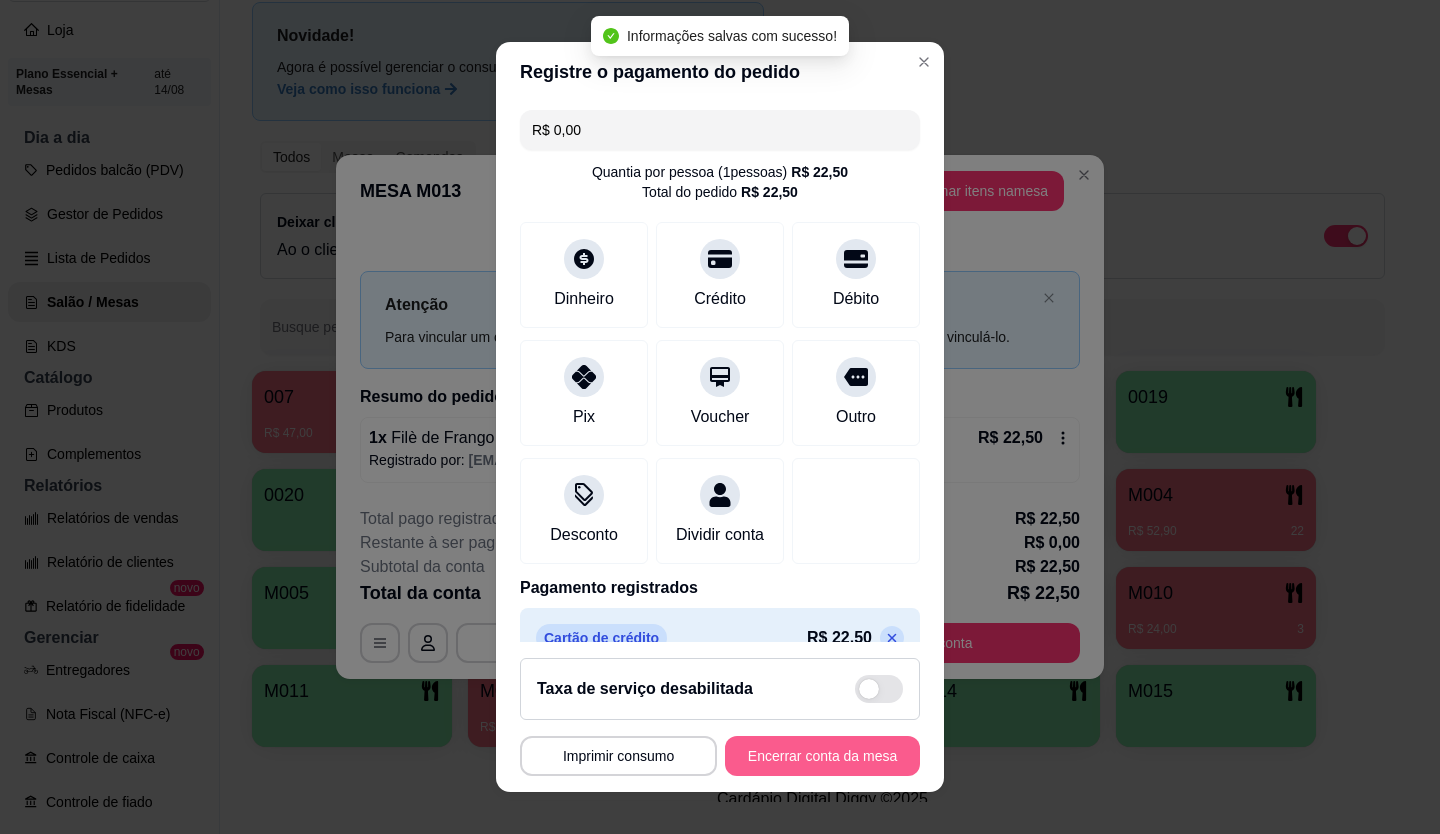 click on "Encerrar conta da mesa" at bounding box center (822, 756) 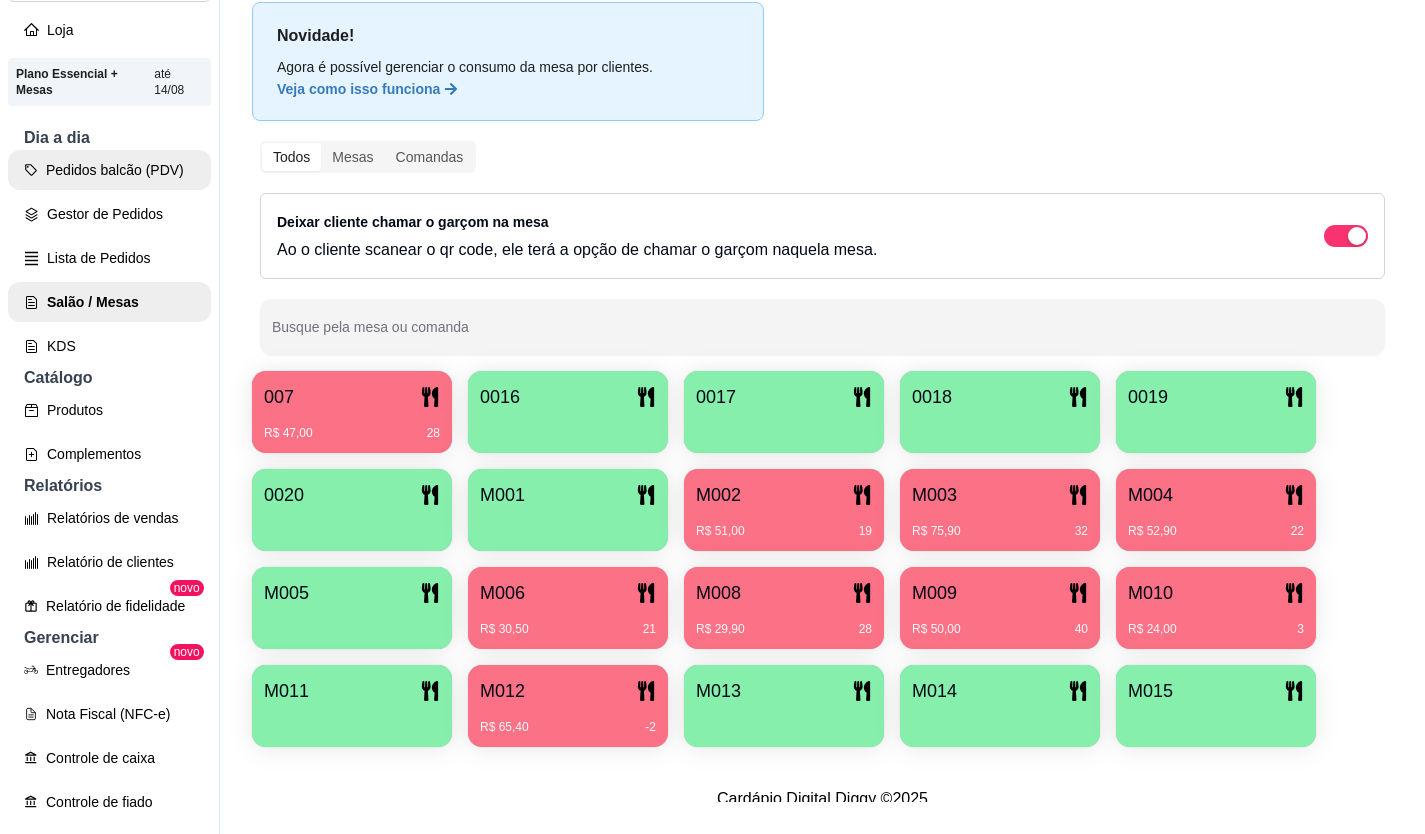 click on "Pedidos balcão (PDV)" at bounding box center (109, 170) 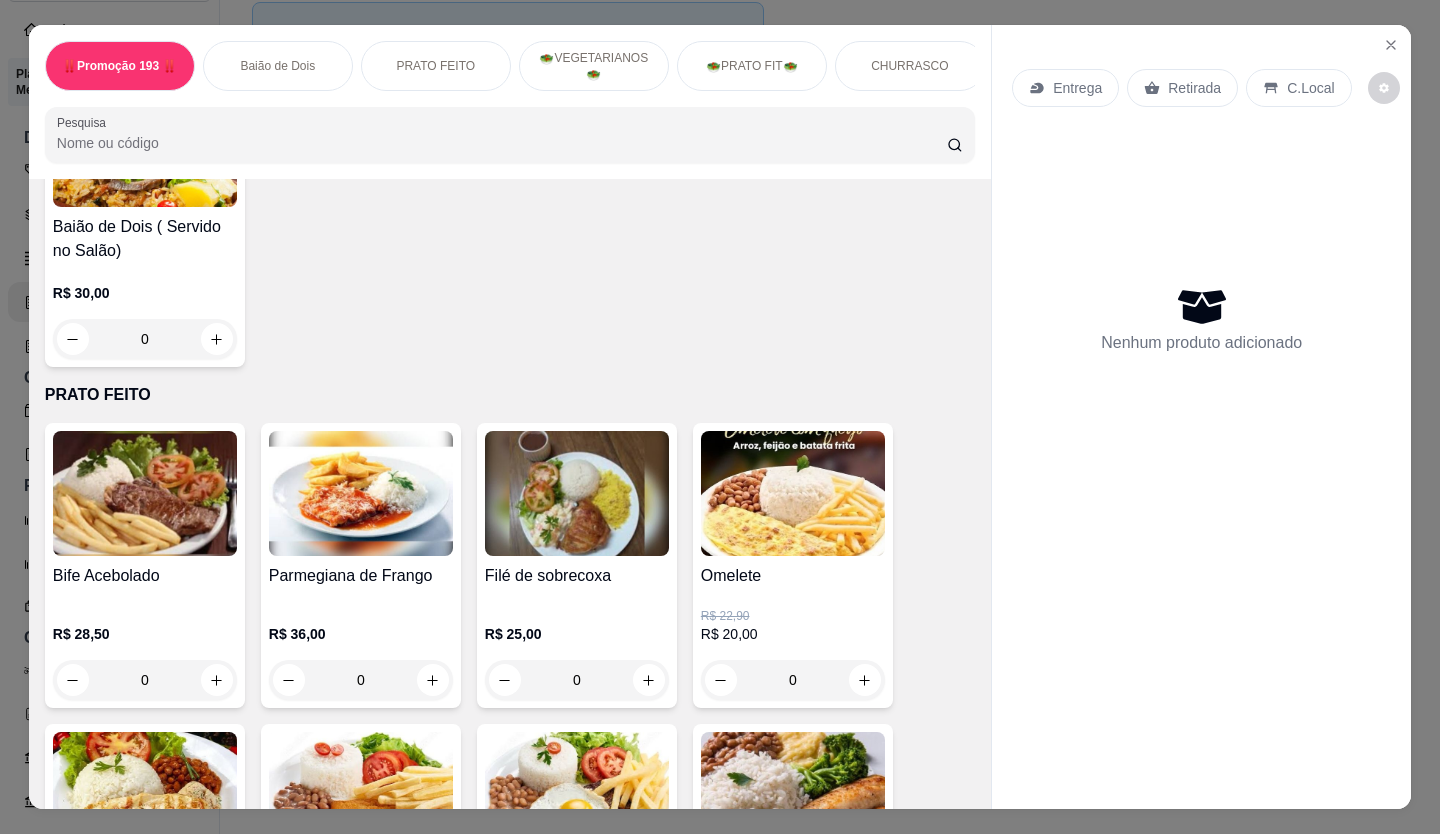 scroll, scrollTop: 1100, scrollLeft: 0, axis: vertical 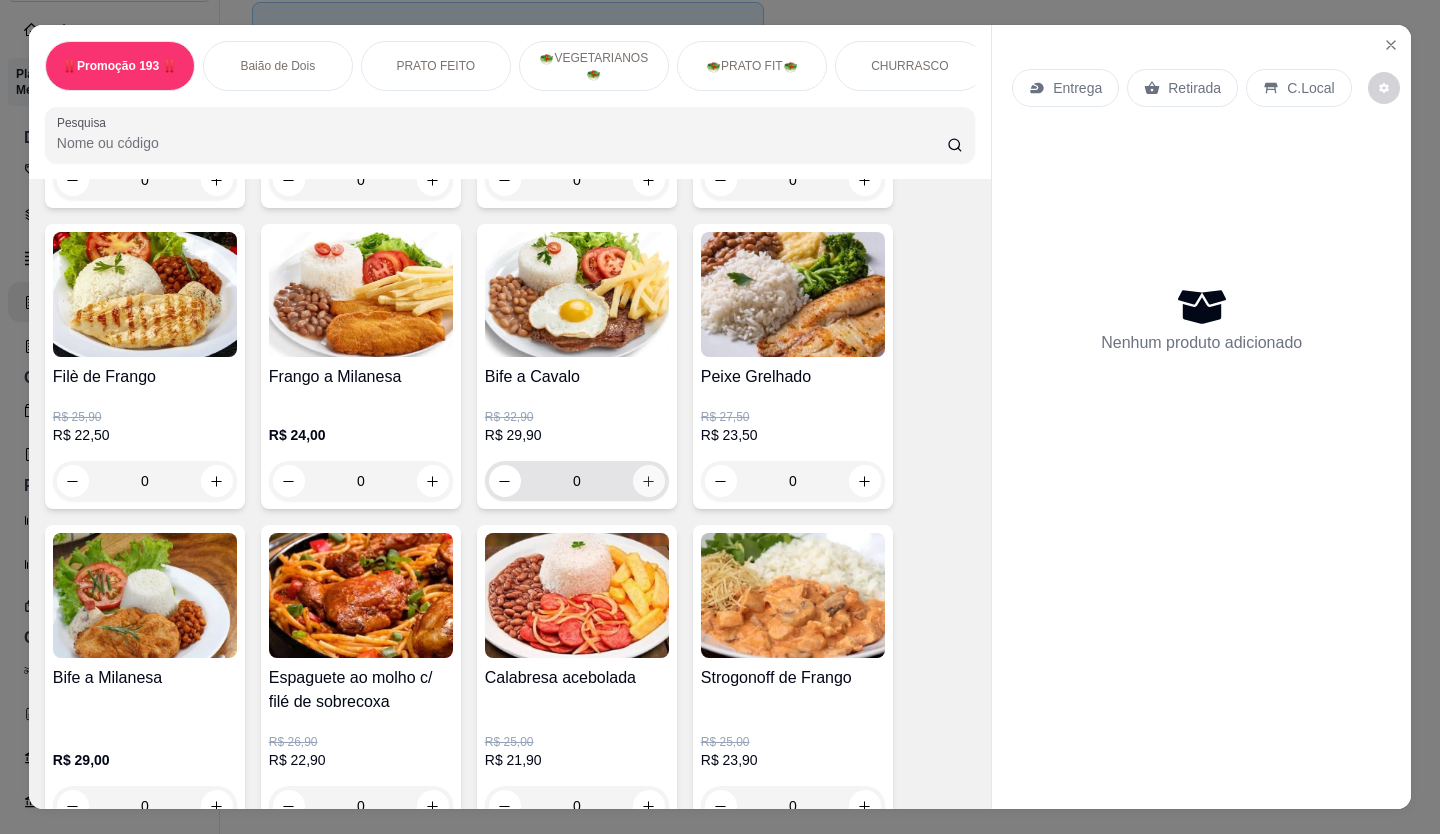 click 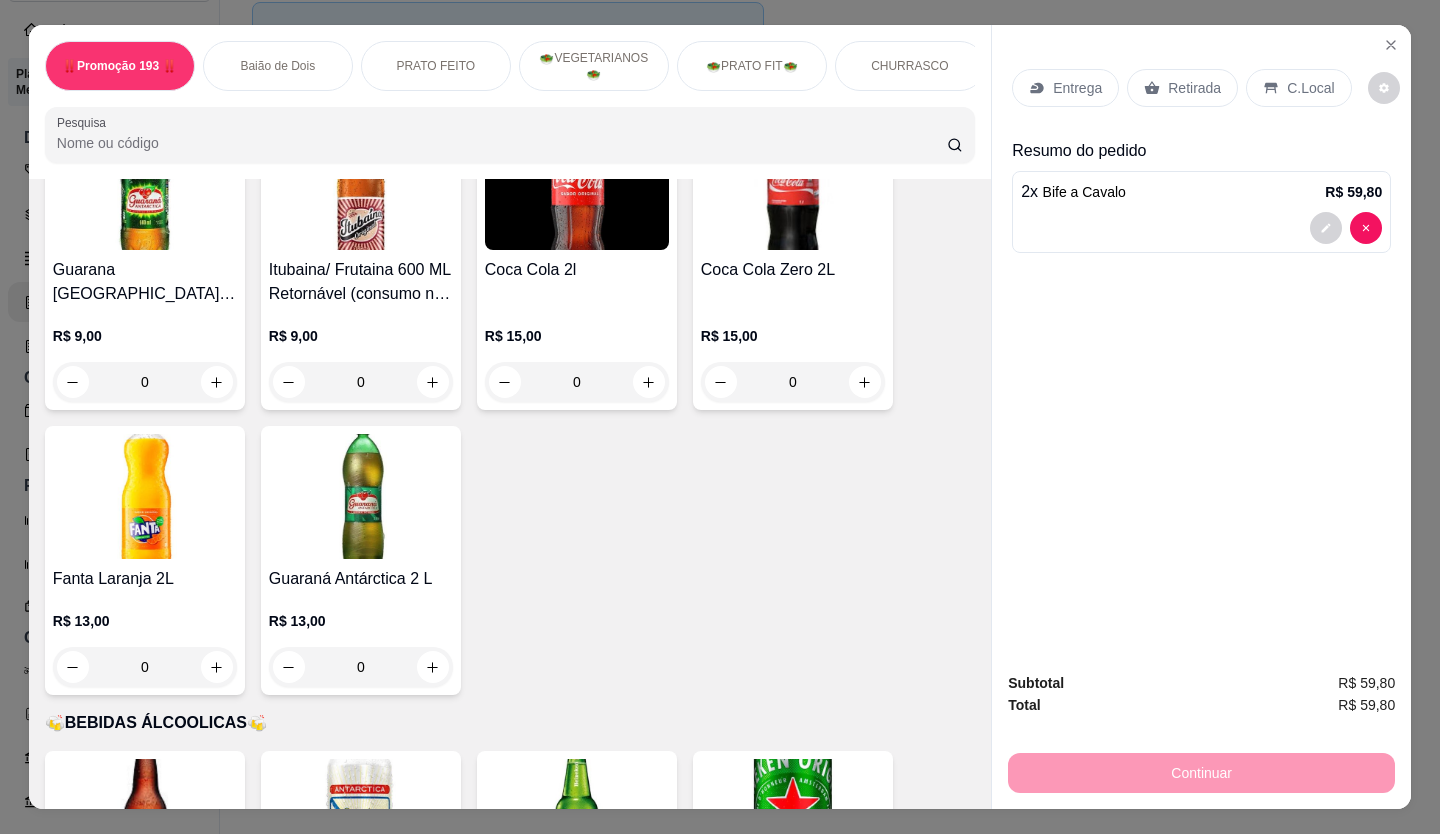 scroll, scrollTop: 6300, scrollLeft: 0, axis: vertical 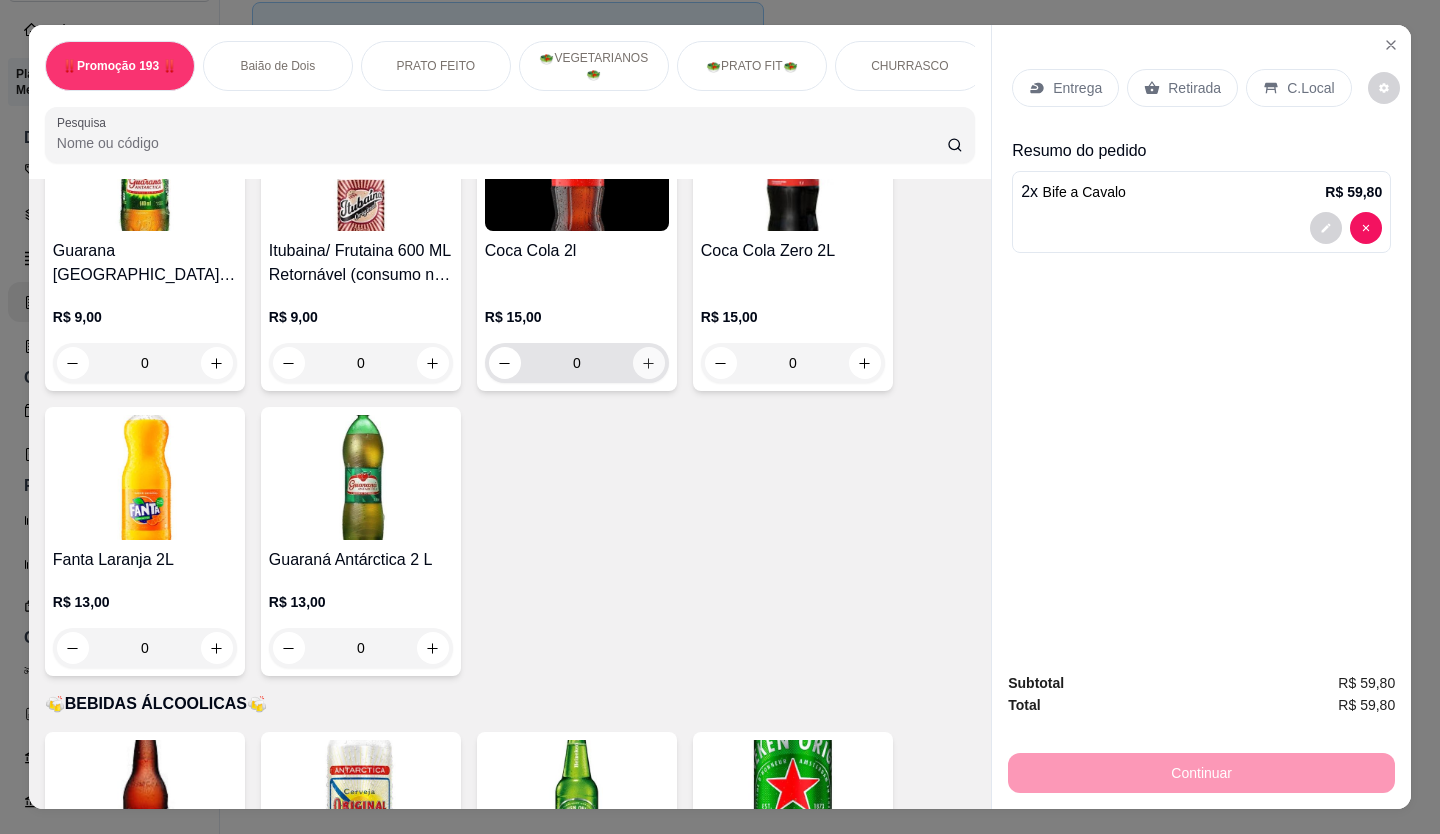 click 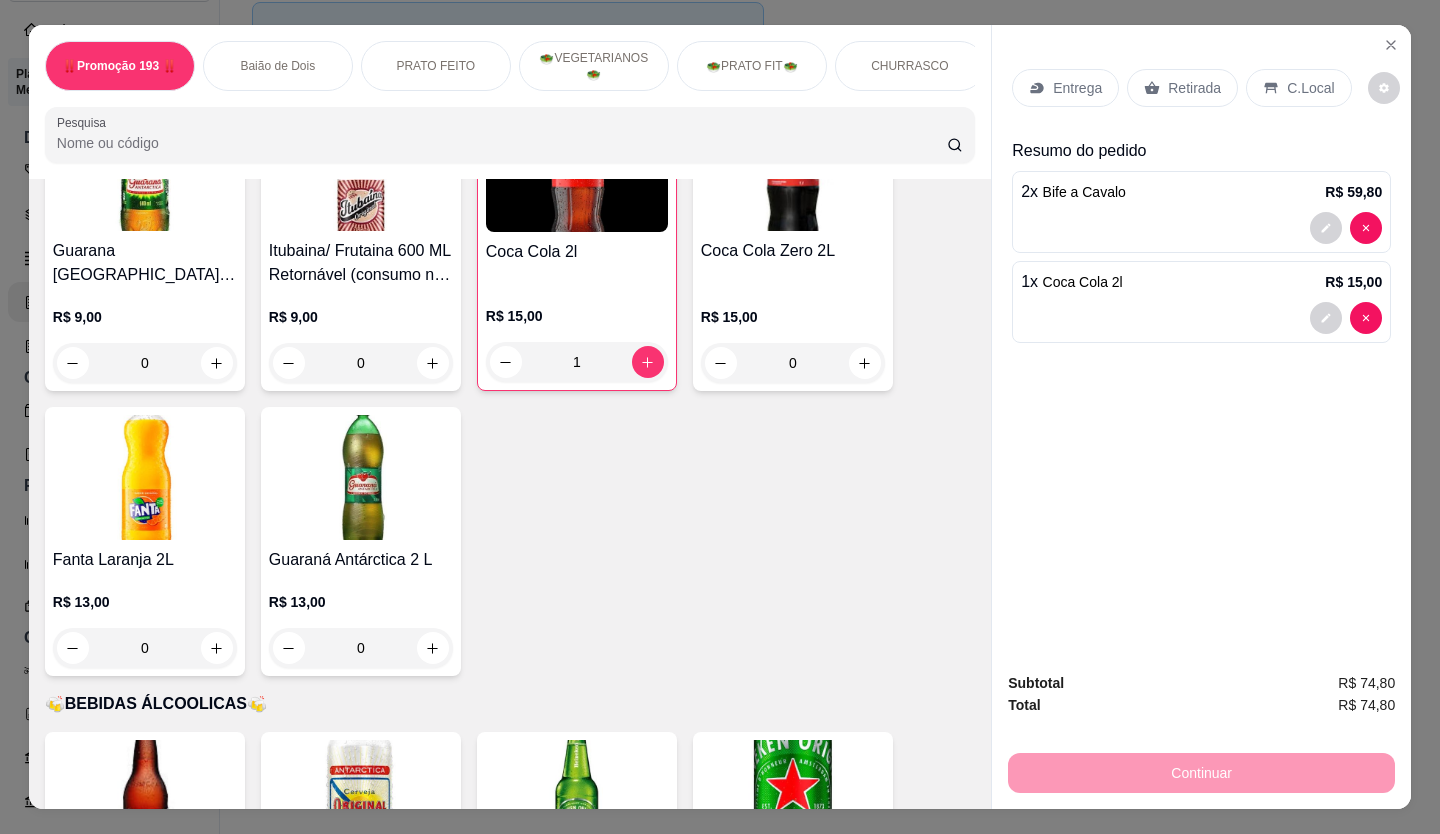 click on "Retirada" at bounding box center [1182, 88] 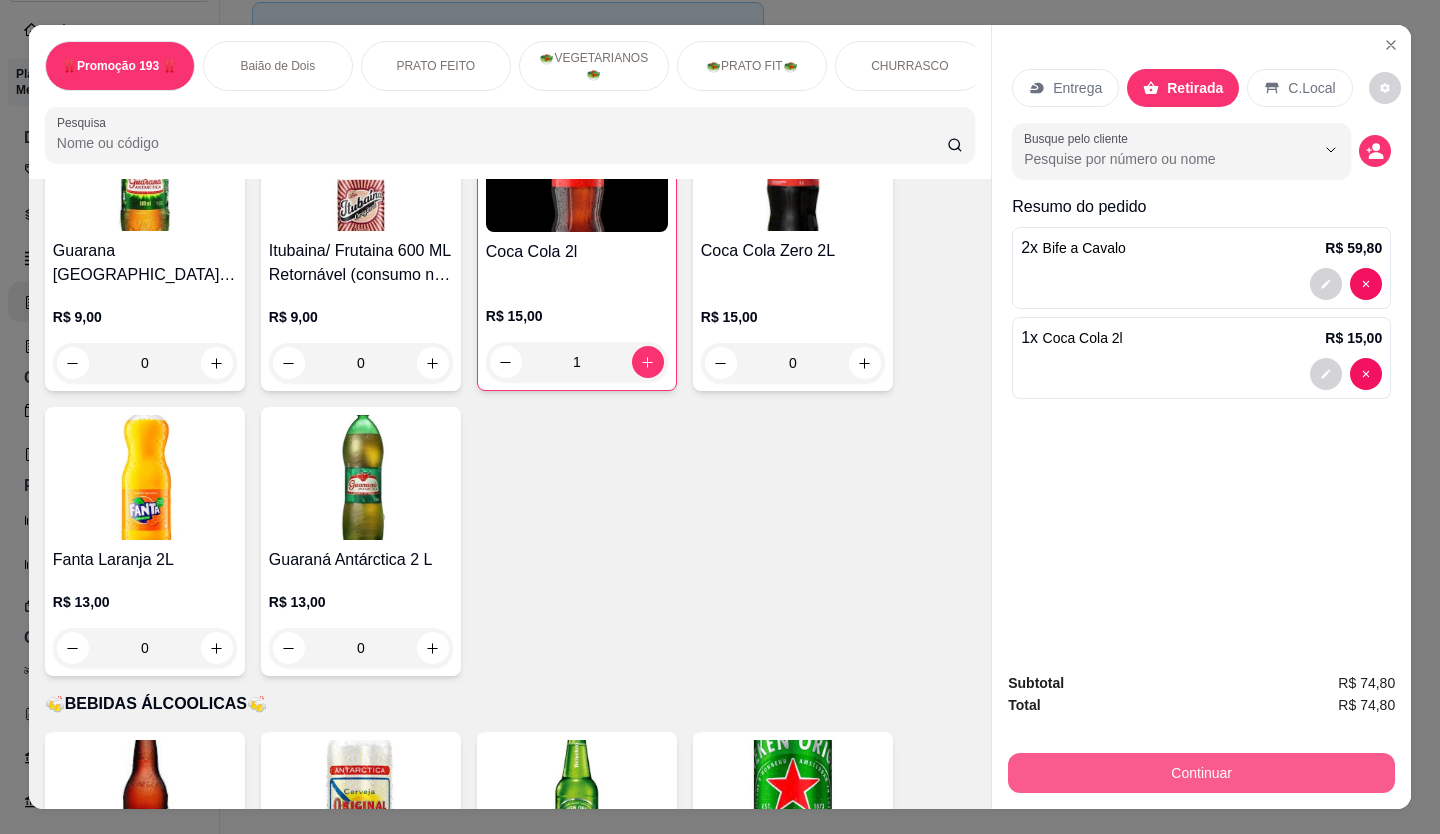 click on "Continuar" at bounding box center [1201, 773] 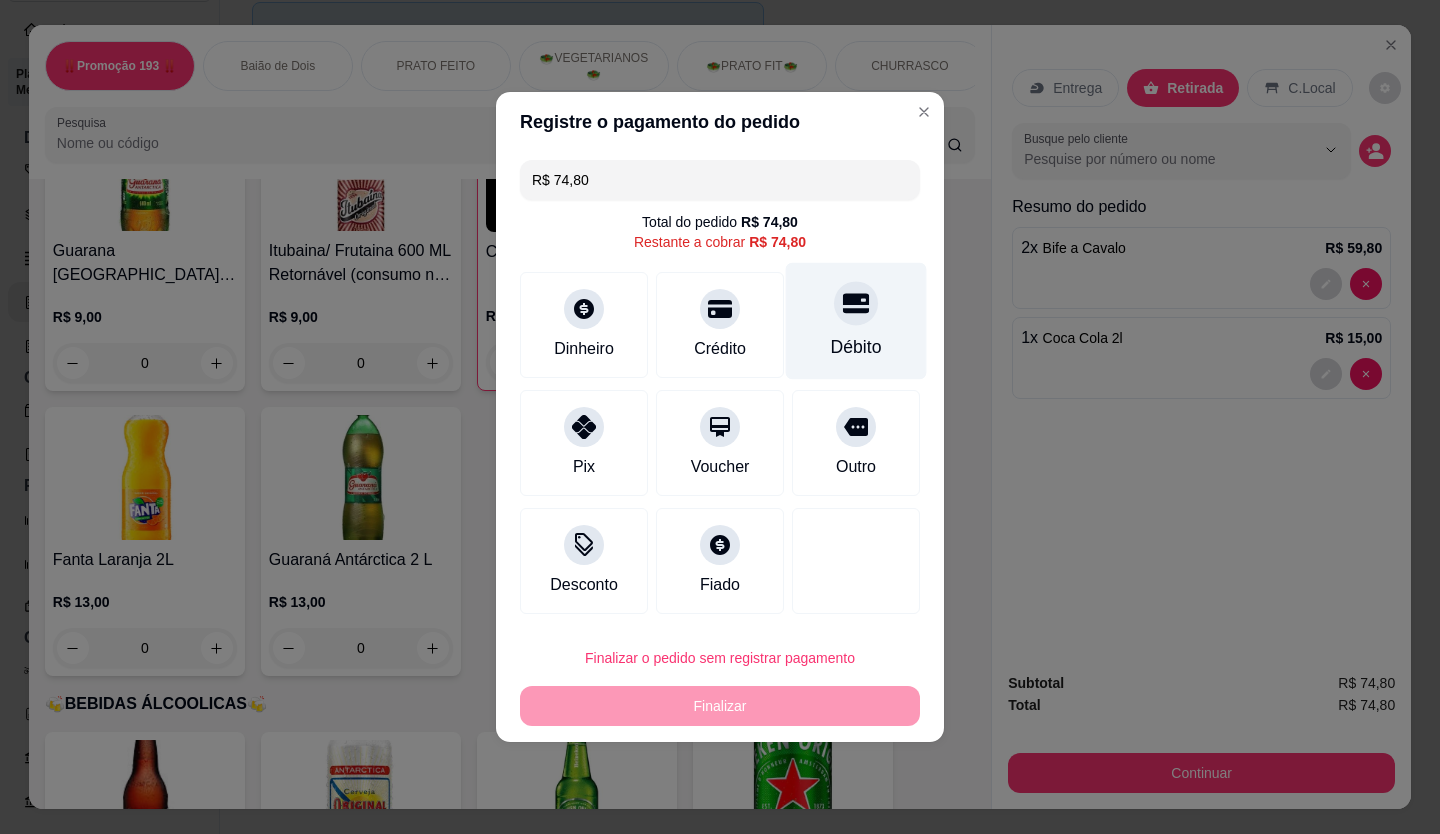 click on "Débito" at bounding box center (856, 321) 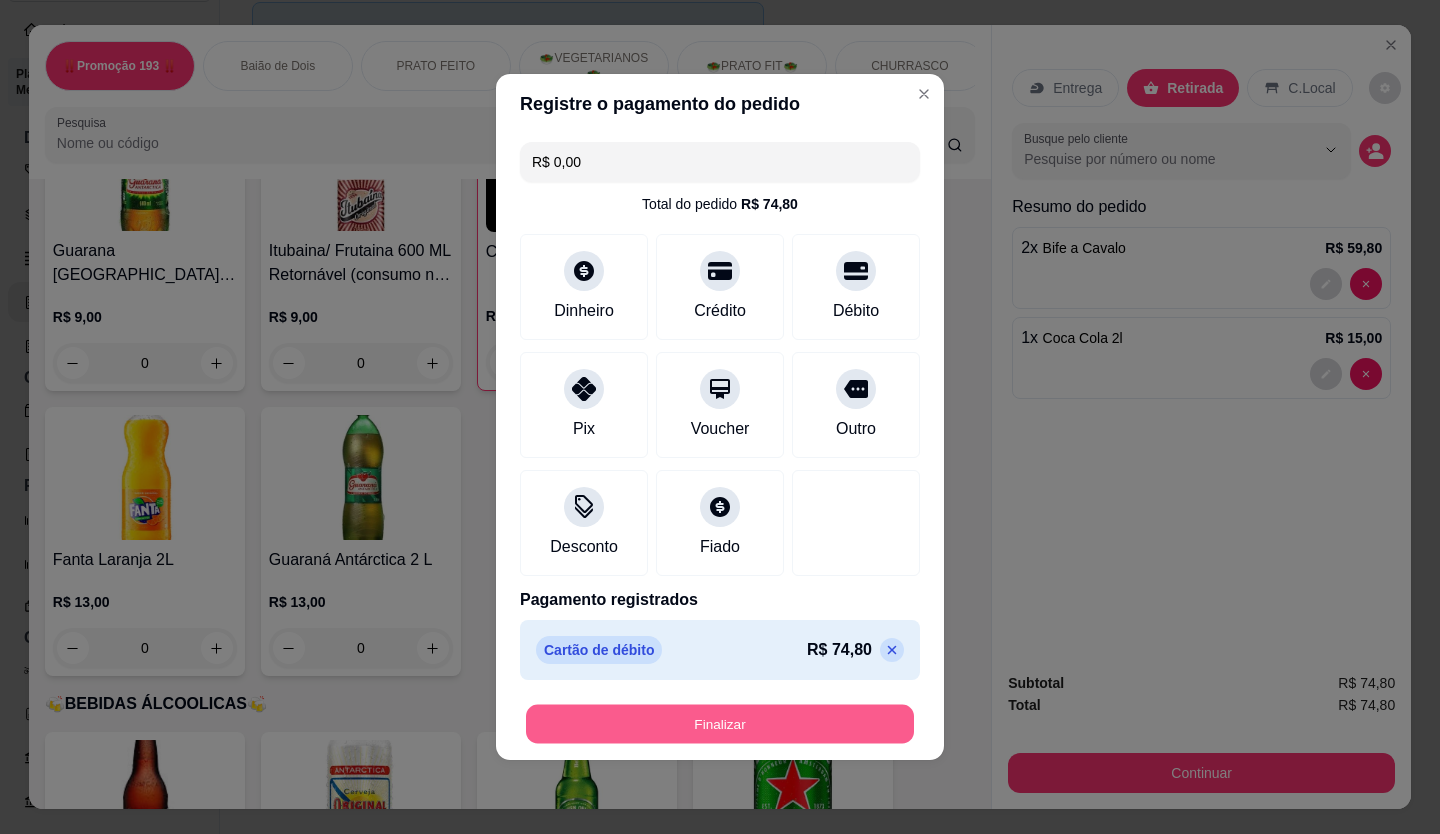 click on "Finalizar" at bounding box center [720, 724] 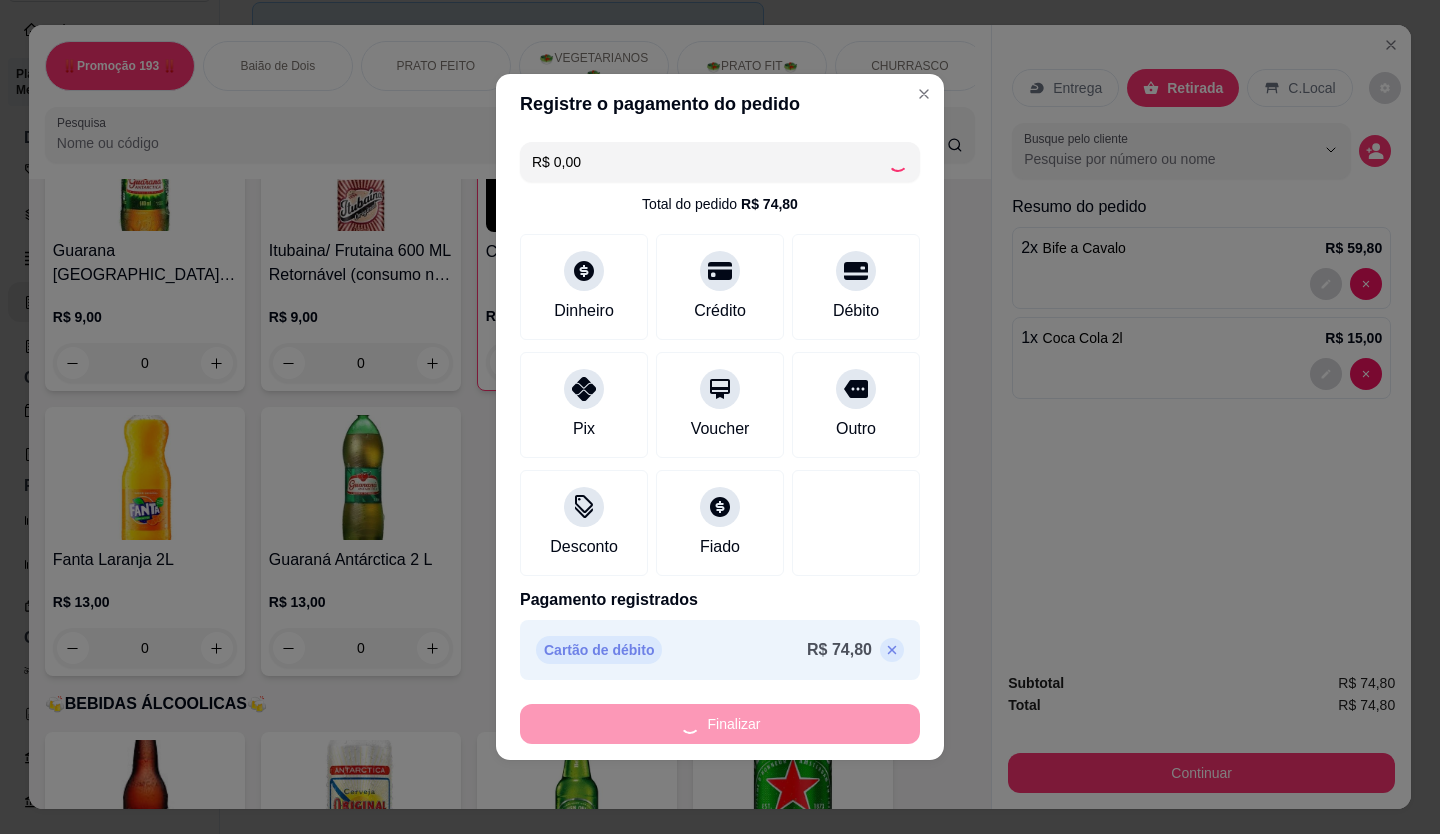 type on "0" 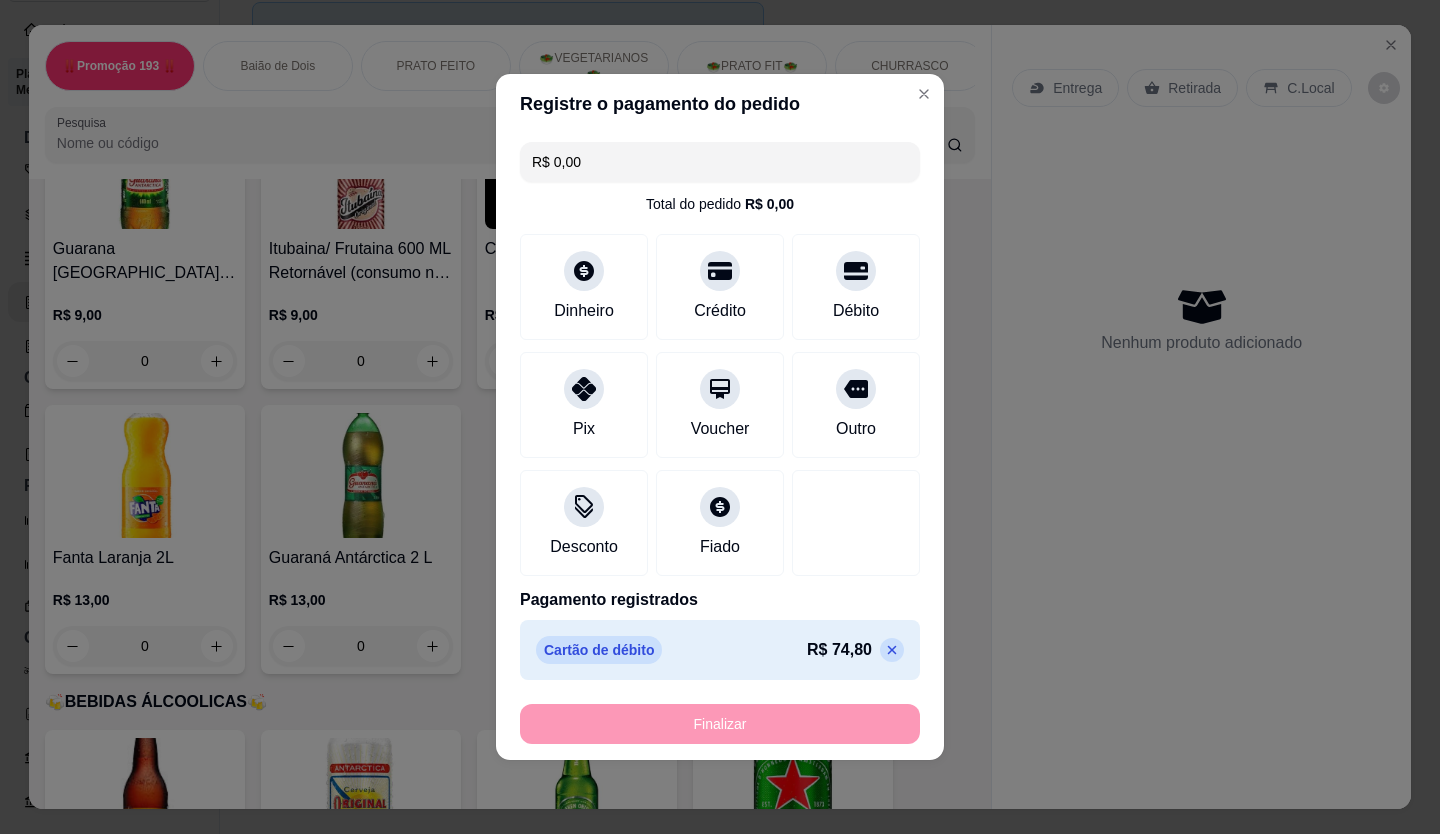 type on "-R$ 74,80" 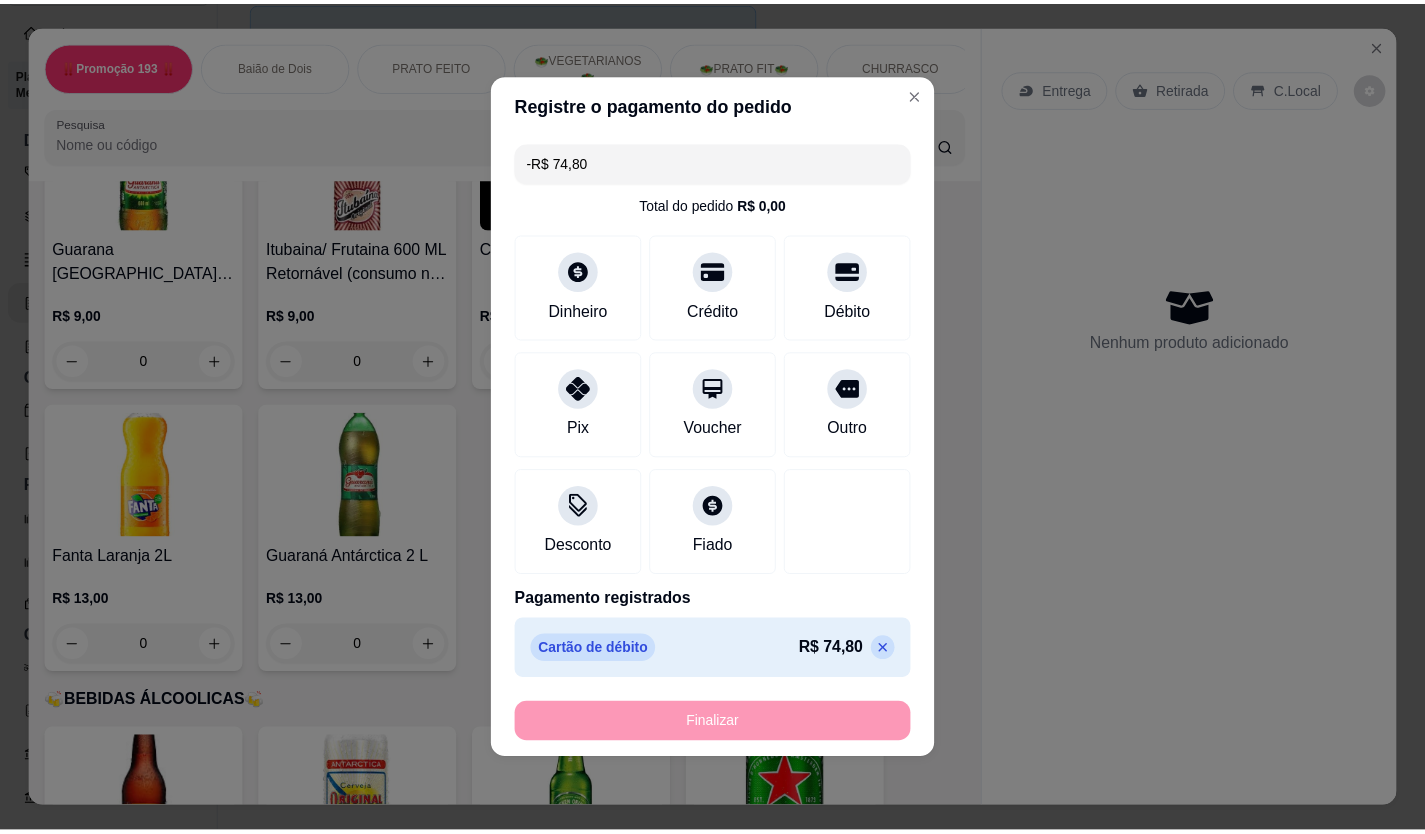 scroll, scrollTop: 6298, scrollLeft: 0, axis: vertical 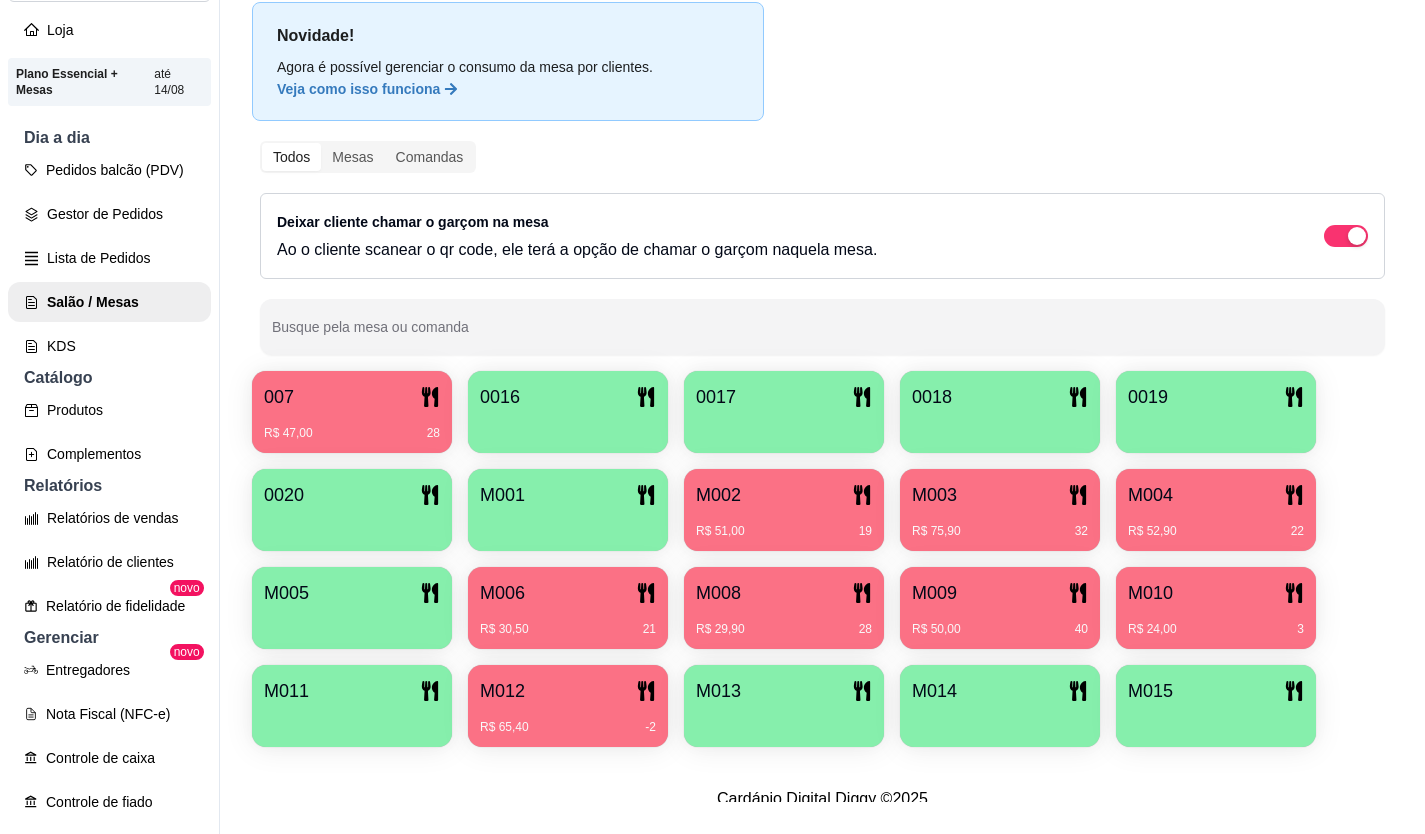 click on "007" at bounding box center [352, 397] 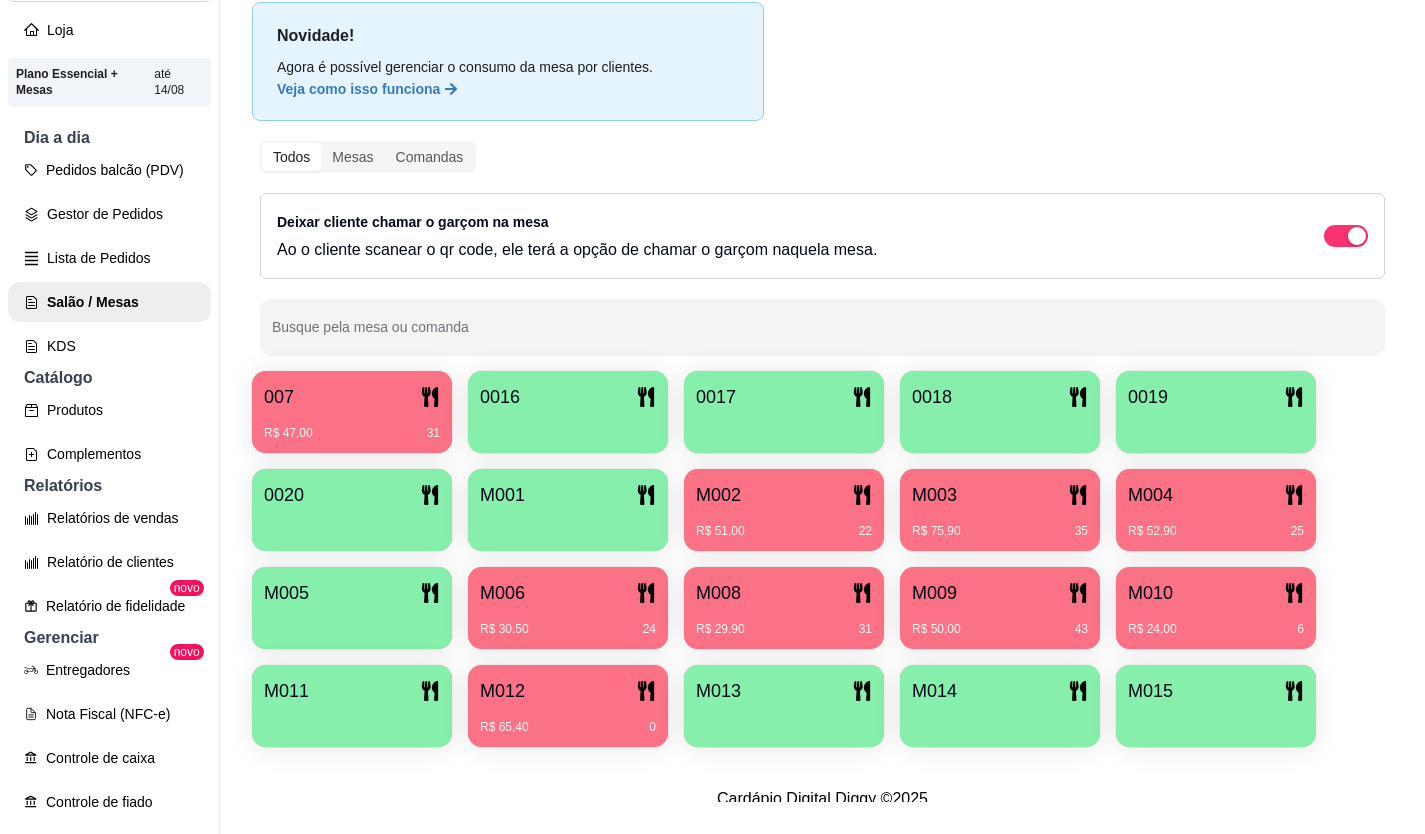 click on "M008" at bounding box center (718, 593) 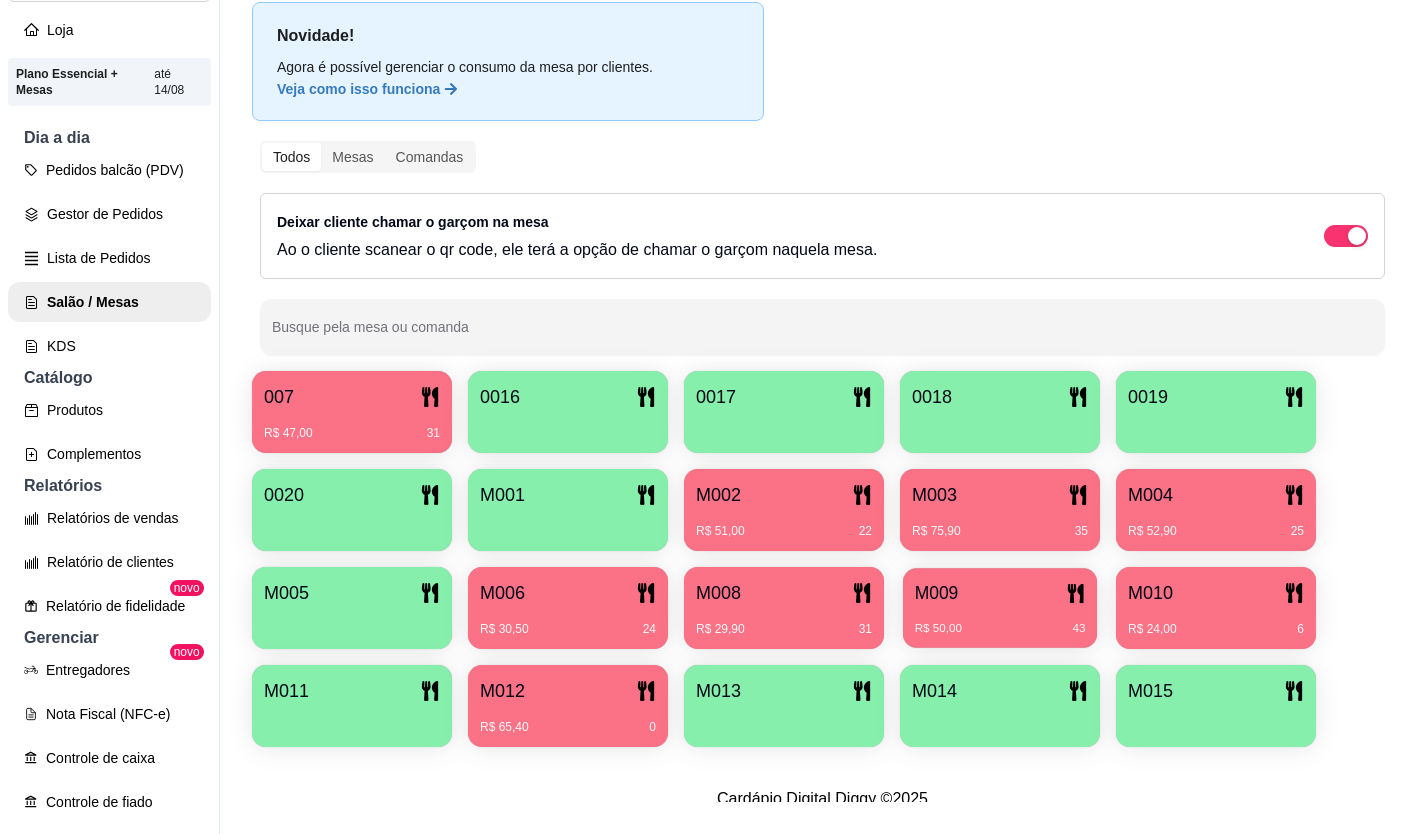 click on "M009" at bounding box center [1000, 593] 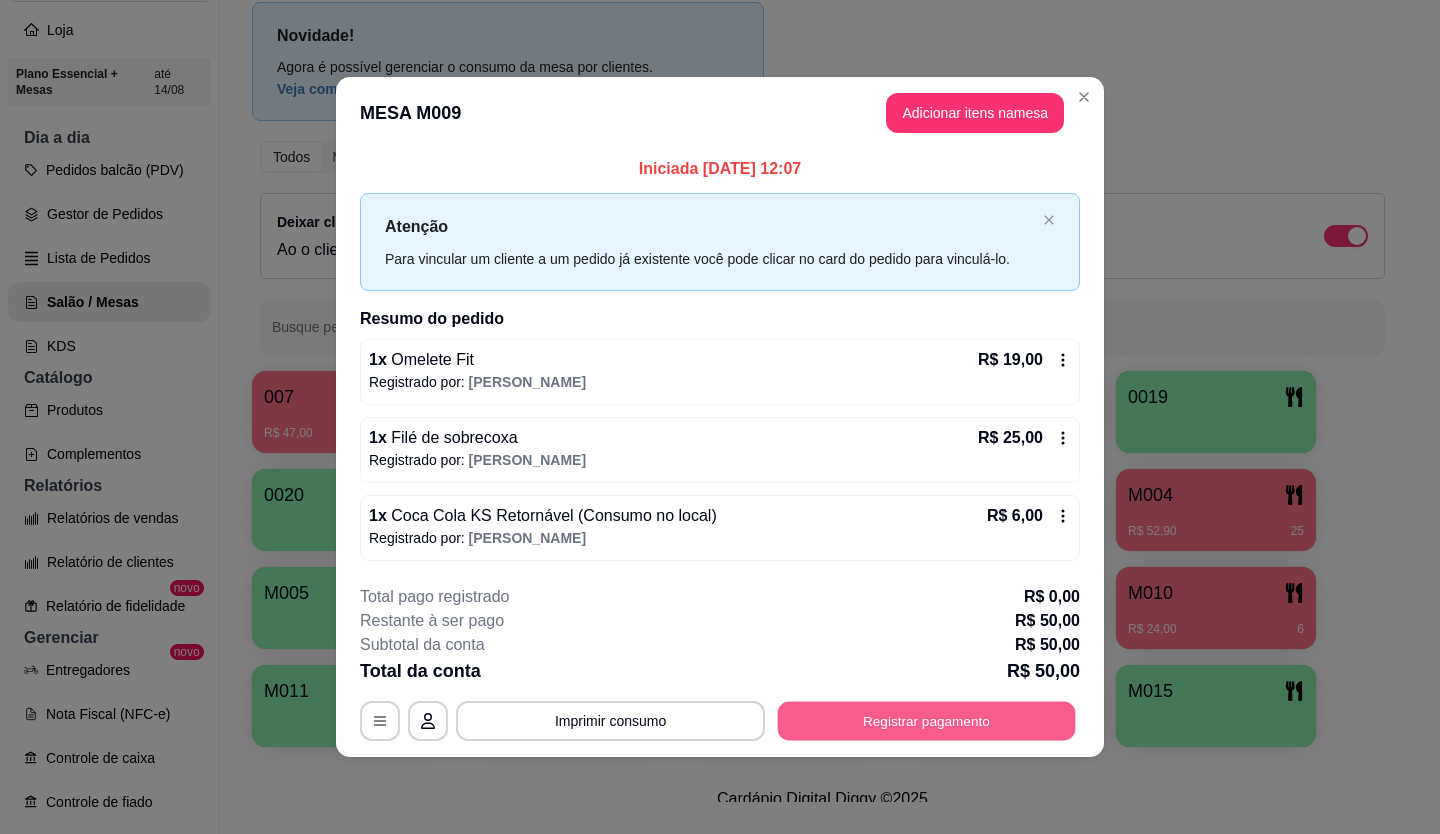 click on "Registrar pagamento" at bounding box center [927, 720] 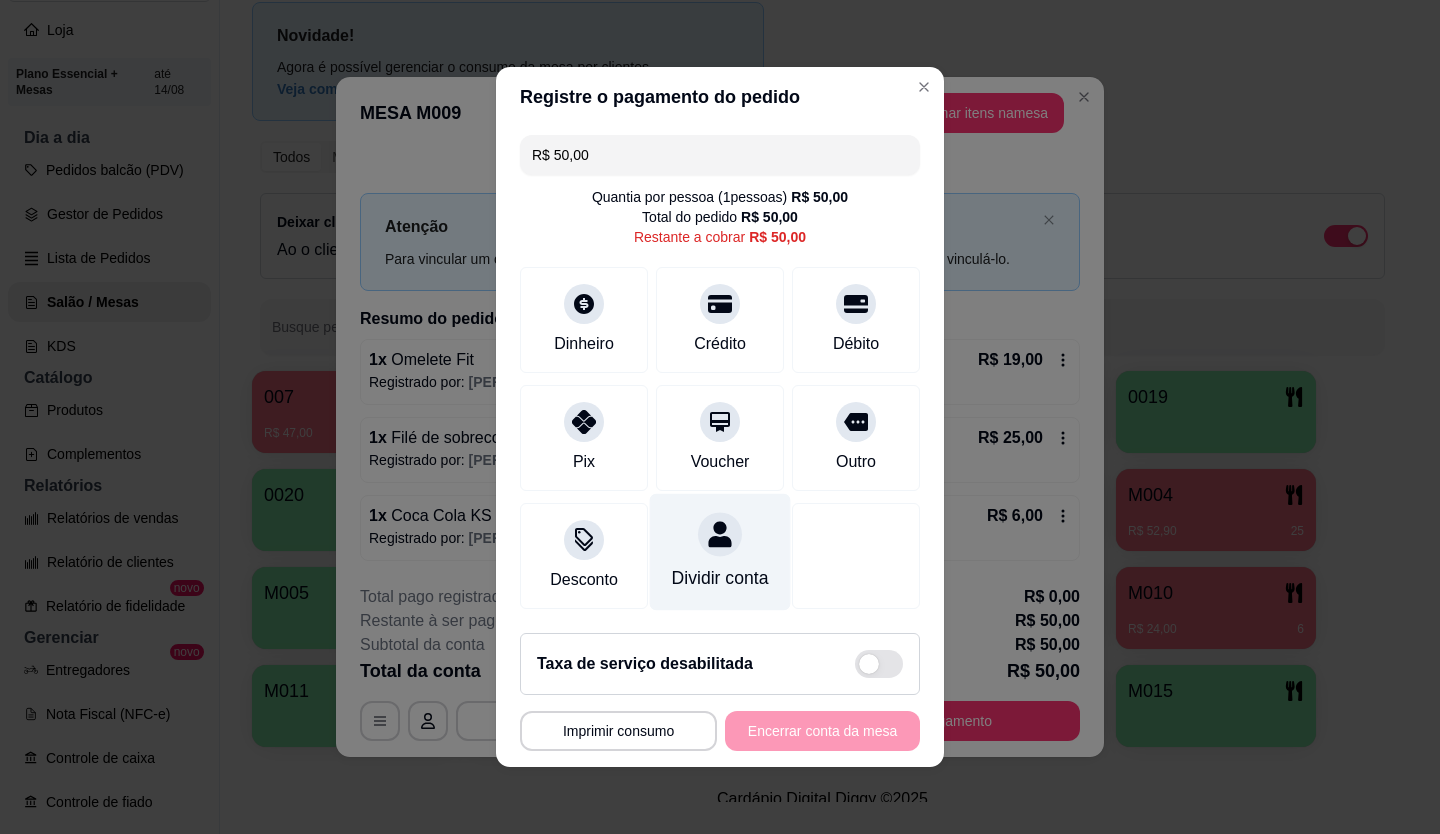 click 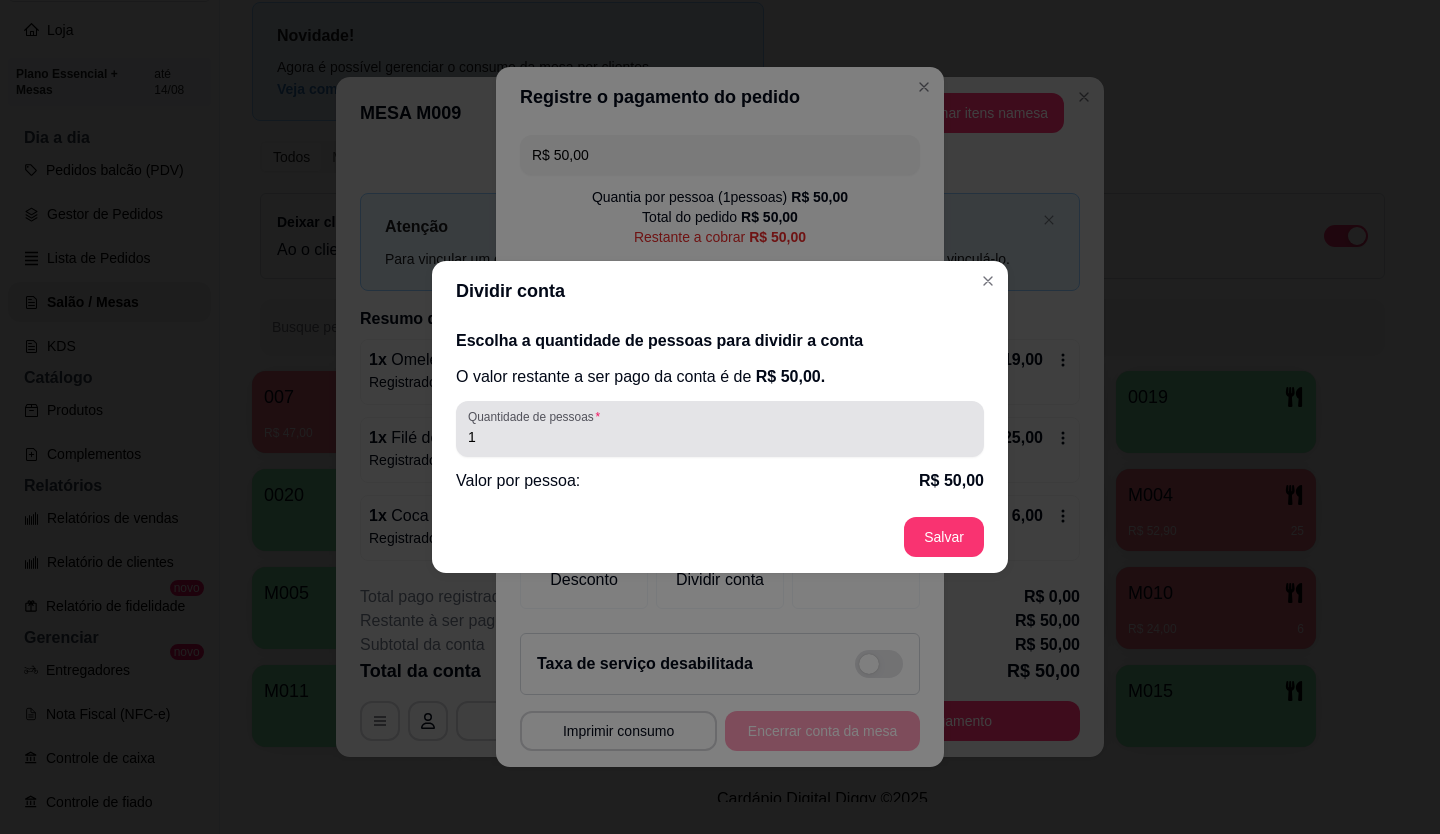 click on "1" at bounding box center (720, 429) 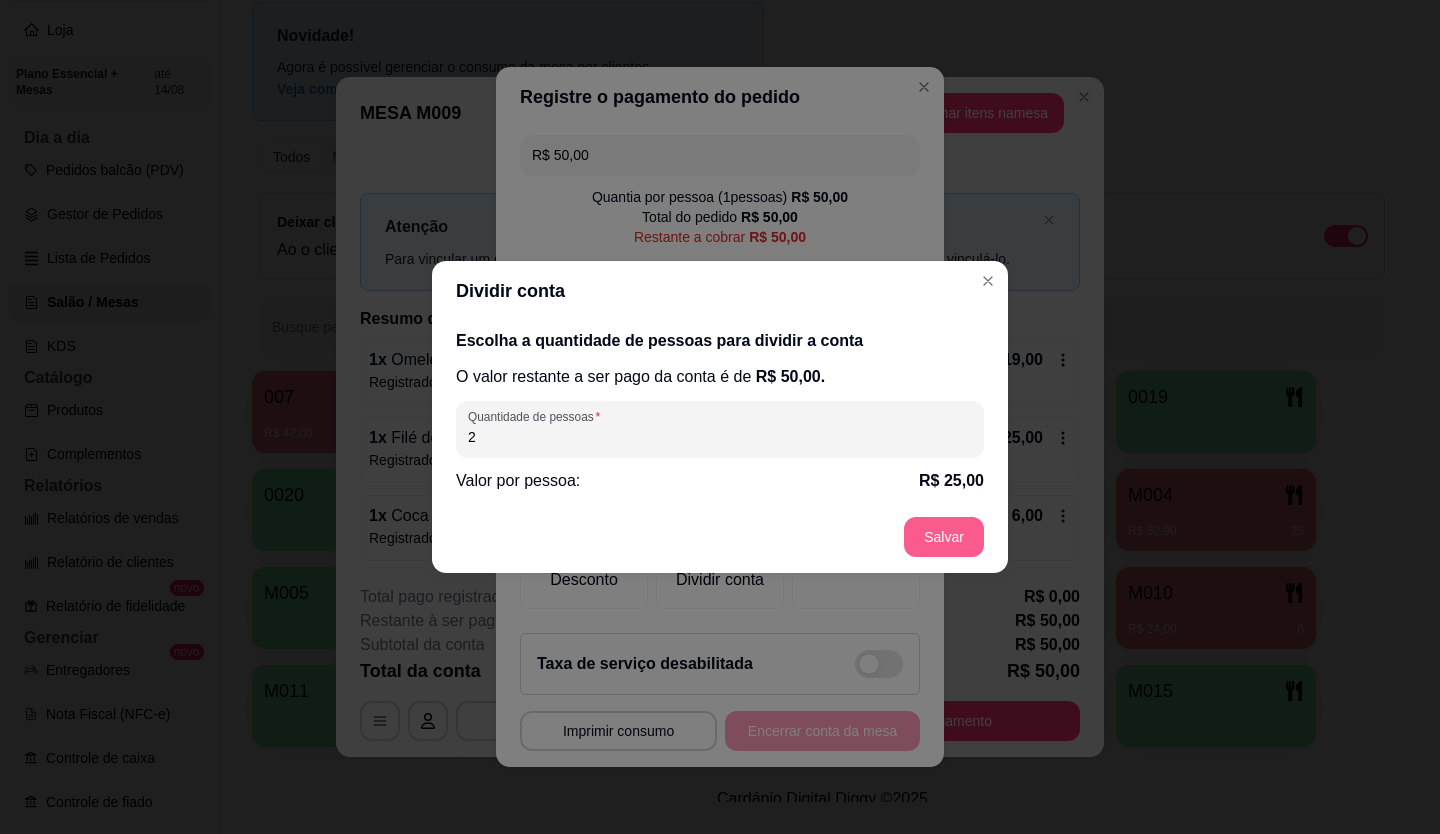 type on "2" 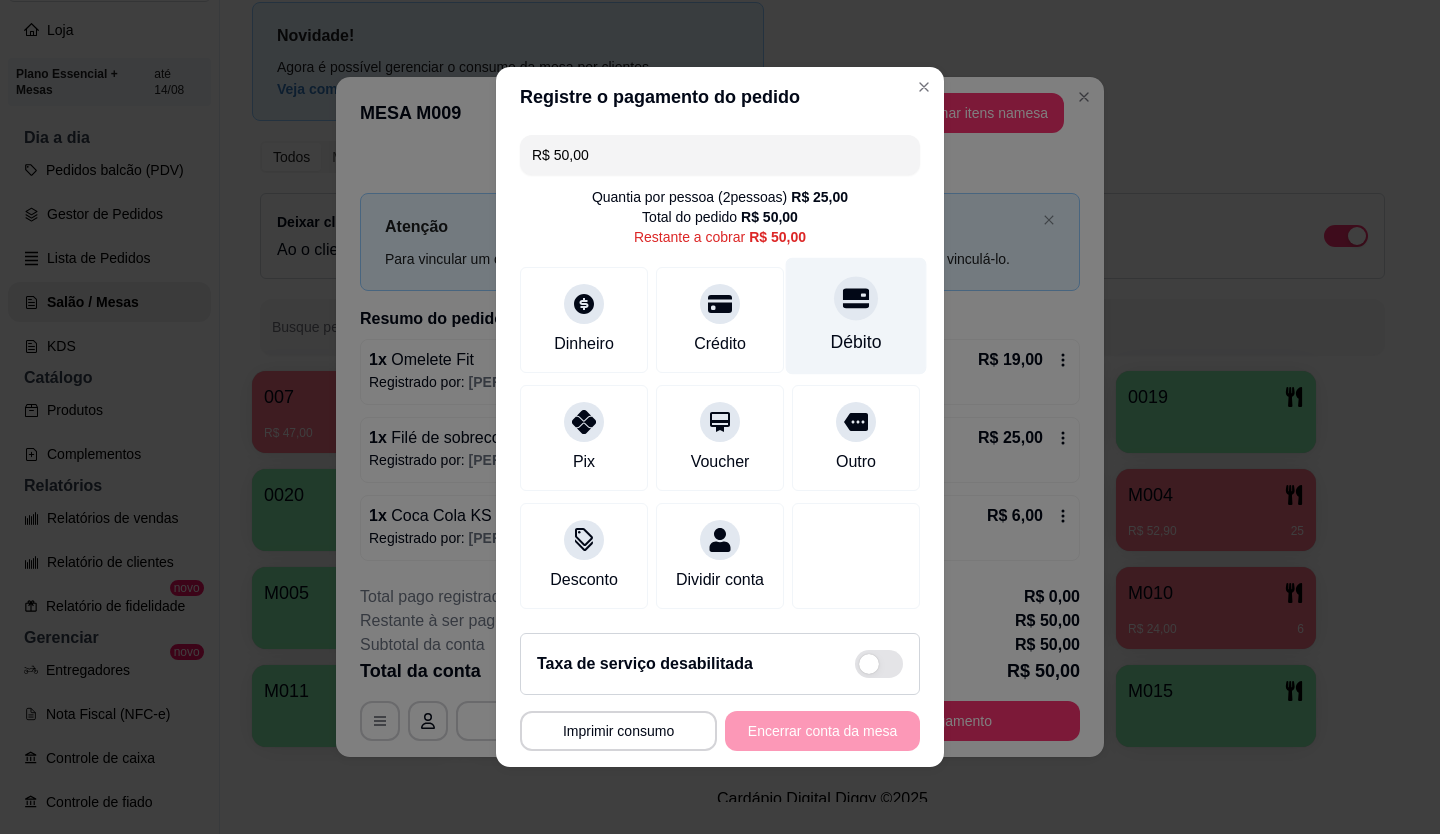 click on "Débito" at bounding box center [856, 342] 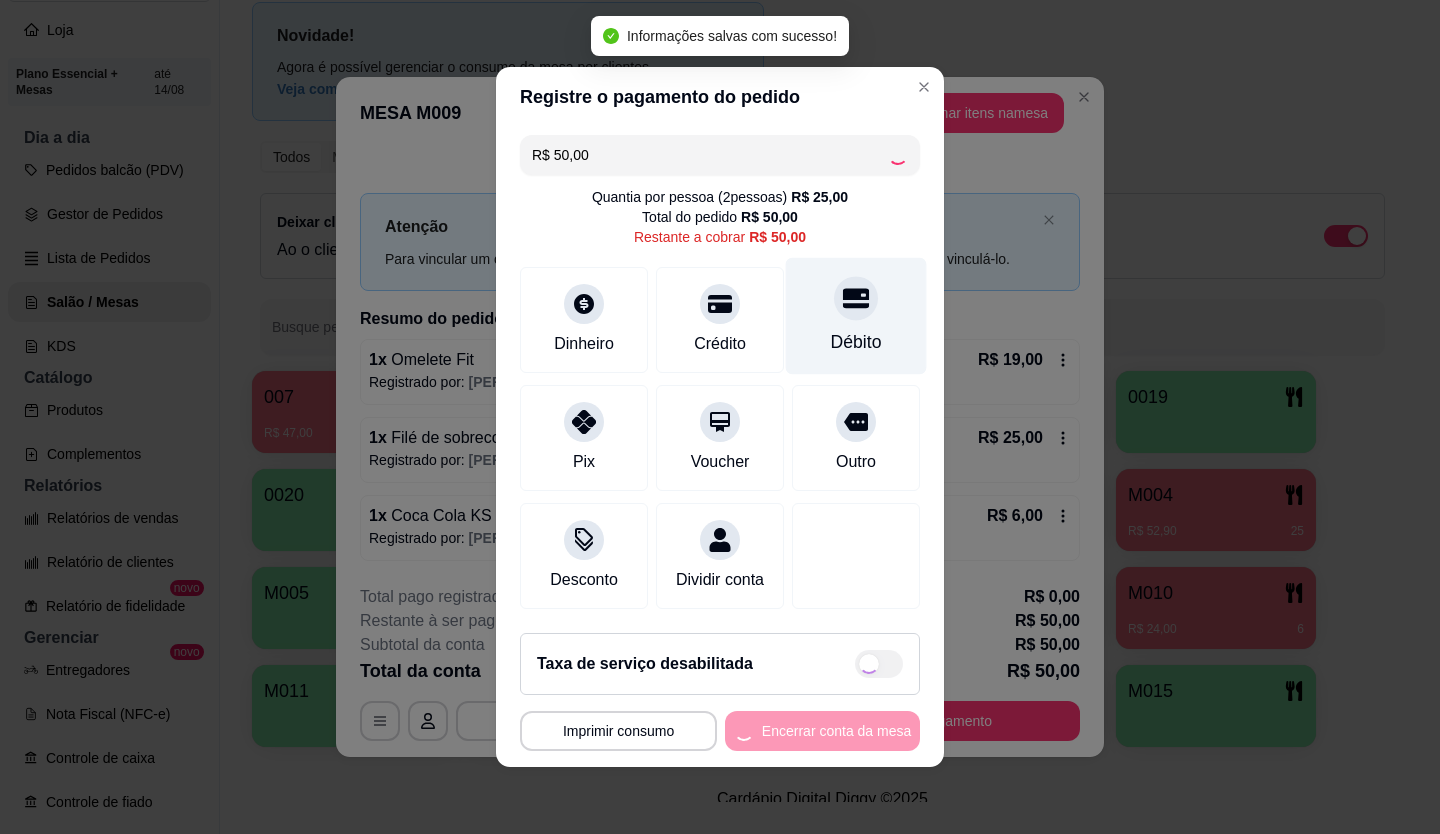 type on "R$ 0,00" 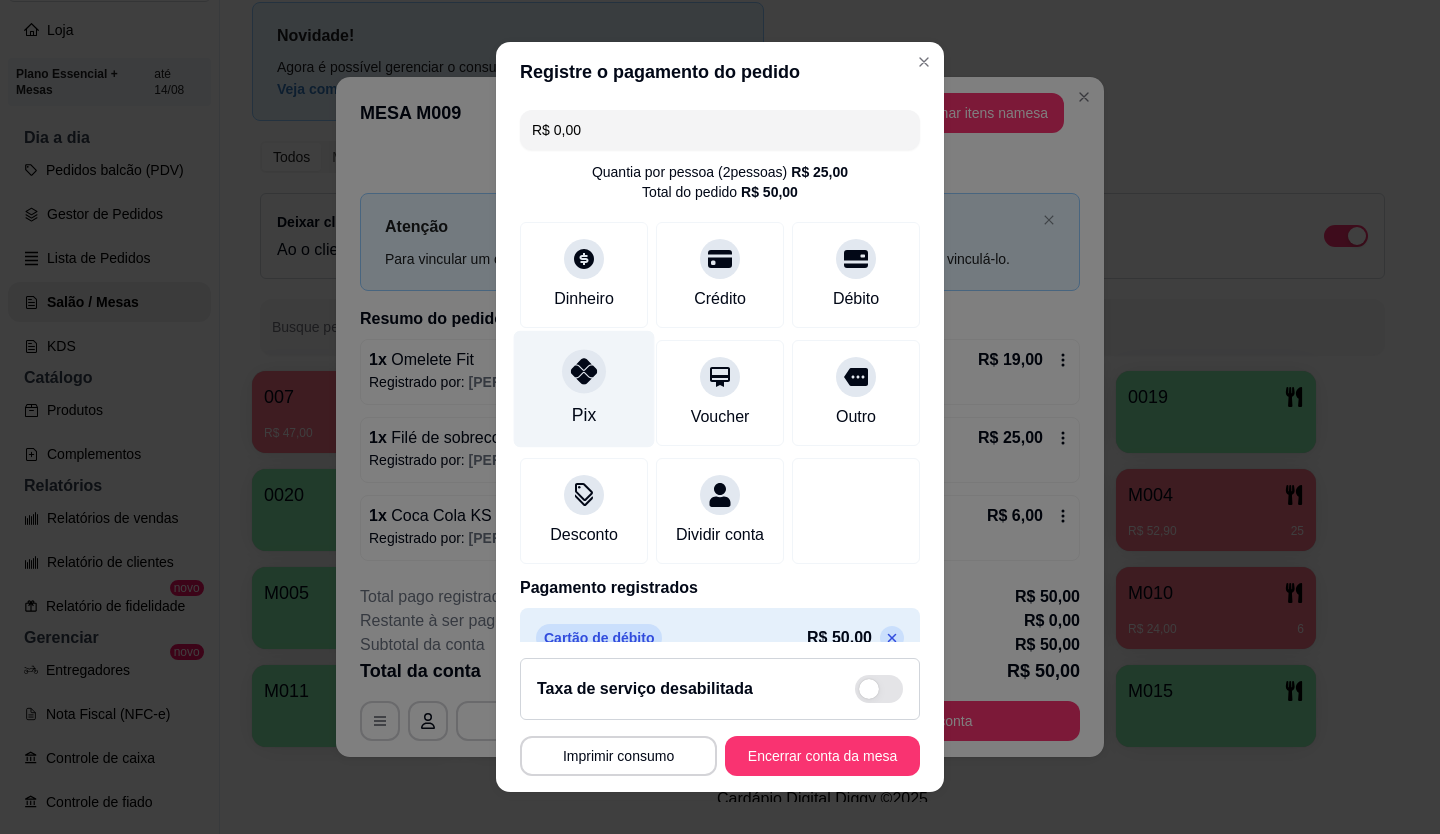 click at bounding box center [584, 371] 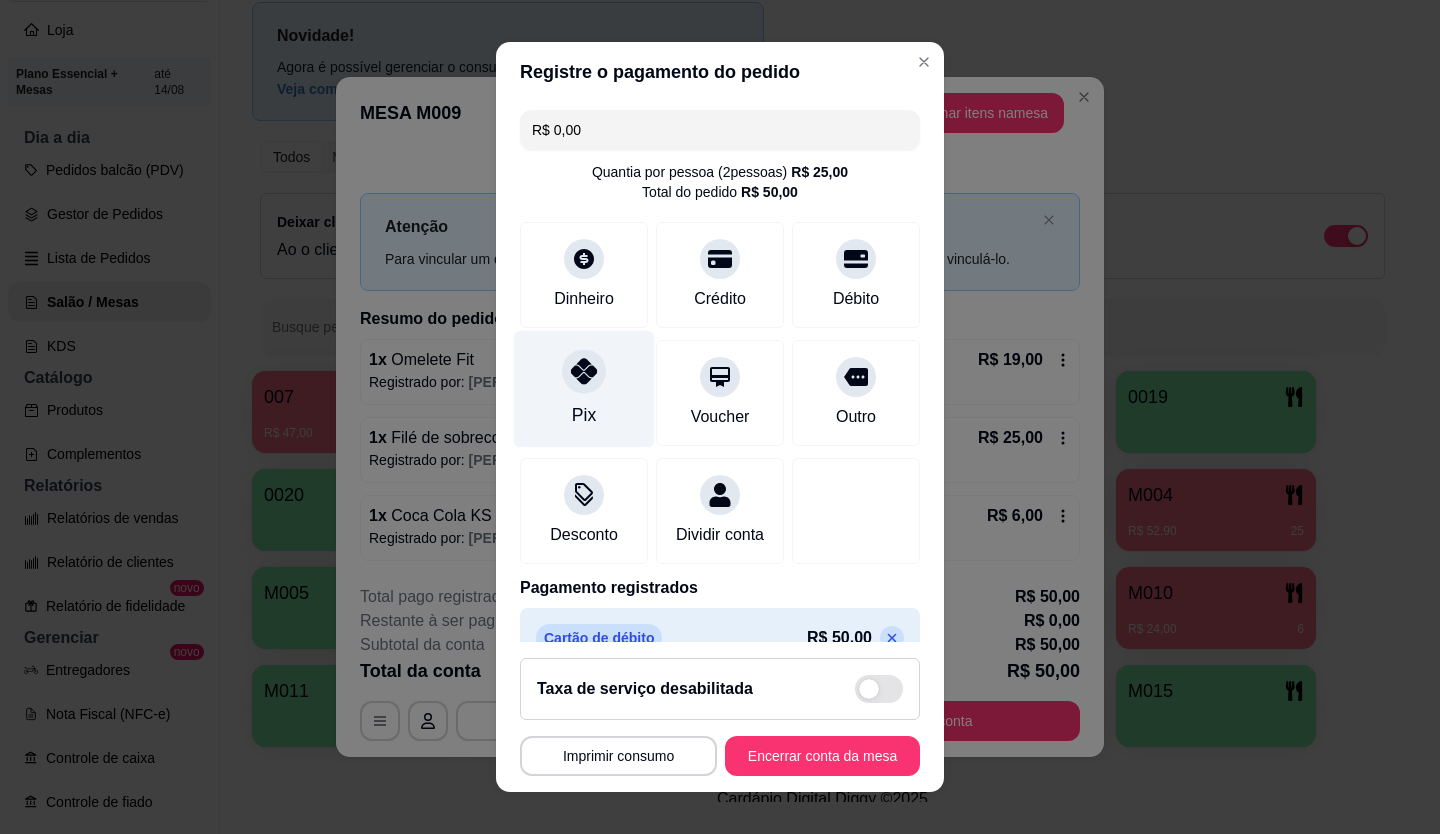 click on "Pix" at bounding box center [584, 388] 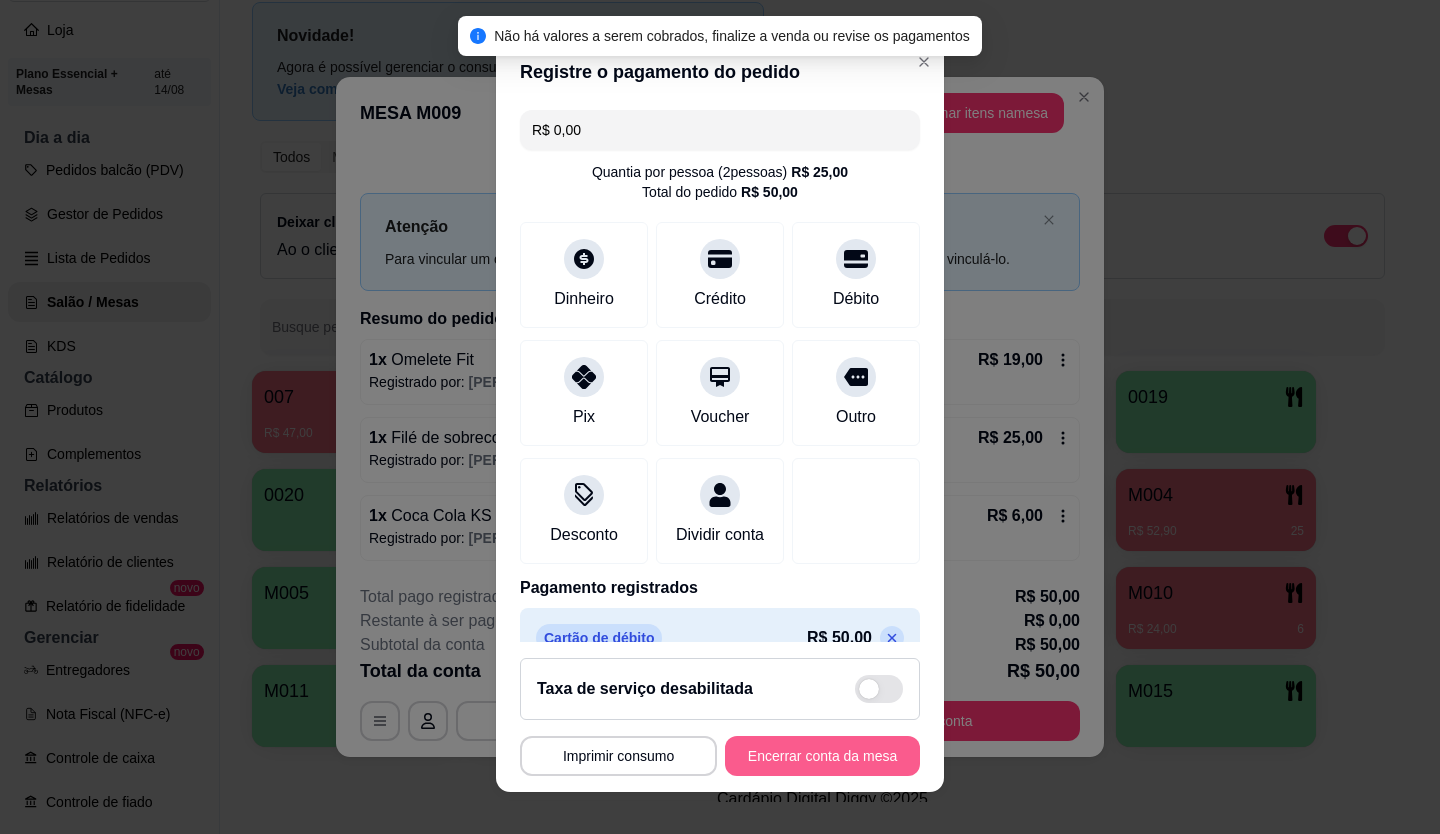 click on "Encerrar conta da mesa" at bounding box center (822, 756) 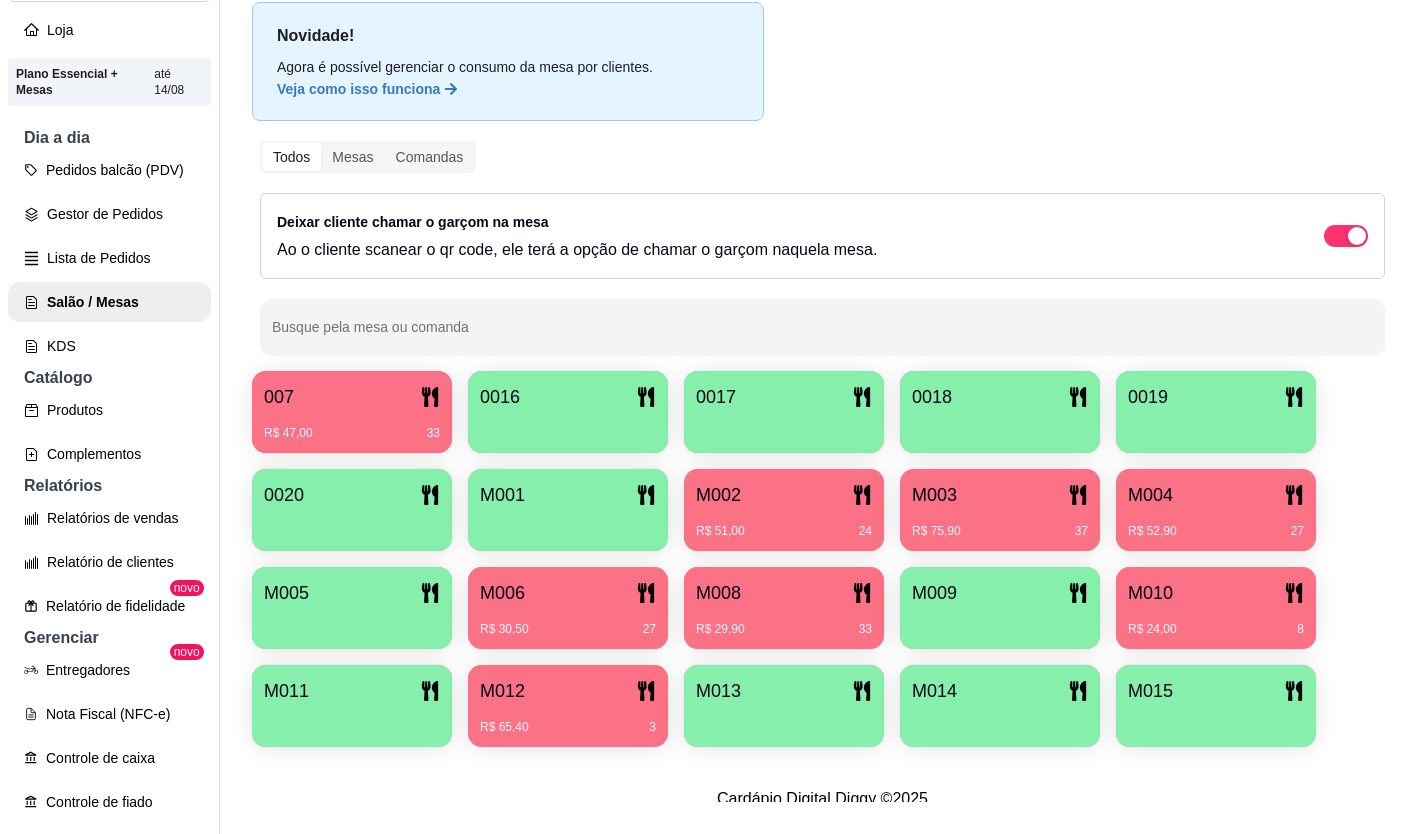 click on "007" at bounding box center [352, 397] 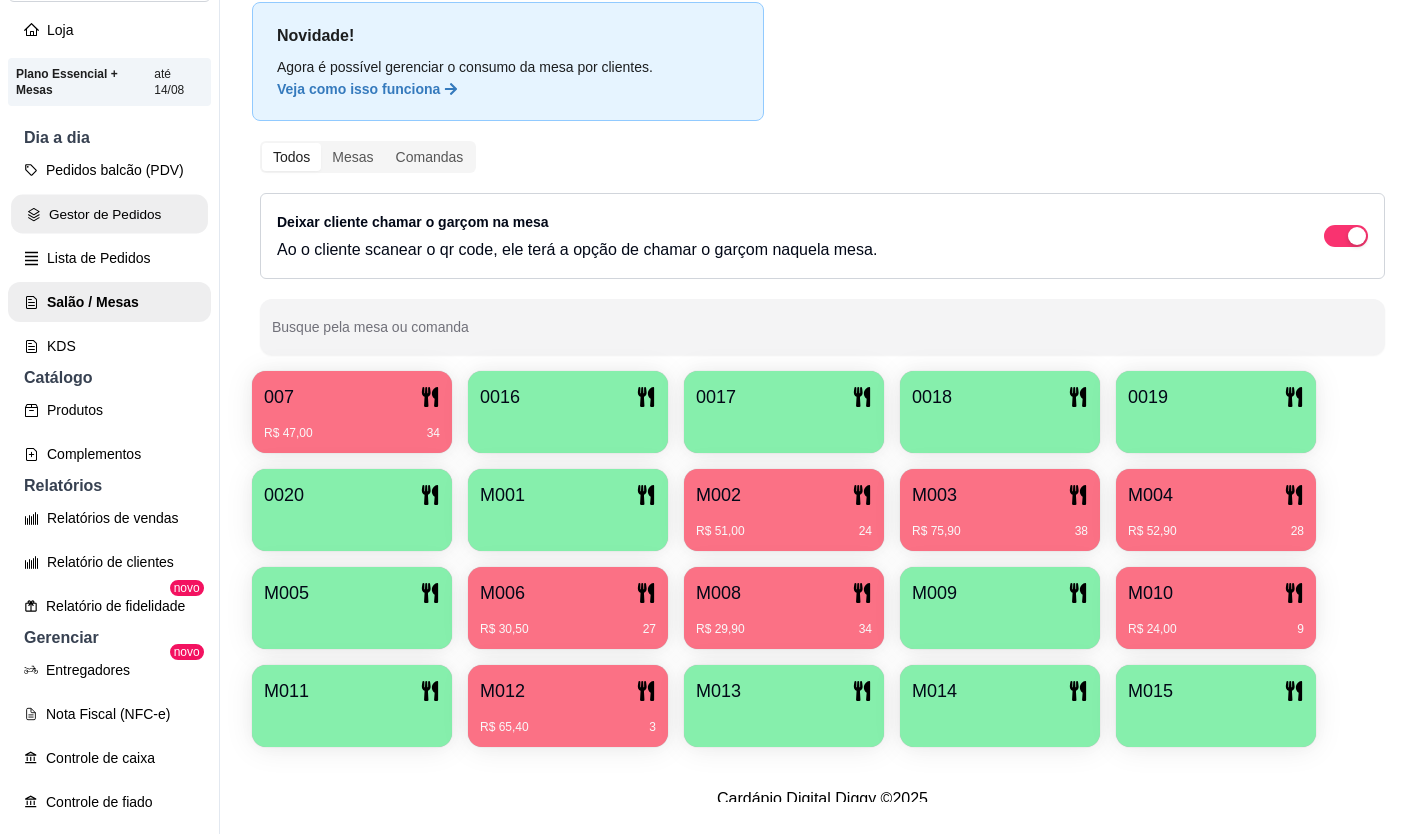 click on "Gestor de Pedidos" at bounding box center (109, 214) 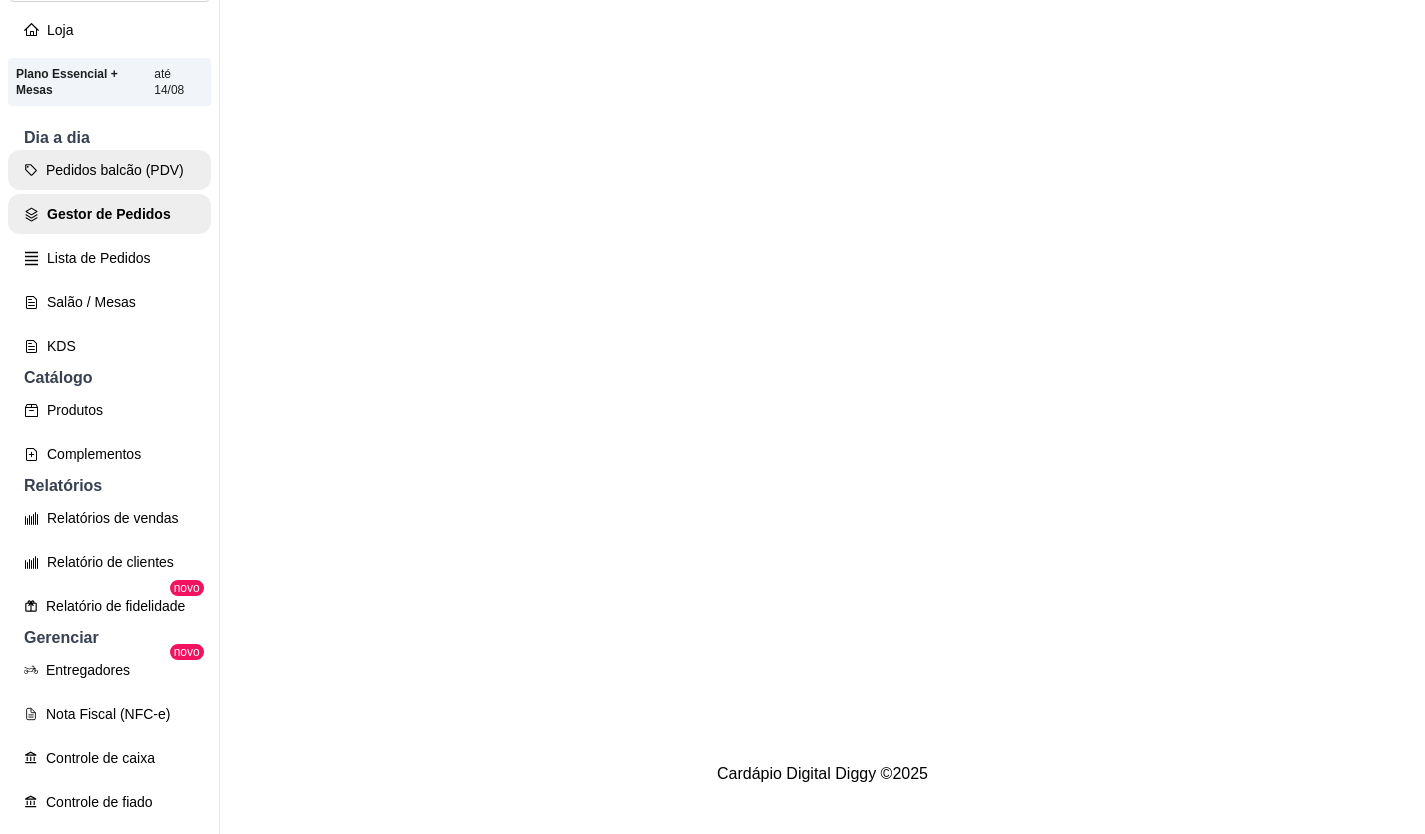 scroll, scrollTop: 0, scrollLeft: 0, axis: both 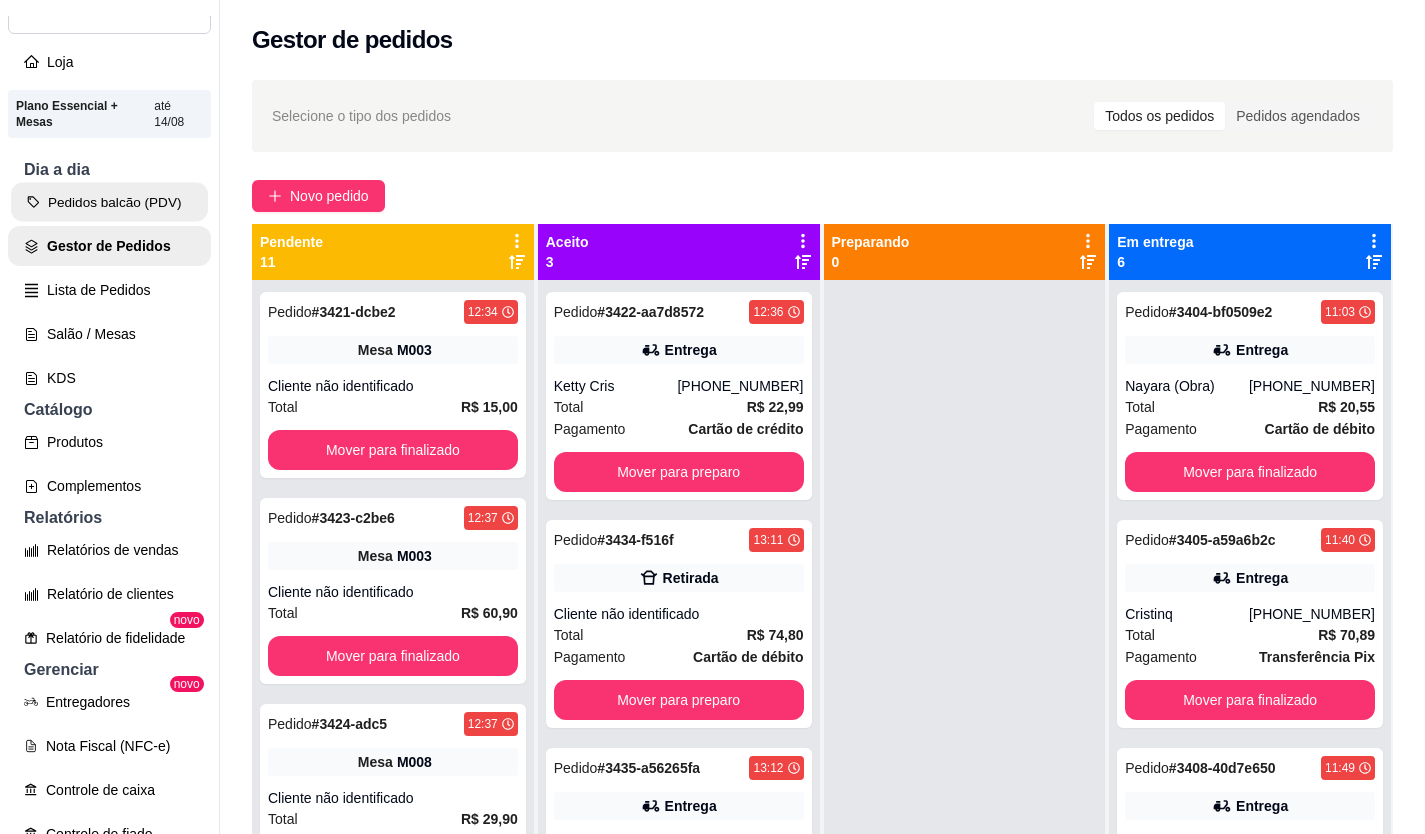 click on "Pedidos balcão (PDV)" at bounding box center [109, 202] 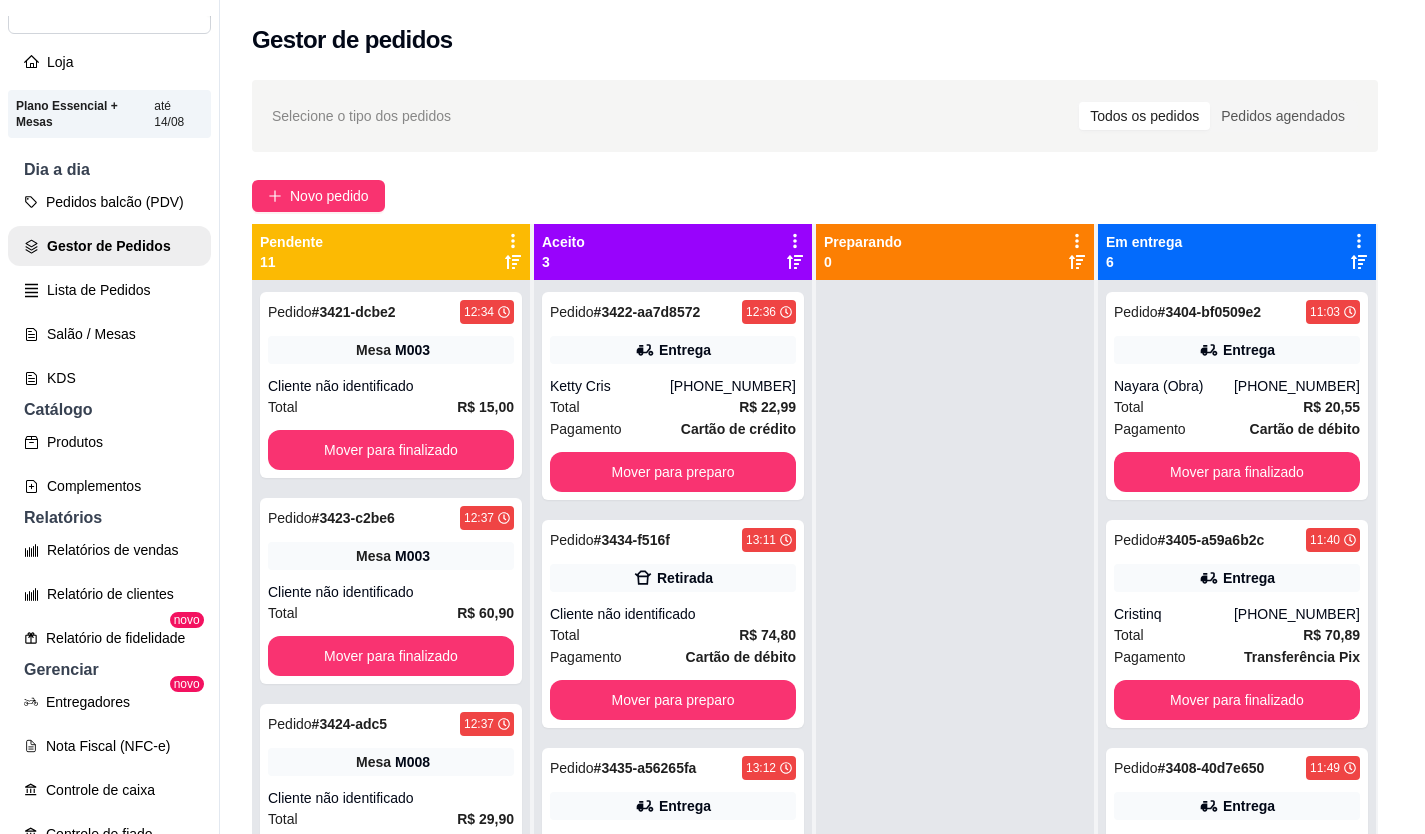 click at bounding box center [141, 379] 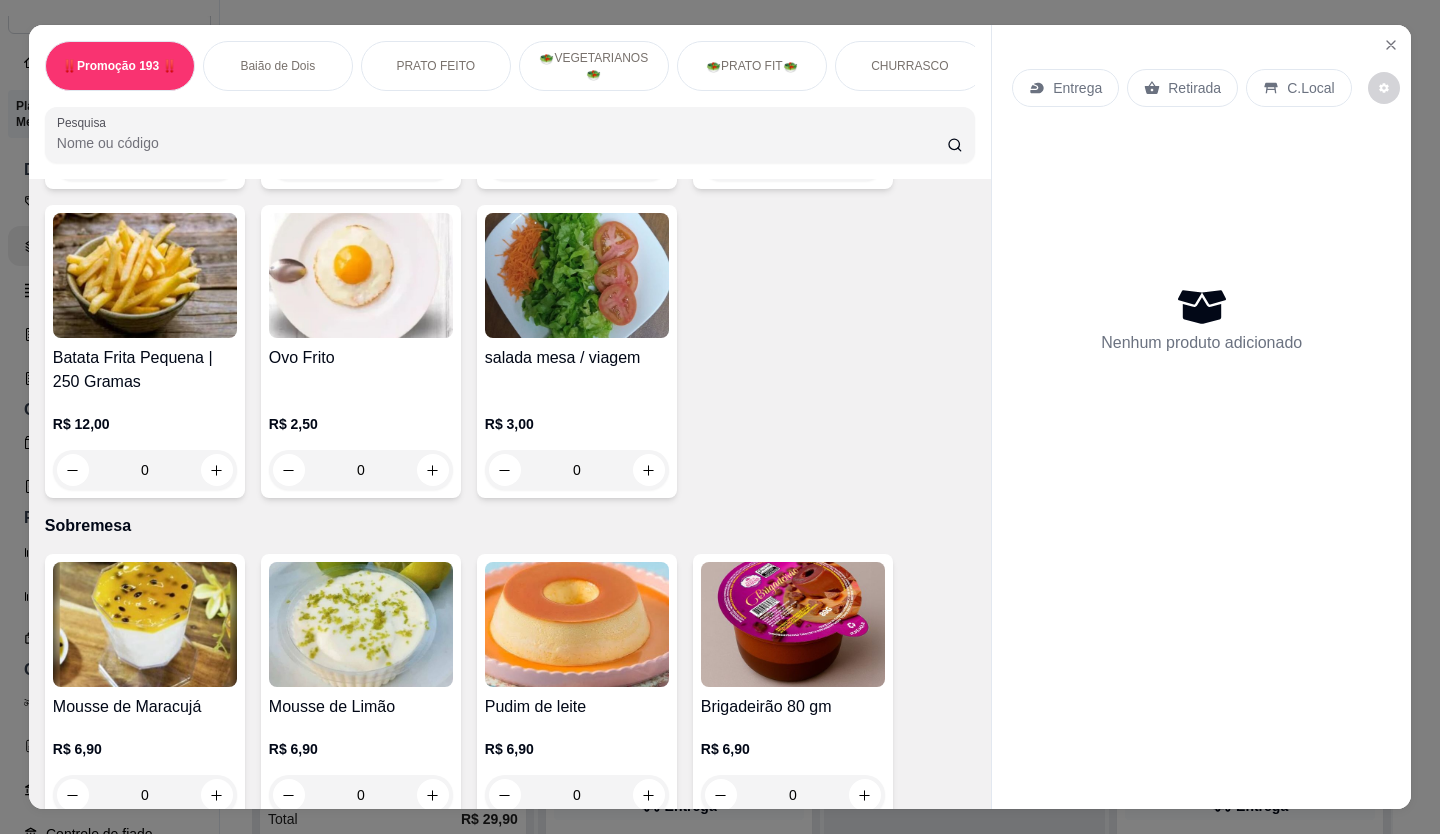 scroll, scrollTop: 4000, scrollLeft: 0, axis: vertical 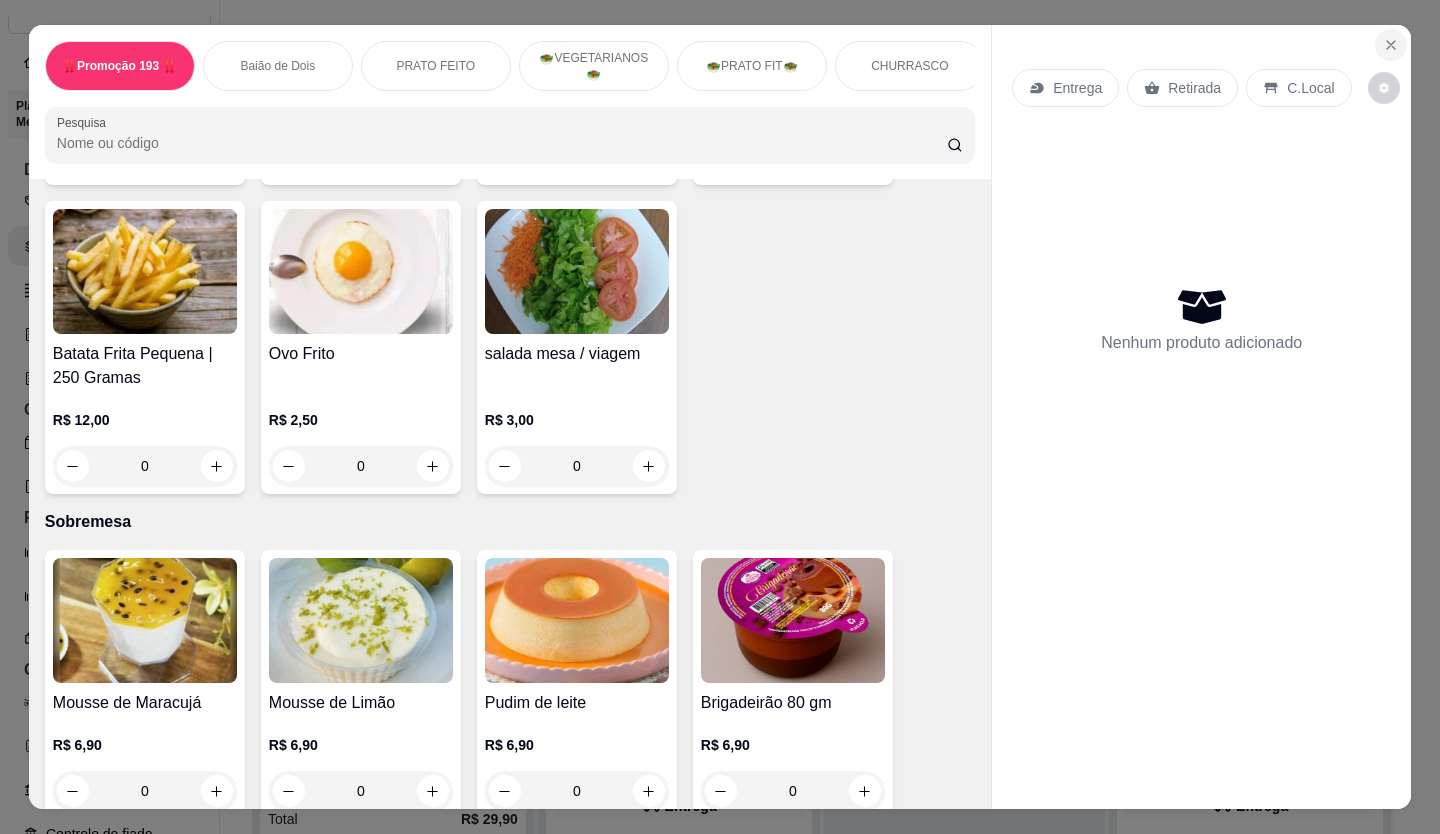 click 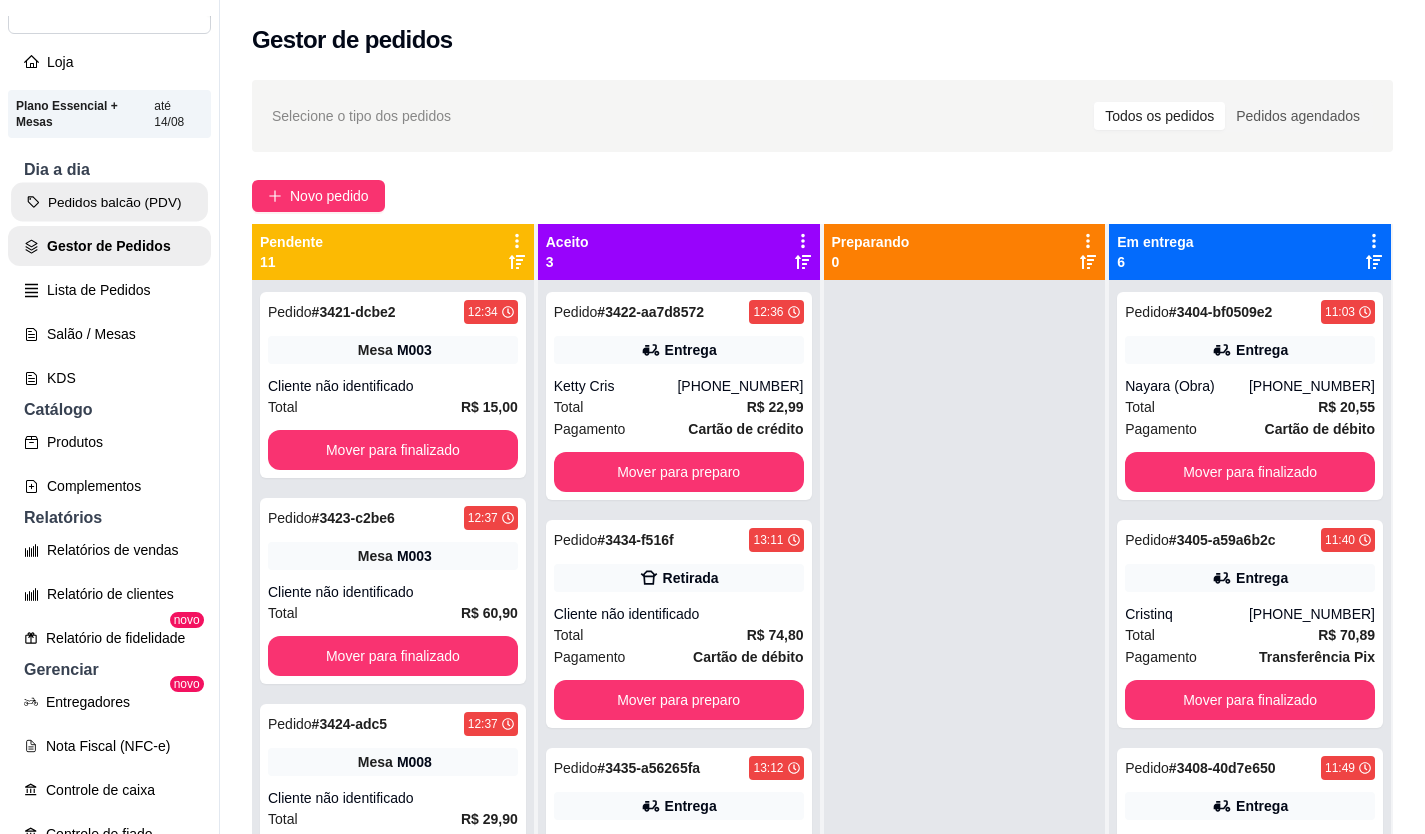 click on "Pedidos balcão (PDV)" at bounding box center [109, 202] 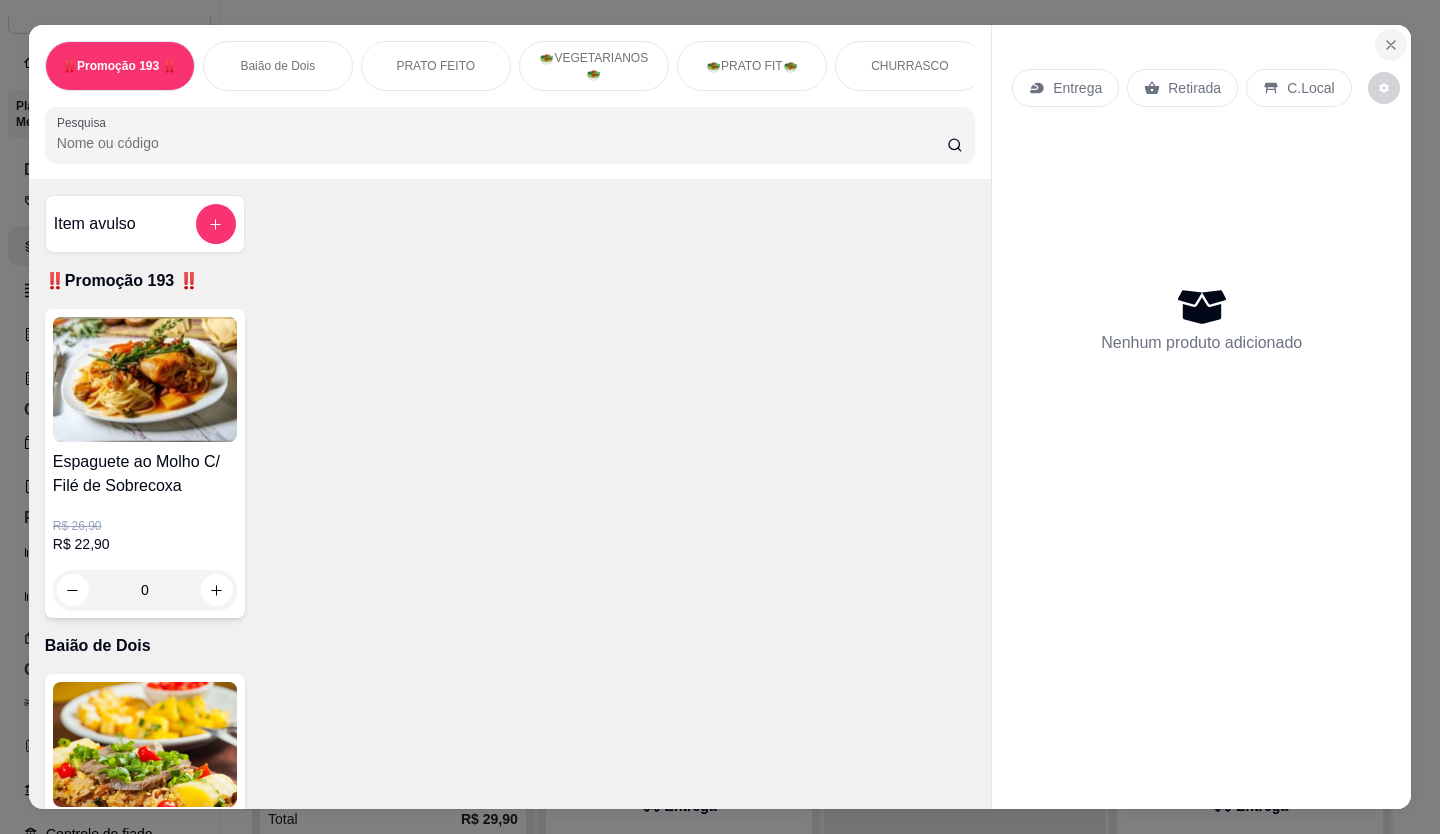 click 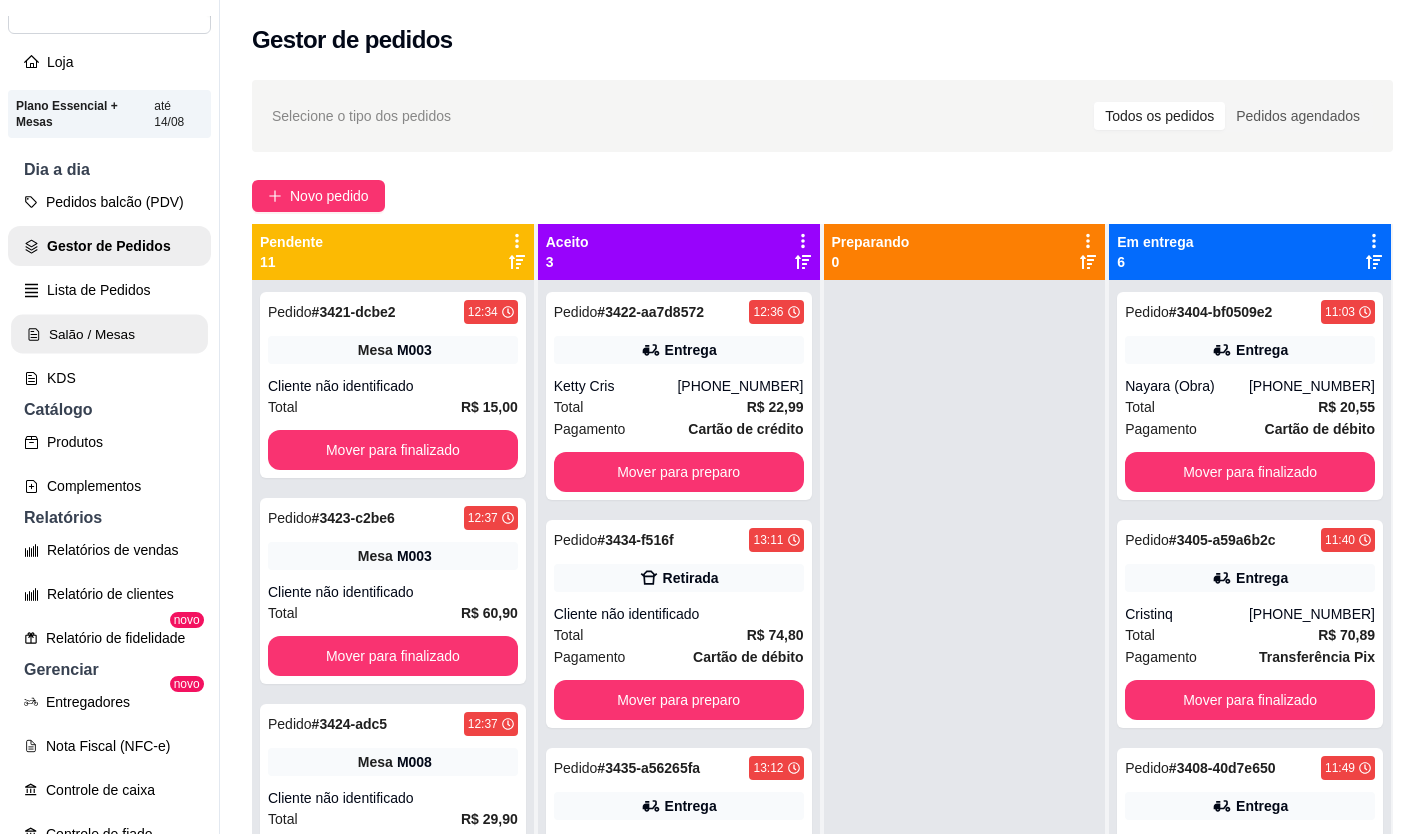 click on "Salão / Mesas" at bounding box center [109, 334] 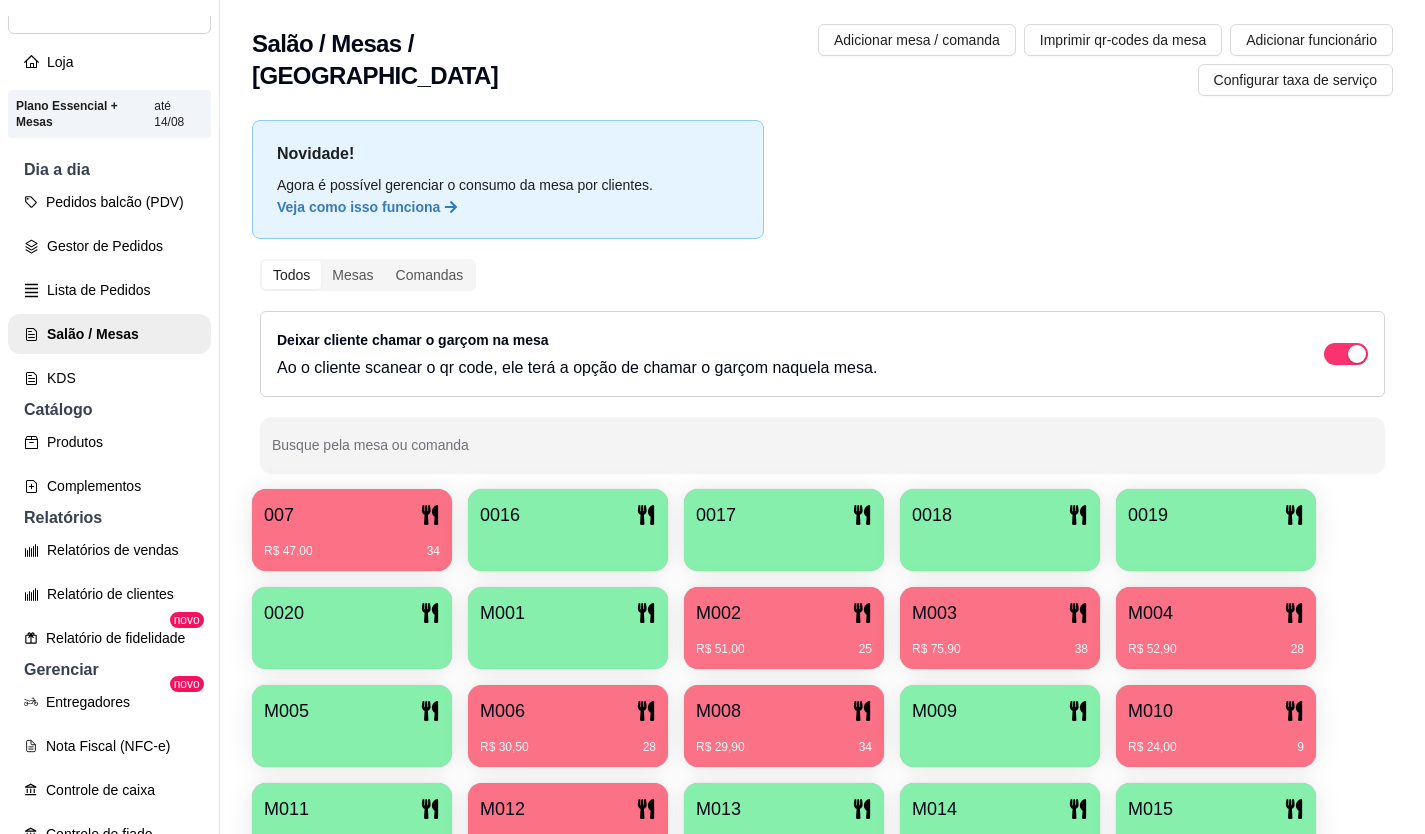 click on "007" at bounding box center (352, 515) 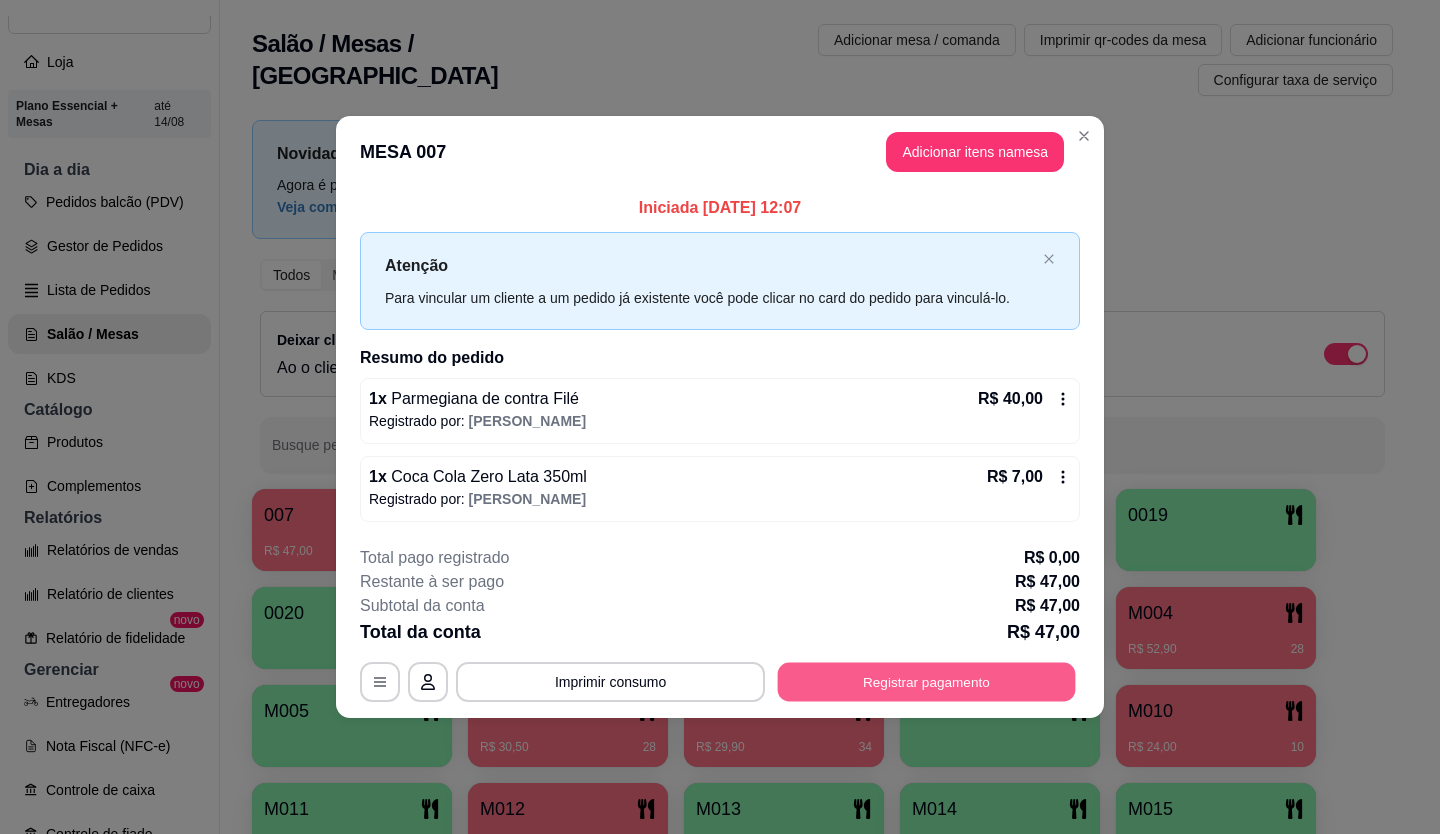 click on "Registrar pagamento" at bounding box center [927, 681] 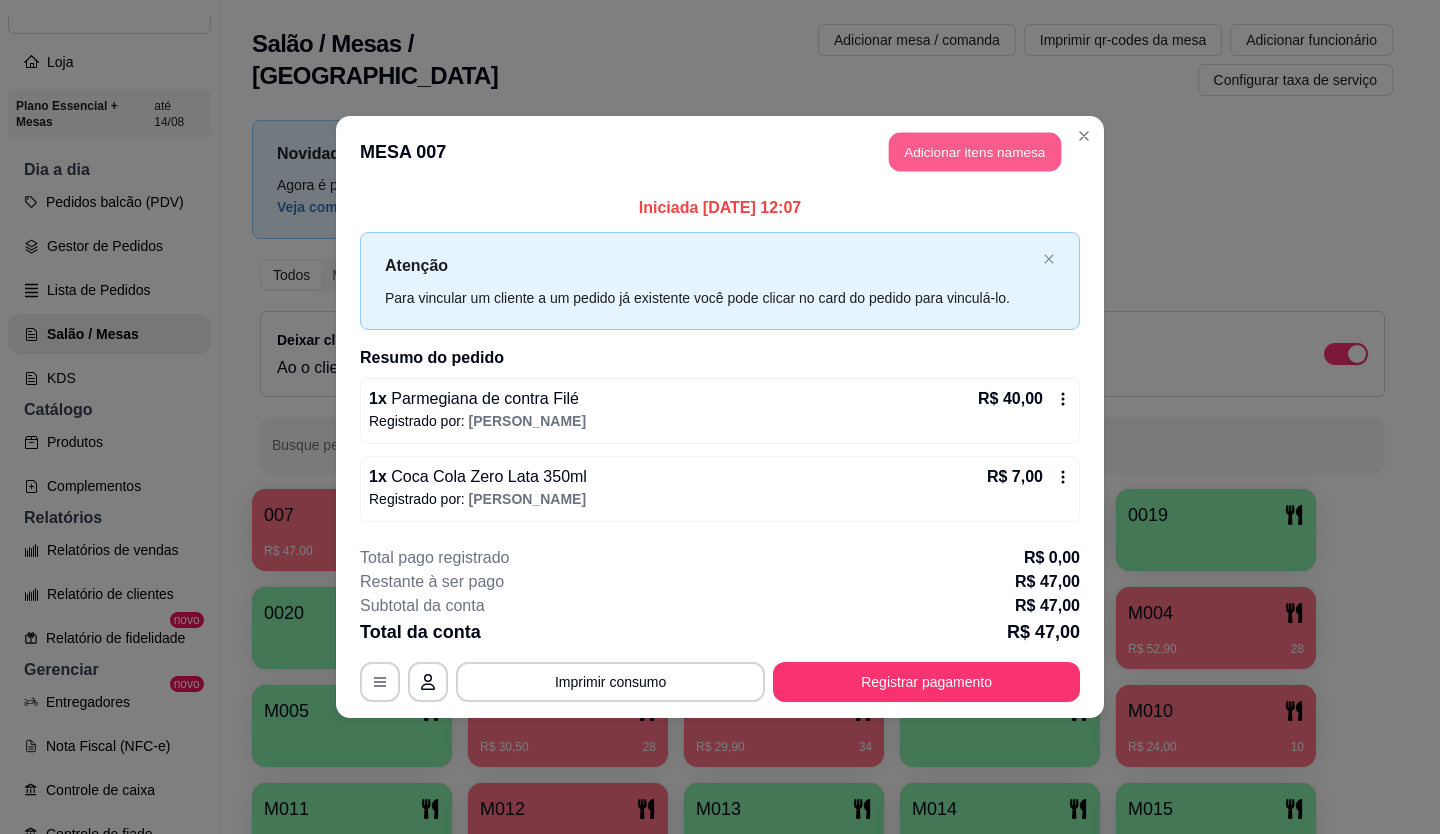 click on "Adicionar itens na  mesa" at bounding box center (975, 152) 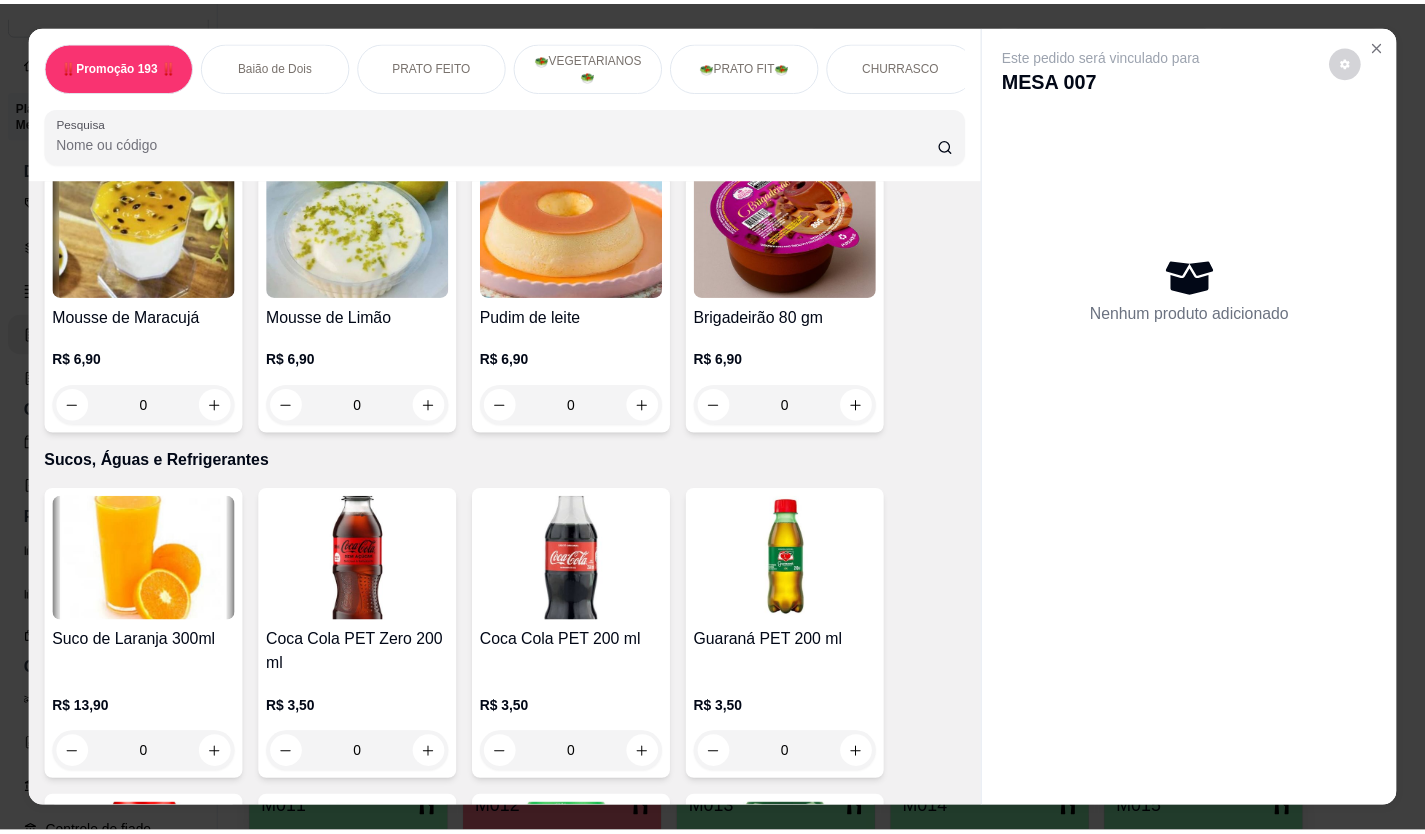 scroll, scrollTop: 4086, scrollLeft: 0, axis: vertical 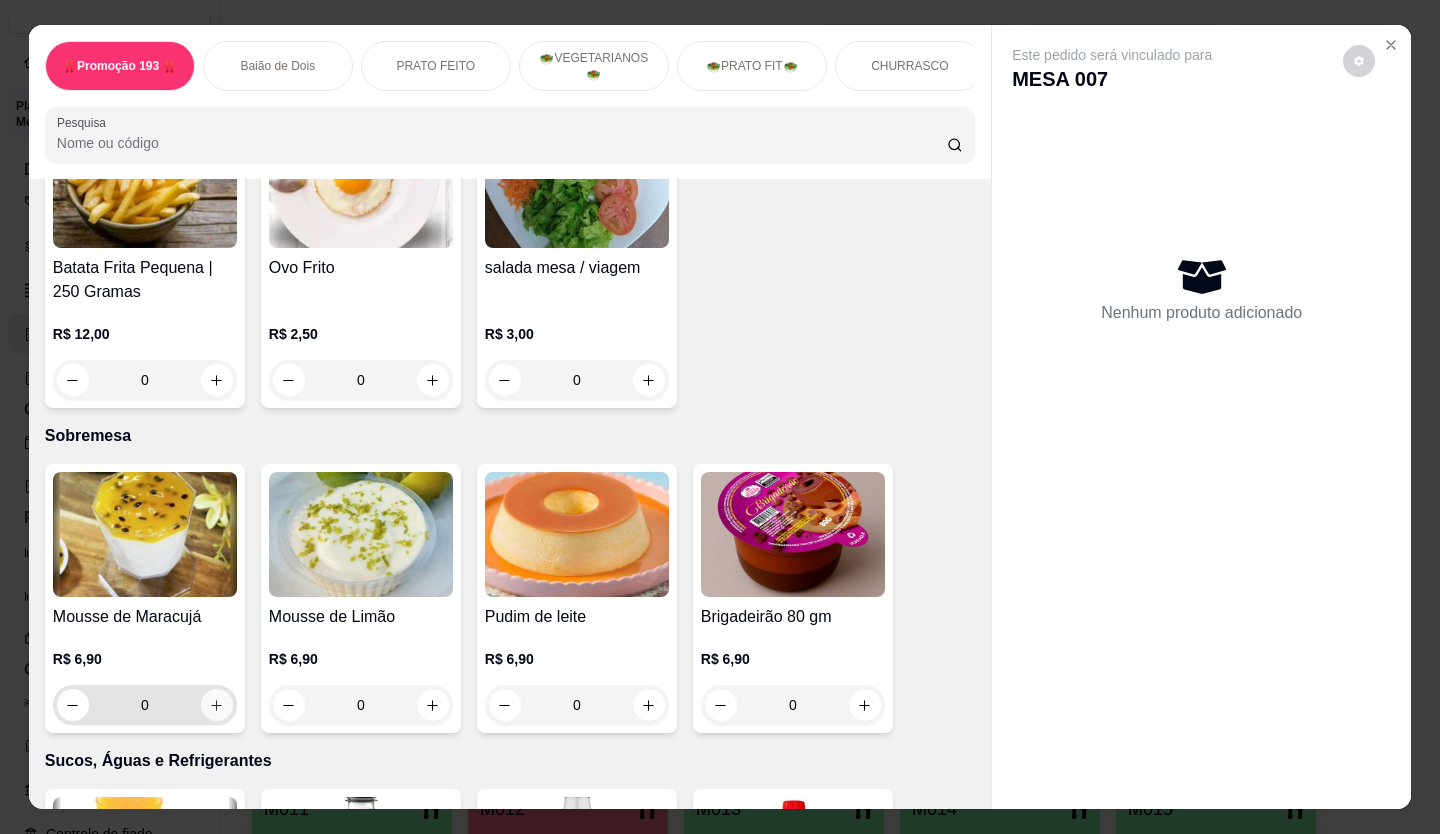 click 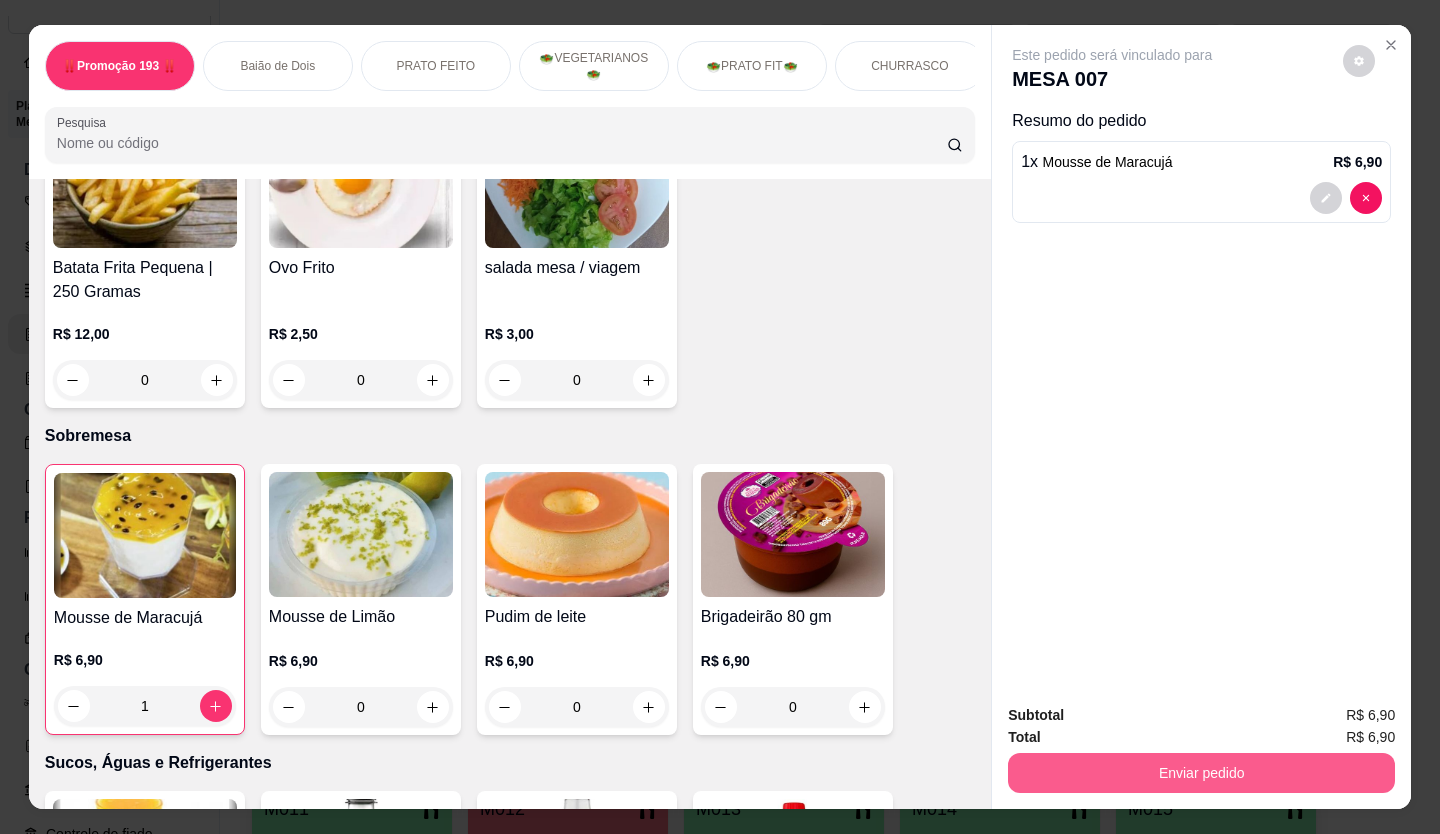 click on "Enviar pedido" at bounding box center (1201, 773) 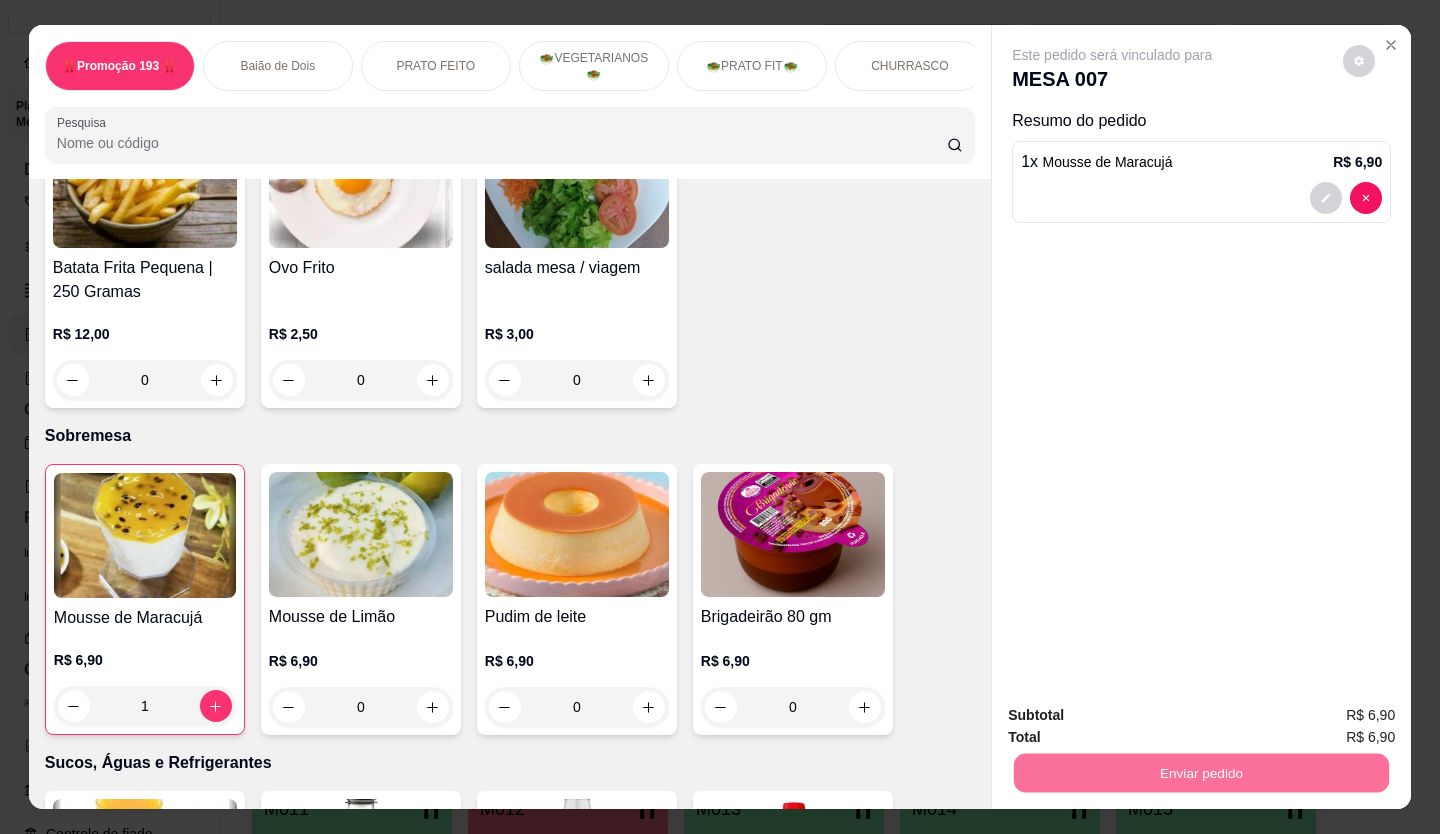 click on "Não registrar e enviar pedido" at bounding box center [1136, 716] 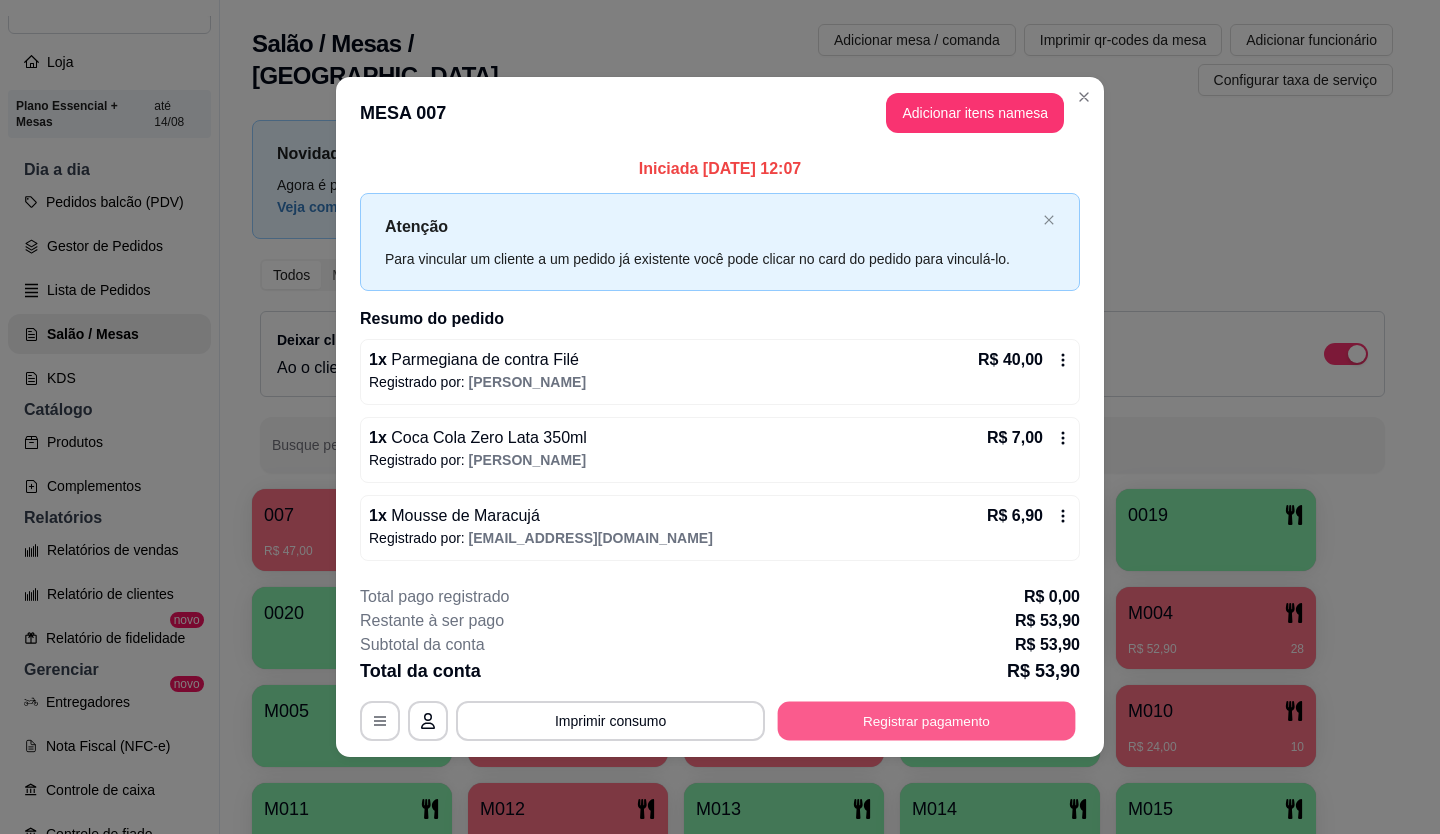 click on "Registrar pagamento" at bounding box center [927, 720] 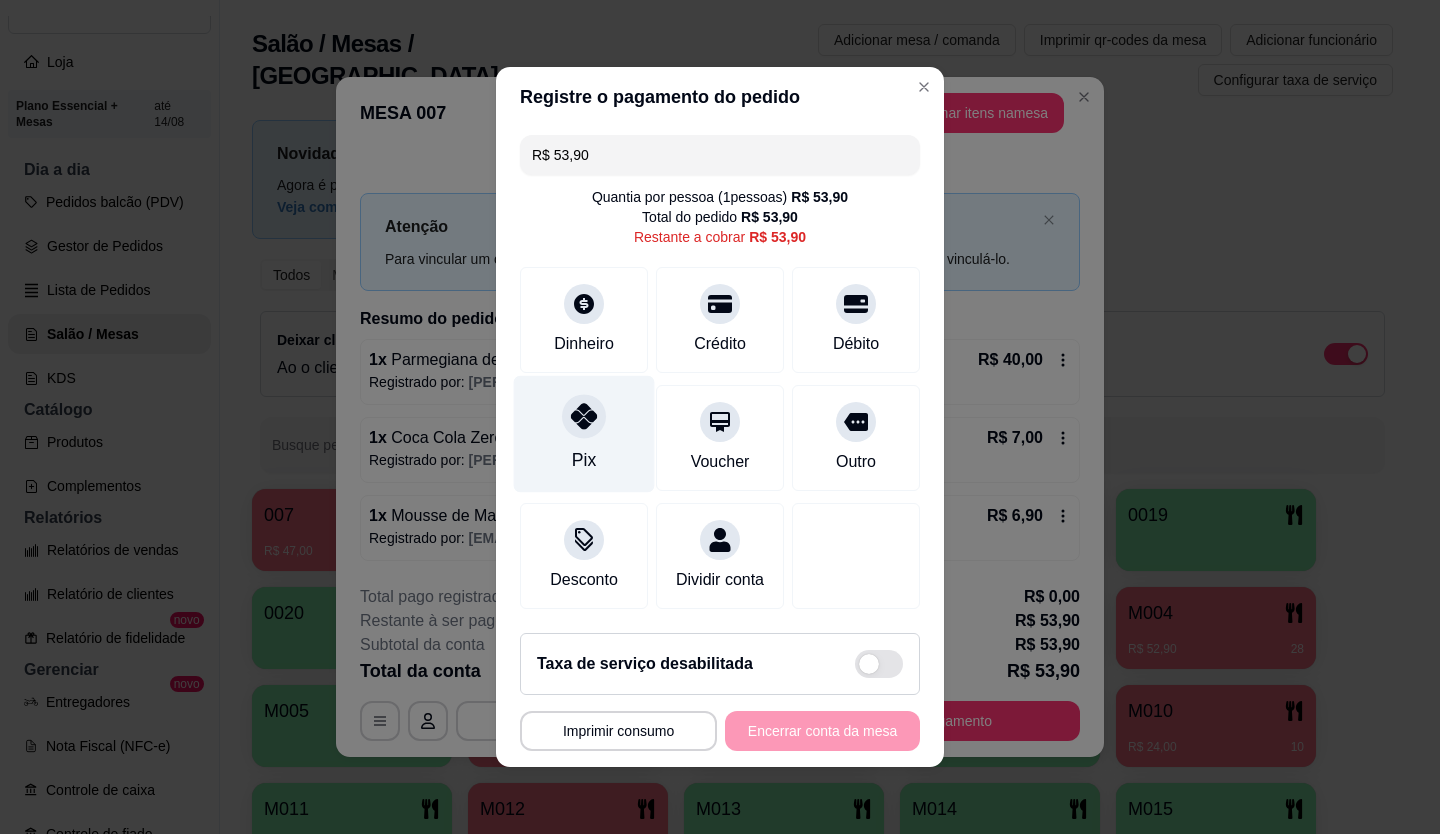 click on "Pix" at bounding box center [584, 434] 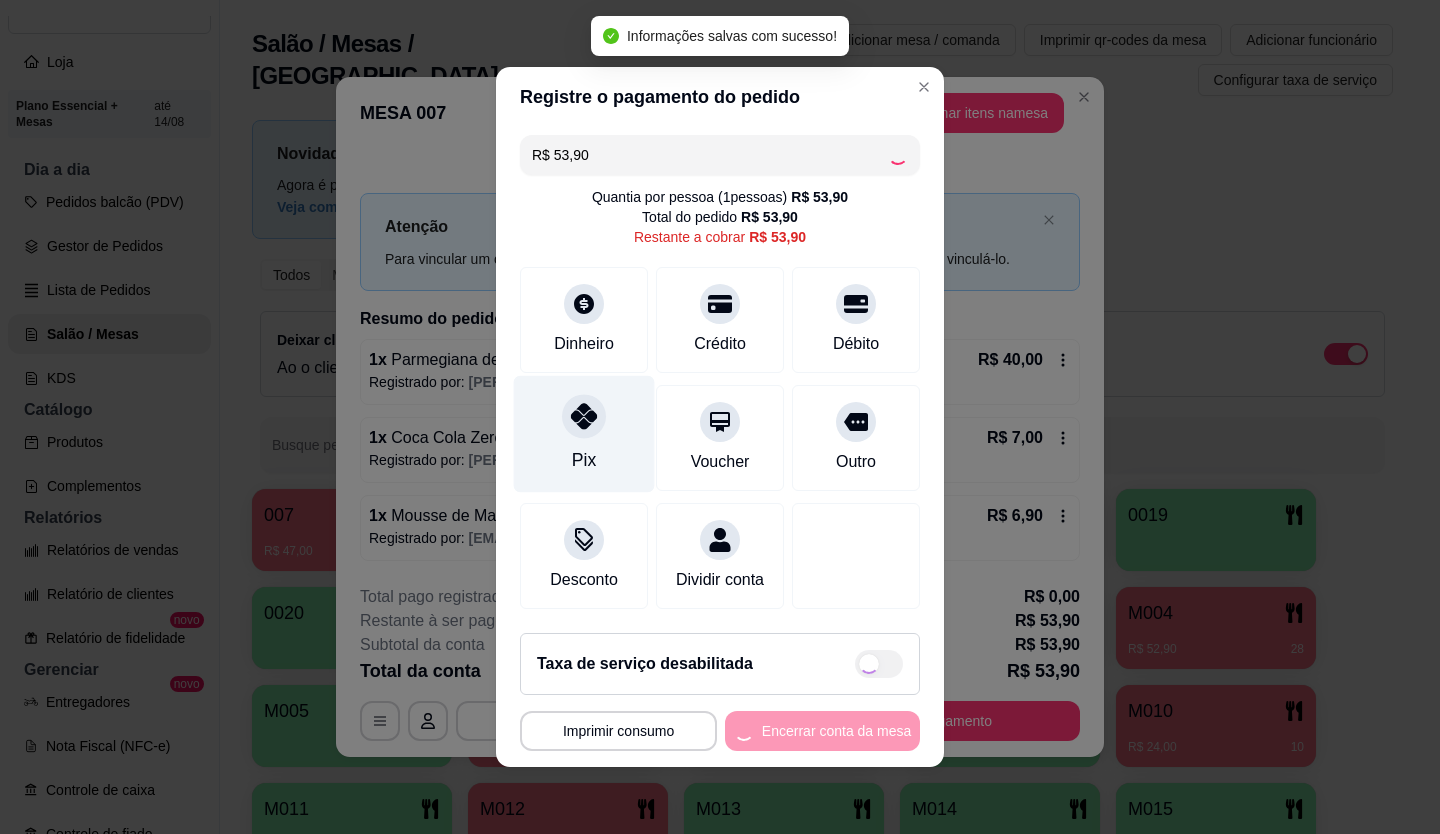 type on "R$ 0,00" 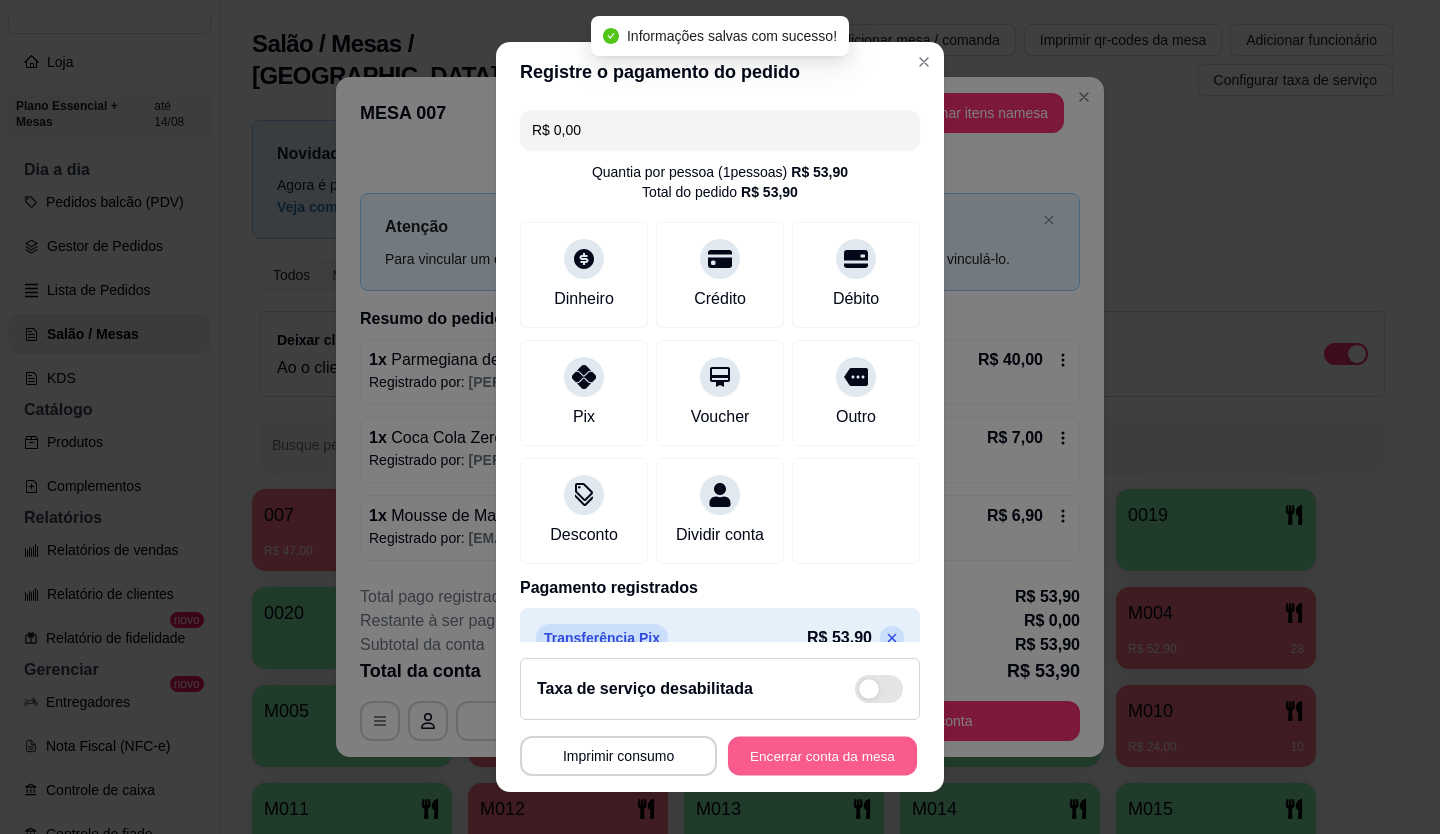 click on "Encerrar conta da mesa" at bounding box center [822, 756] 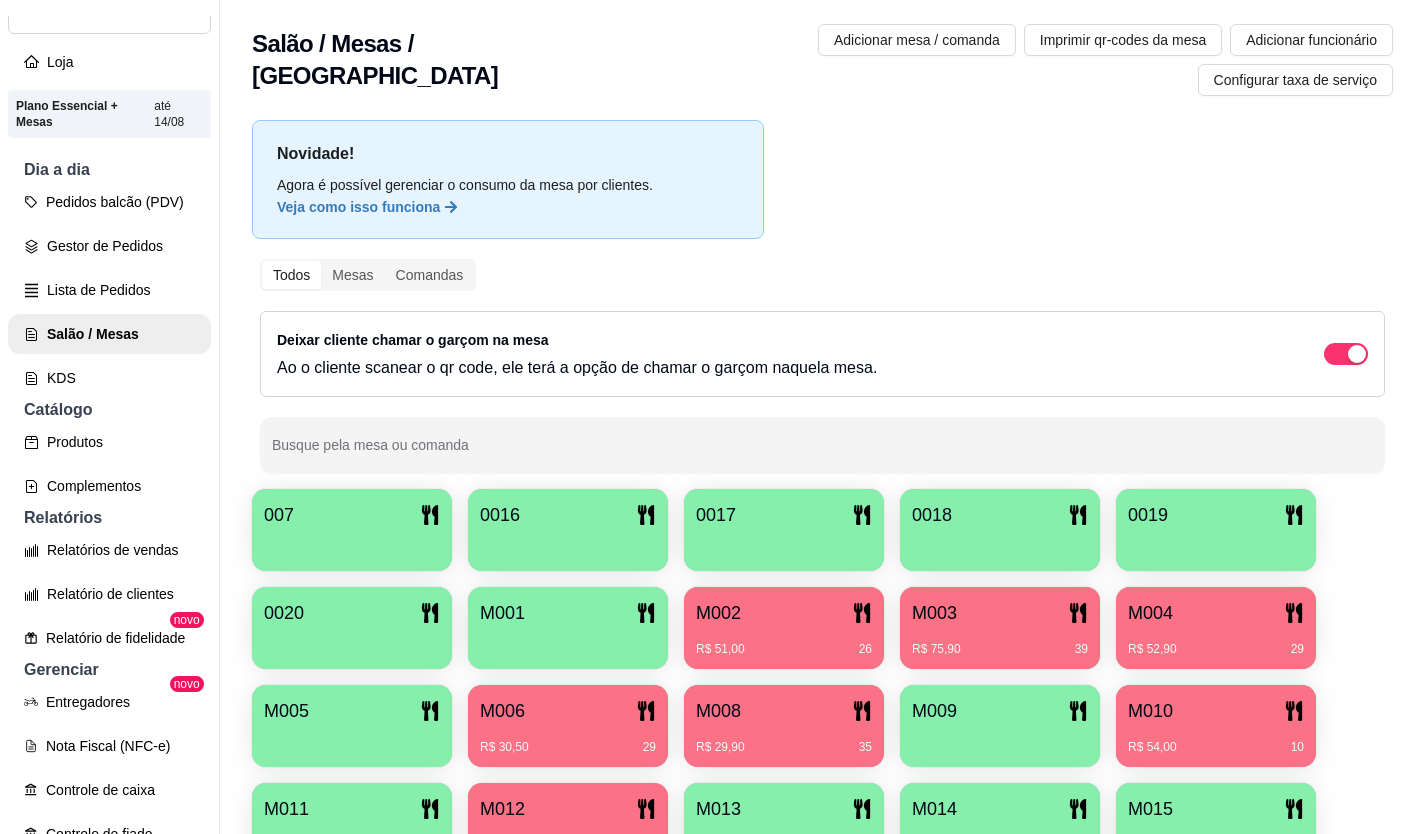 scroll, scrollTop: 86, scrollLeft: 0, axis: vertical 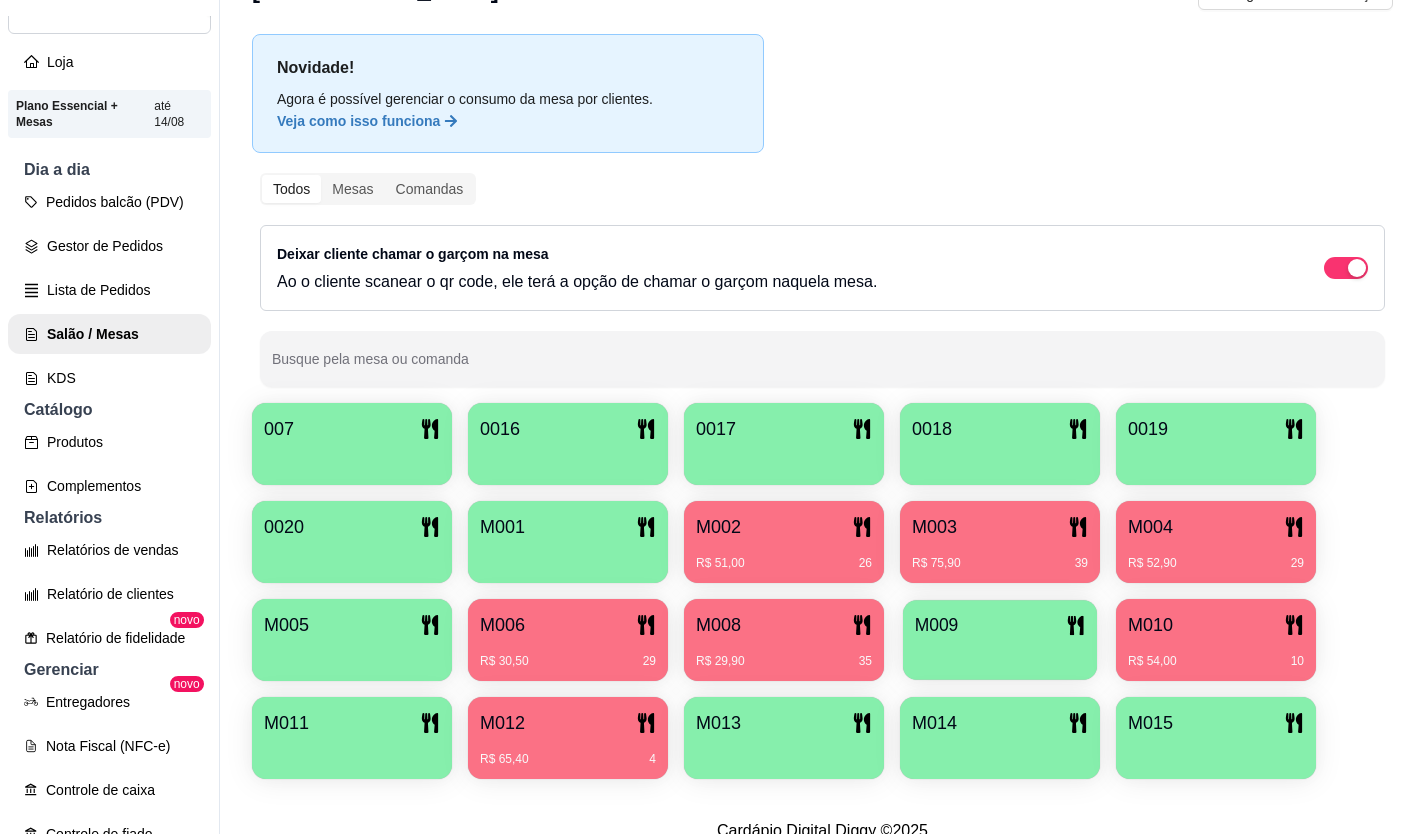 click on "M009" at bounding box center [1000, 625] 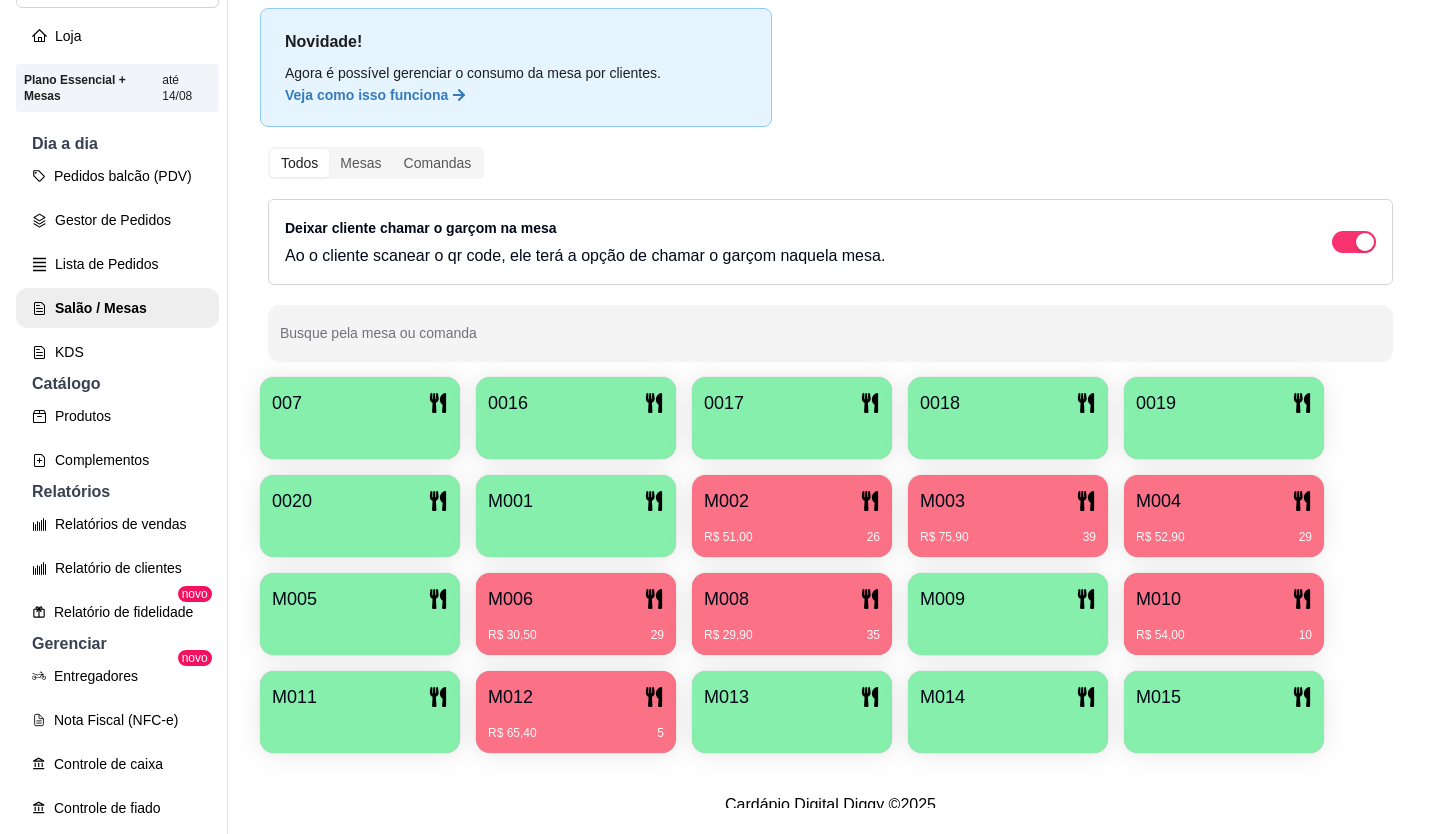 scroll, scrollTop: 32, scrollLeft: 0, axis: vertical 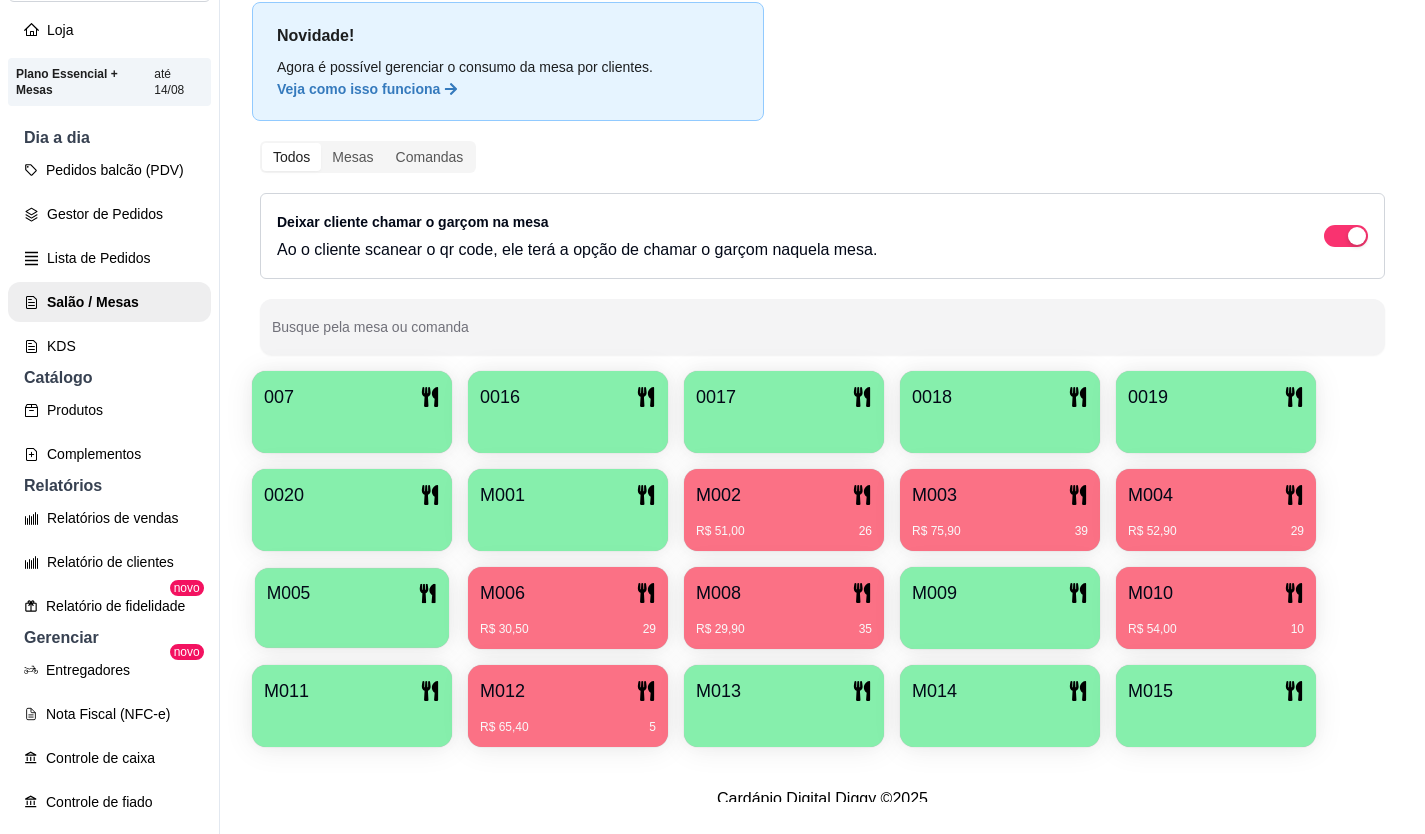 click on "M005" at bounding box center (352, 593) 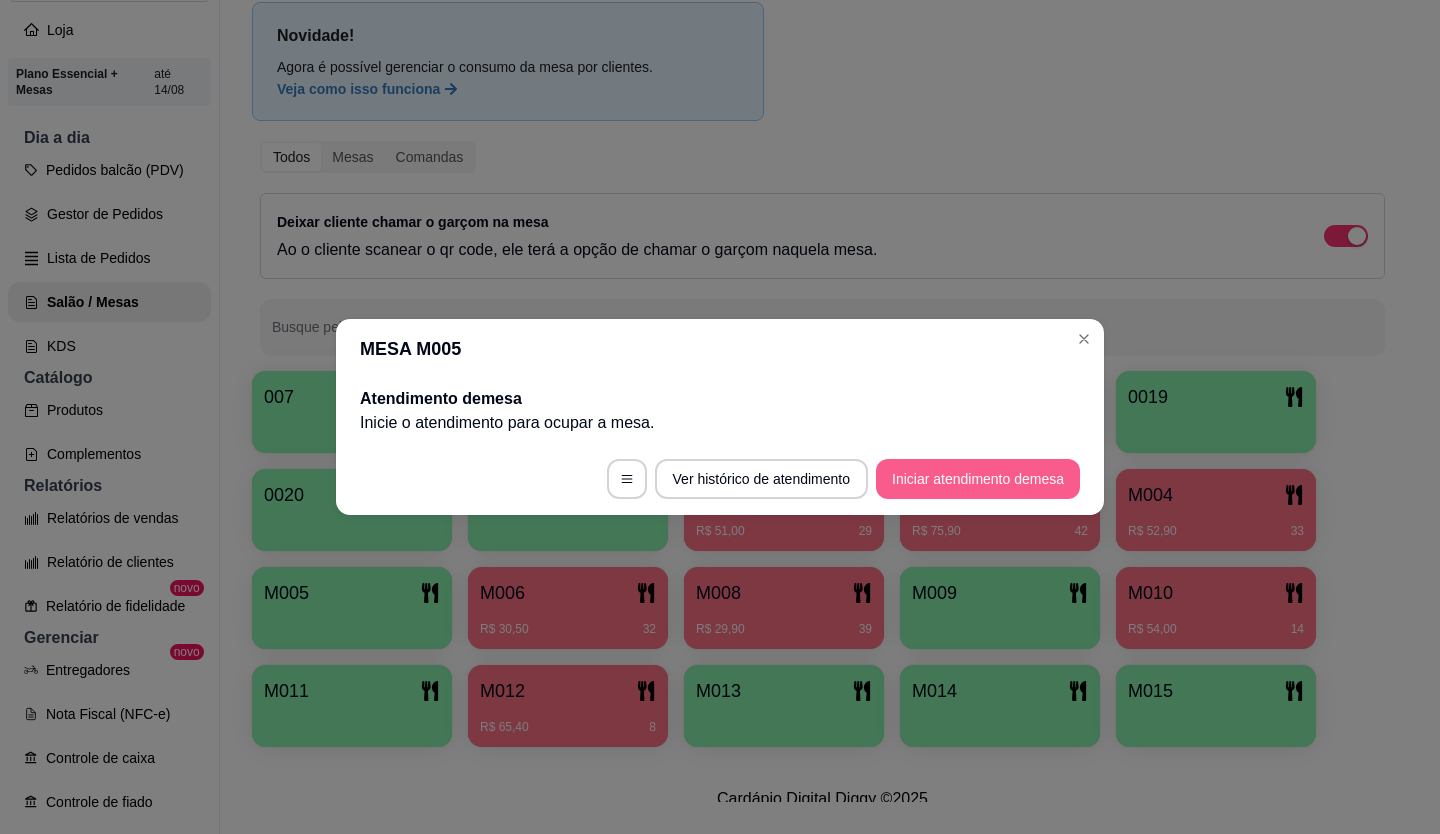 click on "Iniciar atendimento de  mesa" at bounding box center (978, 479) 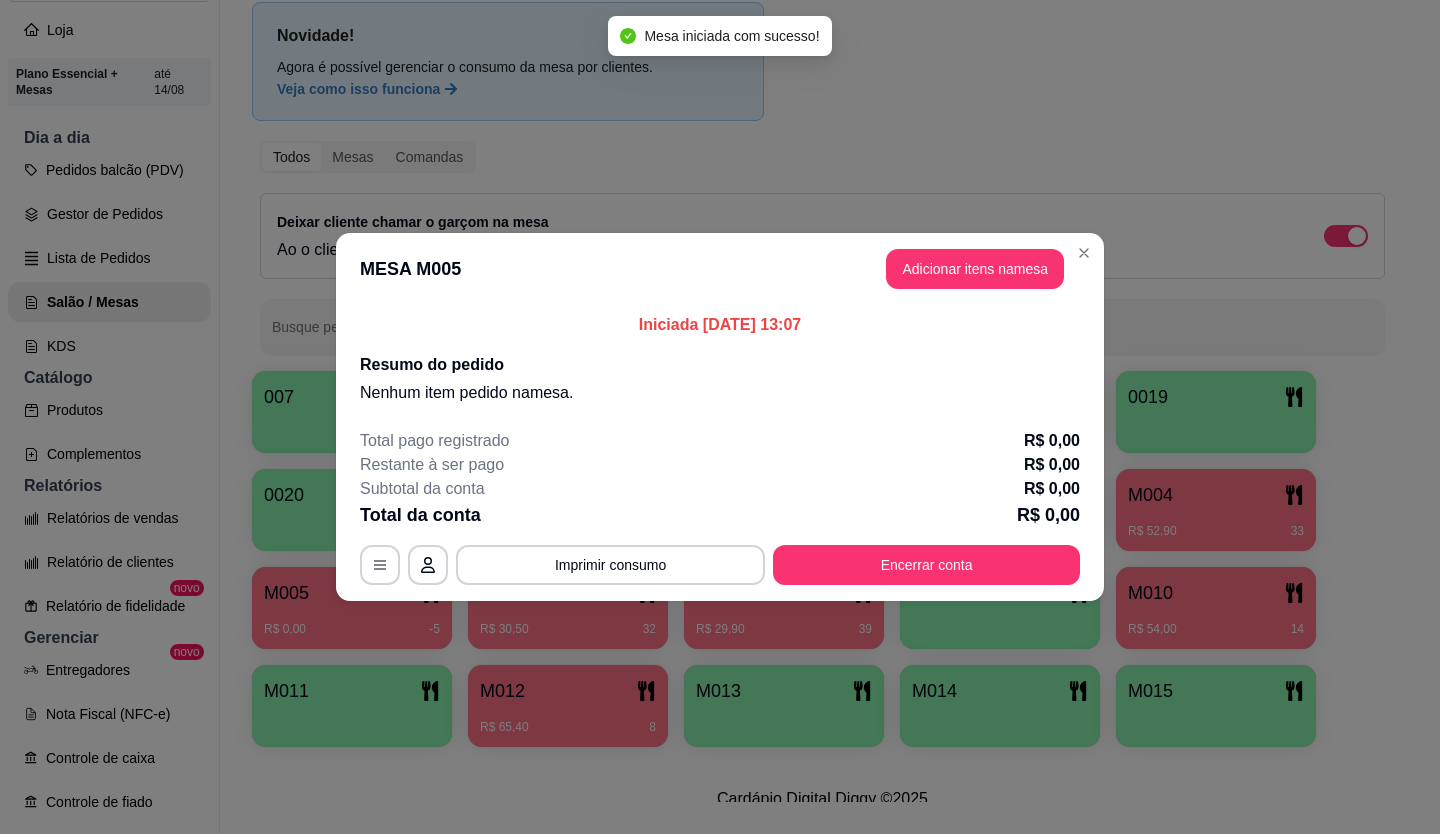 click on "Adicionar itens na  mesa" at bounding box center (975, 269) 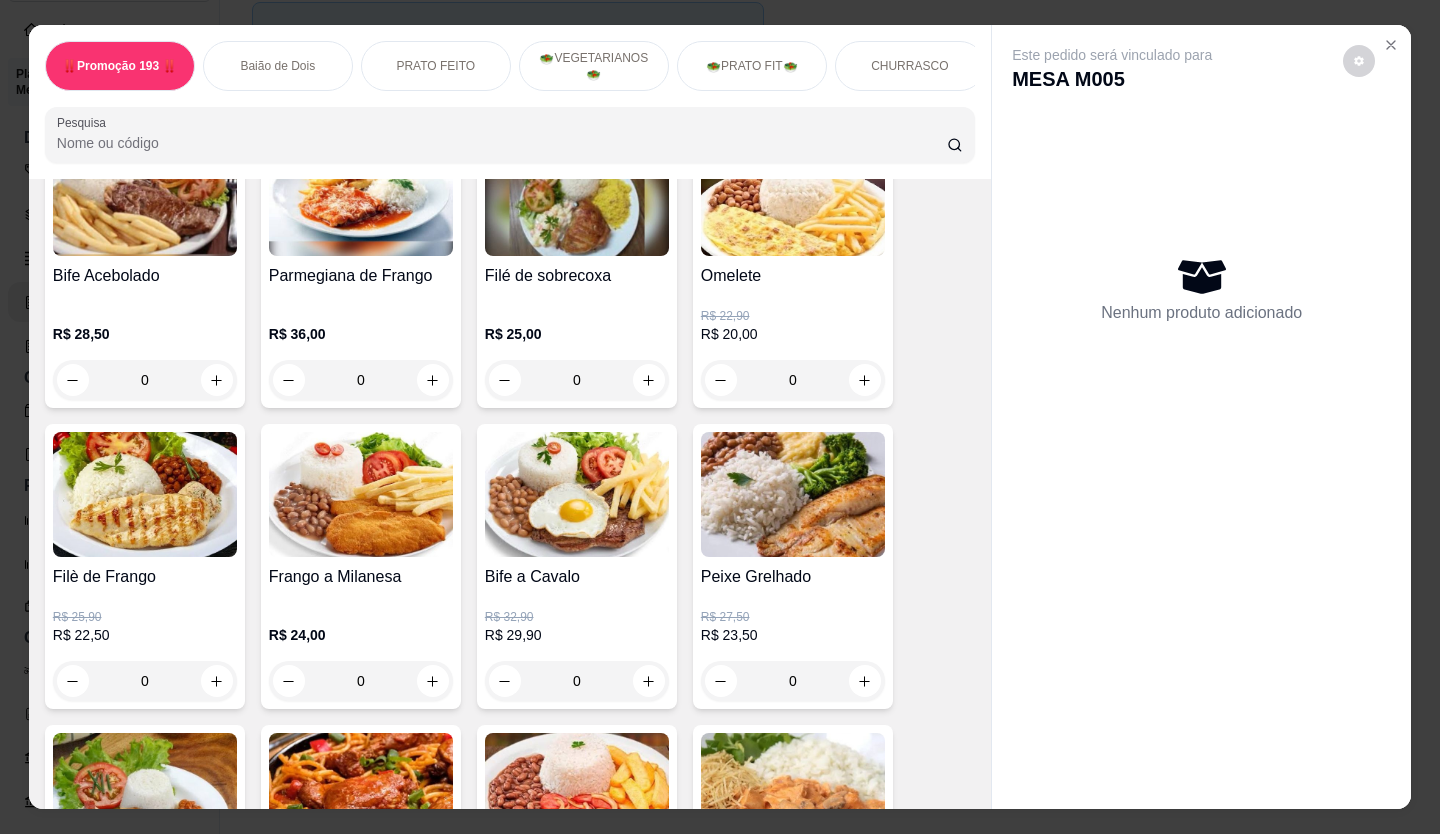scroll, scrollTop: 1200, scrollLeft: 0, axis: vertical 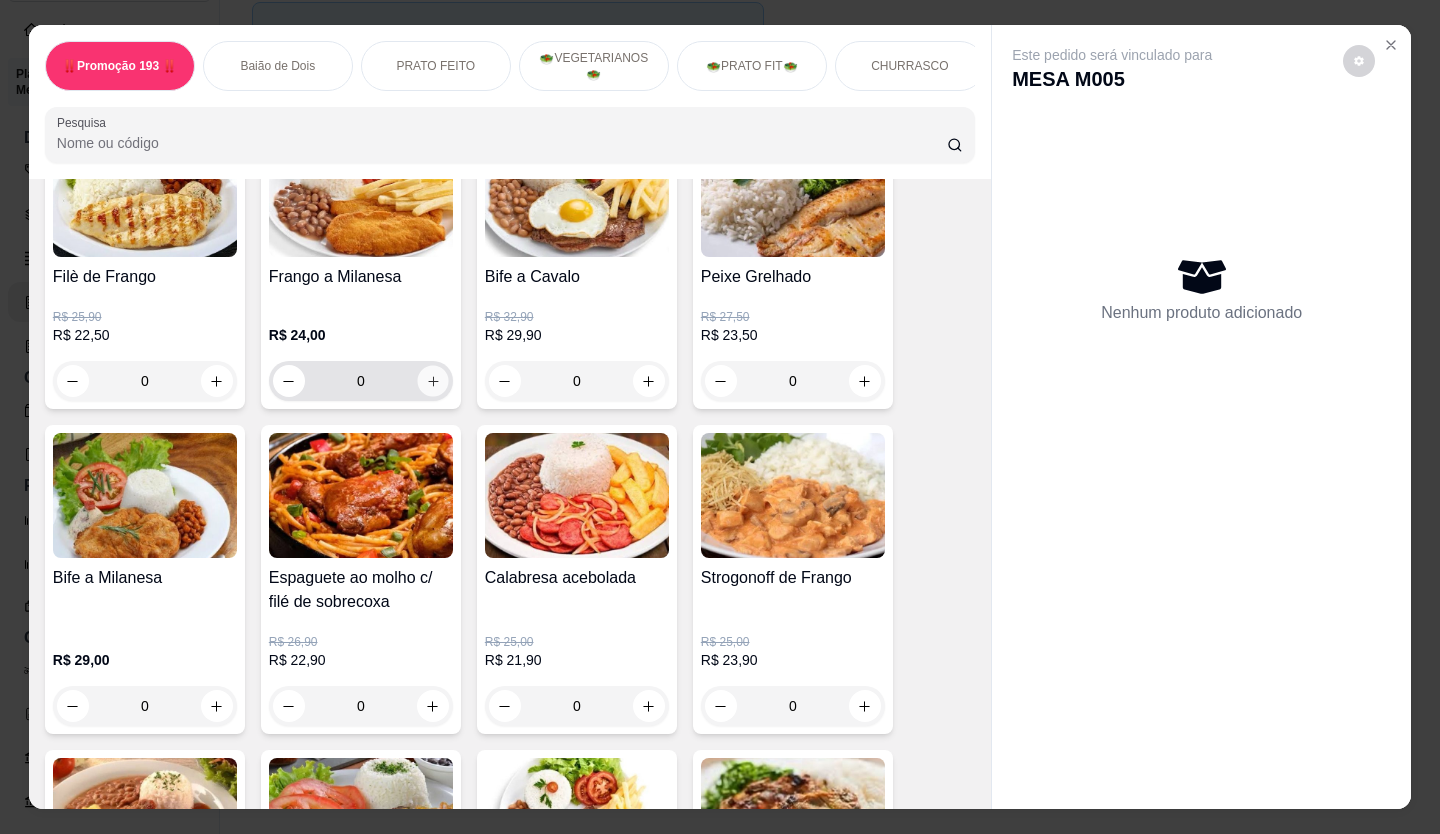 click 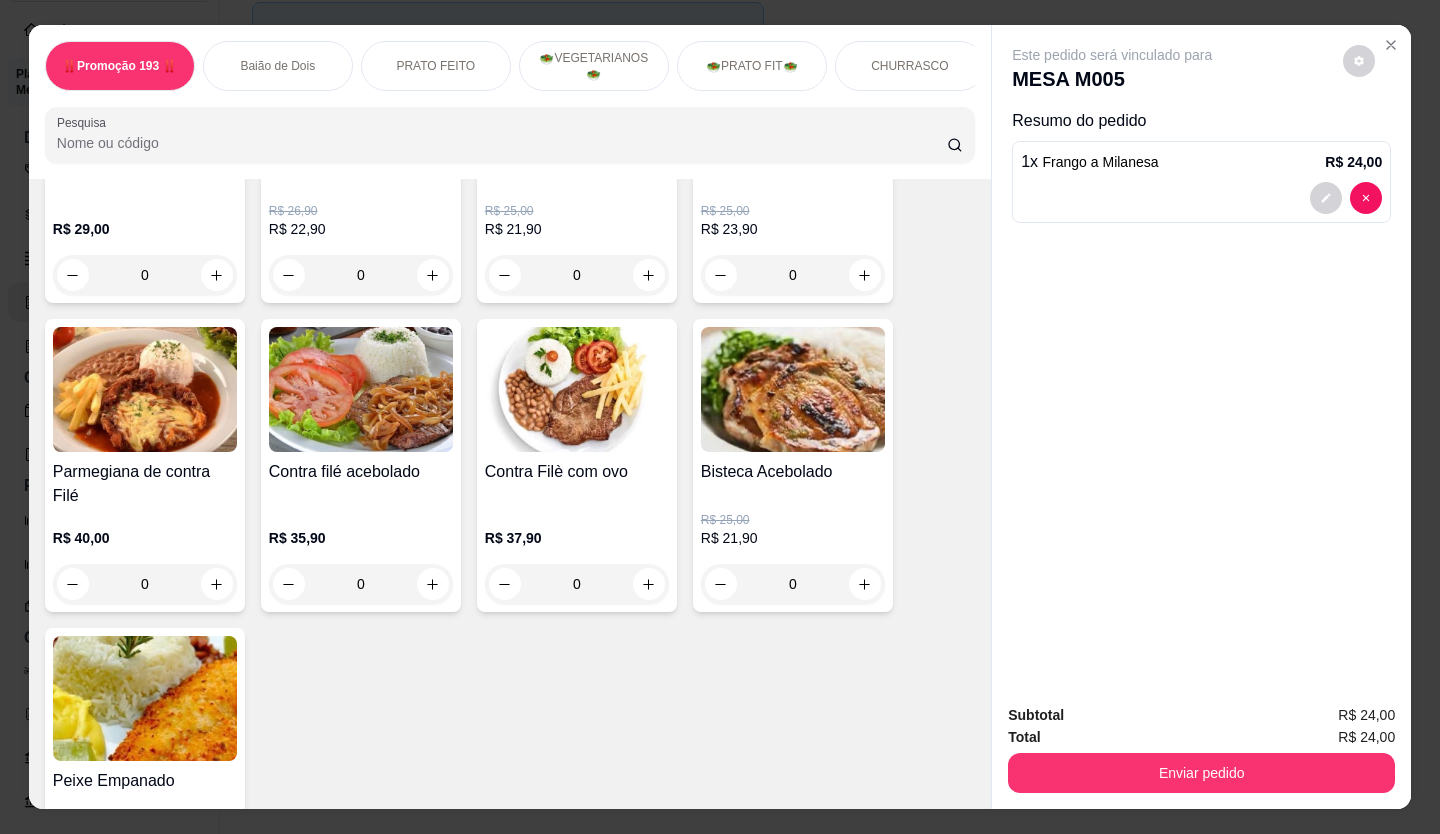 scroll, scrollTop: 1600, scrollLeft: 0, axis: vertical 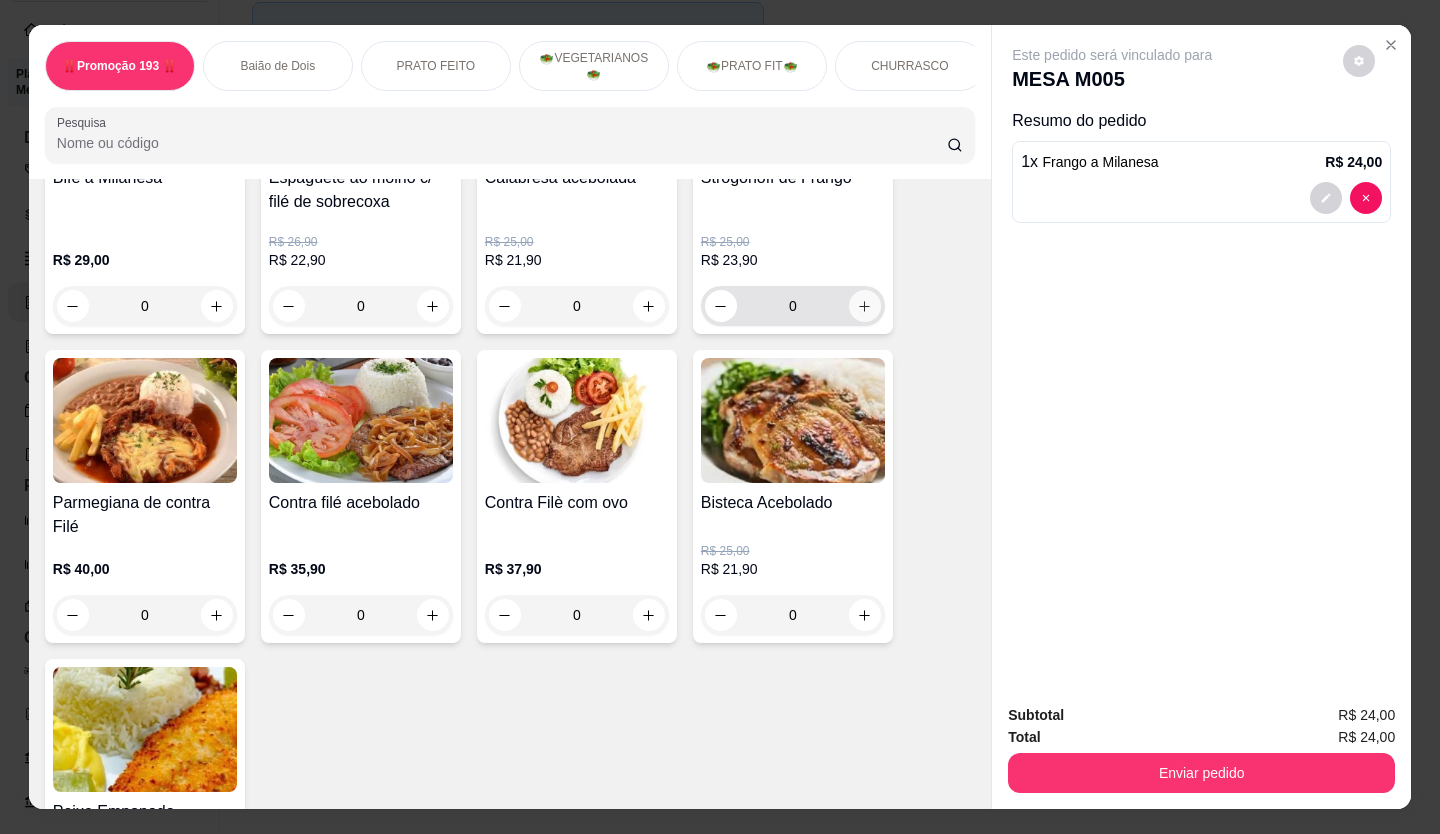 click 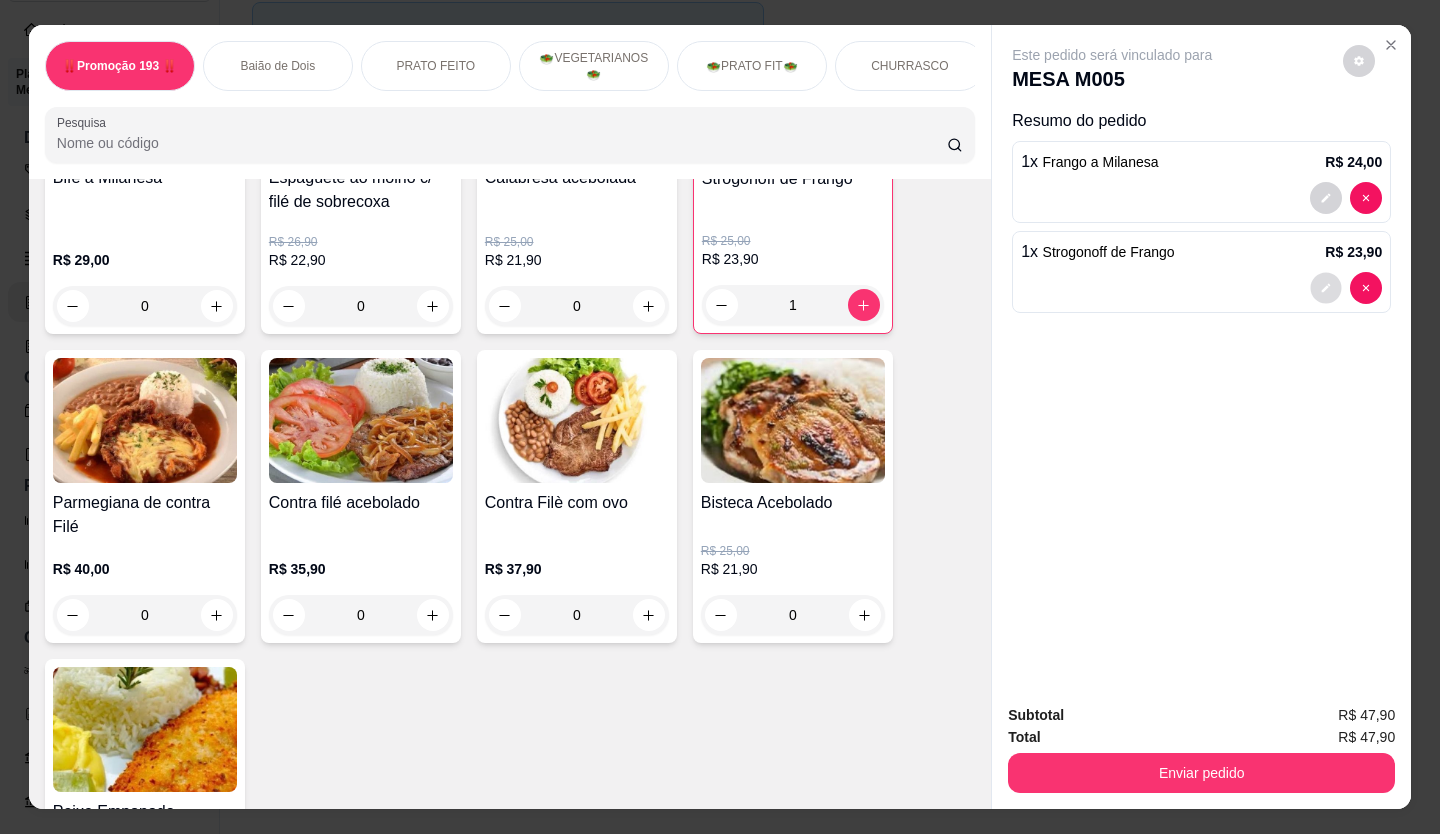 click at bounding box center (1326, 288) 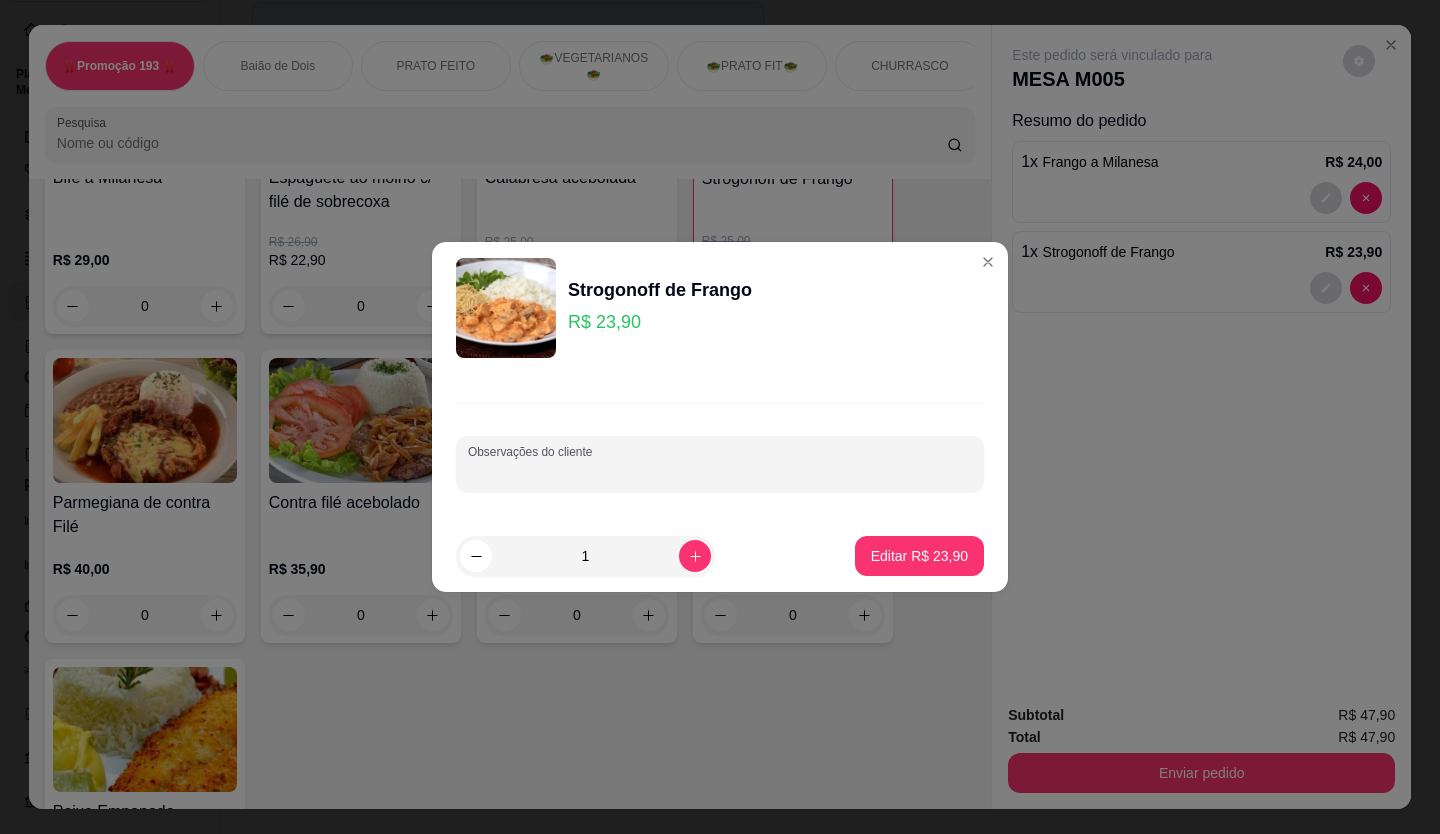 click on "Observações do cliente" at bounding box center [720, 472] 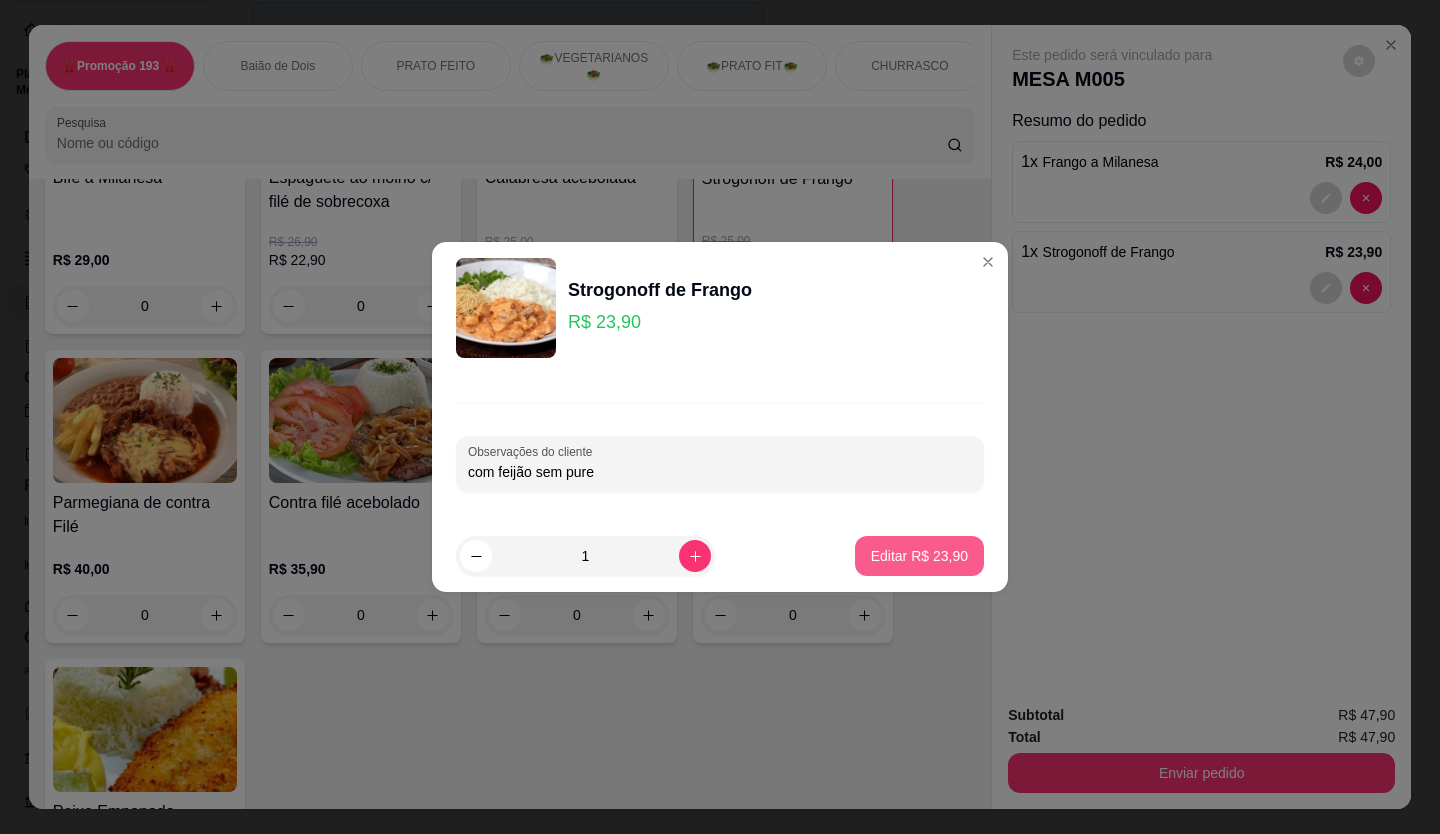 type on "com feijão sem pure" 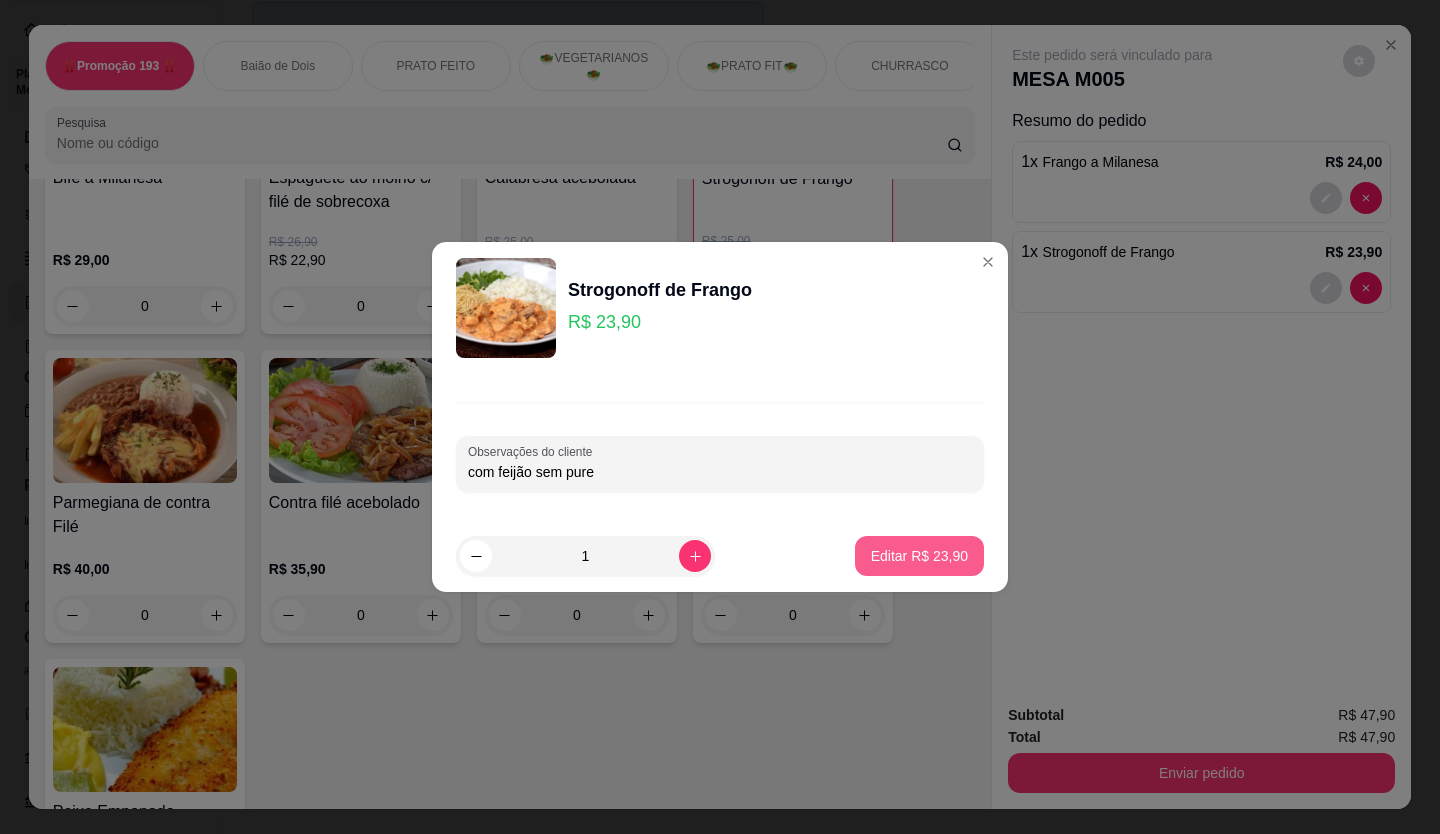 click on "Editar   R$ 23,90" at bounding box center (919, 556) 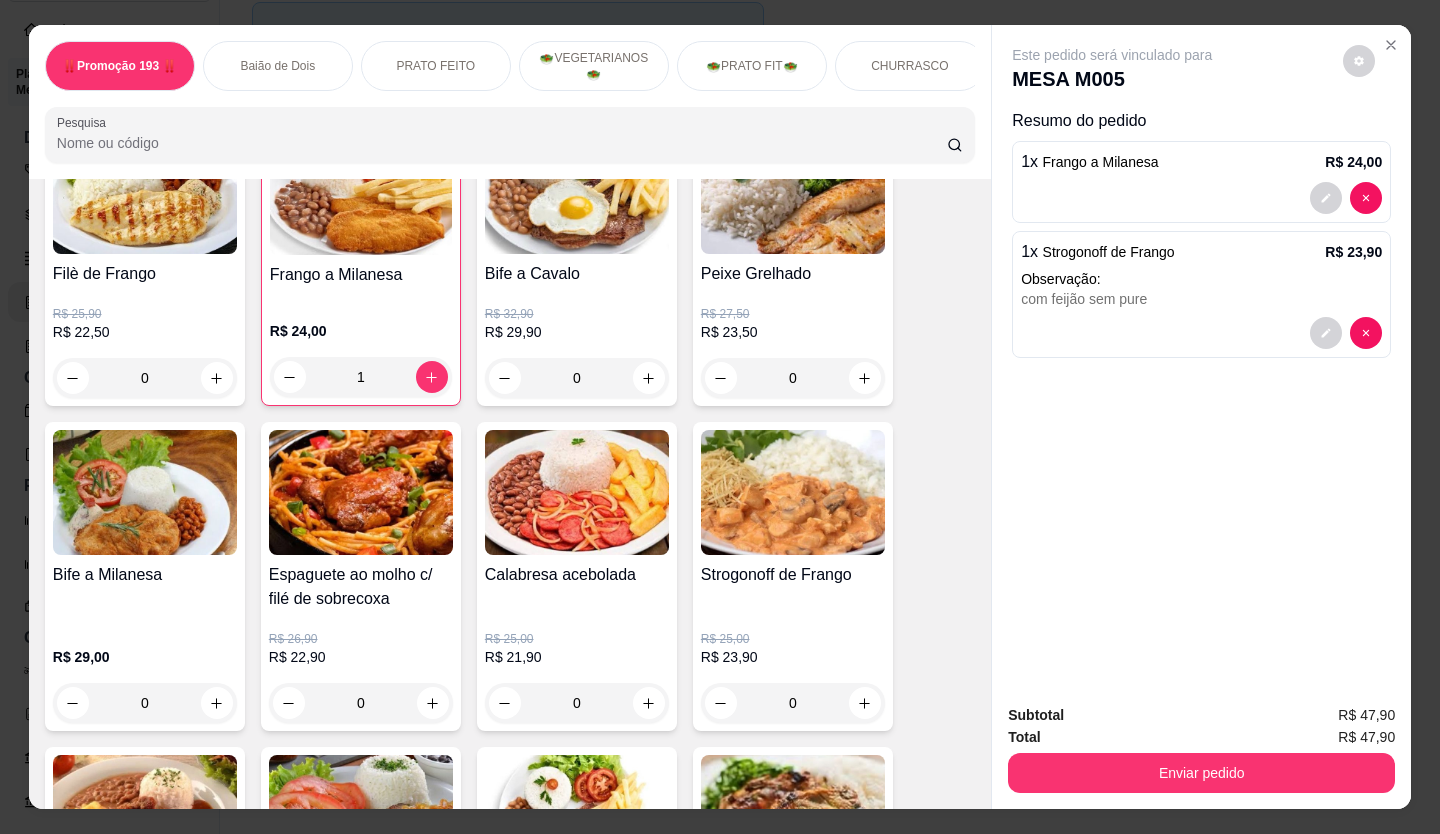 scroll, scrollTop: 1100, scrollLeft: 0, axis: vertical 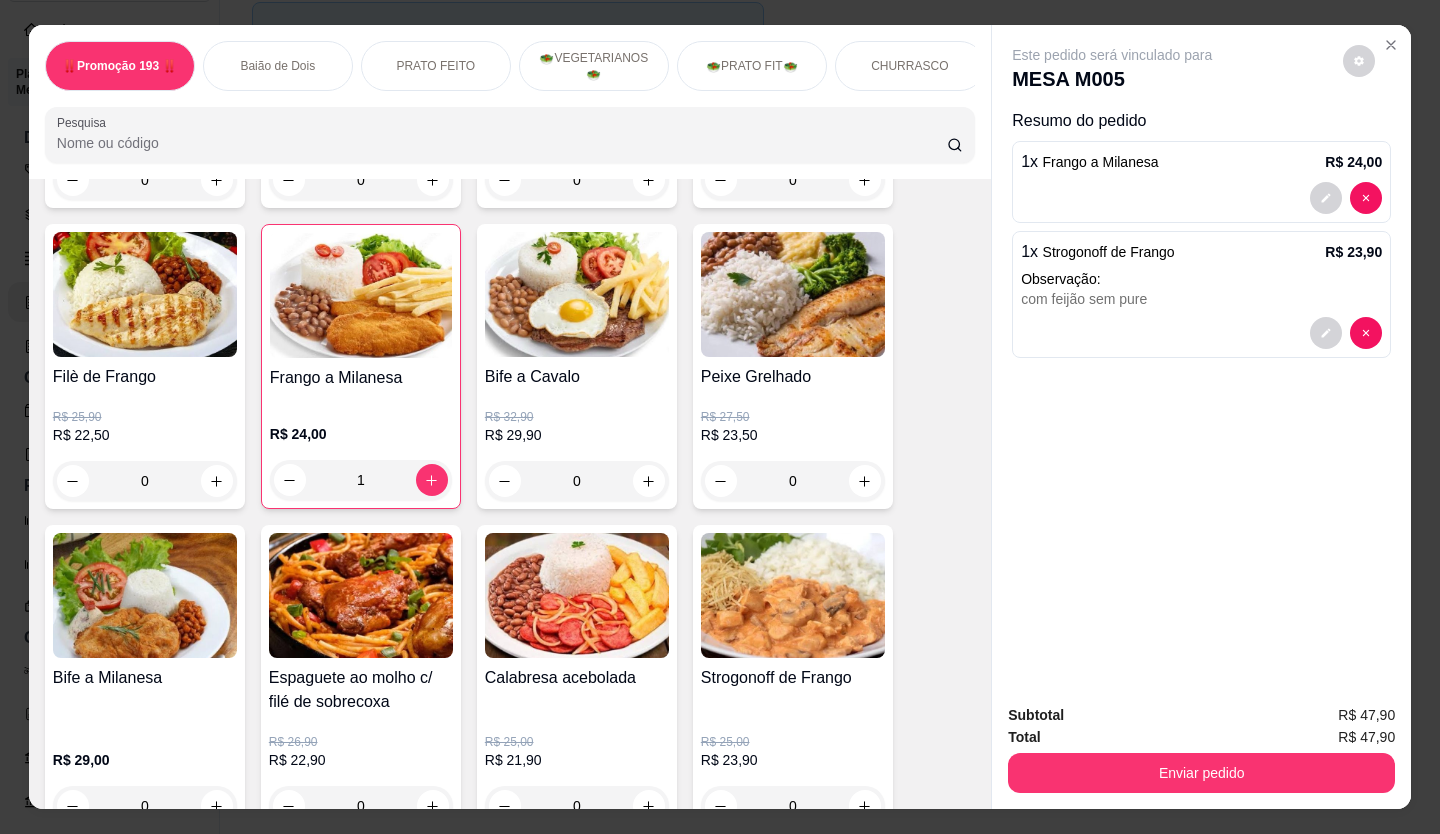 click on "Observação:" at bounding box center [1201, 279] 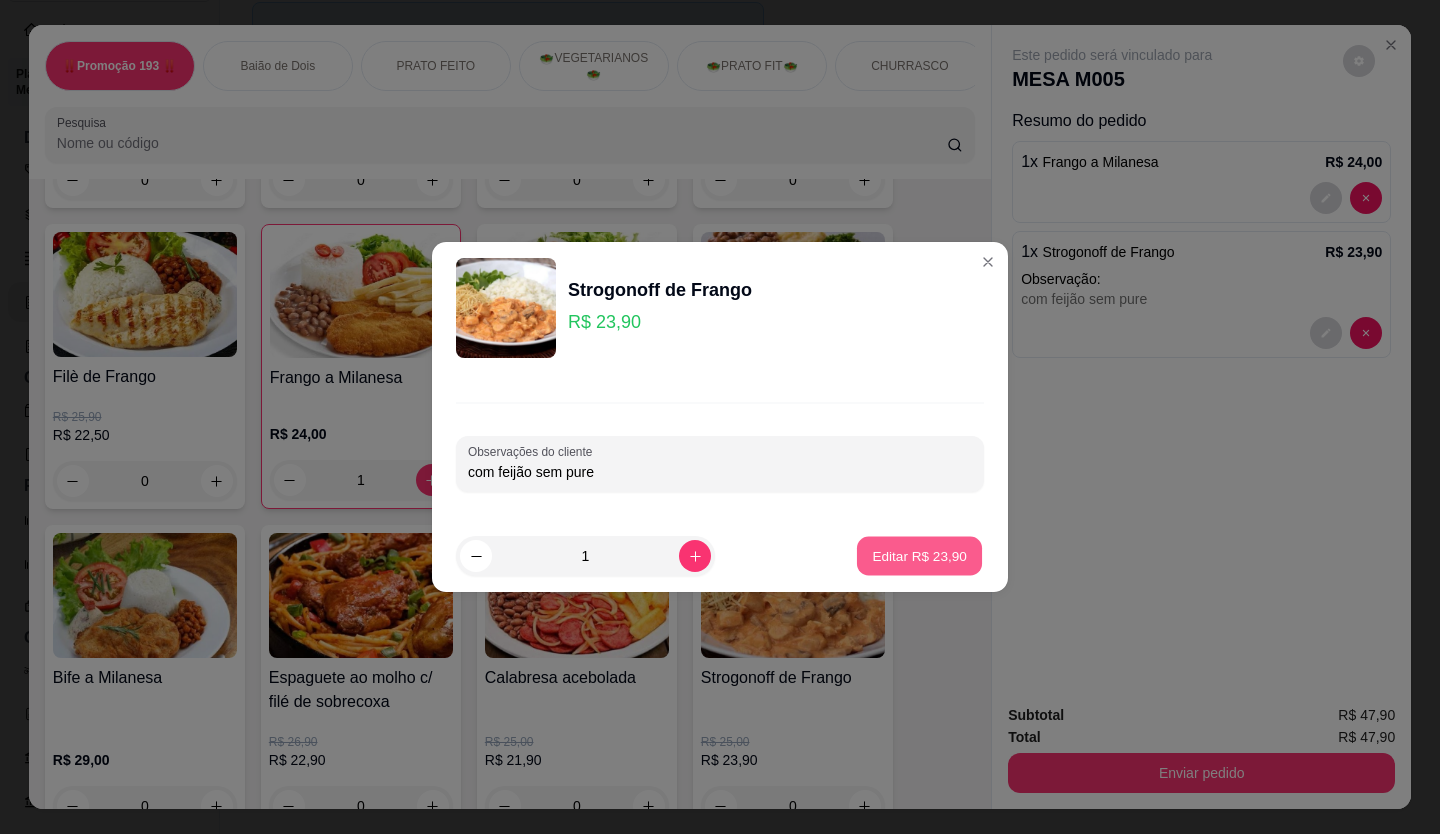 click on "Editar   R$ 23,90" at bounding box center (919, 556) 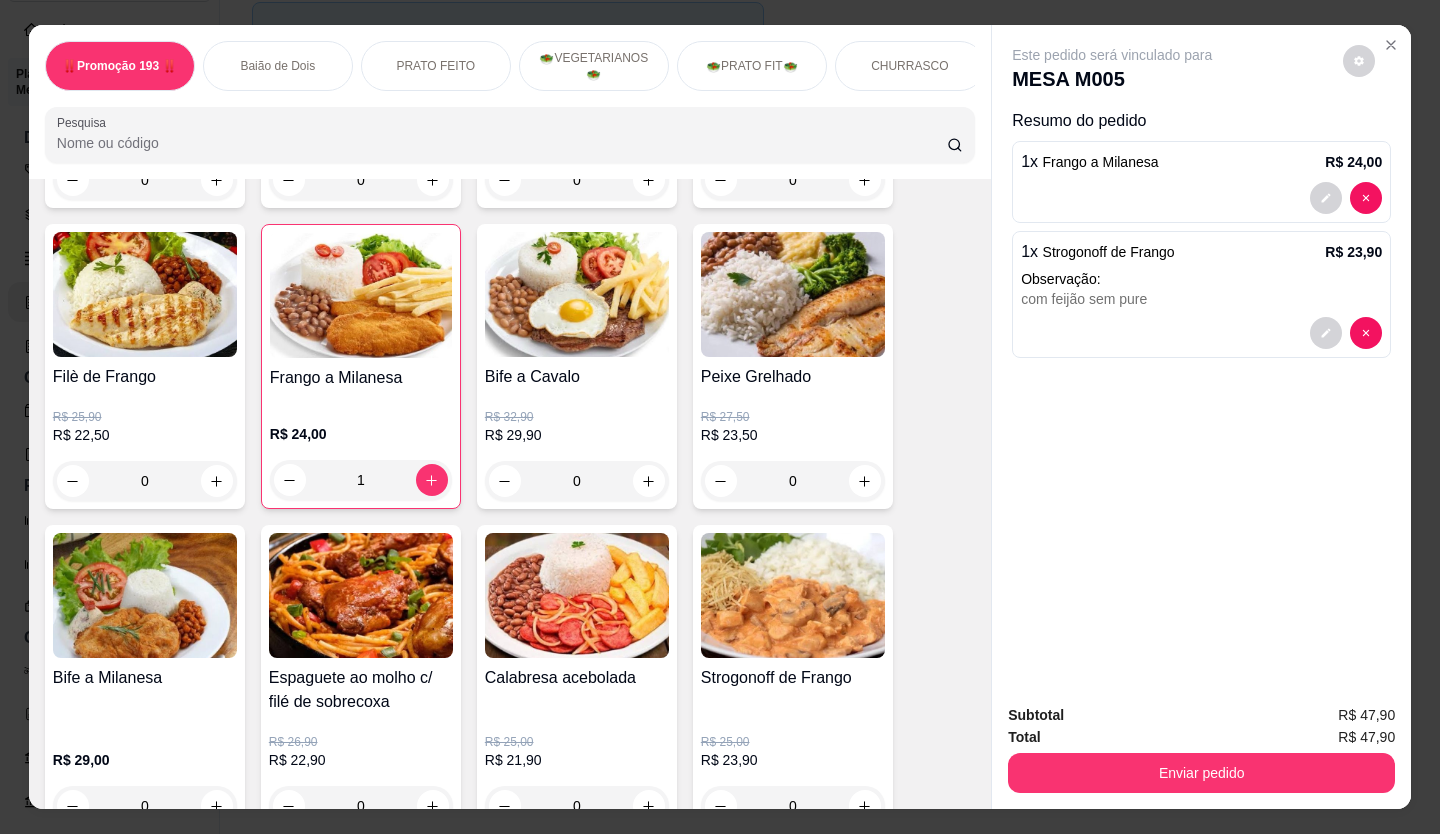 click on "1 x   Strogonoff de Frango  R$ 23,90 Observação:  com feijão sem pure" at bounding box center [1201, 294] 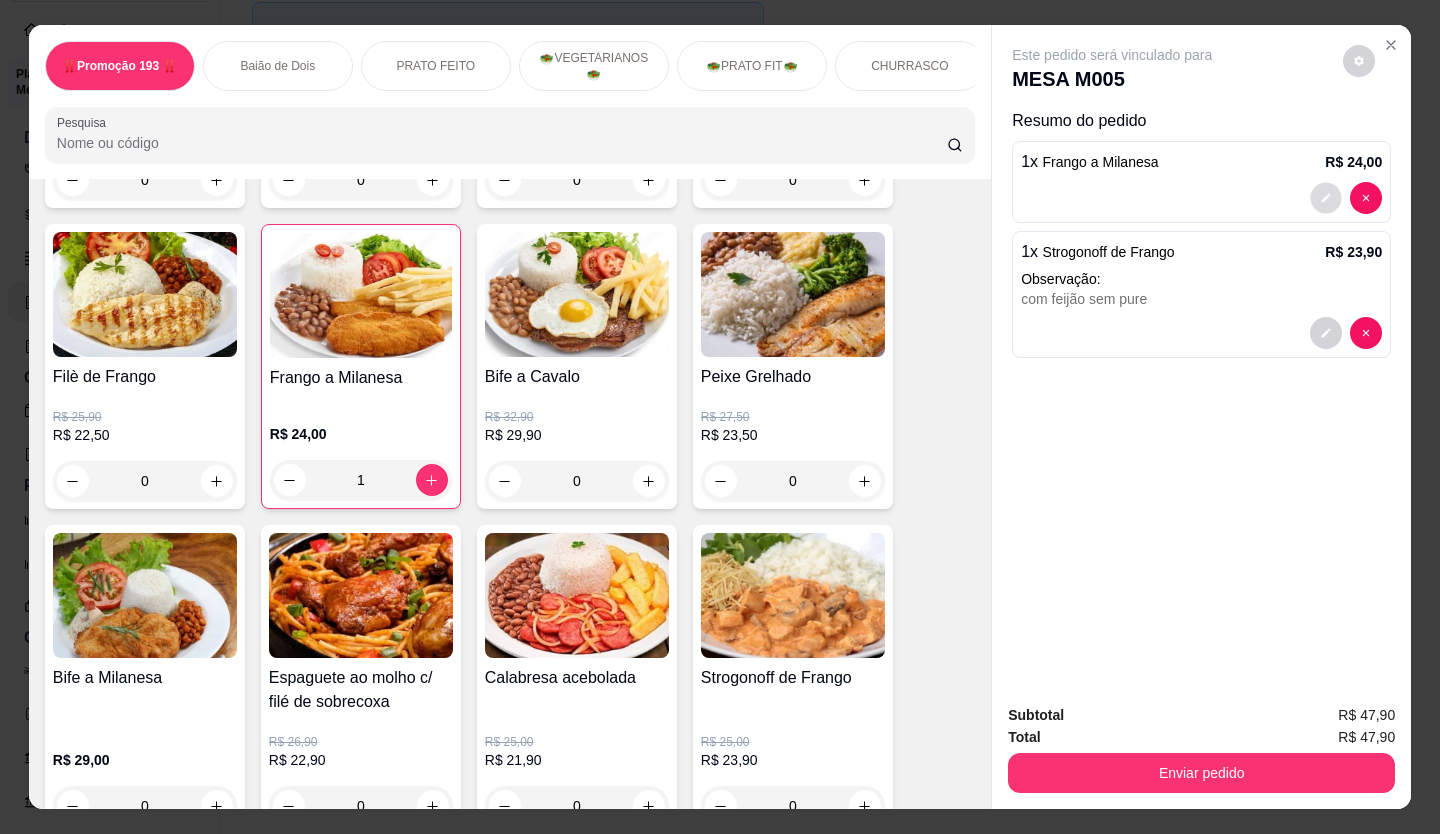 click 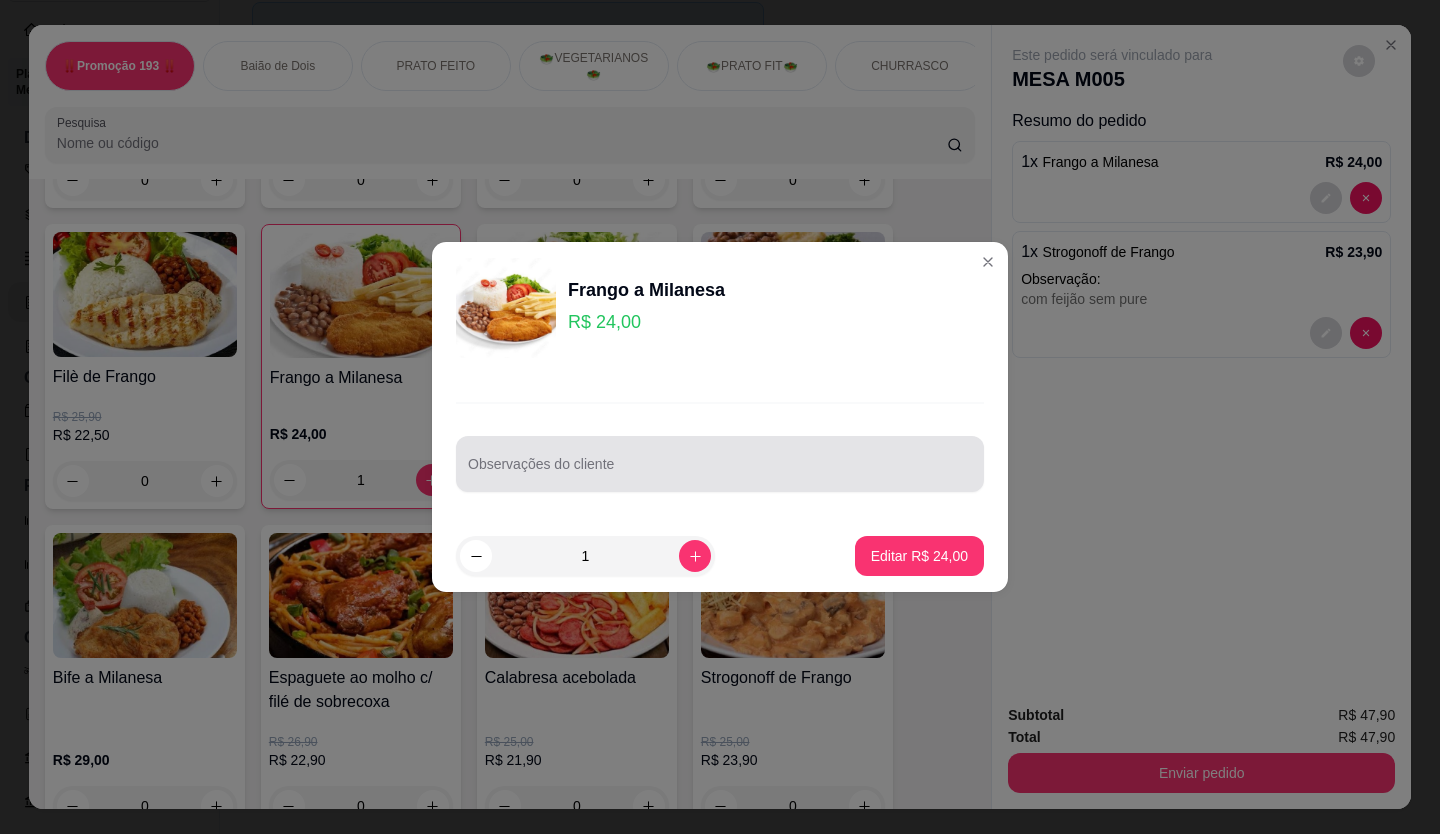 click on "Observações do cliente" at bounding box center [720, 464] 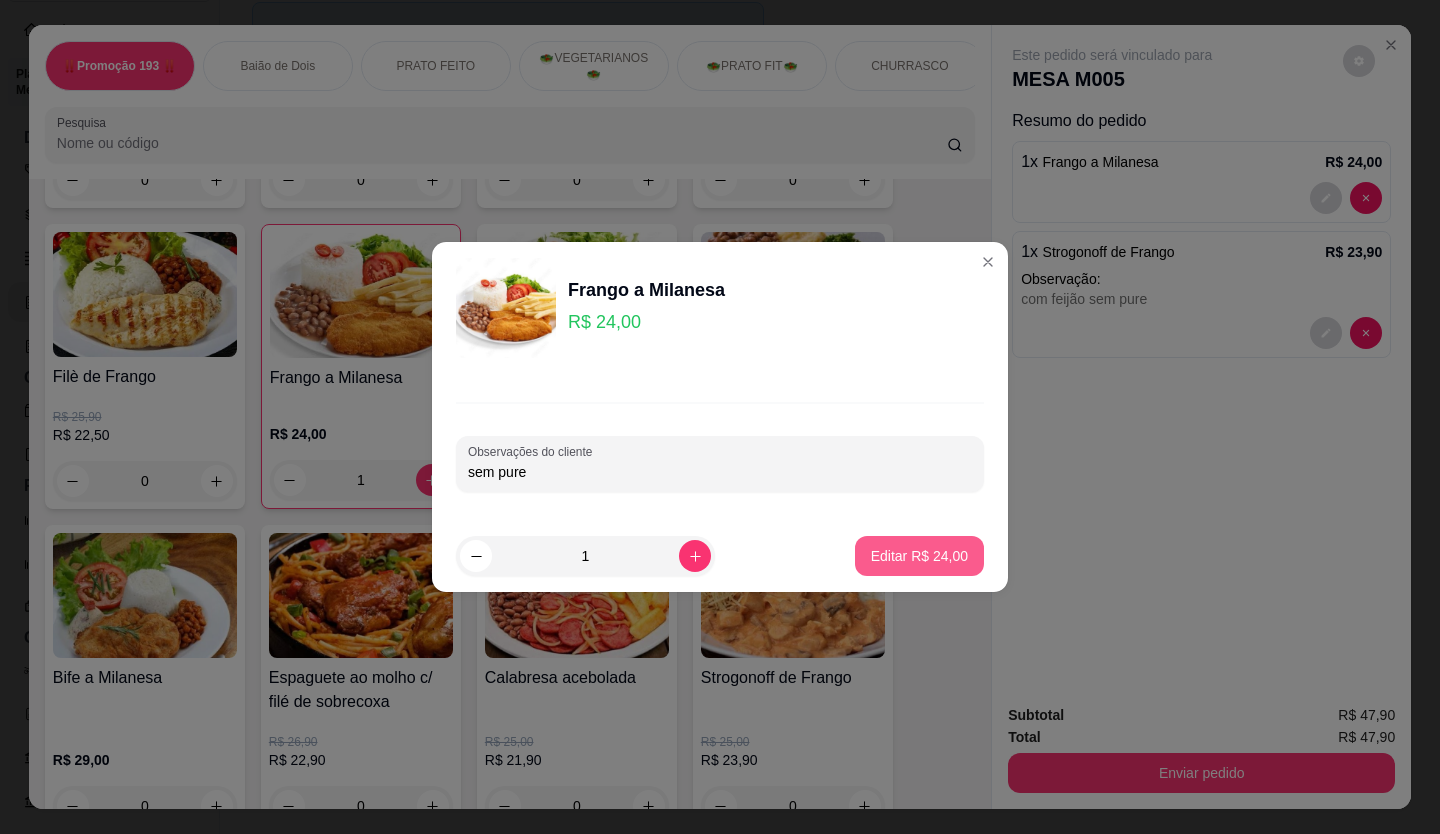 type on "sem pure" 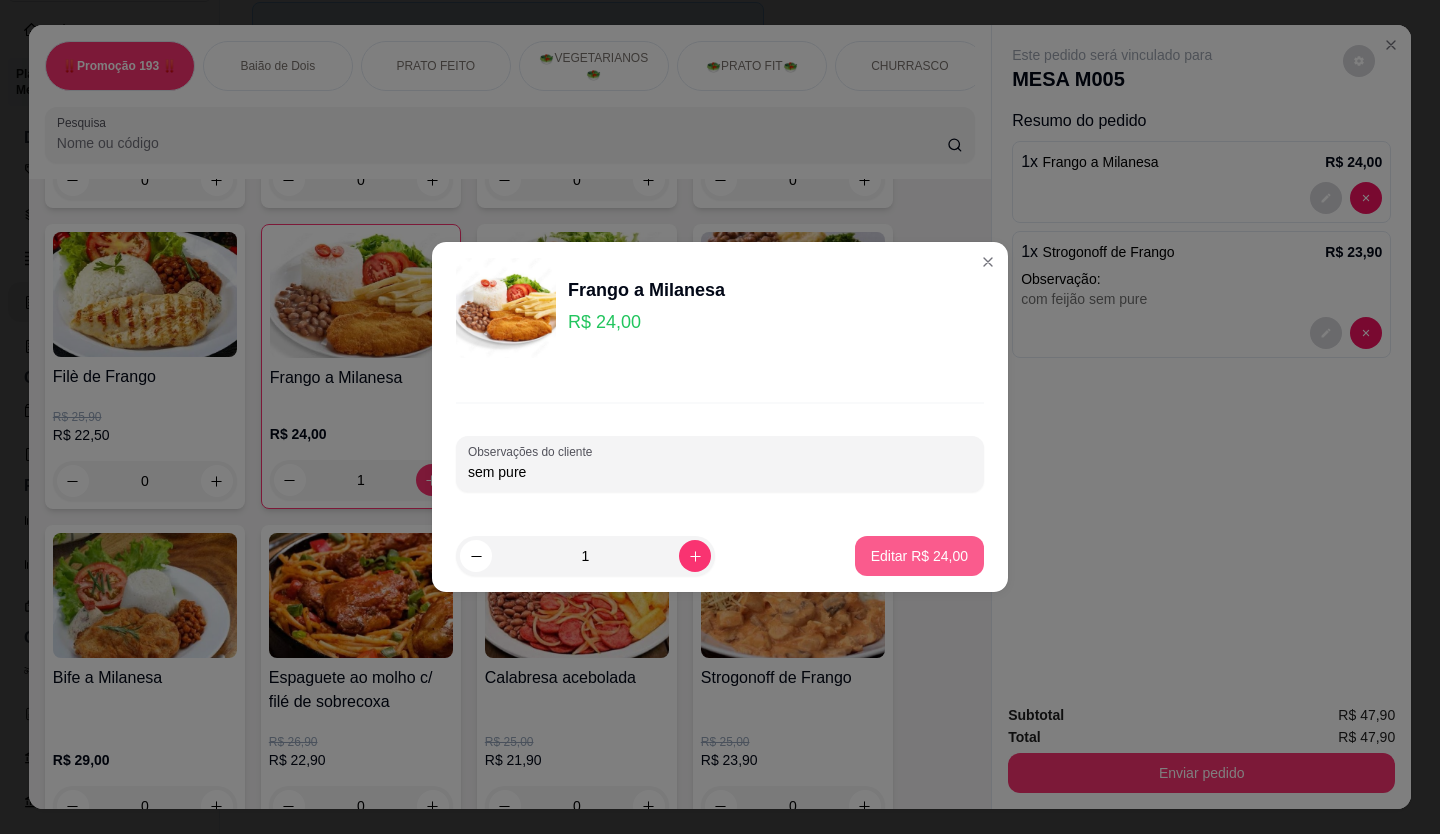 click on "Editar   R$ 24,00" at bounding box center [919, 556] 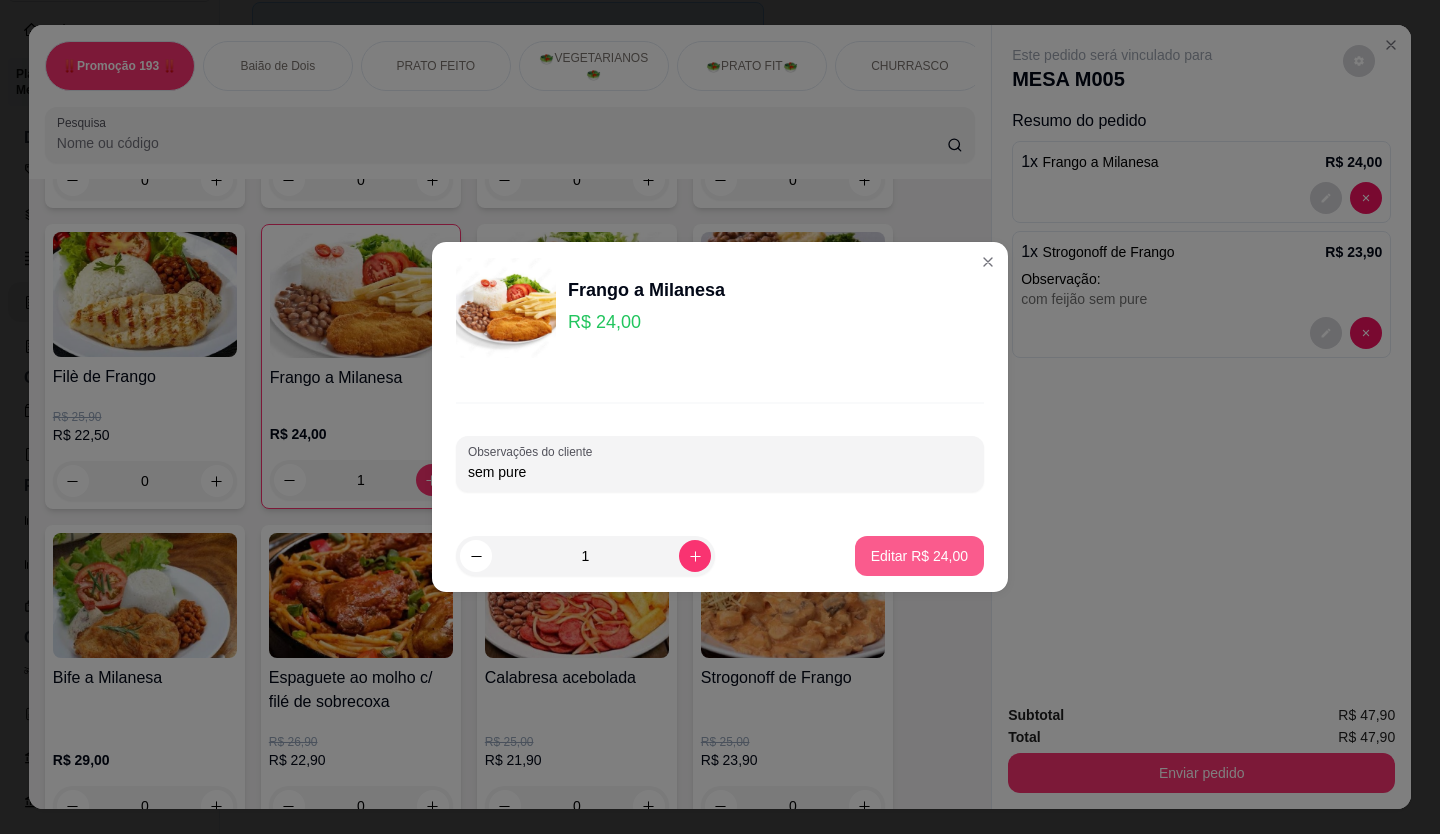type on "0" 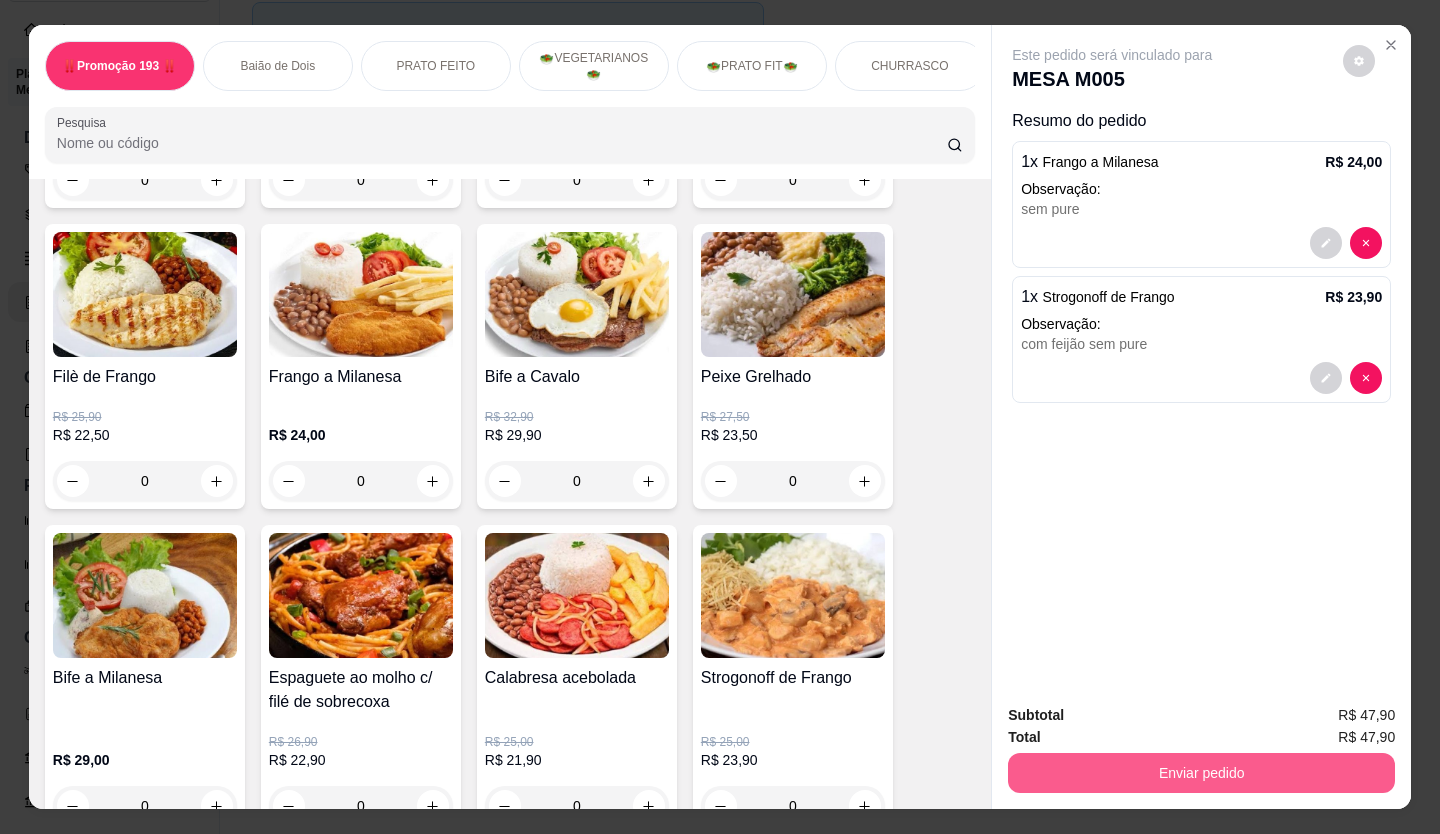 click on "Enviar pedido" at bounding box center [1201, 773] 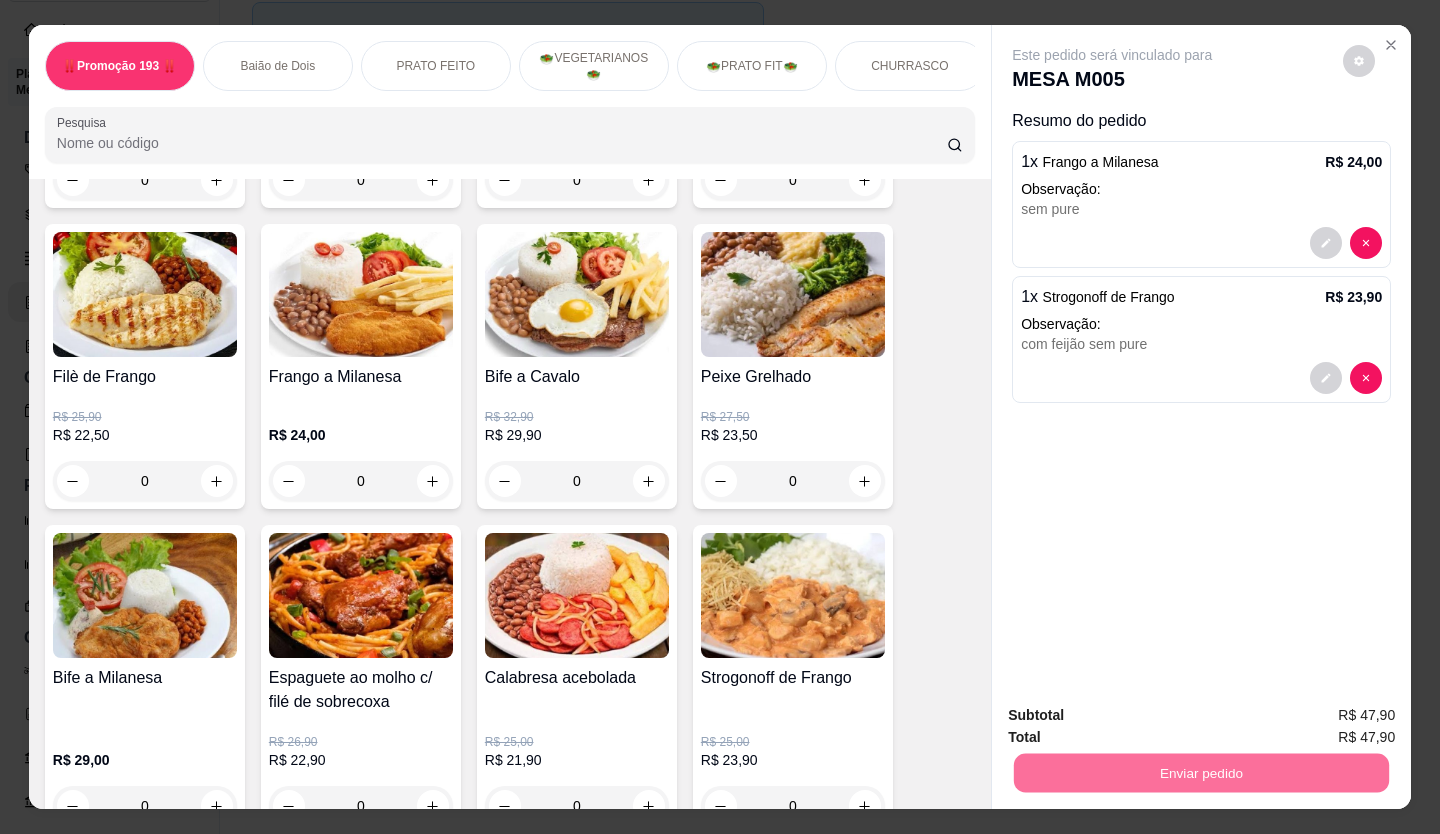 click on "Não registrar e enviar pedido" at bounding box center (1136, 715) 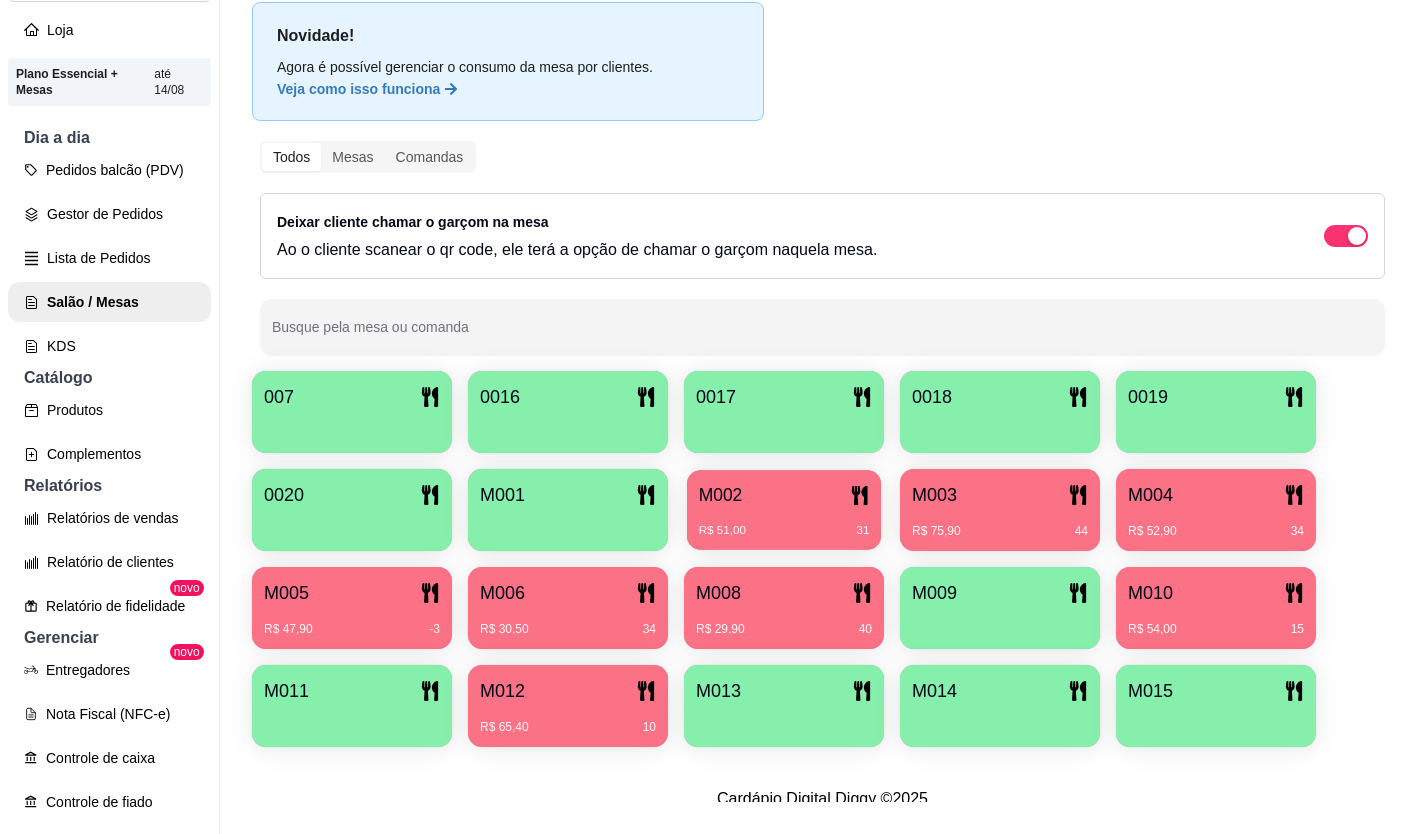 click on "M002" at bounding box center [784, 495] 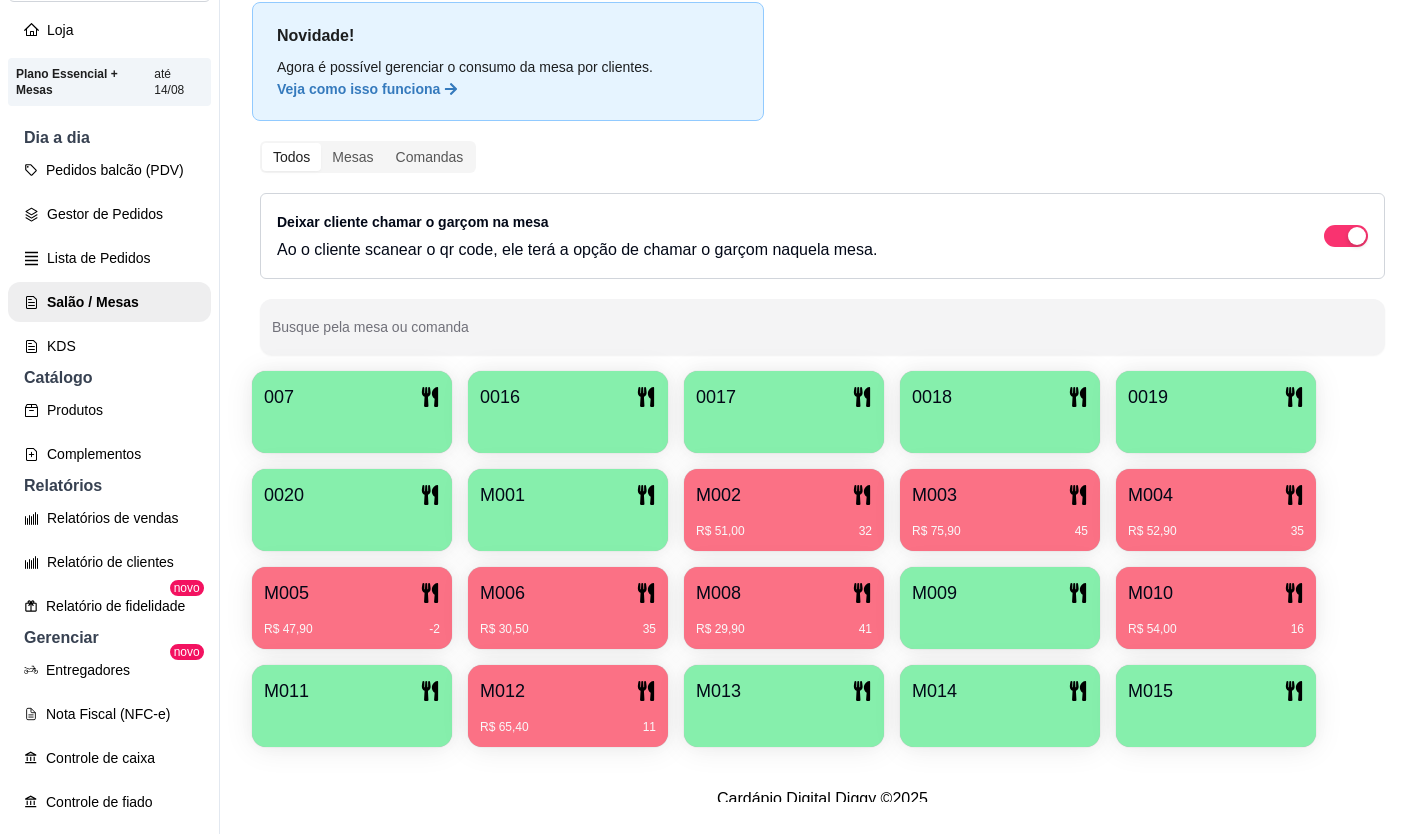 click on "M003 R$ 75,90 45" at bounding box center [1000, 510] 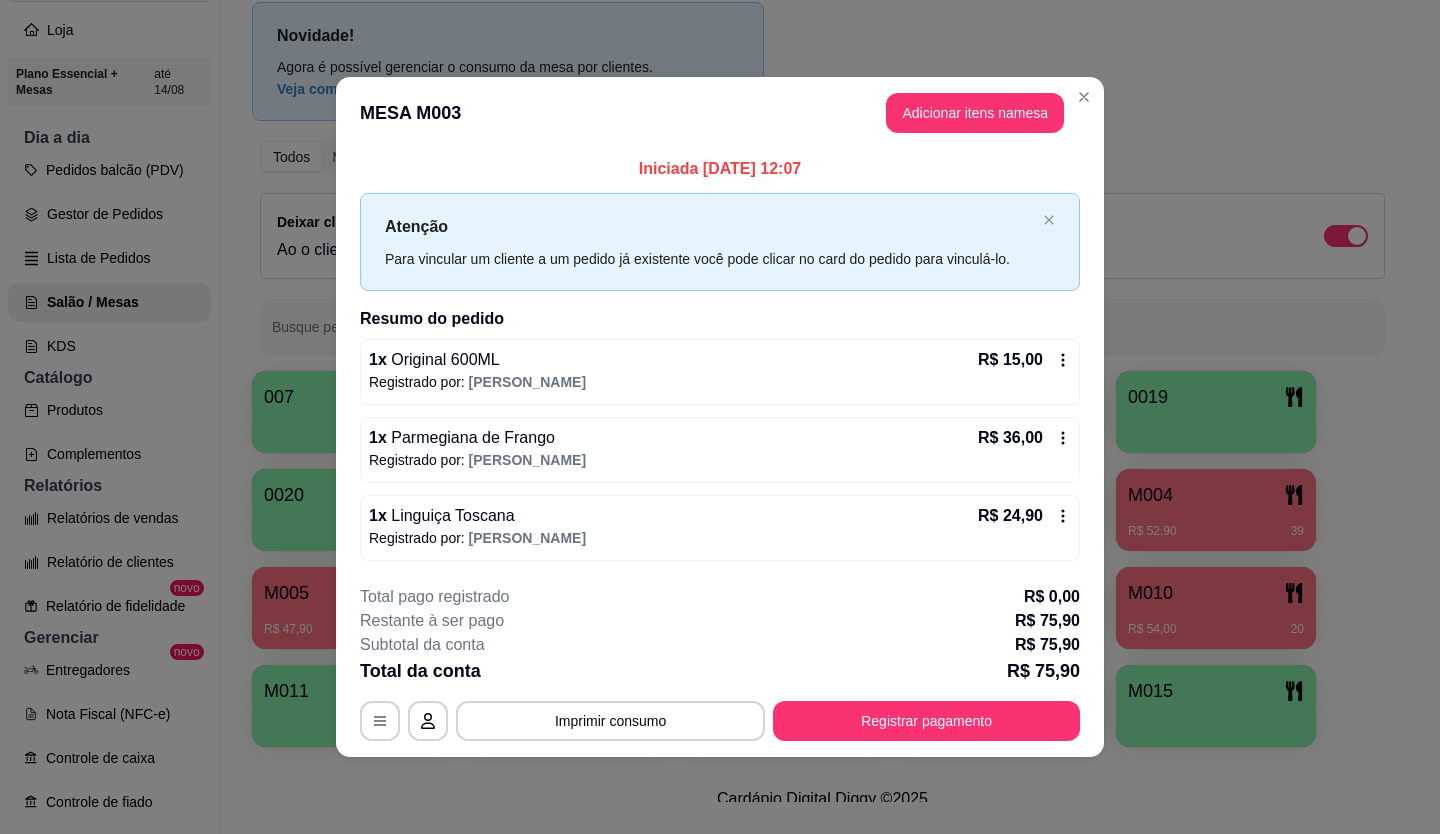 click on "Total da conta R$ 75,90" at bounding box center [720, 671] 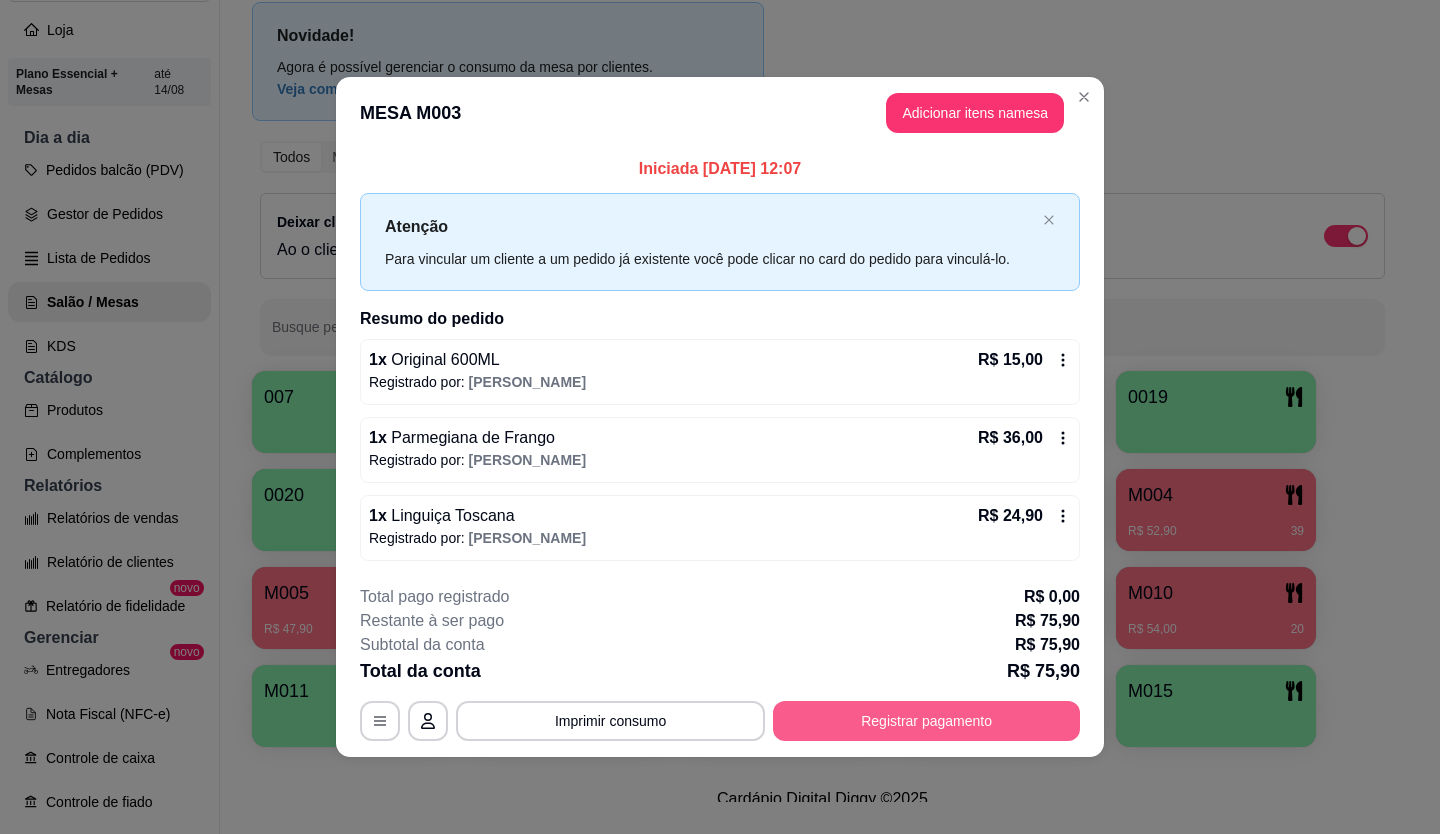 click on "Registrar pagamento" at bounding box center [926, 721] 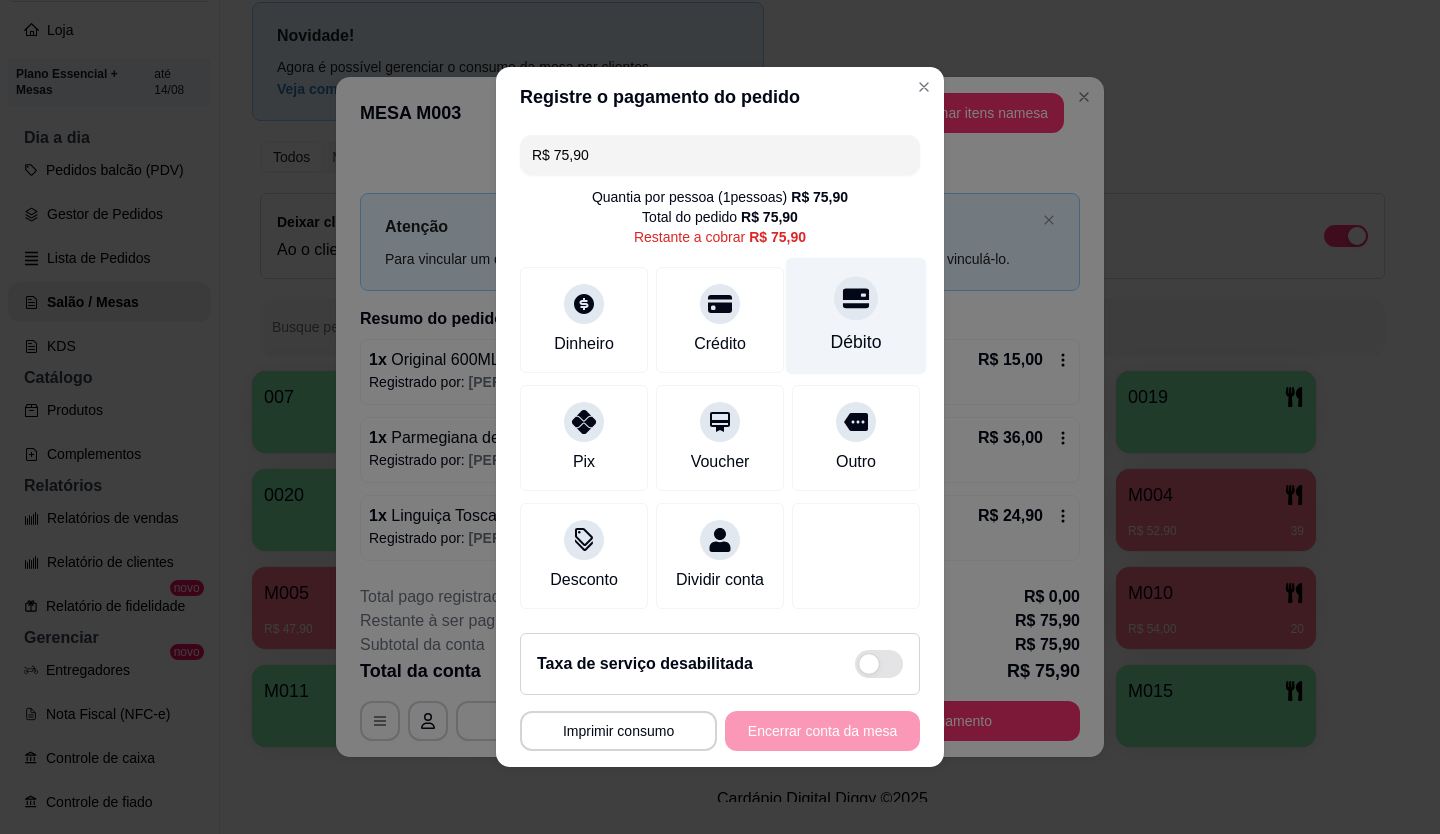 click on "Débito" at bounding box center [856, 316] 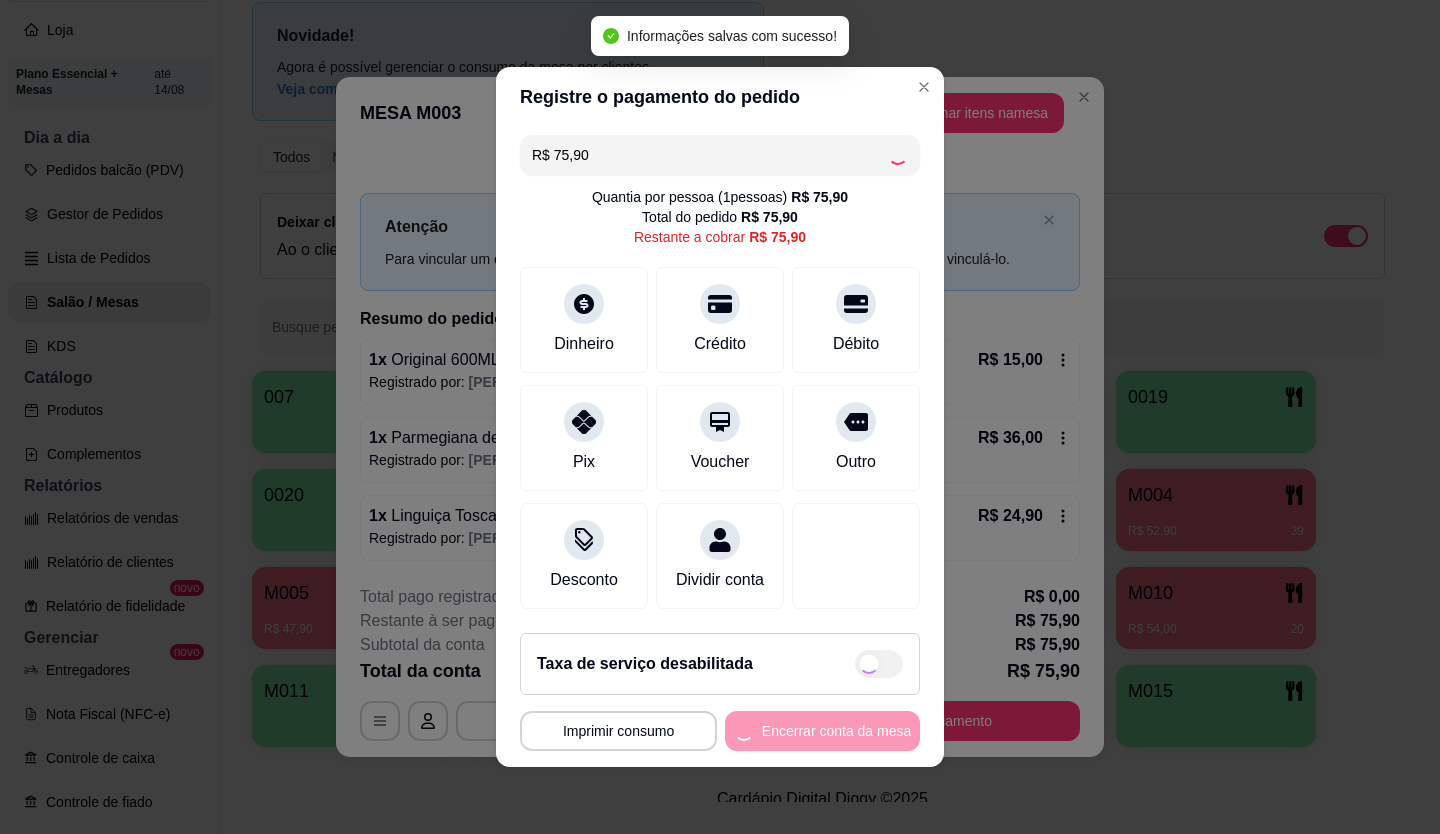 type on "R$ 0,00" 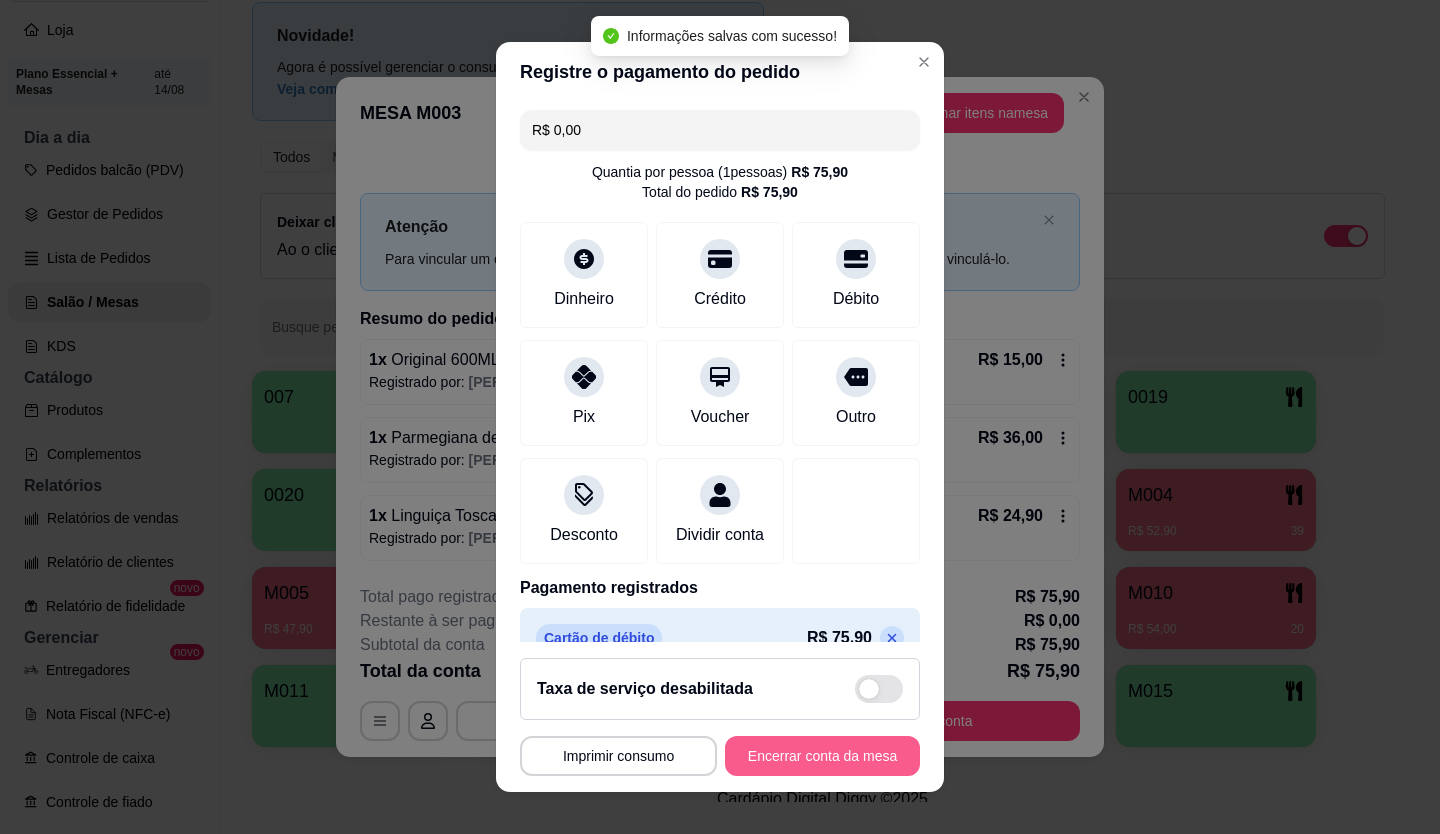 click on "Encerrar conta da mesa" at bounding box center (822, 756) 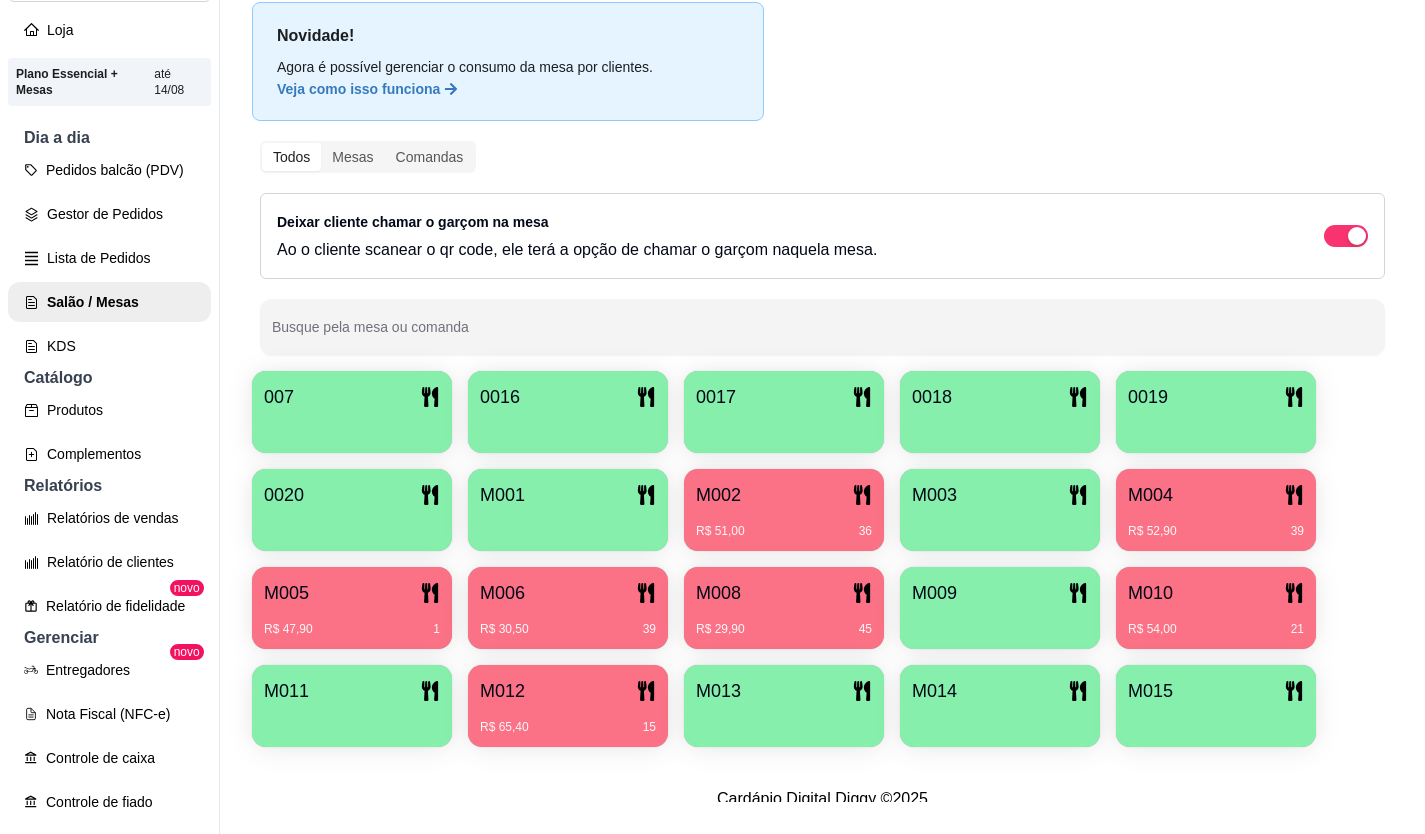 click on "M005" at bounding box center [352, 593] 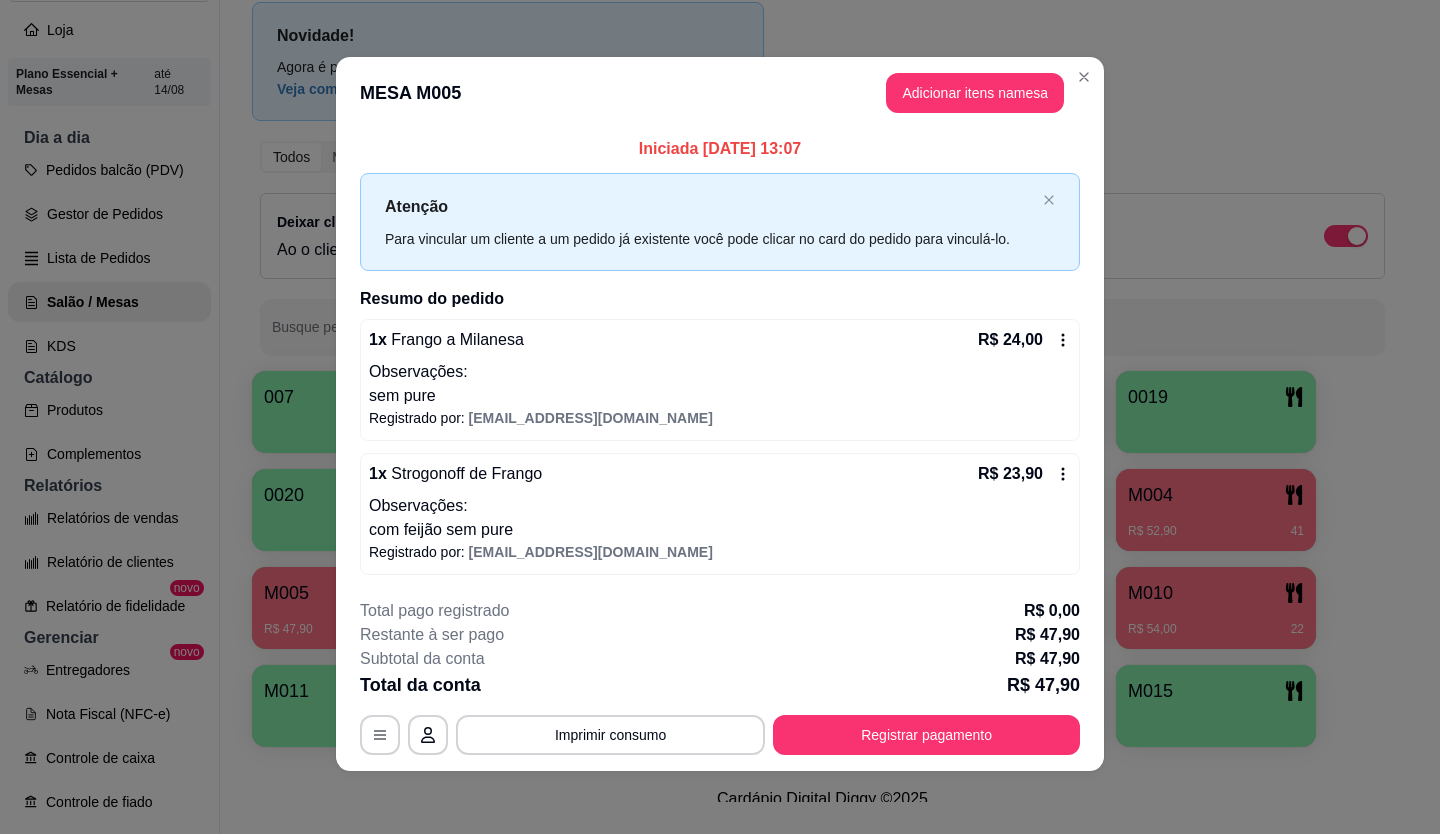 scroll, scrollTop: 4, scrollLeft: 0, axis: vertical 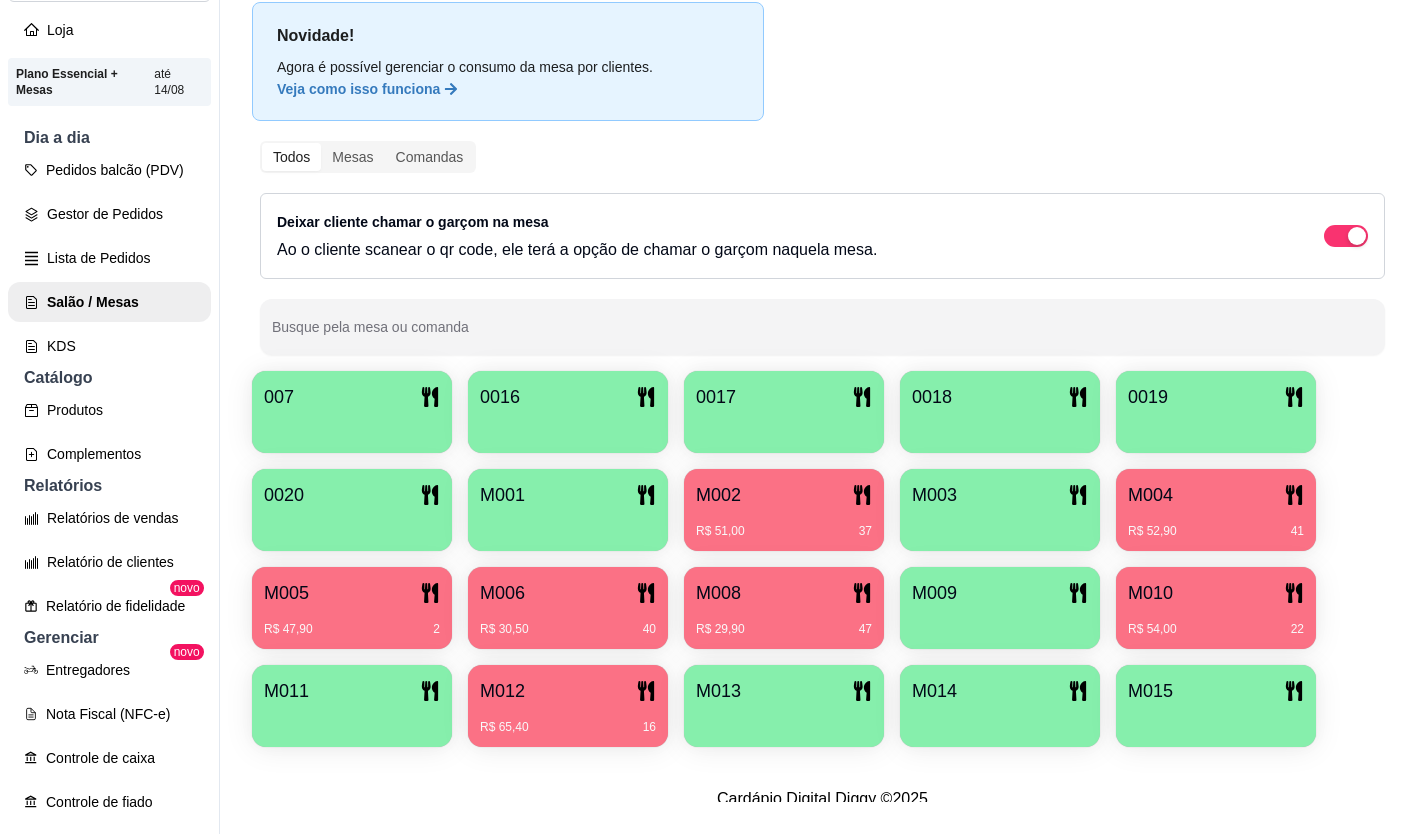 click on "R$ 47,90 2" at bounding box center [352, 622] 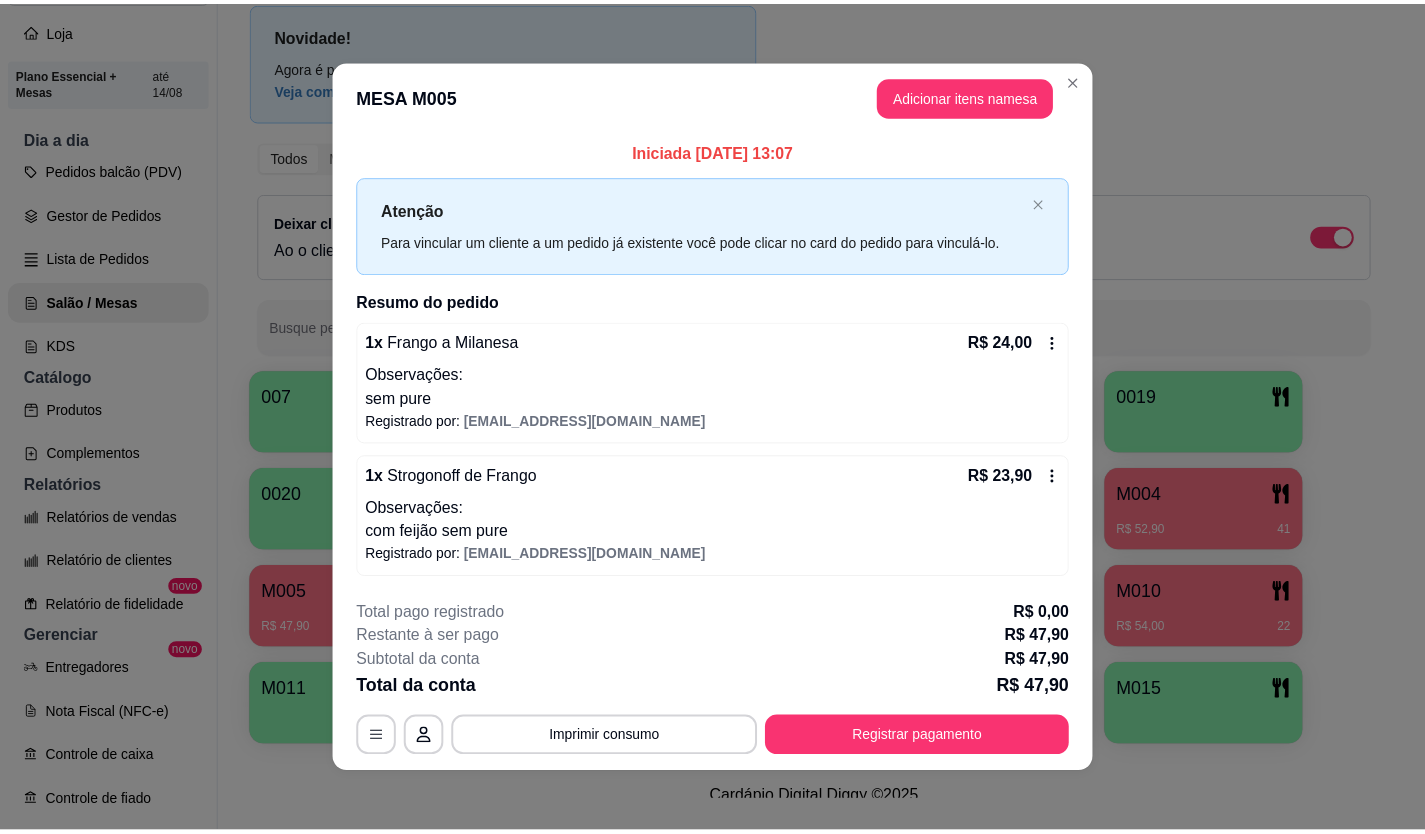scroll, scrollTop: 4, scrollLeft: 0, axis: vertical 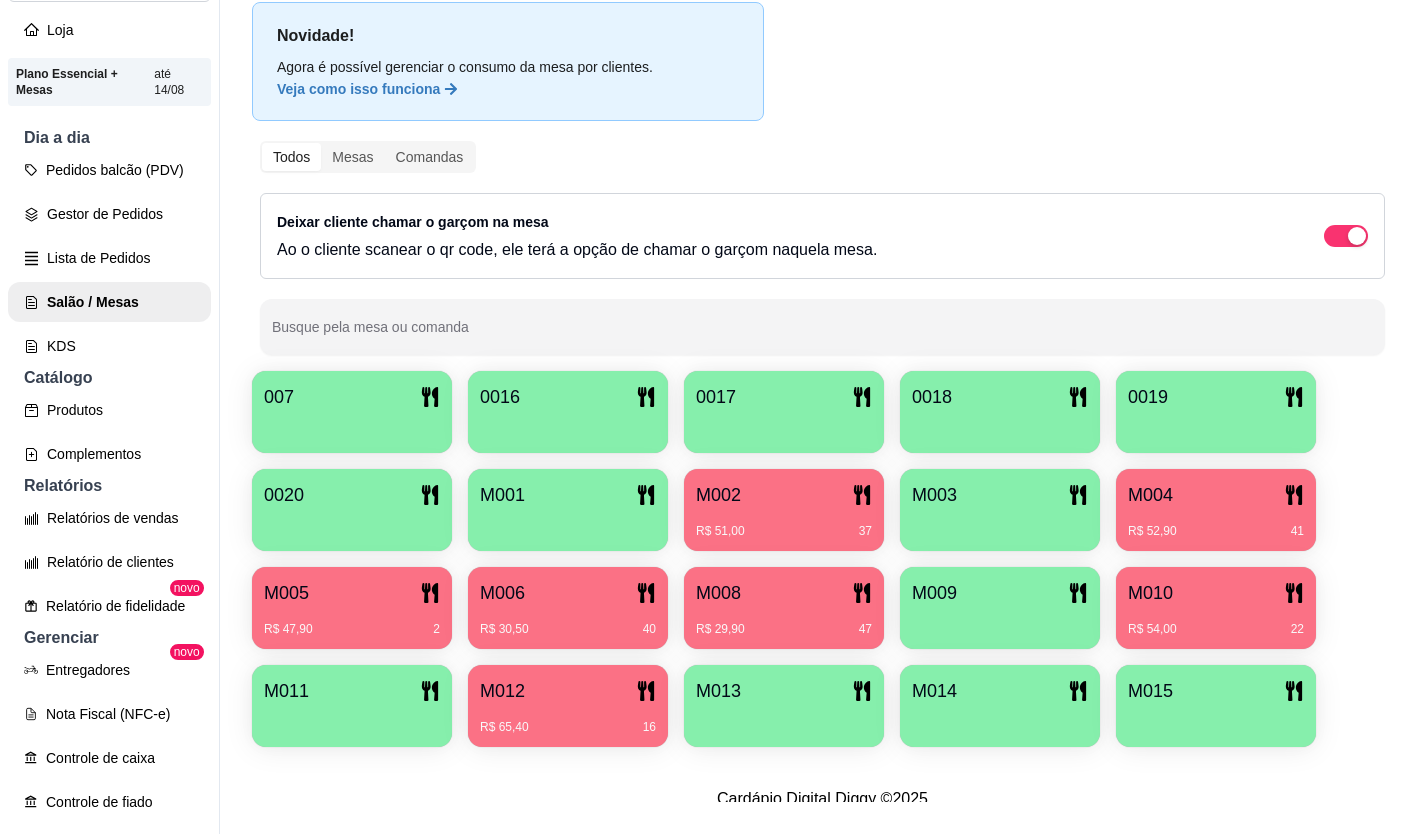 click on "M004" at bounding box center (1216, 495) 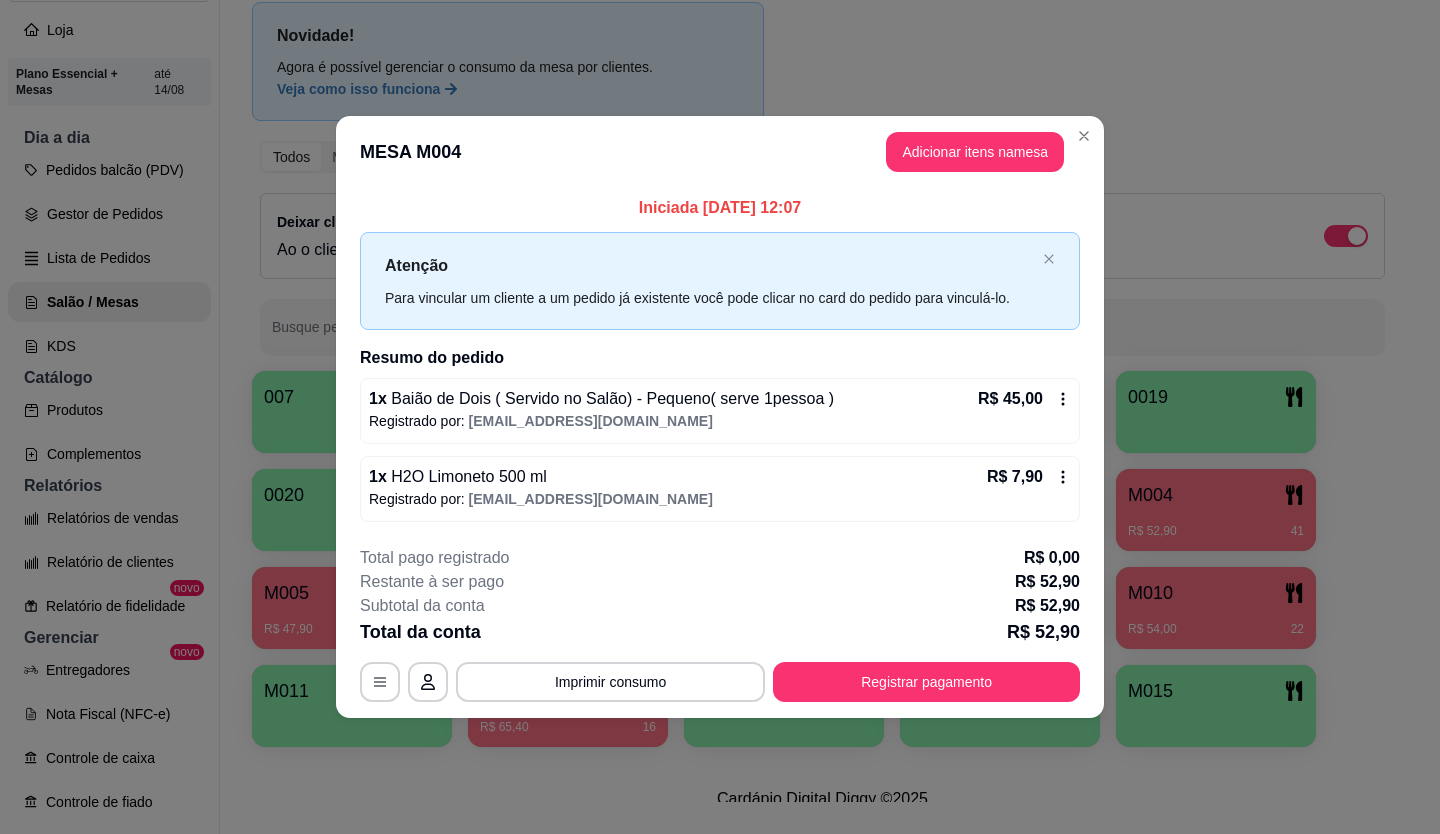 click on "Imprimir consumo" at bounding box center [610, 682] 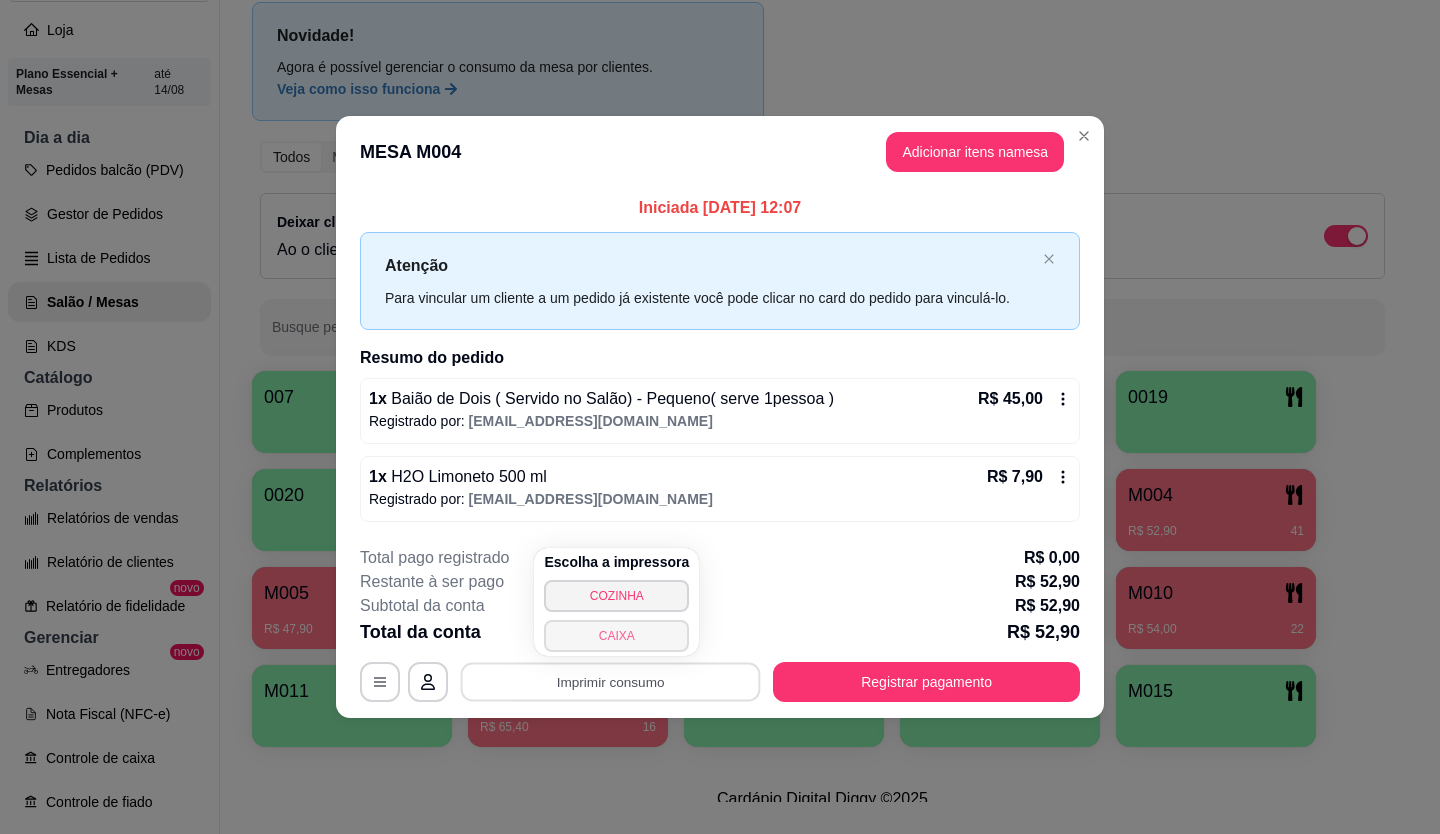 click on "CAIXA" at bounding box center (616, 636) 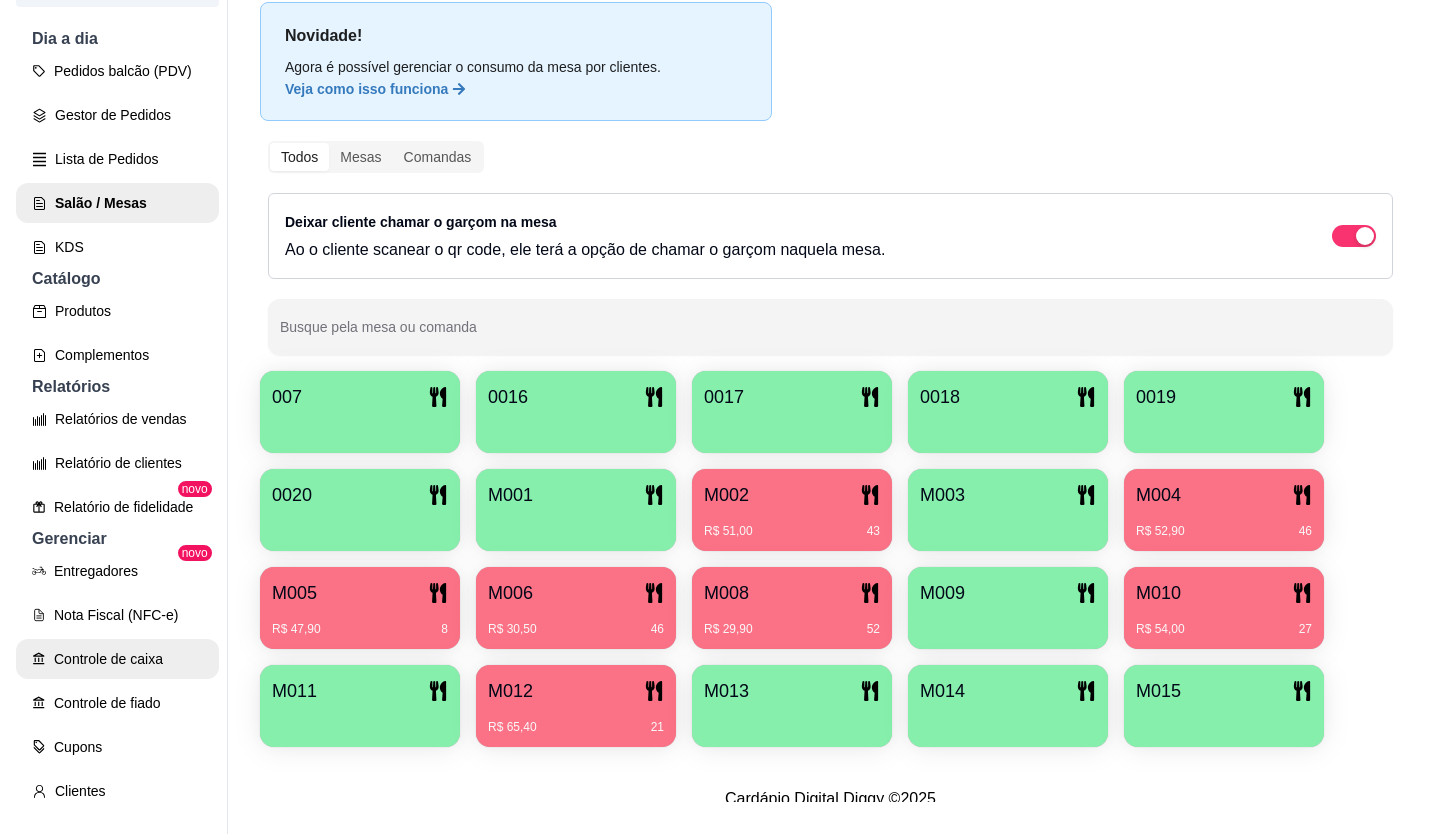 scroll, scrollTop: 0, scrollLeft: 0, axis: both 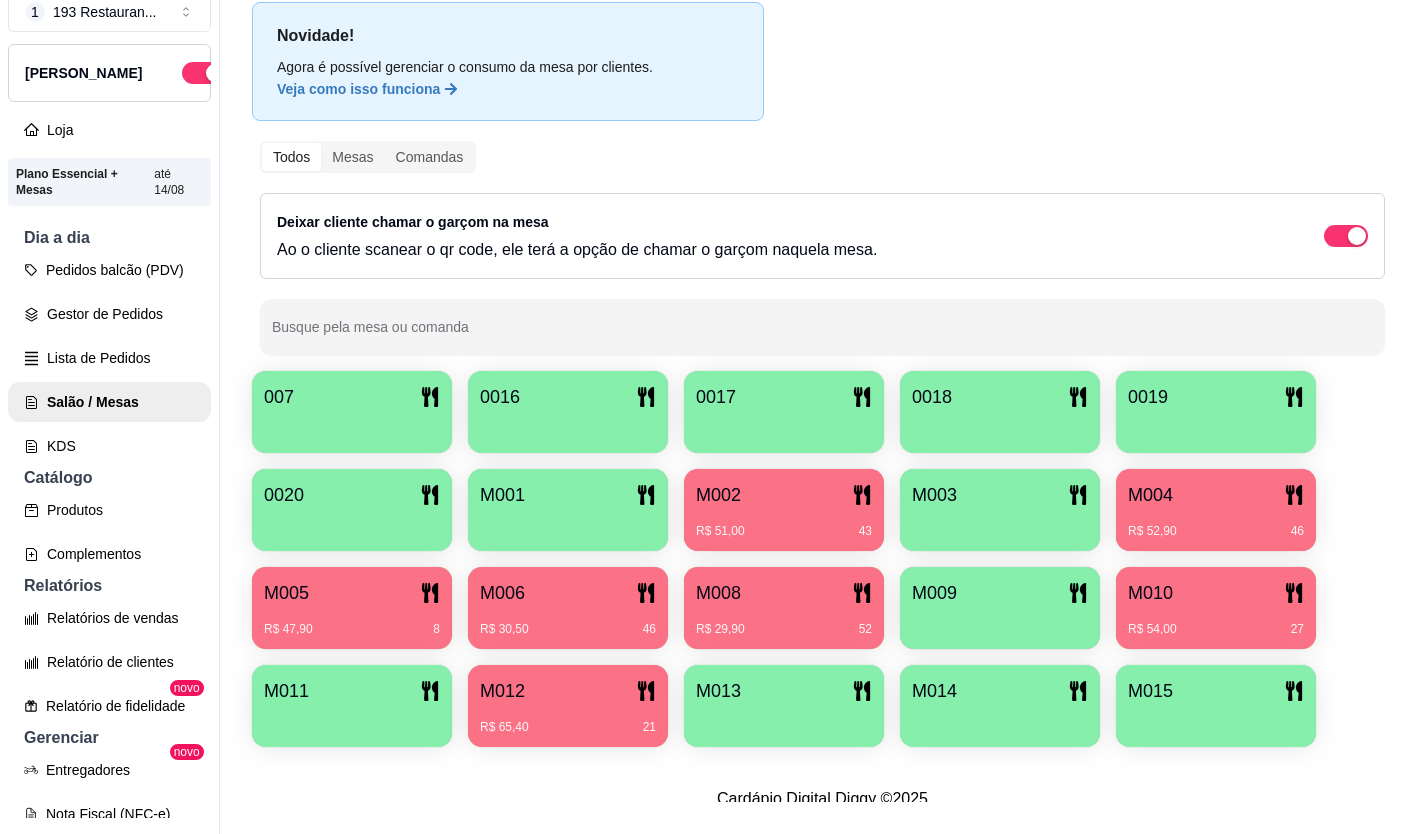 click on "R$ 29,90 52" at bounding box center (784, 629) 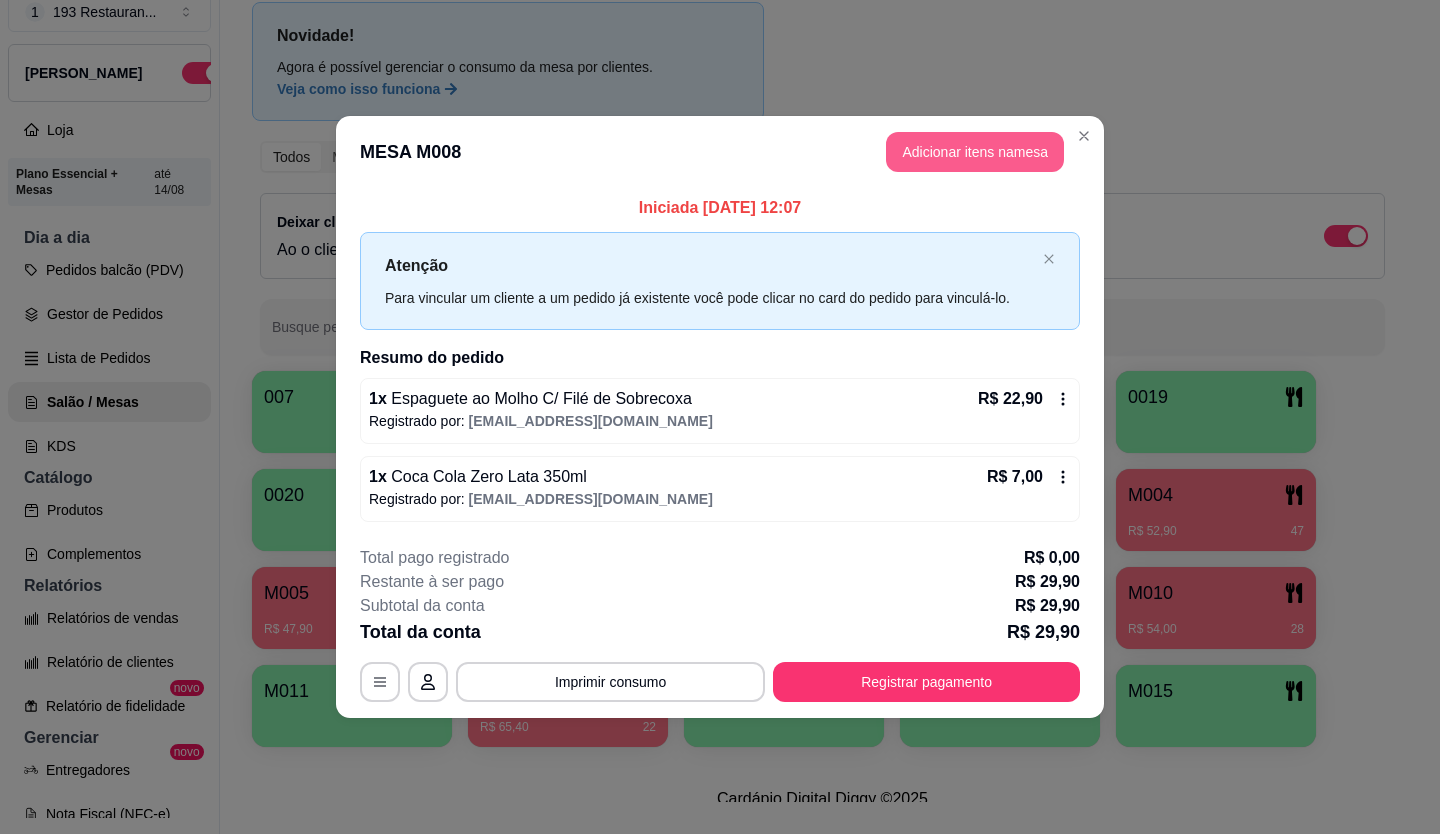click on "Adicionar itens na  mesa" at bounding box center (975, 152) 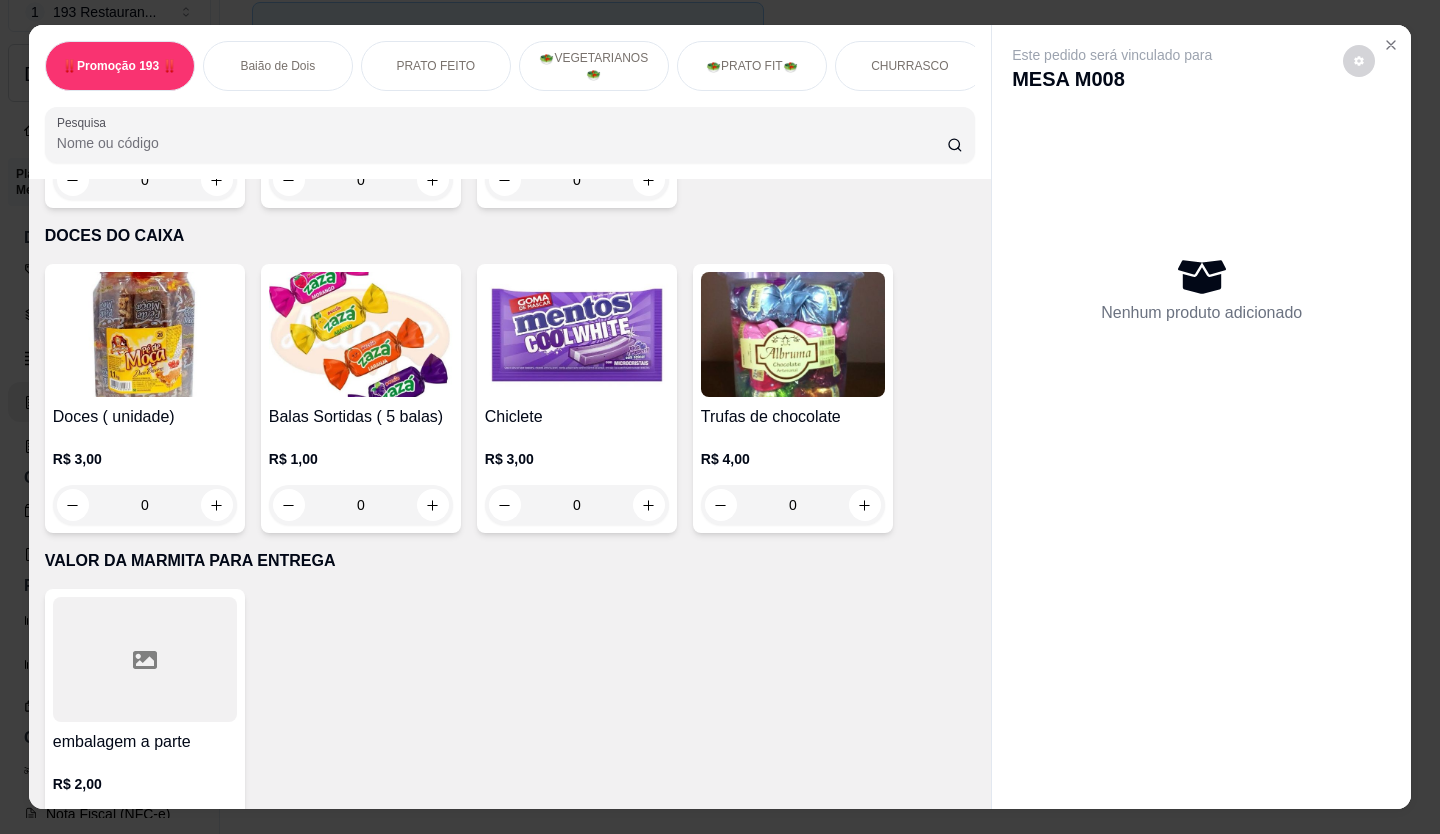 scroll, scrollTop: 7685, scrollLeft: 0, axis: vertical 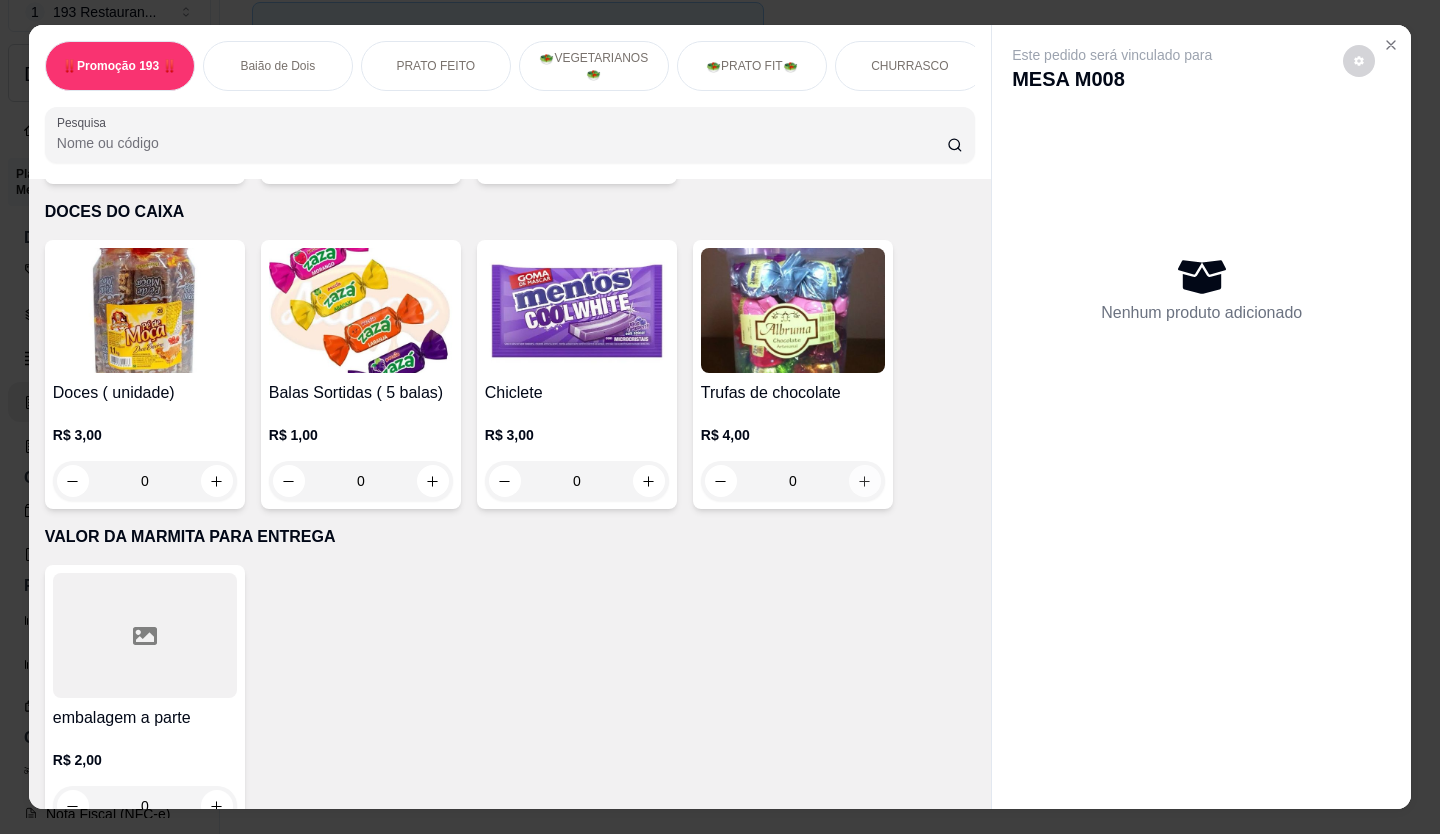 click 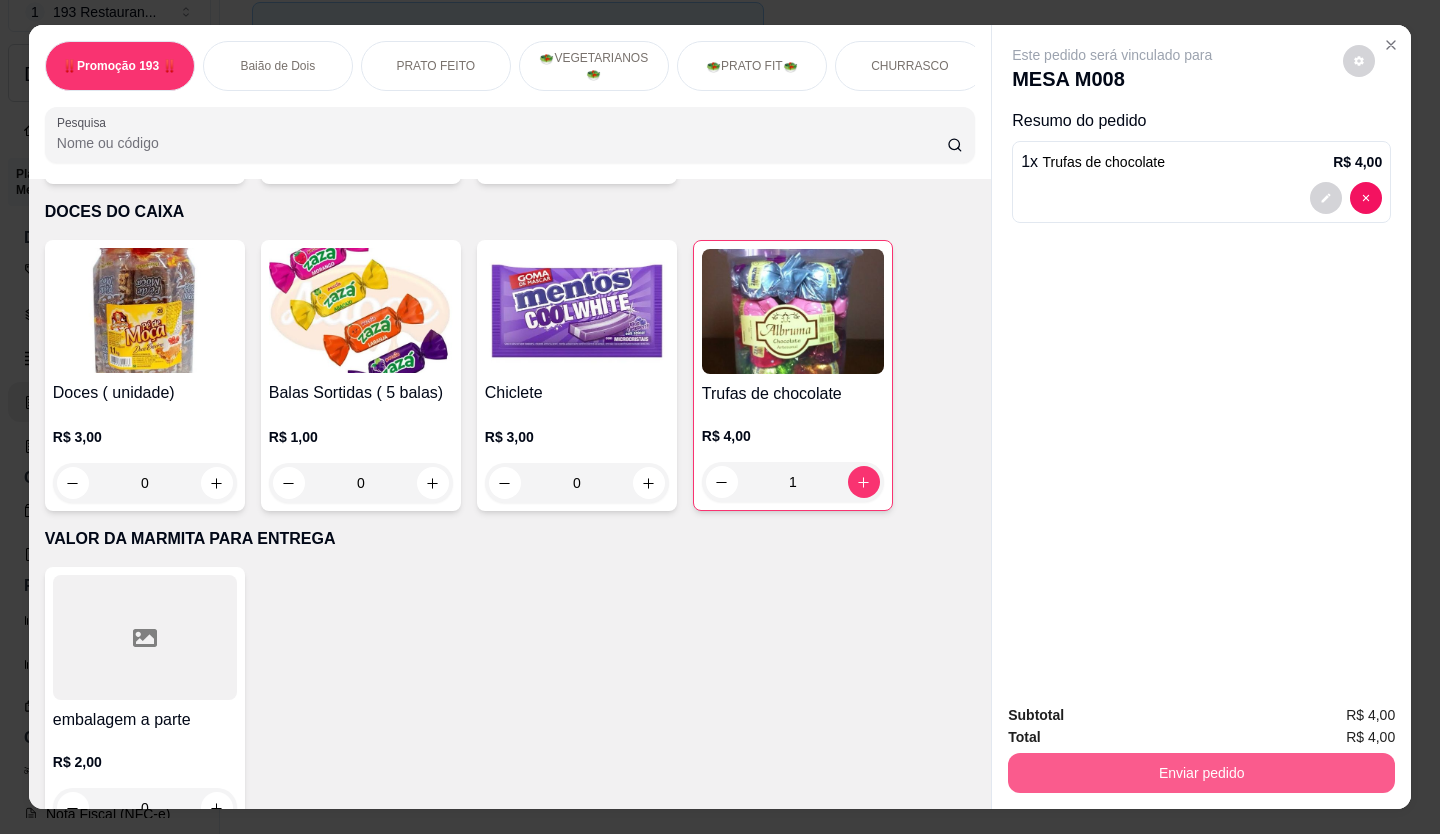 click on "Enviar pedido" at bounding box center [1201, 773] 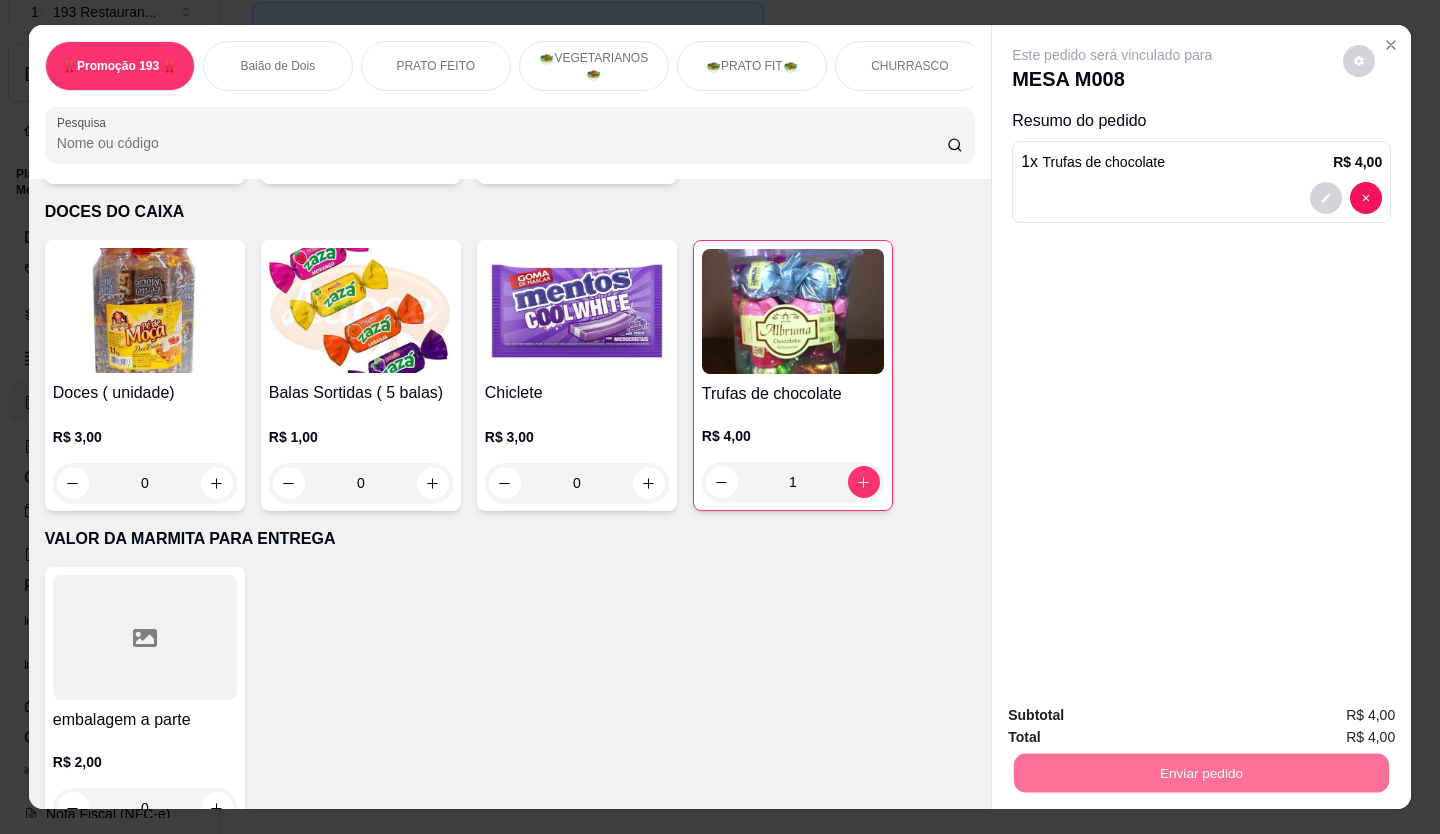 click on "Não registrar e enviar pedido" at bounding box center (1135, 716) 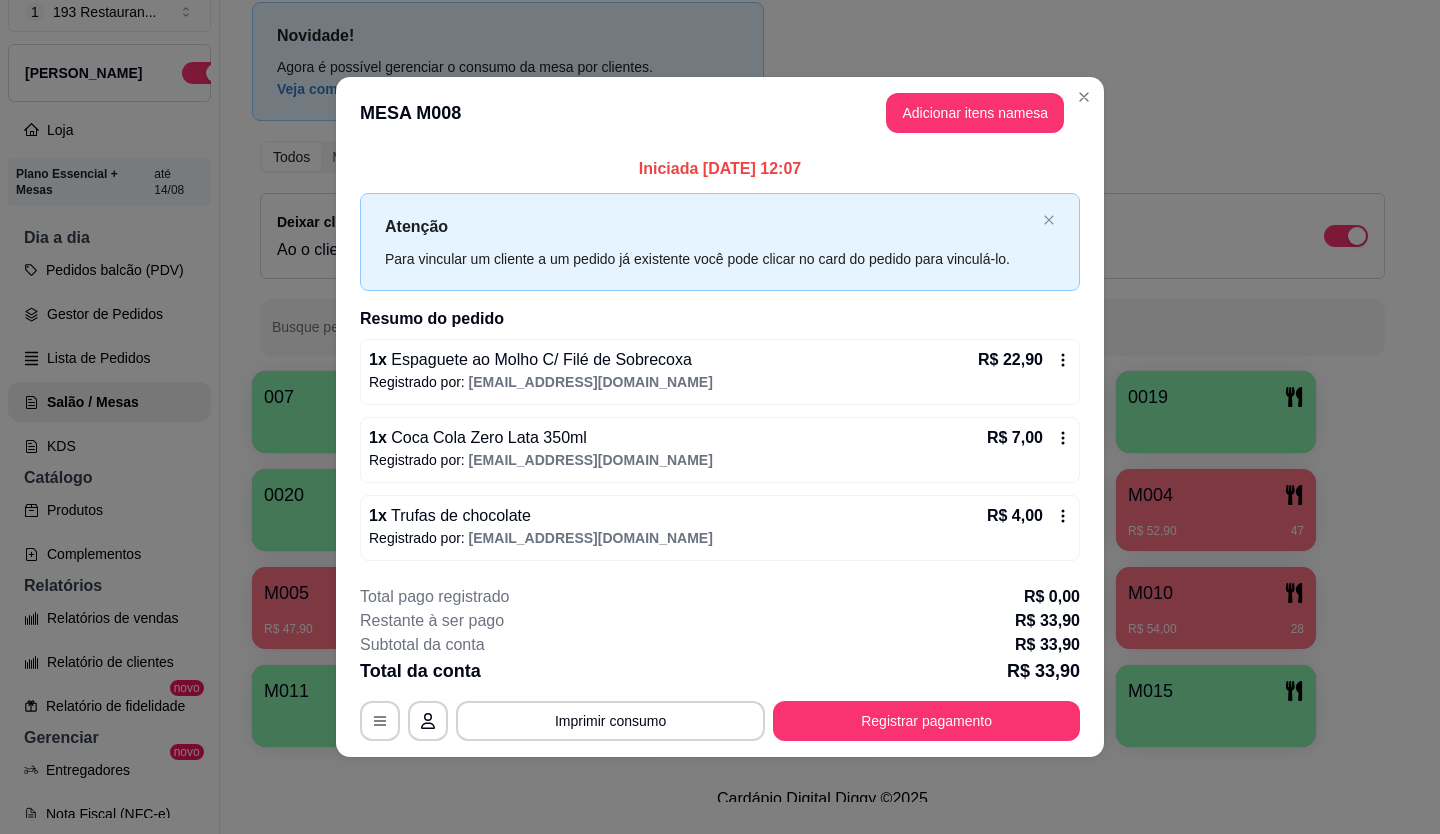 click on "Imprimir consumo" at bounding box center (610, 721) 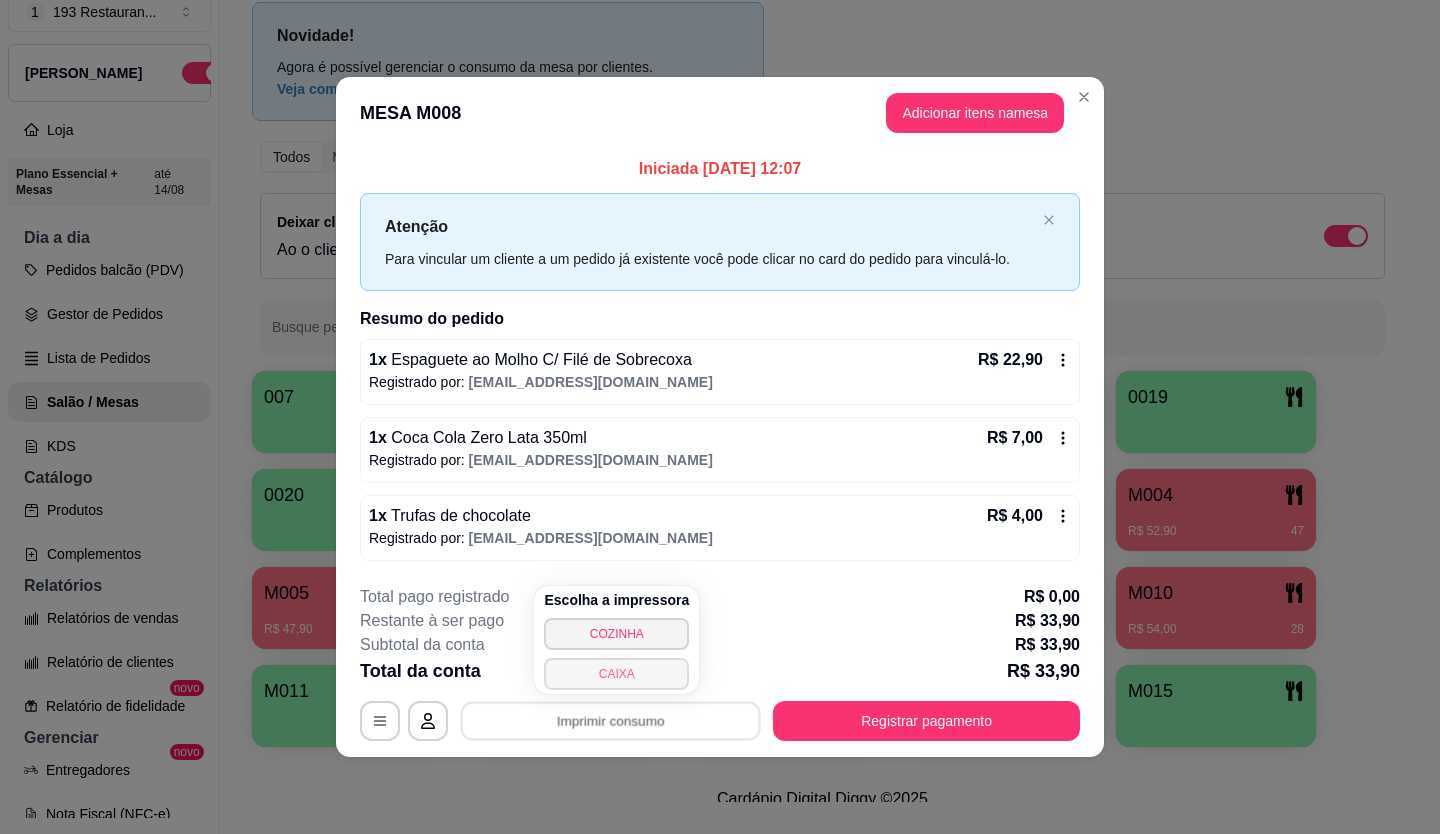 click on "CAIXA" at bounding box center (616, 674) 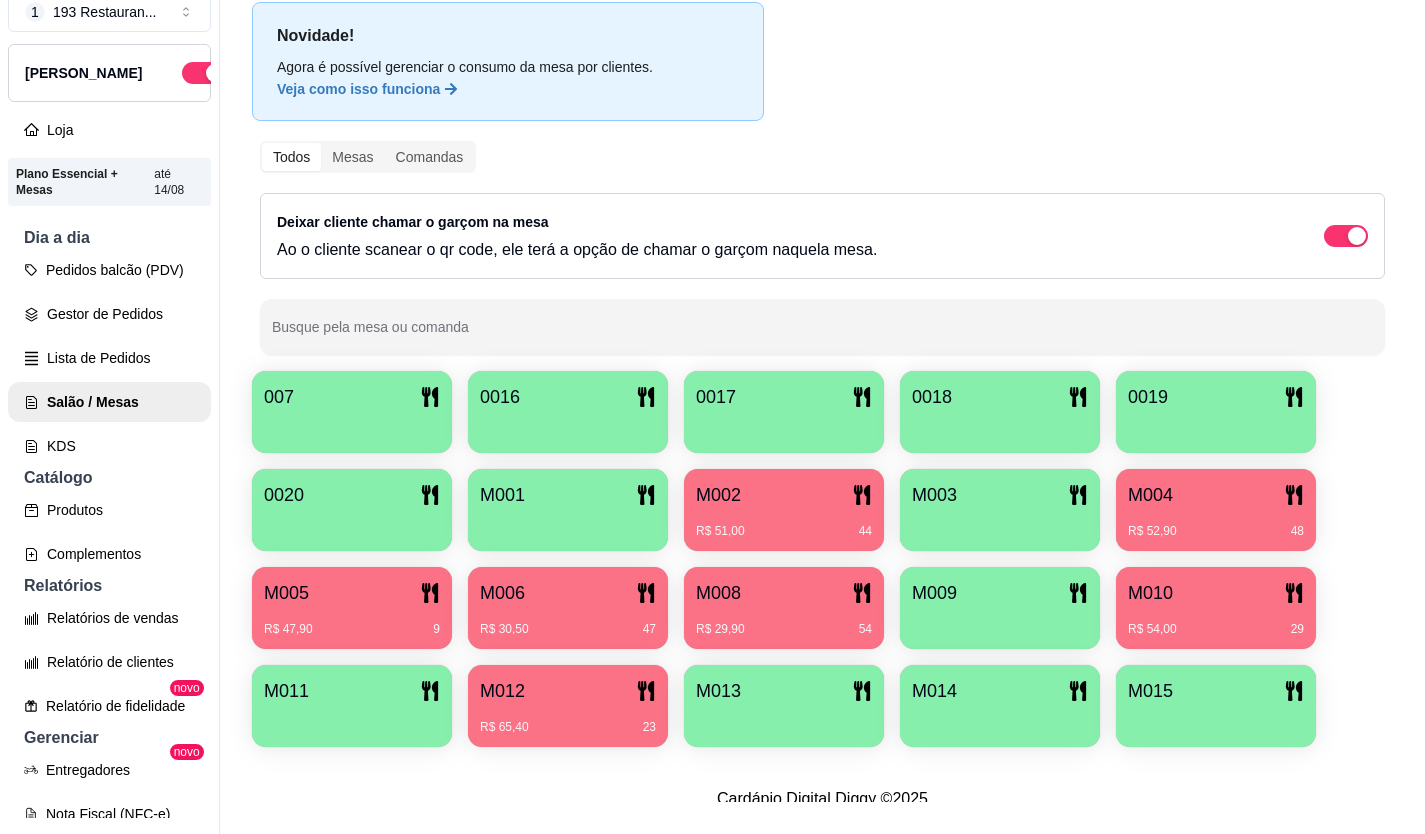 click on "M010" at bounding box center [1216, 593] 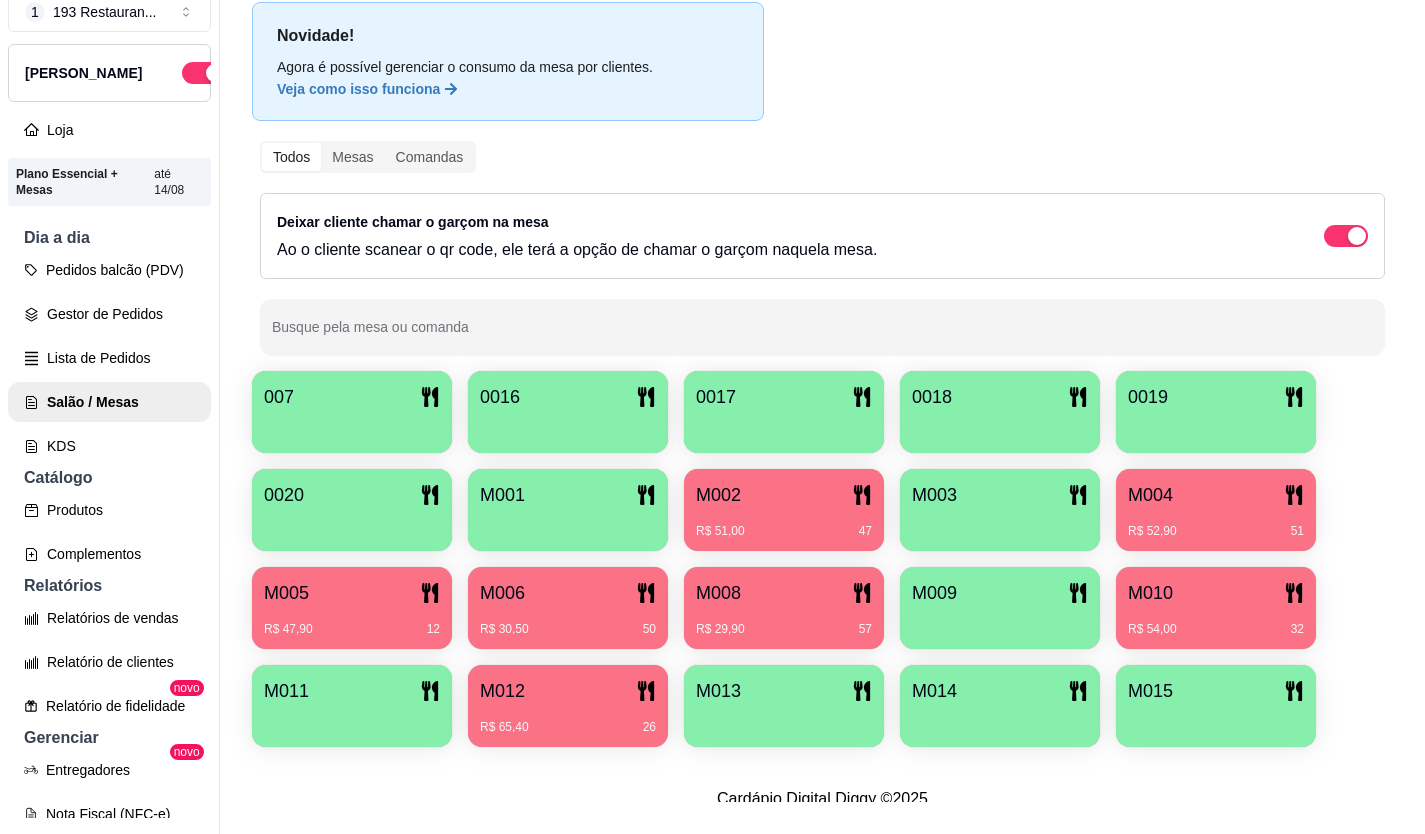 click on "R$ 65,40 26" at bounding box center (568, 720) 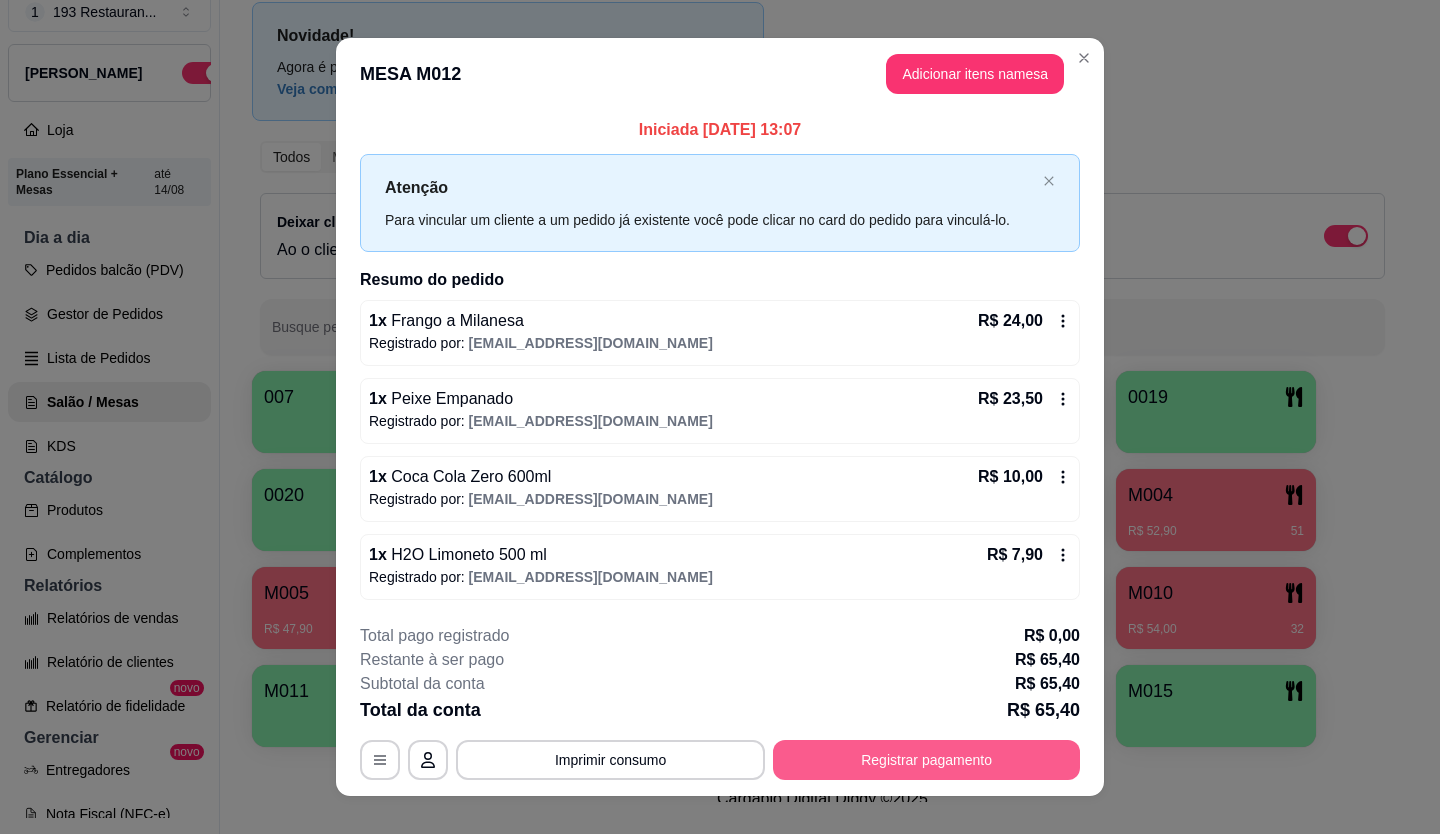 click on "Registrar pagamento" at bounding box center [926, 760] 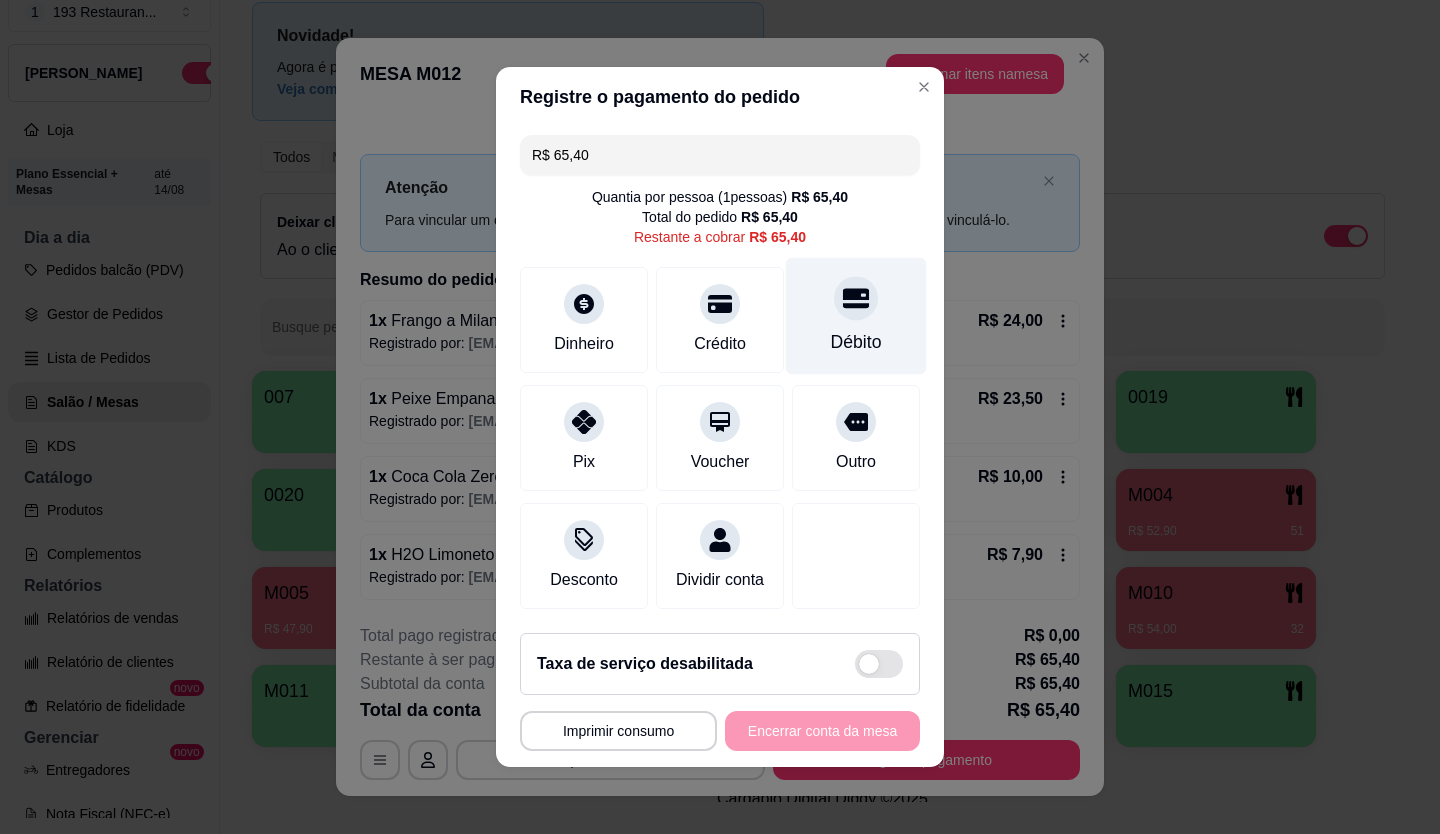 click on "Débito" at bounding box center [856, 316] 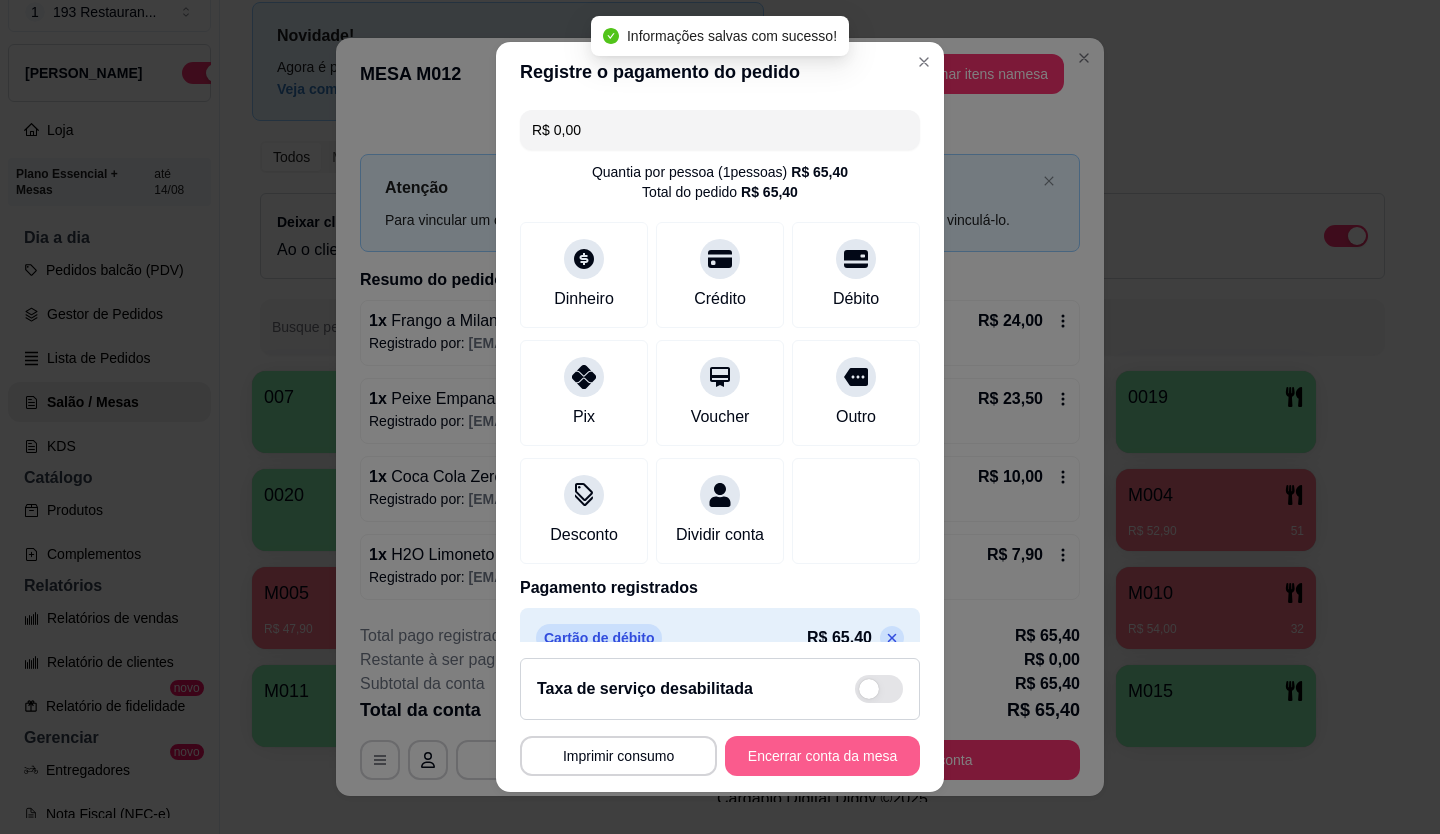 type on "R$ 0,00" 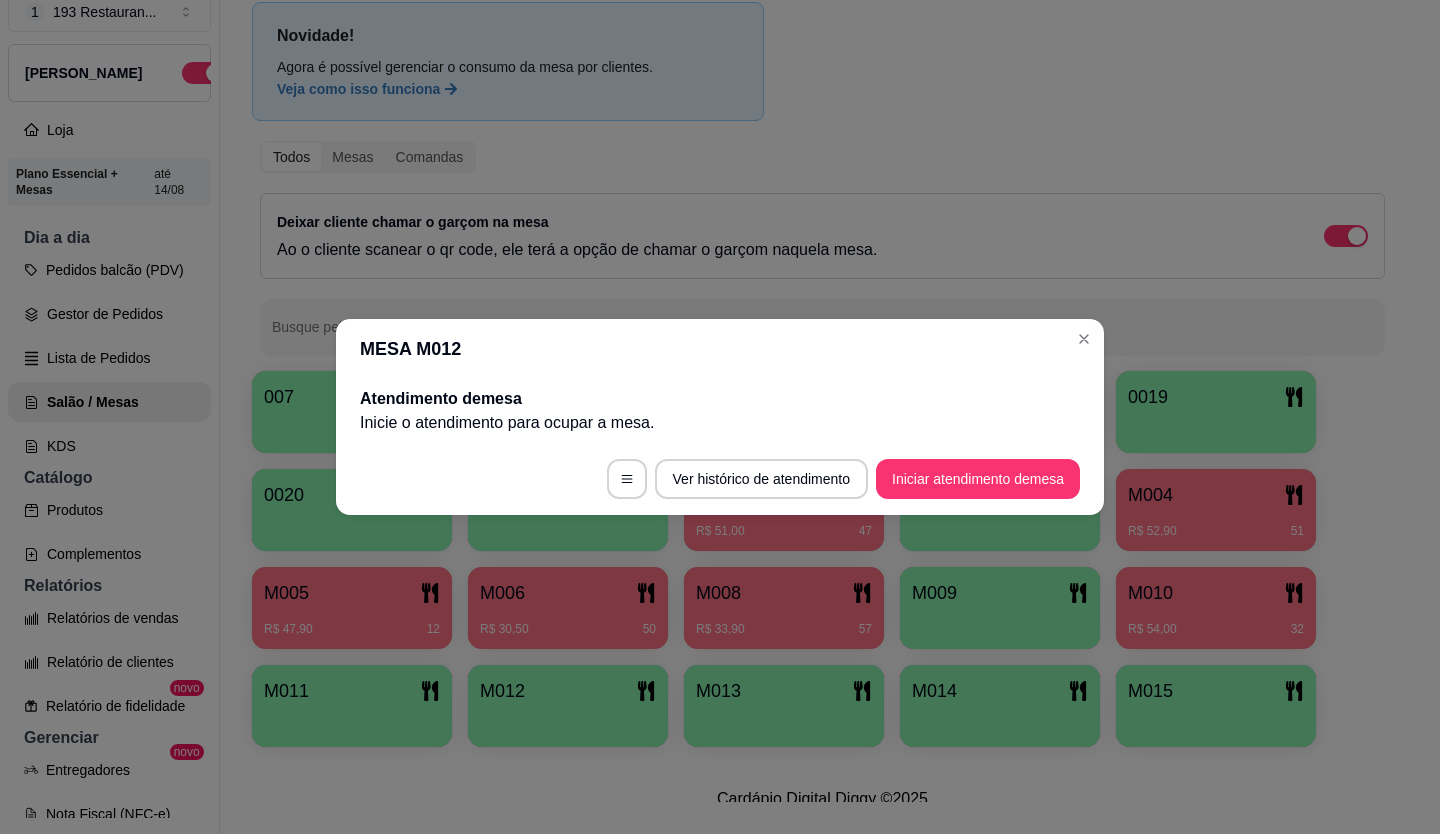 type 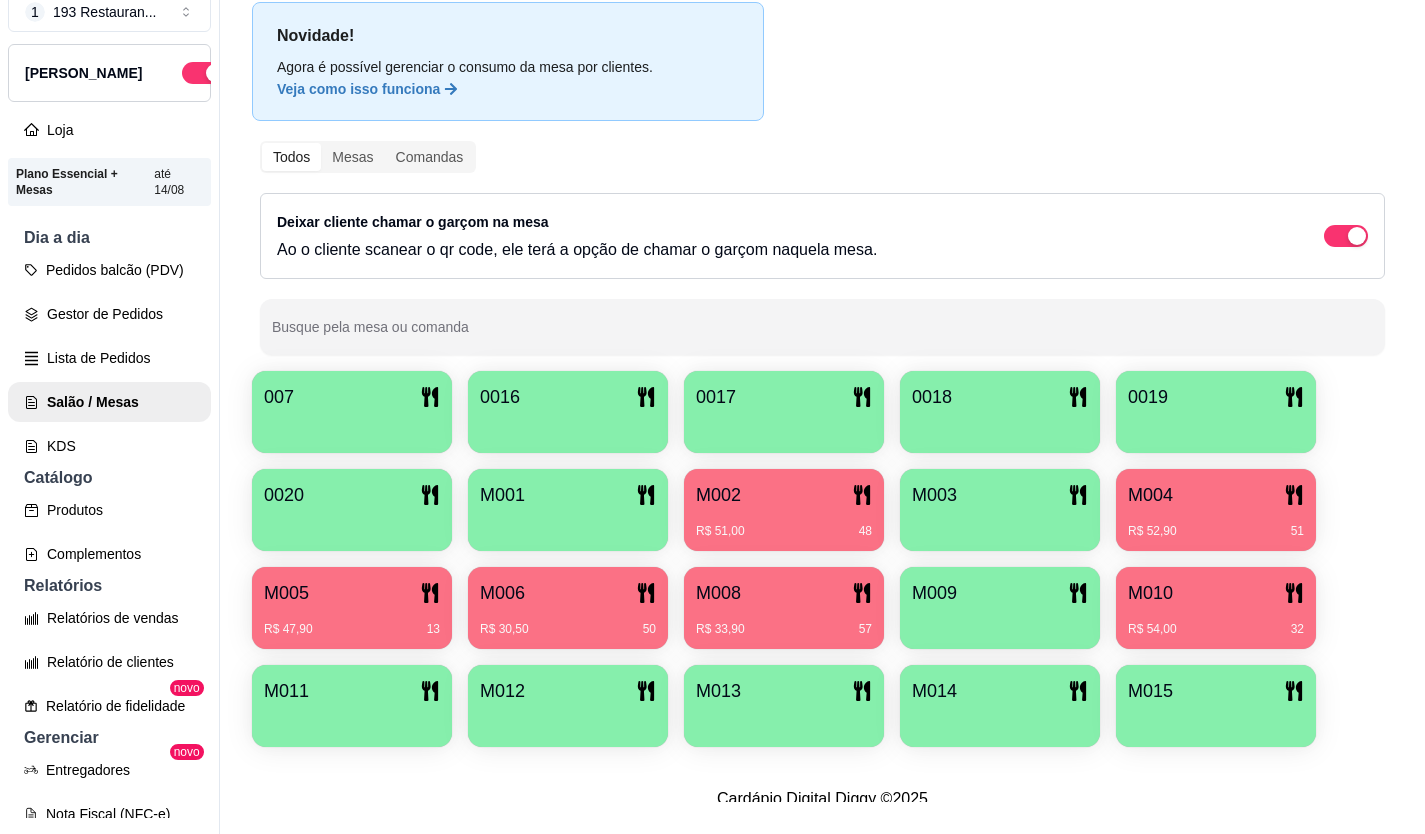 click on "0018" at bounding box center (1000, 412) 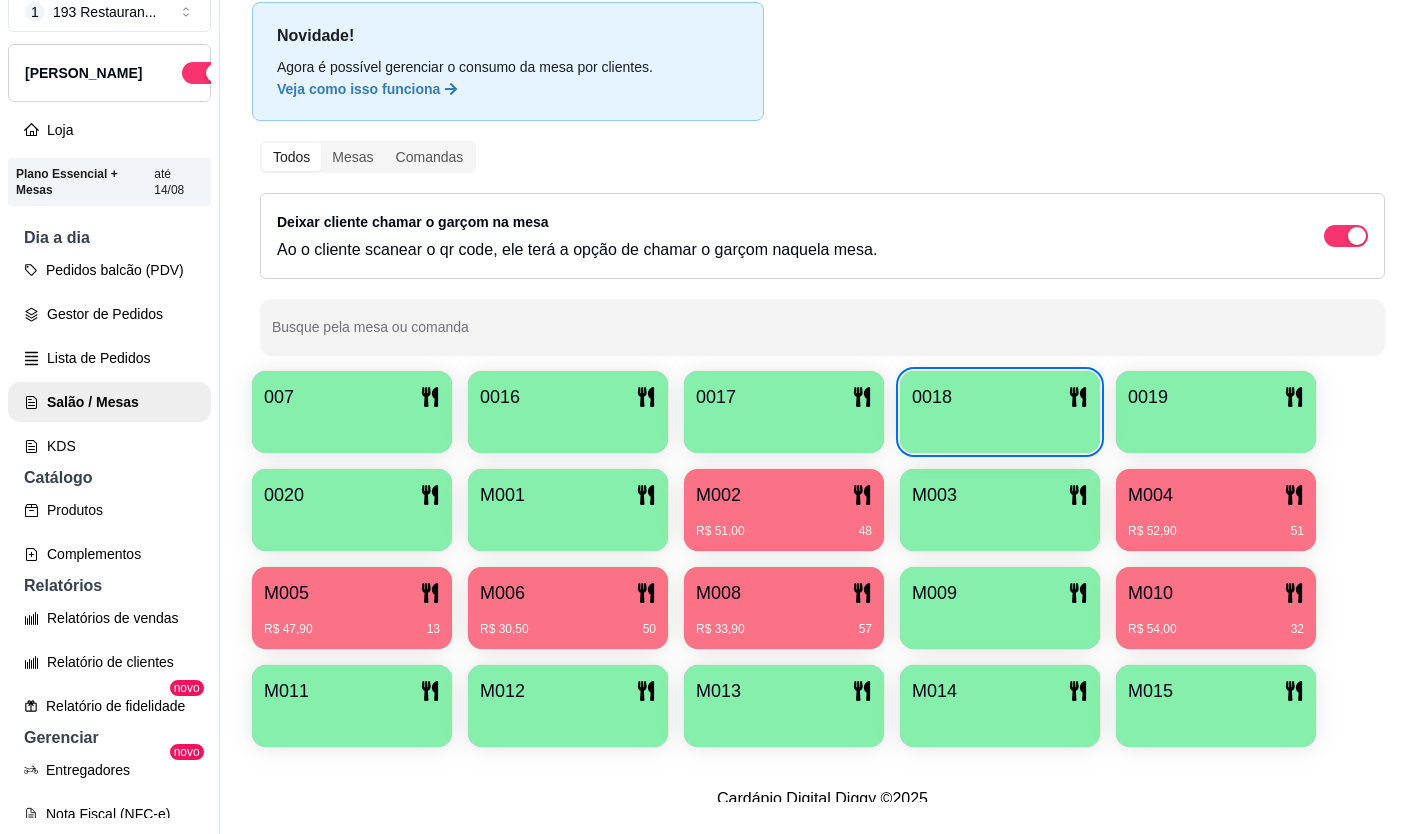 type 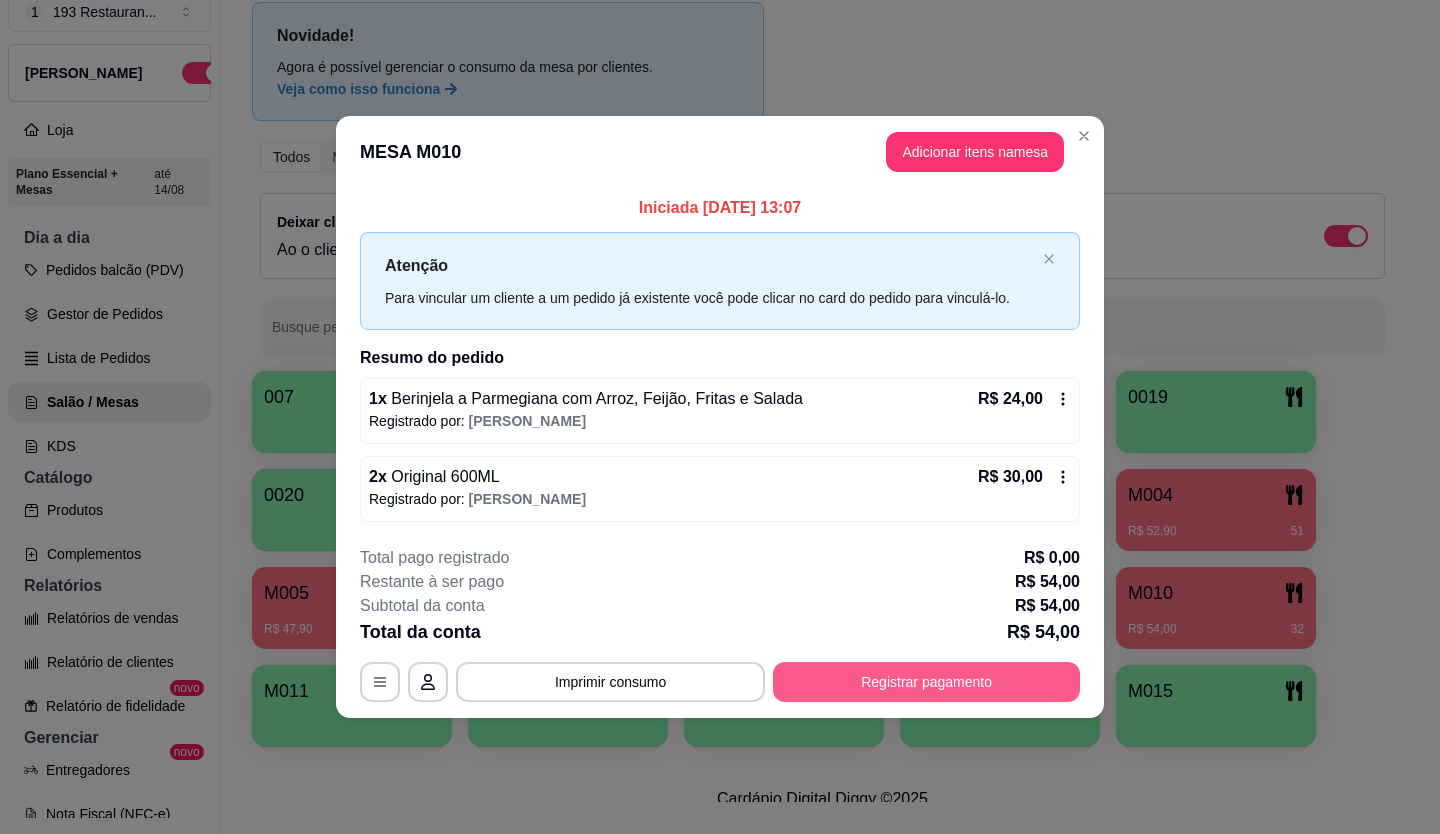 click on "Registrar pagamento" at bounding box center [926, 682] 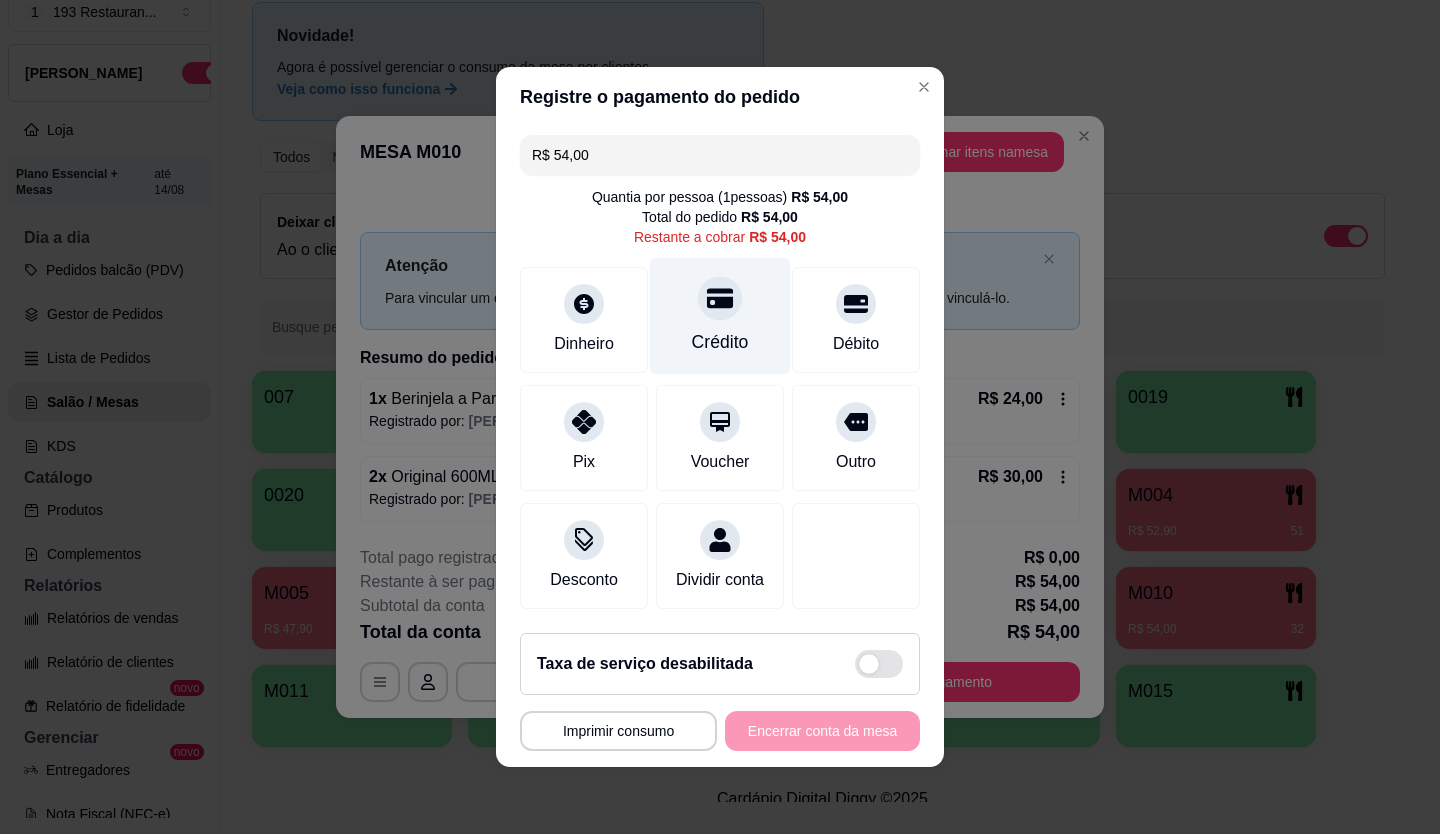 scroll, scrollTop: 9, scrollLeft: 0, axis: vertical 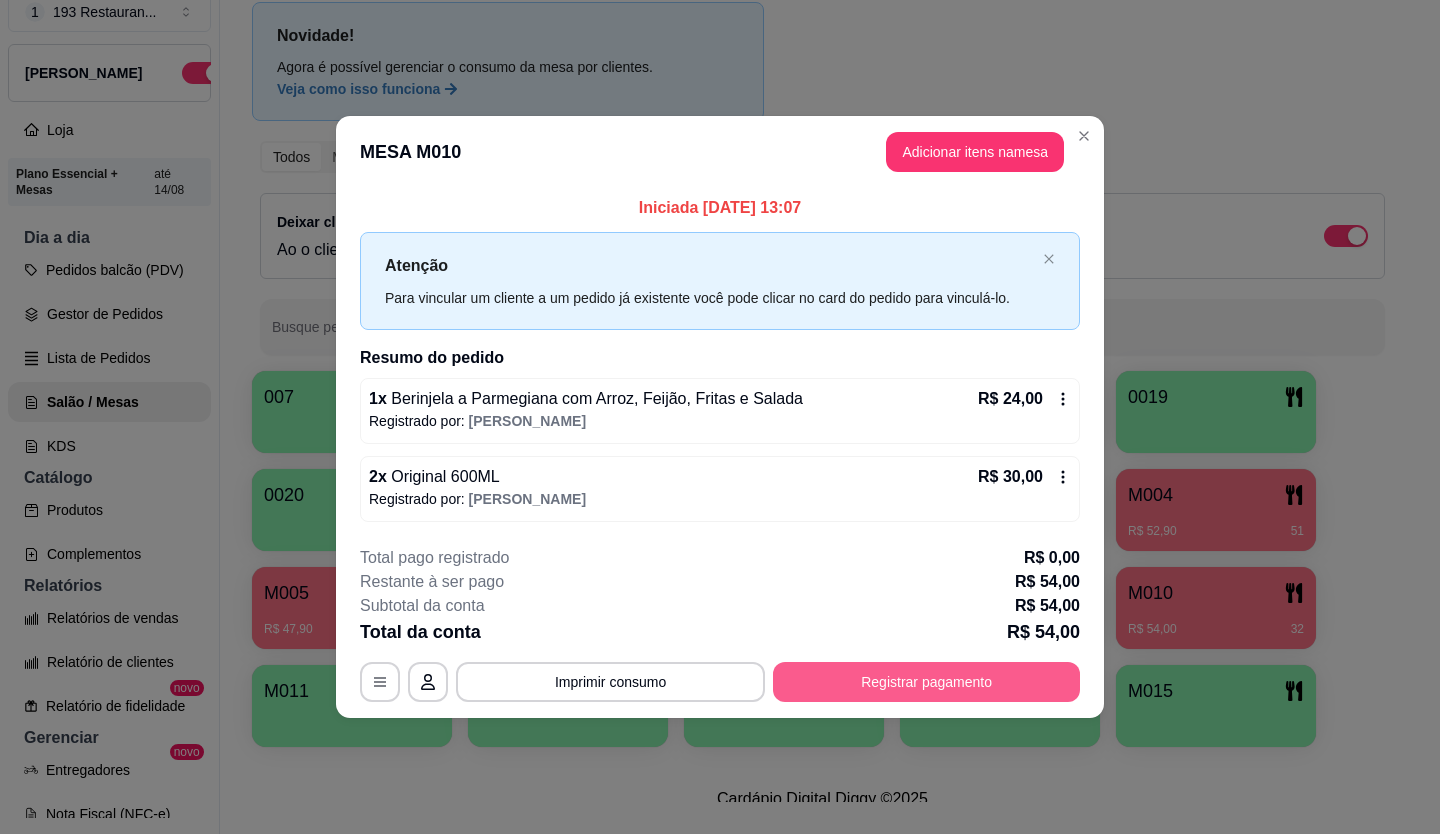 click on "Registrar pagamento" at bounding box center [926, 682] 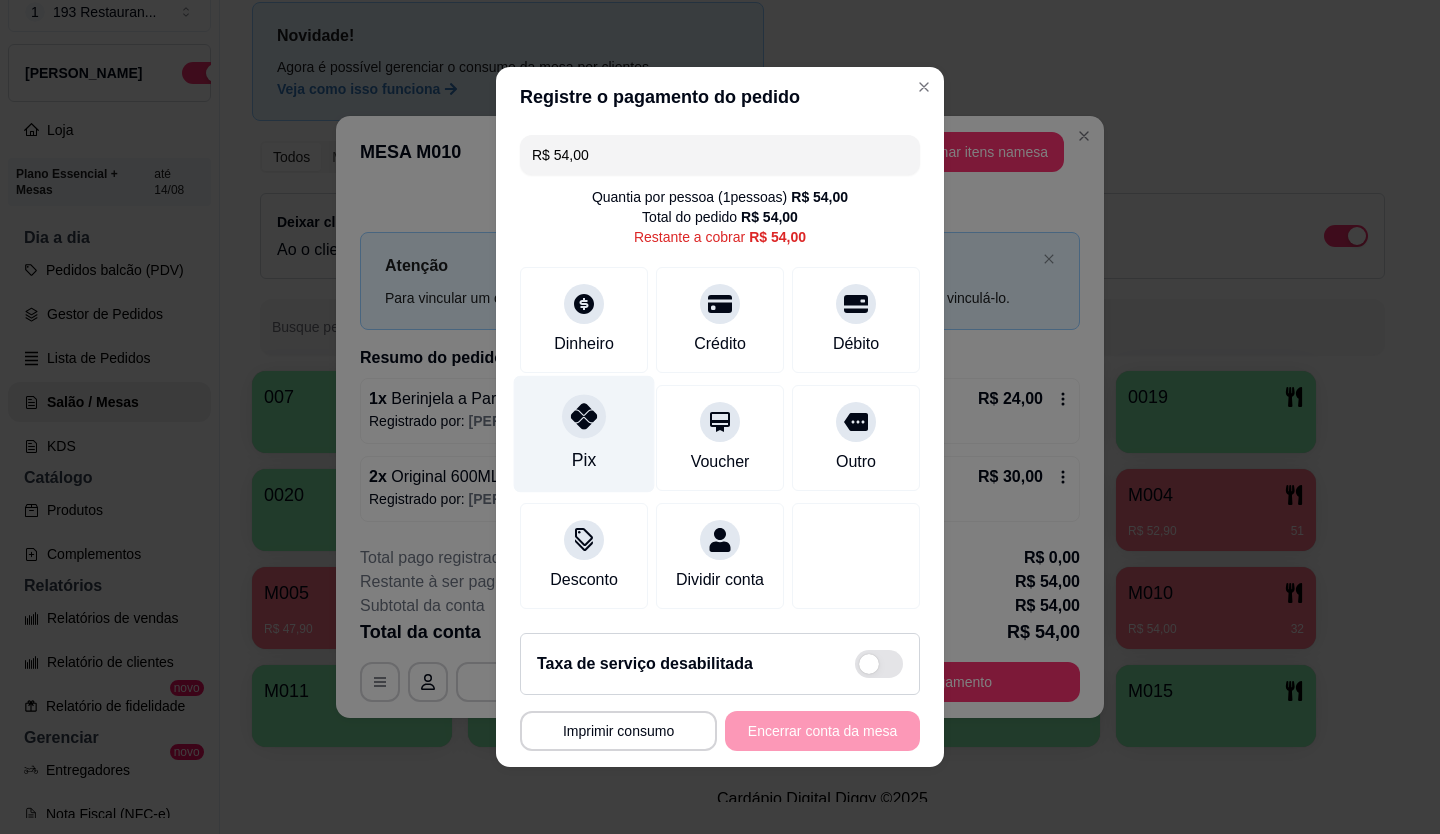 click 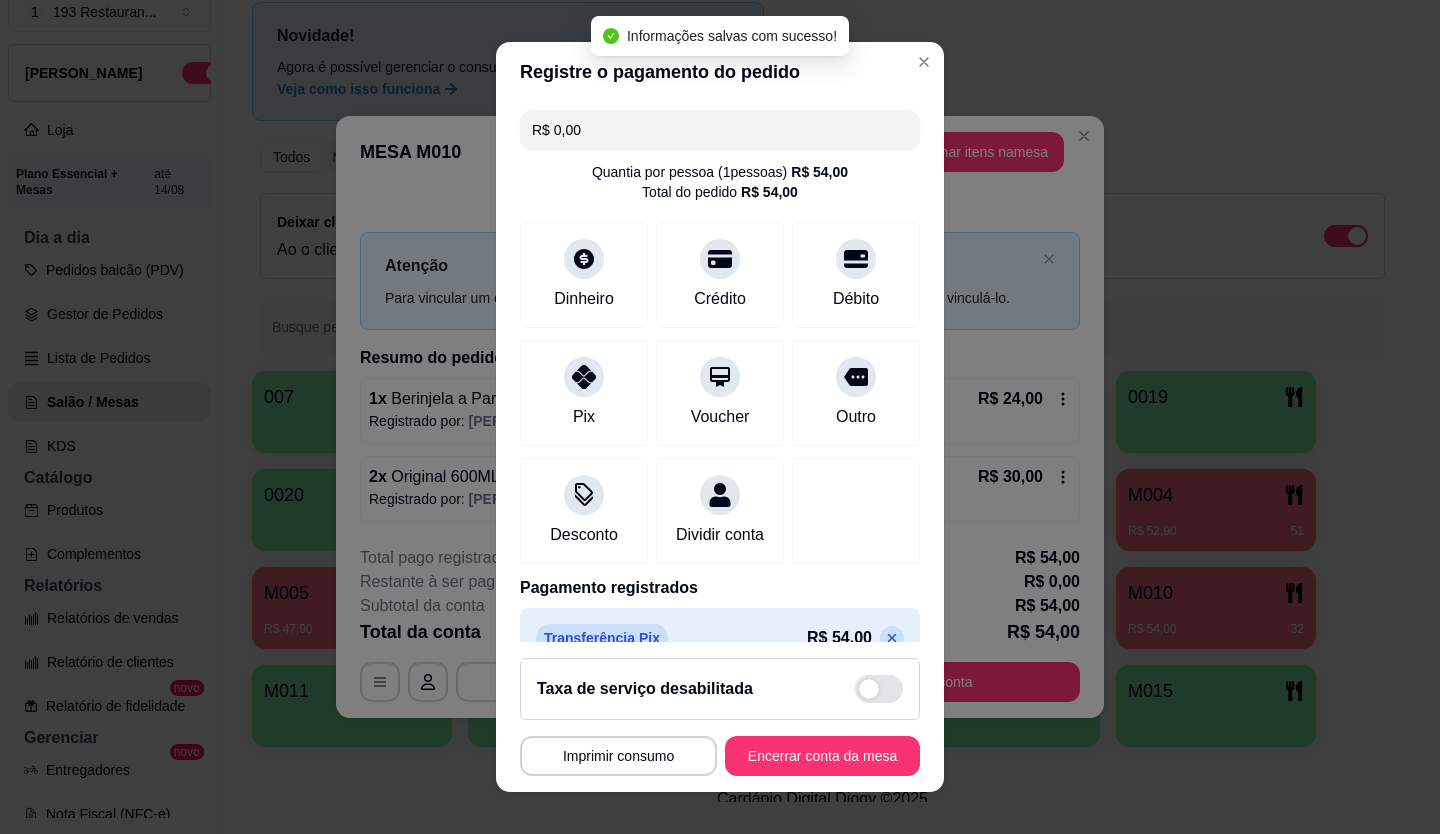 type on "R$ 0,00" 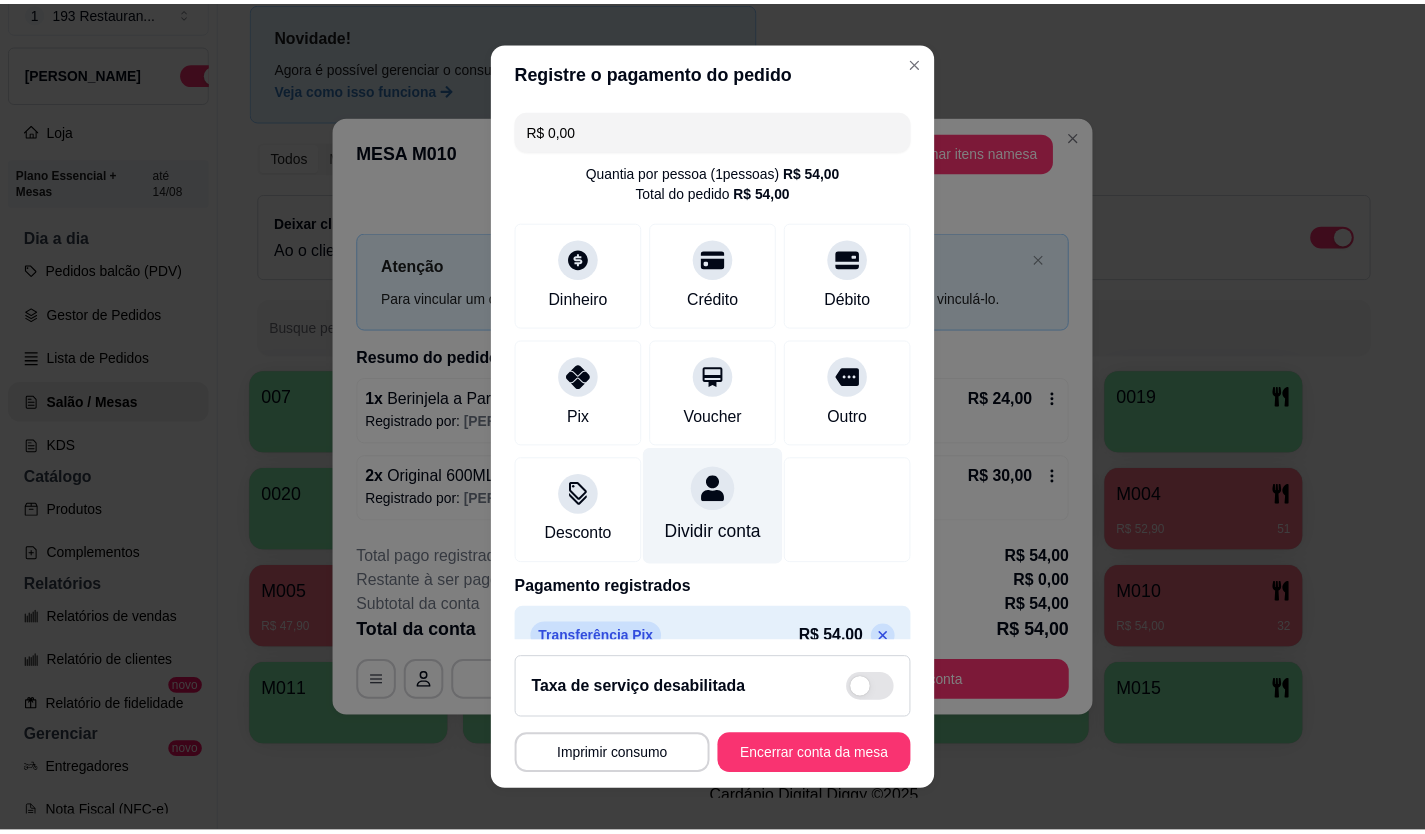 scroll, scrollTop: 57, scrollLeft: 0, axis: vertical 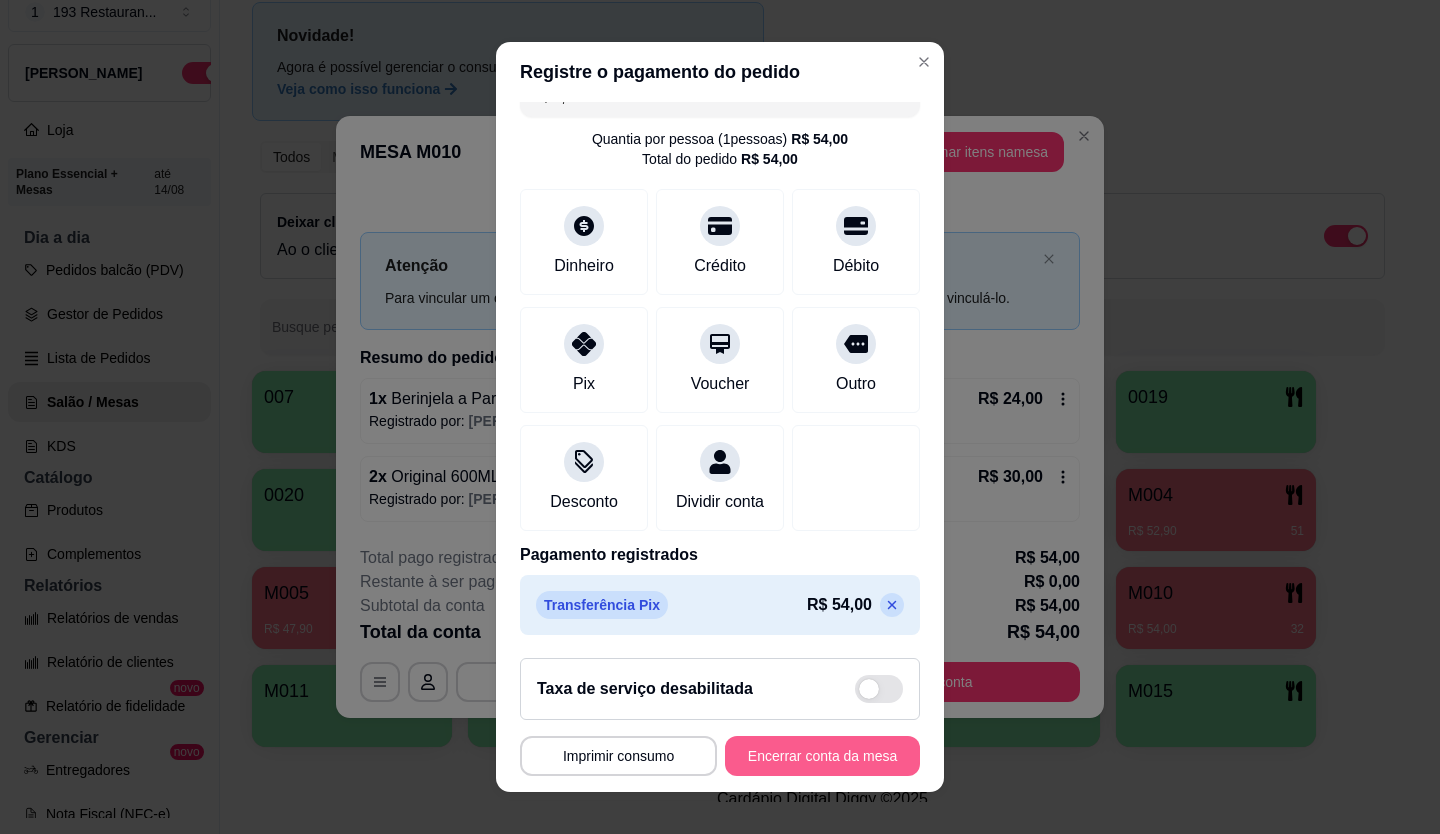 click on "Encerrar conta da mesa" at bounding box center [822, 756] 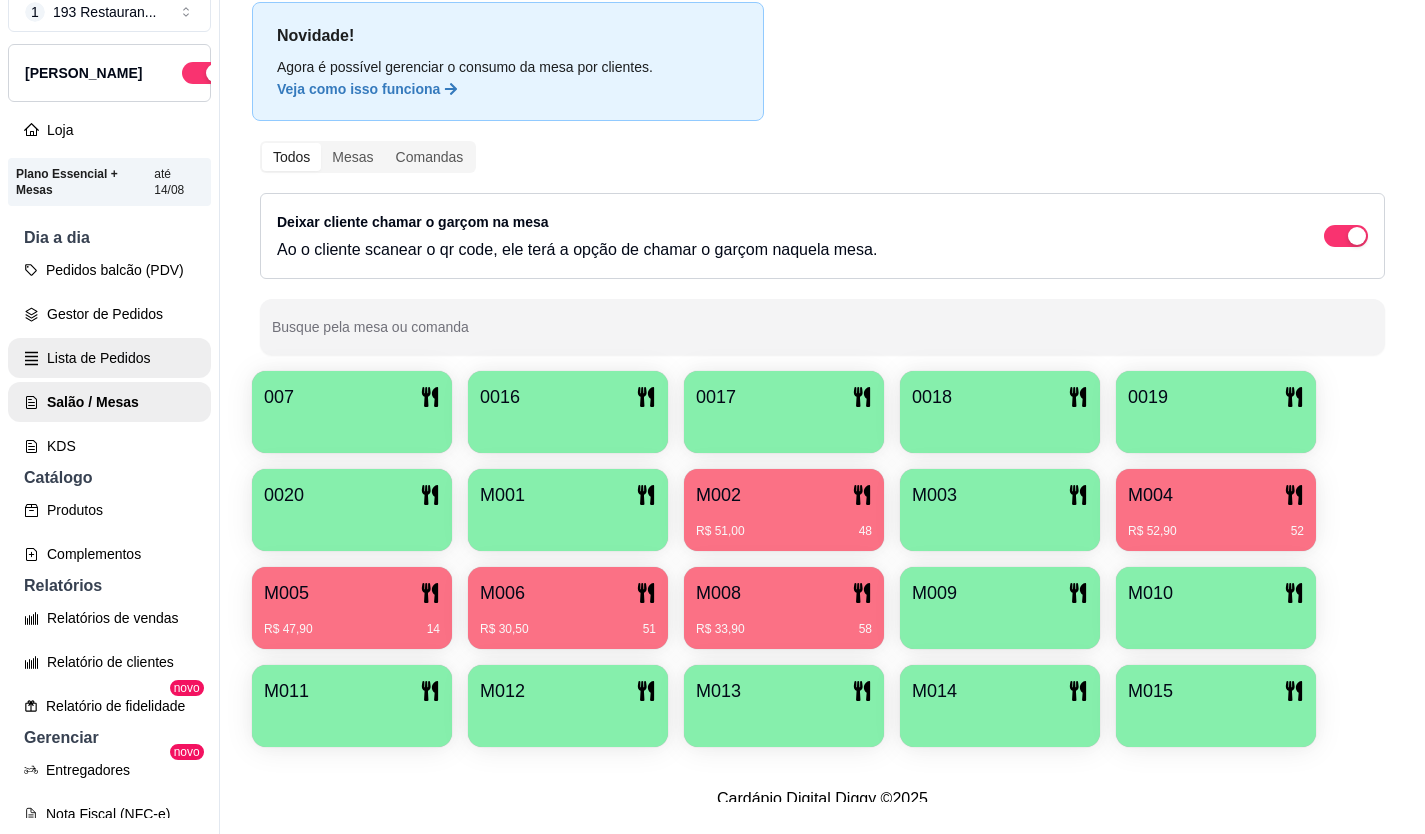click on "Lista de Pedidos" at bounding box center (109, 358) 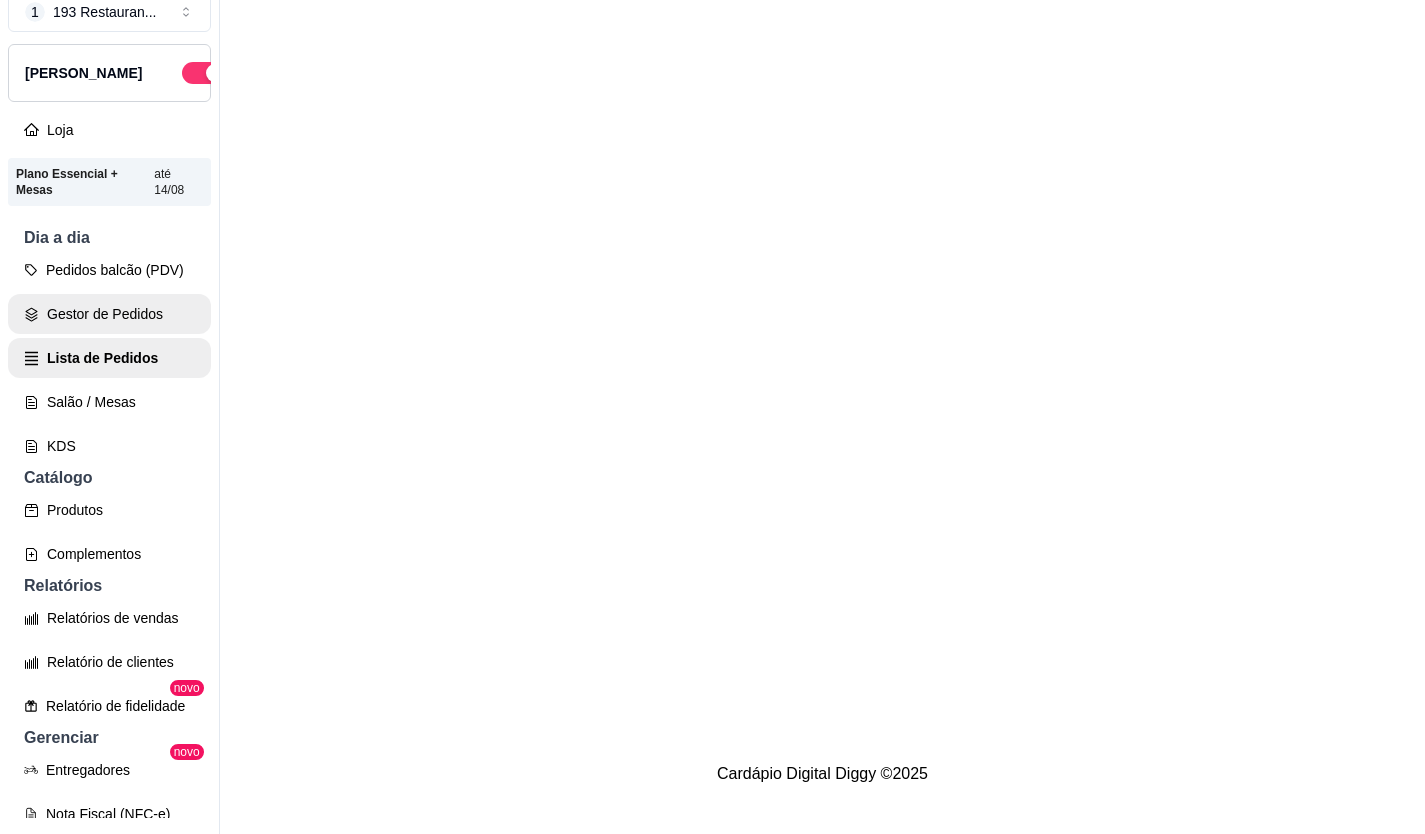 scroll, scrollTop: 0, scrollLeft: 0, axis: both 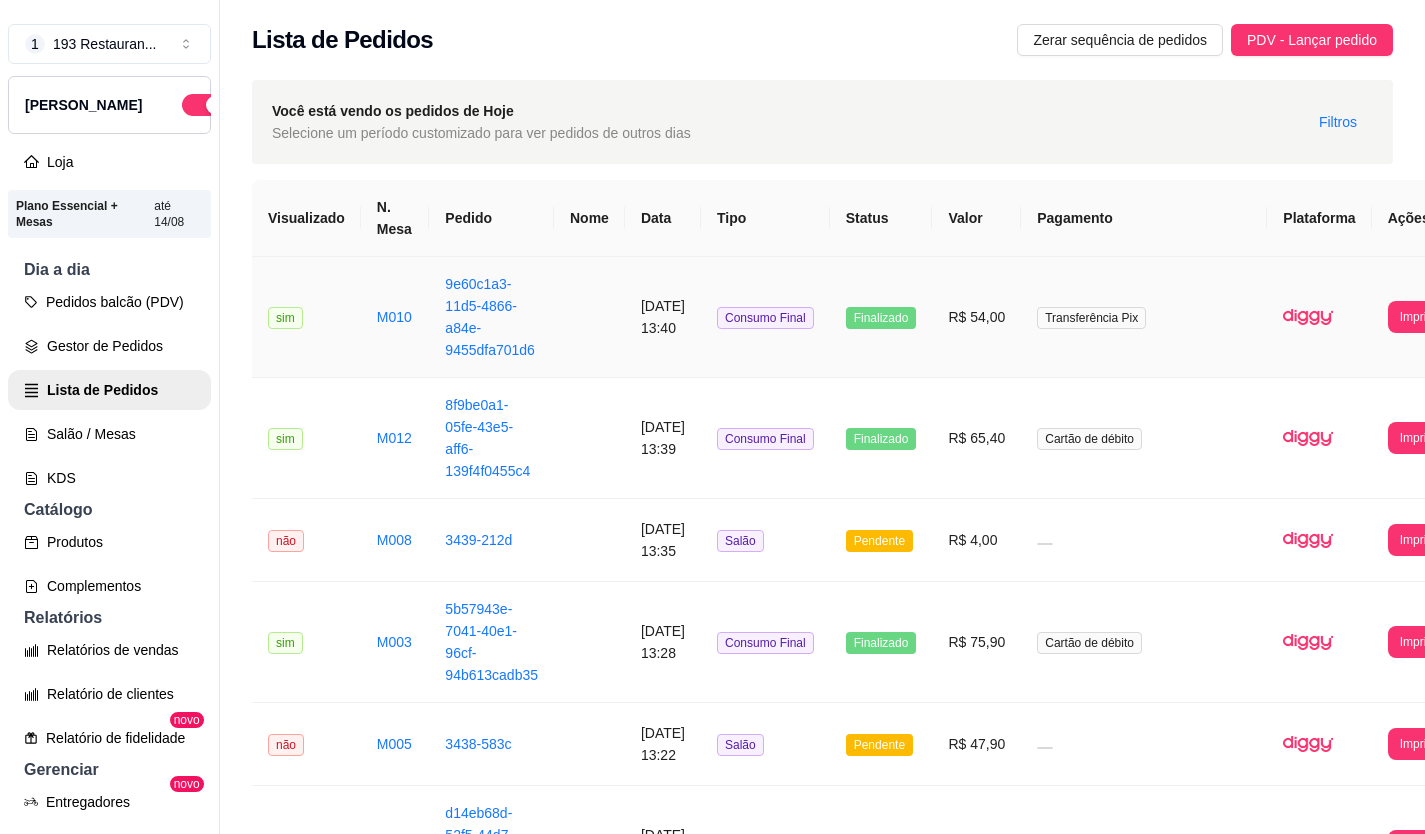 click at bounding box center [589, 317] 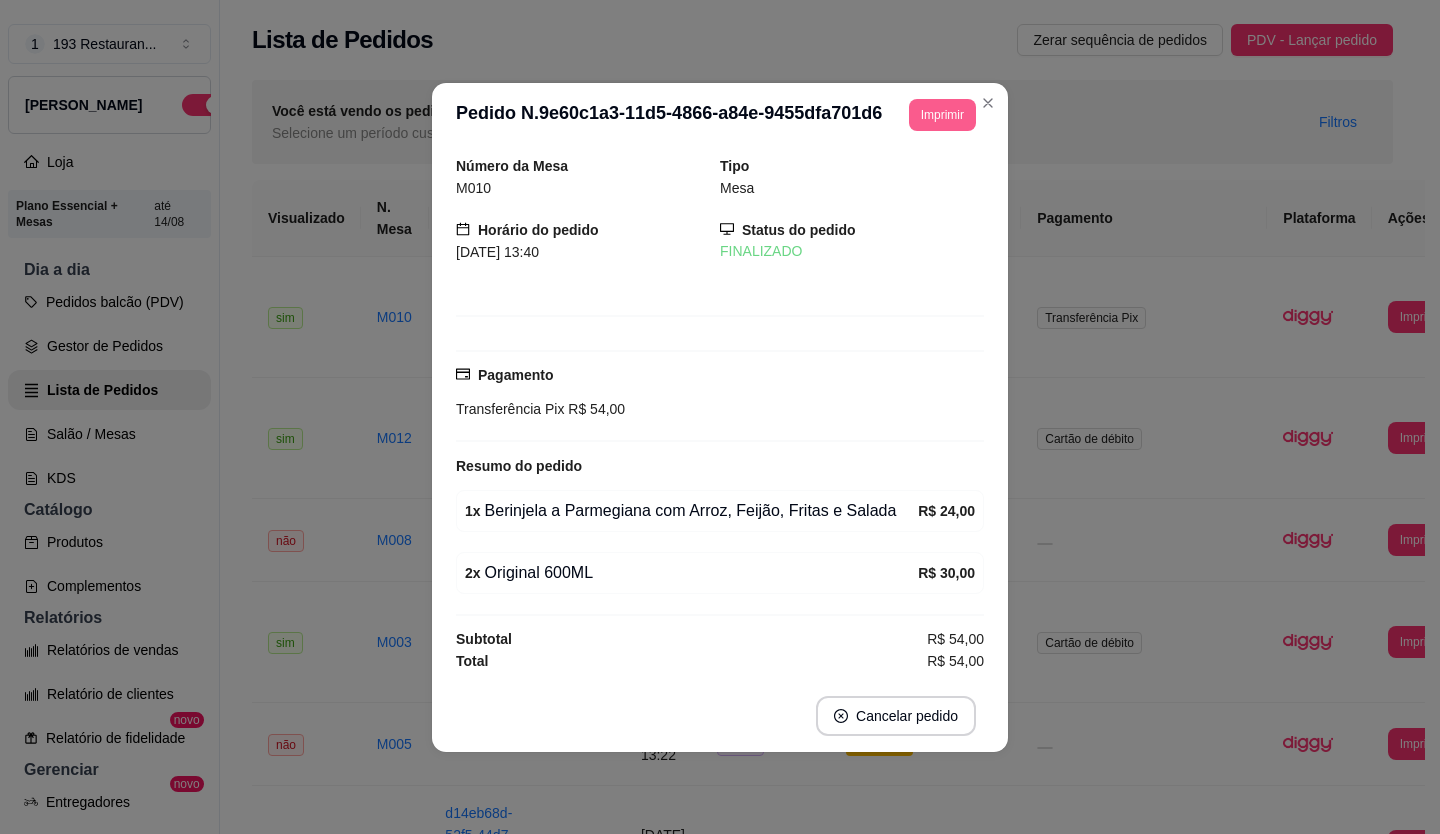 click on "Imprimir" at bounding box center (942, 115) 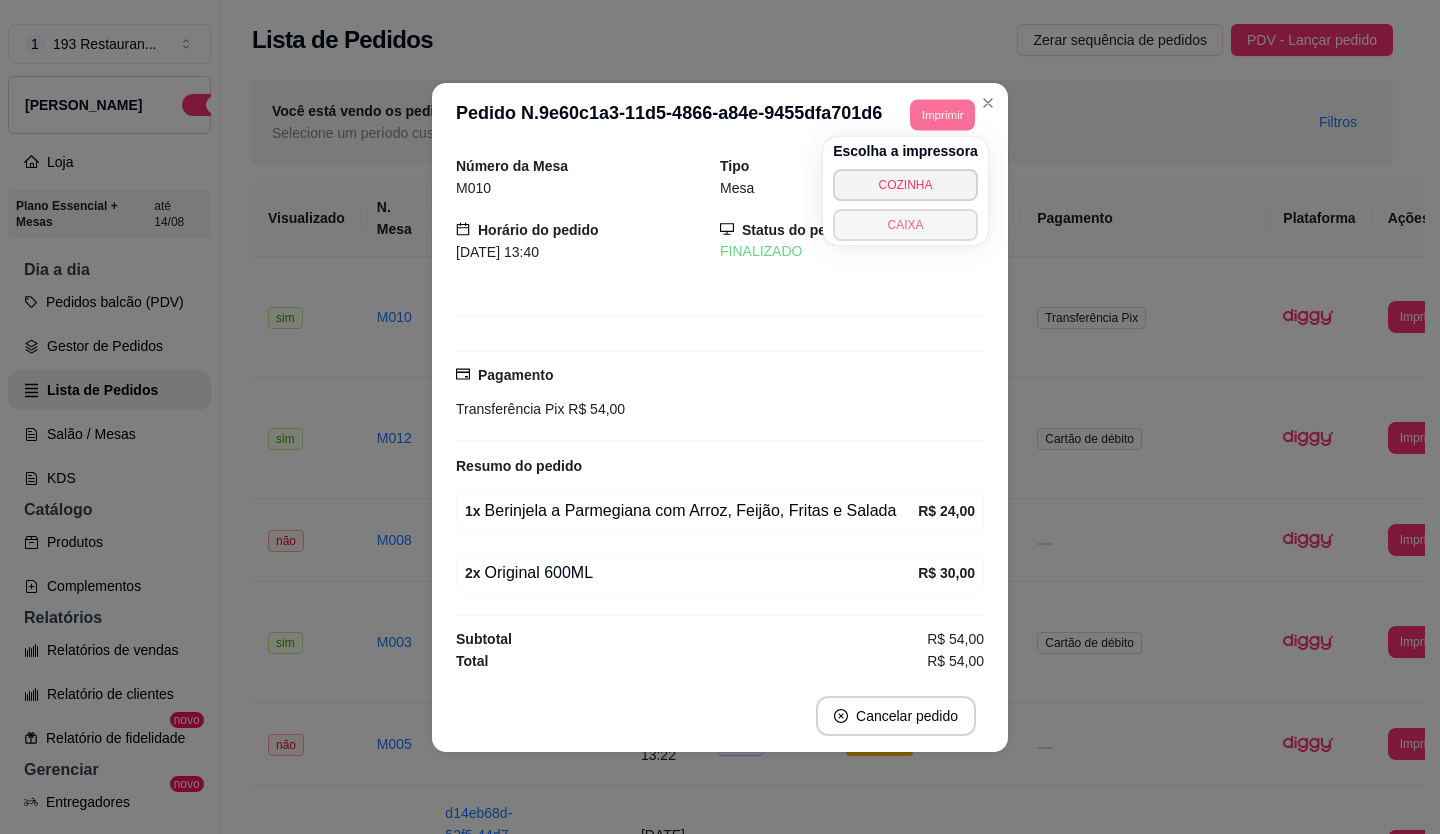 click on "CAIXA" at bounding box center [905, 225] 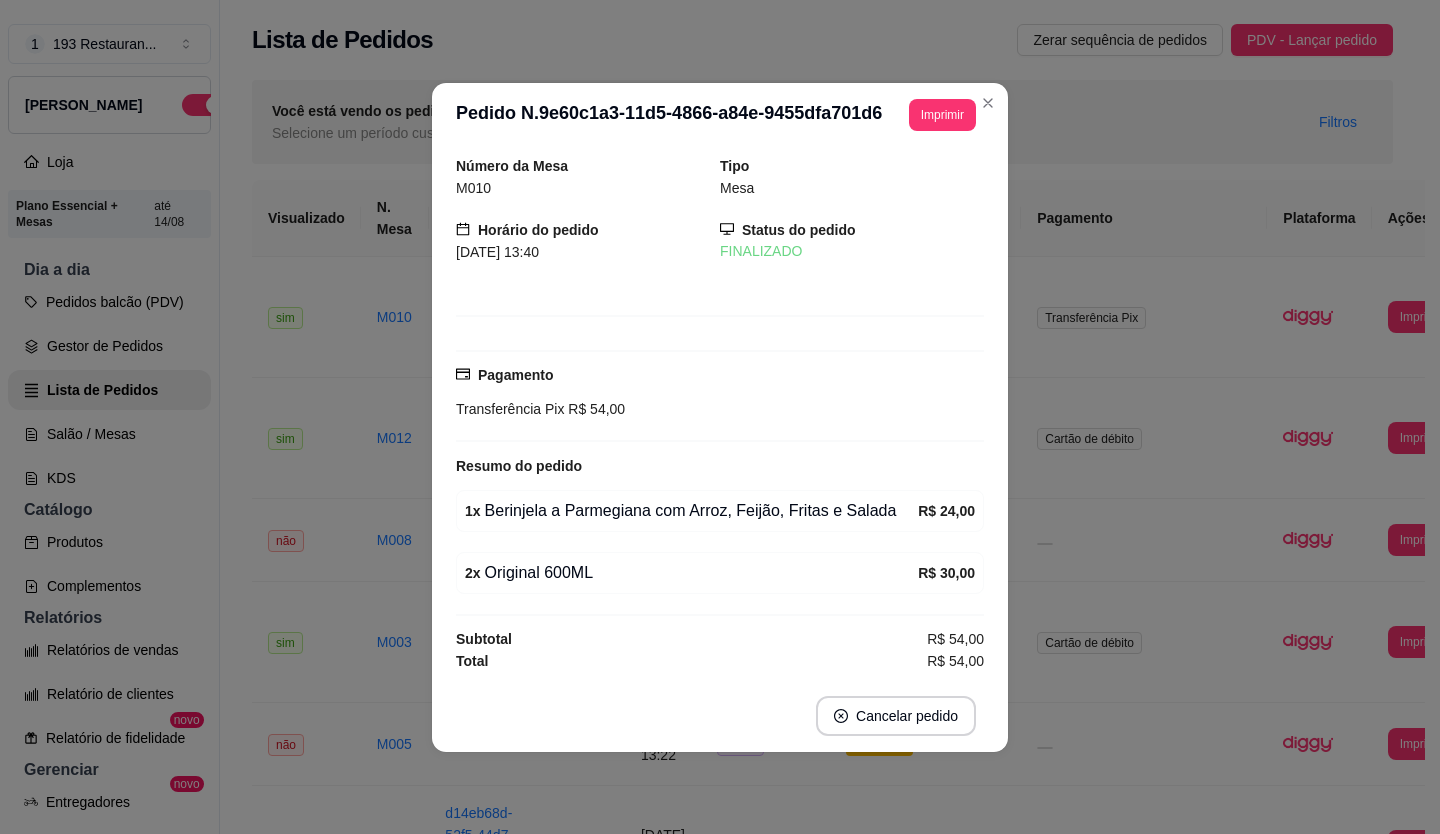 click on "Status do pedido FINALIZADO" at bounding box center [852, 241] 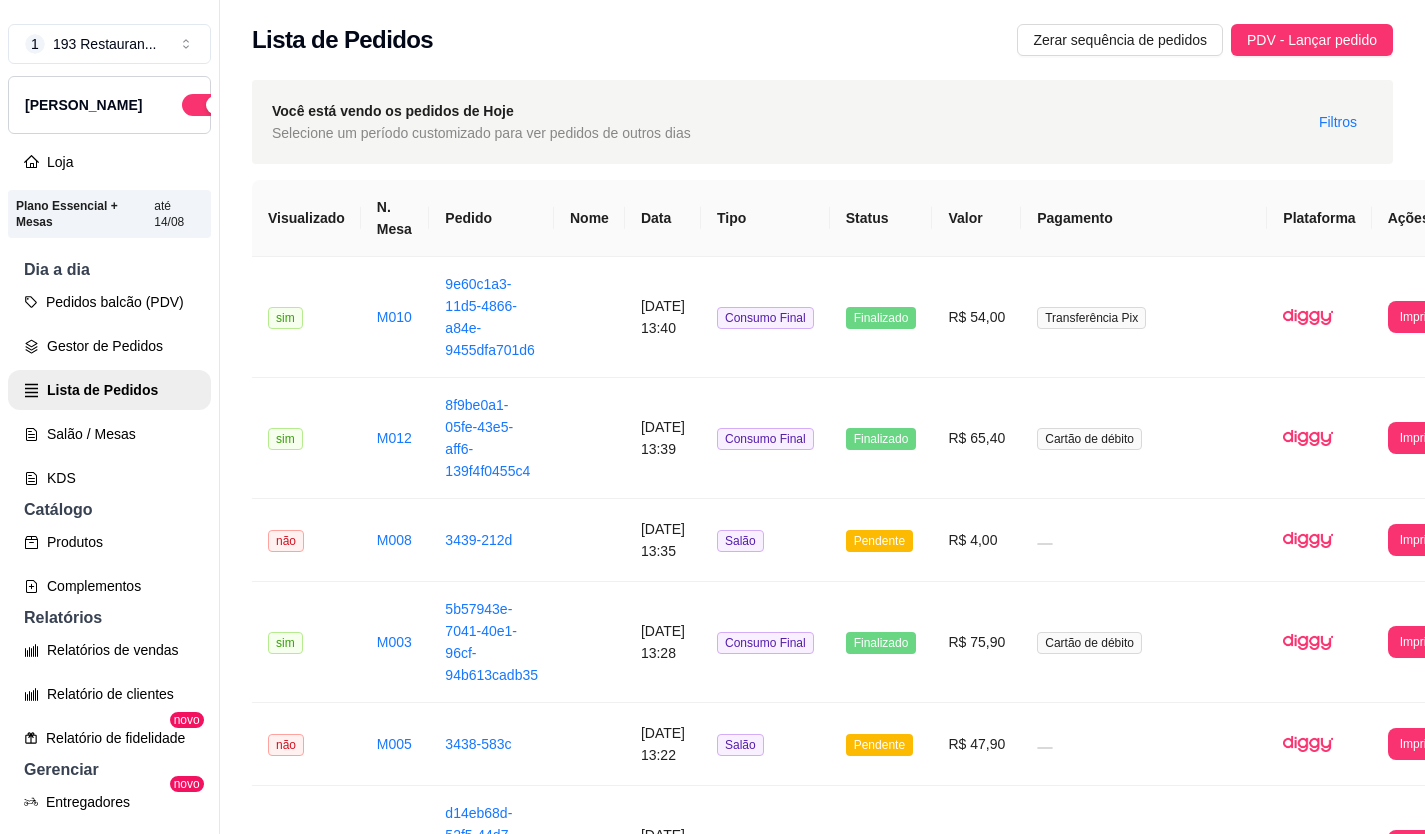 click on "Salão / Mesas" at bounding box center (109, 434) 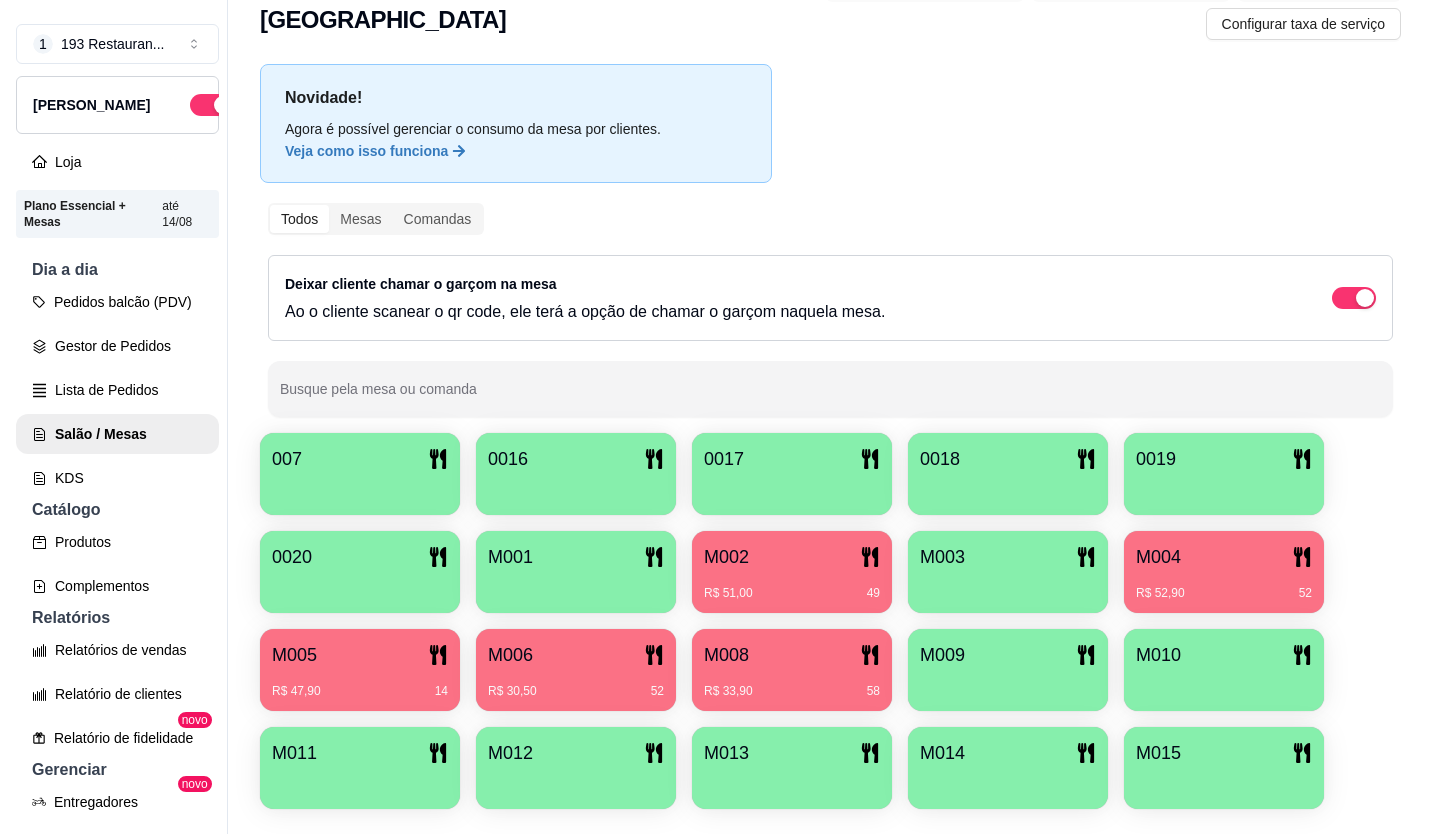 scroll, scrollTop: 86, scrollLeft: 0, axis: vertical 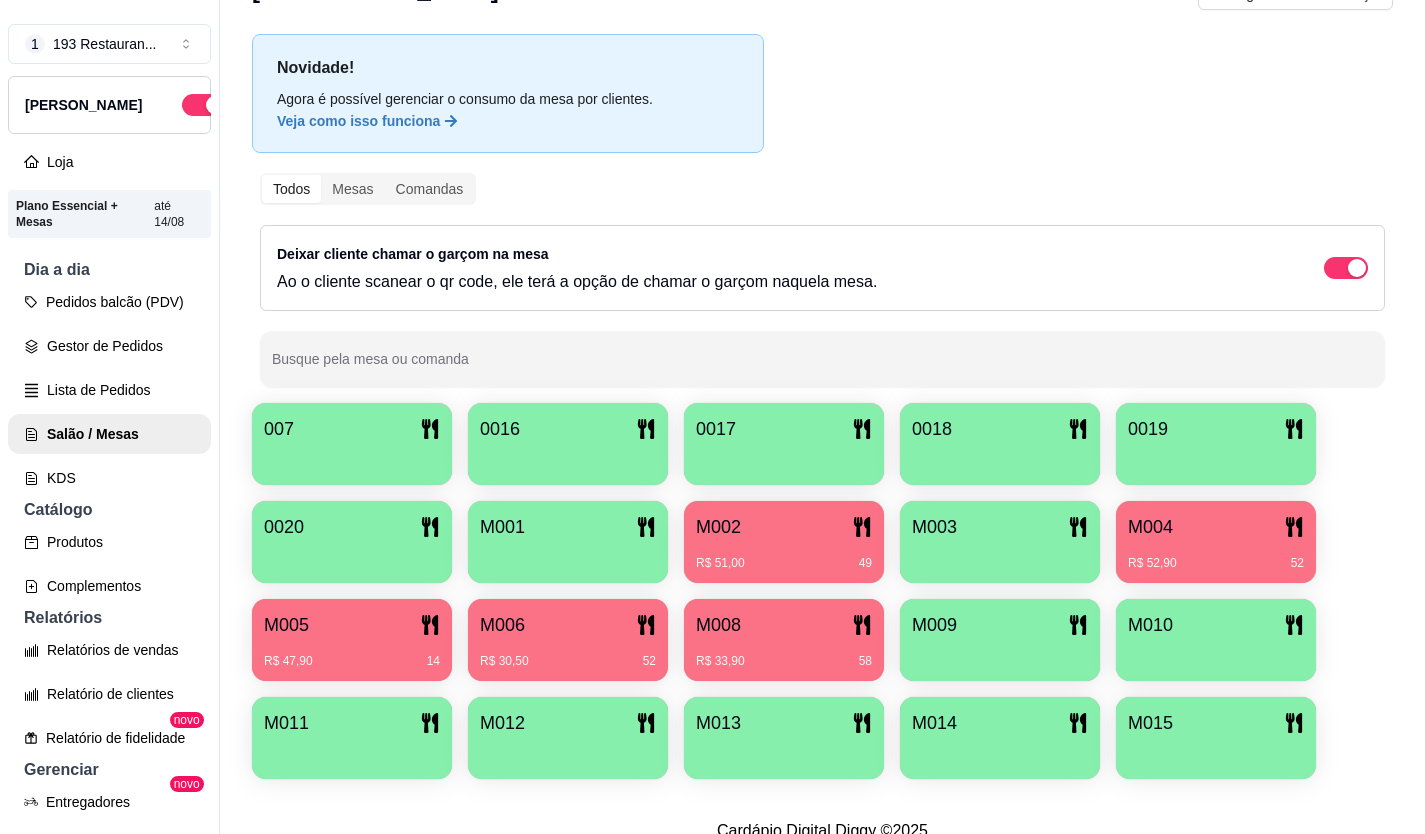click on "M005" at bounding box center [352, 625] 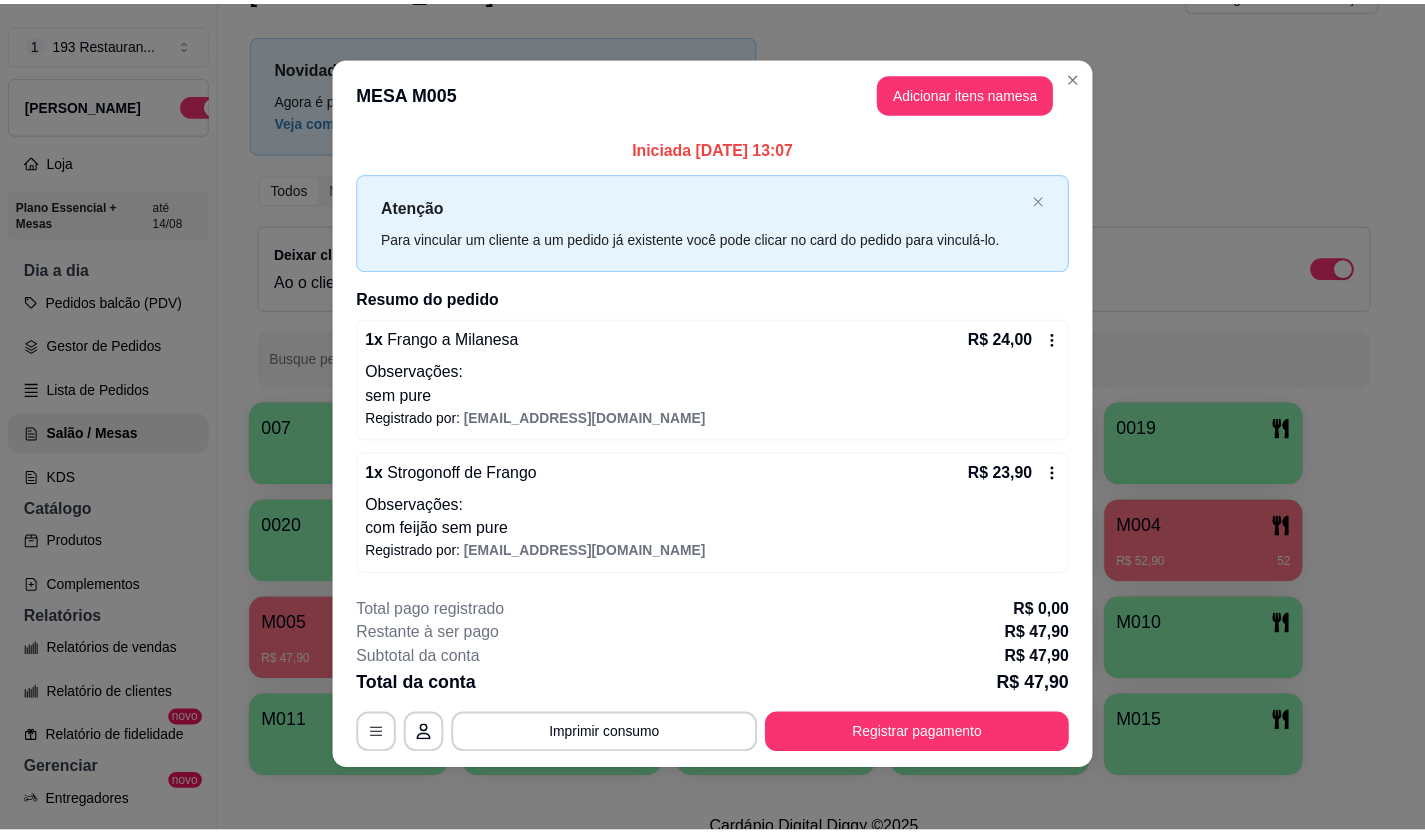 scroll, scrollTop: 4, scrollLeft: 0, axis: vertical 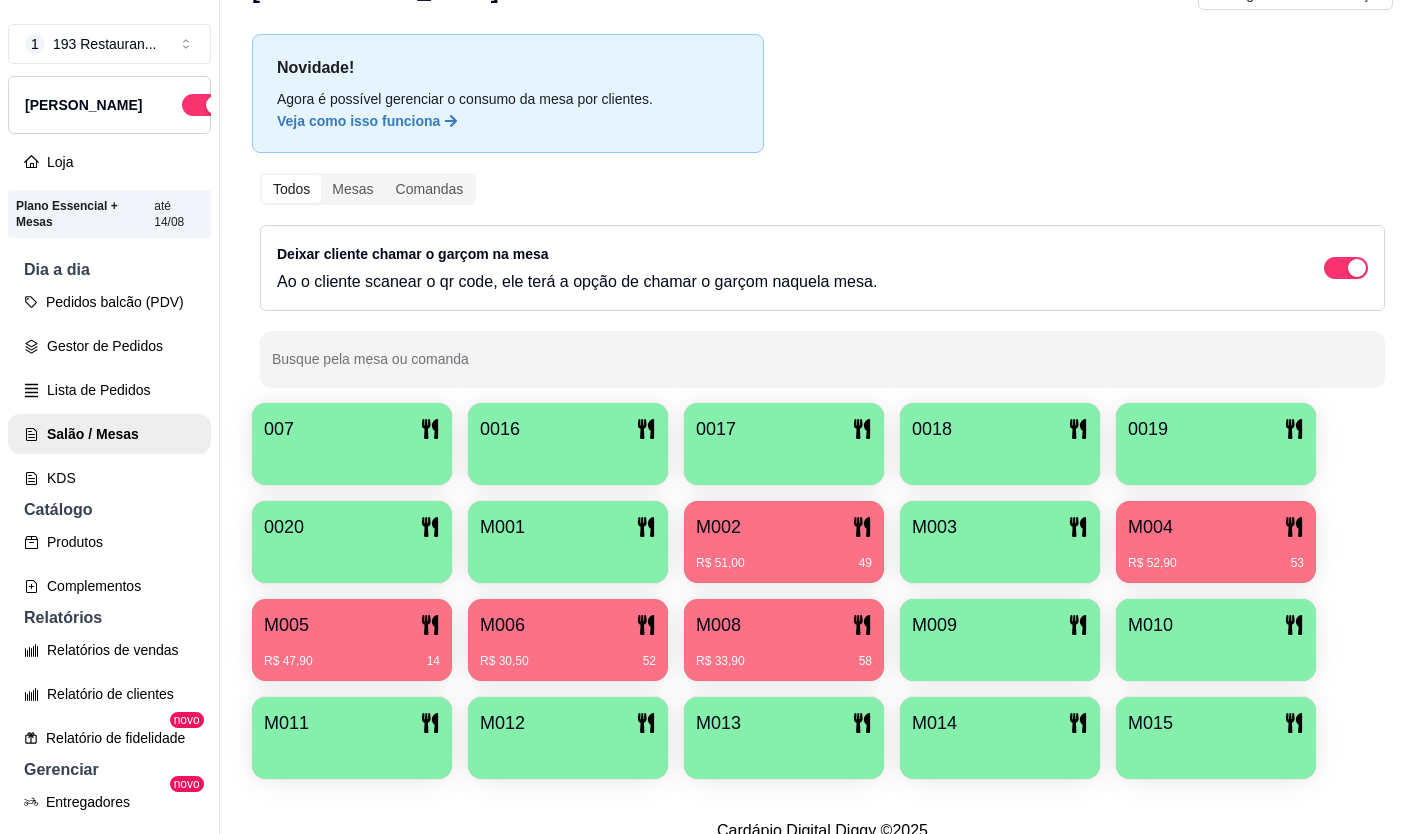 click on "R$ 52,90 53" at bounding box center (1216, 556) 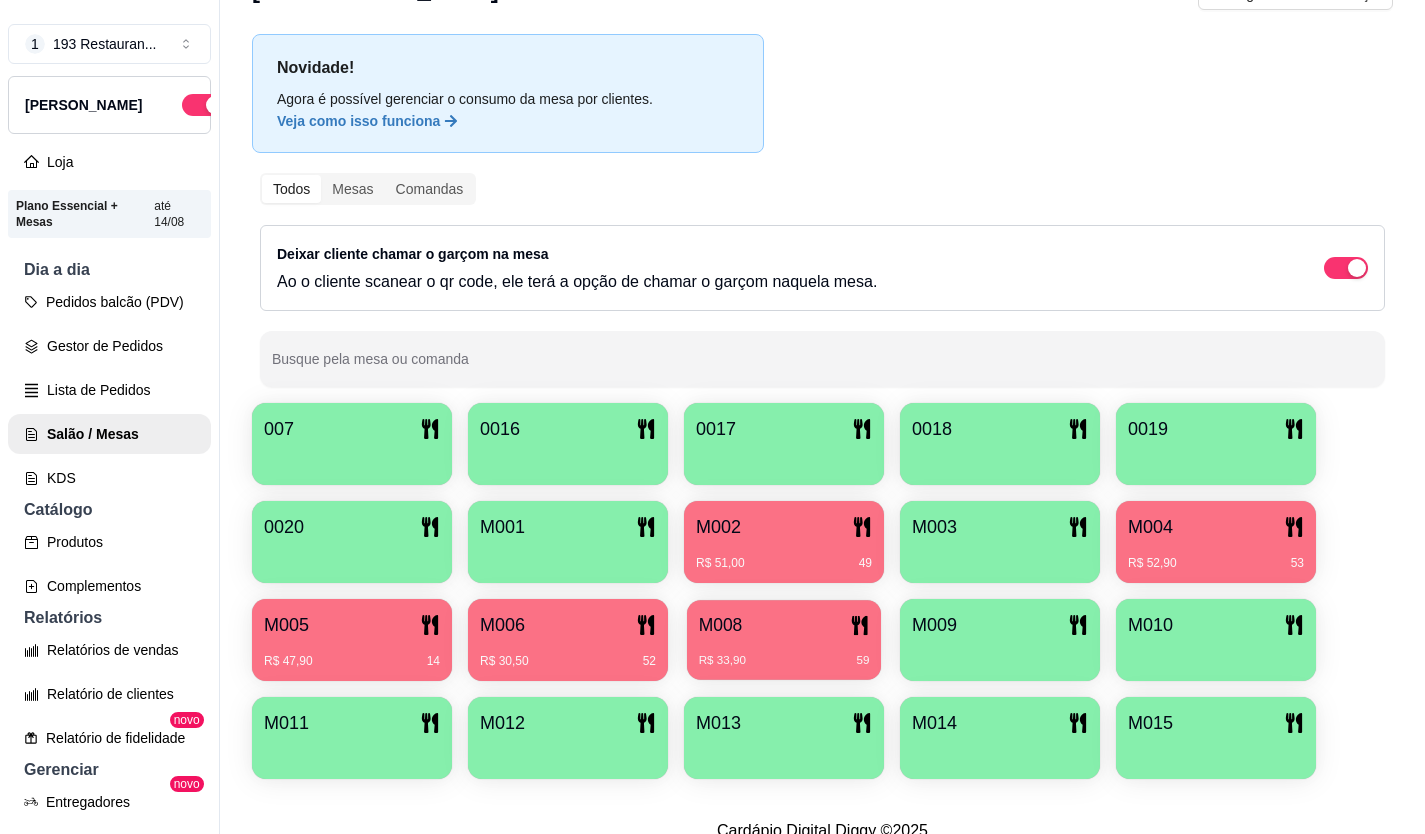 click on "M008" at bounding box center [784, 625] 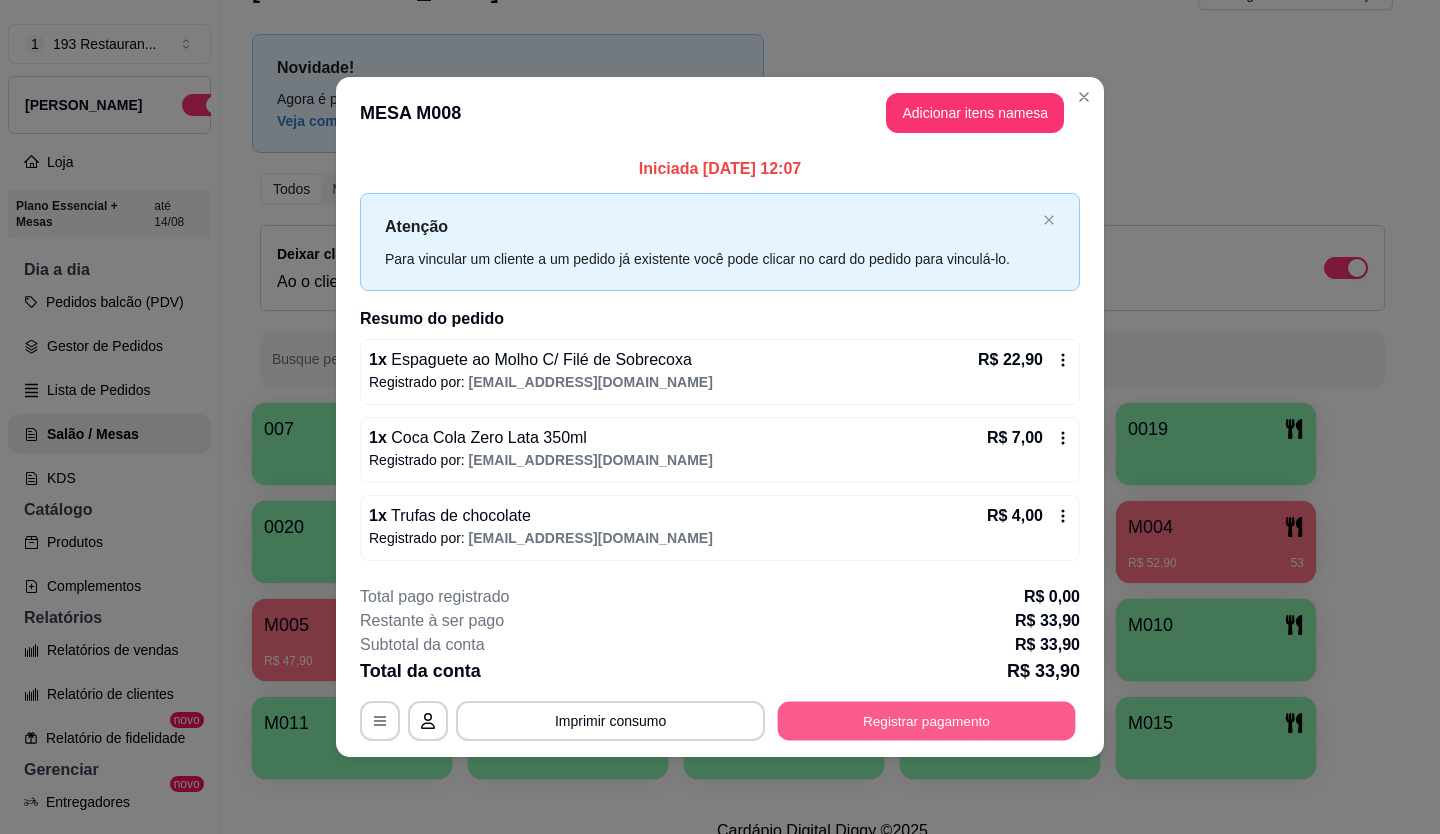 click on "Registrar pagamento" at bounding box center [927, 720] 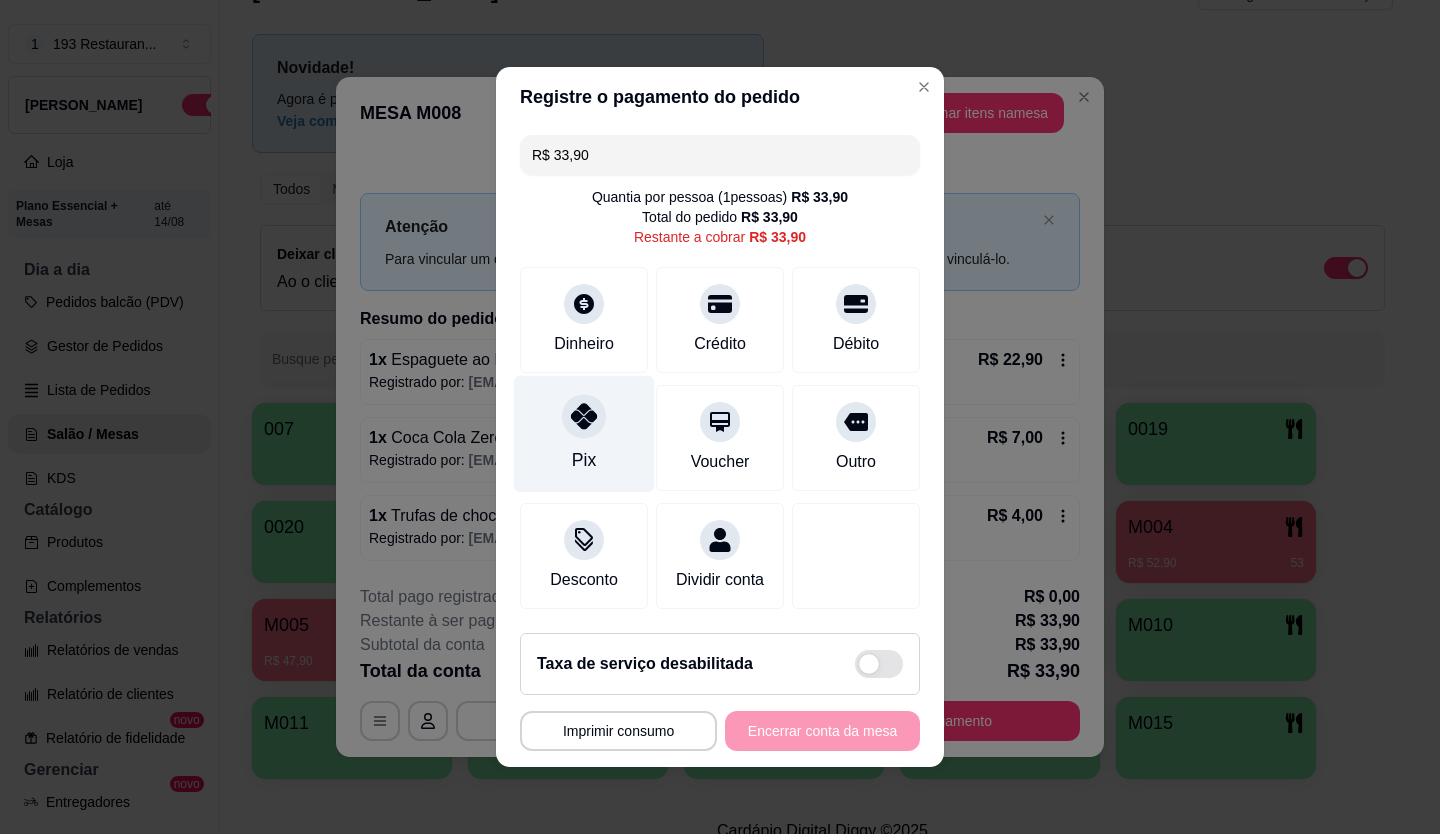 click 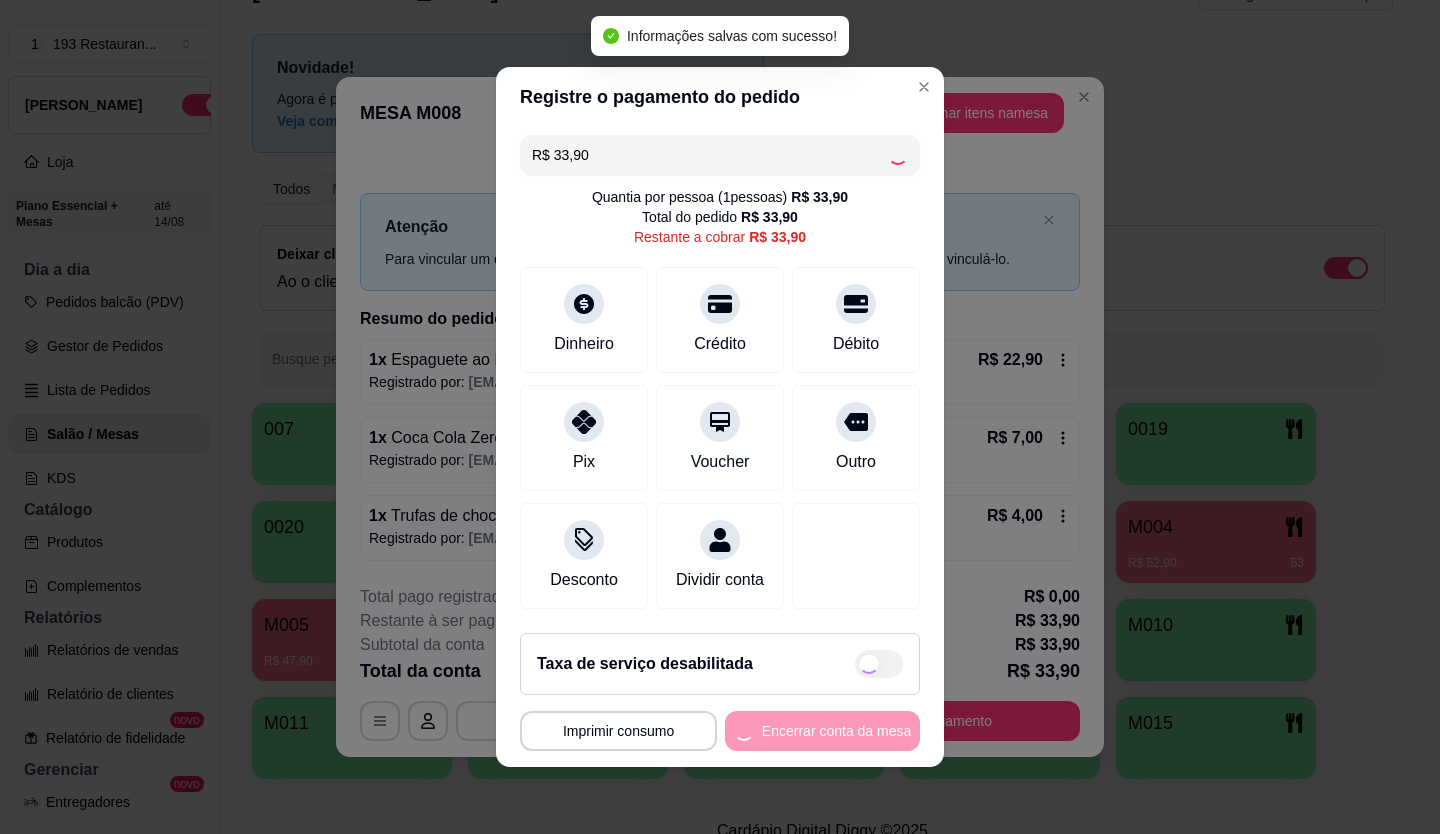 type on "R$ 0,00" 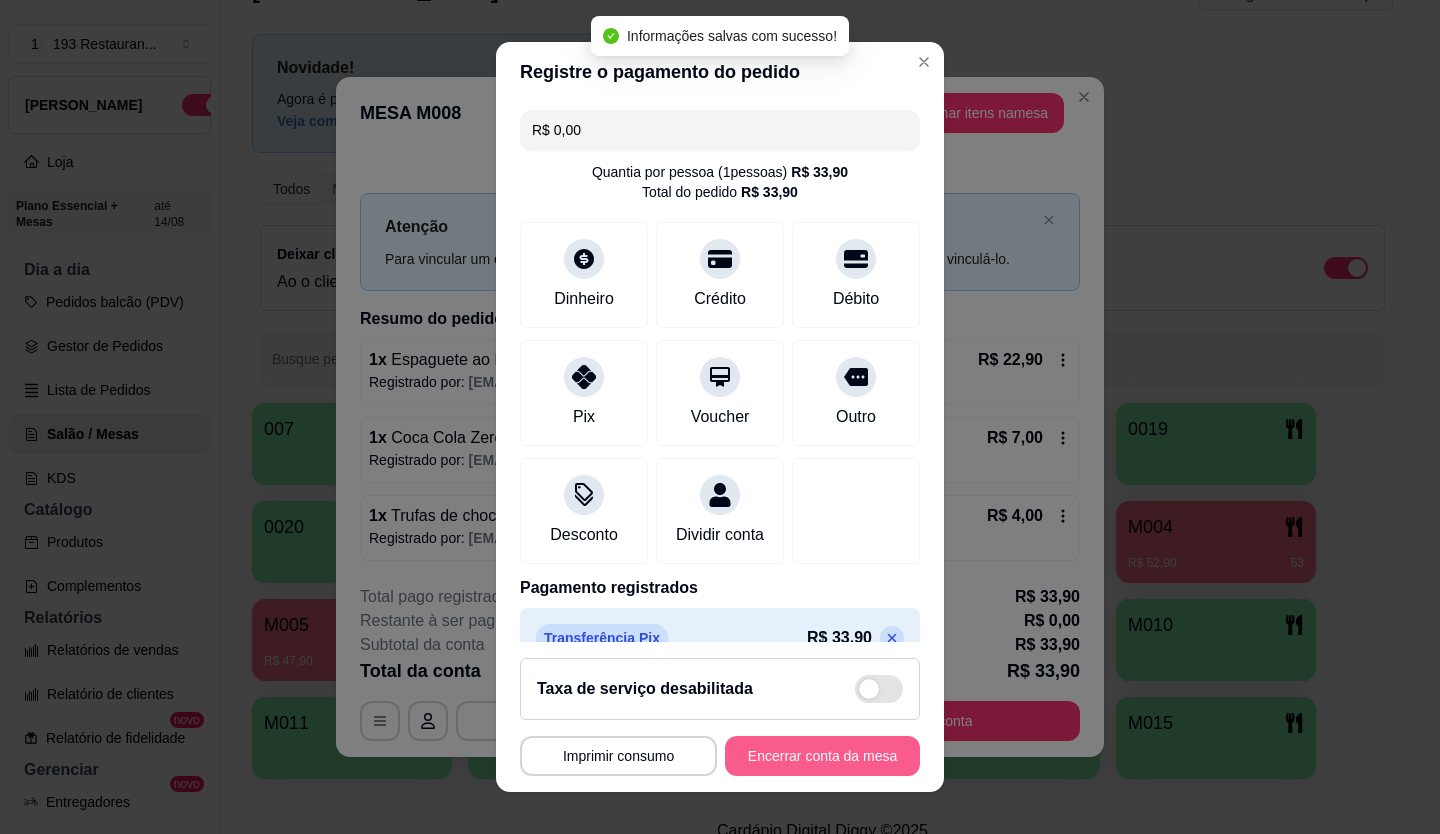 click on "Encerrar conta da mesa" at bounding box center (822, 756) 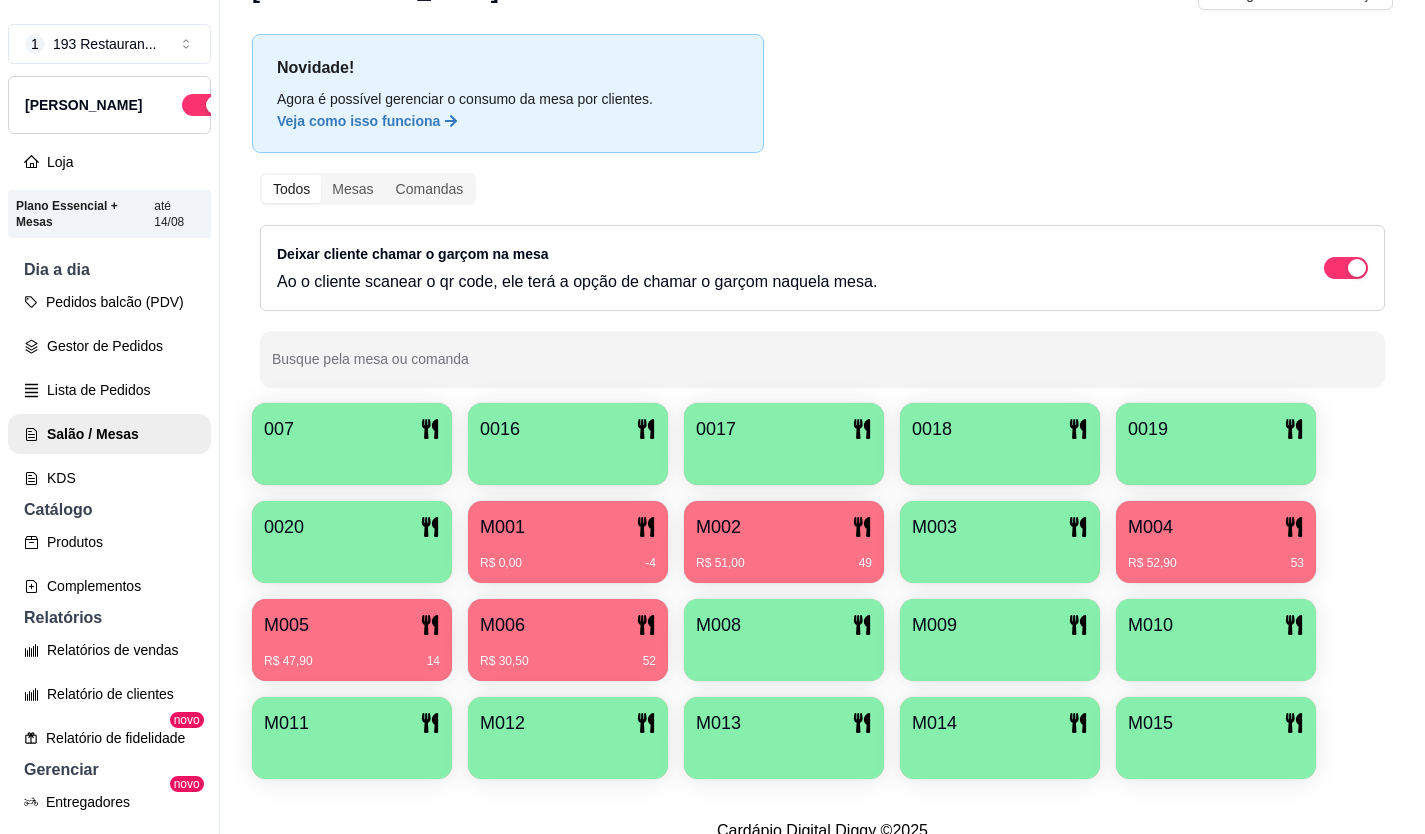click on "Pedidos balcão (PDV)" at bounding box center (109, 302) 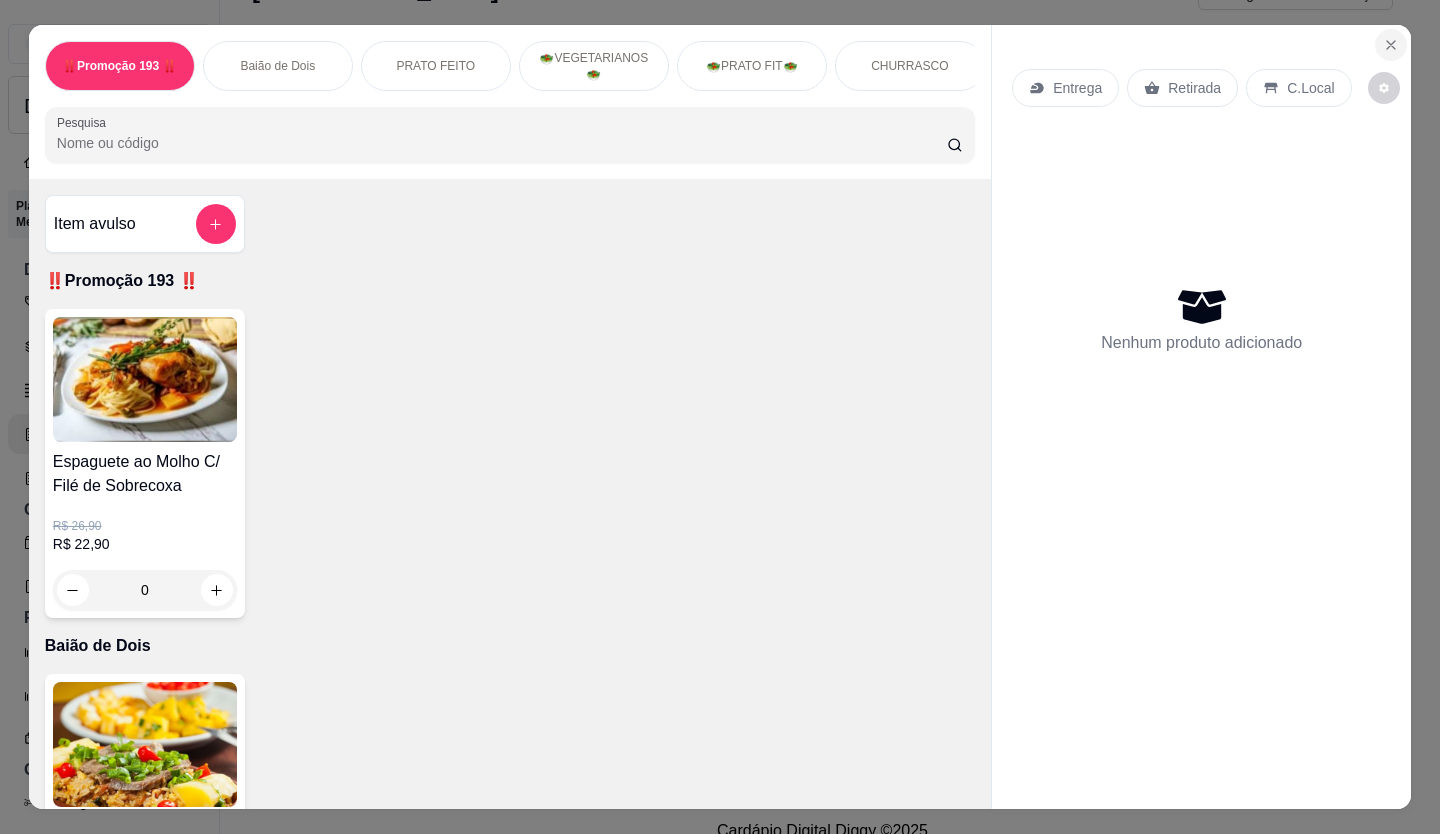 click 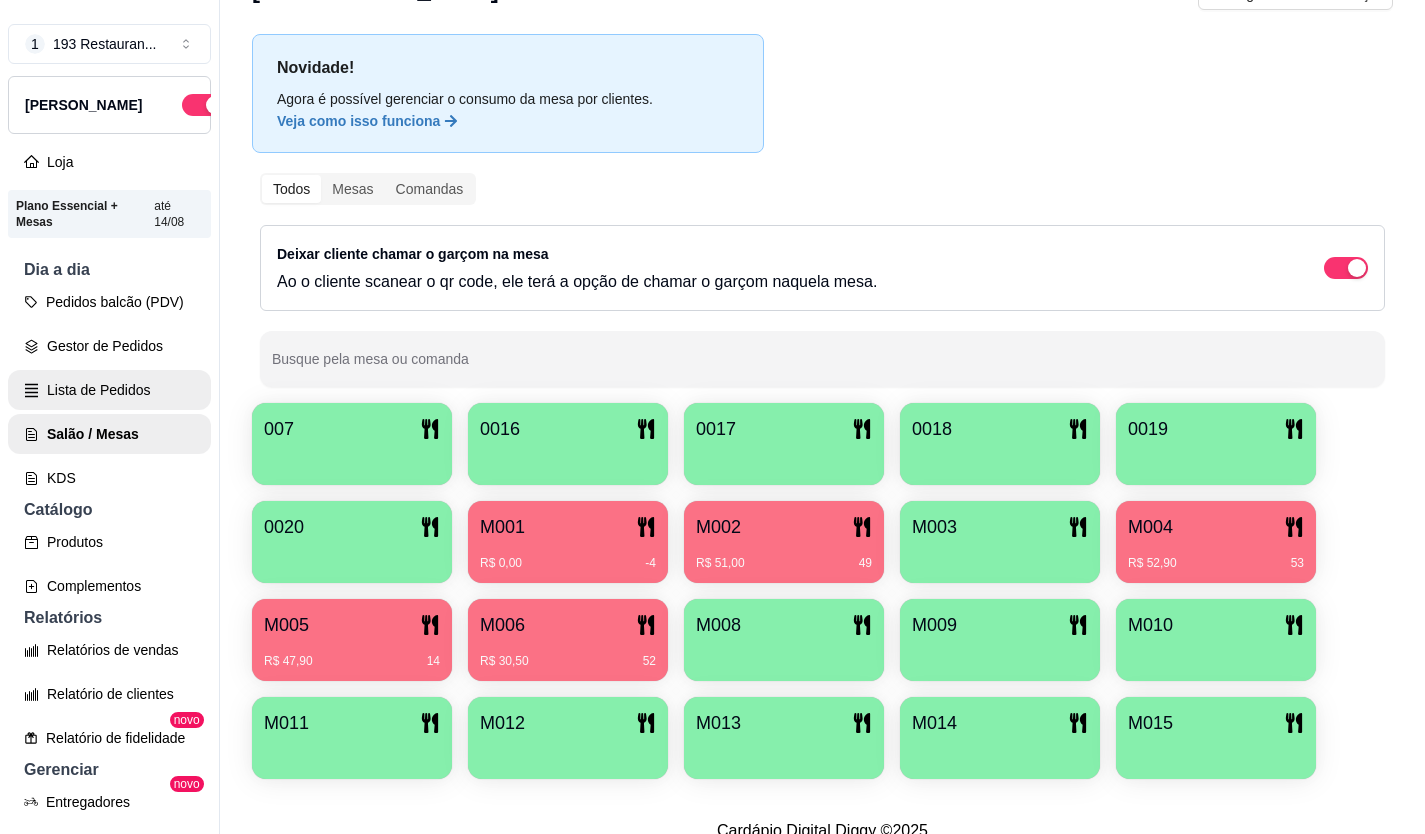 click on "Lista de Pedidos" at bounding box center (109, 390) 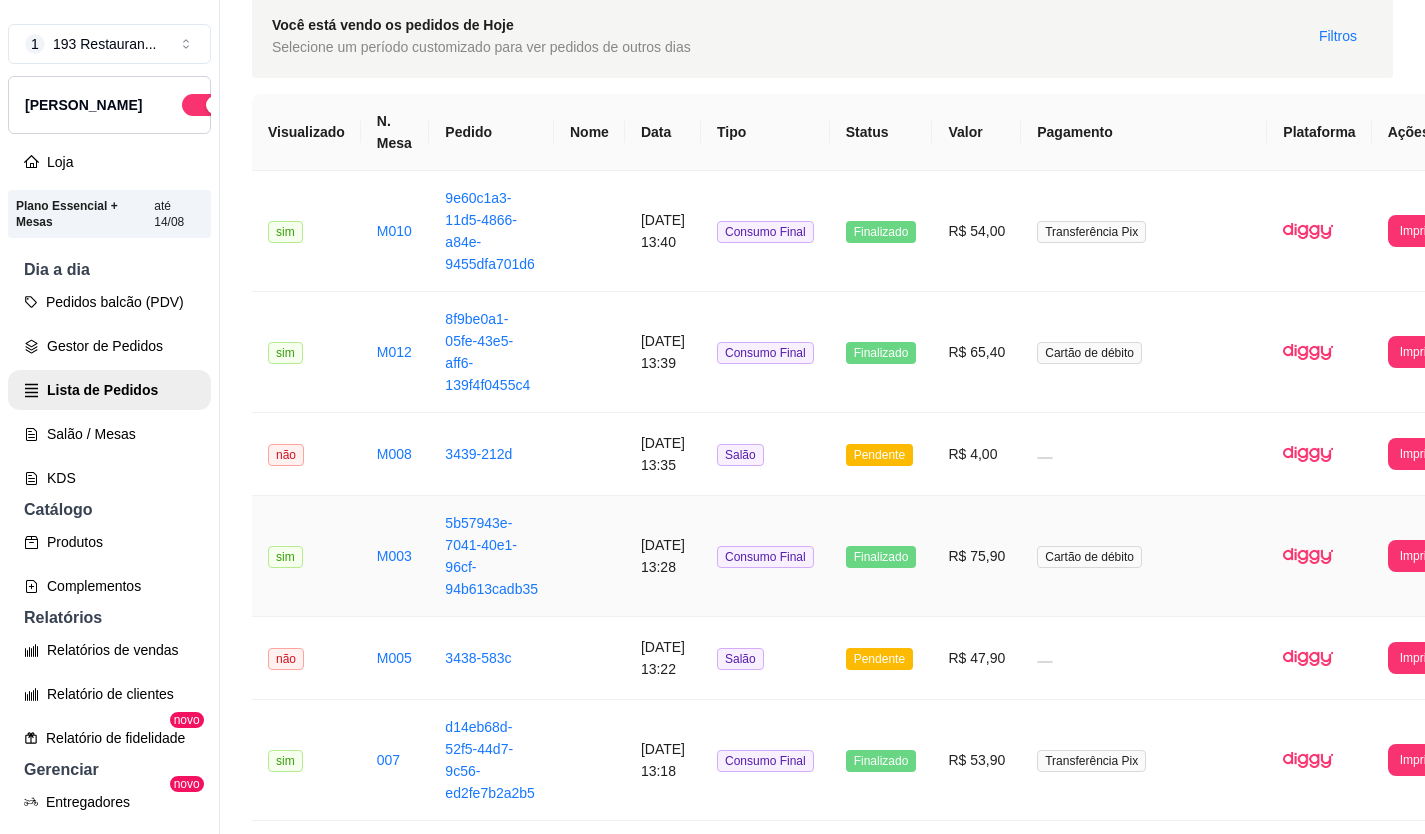 scroll, scrollTop: 0, scrollLeft: 0, axis: both 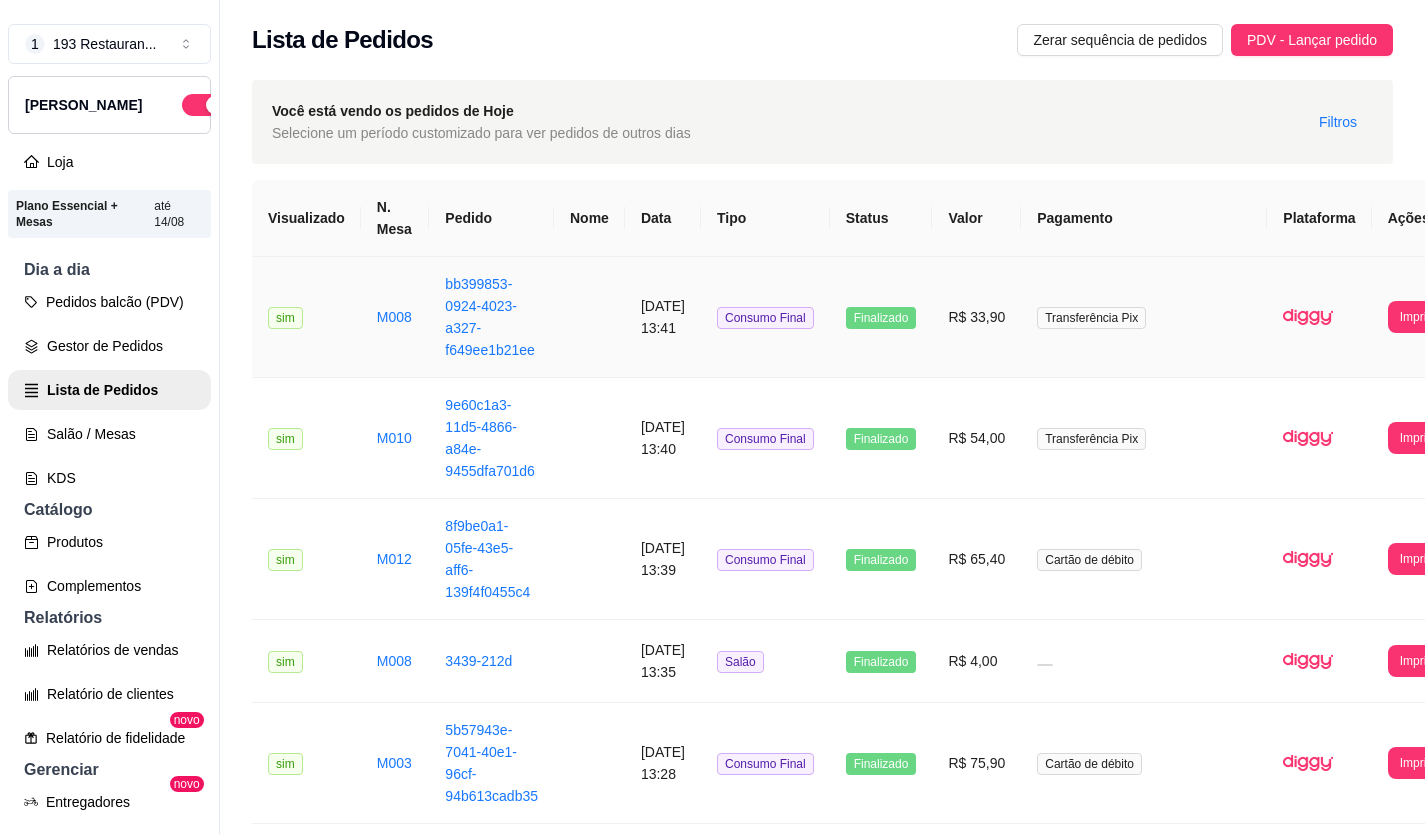 click at bounding box center (589, 317) 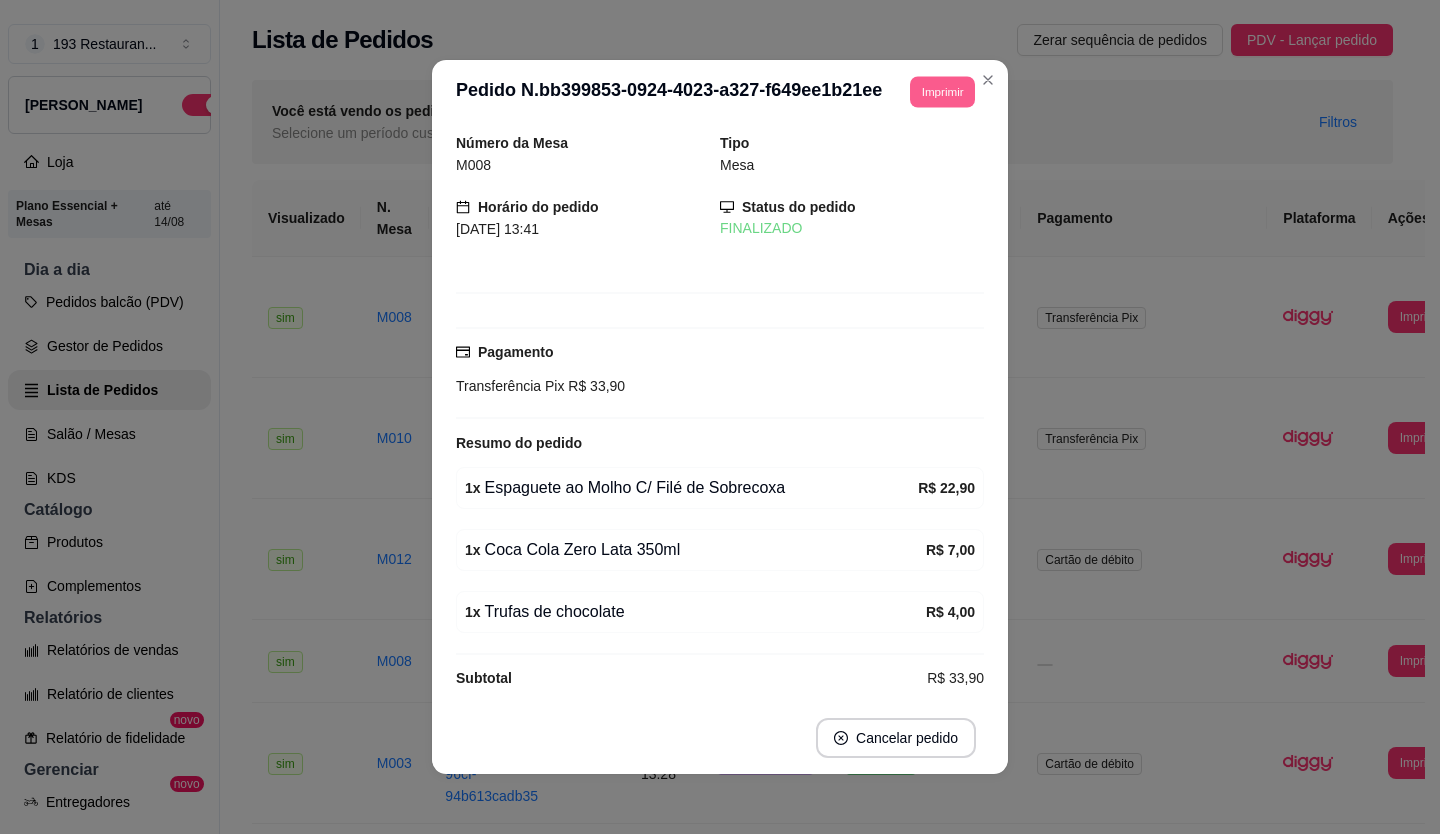 click on "Imprimir" at bounding box center (942, 91) 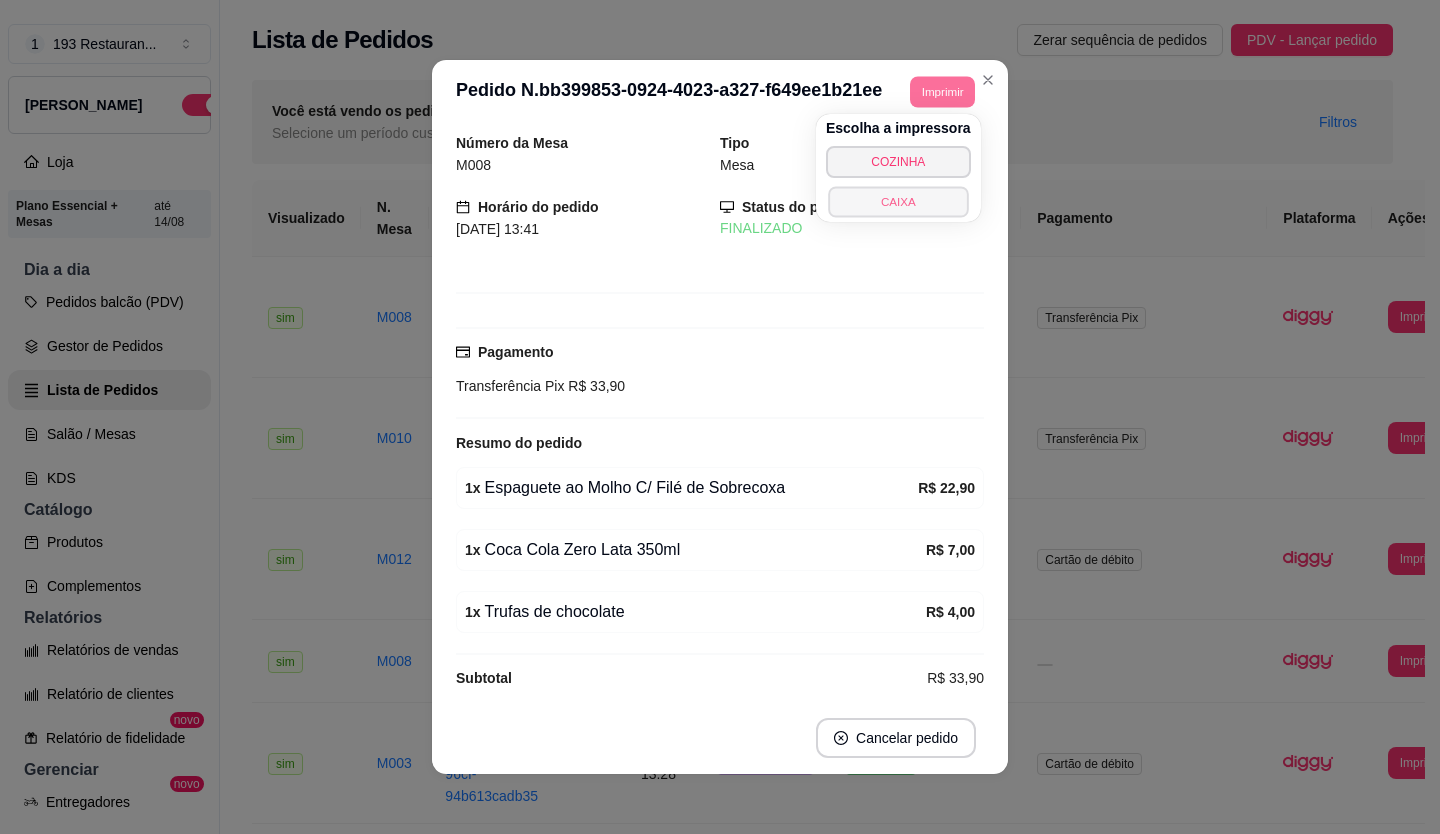 click on "CAIXA" at bounding box center [898, 201] 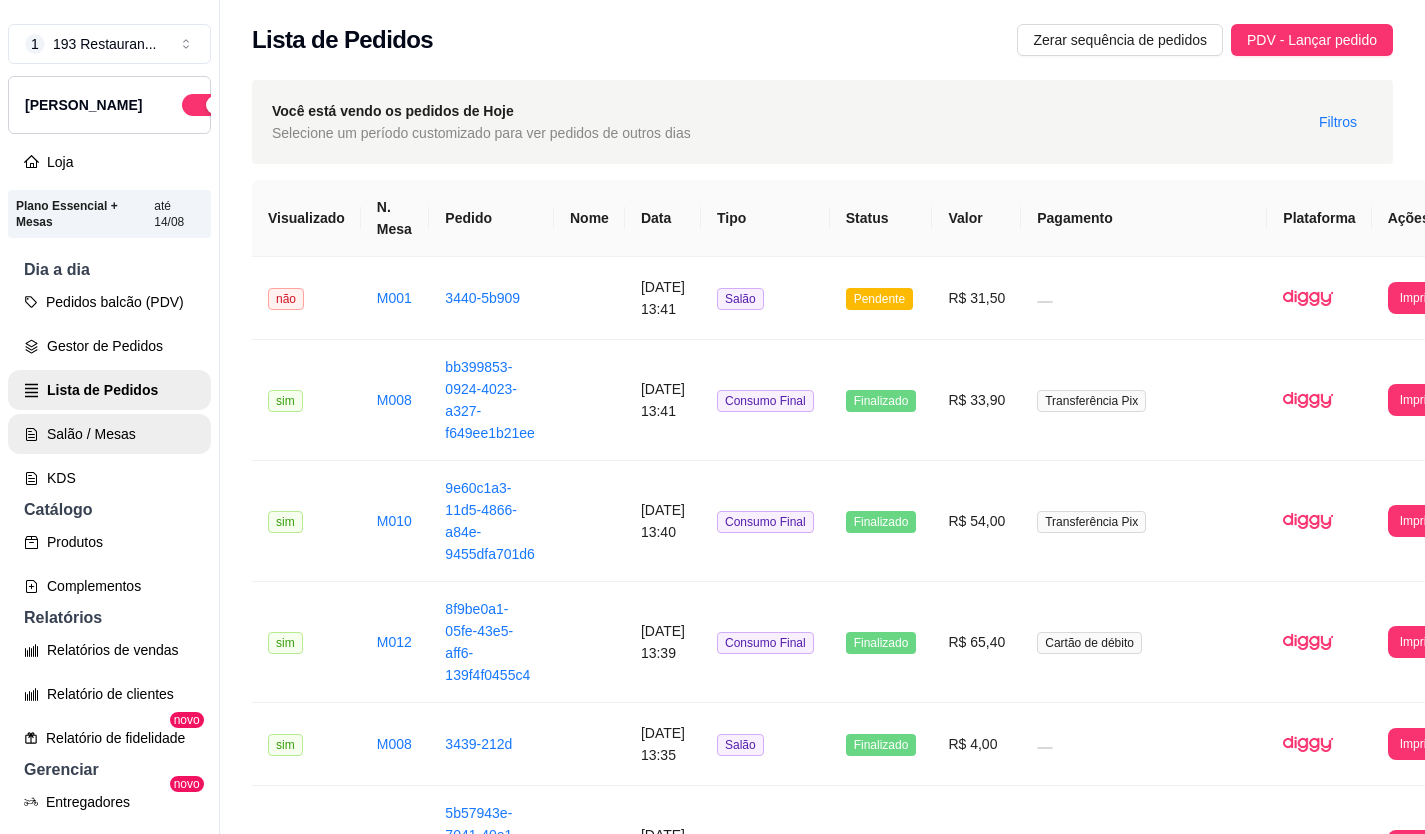 click on "Salão / Mesas" at bounding box center [109, 434] 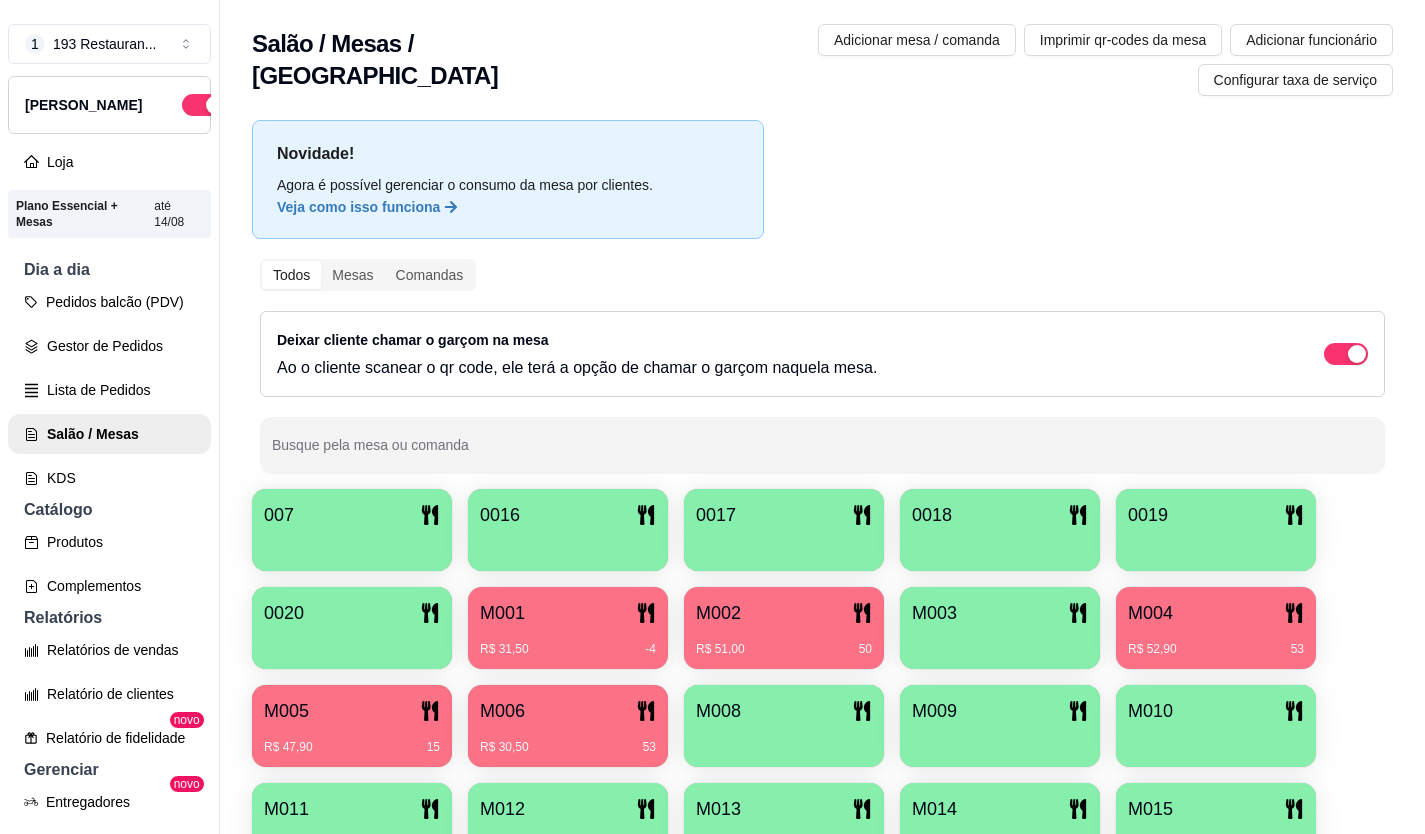 click on "M004" at bounding box center [1216, 613] 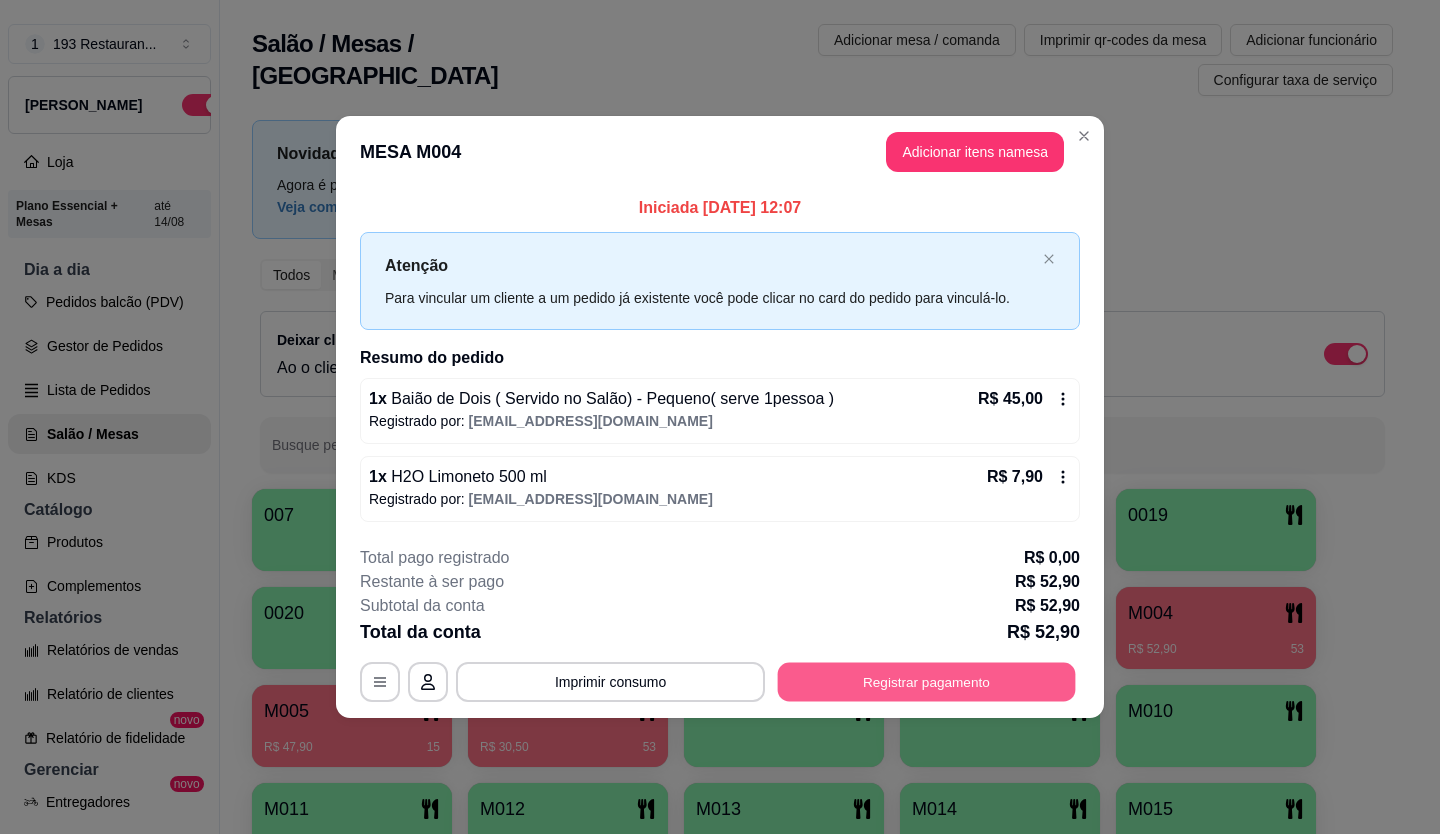 click on "Registrar pagamento" at bounding box center (927, 681) 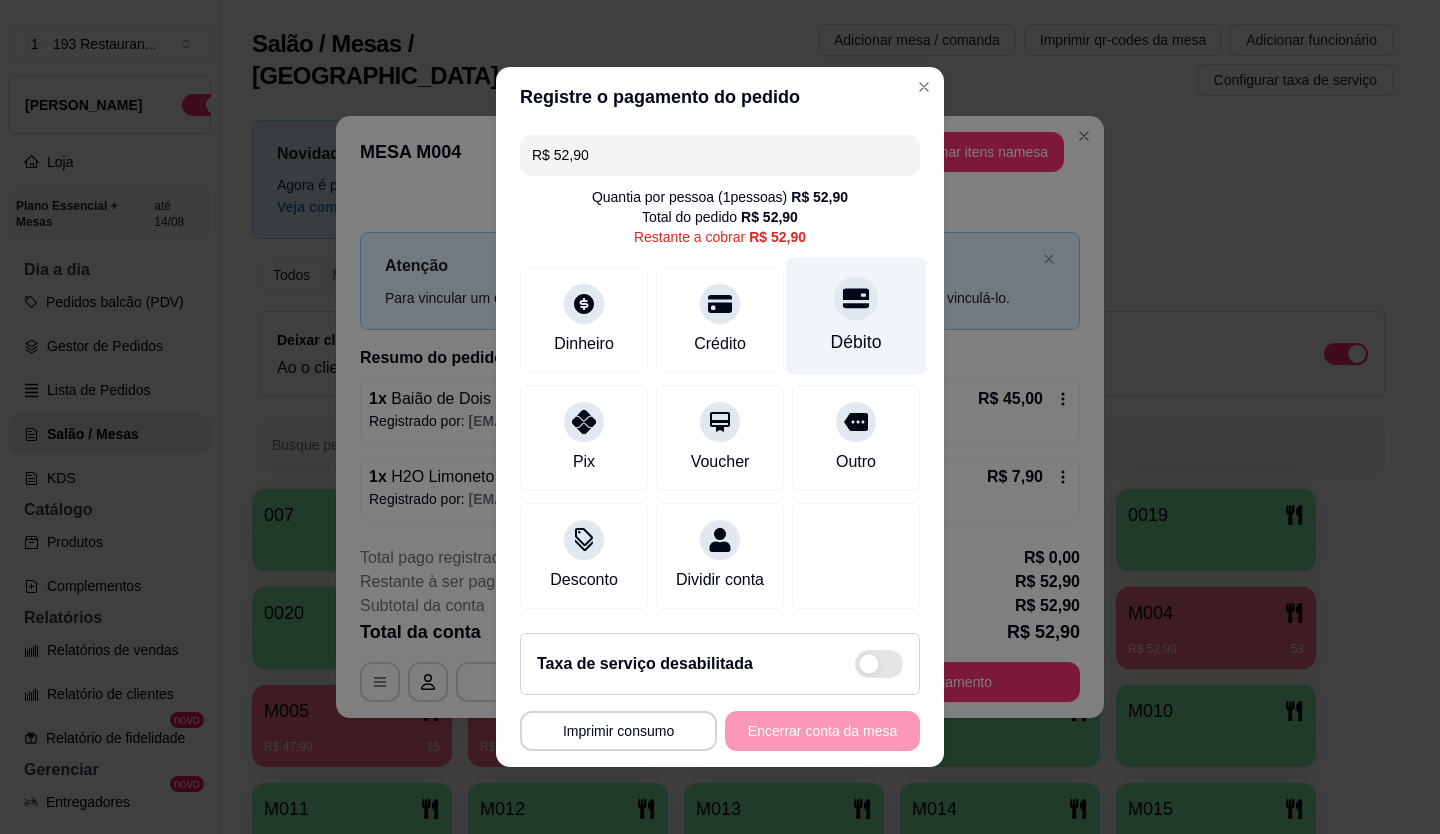 click 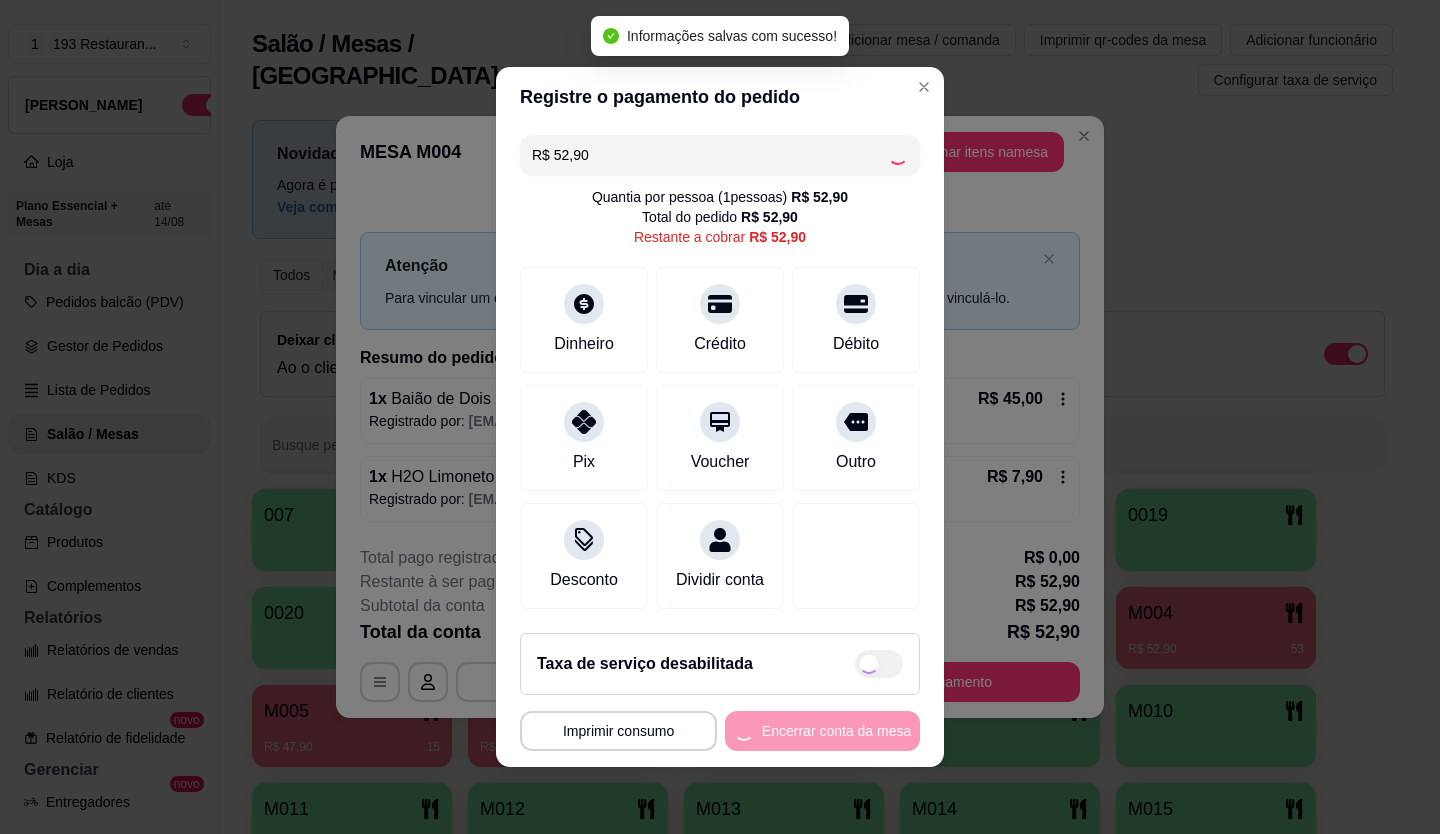 type on "R$ 0,00" 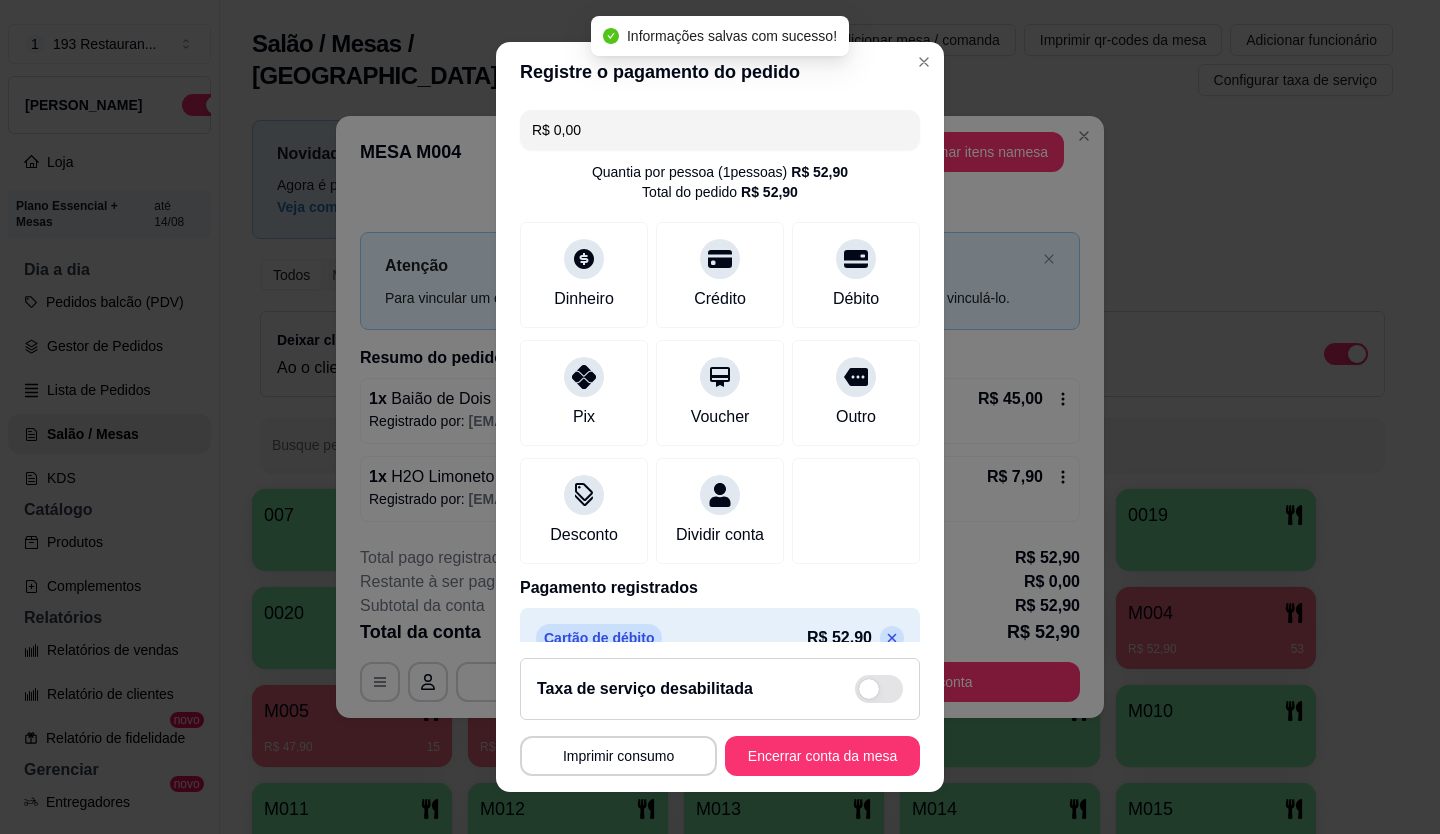 click on "Encerrar conta da mesa" at bounding box center [822, 756] 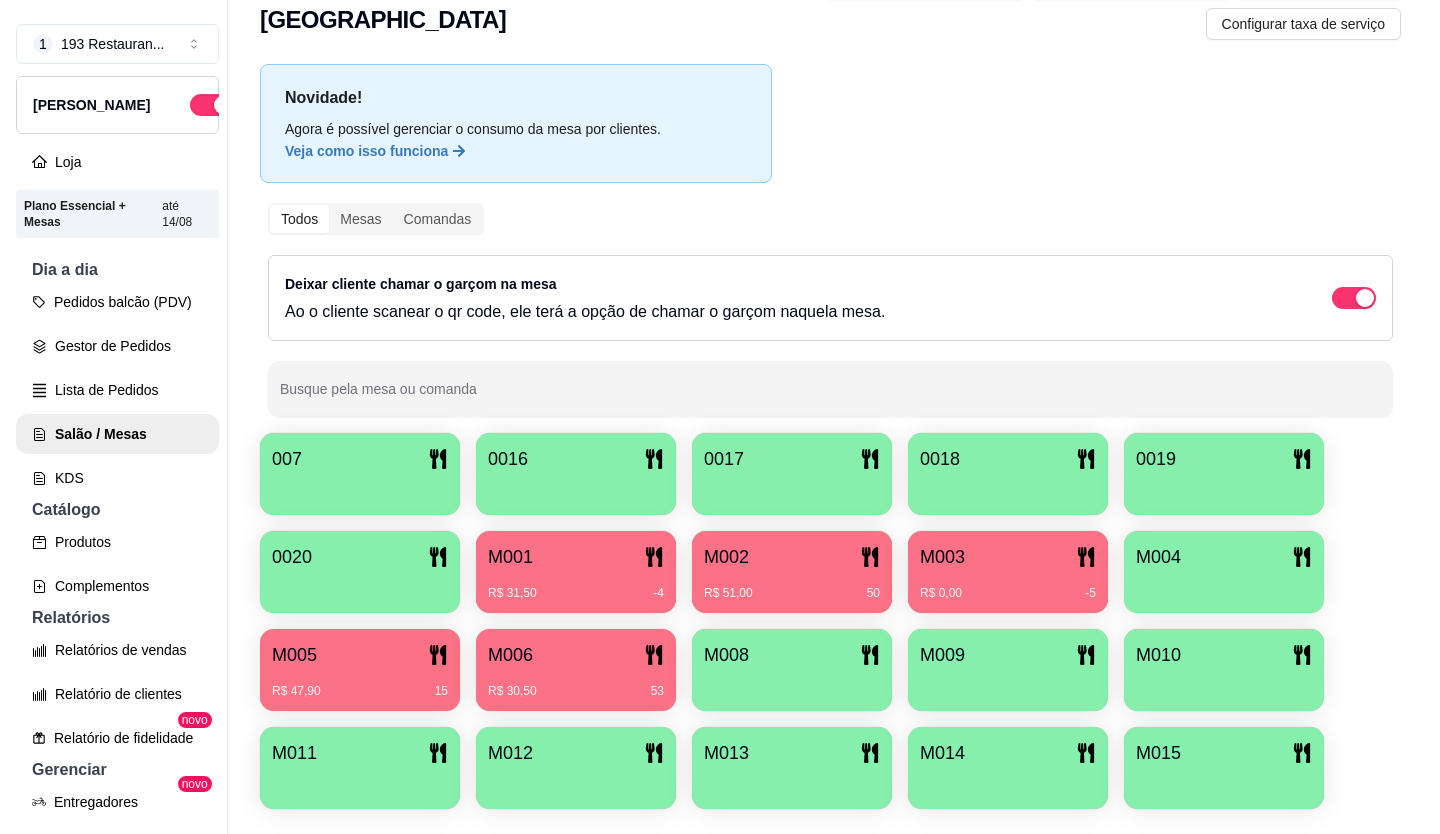 scroll, scrollTop: 86, scrollLeft: 0, axis: vertical 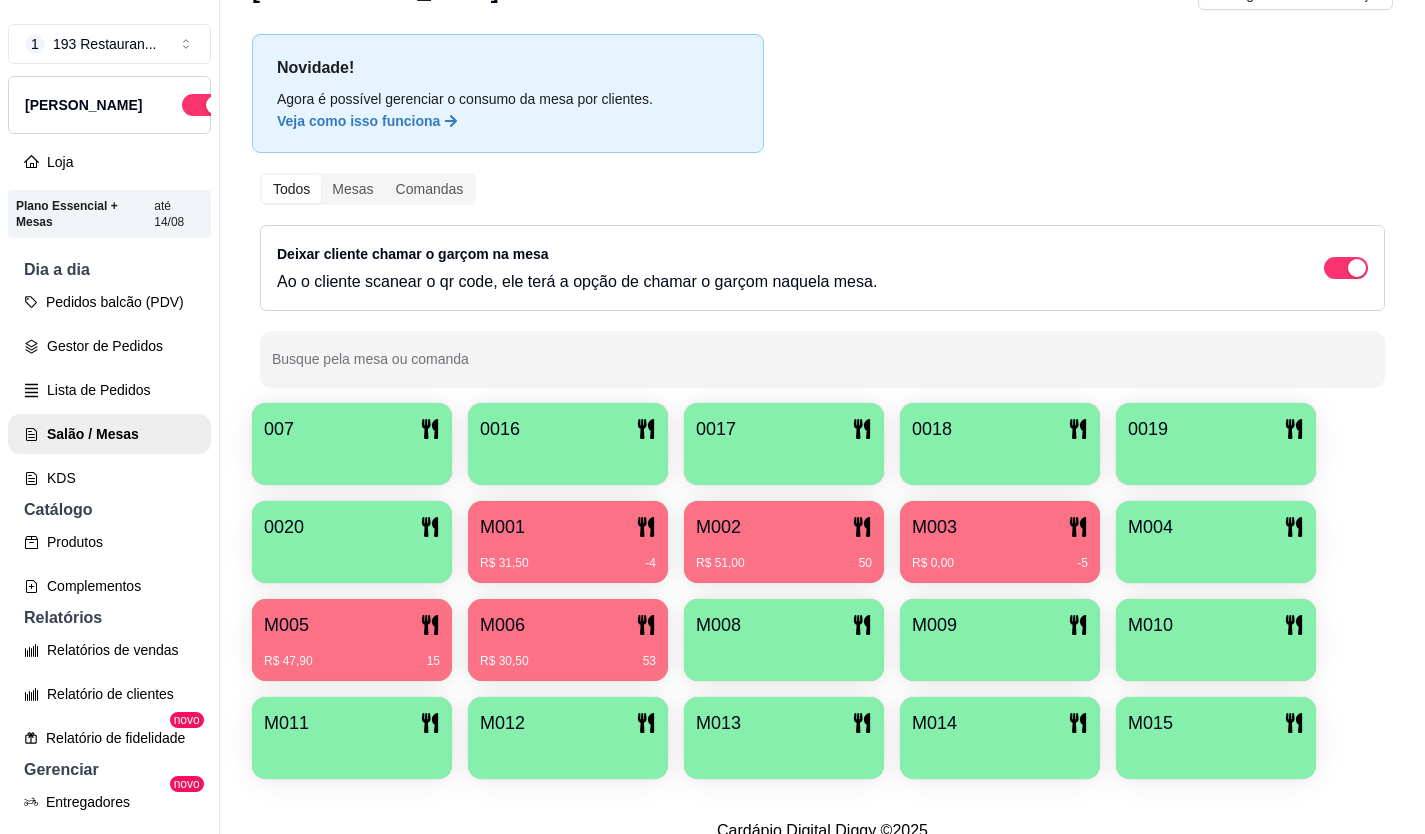 click on "R$ 47,90 15" at bounding box center (352, 661) 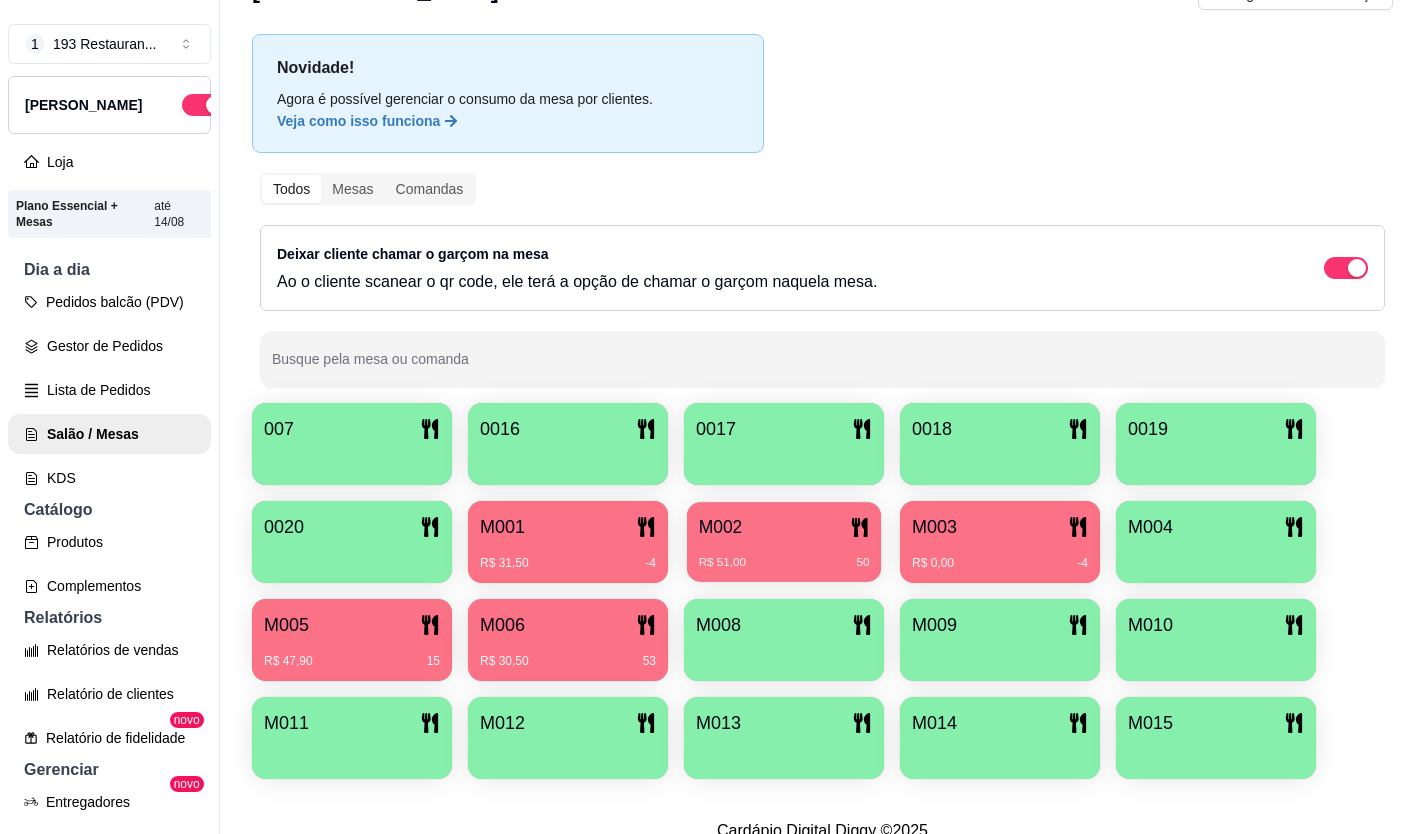 click on "M002" at bounding box center [784, 527] 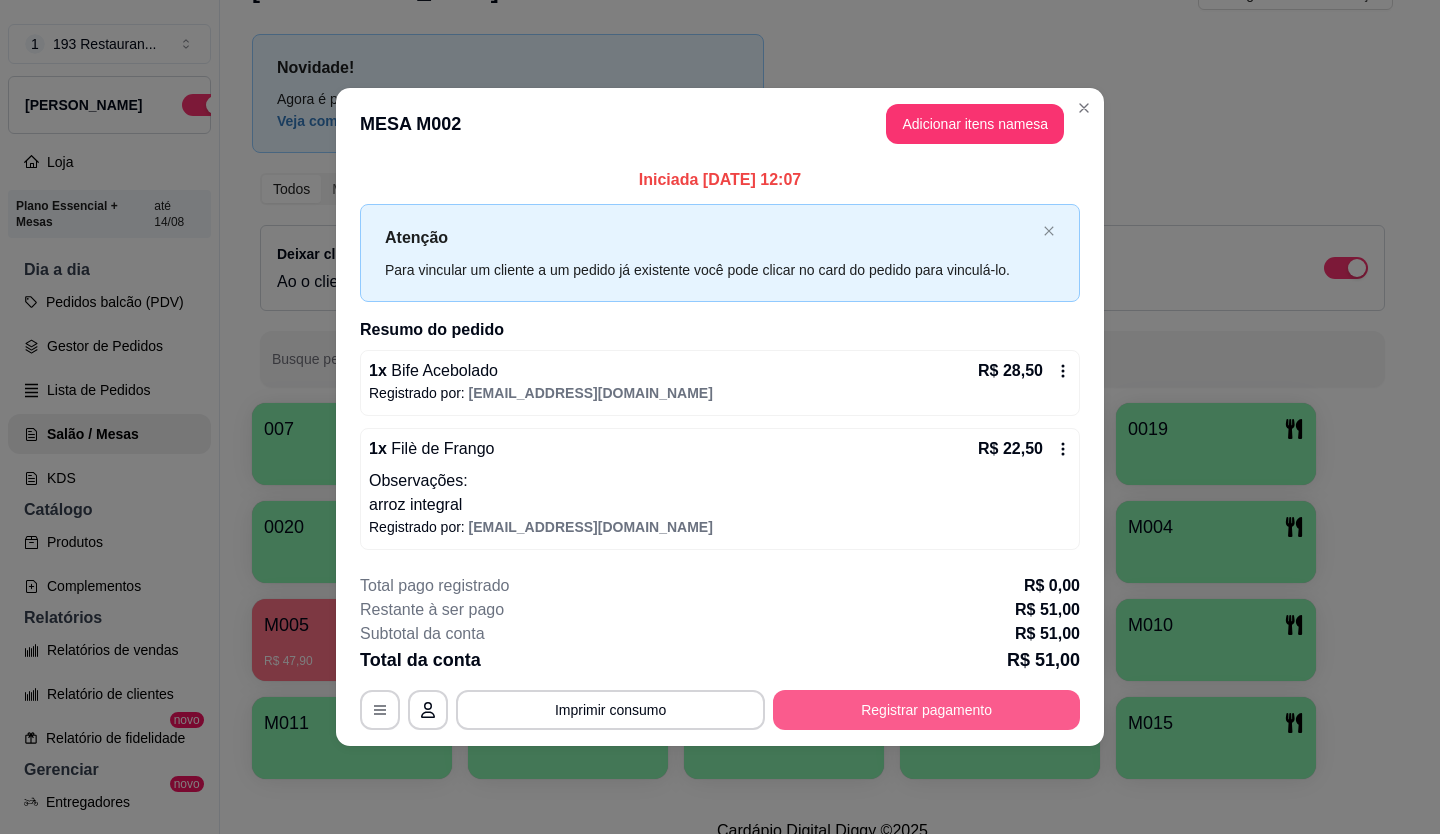 click on "Registrar pagamento" at bounding box center [926, 710] 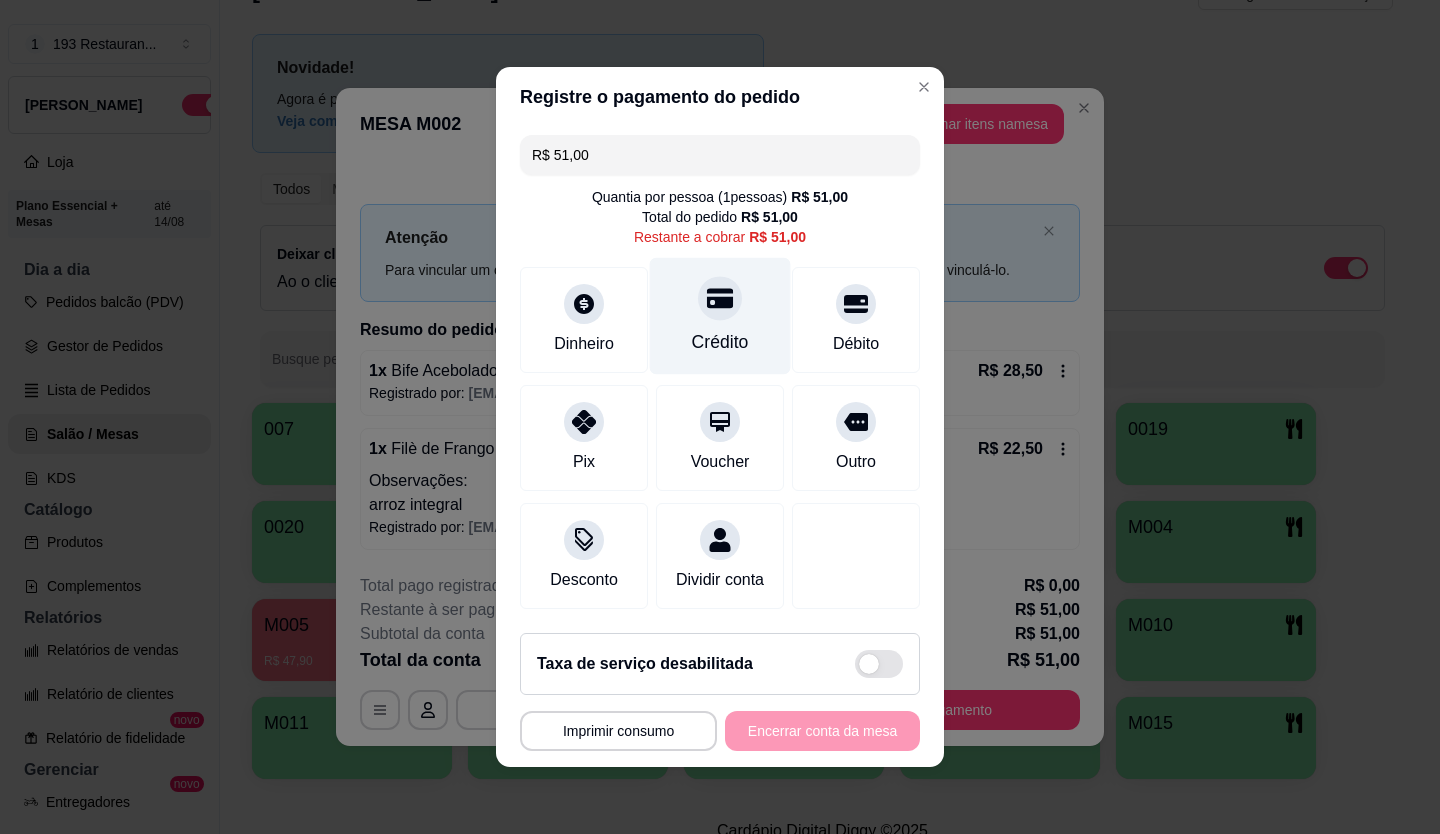 click at bounding box center (720, 298) 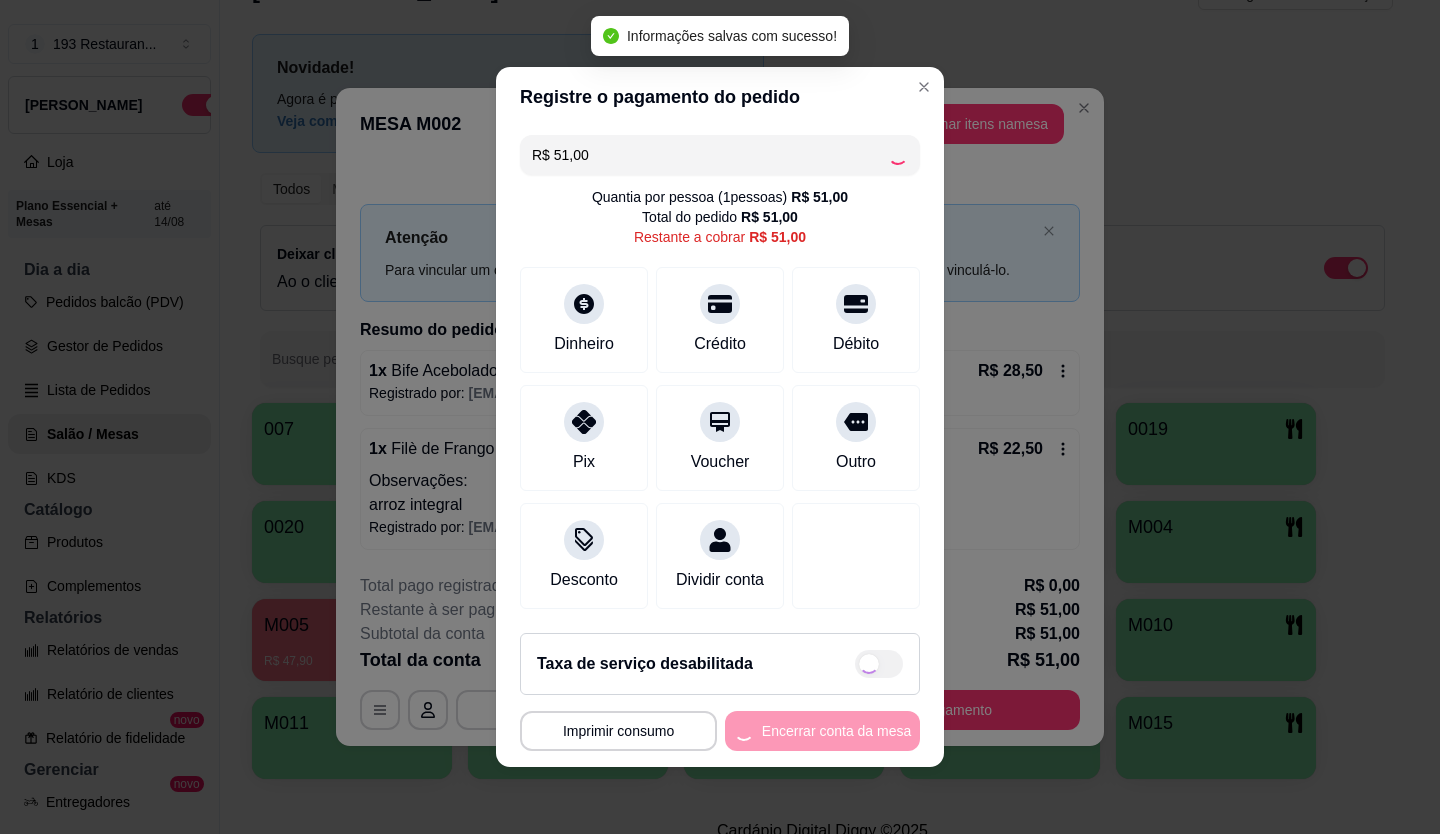 type on "R$ 0,00" 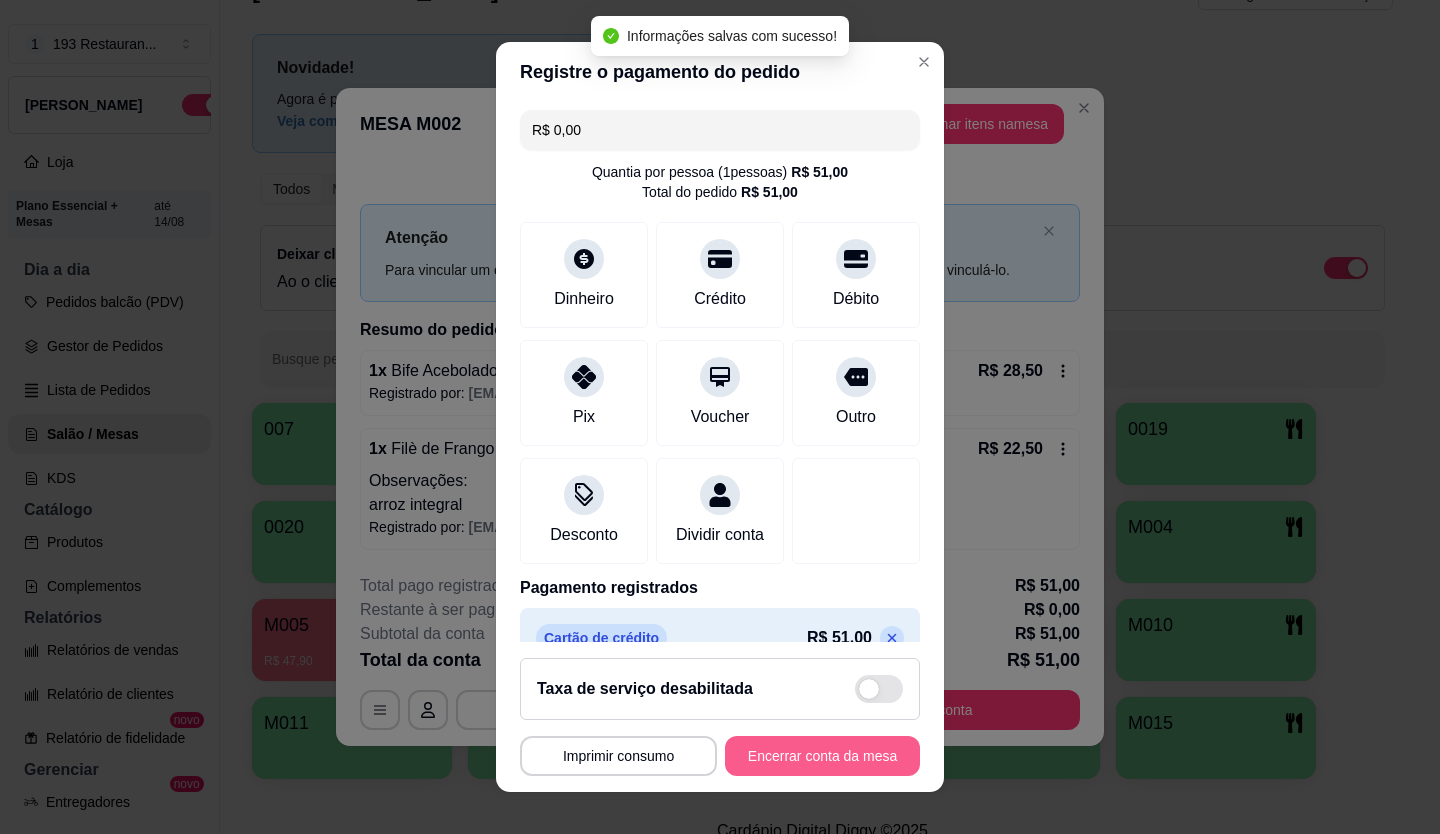 click on "Encerrar conta da mesa" at bounding box center [822, 756] 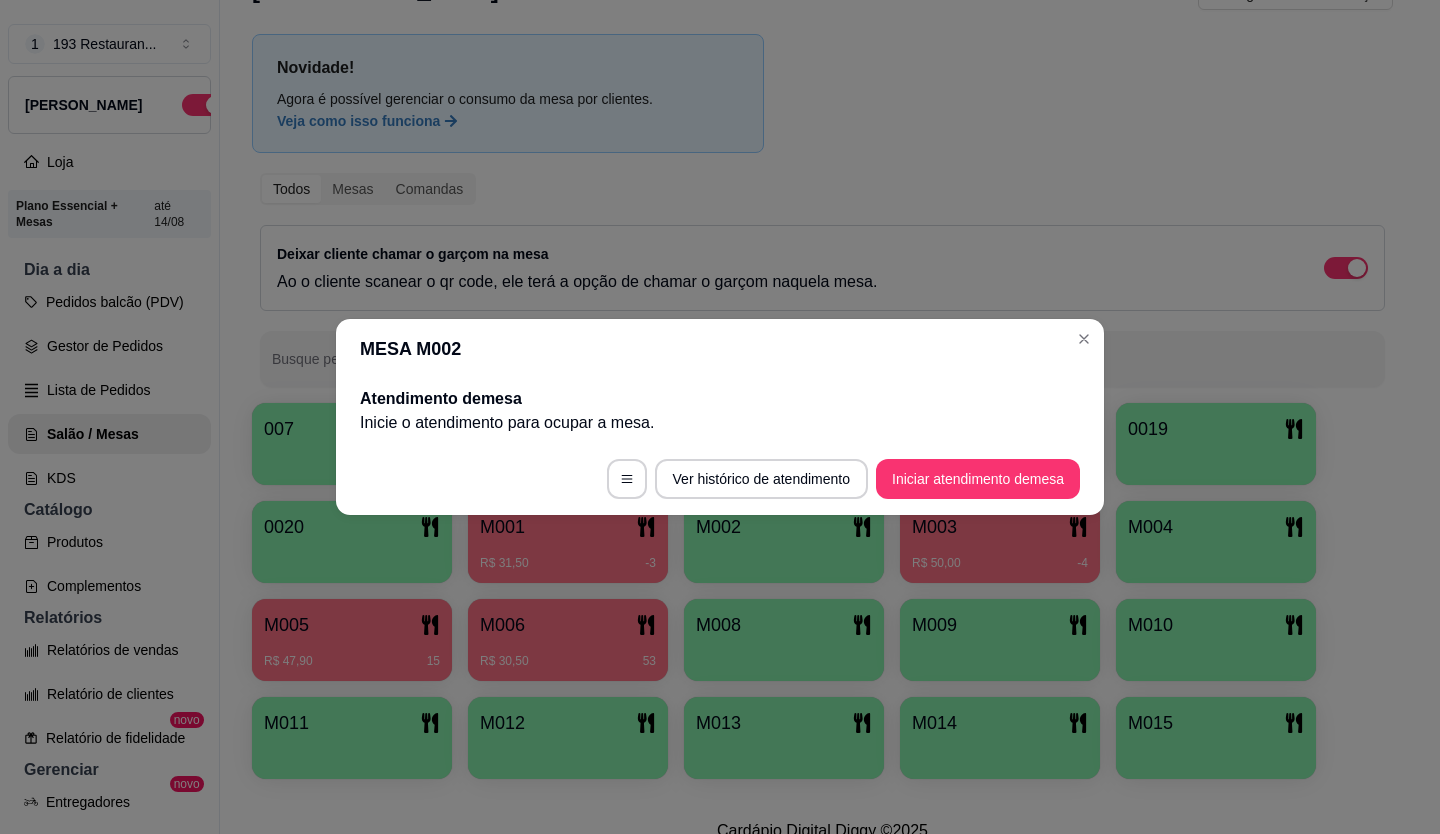 click on "MESA M002" at bounding box center [720, 349] 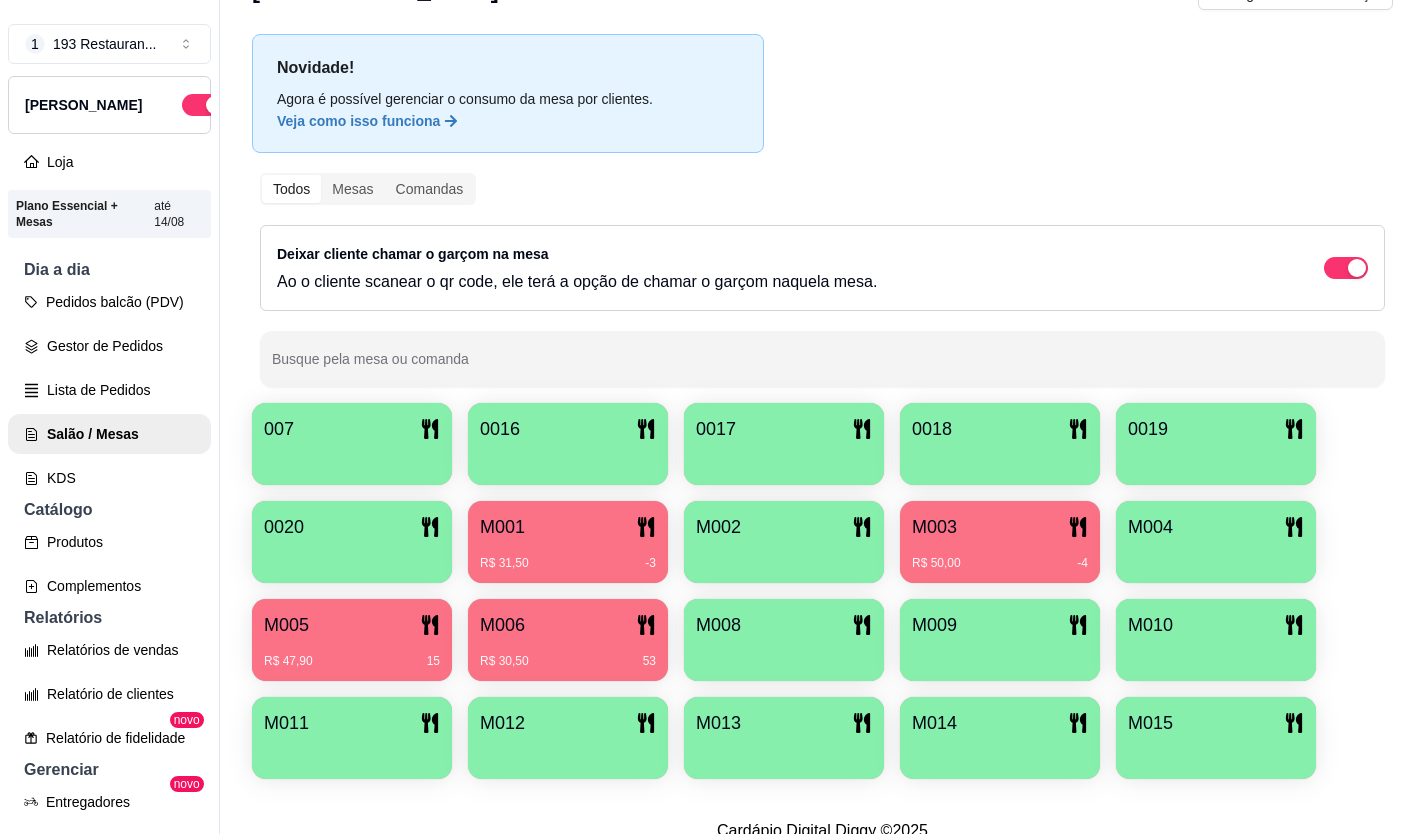 click on "M006 R$ 30,50 53" at bounding box center (568, 640) 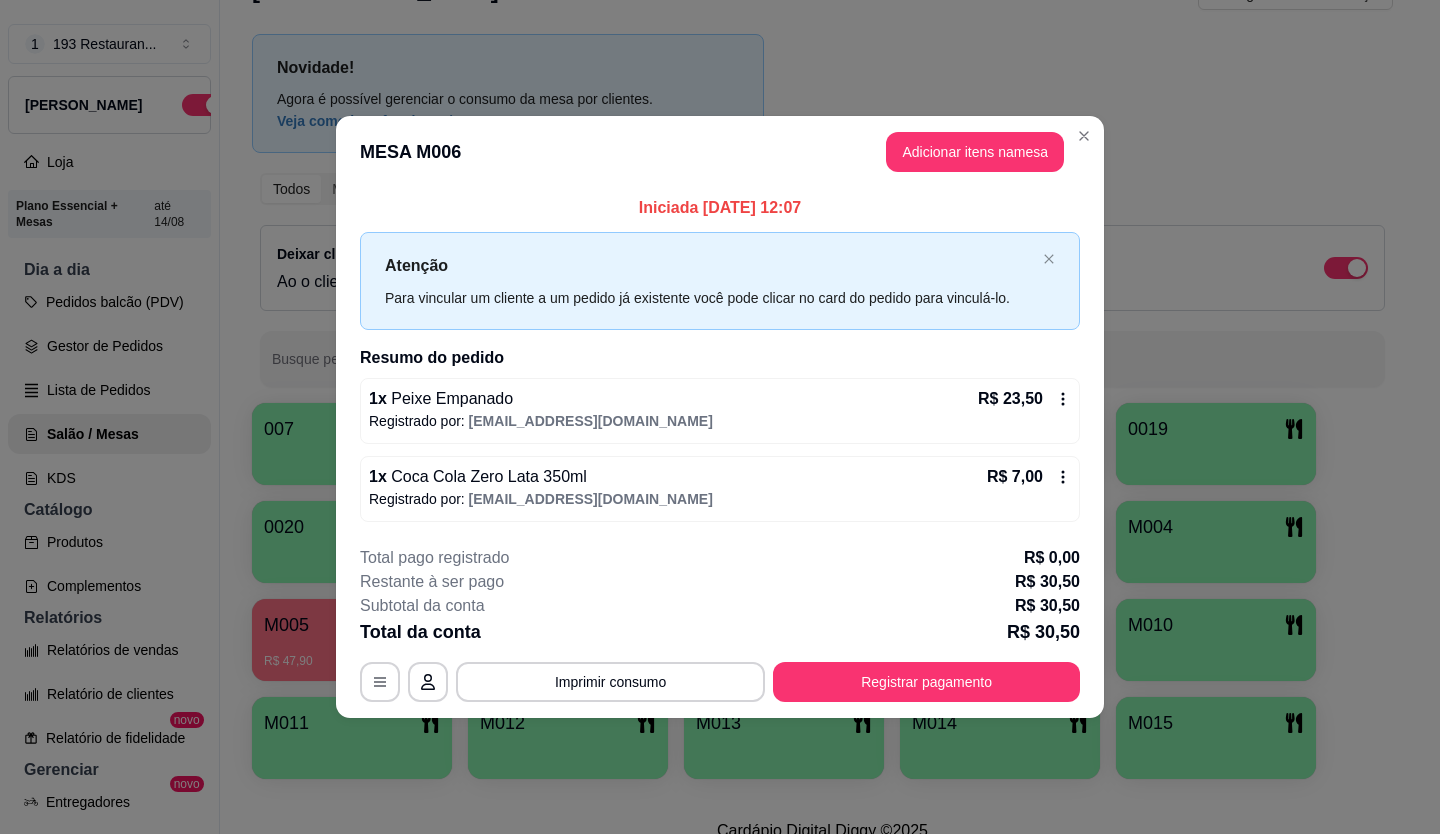type 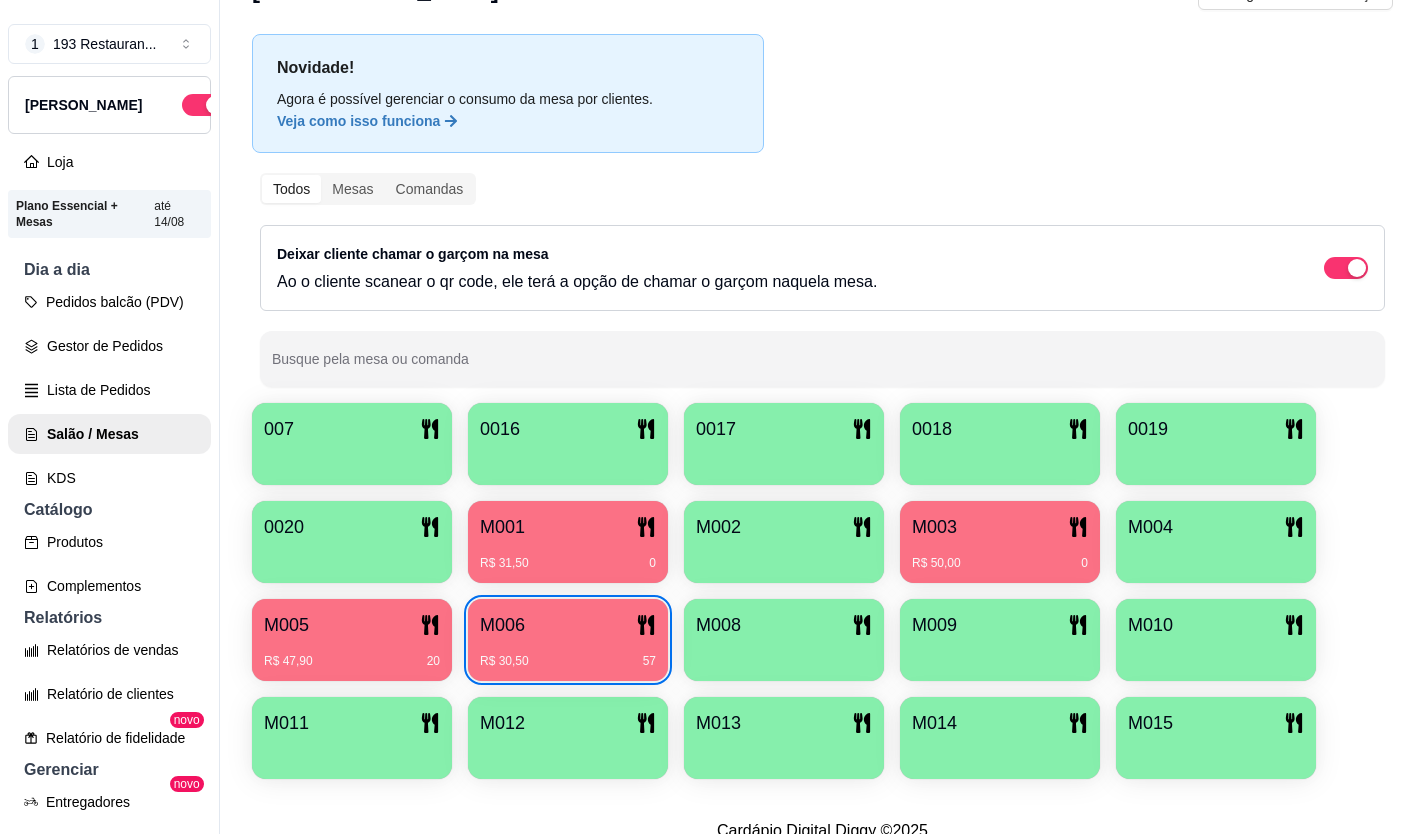 click on "M005 R$ 47,90 20" at bounding box center [352, 640] 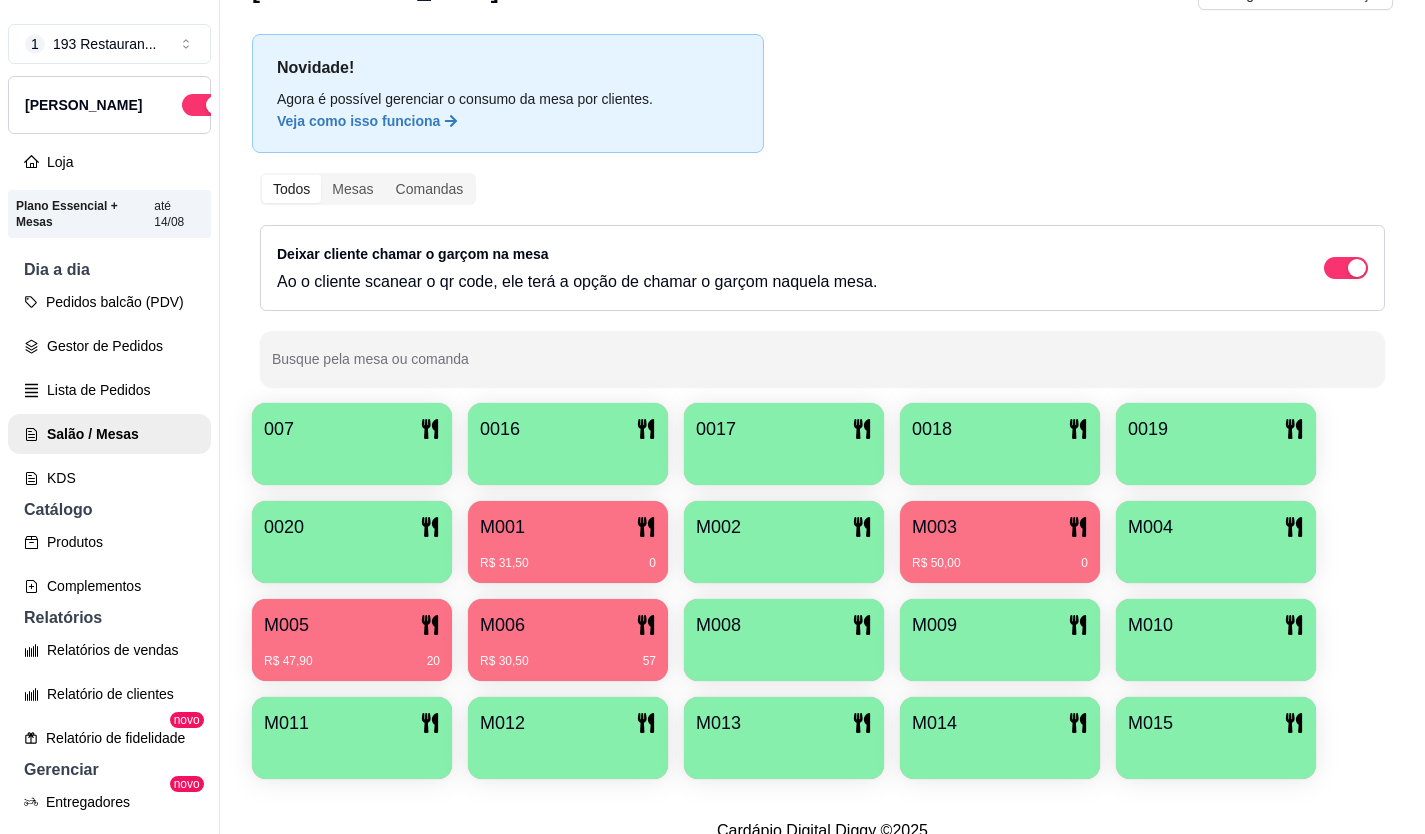 click on "M005" at bounding box center [352, 625] 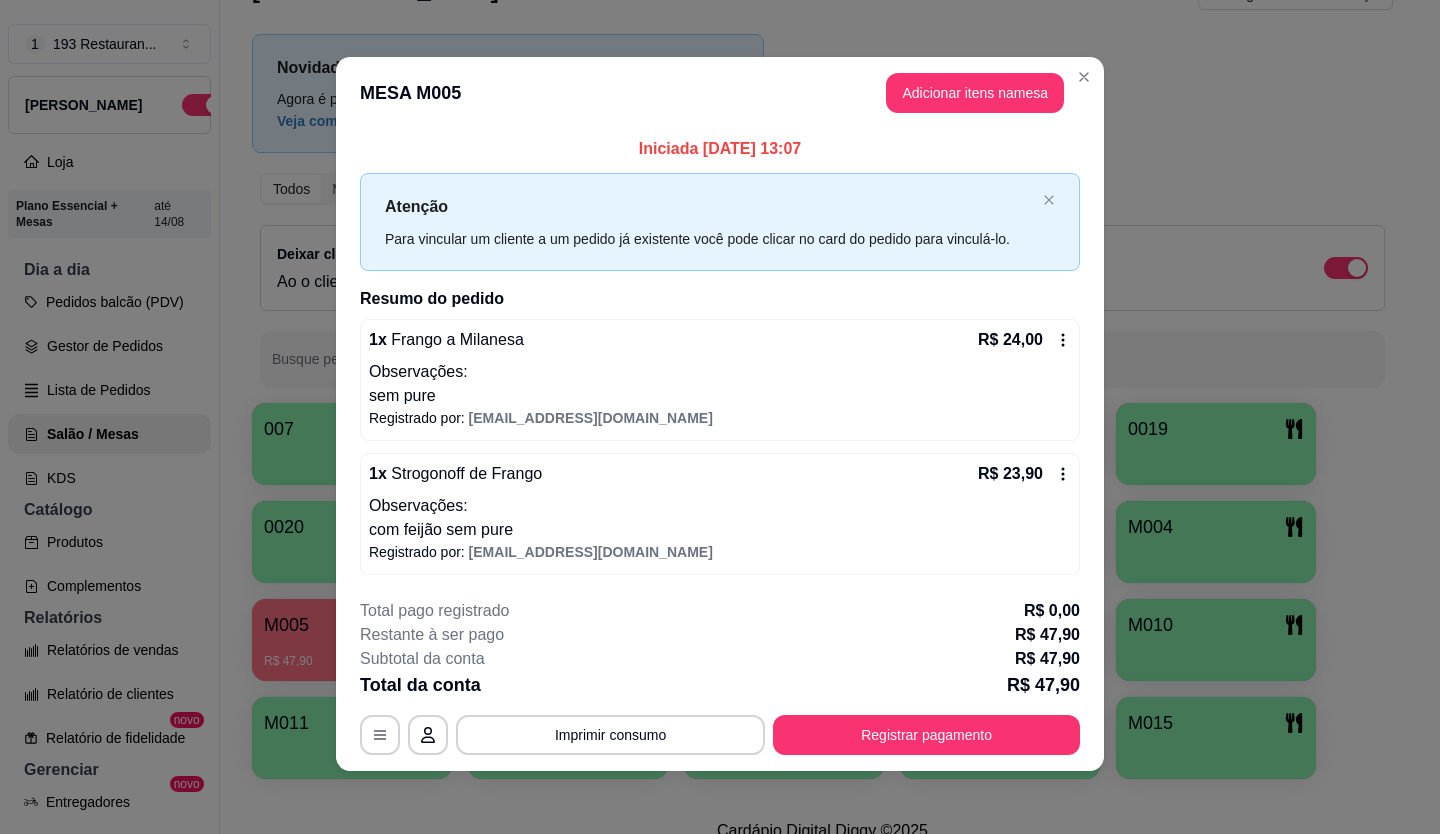 scroll, scrollTop: 4, scrollLeft: 0, axis: vertical 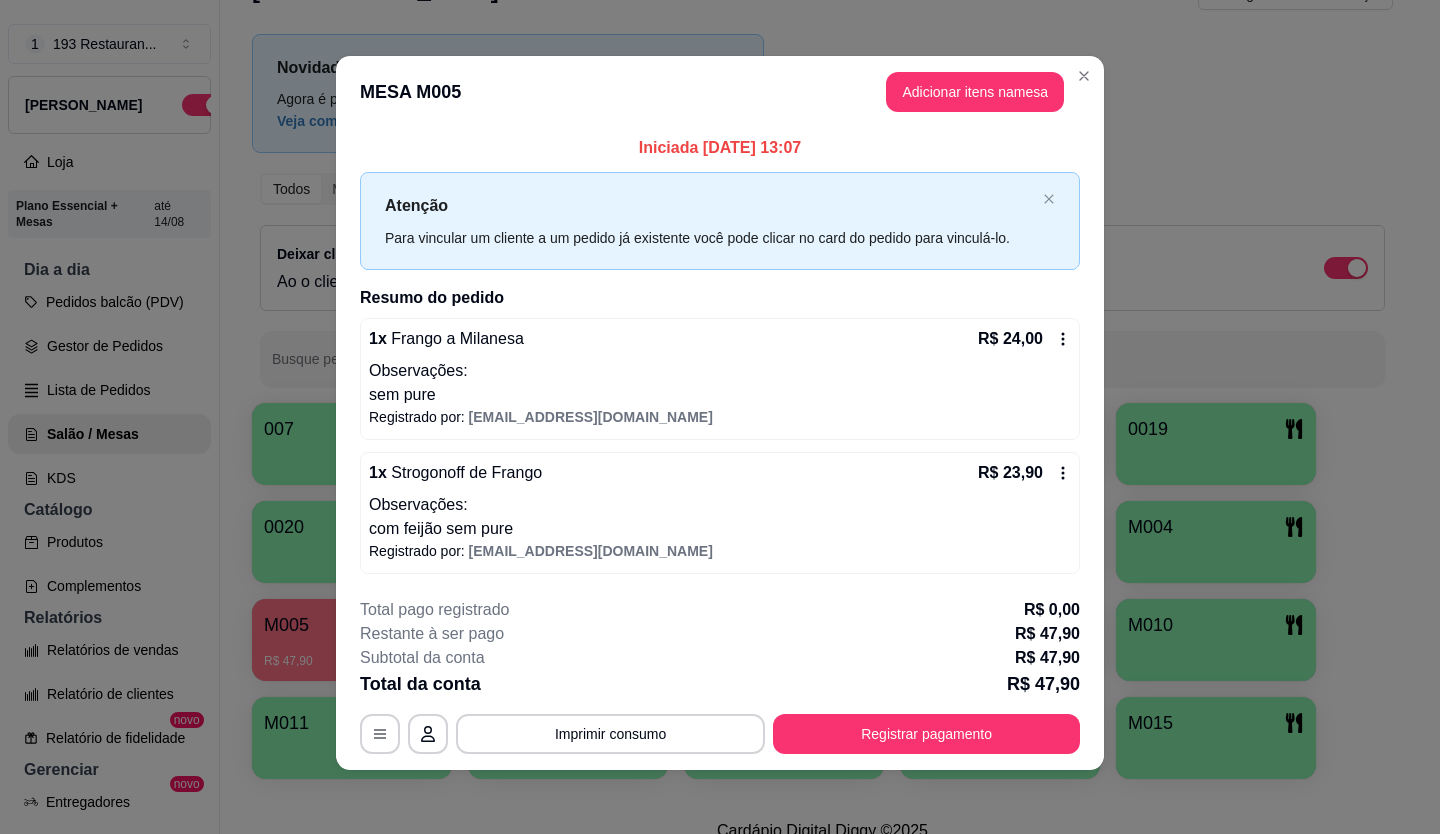 click on "MESA M005 Adicionar itens na  mesa" at bounding box center (720, 92) 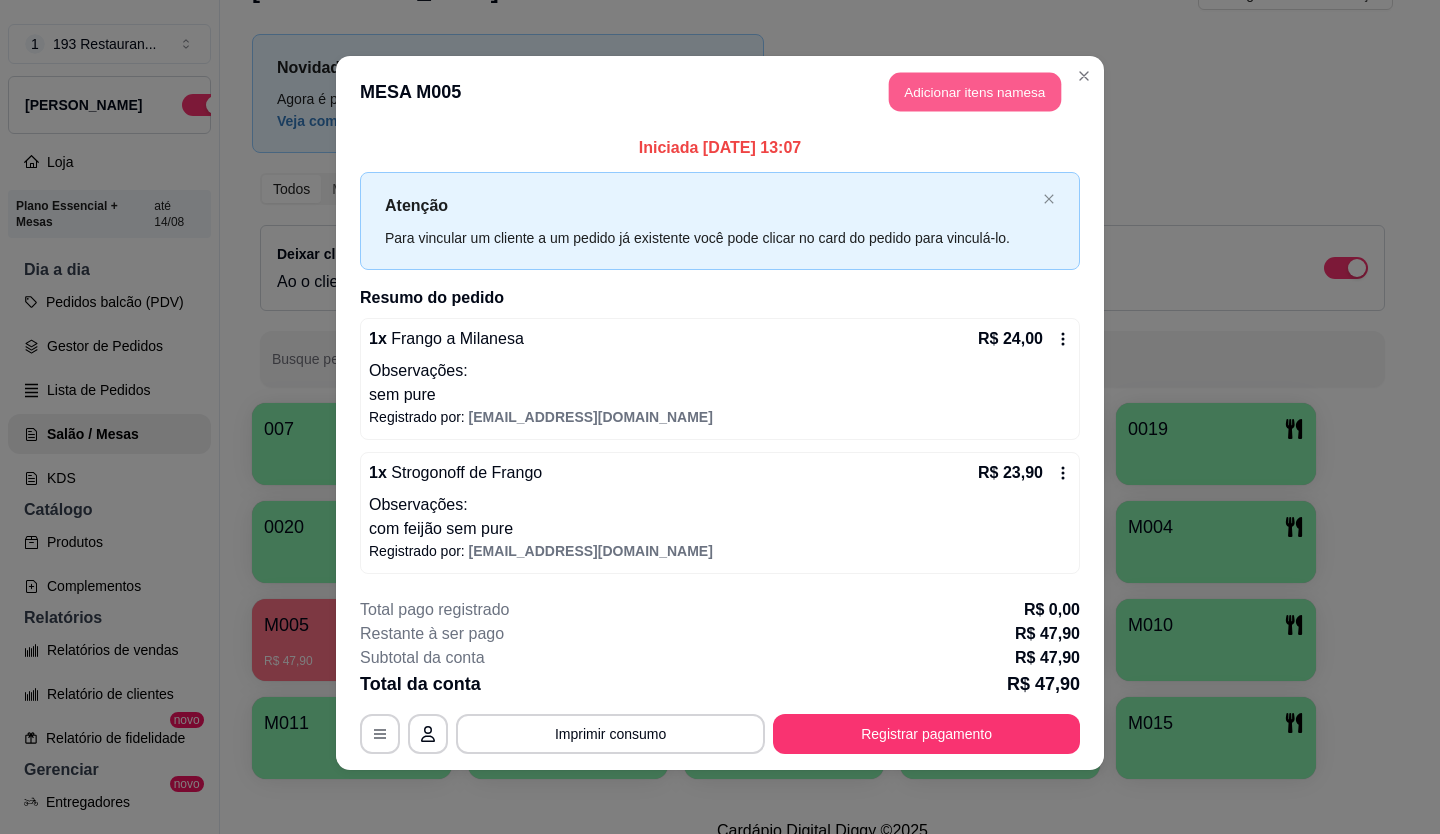 click on "Adicionar itens na  mesa" at bounding box center (975, 92) 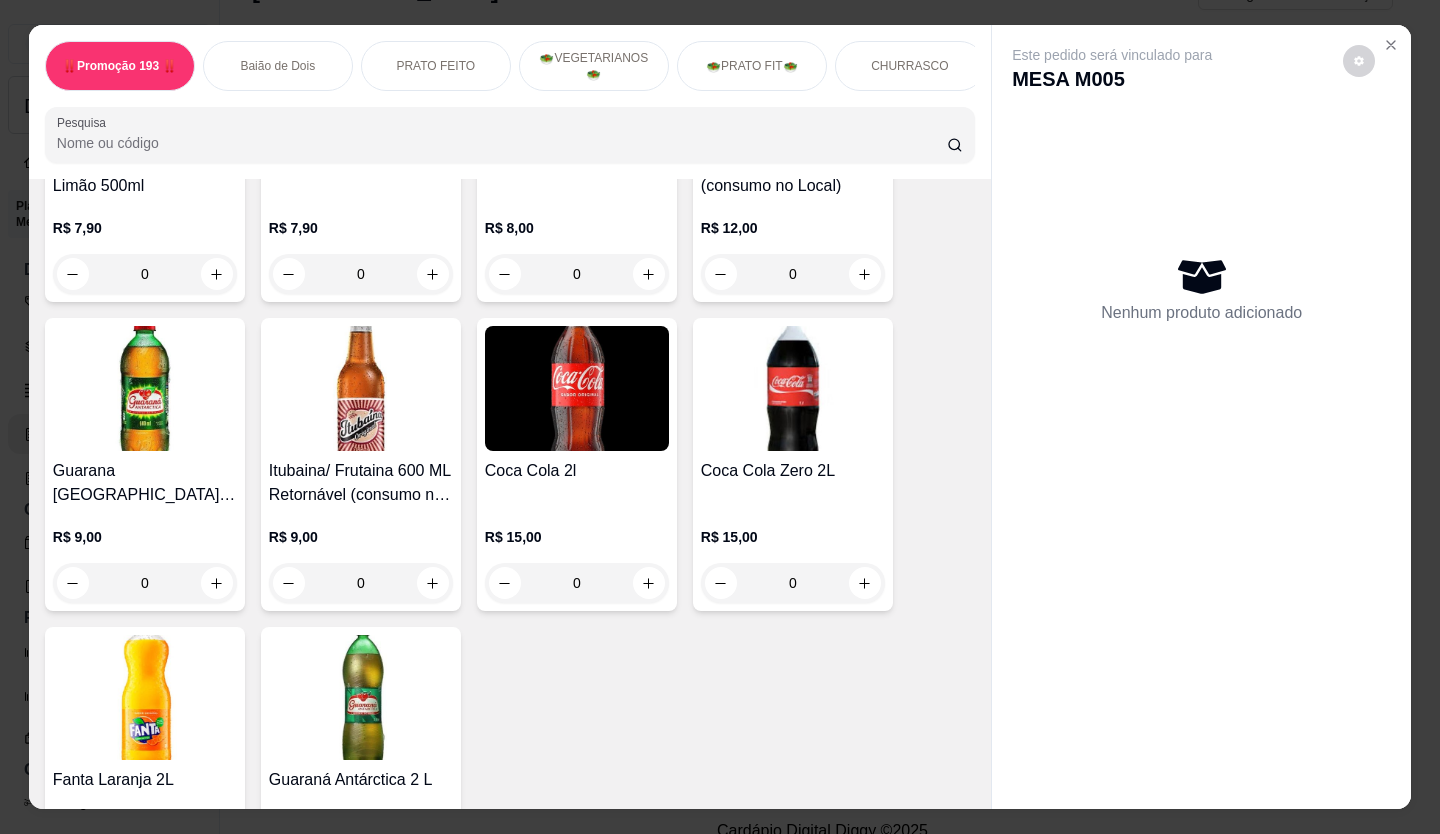 scroll, scrollTop: 6100, scrollLeft: 0, axis: vertical 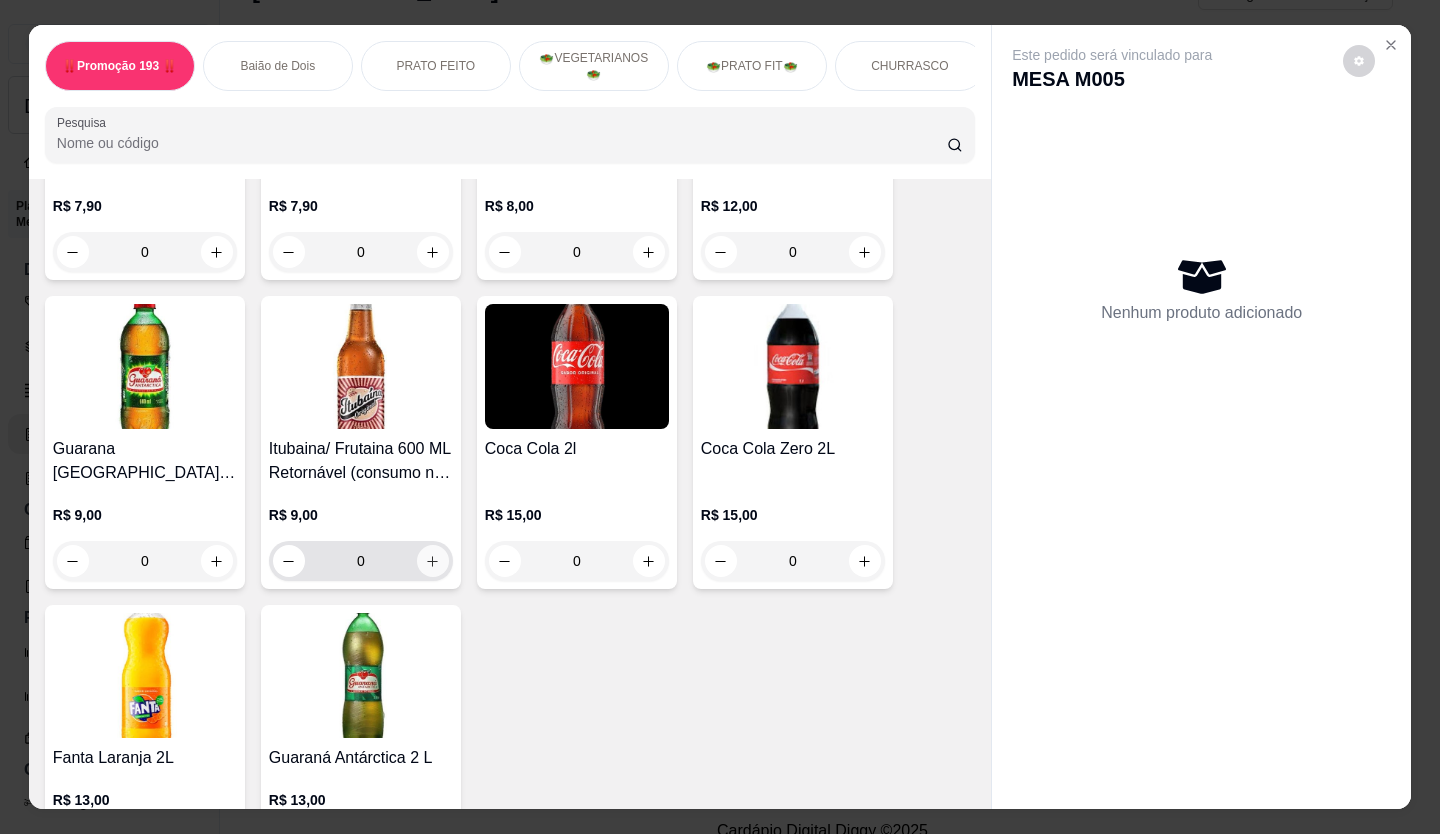 click 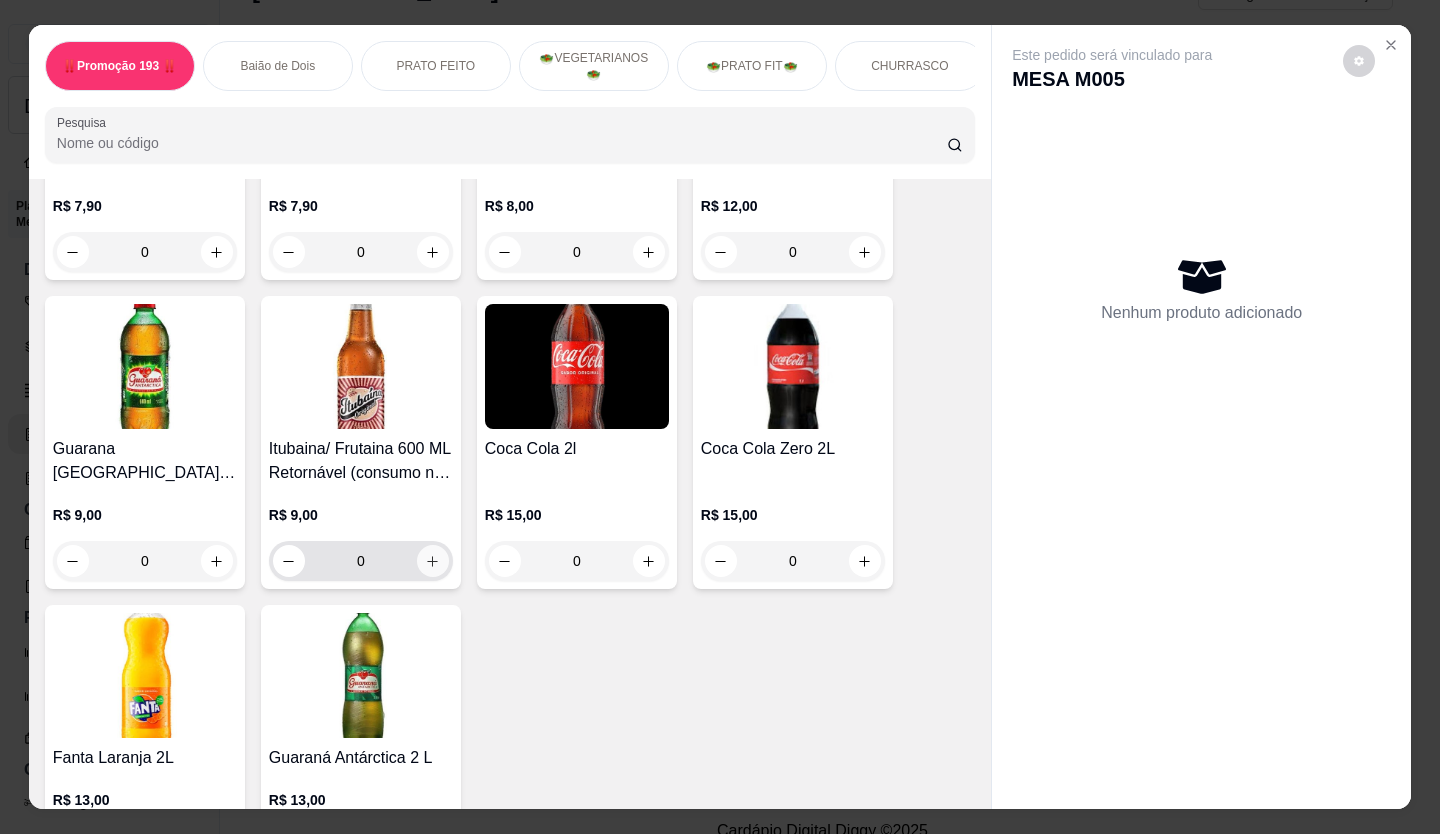 type on "1" 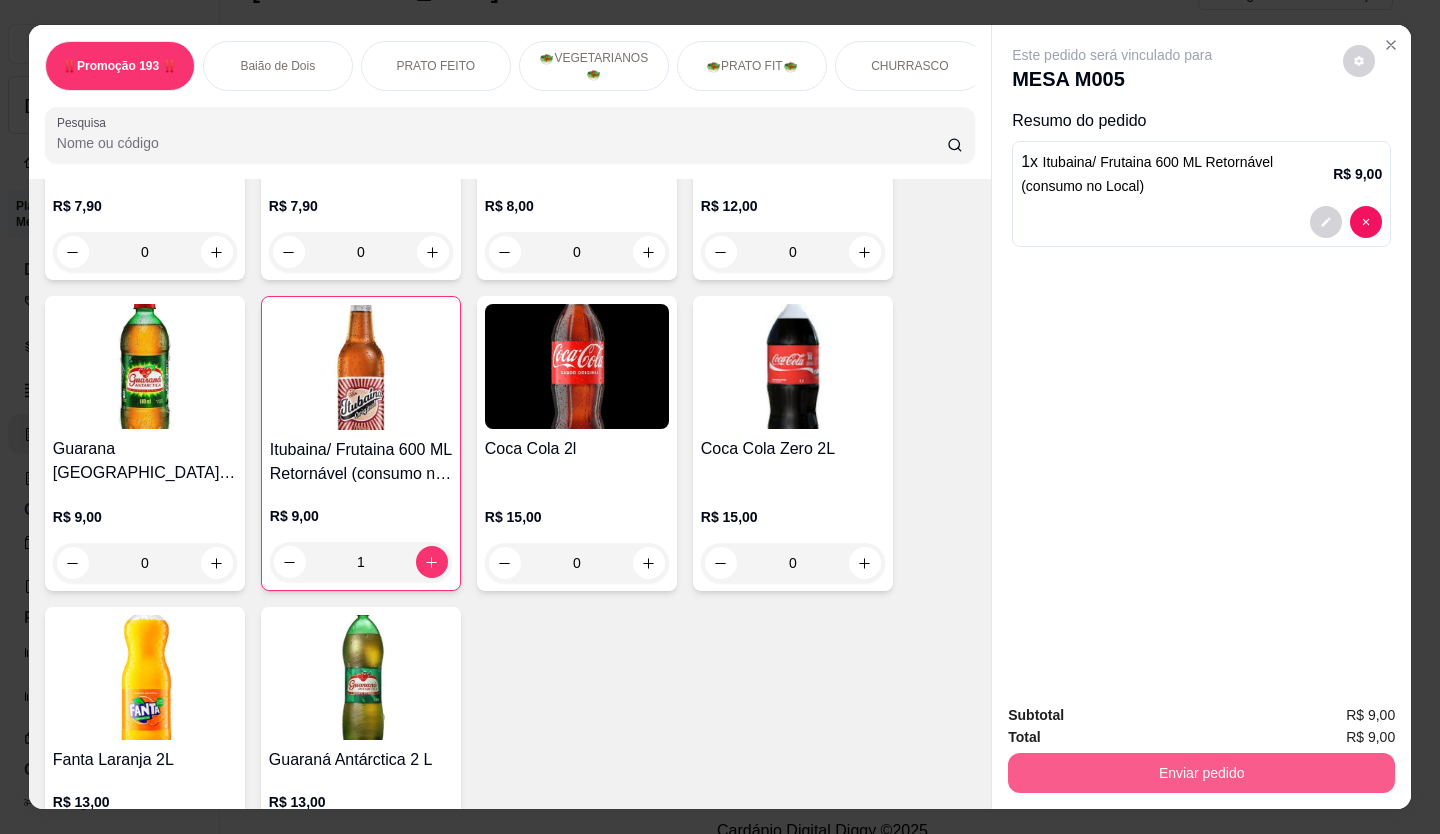 click on "Enviar pedido" at bounding box center [1201, 773] 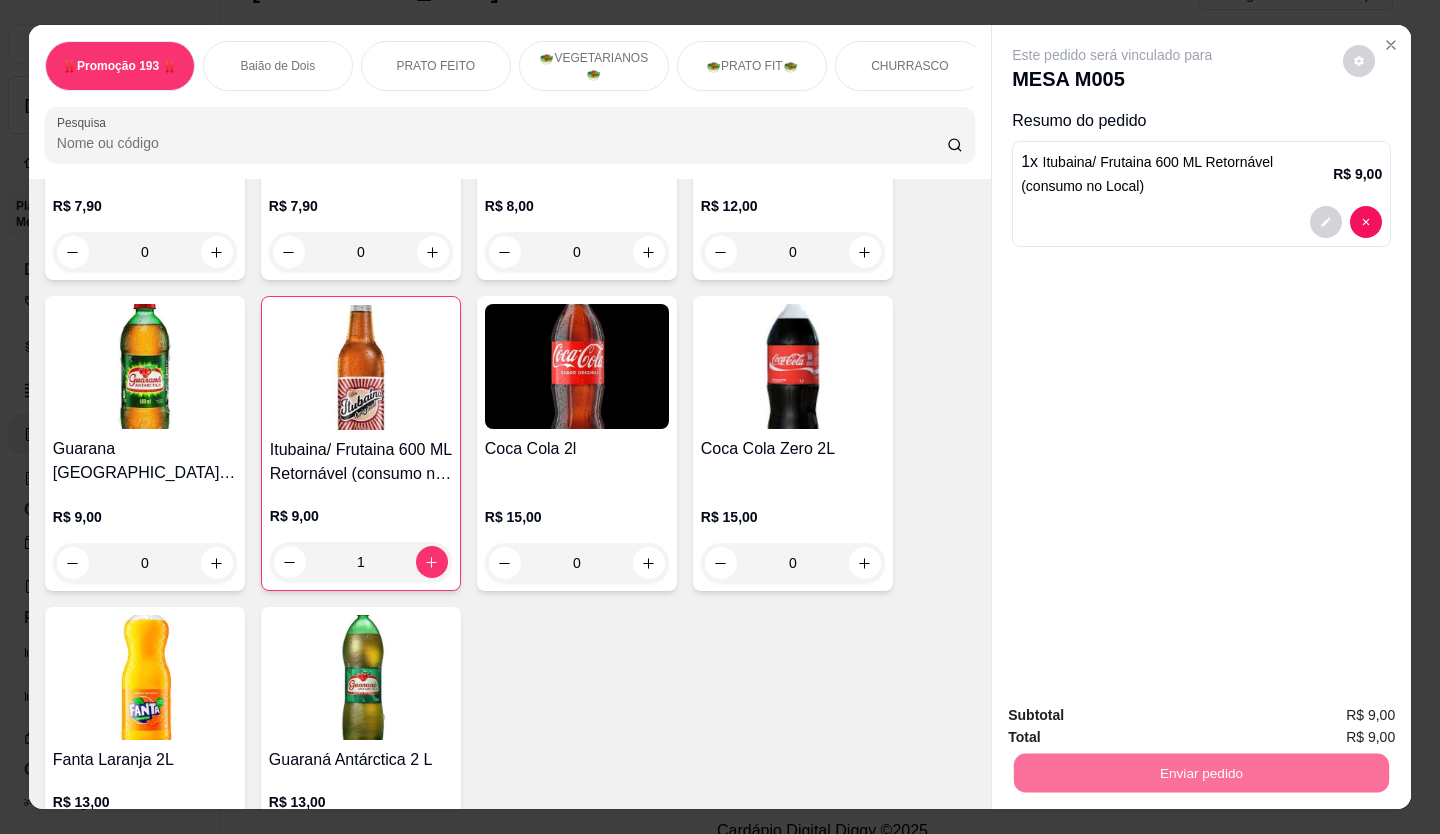 click on "Não registrar e enviar pedido" at bounding box center (1136, 715) 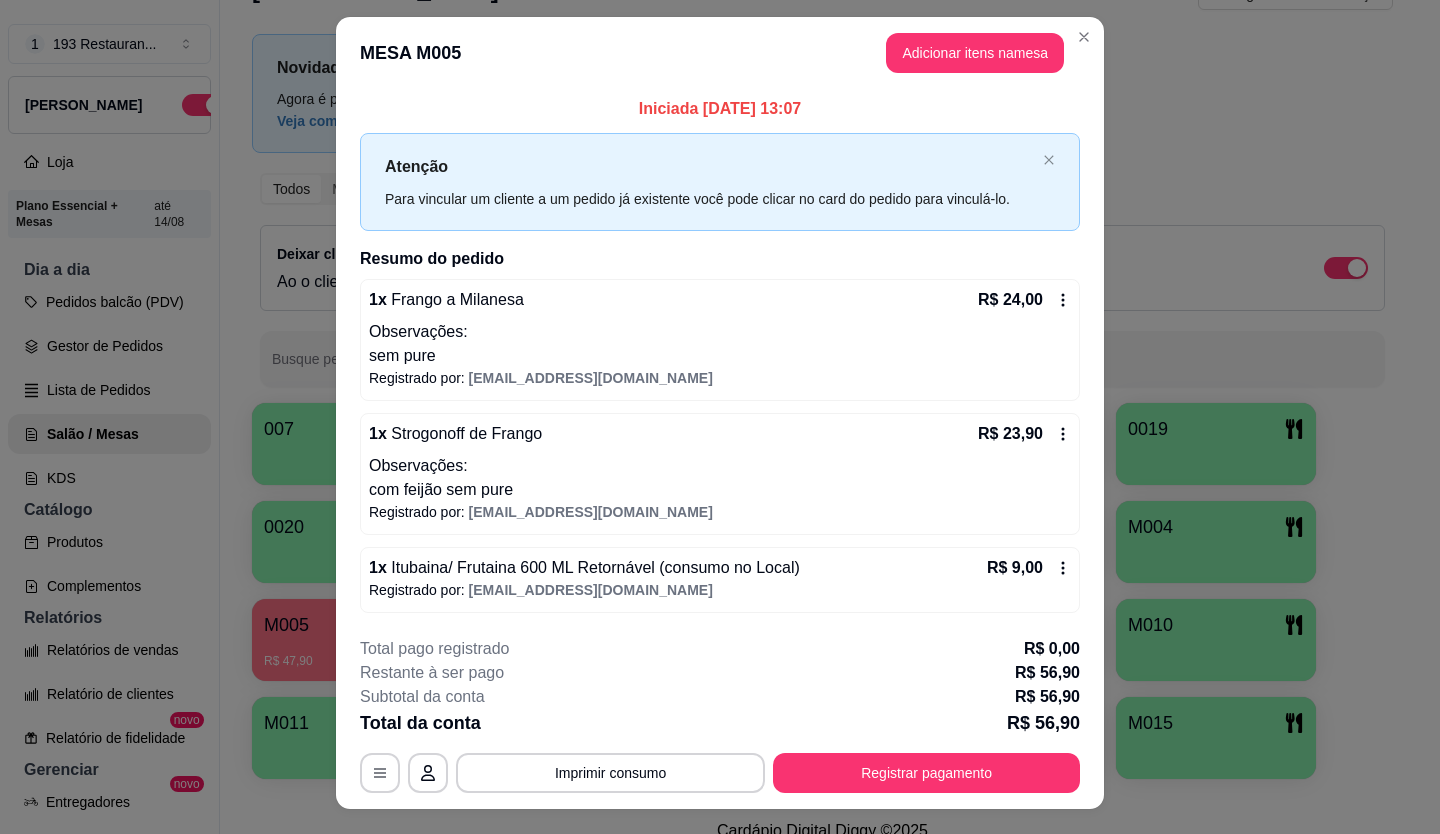 scroll, scrollTop: 0, scrollLeft: 0, axis: both 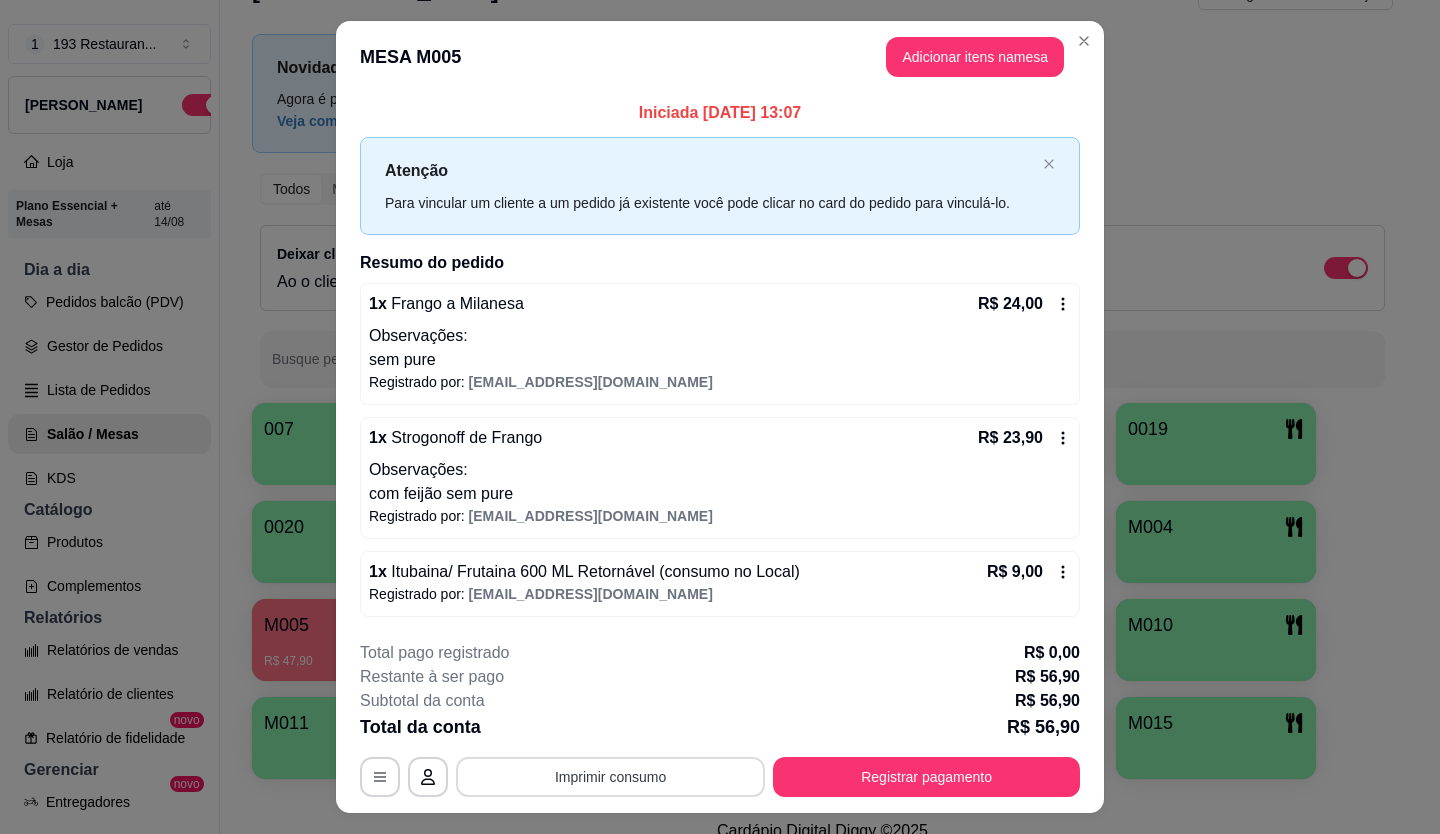 click on "Imprimir consumo" at bounding box center [610, 777] 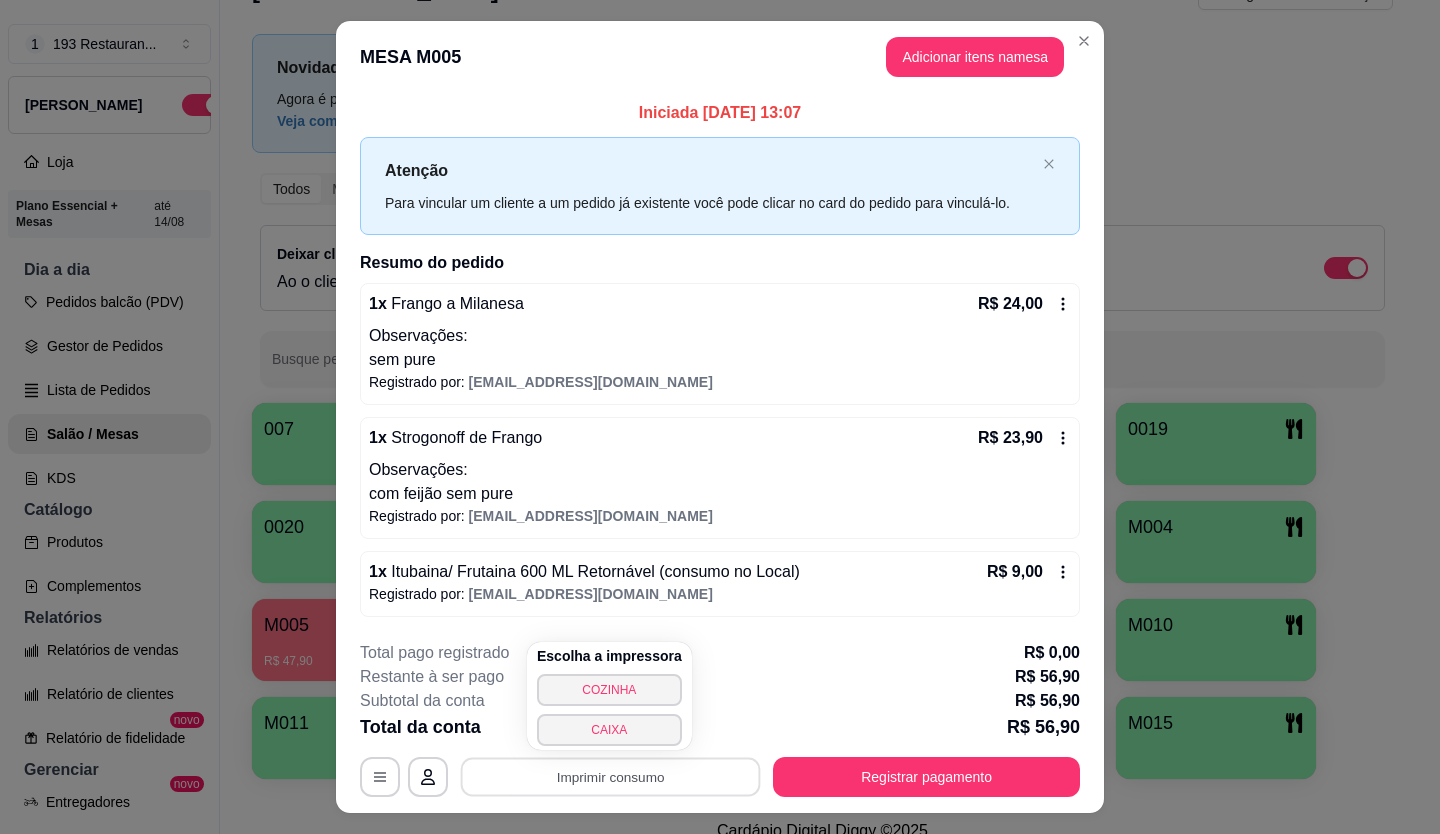 click on "Escolha a impressora COZINHA  CAIXA" at bounding box center (609, 696) 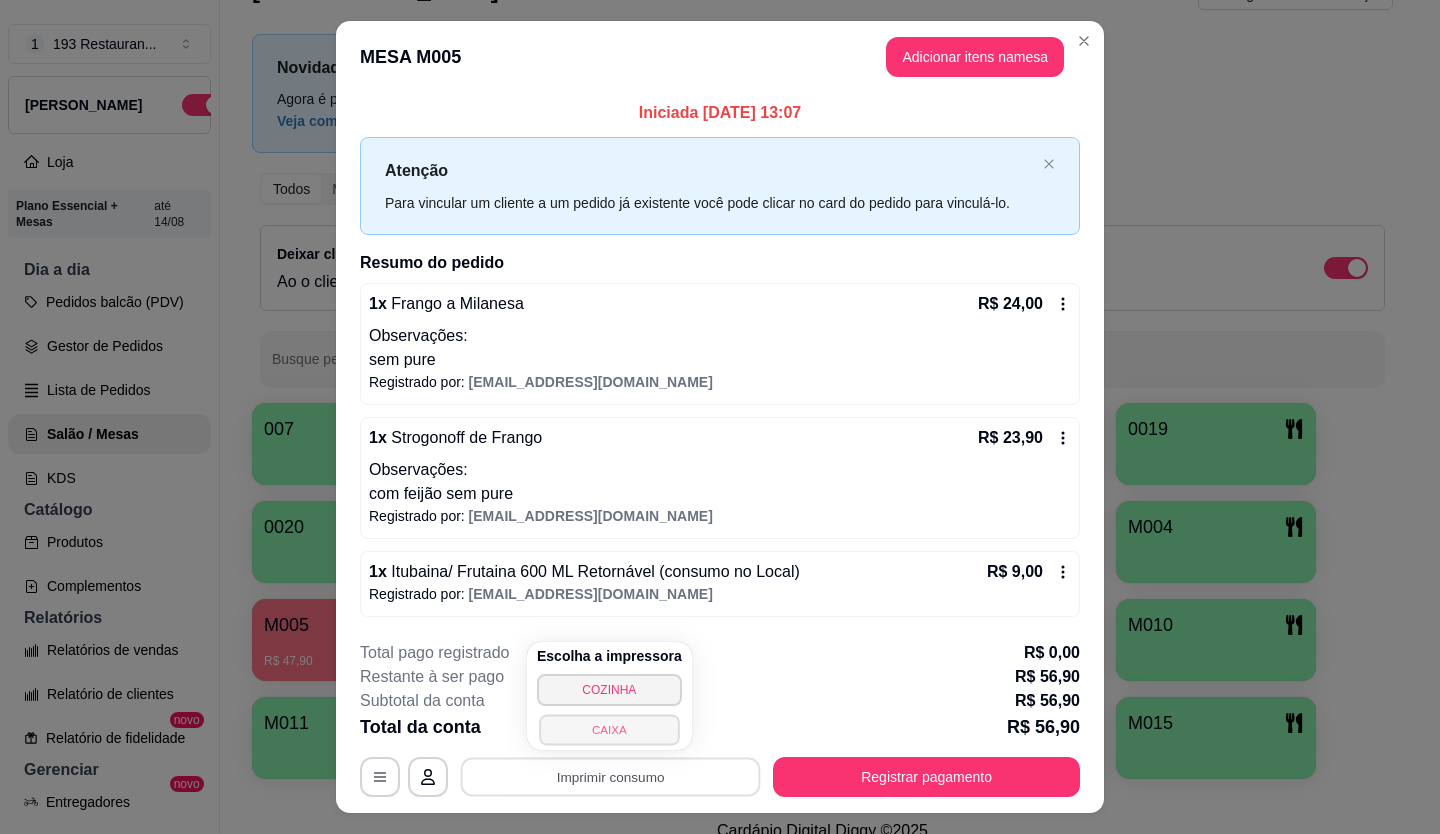 click on "CAIXA" at bounding box center [609, 729] 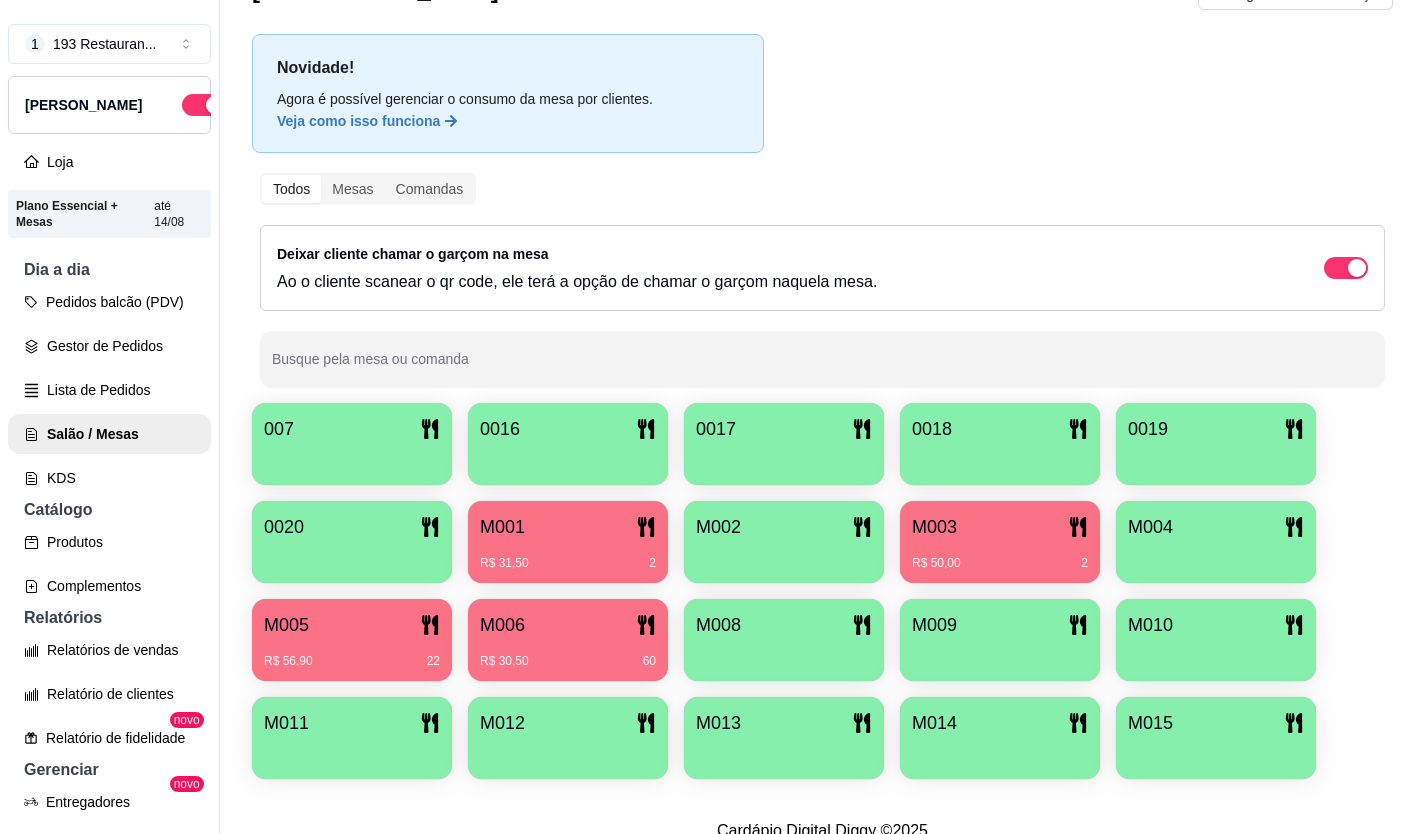 click on "M008" at bounding box center (784, 625) 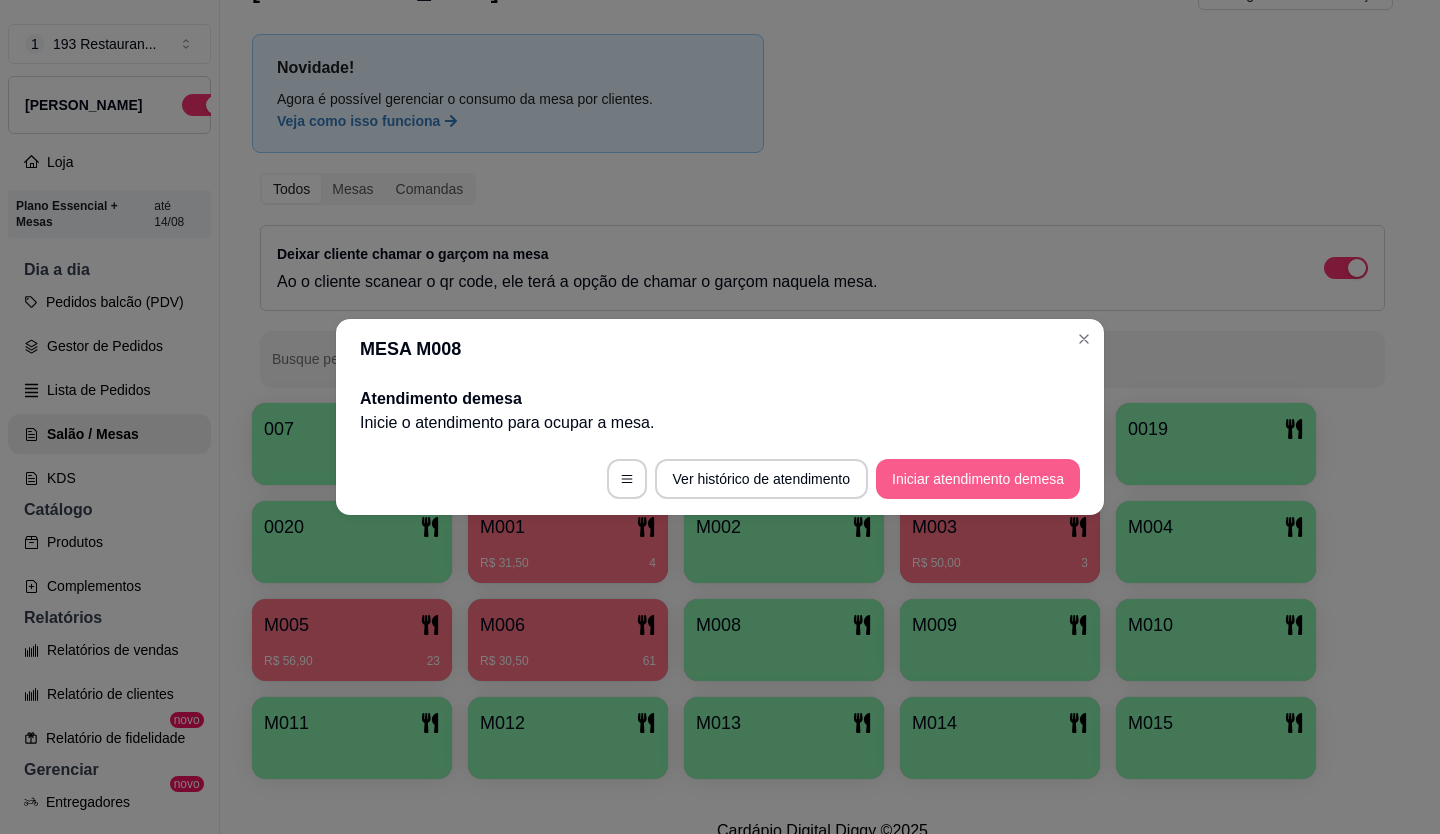 click on "Iniciar atendimento de  mesa" at bounding box center [978, 479] 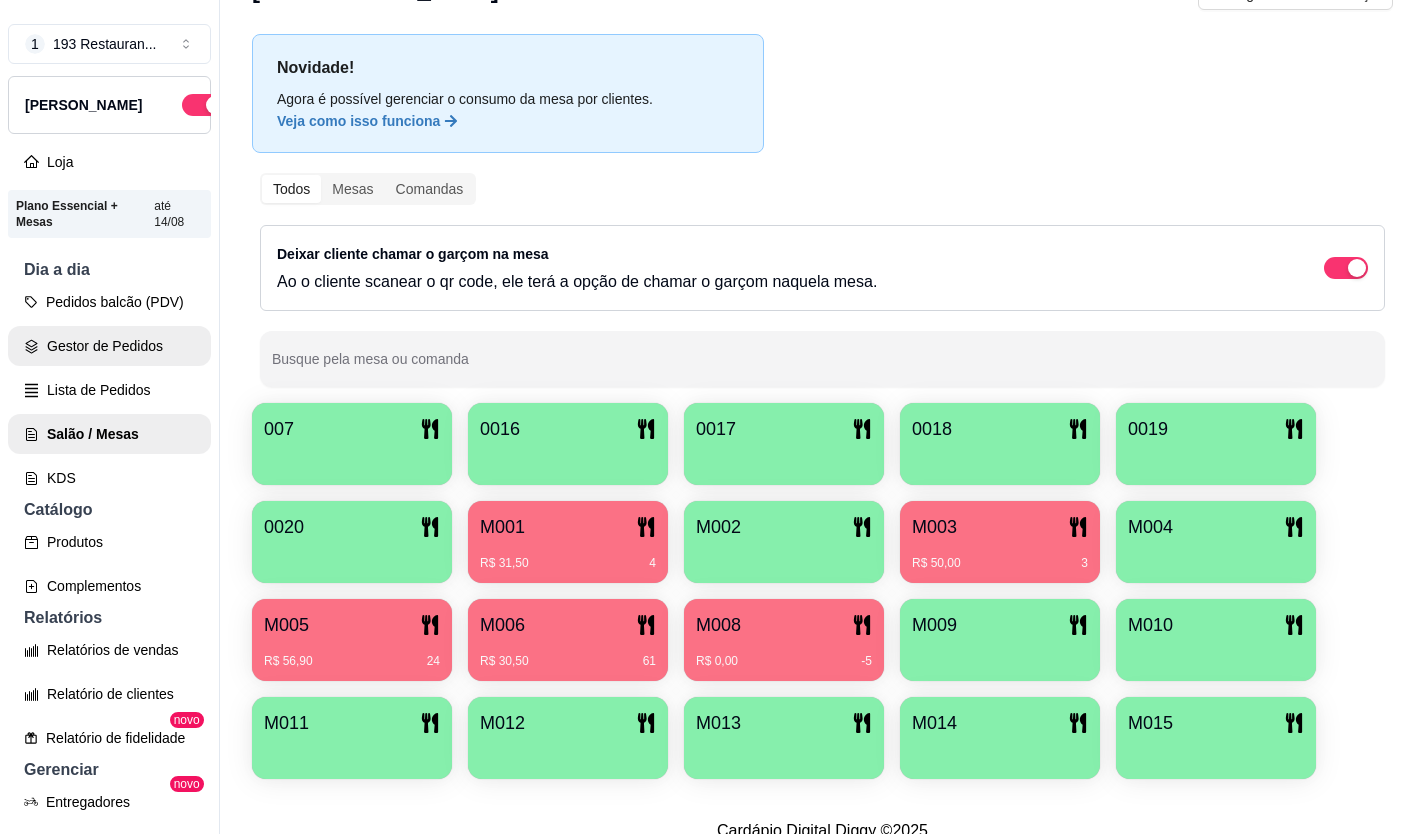 click on "Pedidos balcão (PDV)" at bounding box center [109, 302] 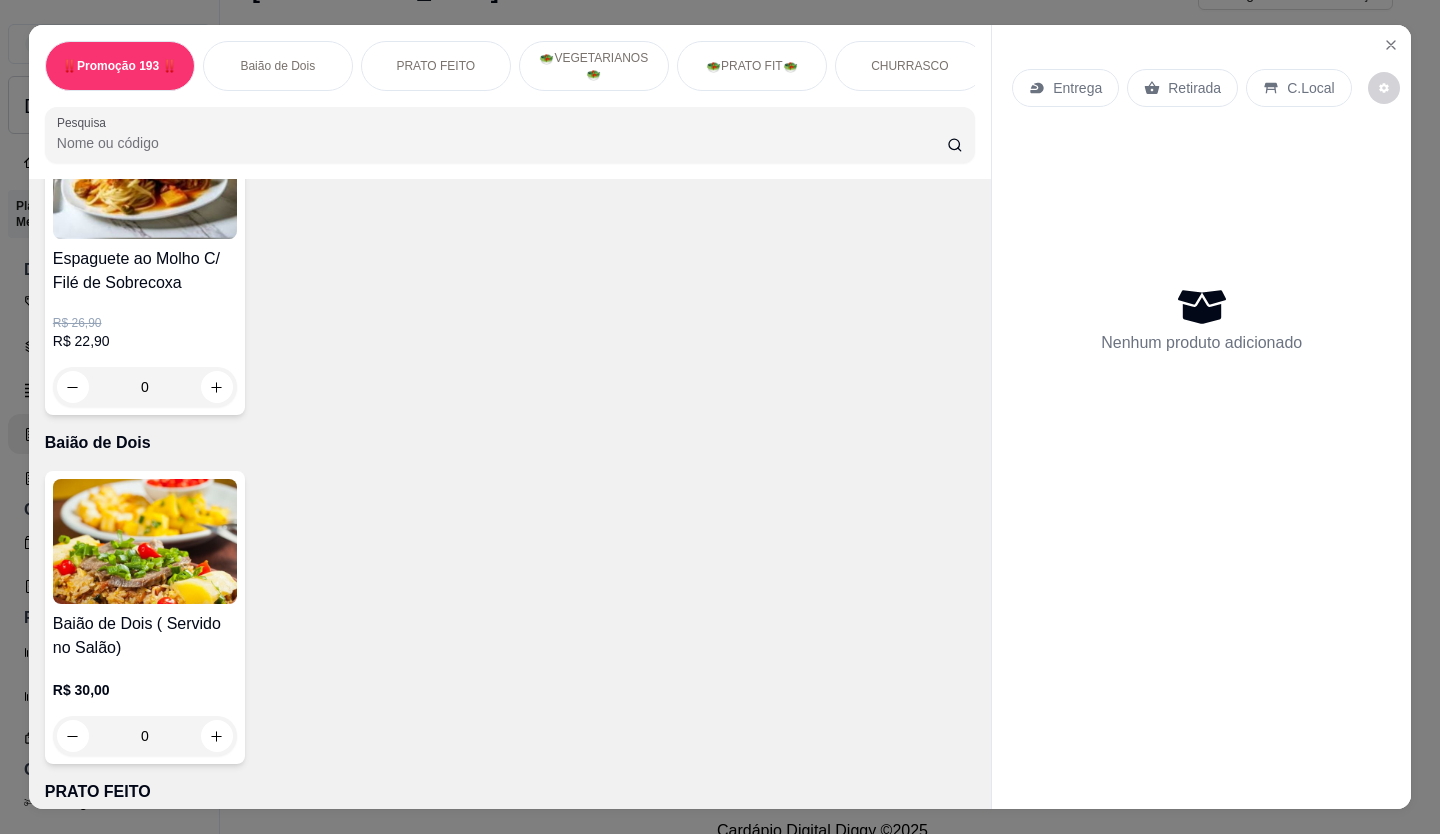 scroll, scrollTop: 300, scrollLeft: 0, axis: vertical 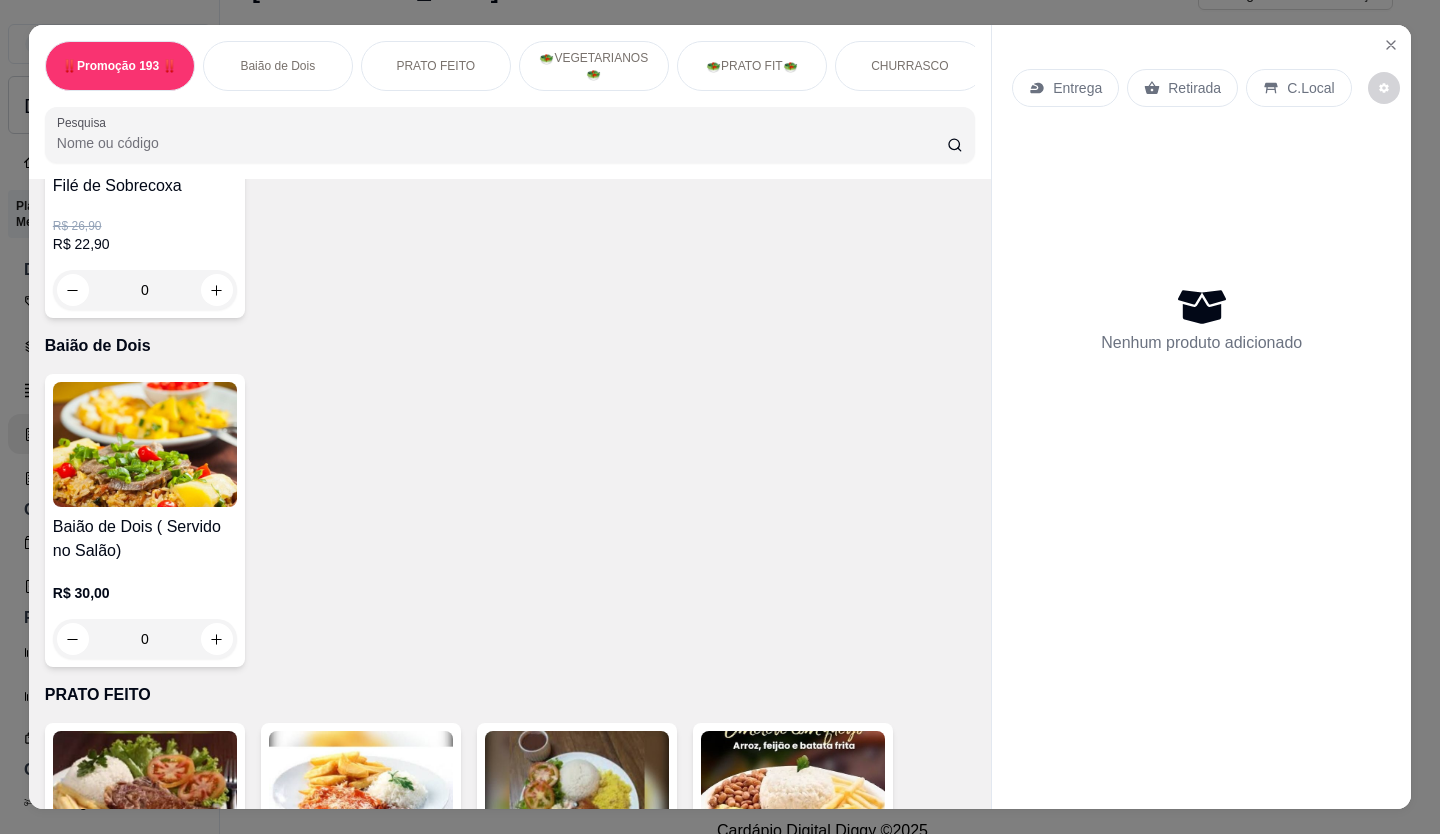 click on "0" at bounding box center (145, 639) 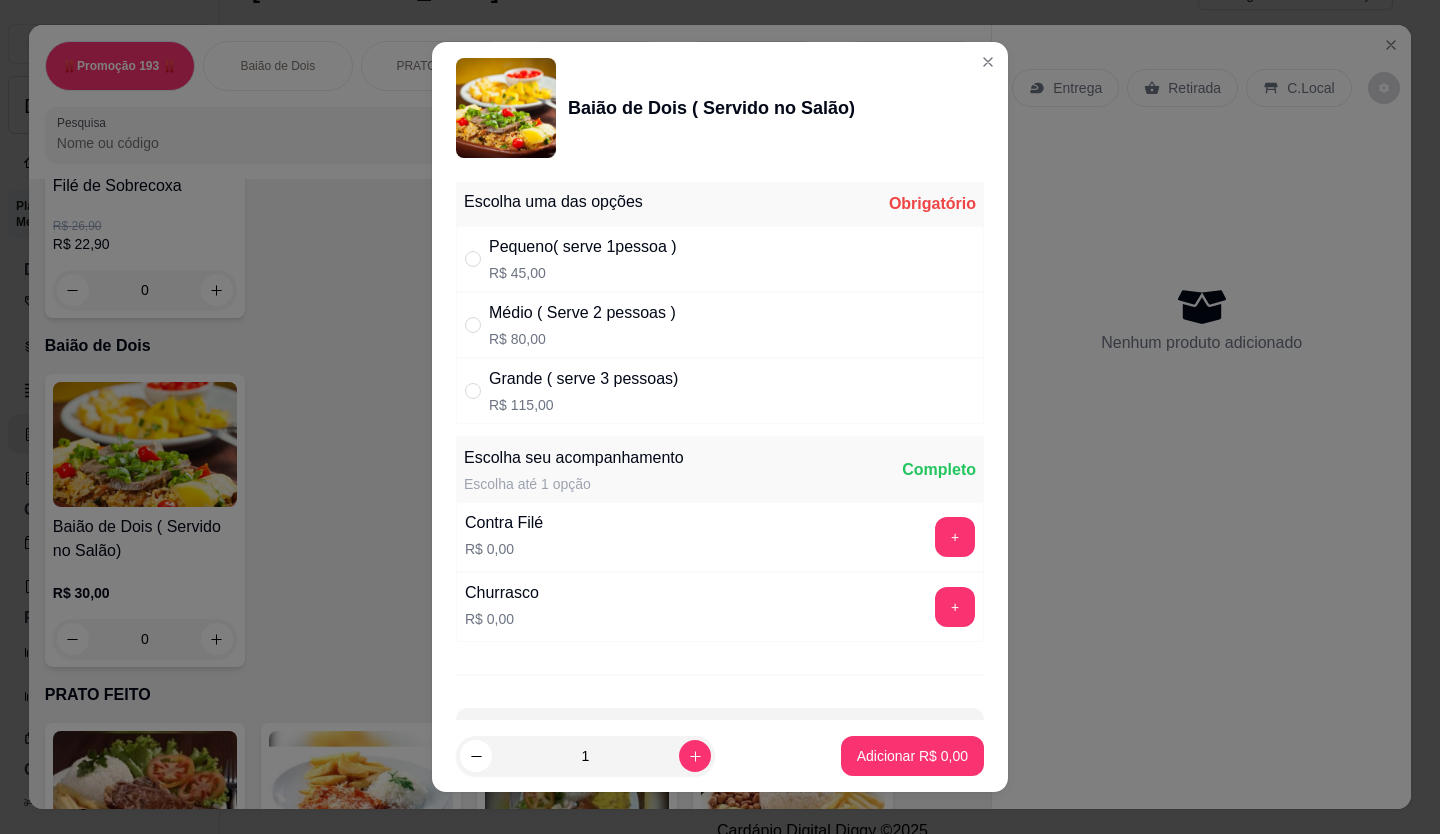 click on "Pequeno( serve 1pessoa )  R$ 45,00" at bounding box center [720, 259] 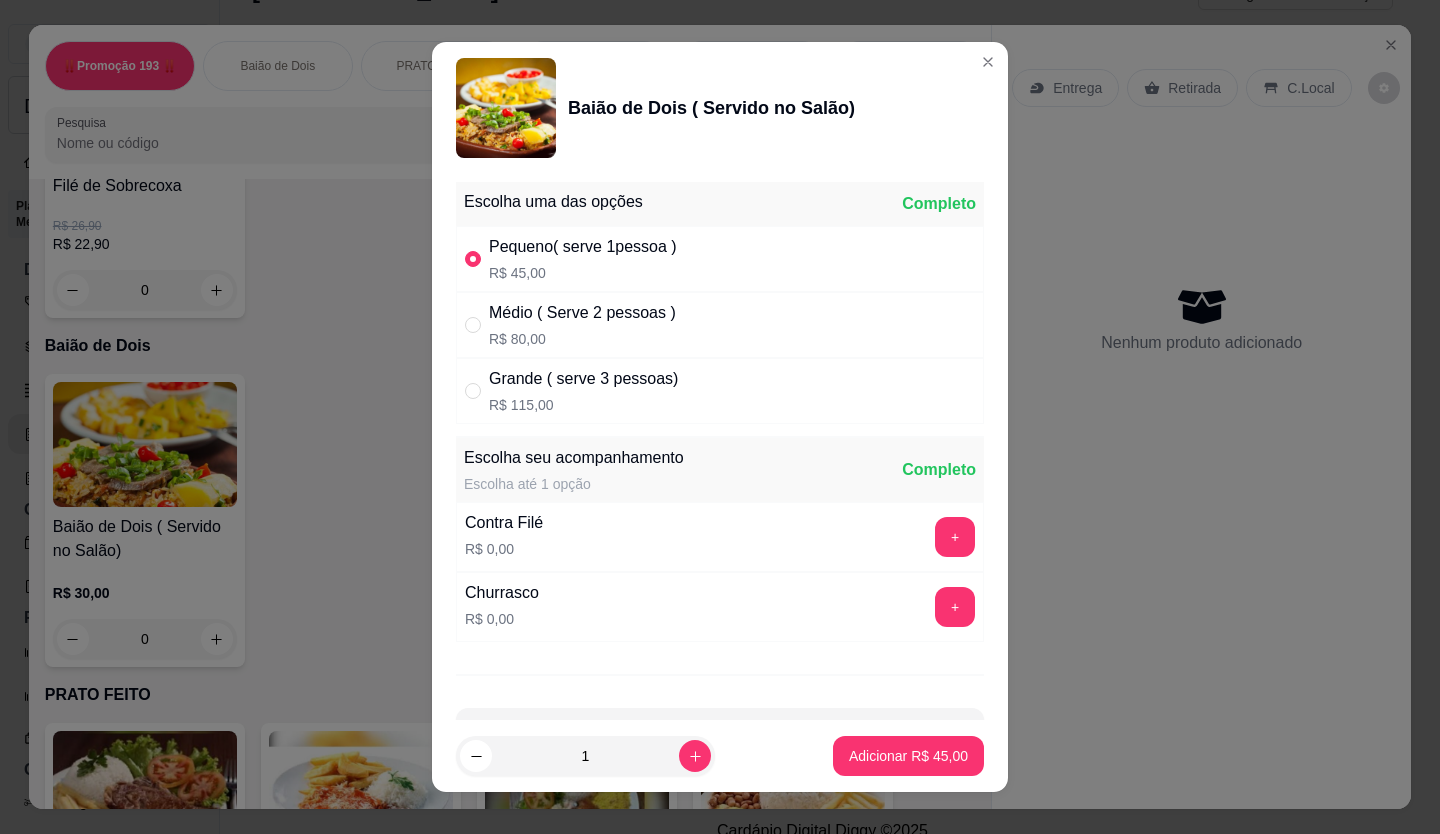 scroll, scrollTop: 71, scrollLeft: 0, axis: vertical 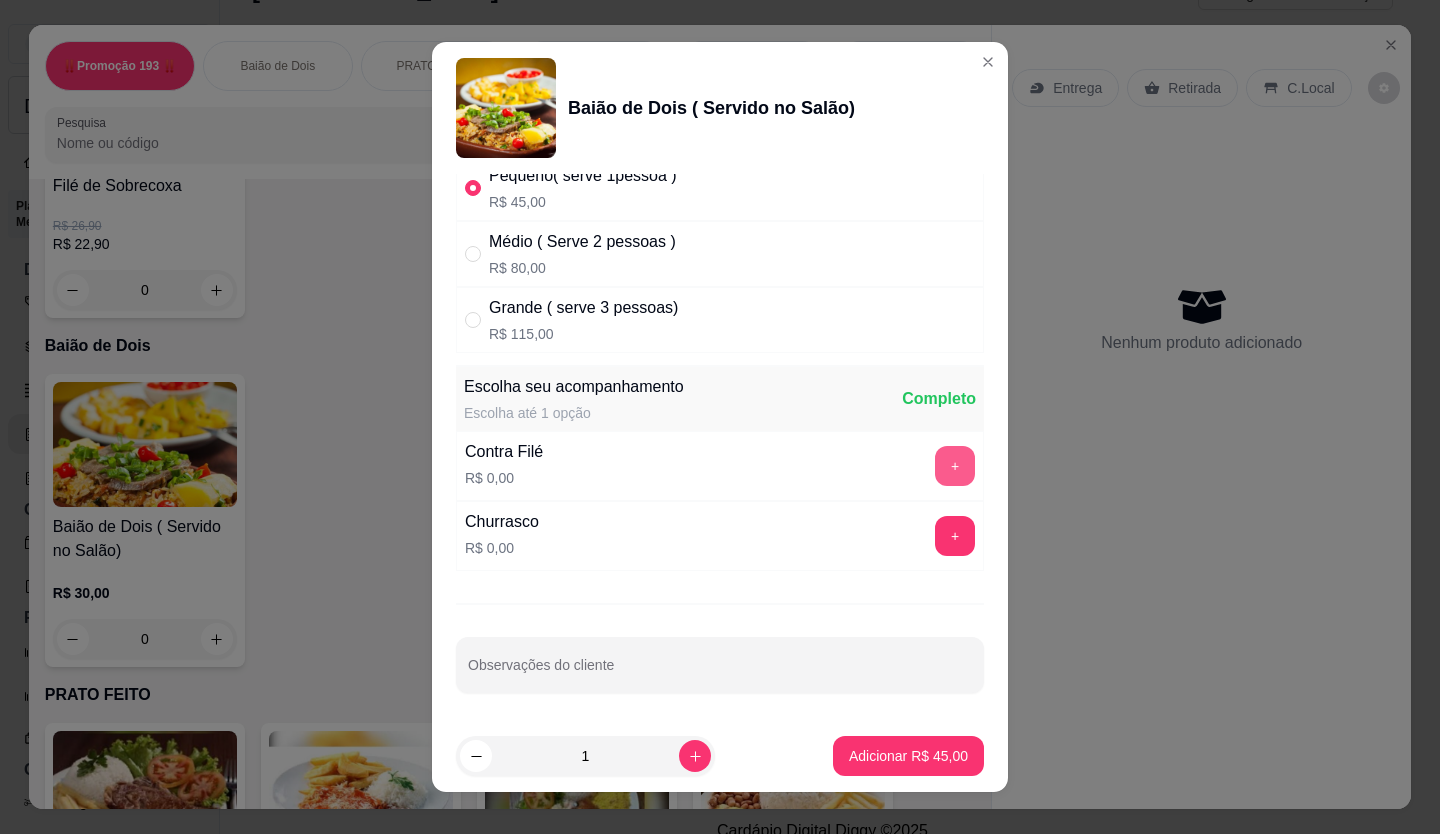click on "+" at bounding box center (955, 466) 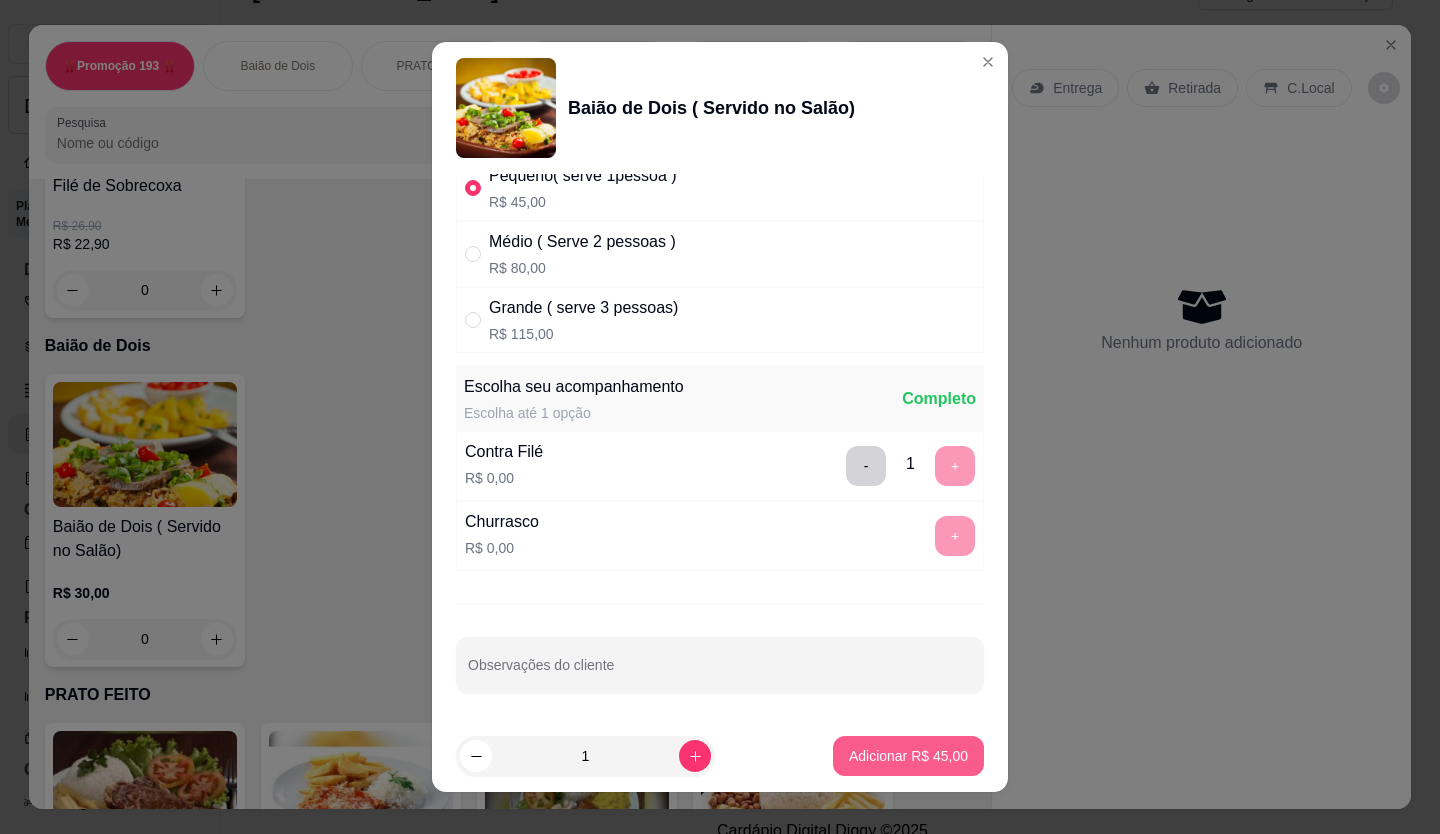 click on "Adicionar   R$ 45,00" at bounding box center [908, 756] 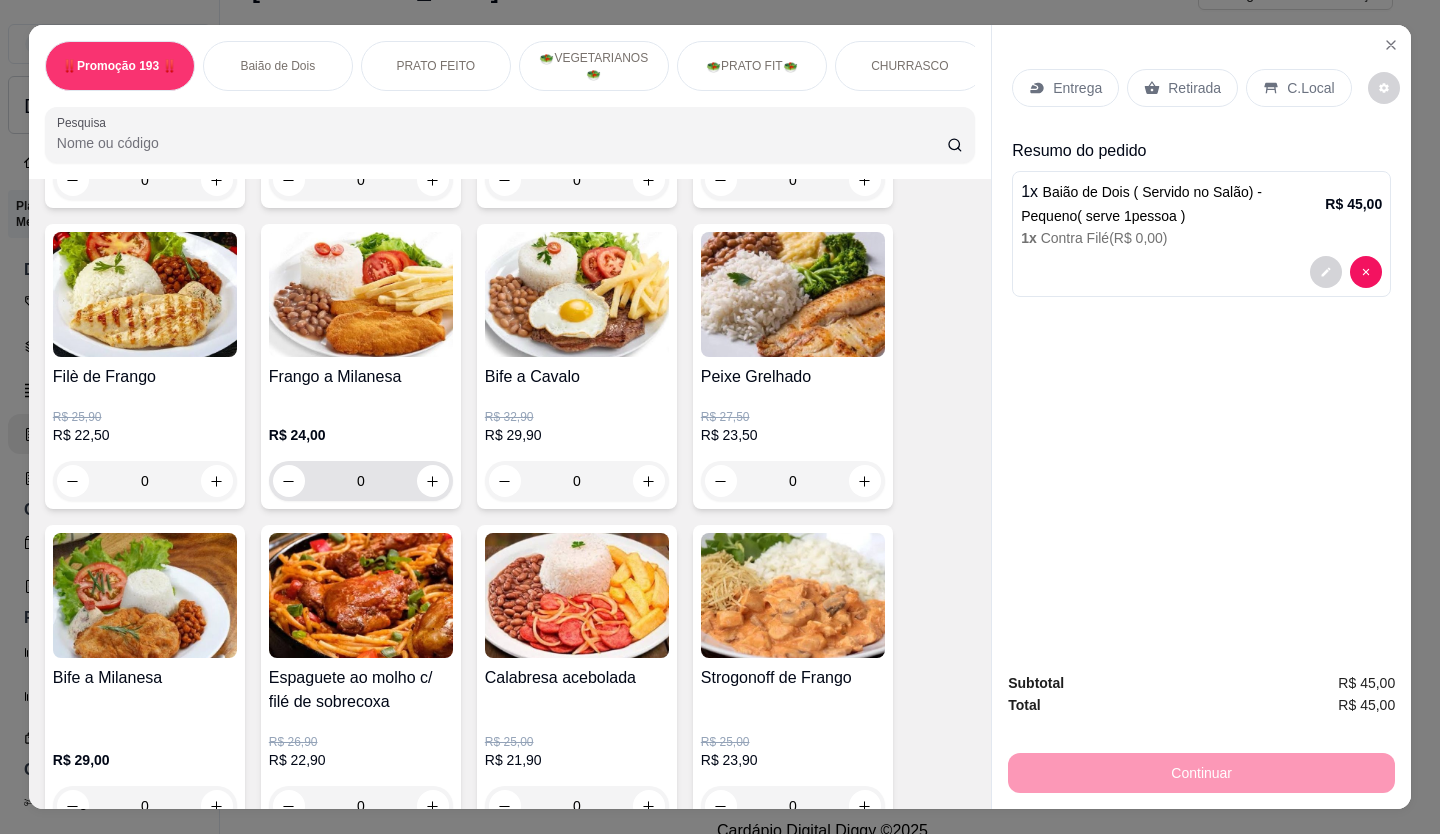 scroll, scrollTop: 1000, scrollLeft: 0, axis: vertical 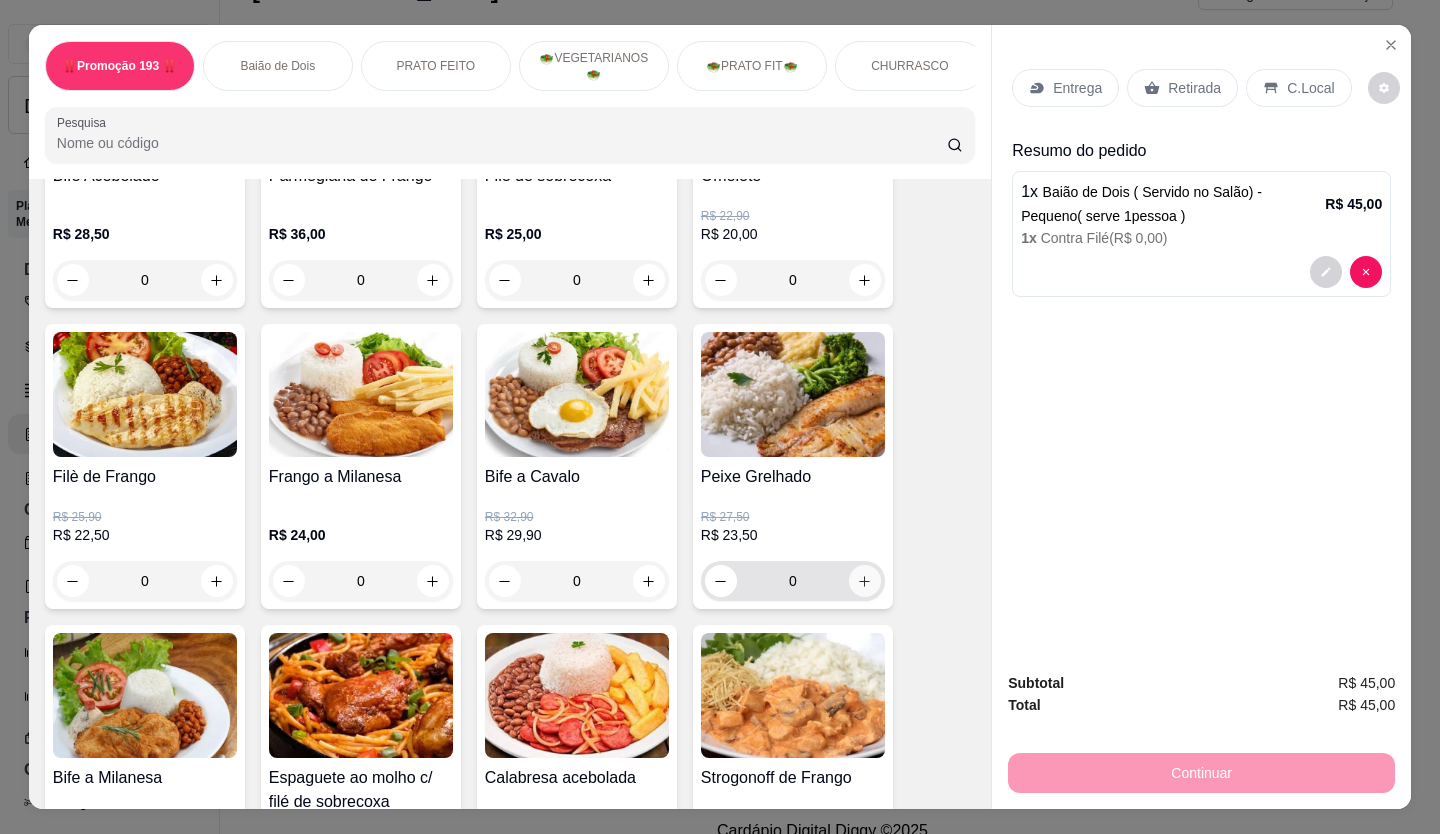 click 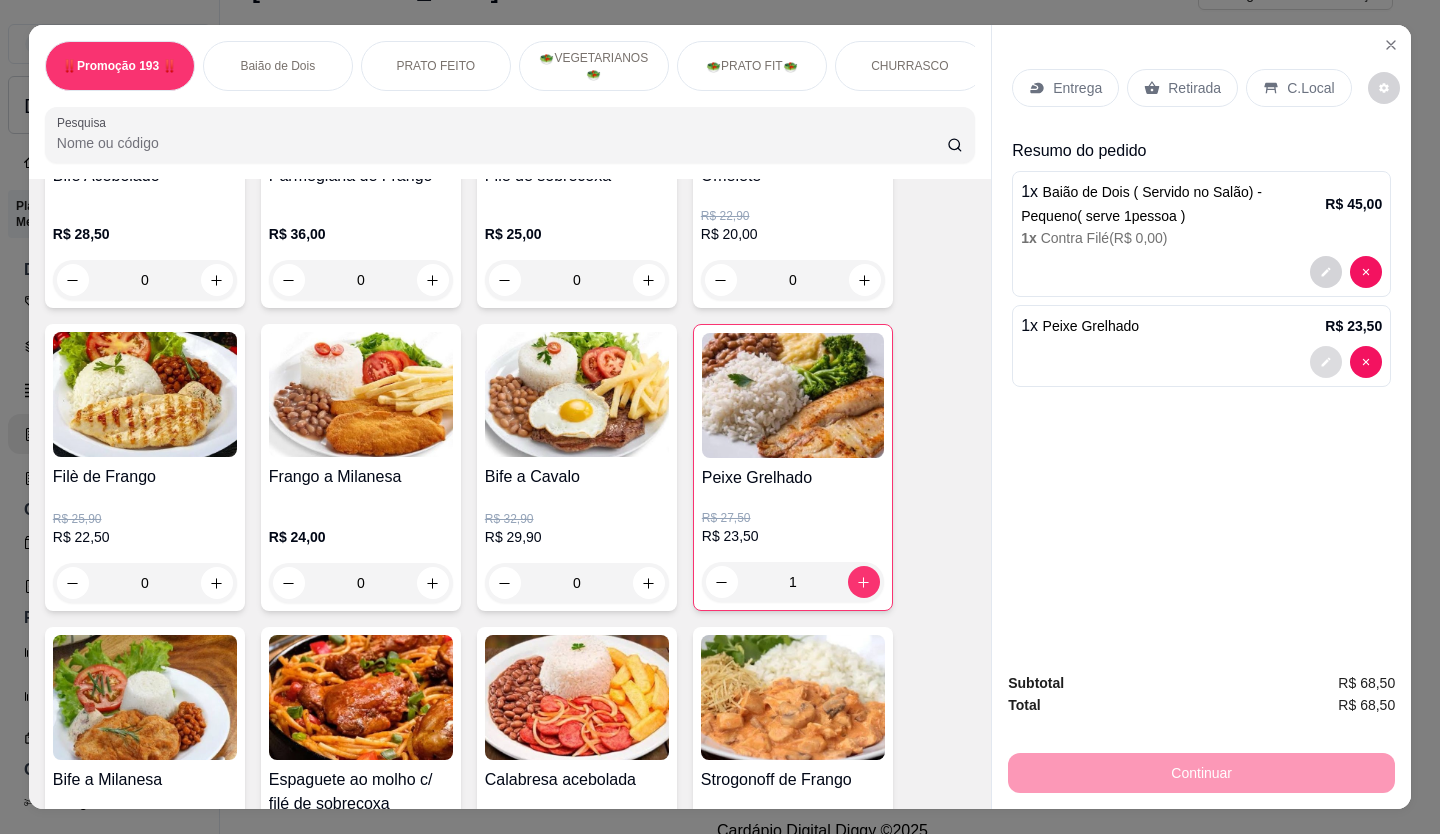 click at bounding box center [1326, 362] 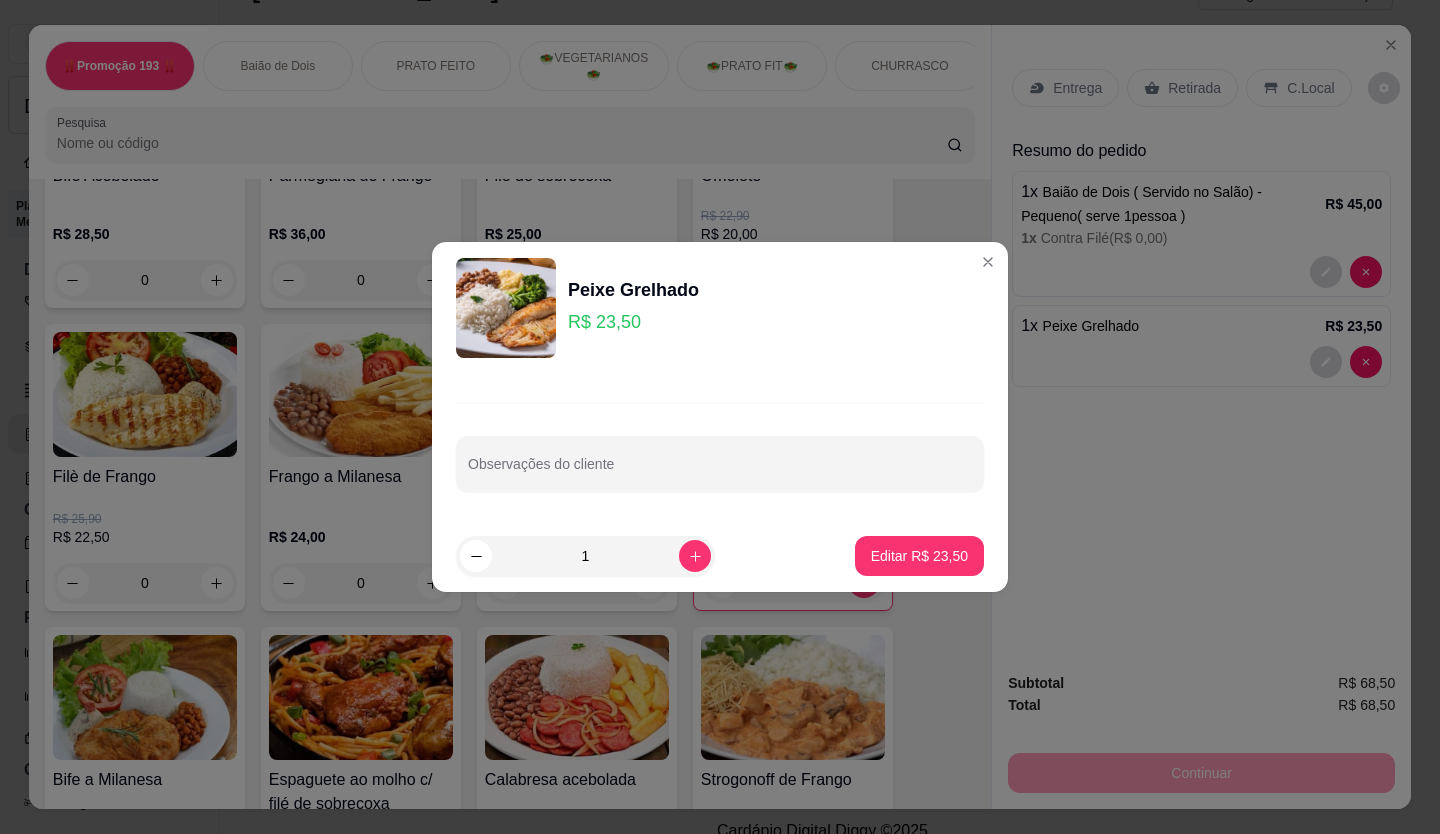 click on "Observações do cliente" at bounding box center [720, 447] 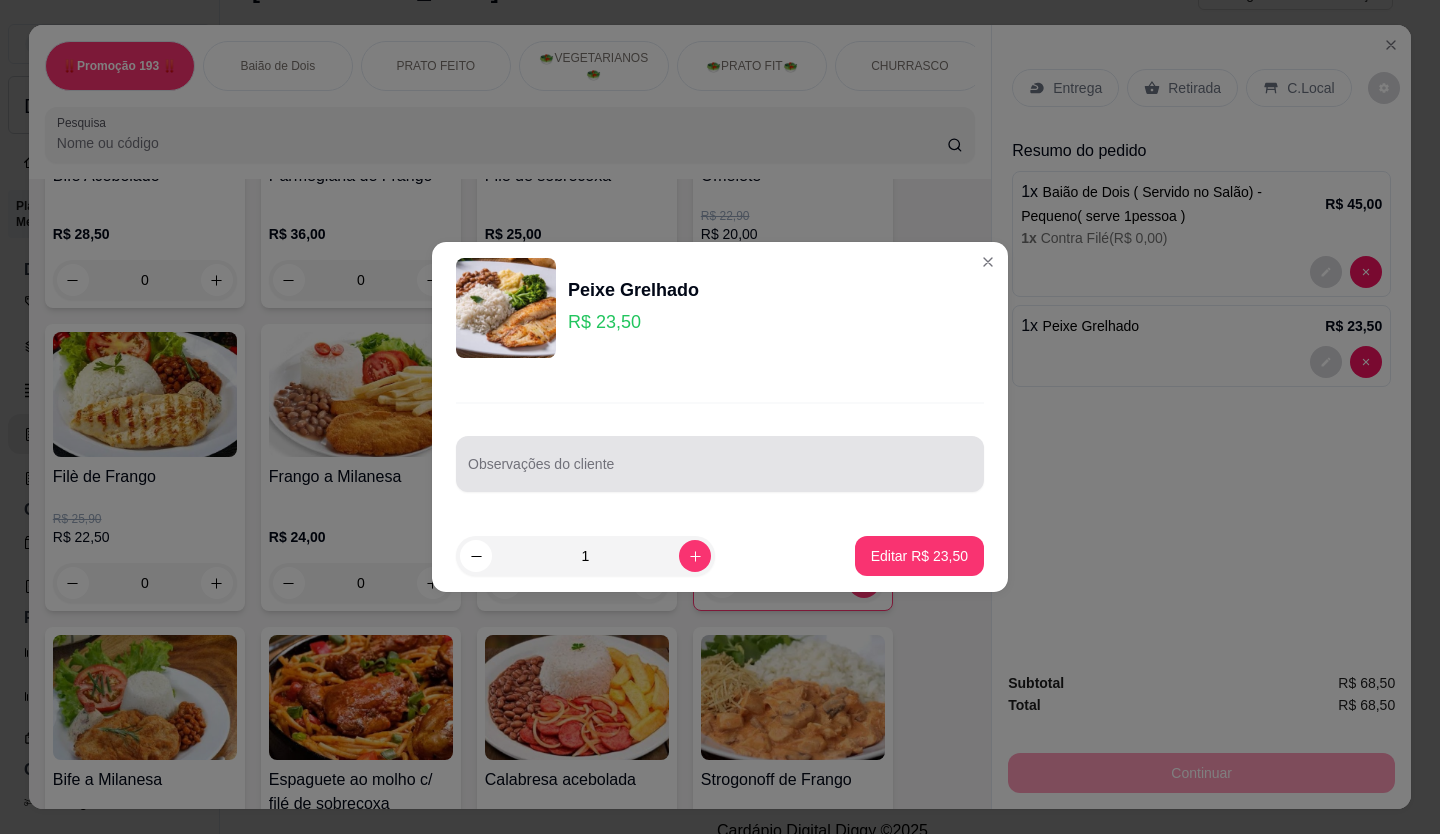click at bounding box center [720, 464] 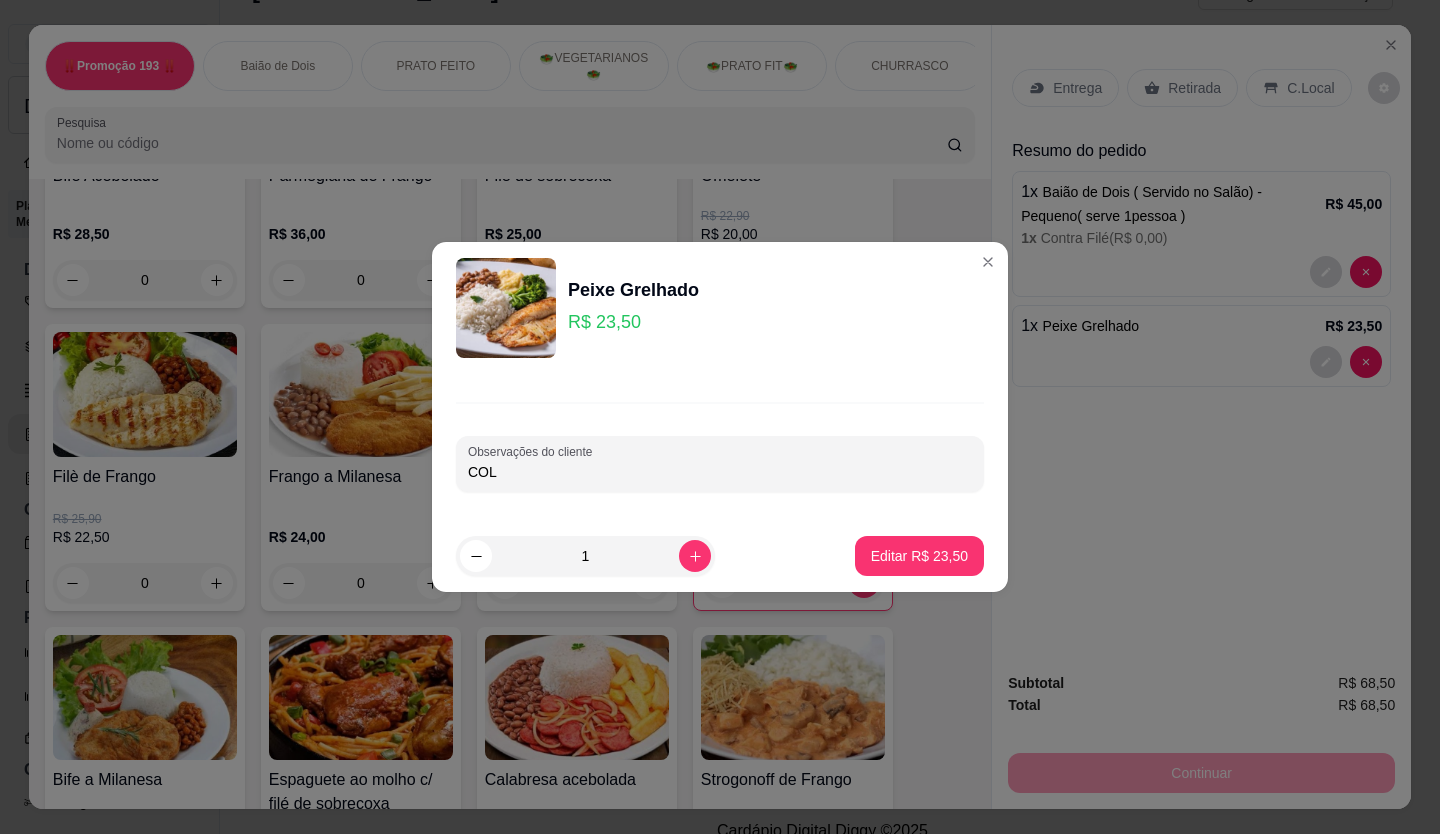 type on "CO" 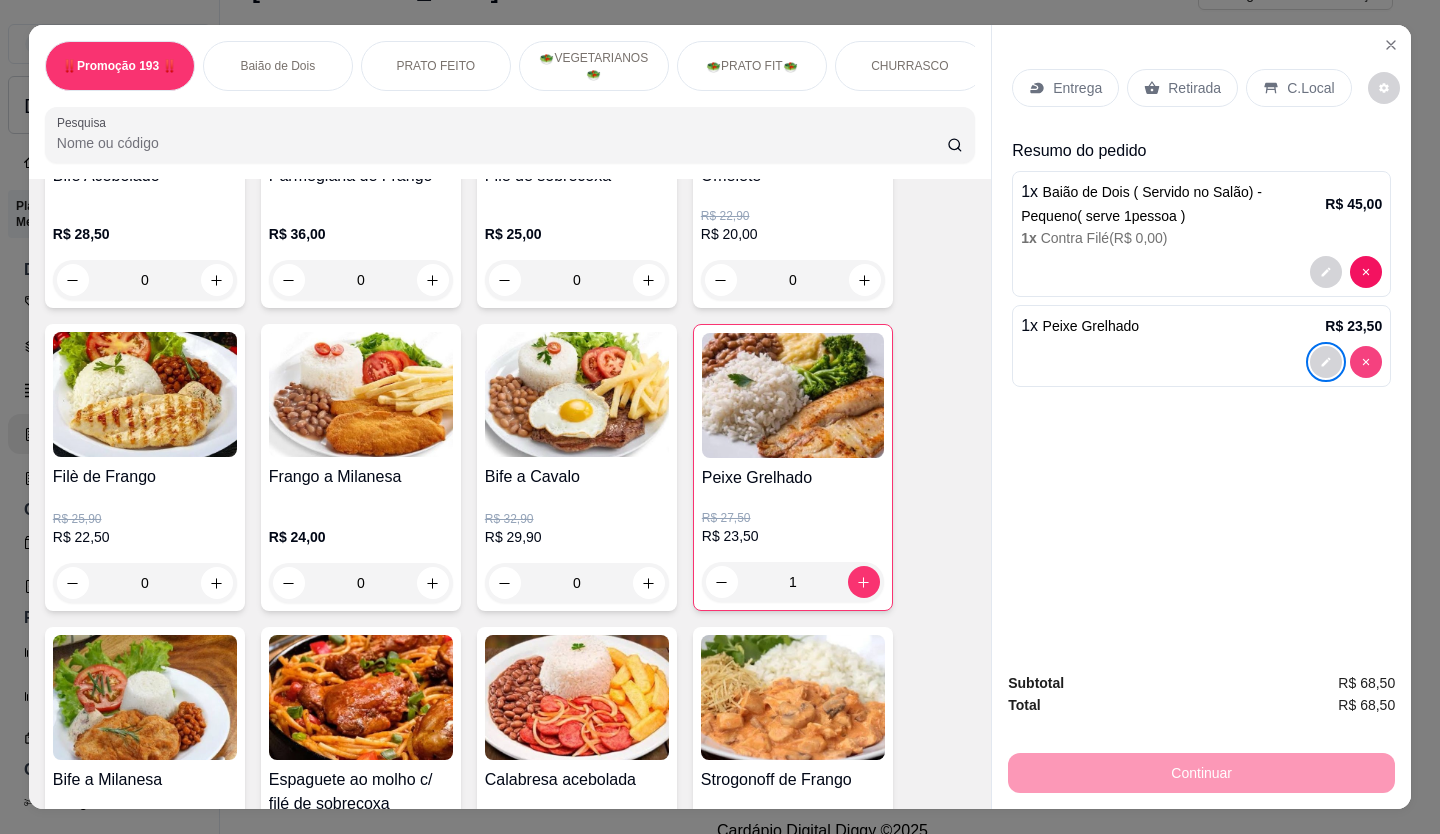 type on "0" 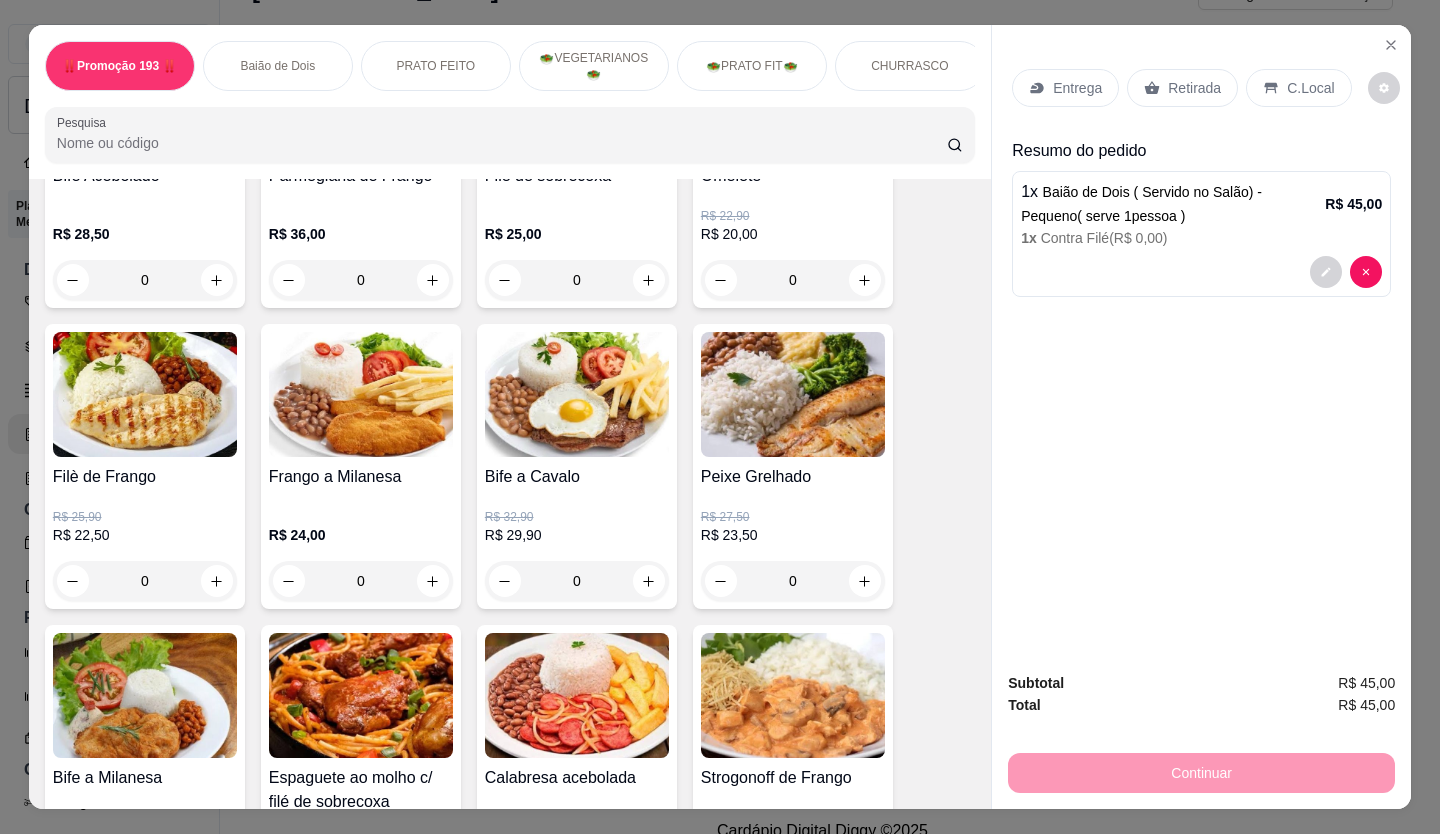 scroll, scrollTop: 1600, scrollLeft: 0, axis: vertical 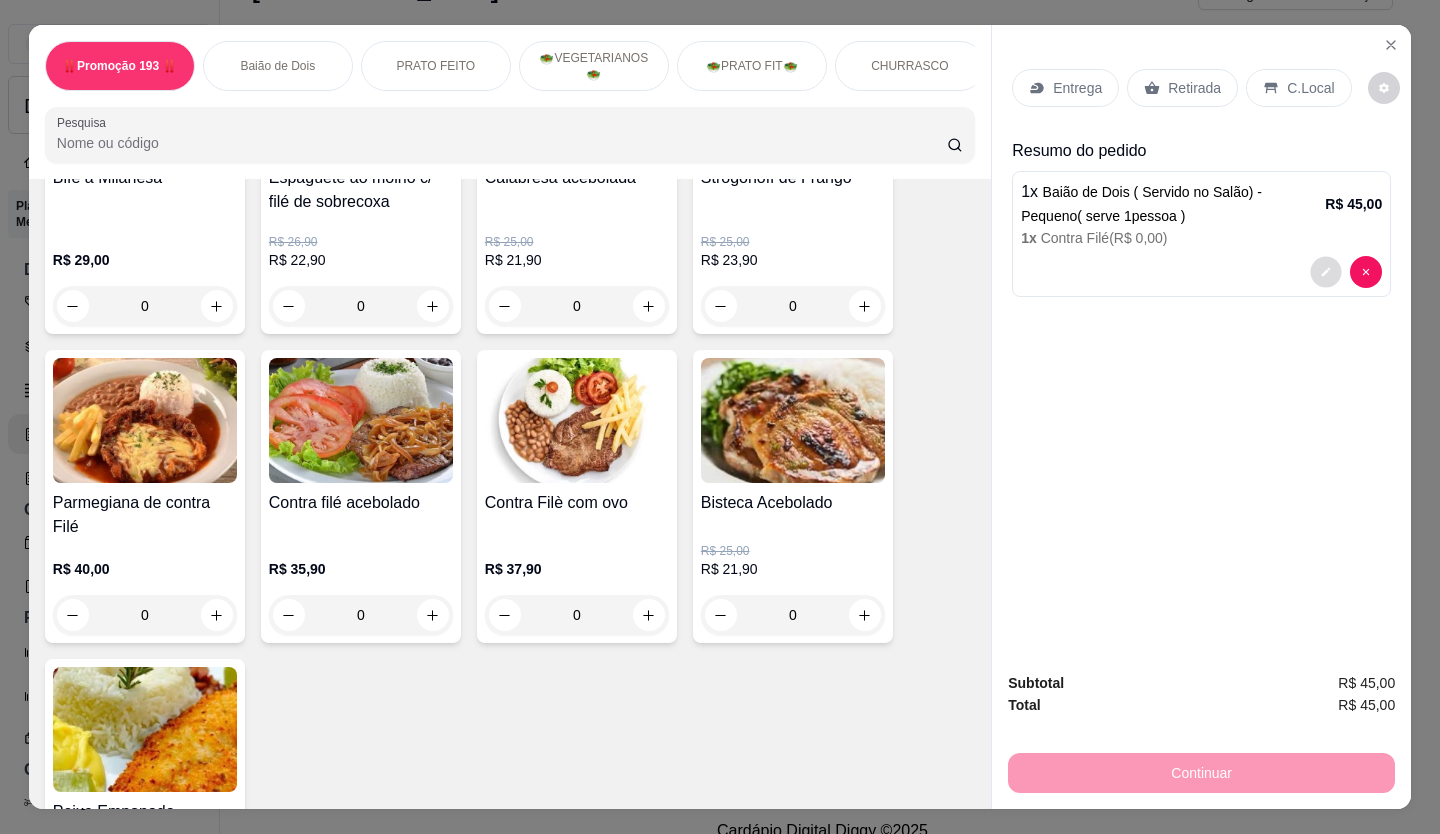click 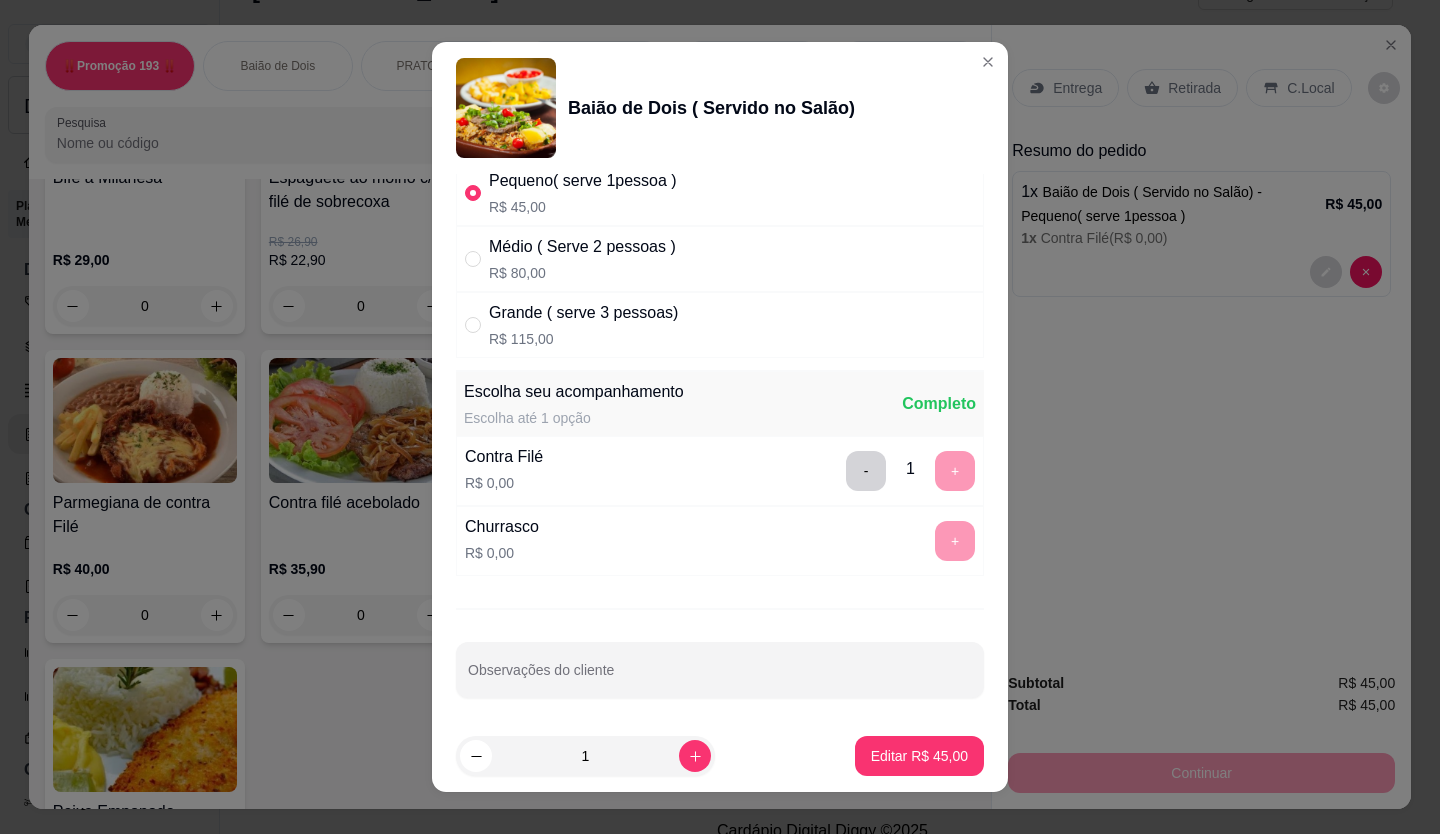 scroll, scrollTop: 71, scrollLeft: 0, axis: vertical 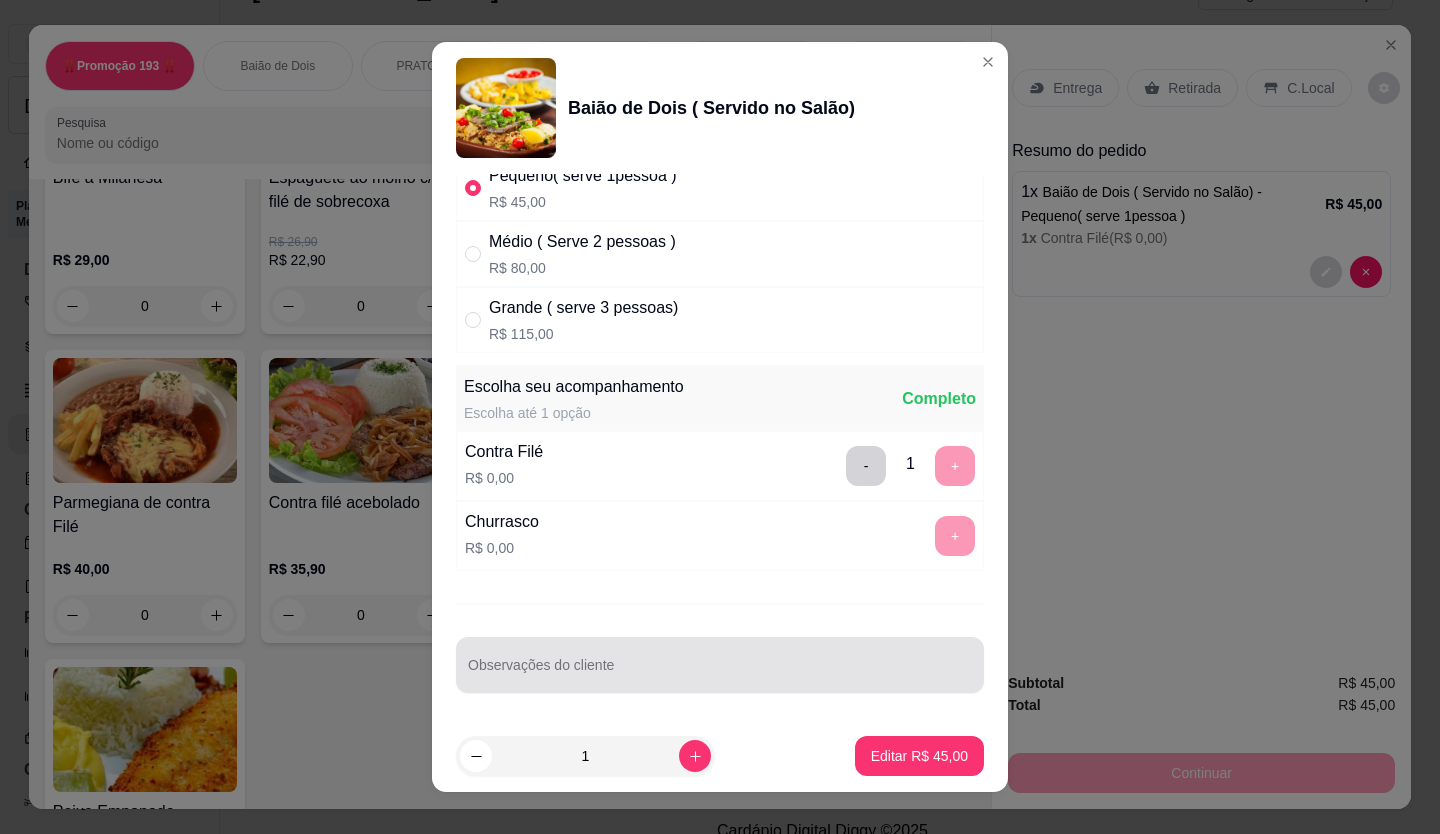 click at bounding box center (720, 665) 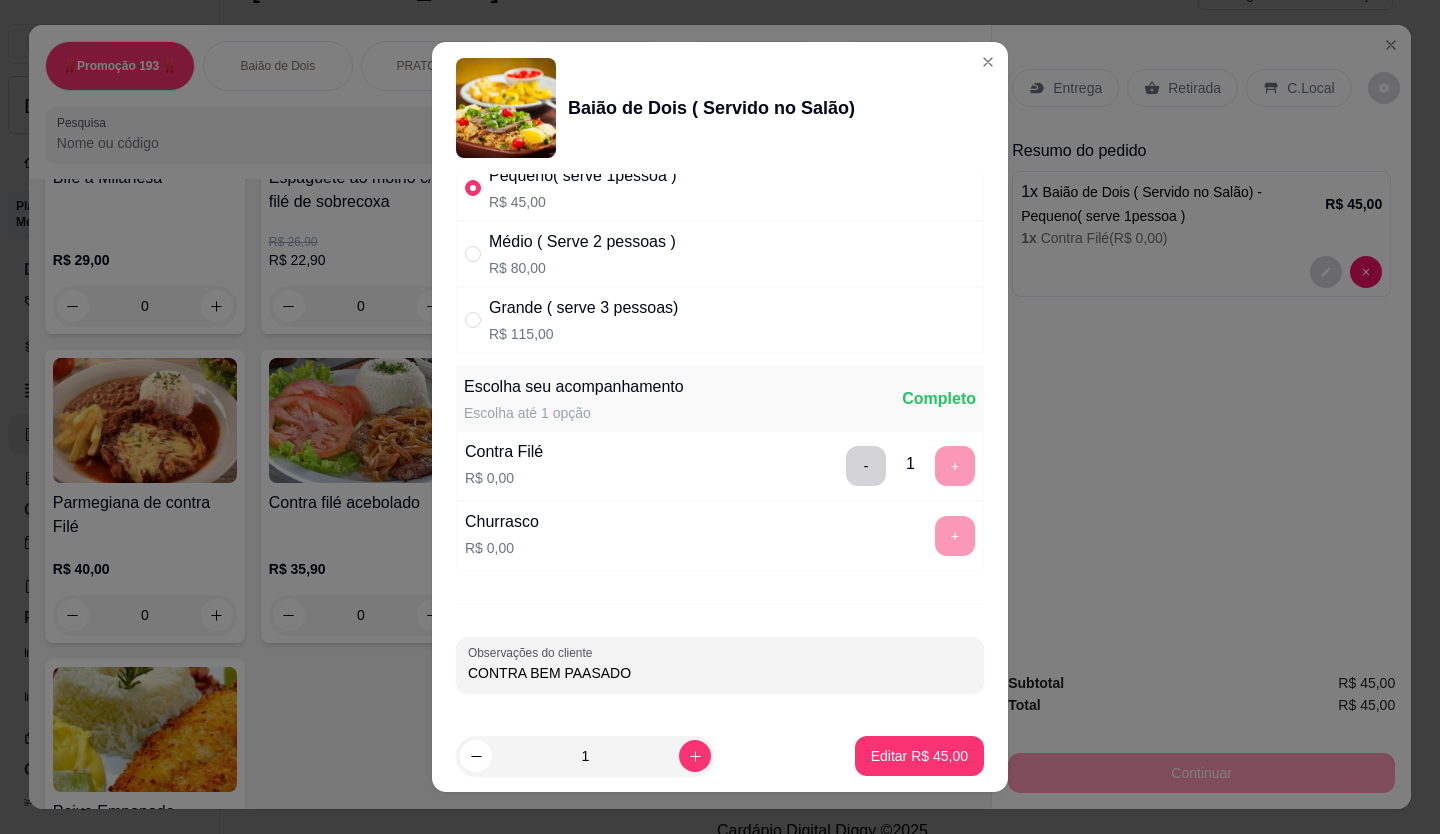 click on "CONTRA BEM PAASADO" at bounding box center [720, 673] 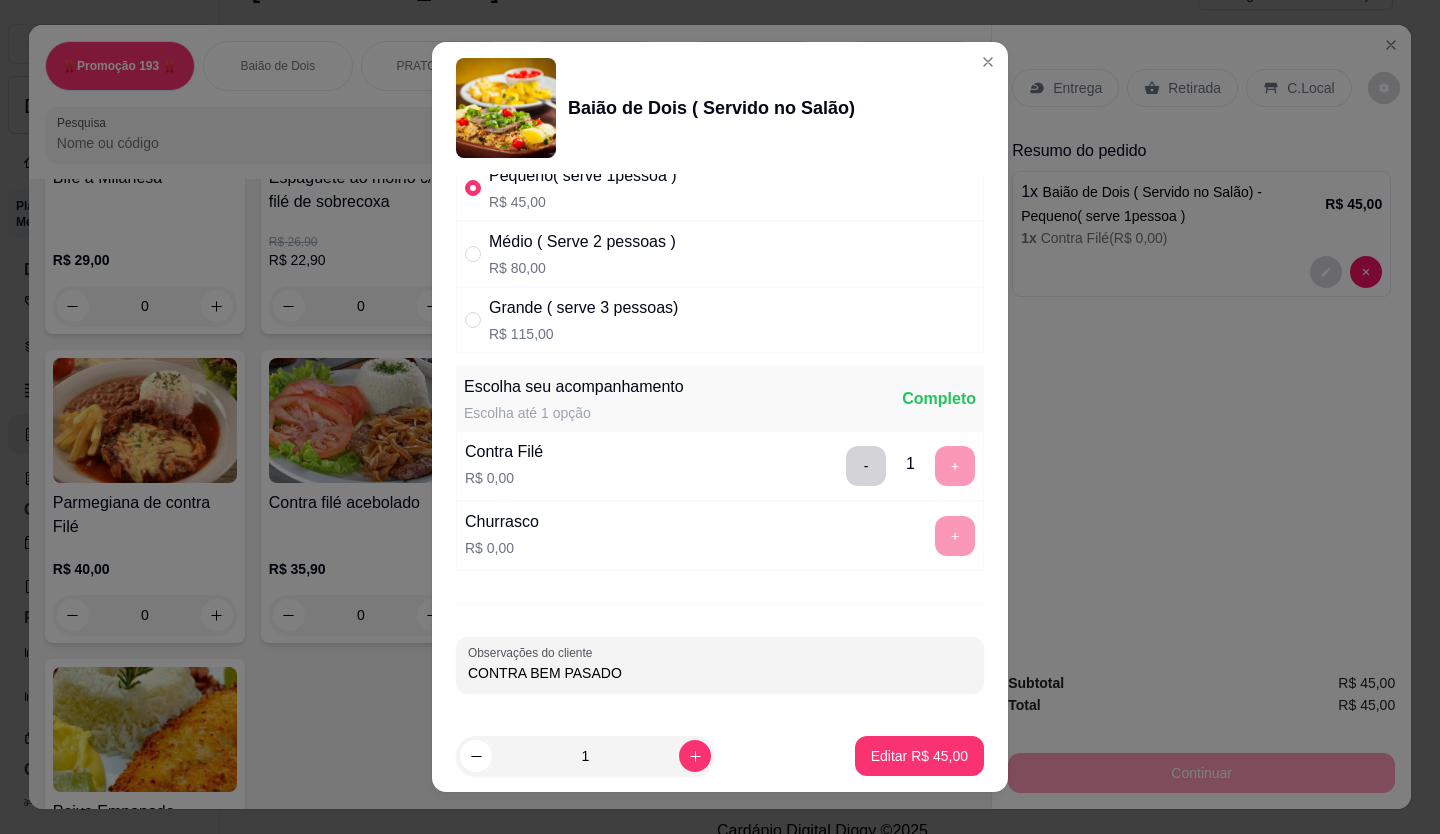 click on "CONTRA BEM PASADO" at bounding box center [720, 673] 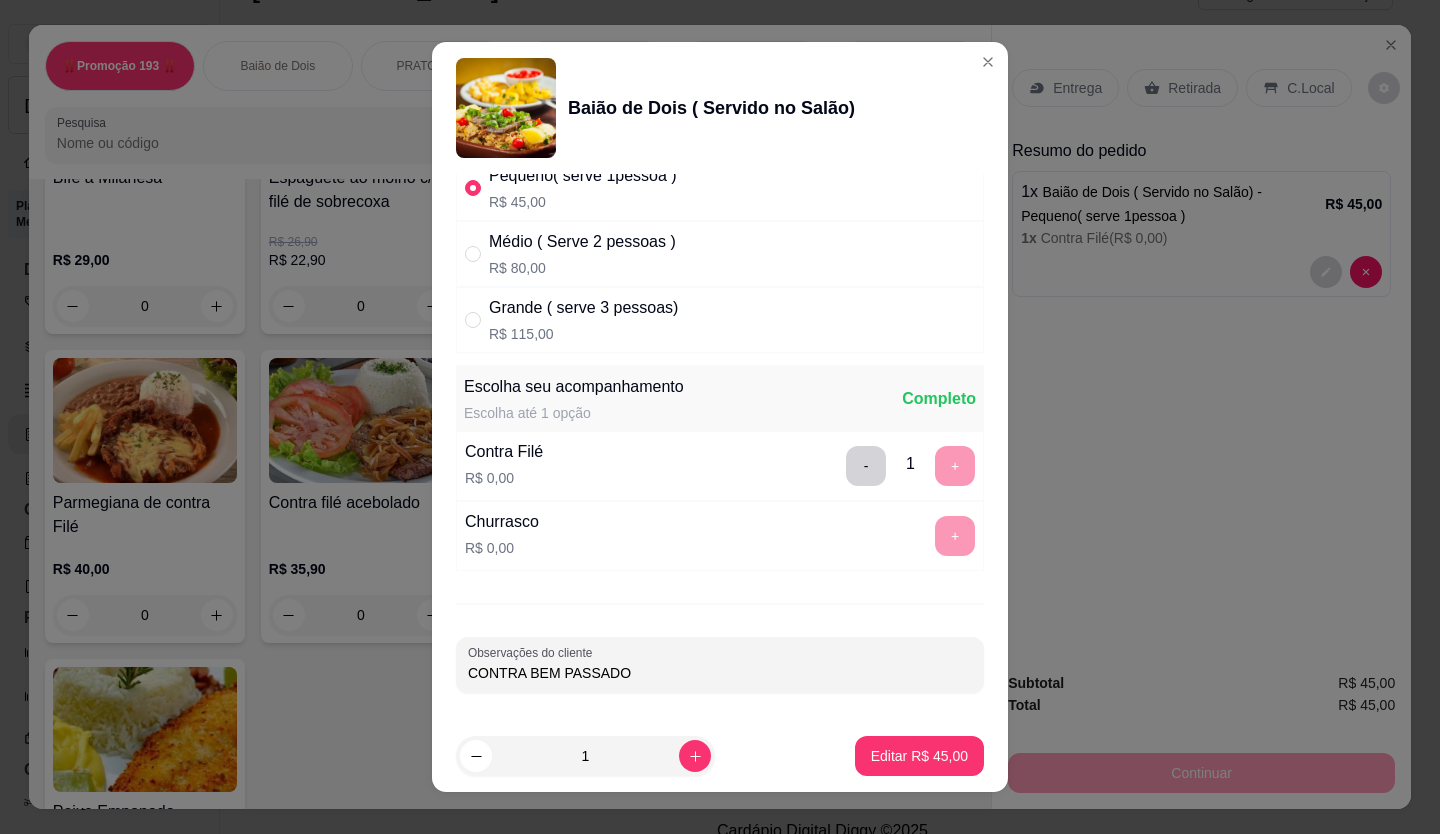 click on "CONTRA BEM PASSADO" at bounding box center (720, 673) 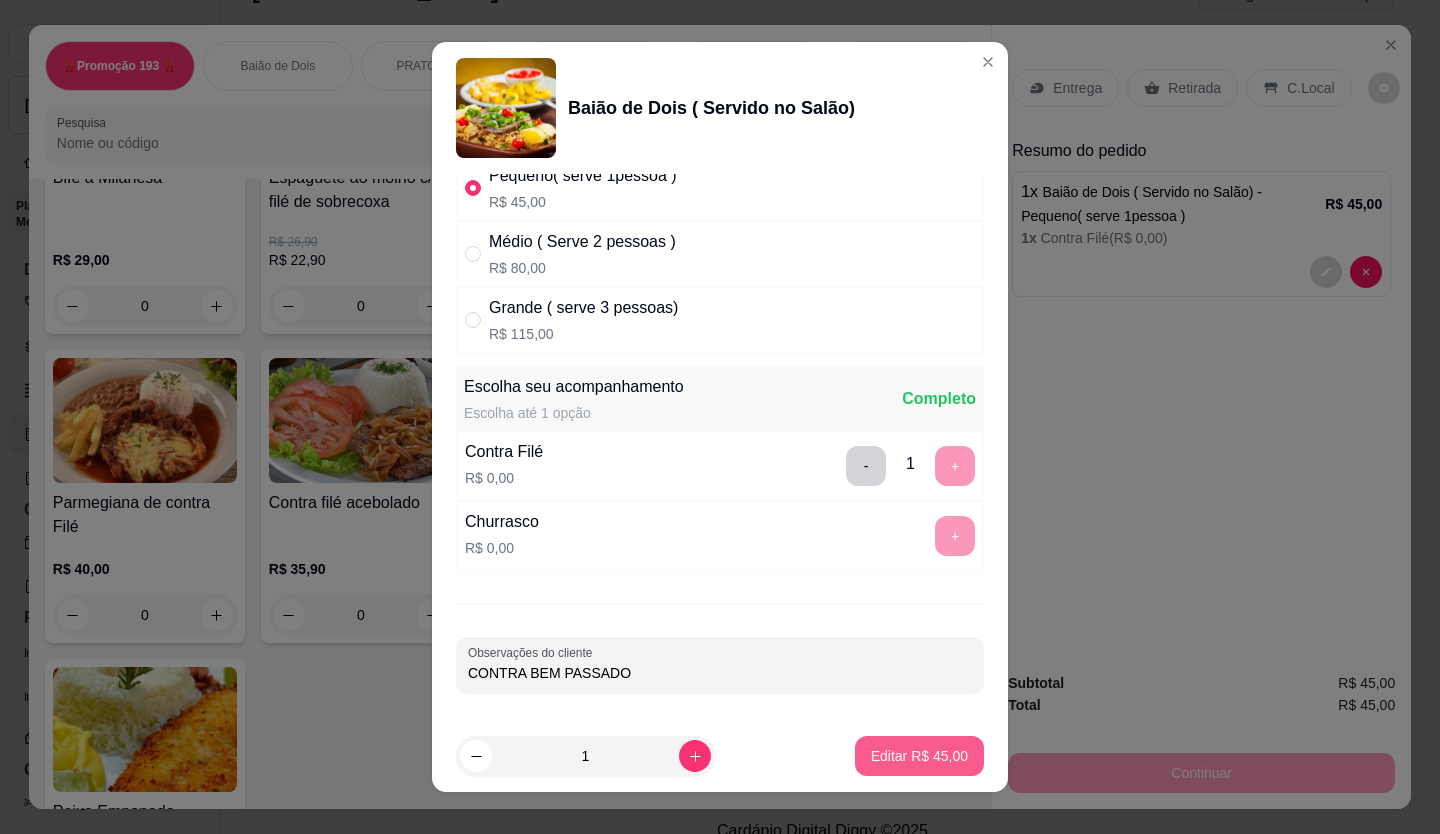 type on "CONTRA BEM PASSADO" 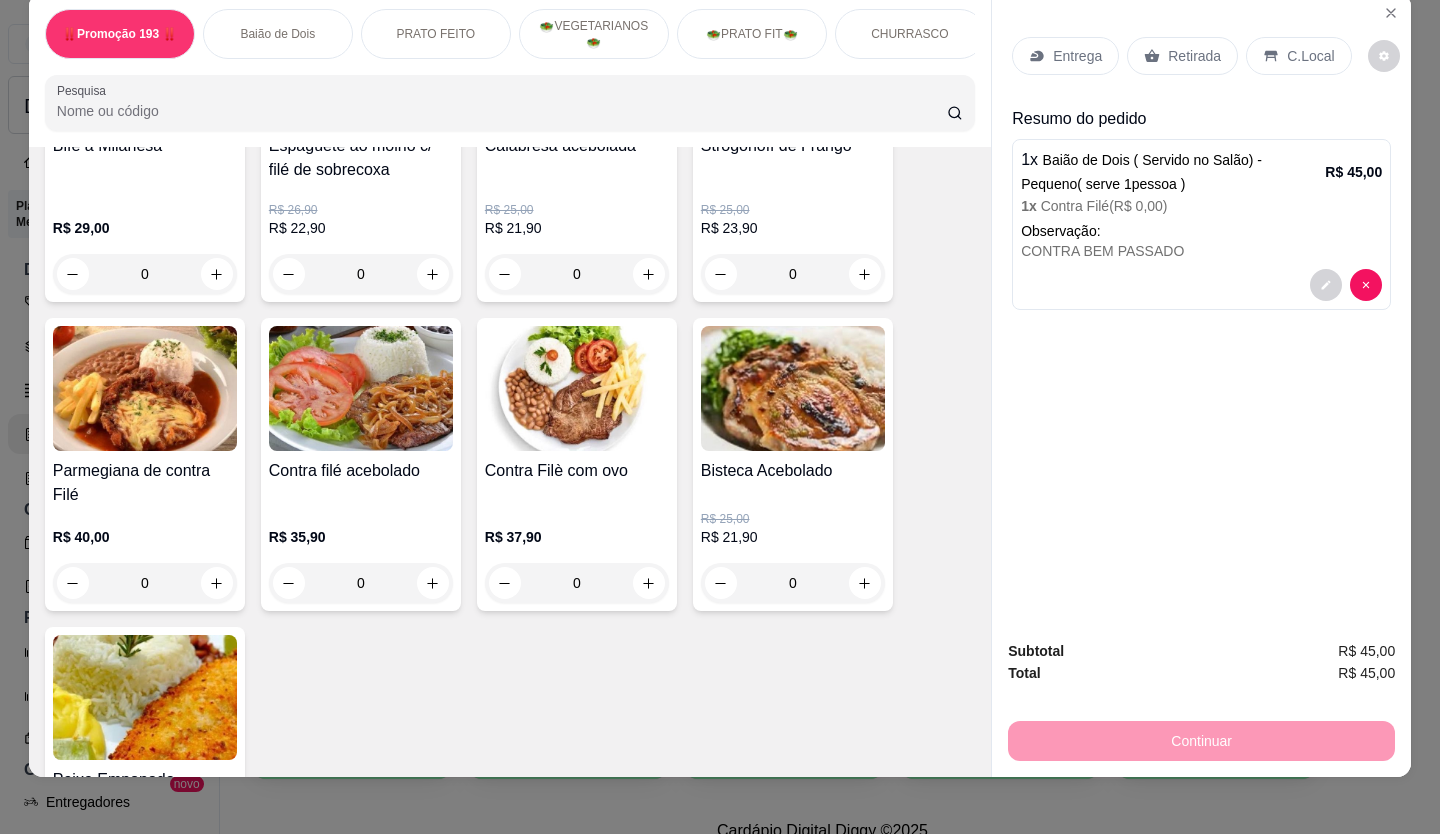 scroll, scrollTop: 46, scrollLeft: 0, axis: vertical 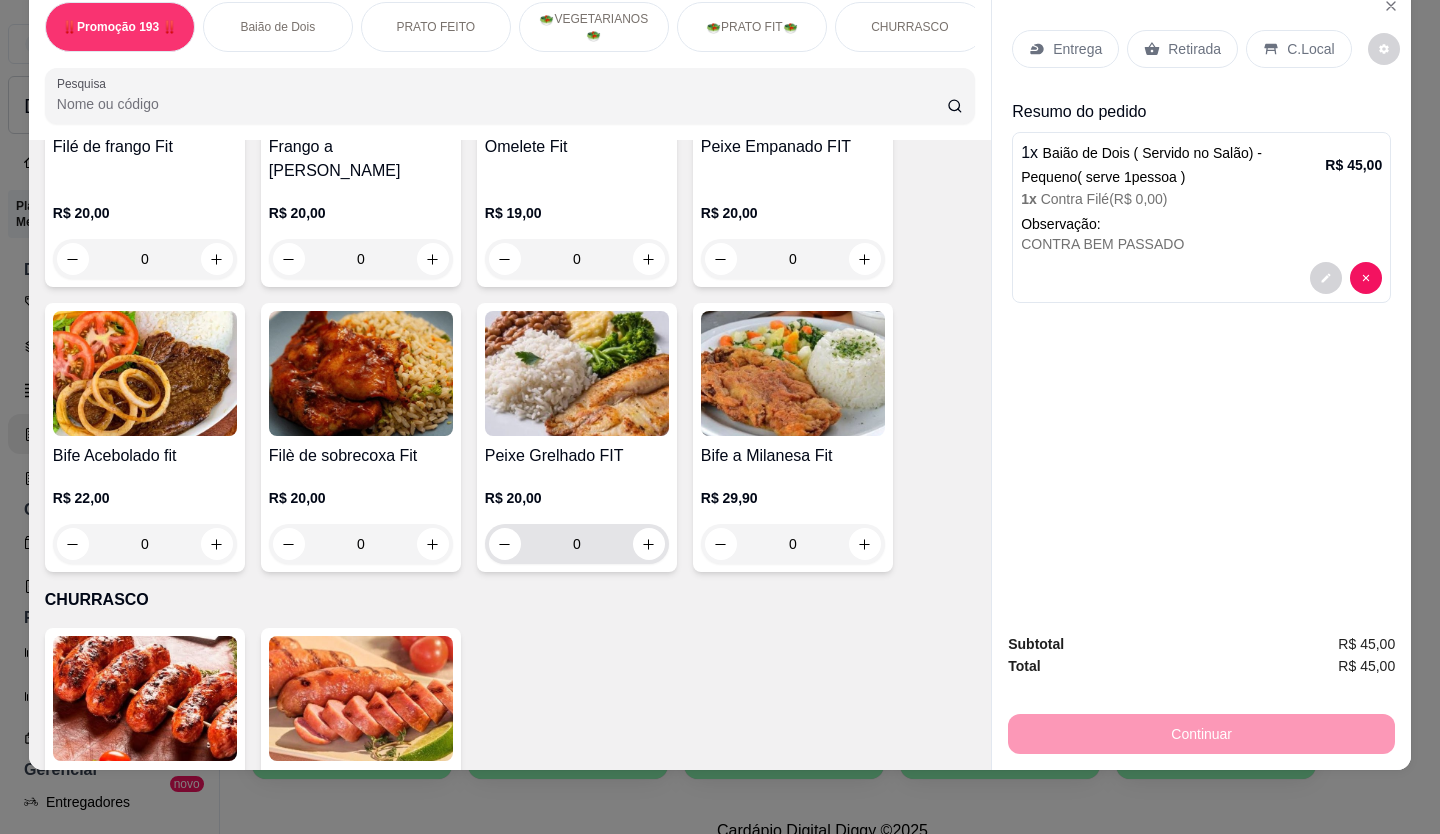click 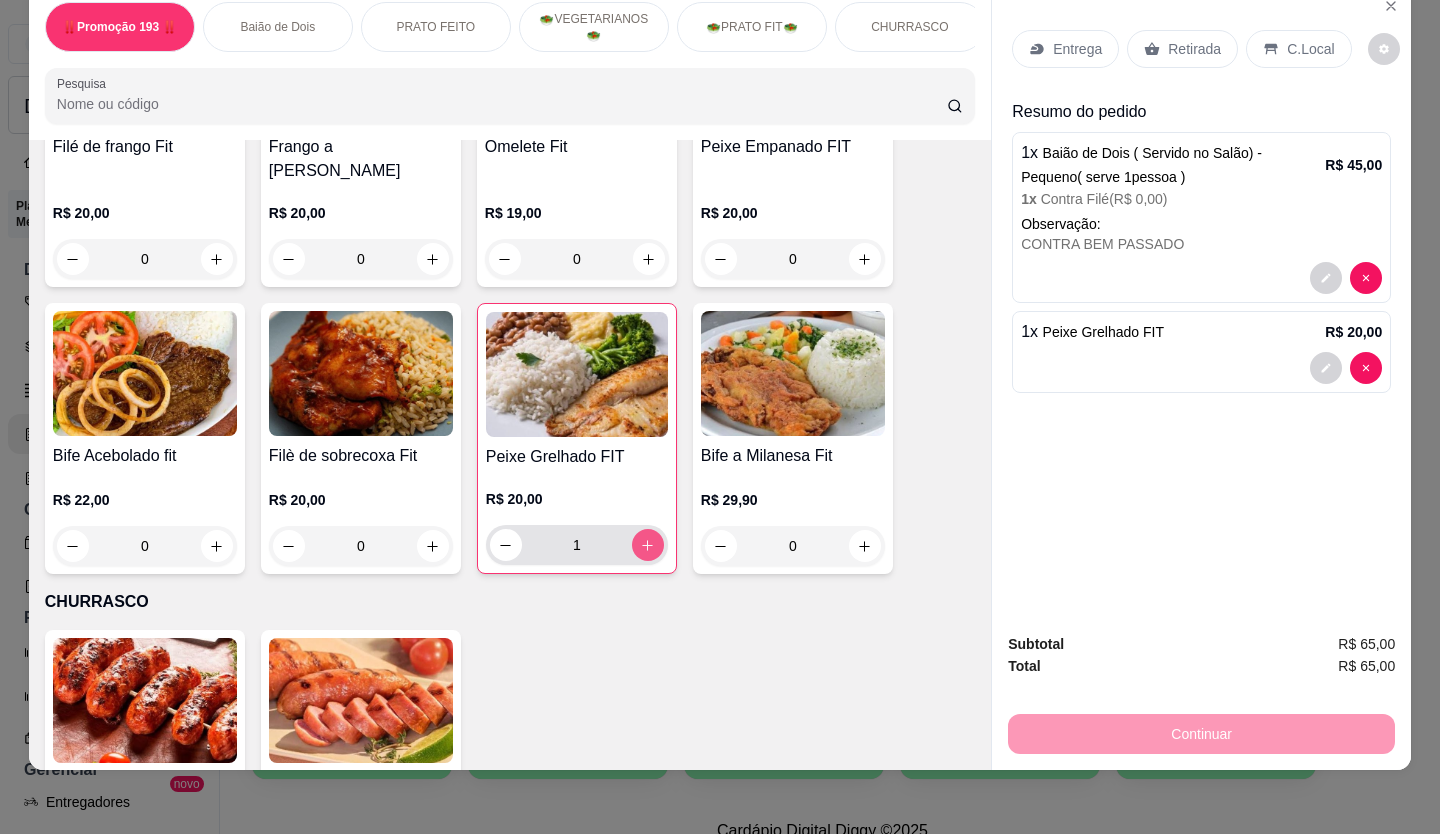 type on "1" 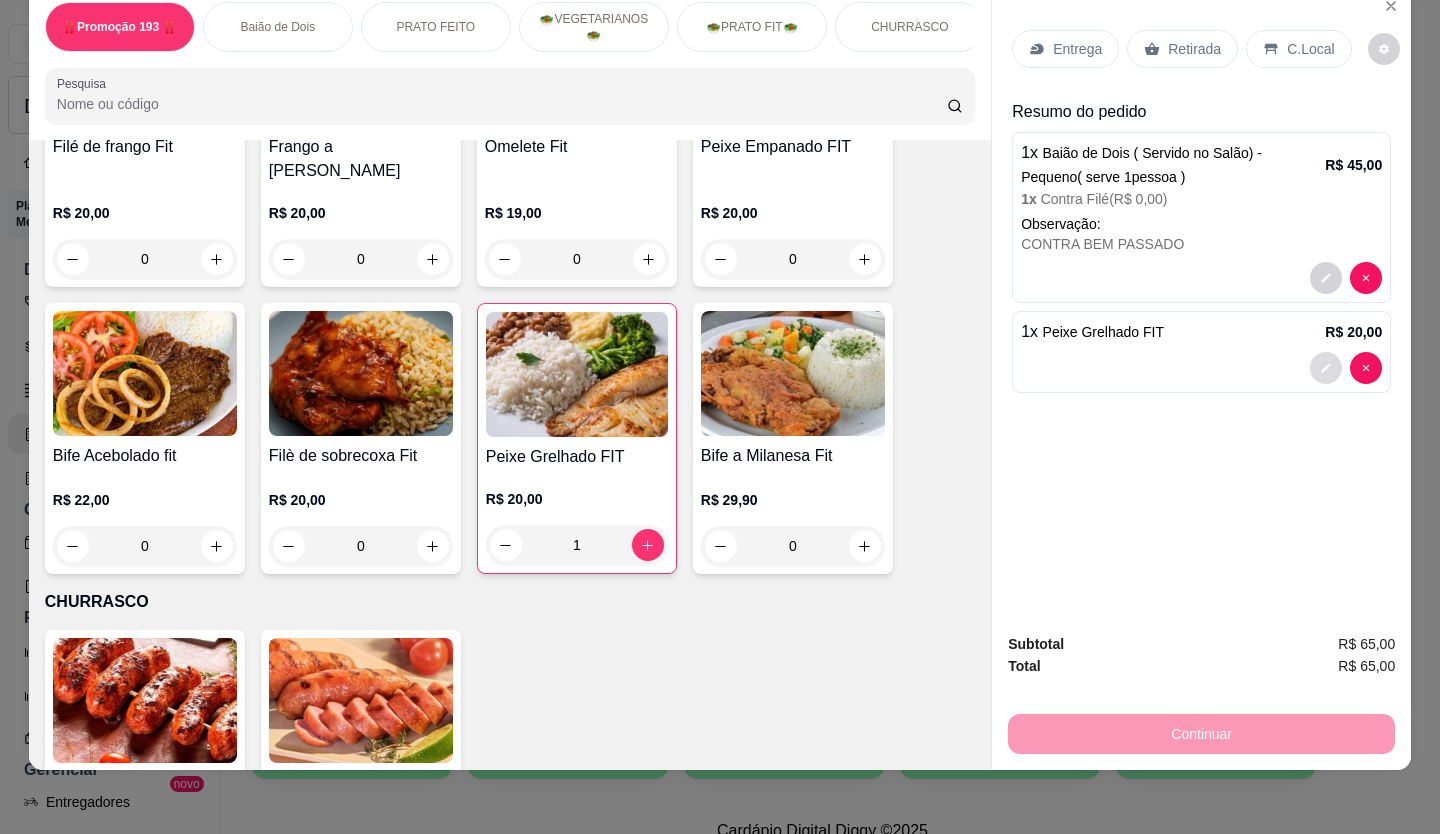 click at bounding box center (1326, 368) 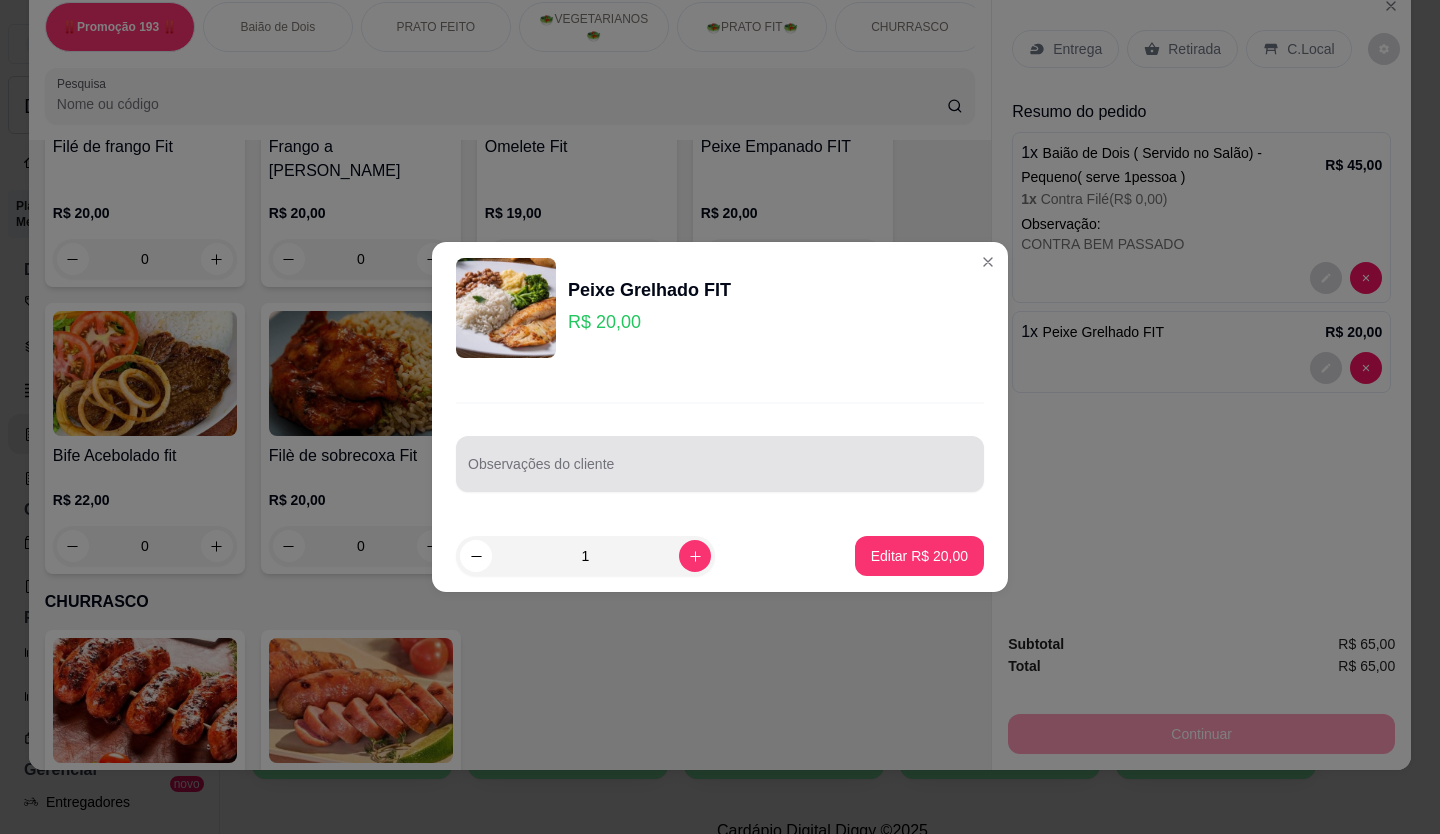 click on "Observações do cliente" at bounding box center (720, 472) 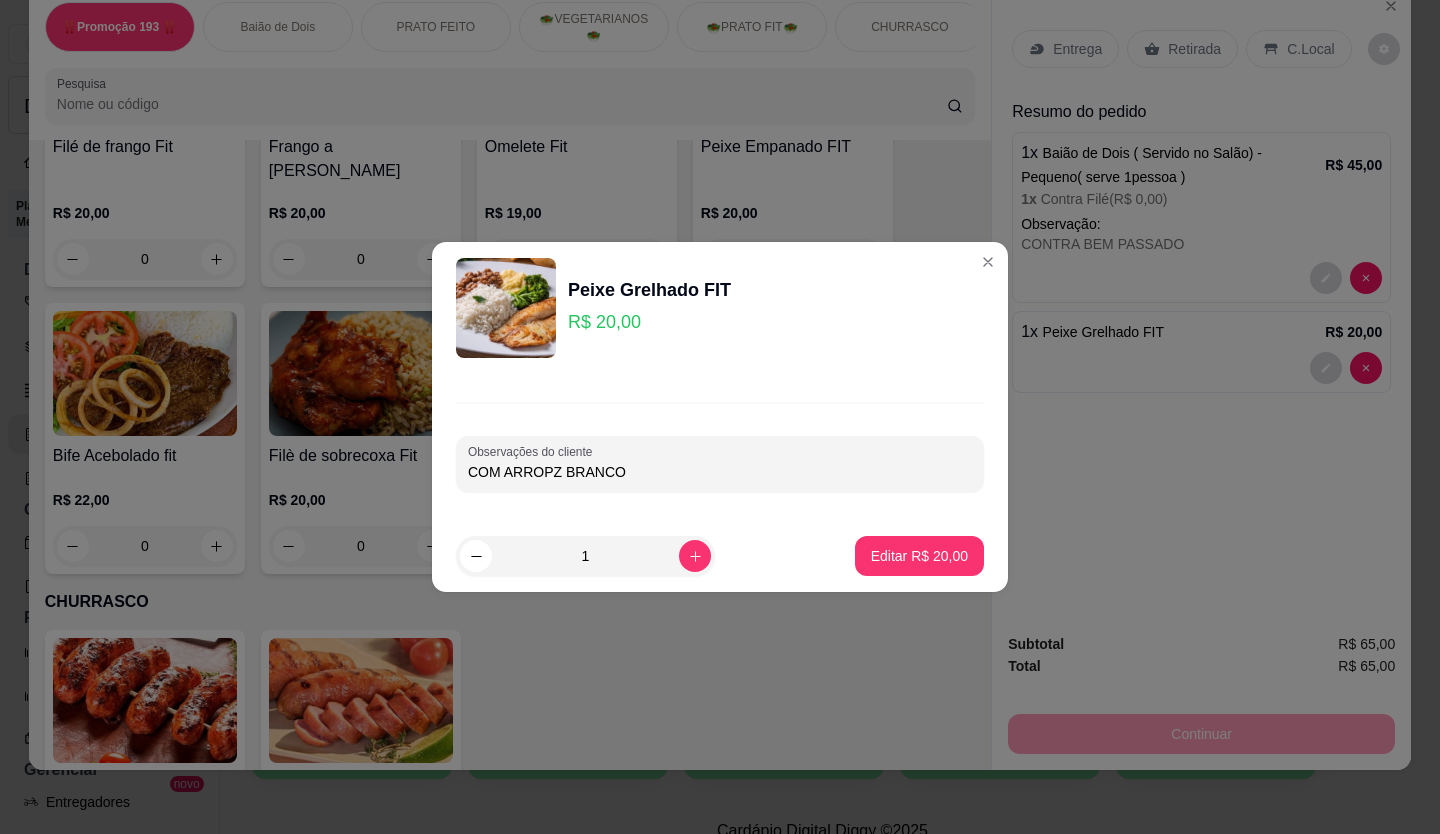 click on "COM ARROPZ BRANCO" at bounding box center (720, 472) 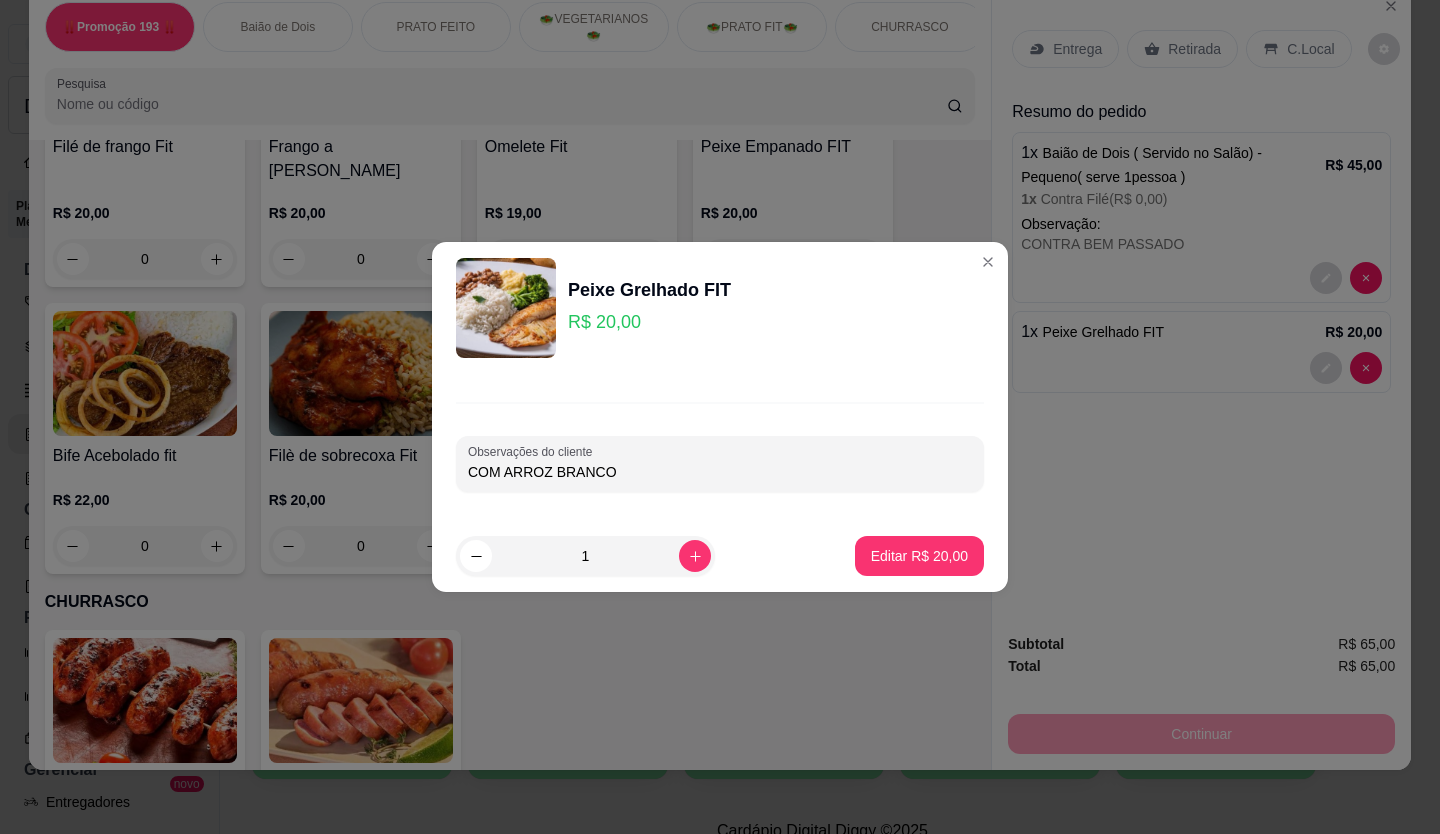 click on "COM ARROZ BRANCO" at bounding box center (720, 472) 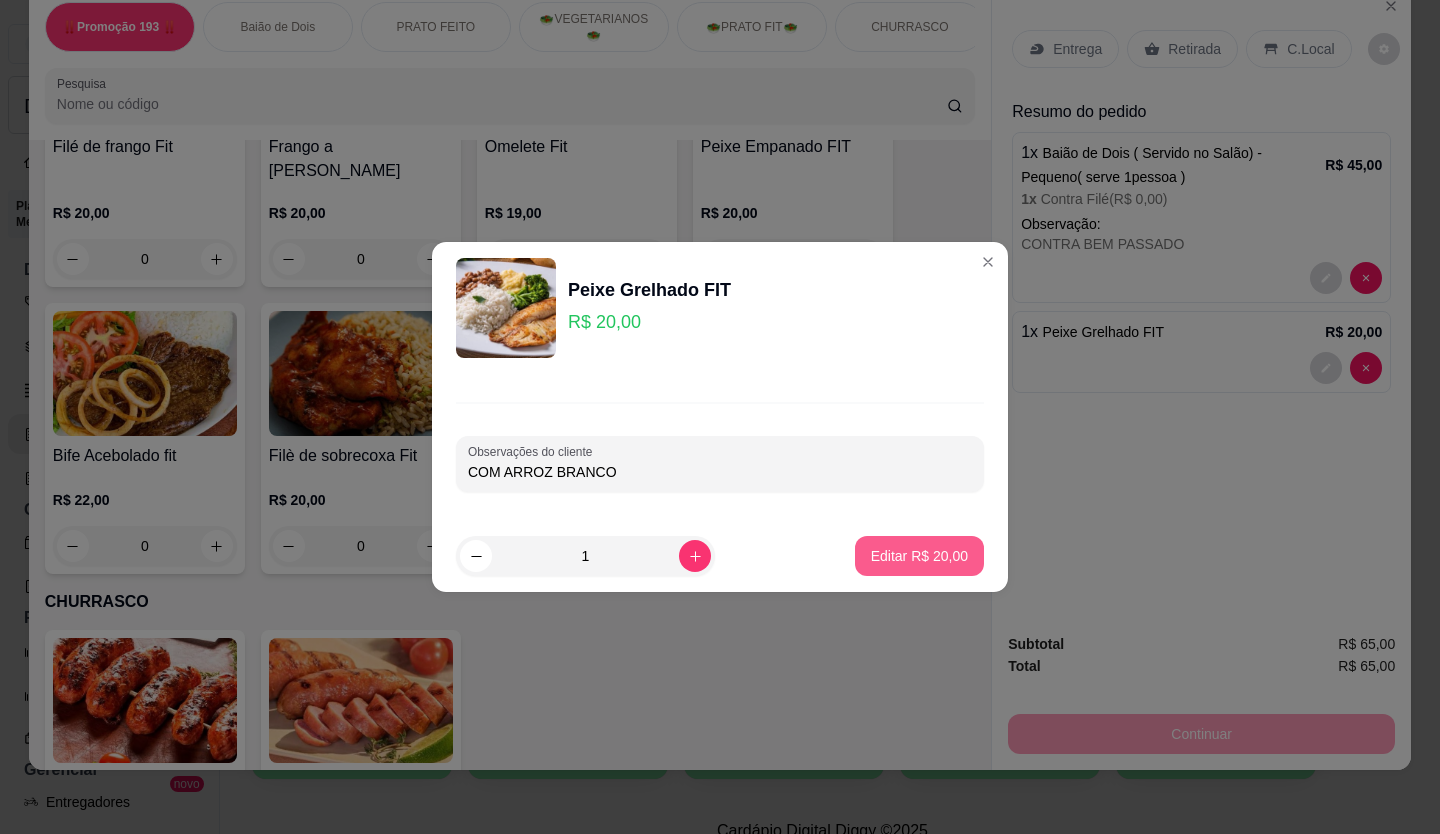 type on "COM ARROZ BRANCO" 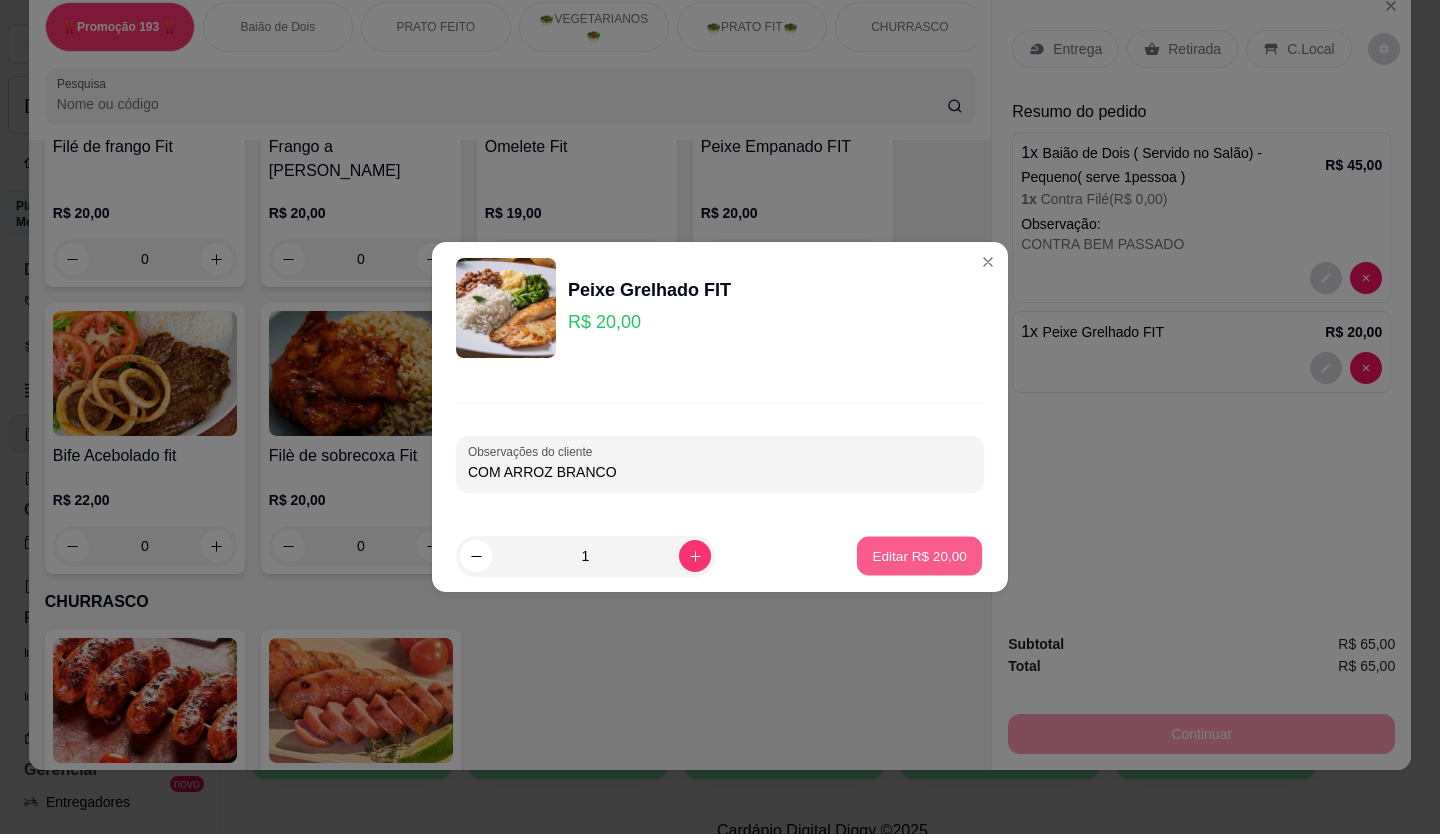 click on "Editar   R$ 20,00" at bounding box center [919, 556] 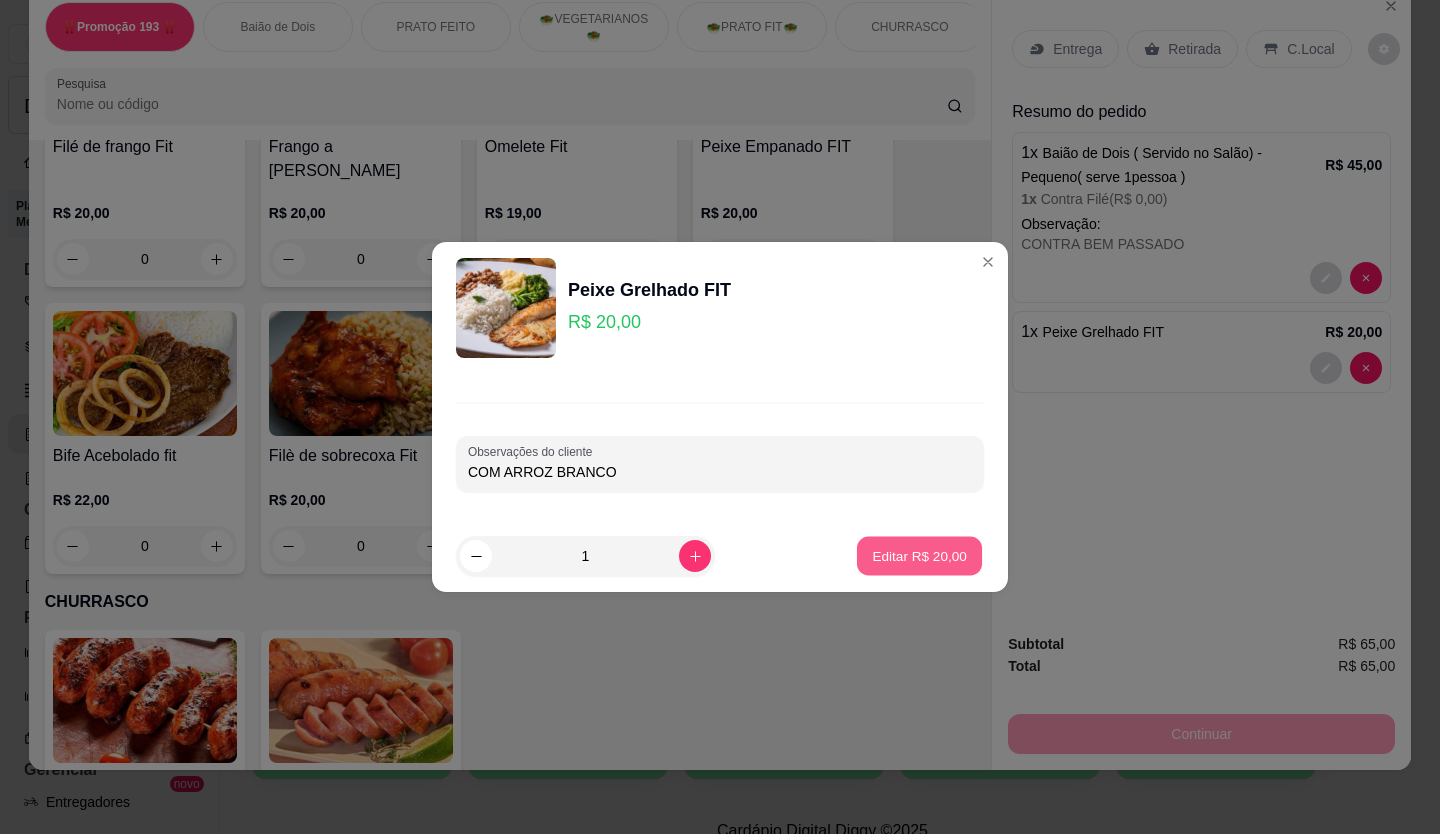 type on "0" 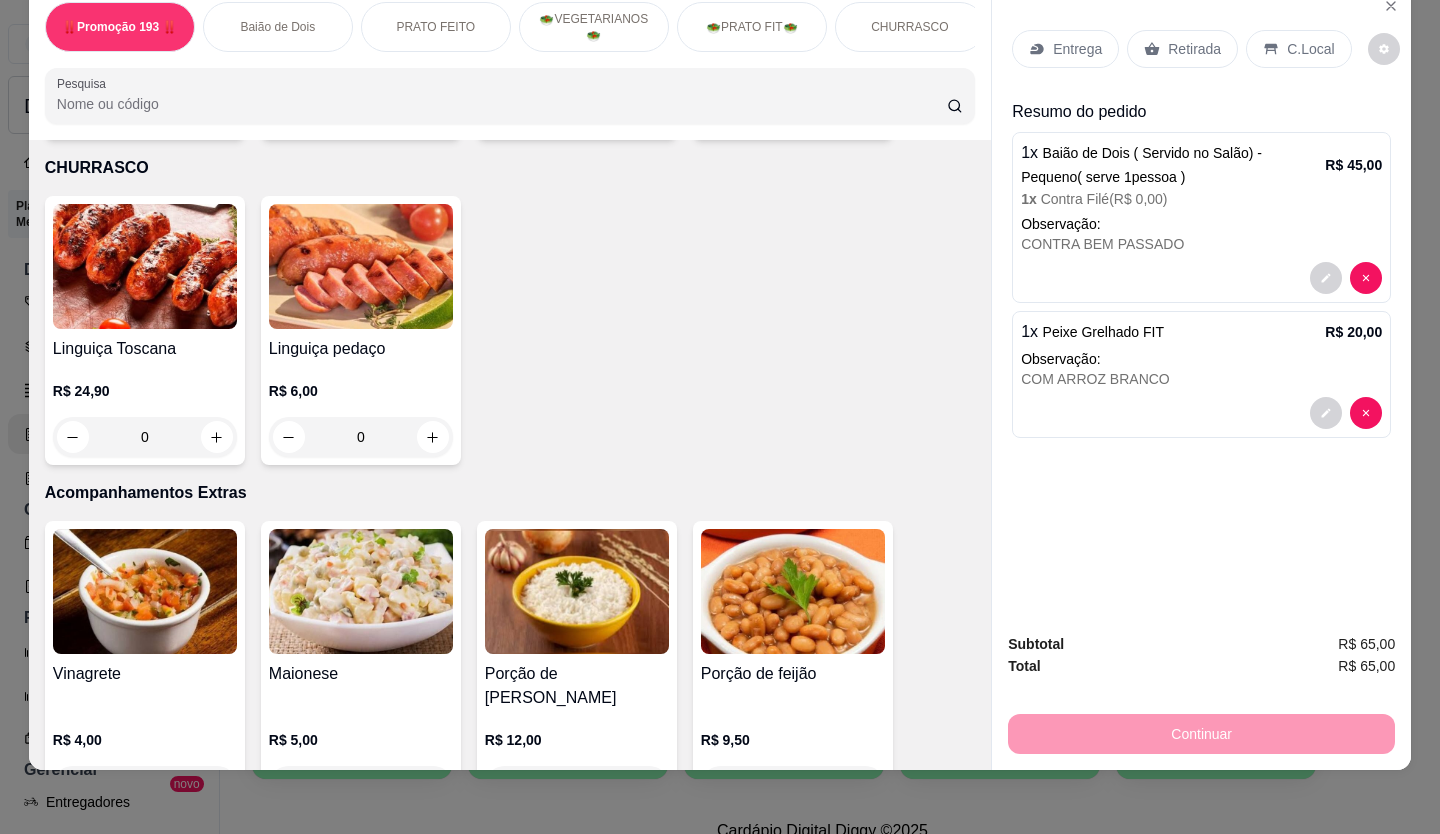 scroll, scrollTop: 3400, scrollLeft: 0, axis: vertical 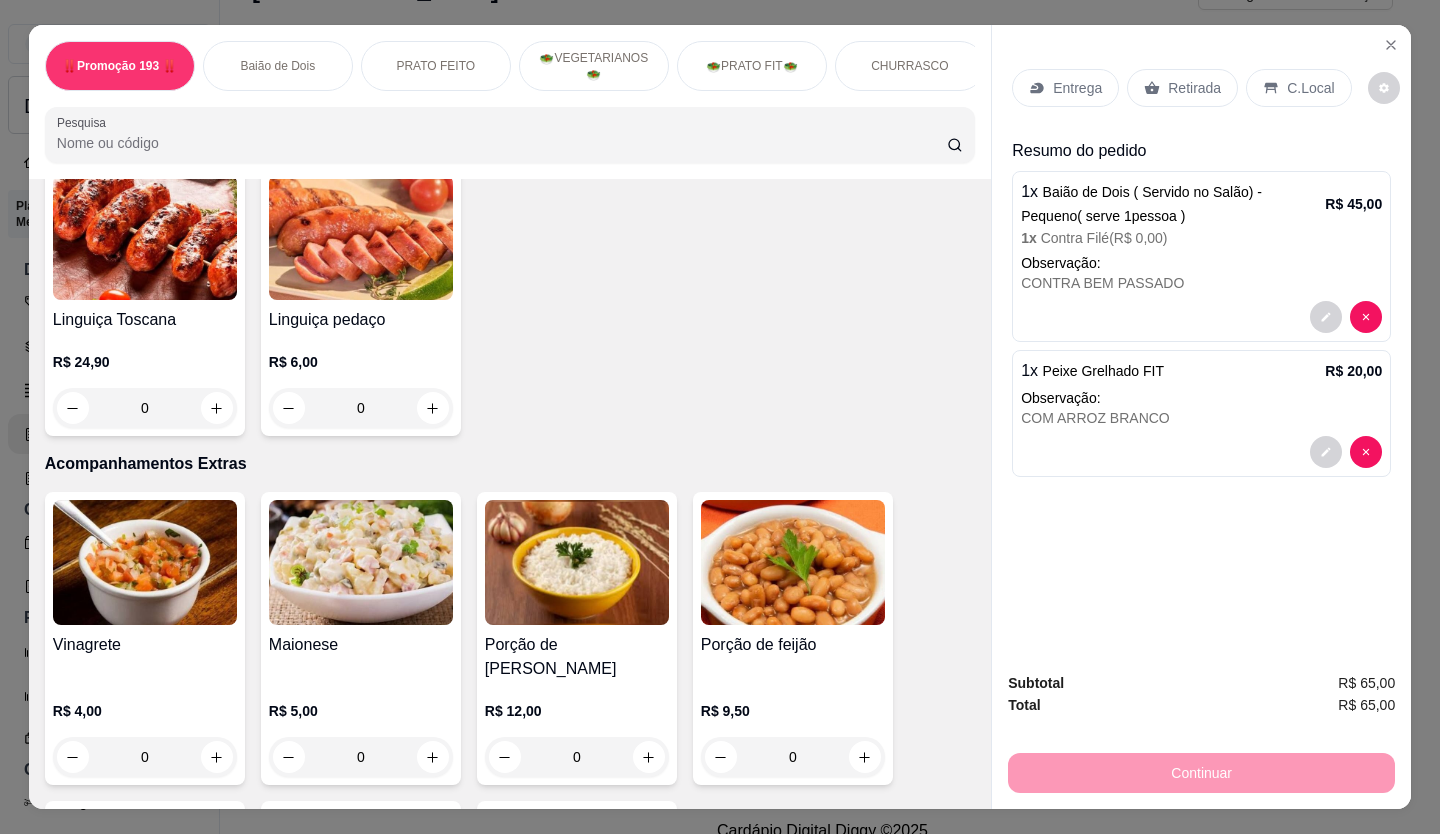 click on "Retirada" at bounding box center [1194, 88] 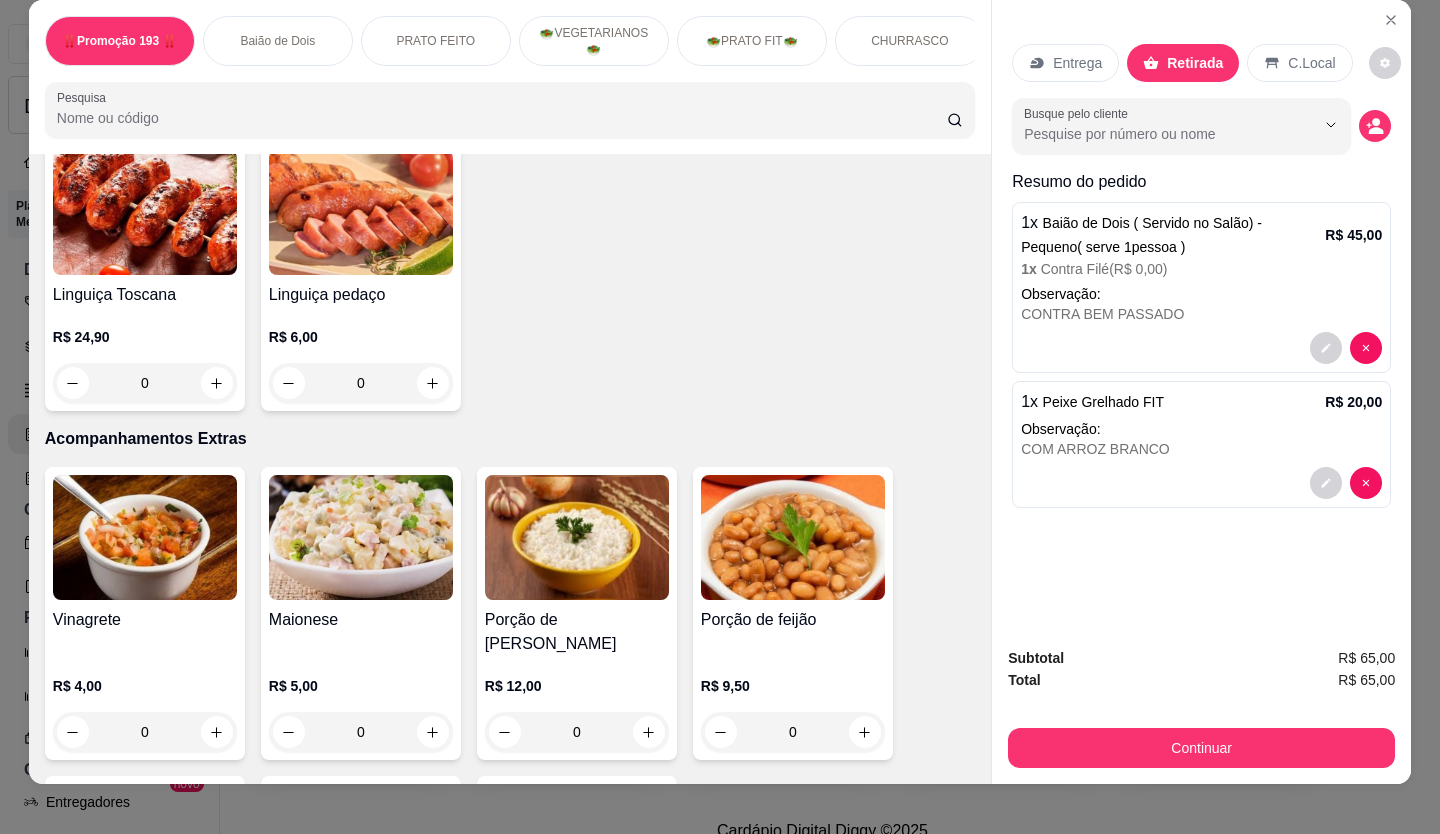 scroll, scrollTop: 46, scrollLeft: 0, axis: vertical 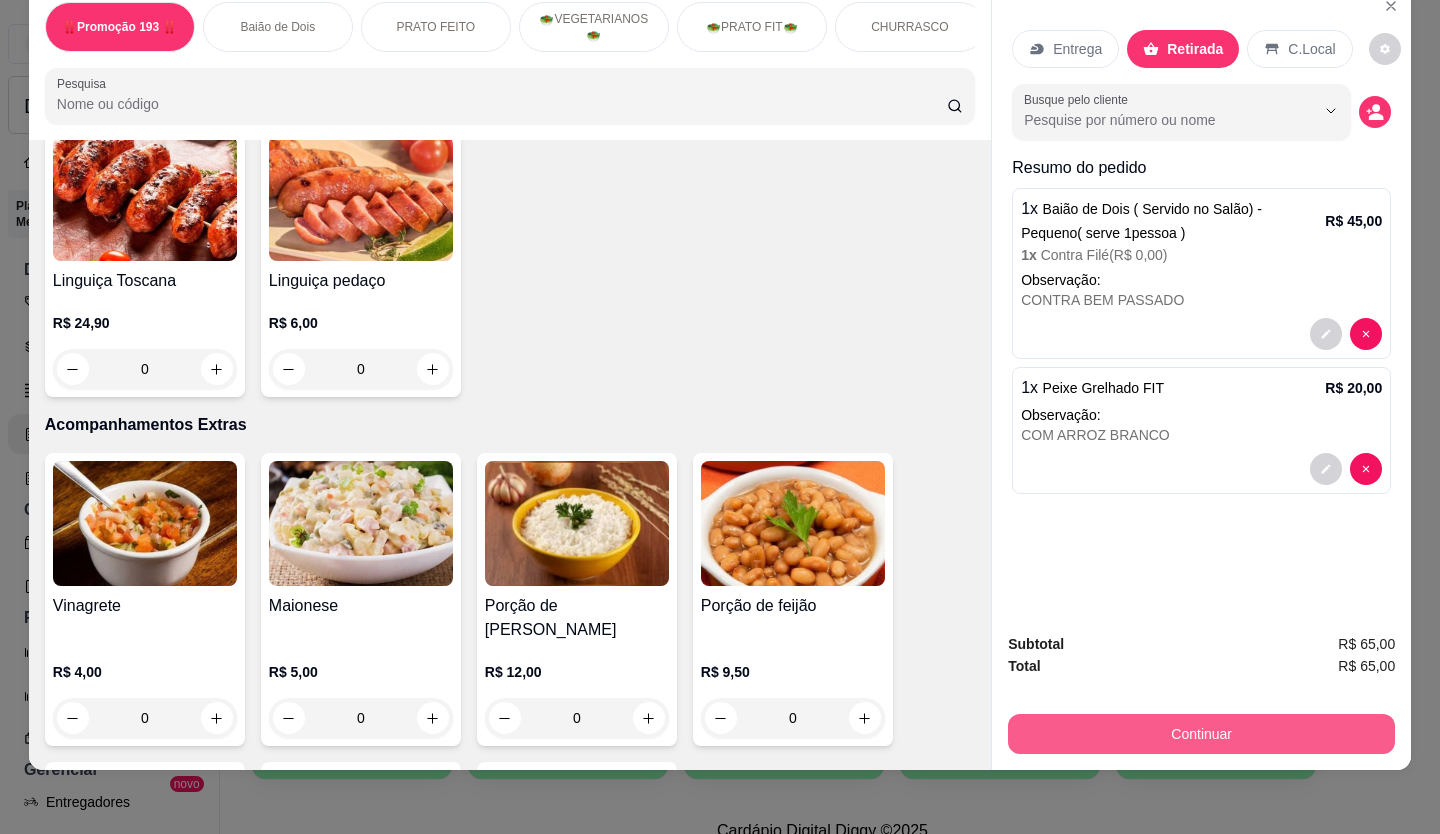 click on "Continuar" at bounding box center [1201, 734] 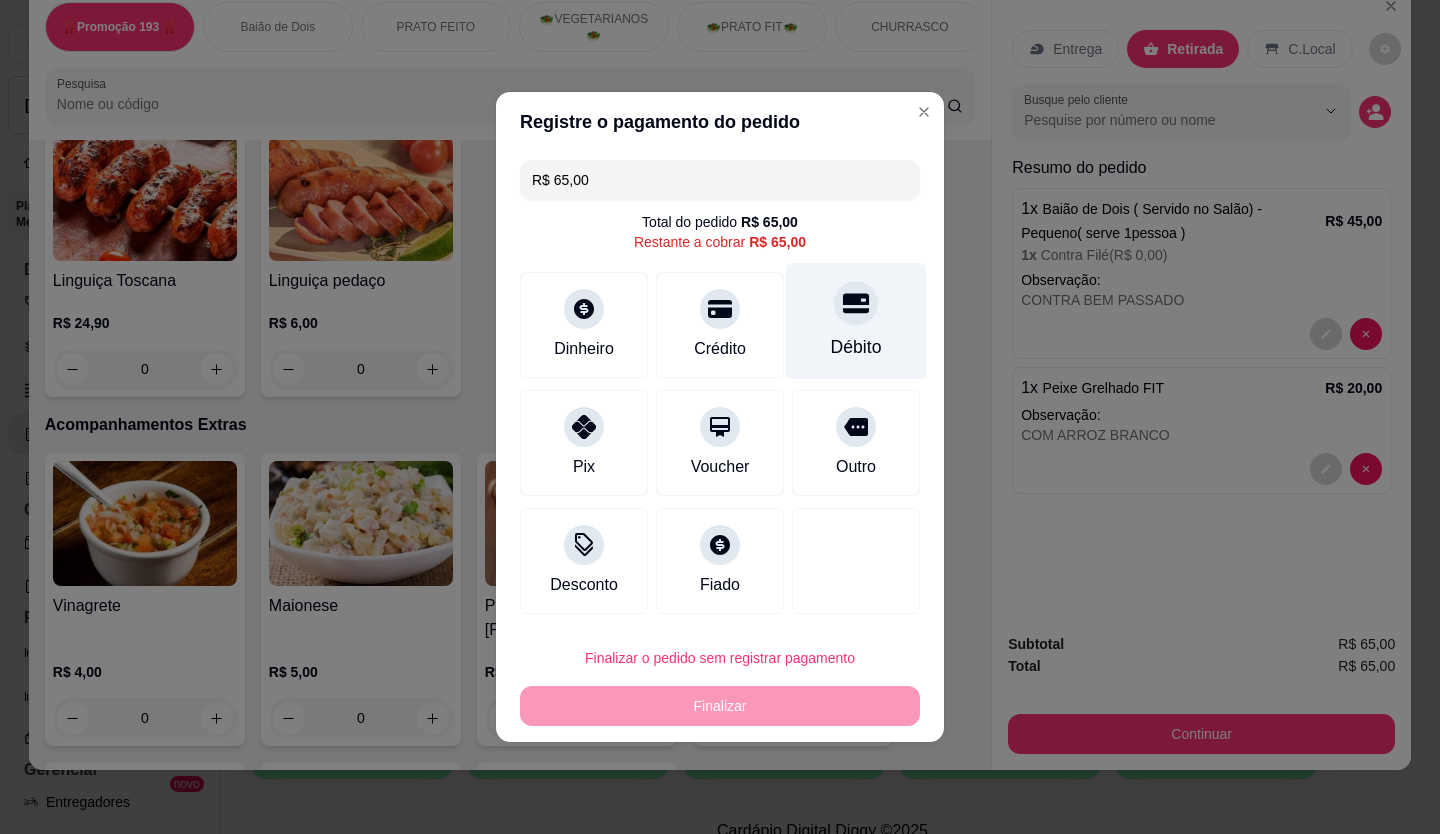 click at bounding box center [856, 303] 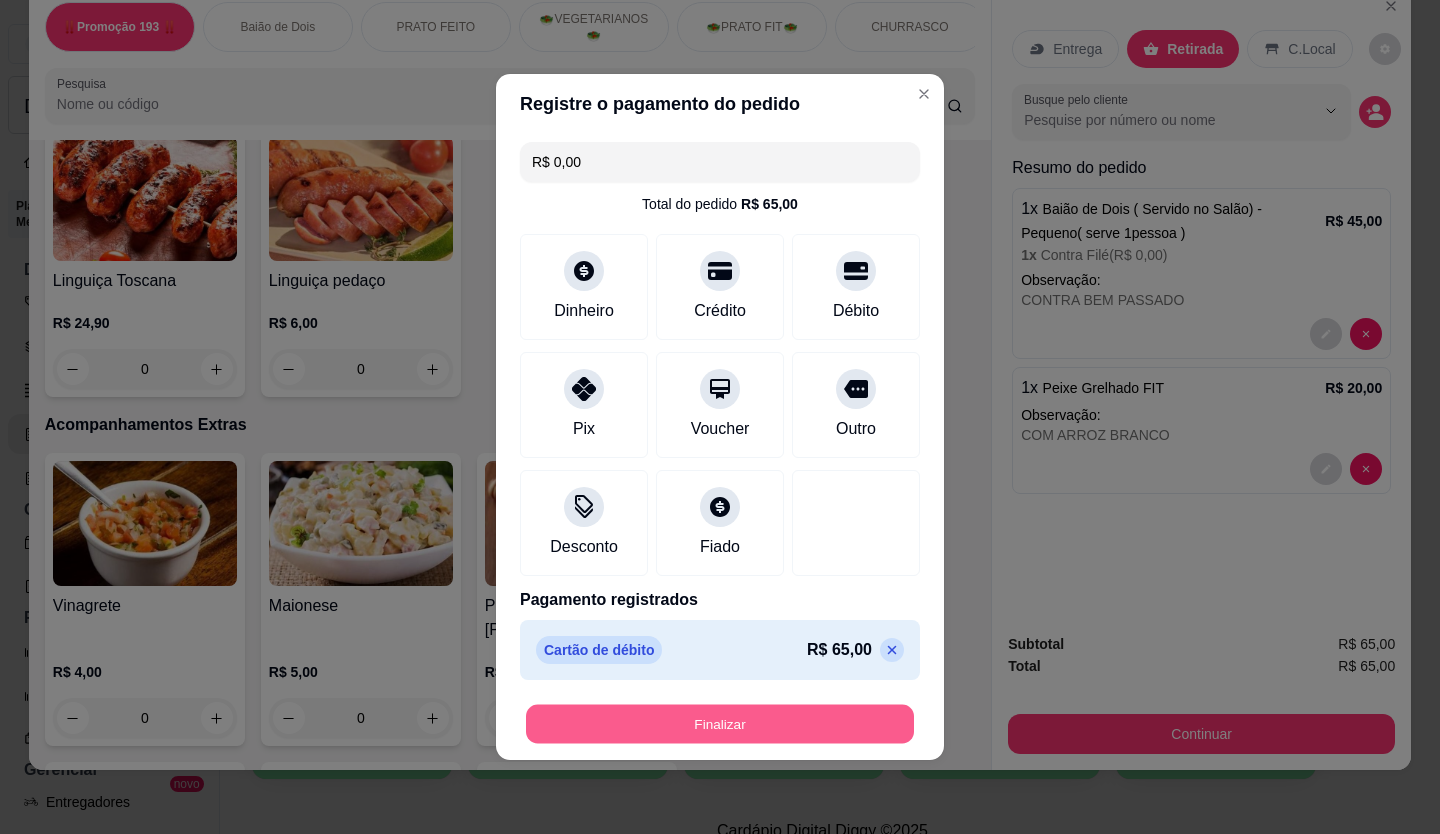 click on "Finalizar" at bounding box center (720, 724) 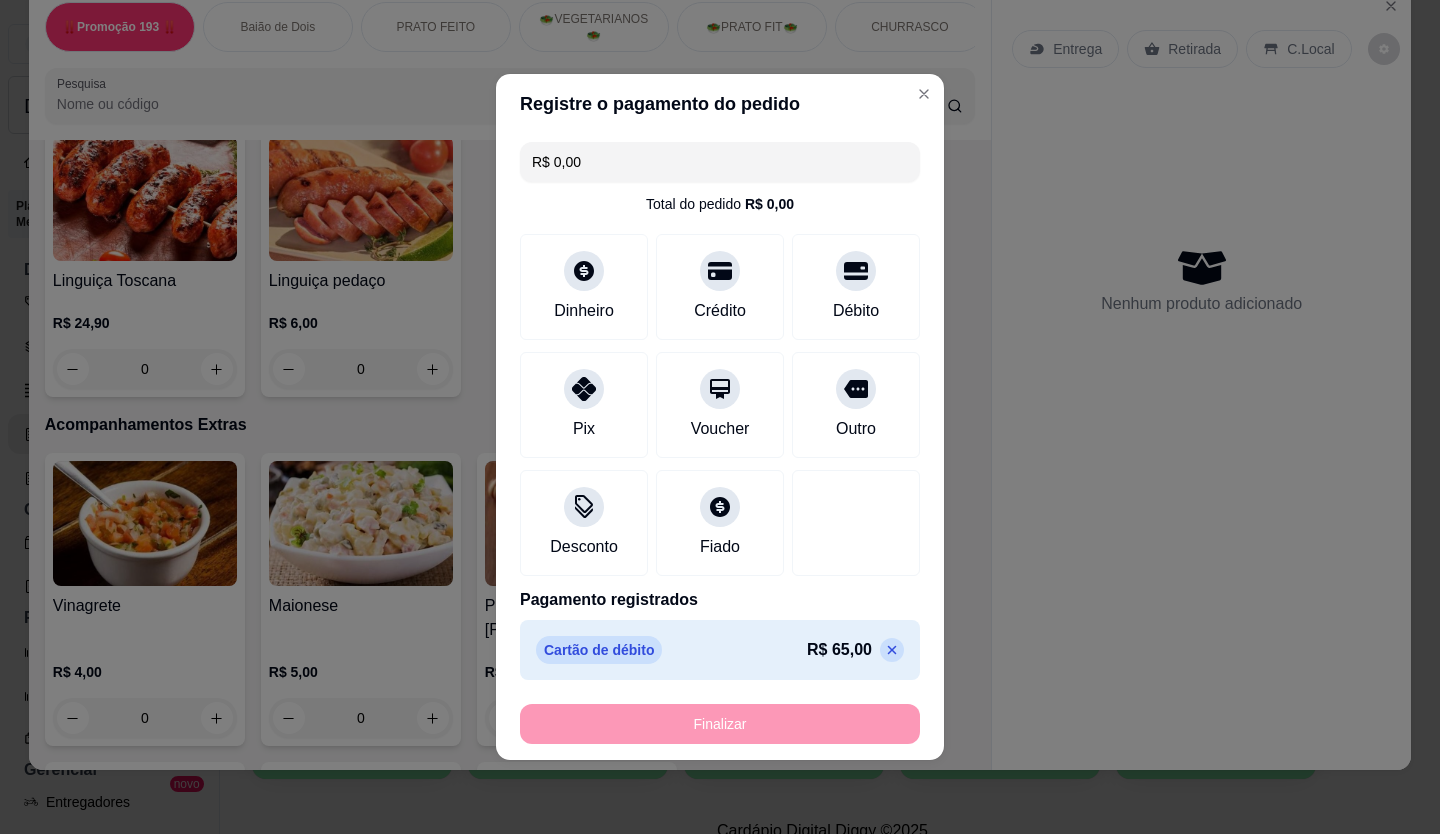 type on "-R$ 65,00" 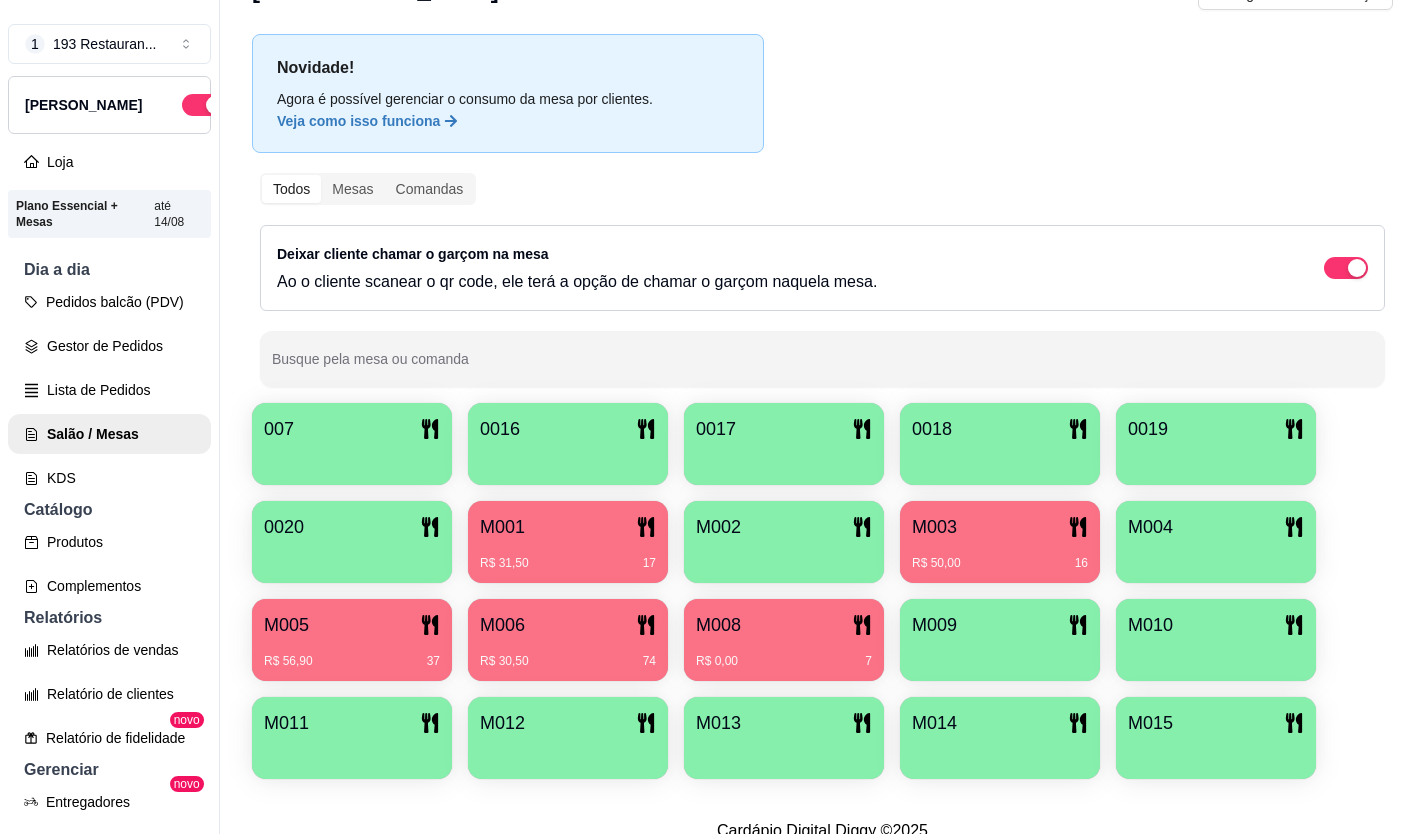 click on "R$ 50,00 16" at bounding box center (1000, 556) 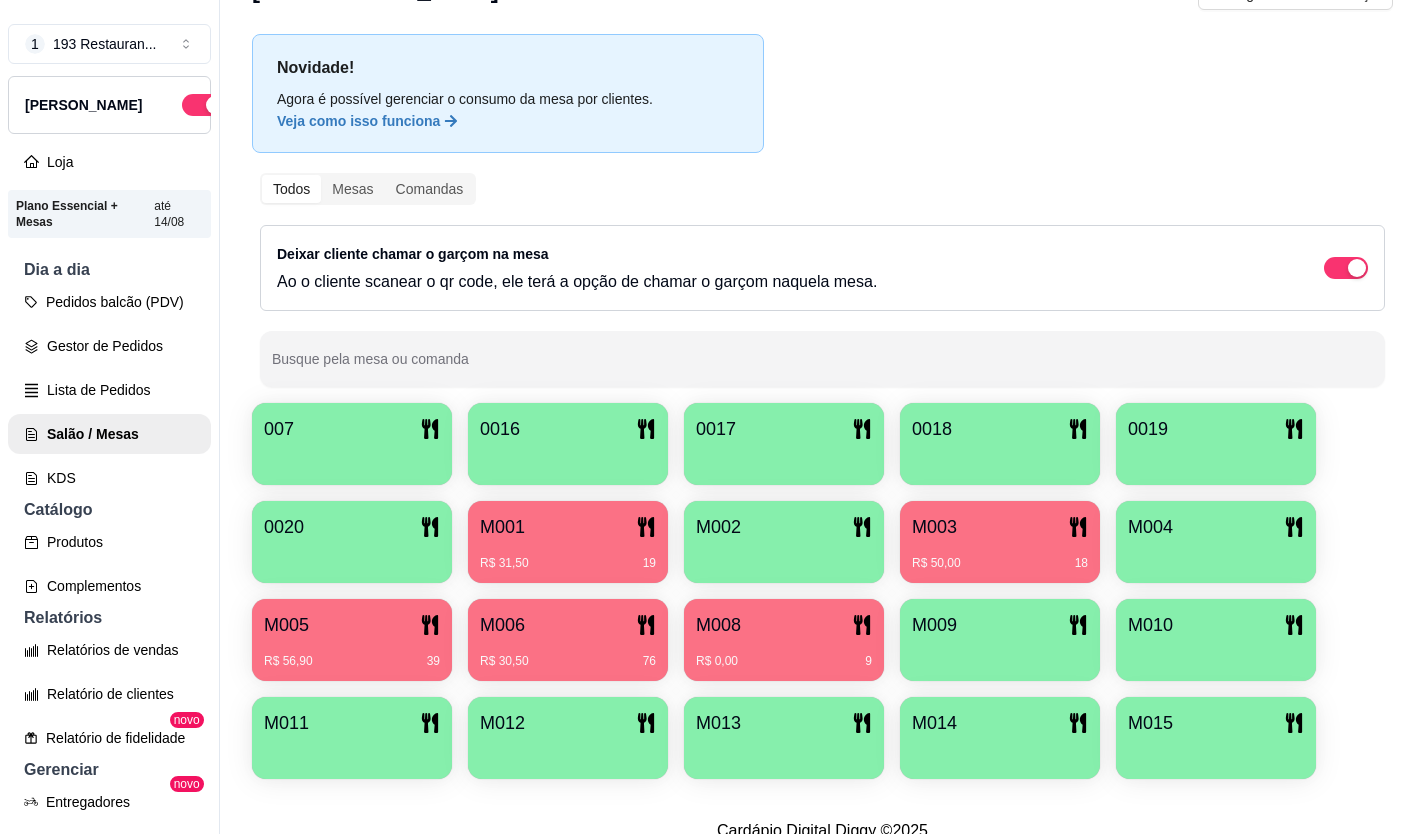 click on "R$ 31,50 19" at bounding box center (568, 556) 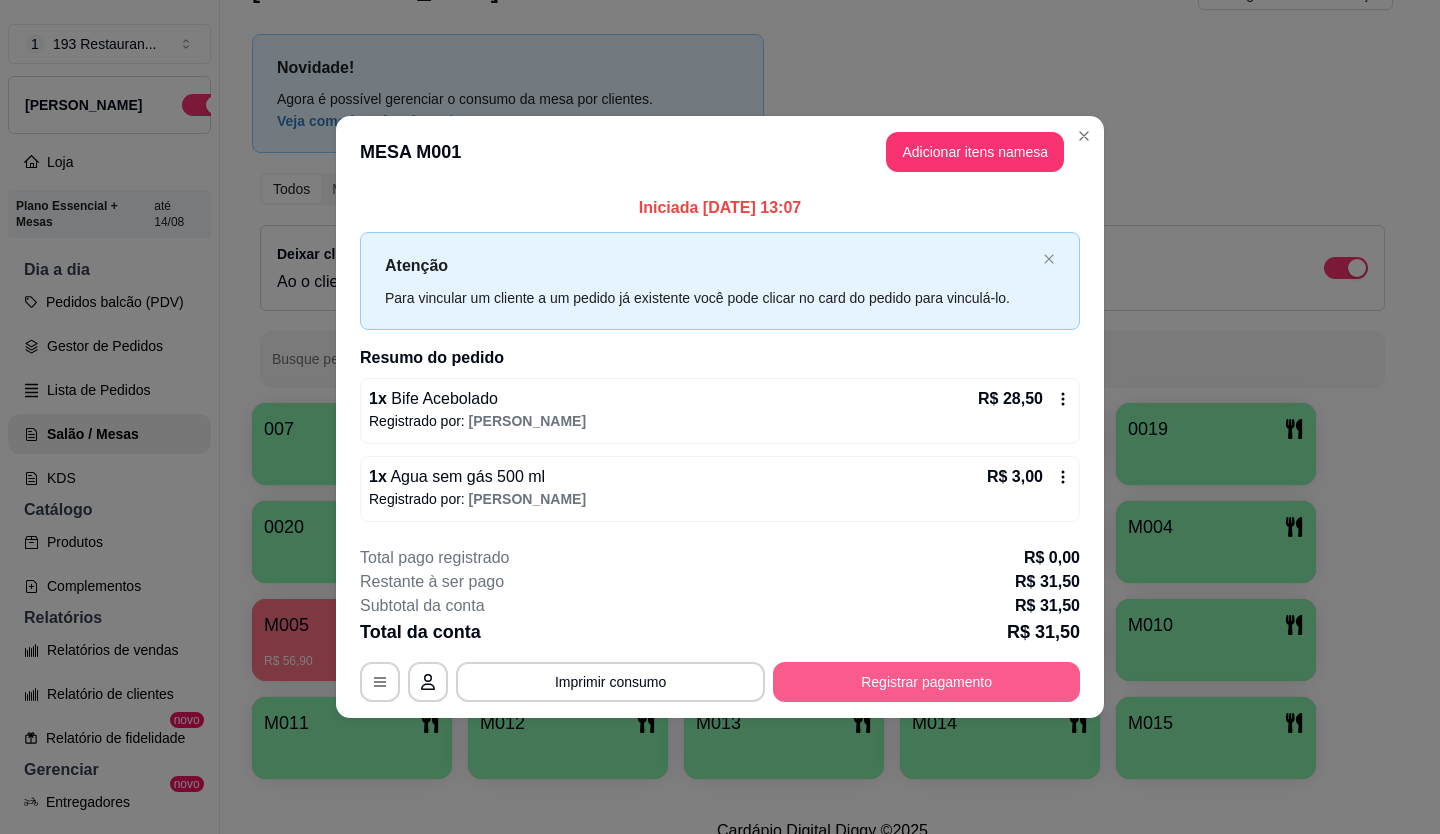 click on "Registrar pagamento" at bounding box center [926, 682] 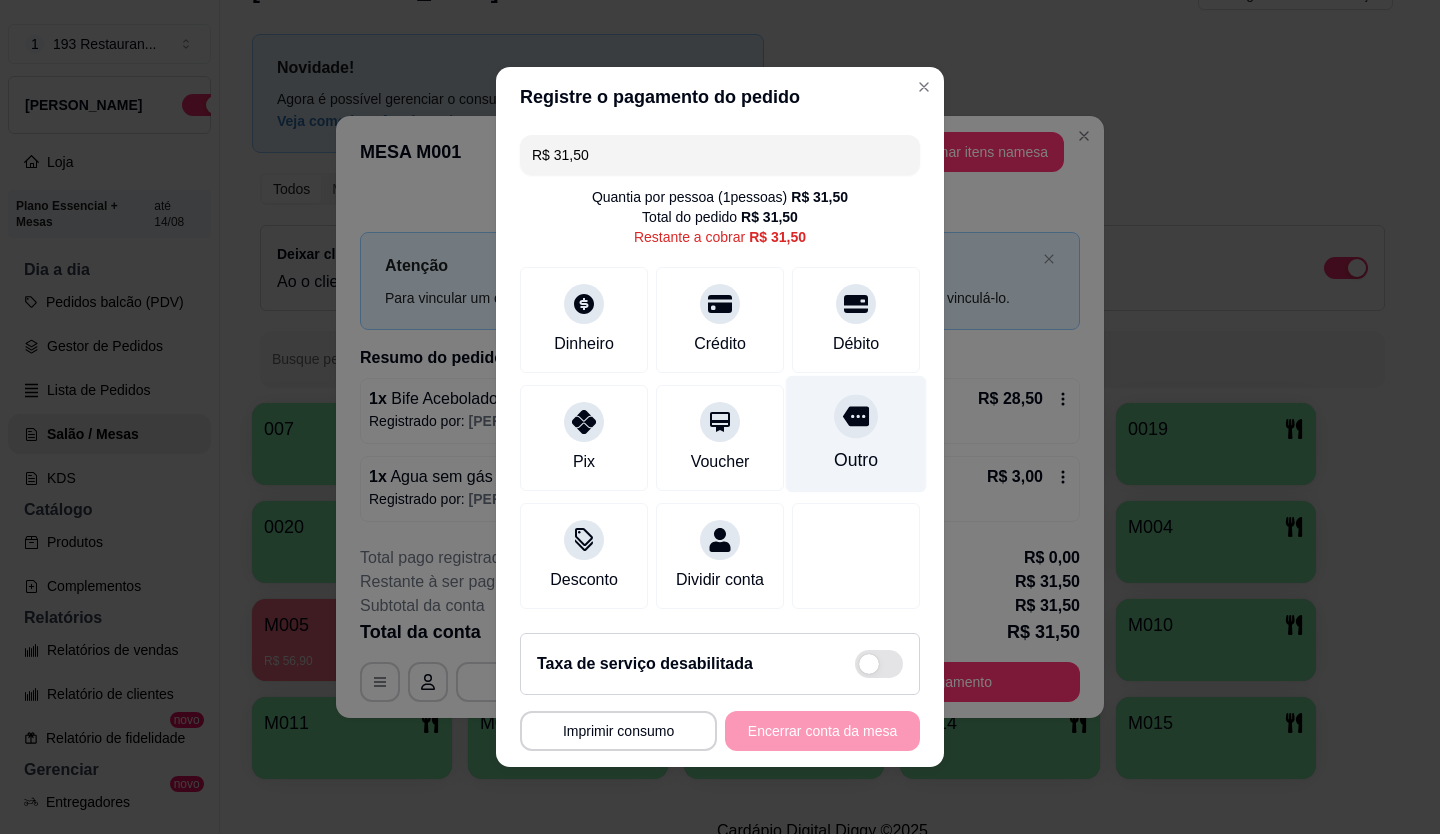 drag, startPoint x: 707, startPoint y: 289, endPoint x: 774, endPoint y: 380, distance: 113.004425 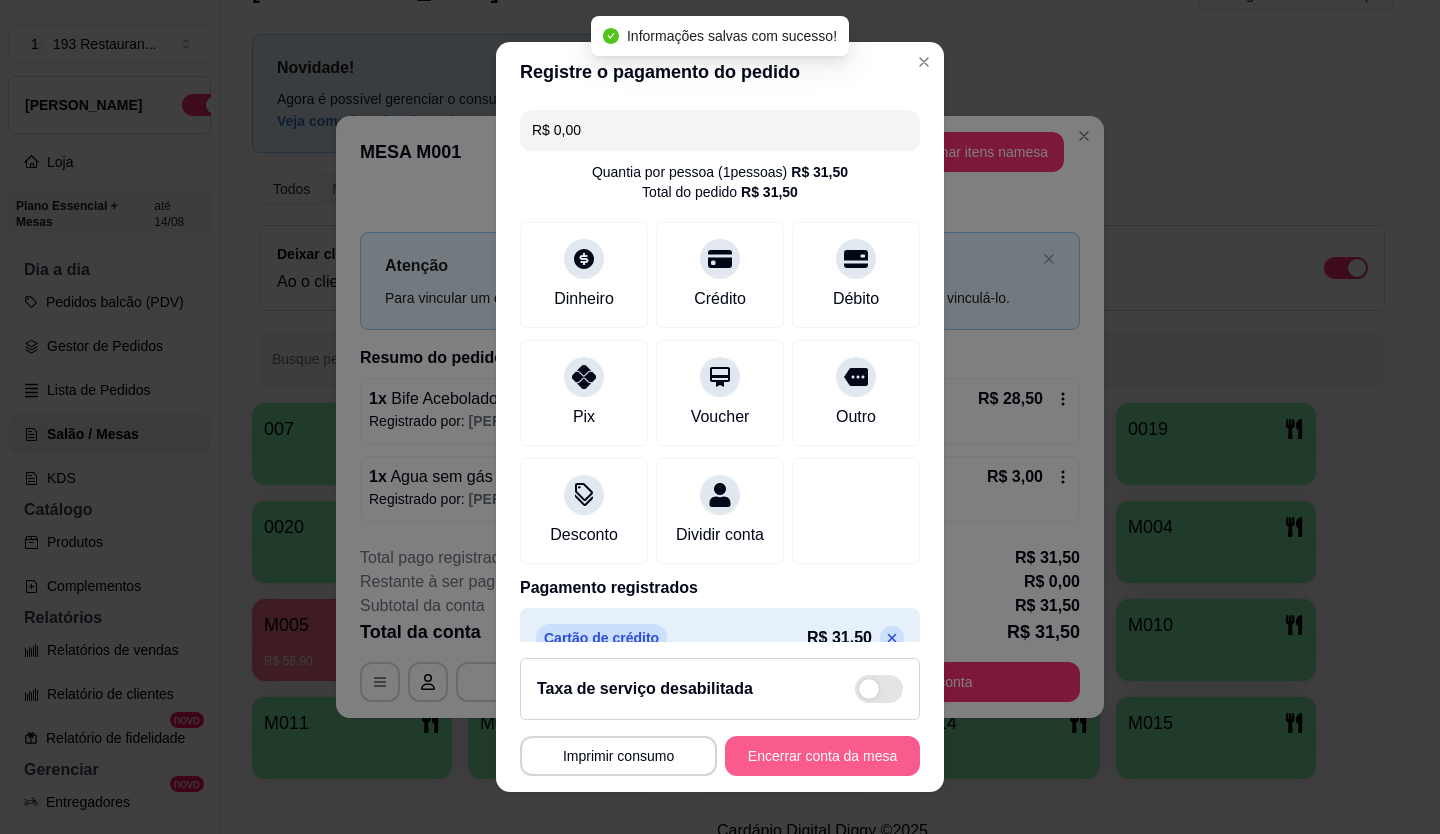 type on "R$ 0,00" 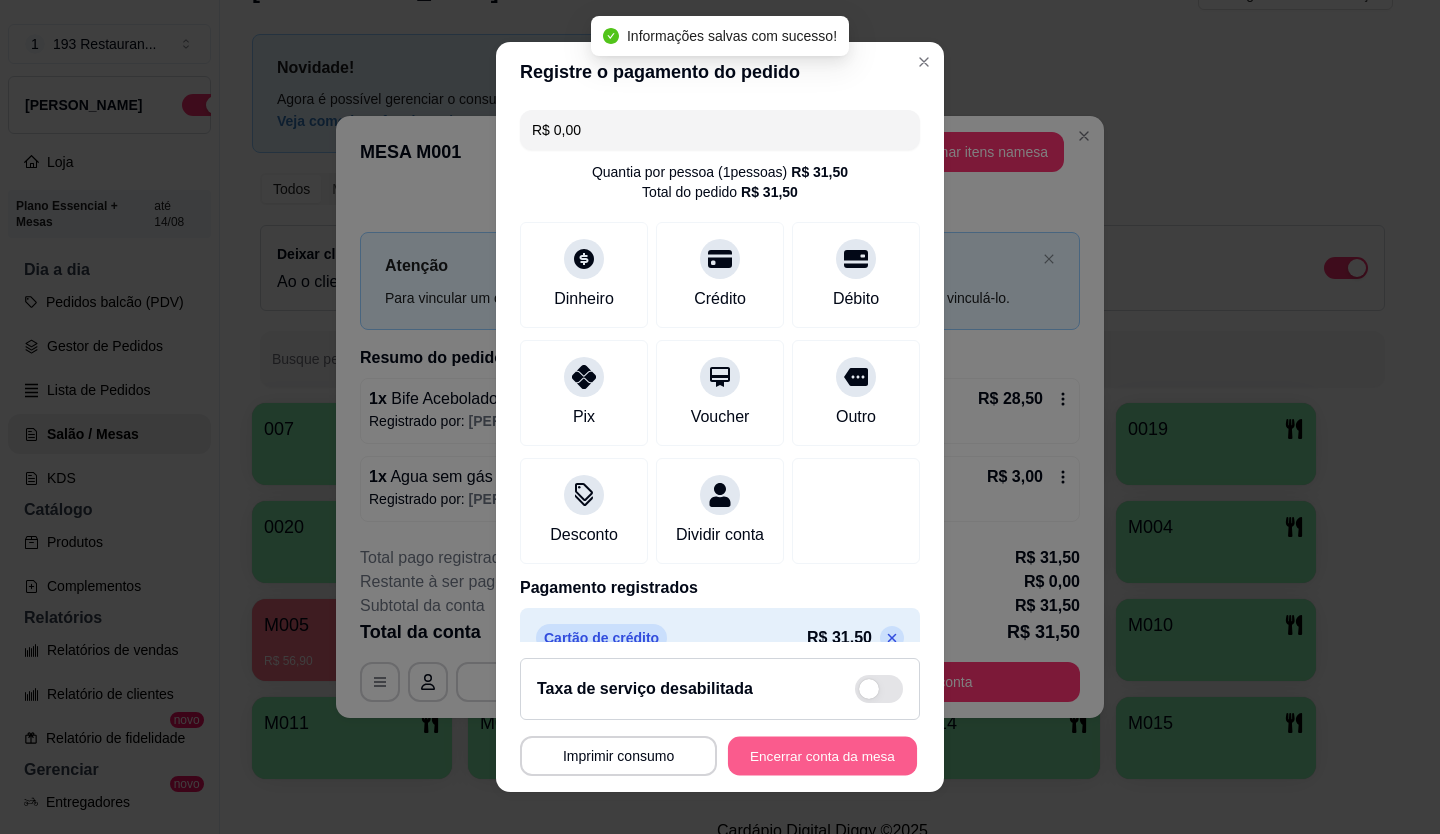 click on "Encerrar conta da mesa" at bounding box center [822, 756] 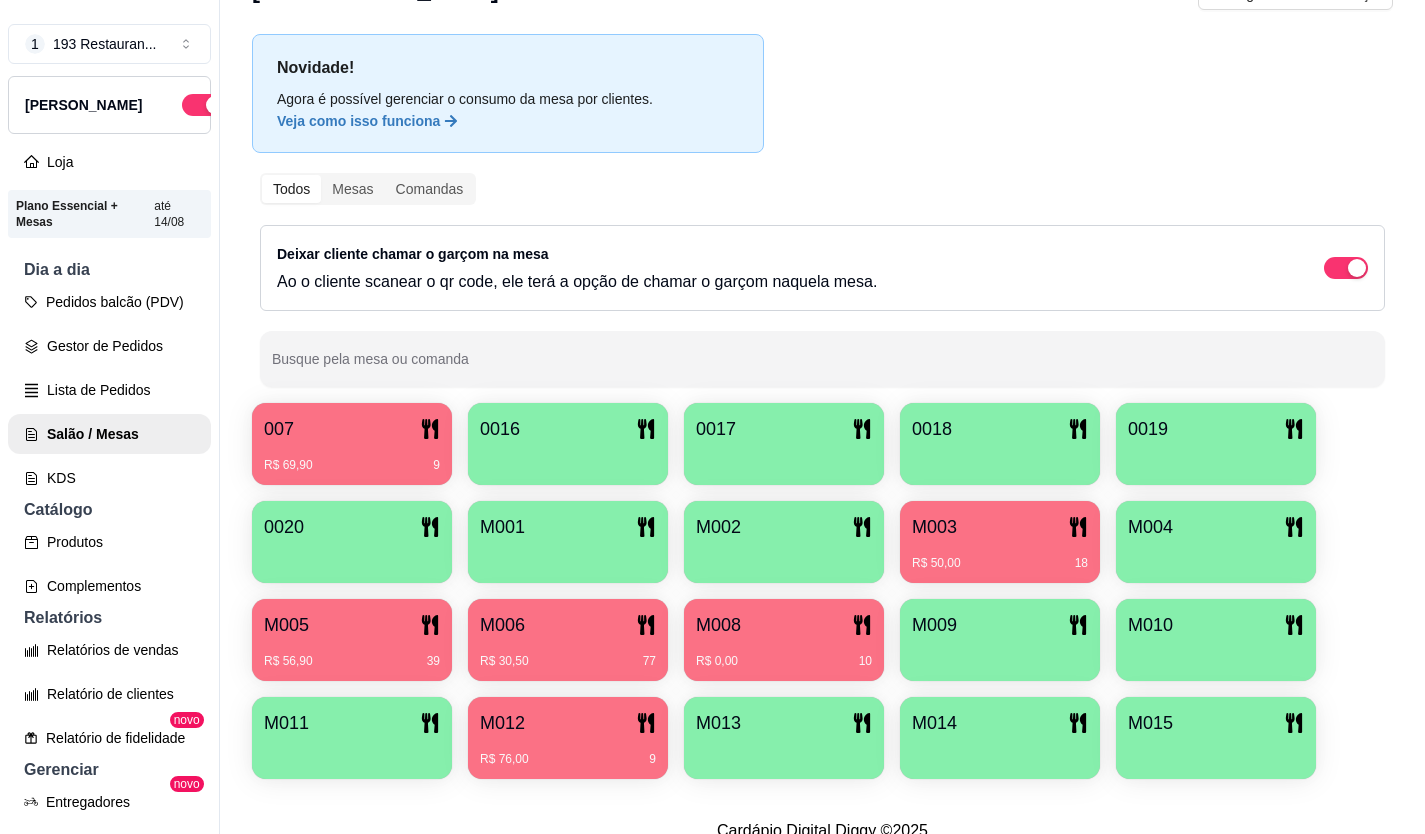 click on "M003" at bounding box center (1000, 527) 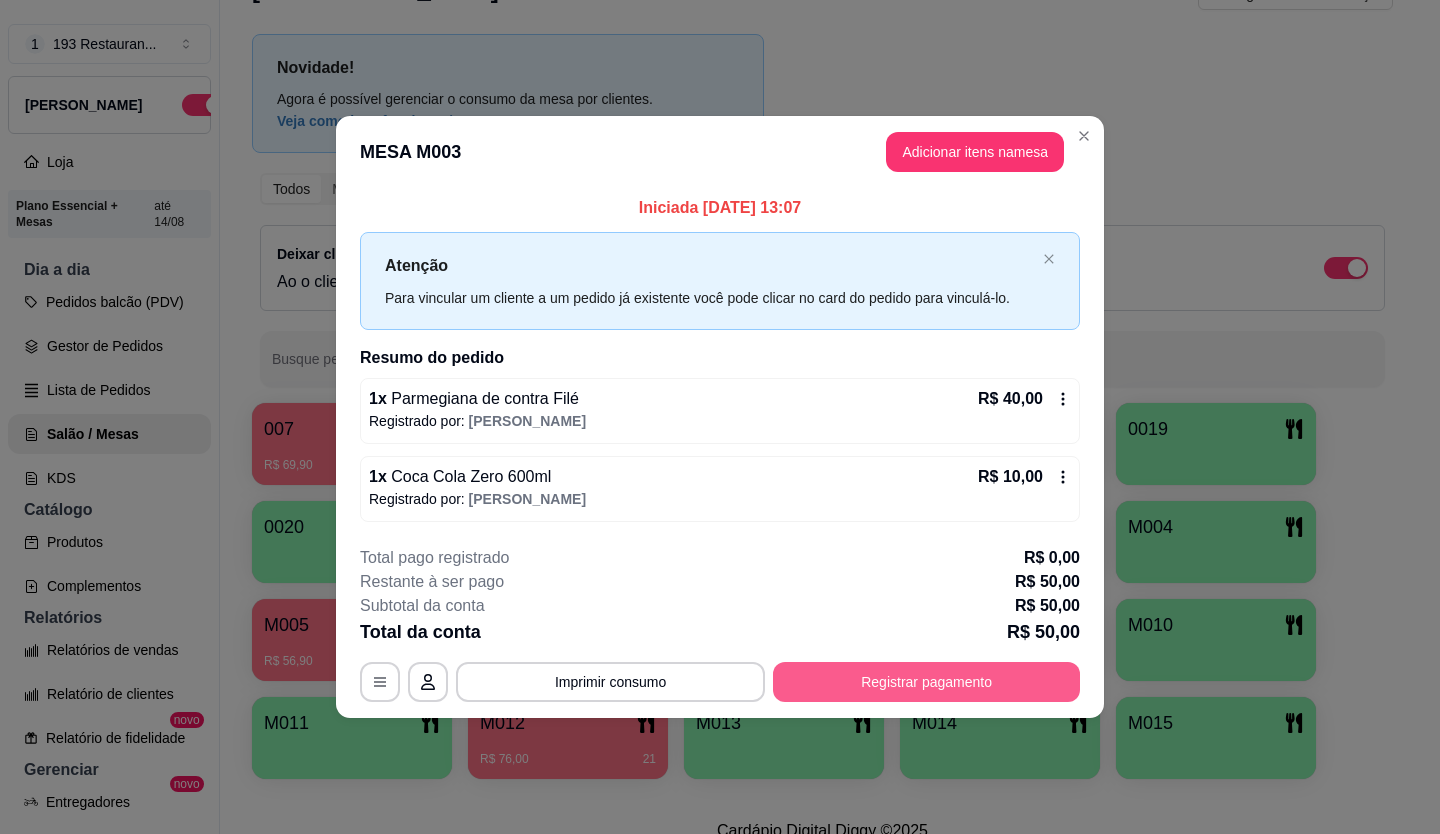 click on "Registrar pagamento" at bounding box center (926, 682) 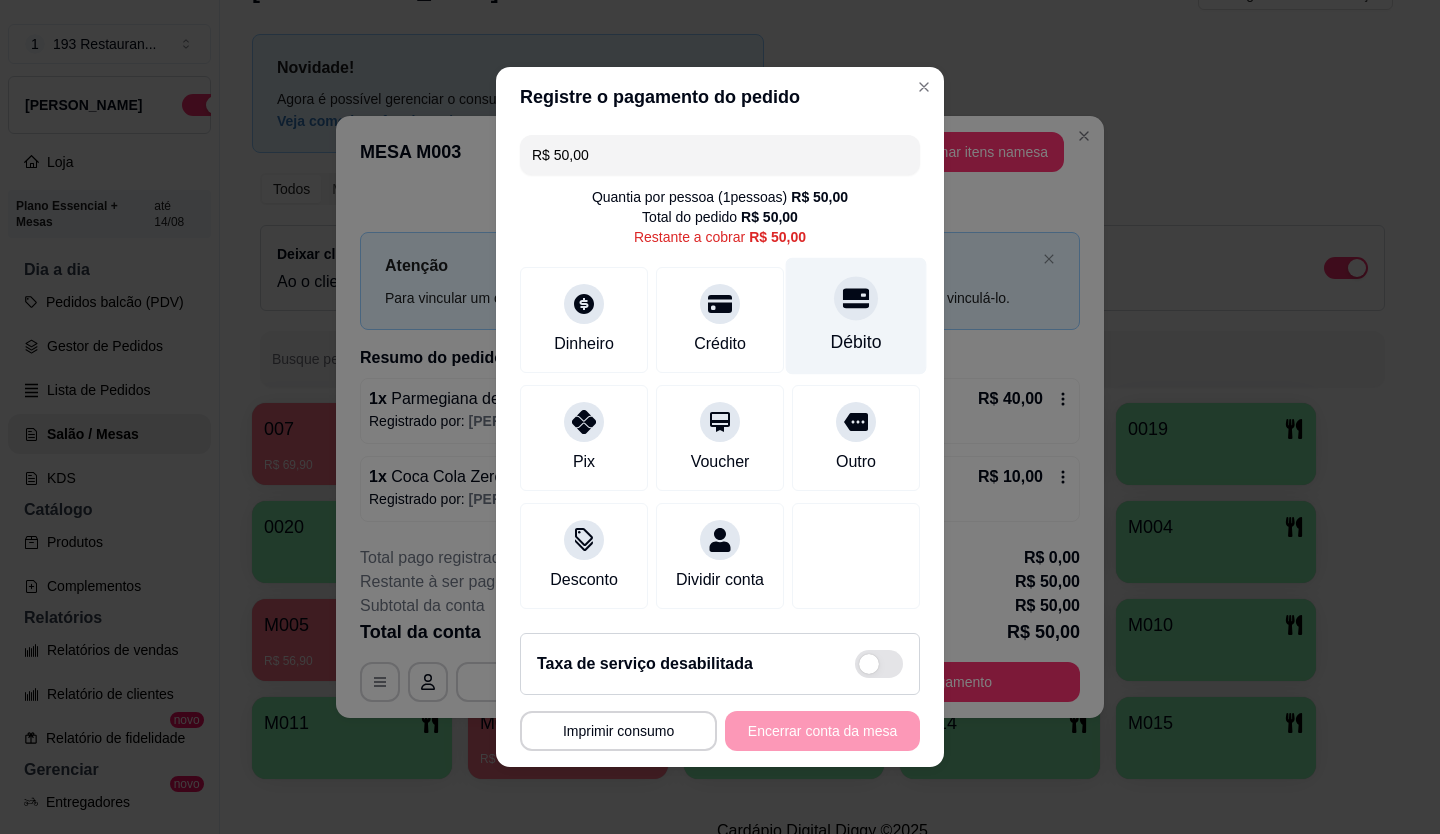 drag, startPoint x: 865, startPoint y: 300, endPoint x: 826, endPoint y: 290, distance: 40.261642 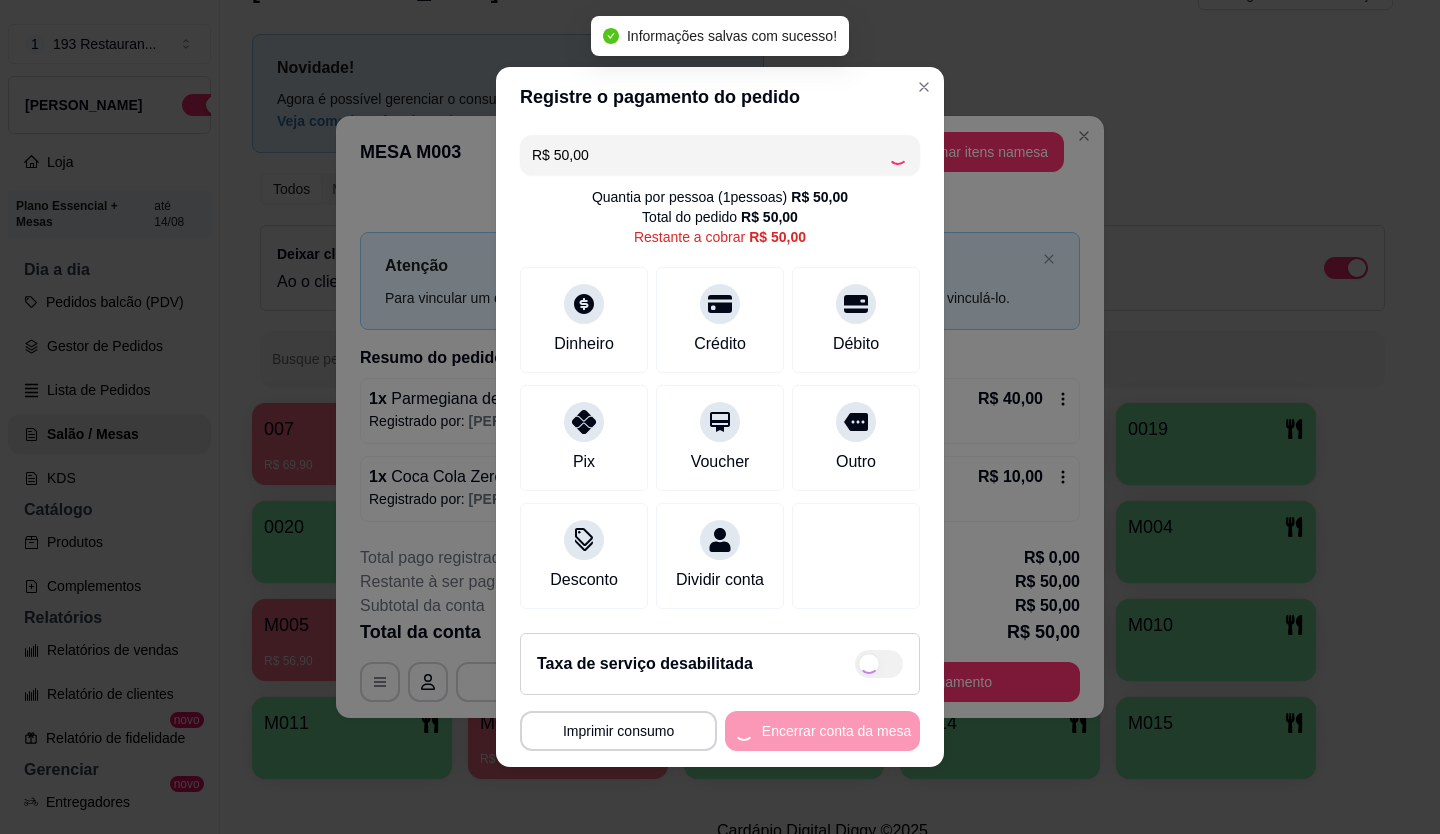 type on "R$ 0,00" 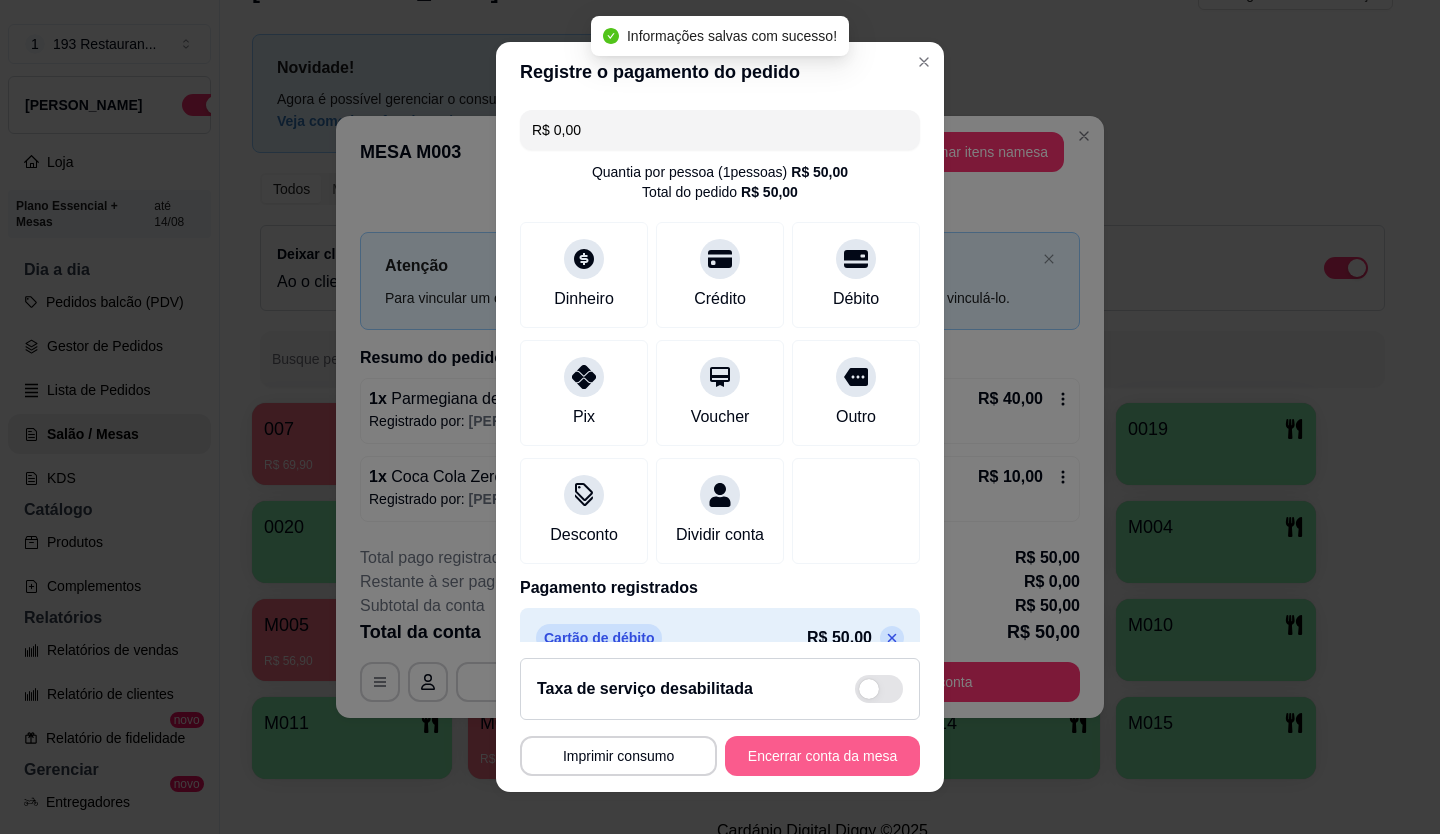 click on "Encerrar conta da mesa" at bounding box center (822, 756) 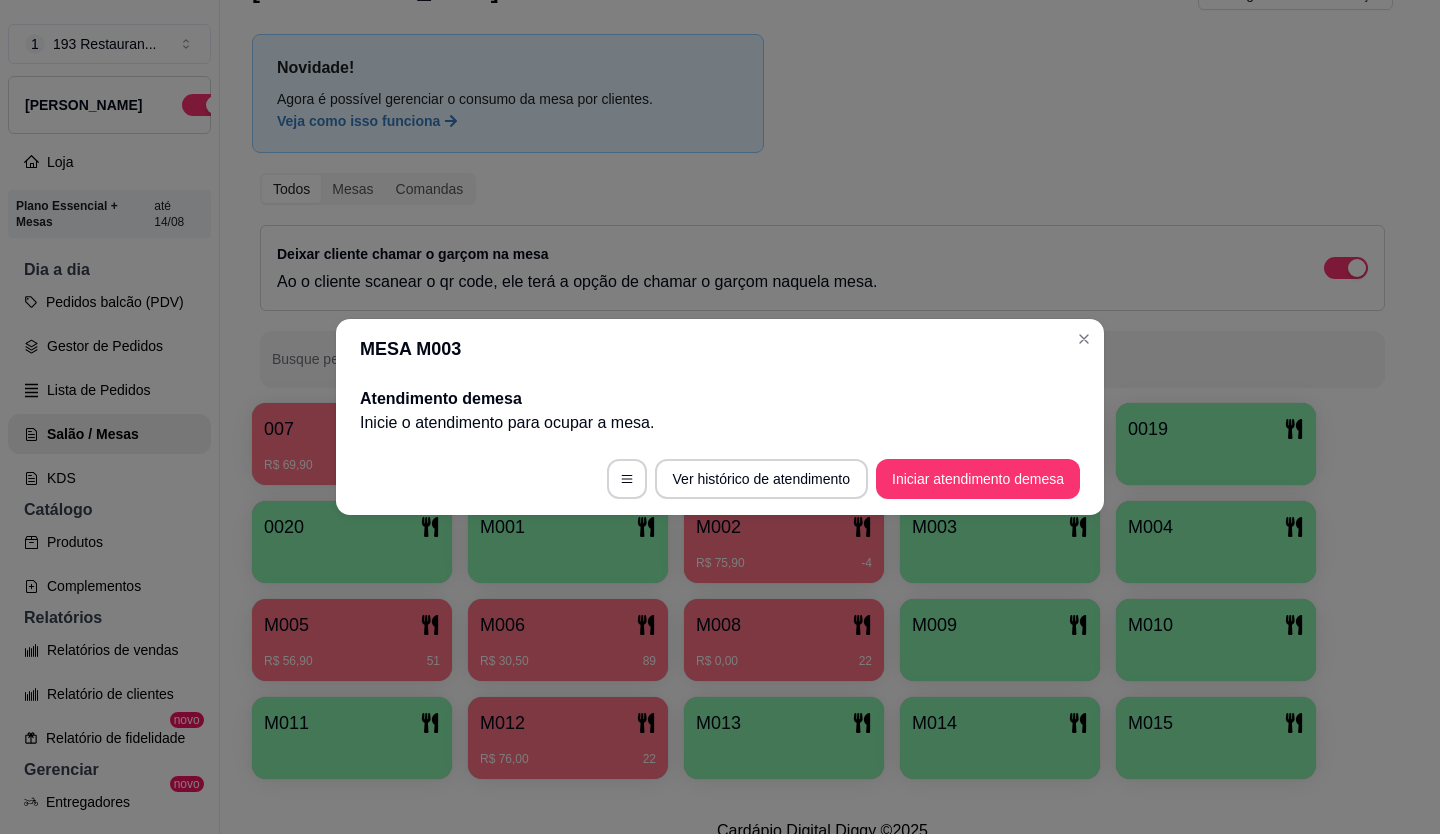 click on "MESA M003" at bounding box center (720, 349) 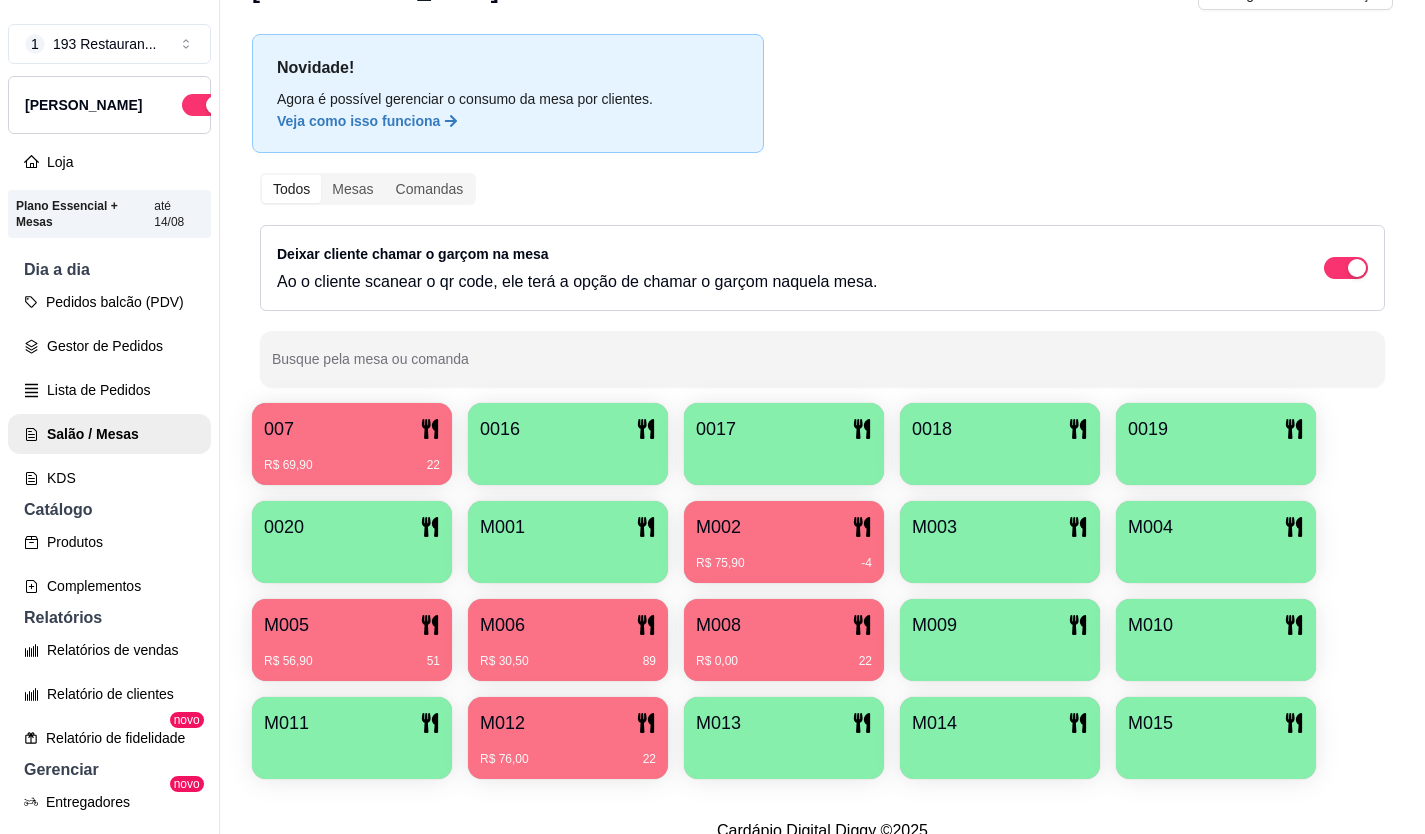 click on "R$ 69,90 22" at bounding box center [352, 465] 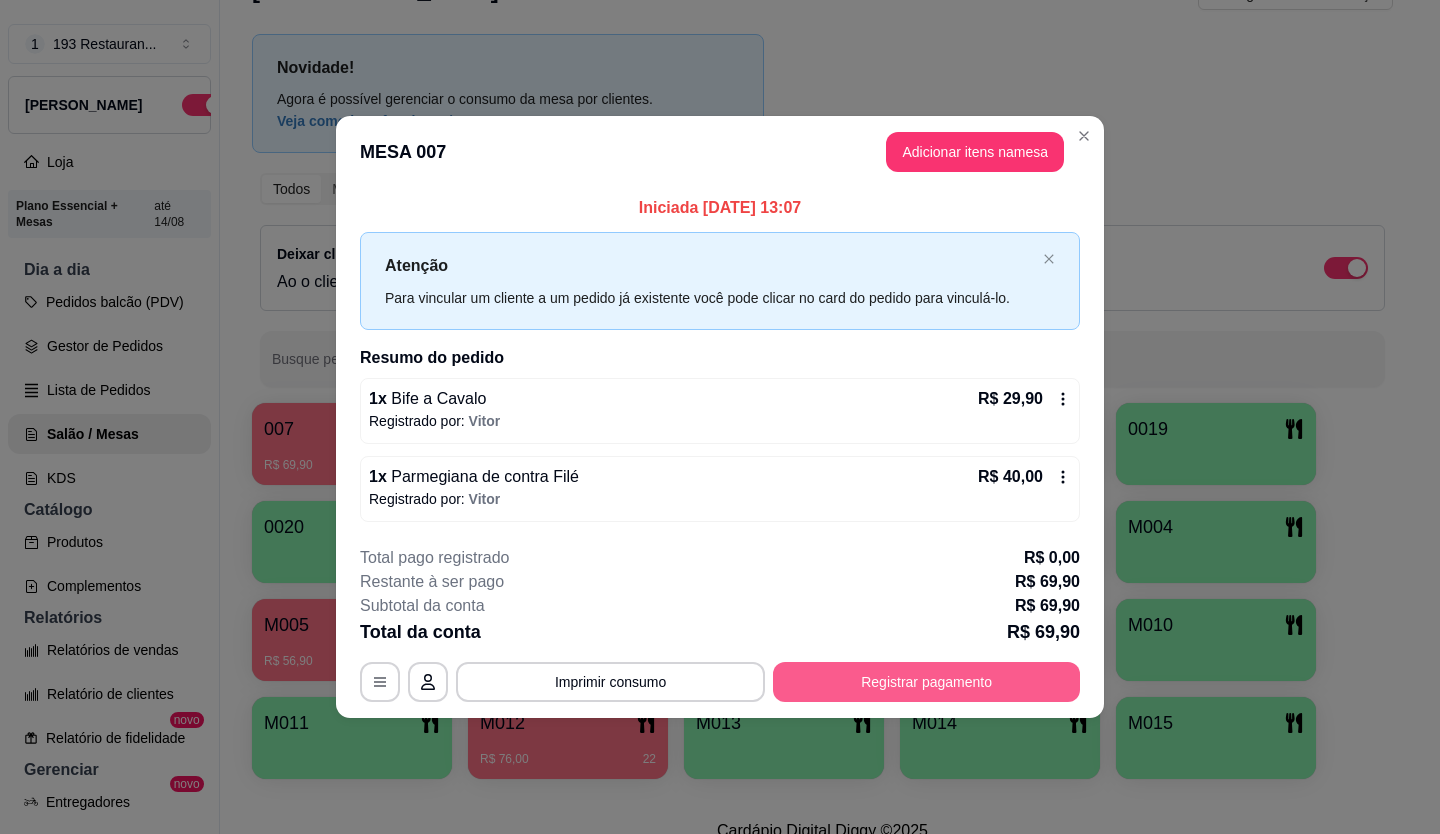 click on "Registrar pagamento" at bounding box center [926, 682] 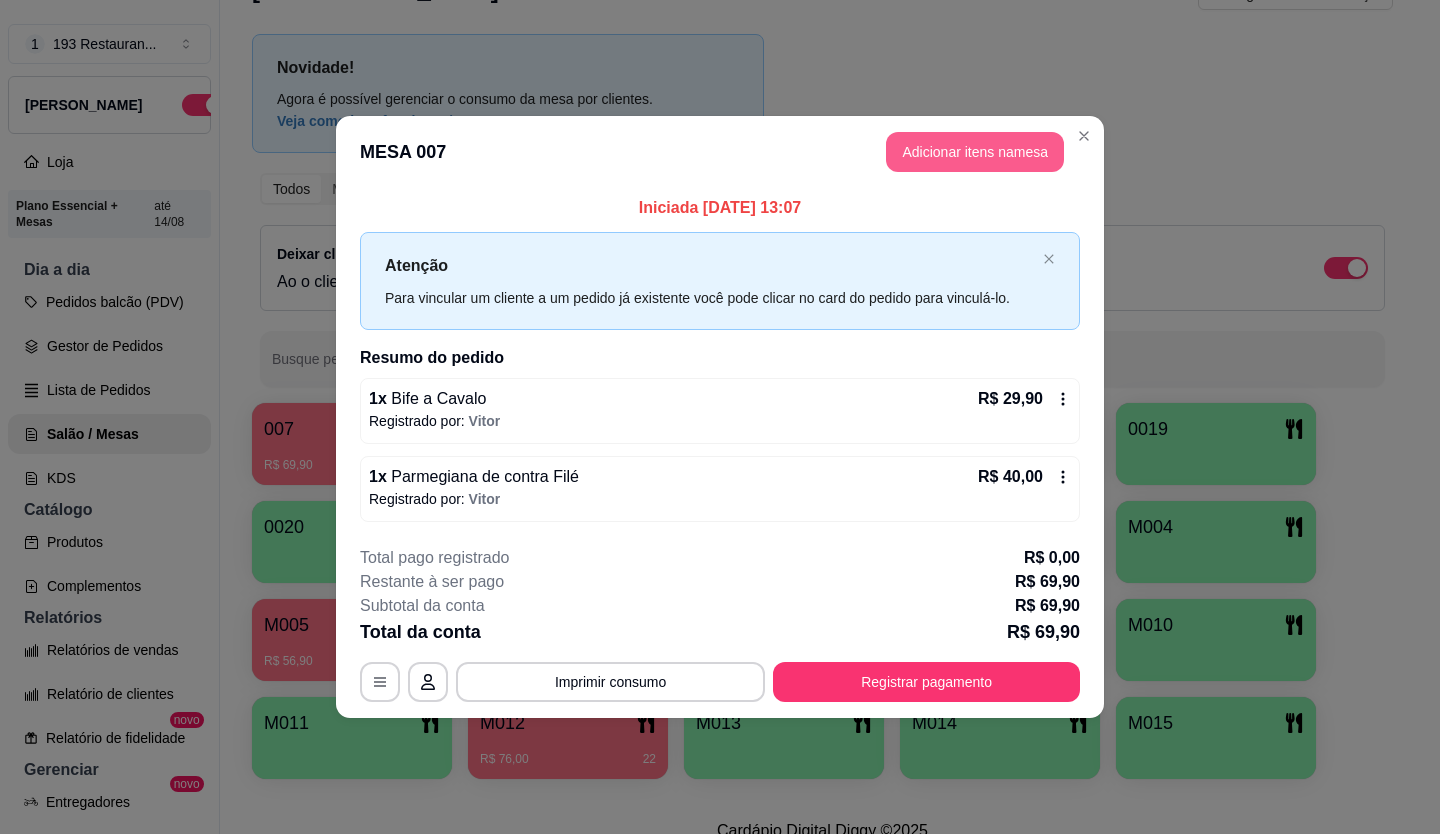 click on "Adicionar itens na  mesa" at bounding box center (975, 152) 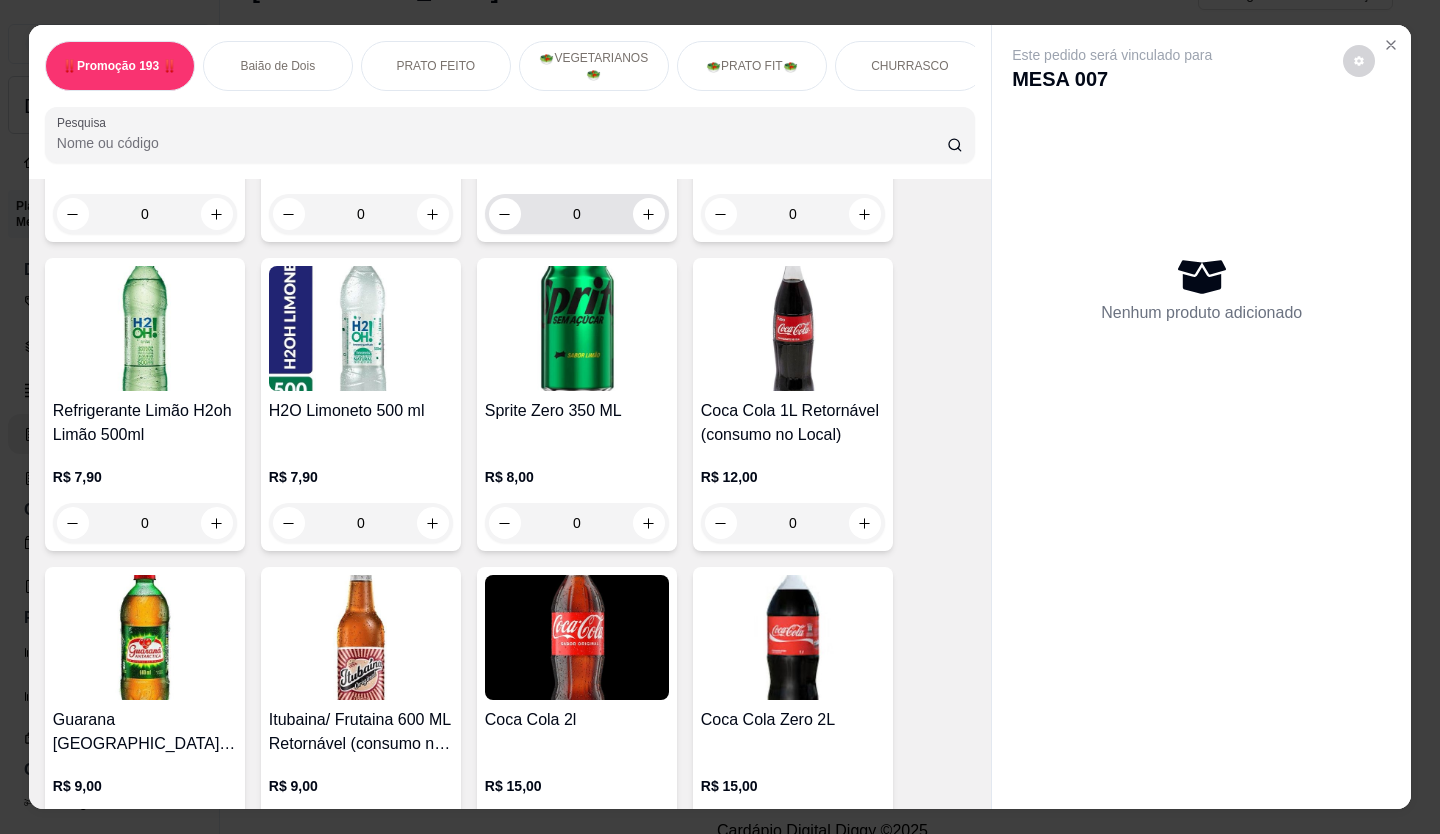 scroll, scrollTop: 5900, scrollLeft: 0, axis: vertical 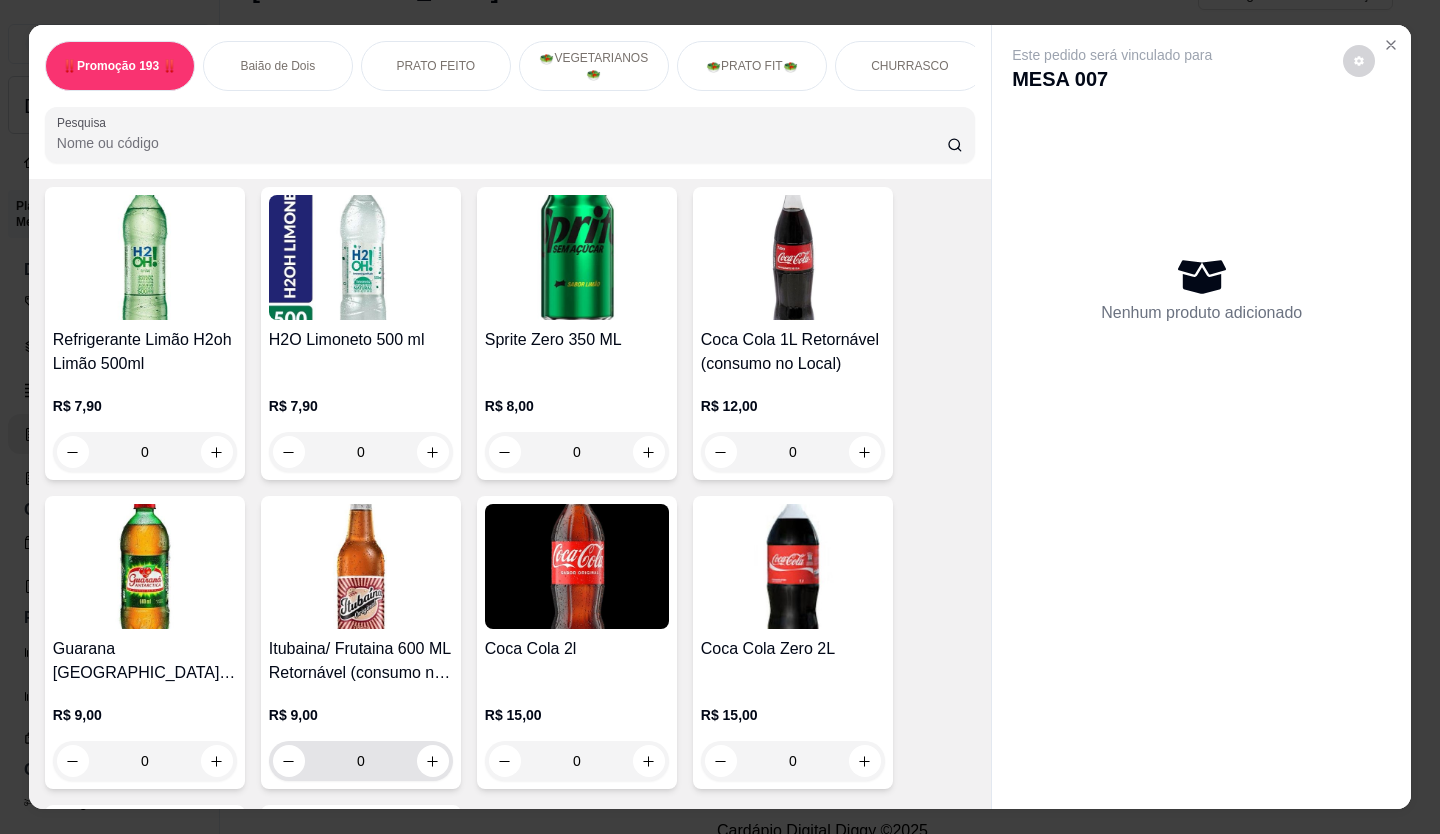 click at bounding box center [433, 761] 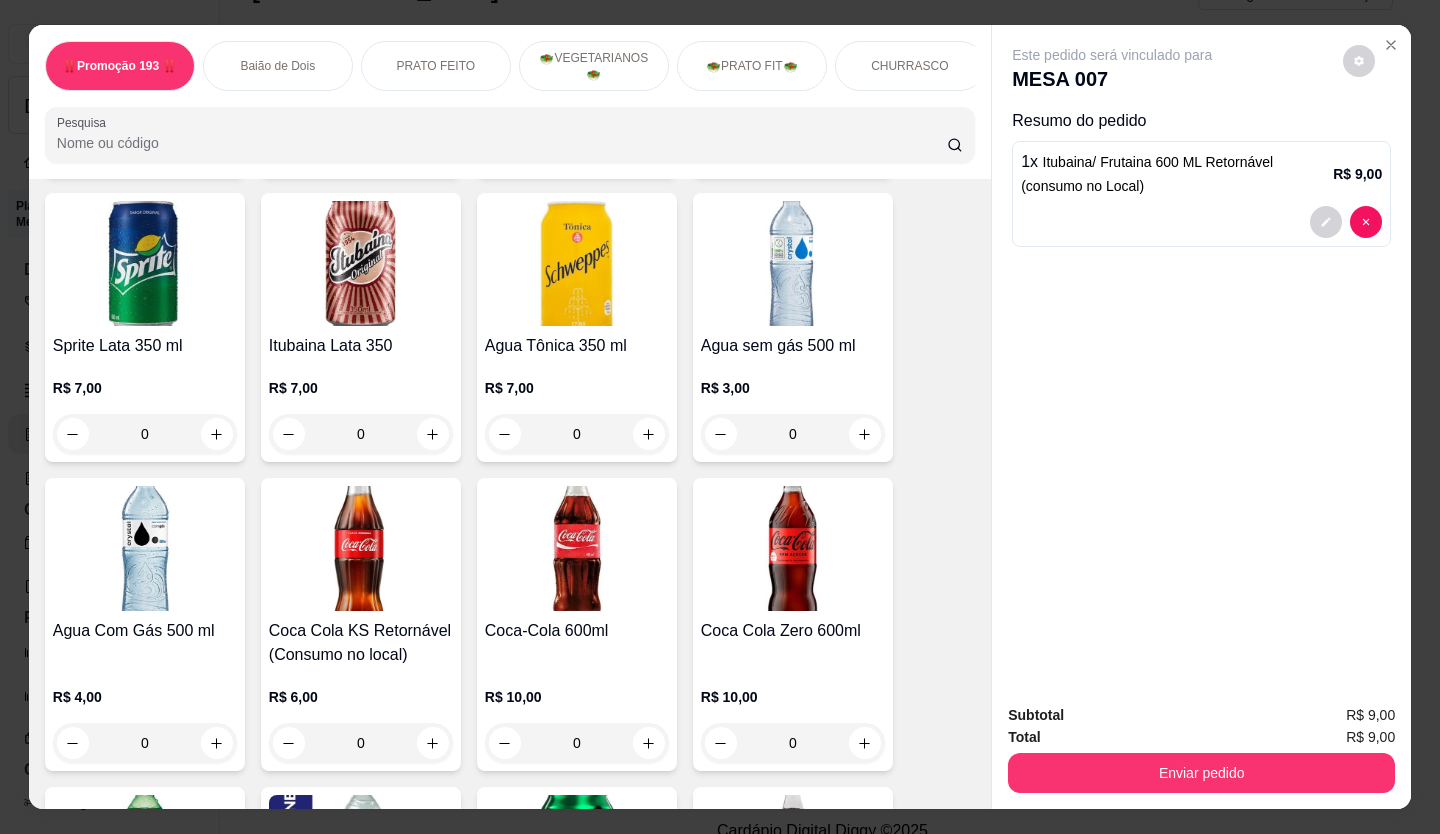scroll, scrollTop: 5800, scrollLeft: 0, axis: vertical 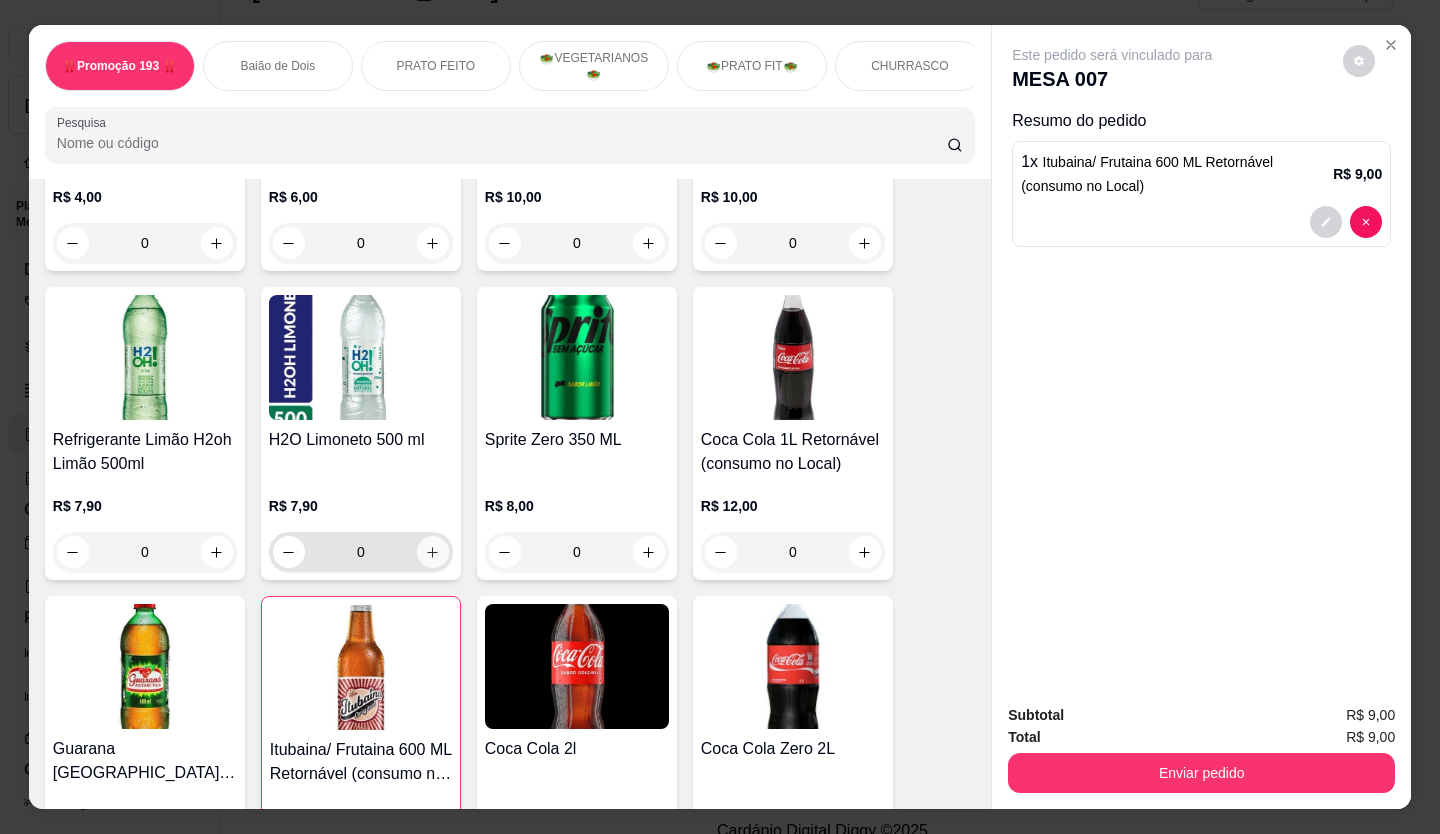 click 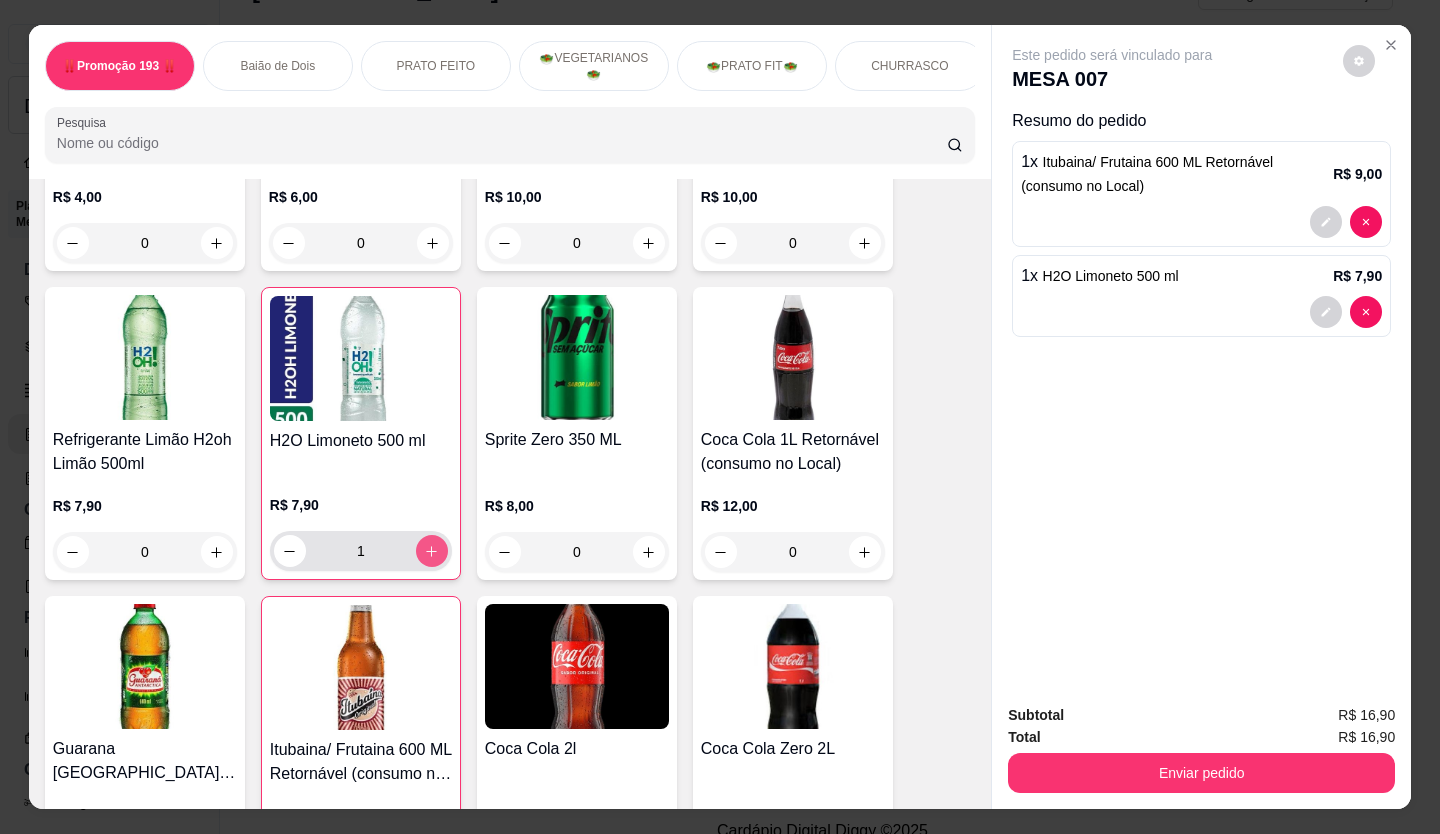 type on "1" 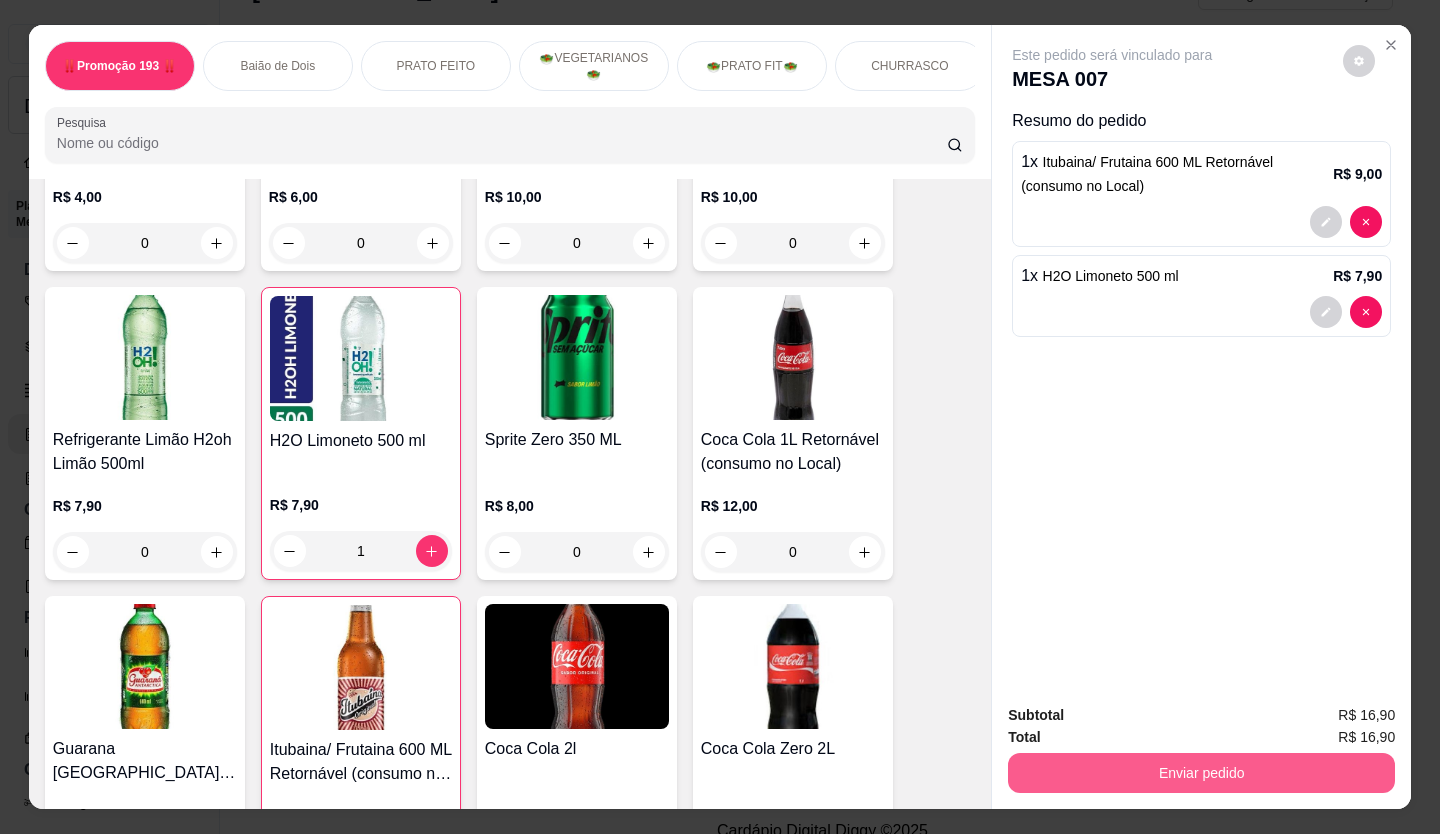 click on "Enviar pedido" at bounding box center [1201, 773] 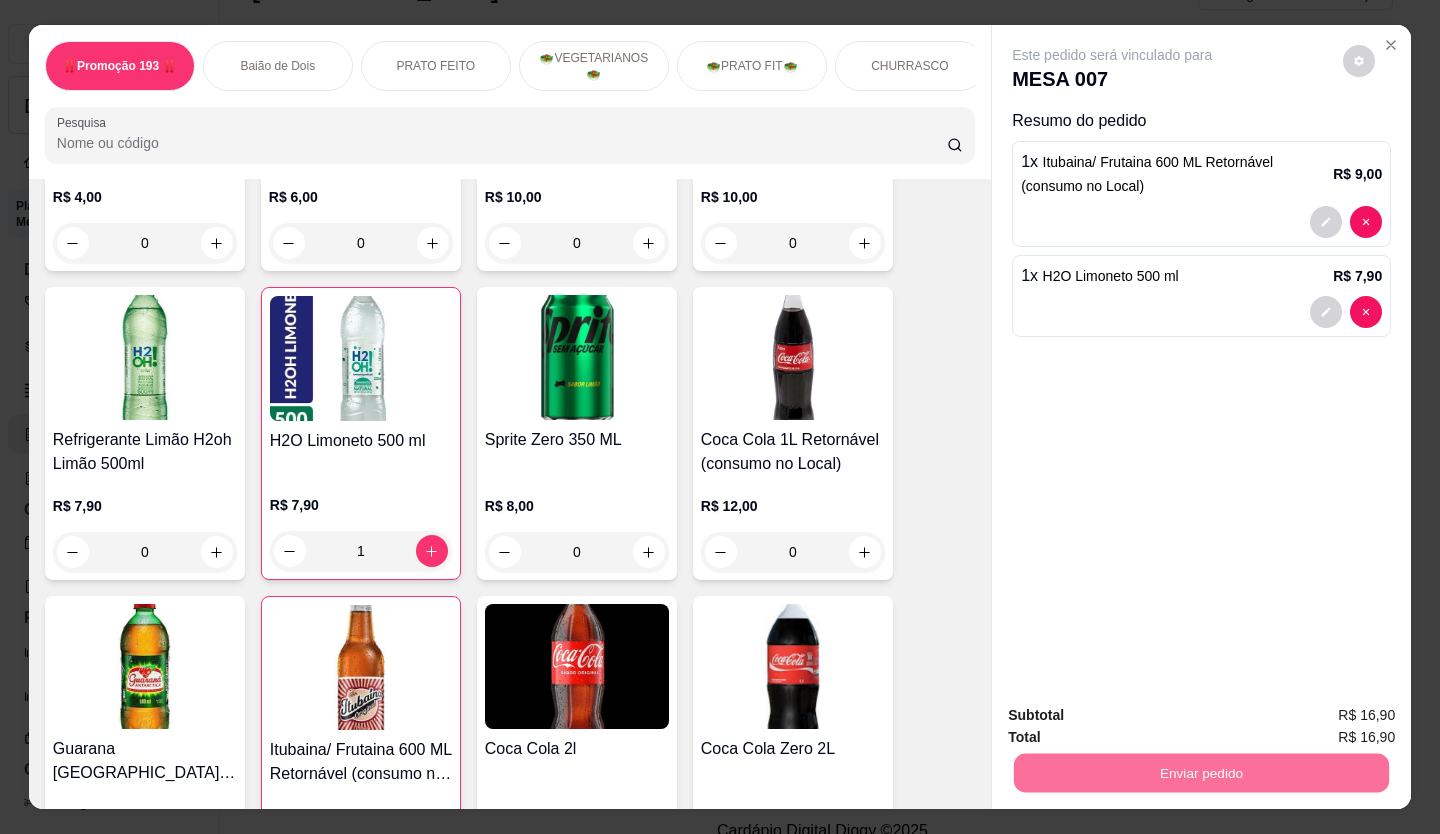 click on "Não registrar e enviar pedido" at bounding box center [1135, 716] 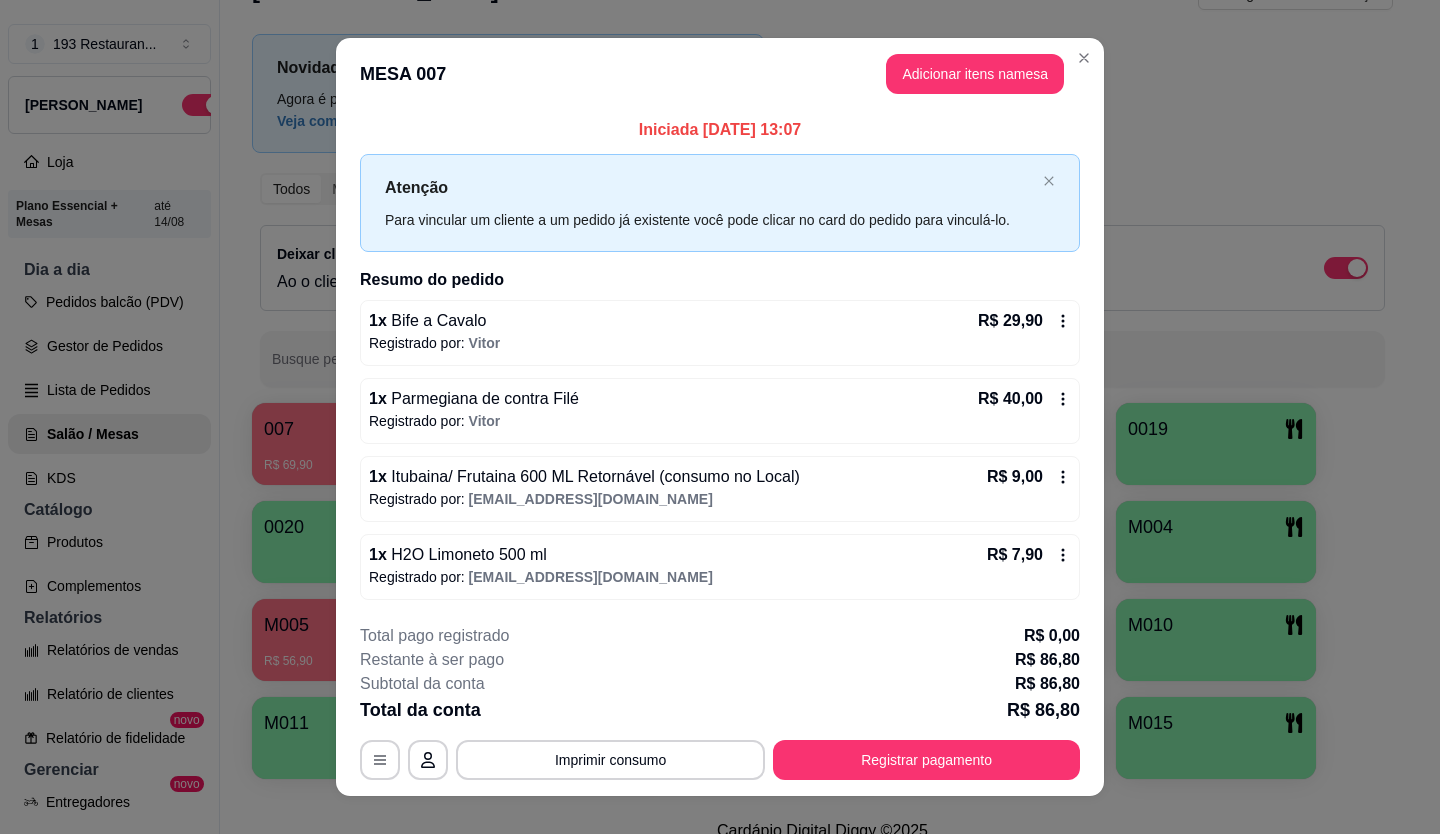 click on "**********" at bounding box center [720, 702] 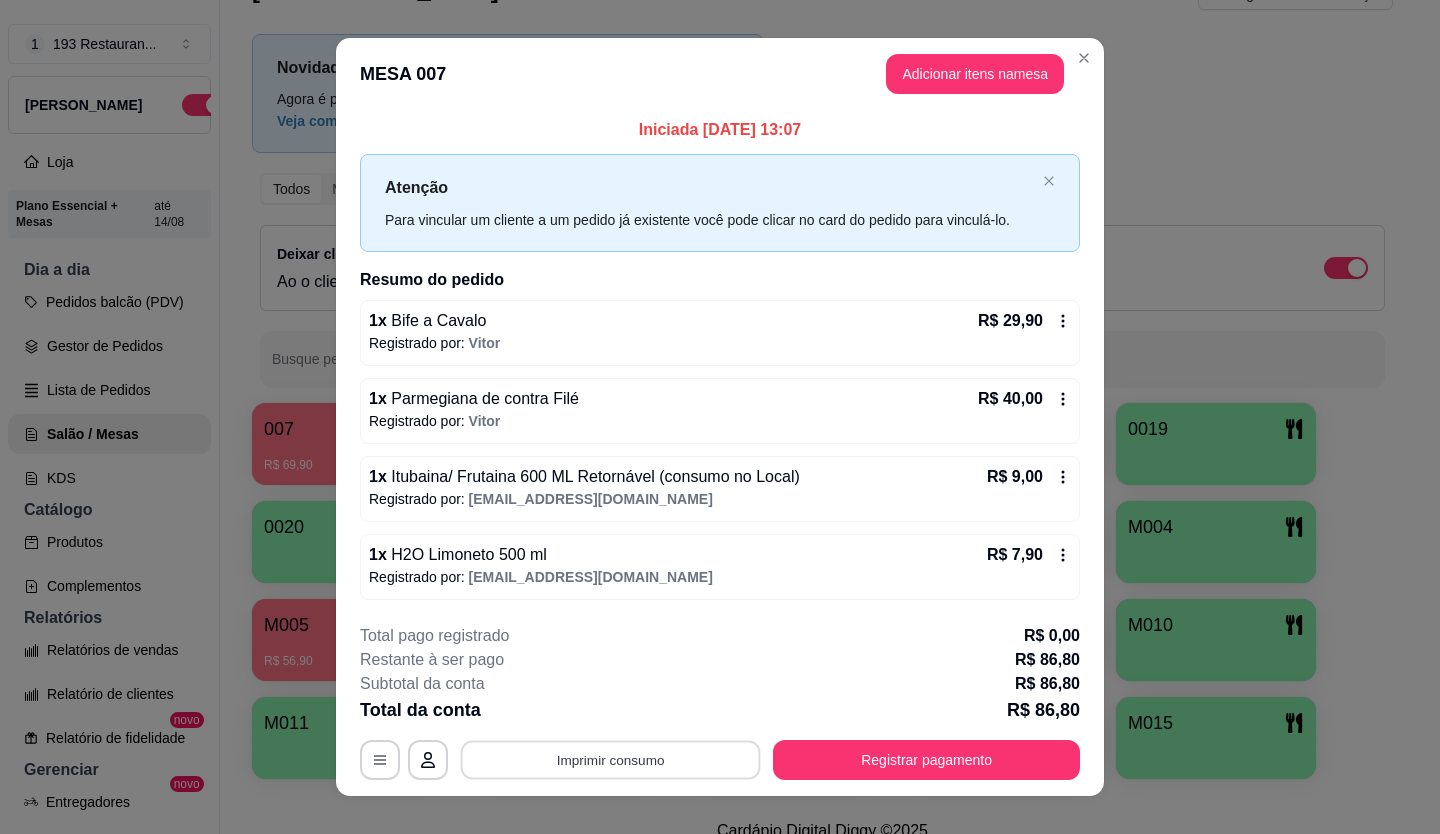 click on "Imprimir consumo" at bounding box center (611, 759) 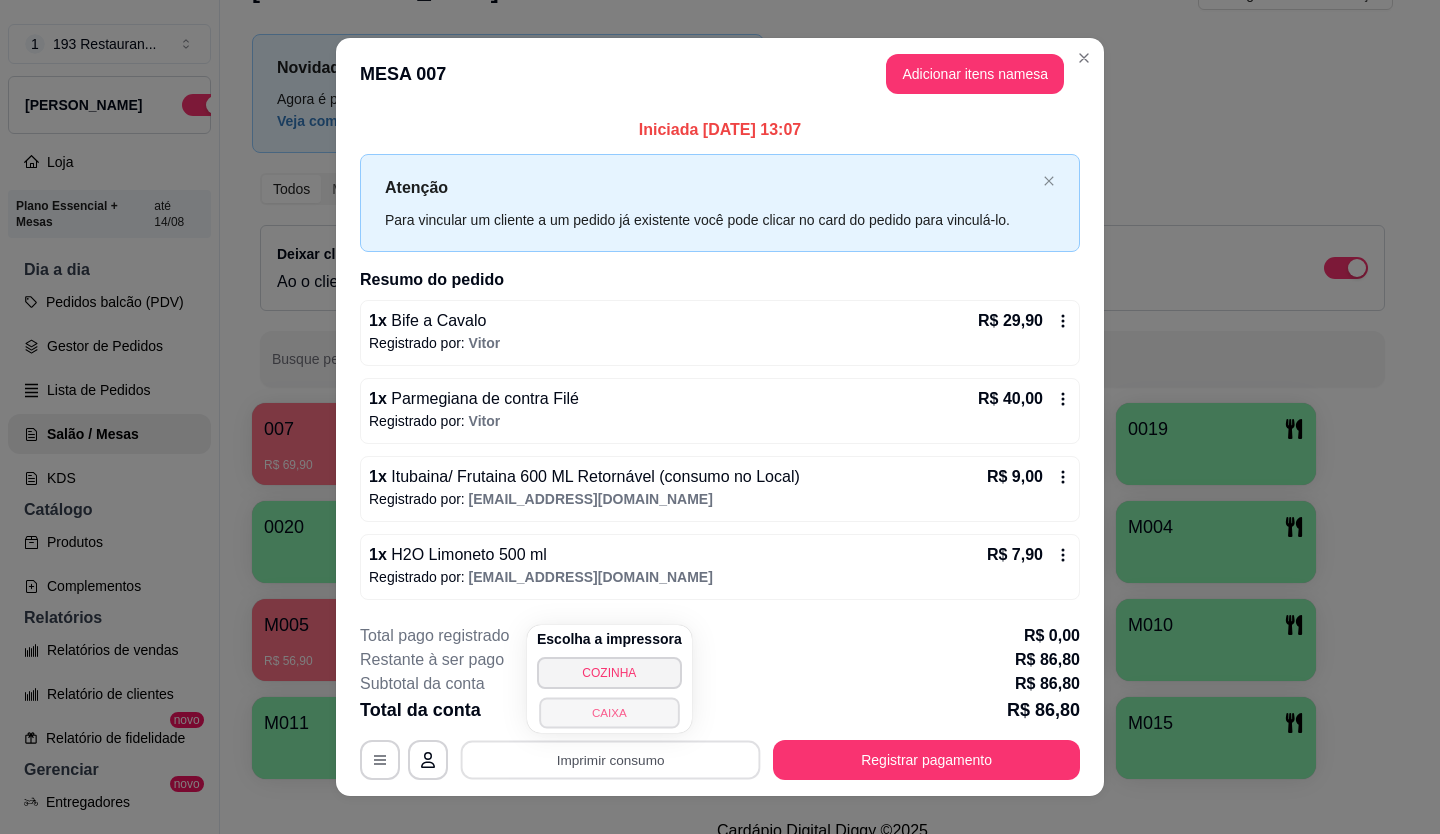 click on "CAIXA" at bounding box center (609, 712) 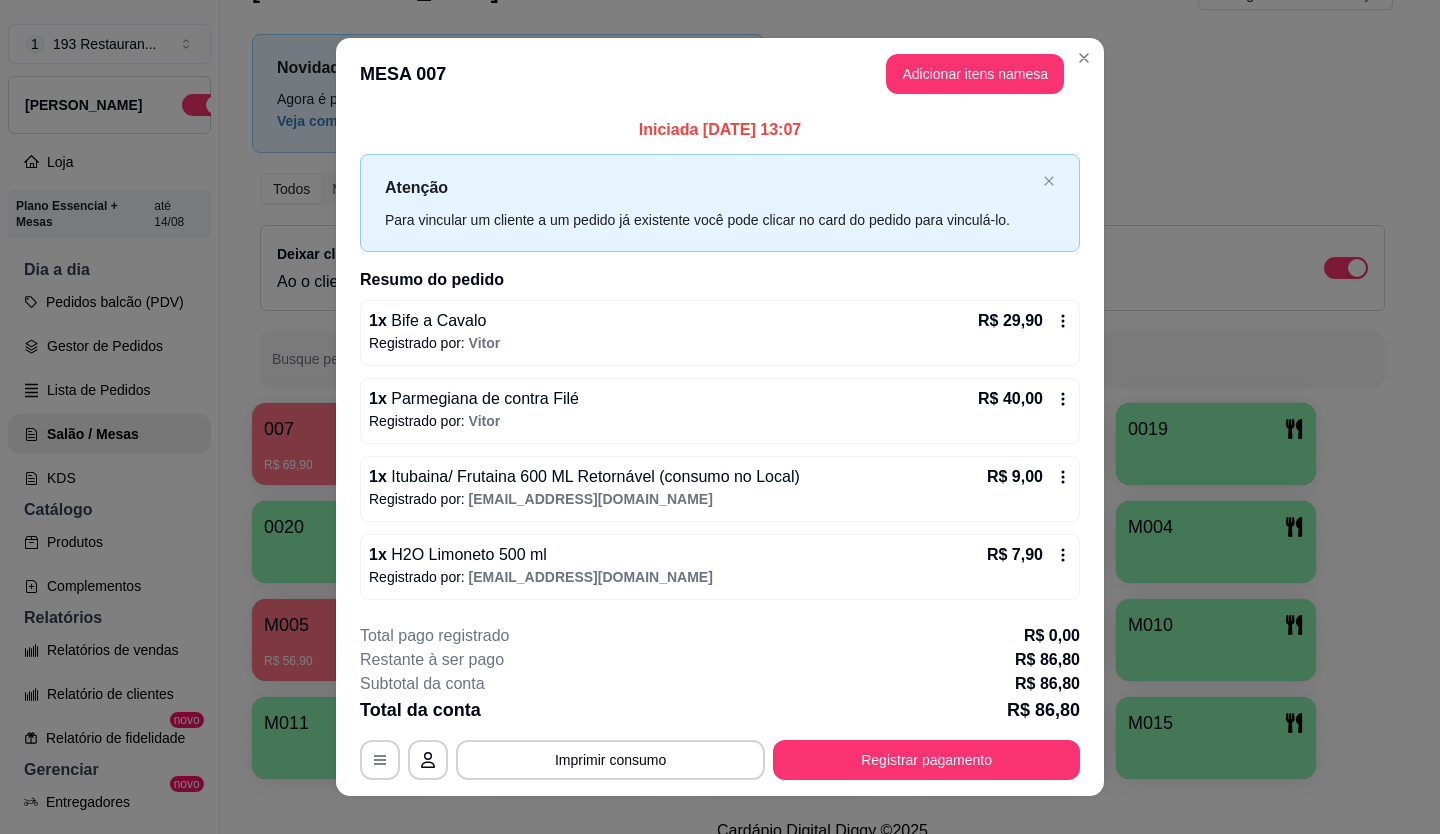 click on "Imprimir consumo" at bounding box center (610, 760) 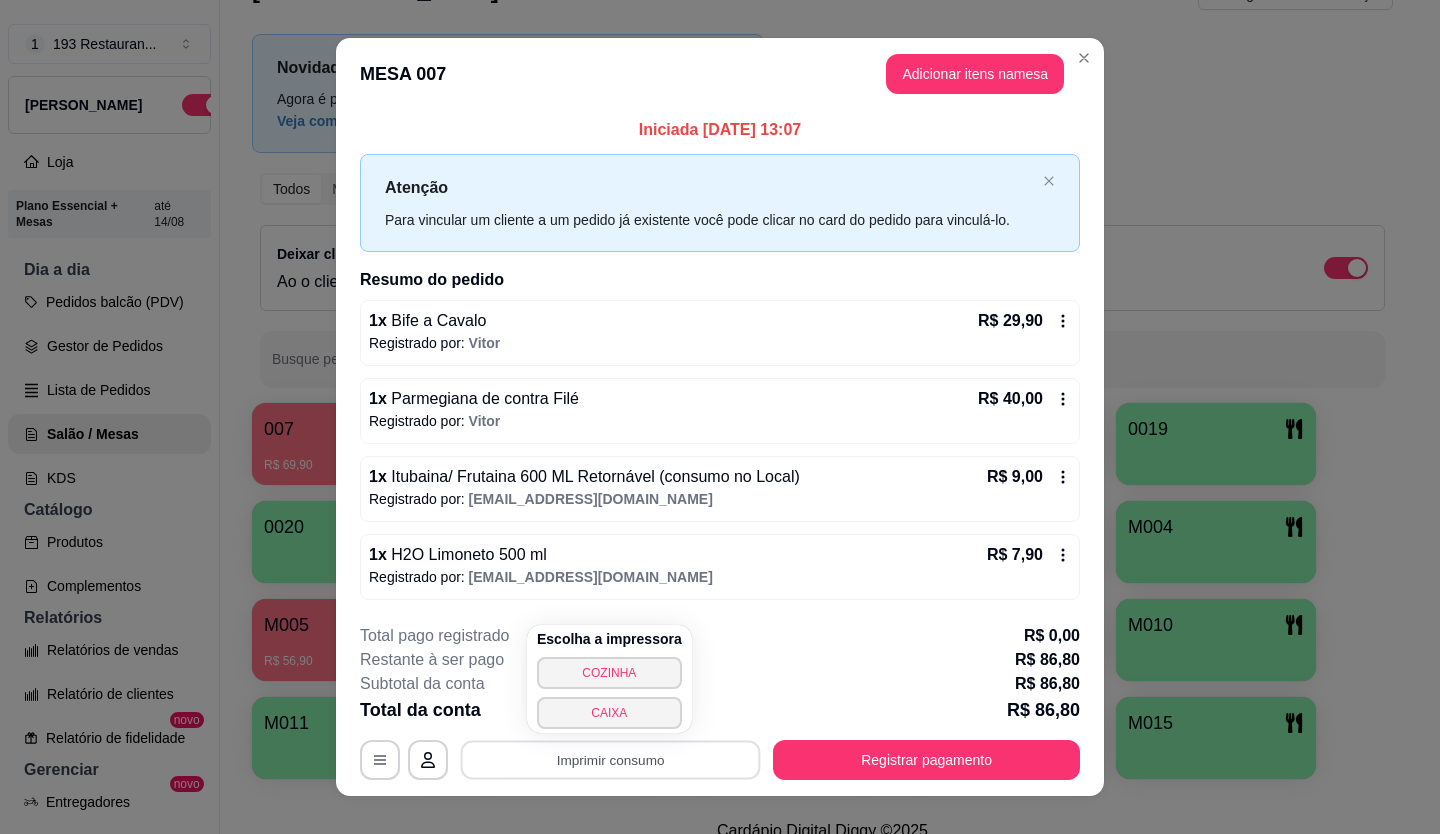 click on "CAIXA" at bounding box center (609, 713) 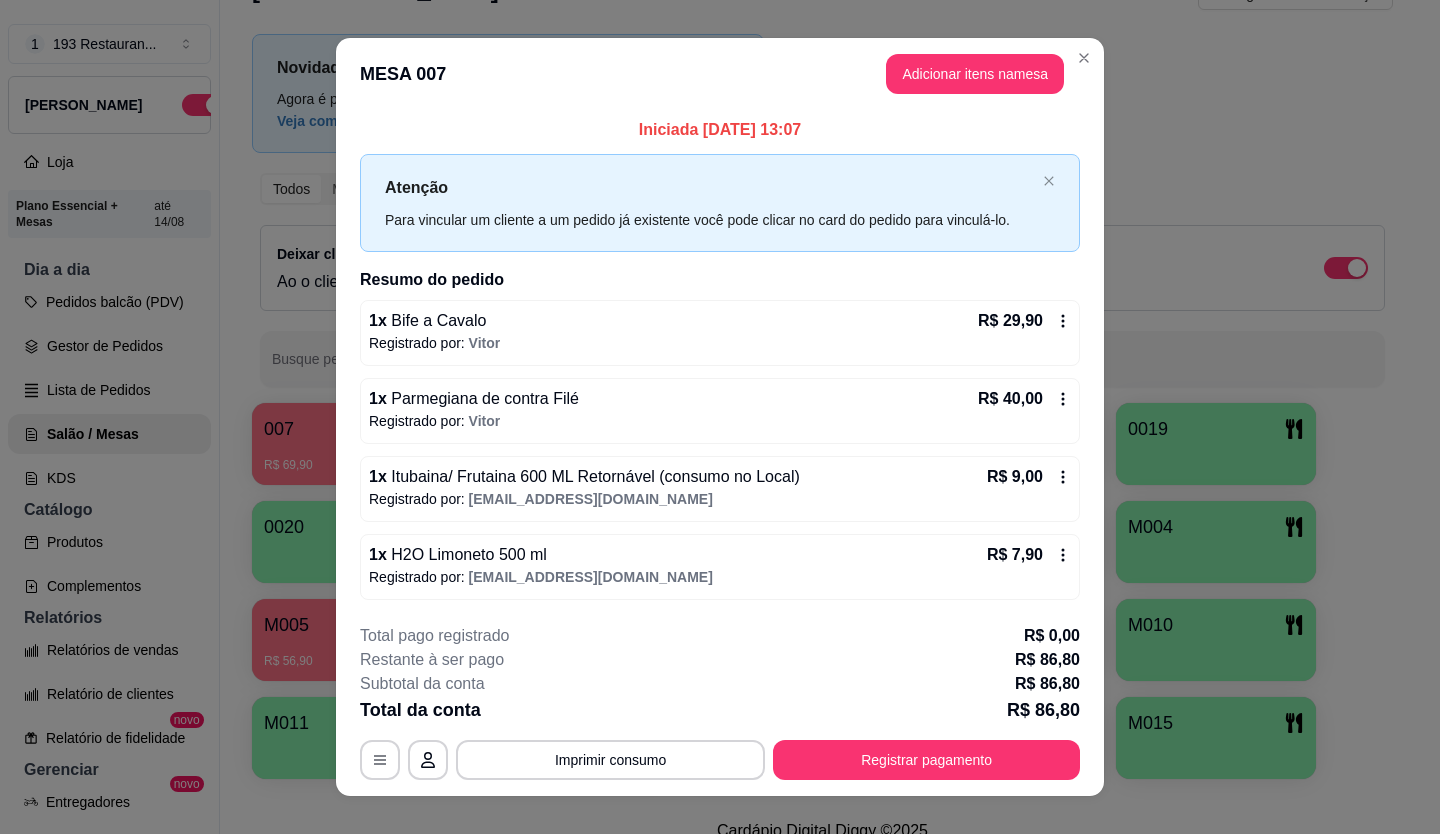 drag, startPoint x: 639, startPoint y: 724, endPoint x: 1089, endPoint y: 105, distance: 765.2849 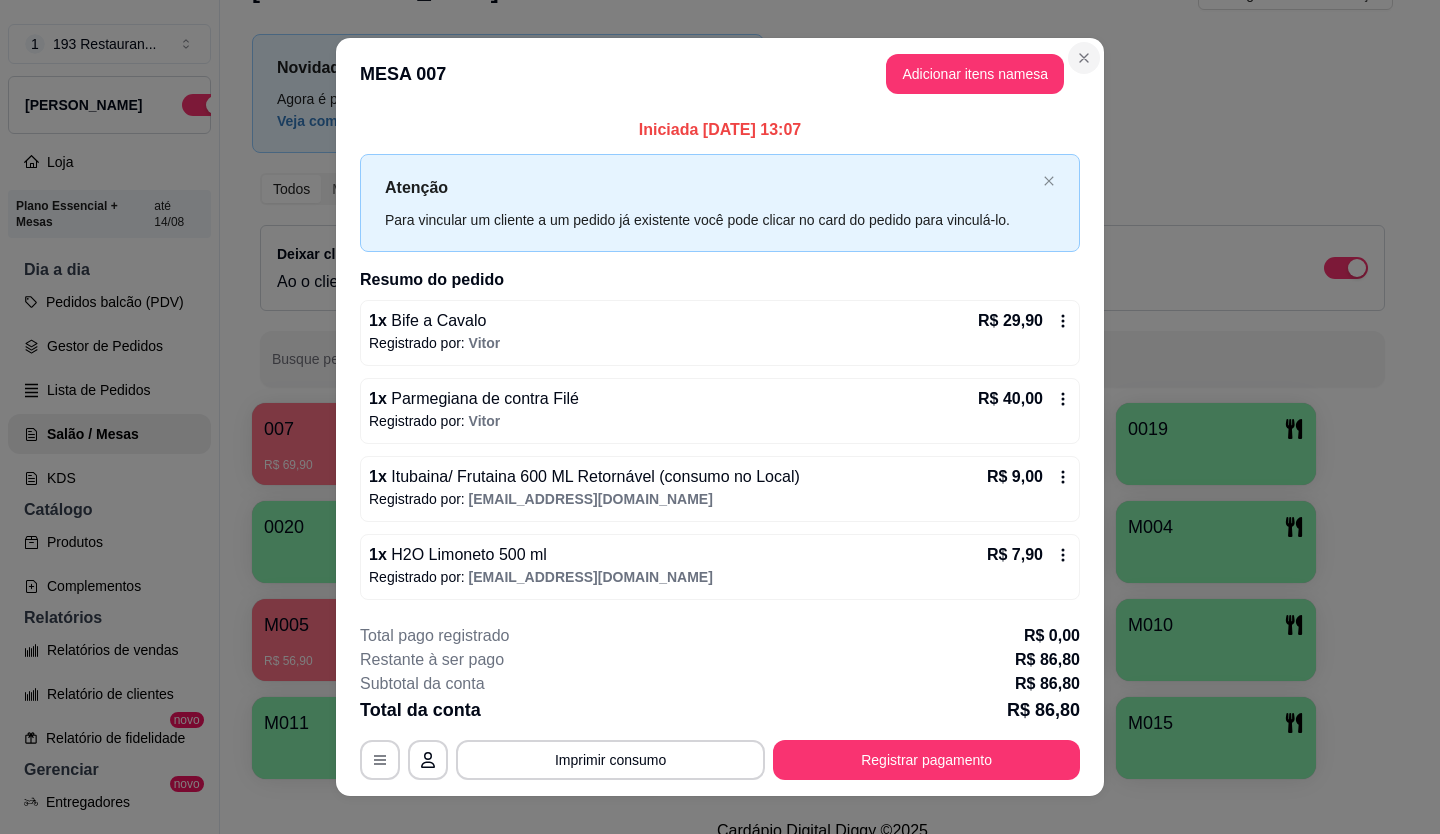 drag, startPoint x: 1089, startPoint y: 105, endPoint x: 1083, endPoint y: 72, distance: 33.54102 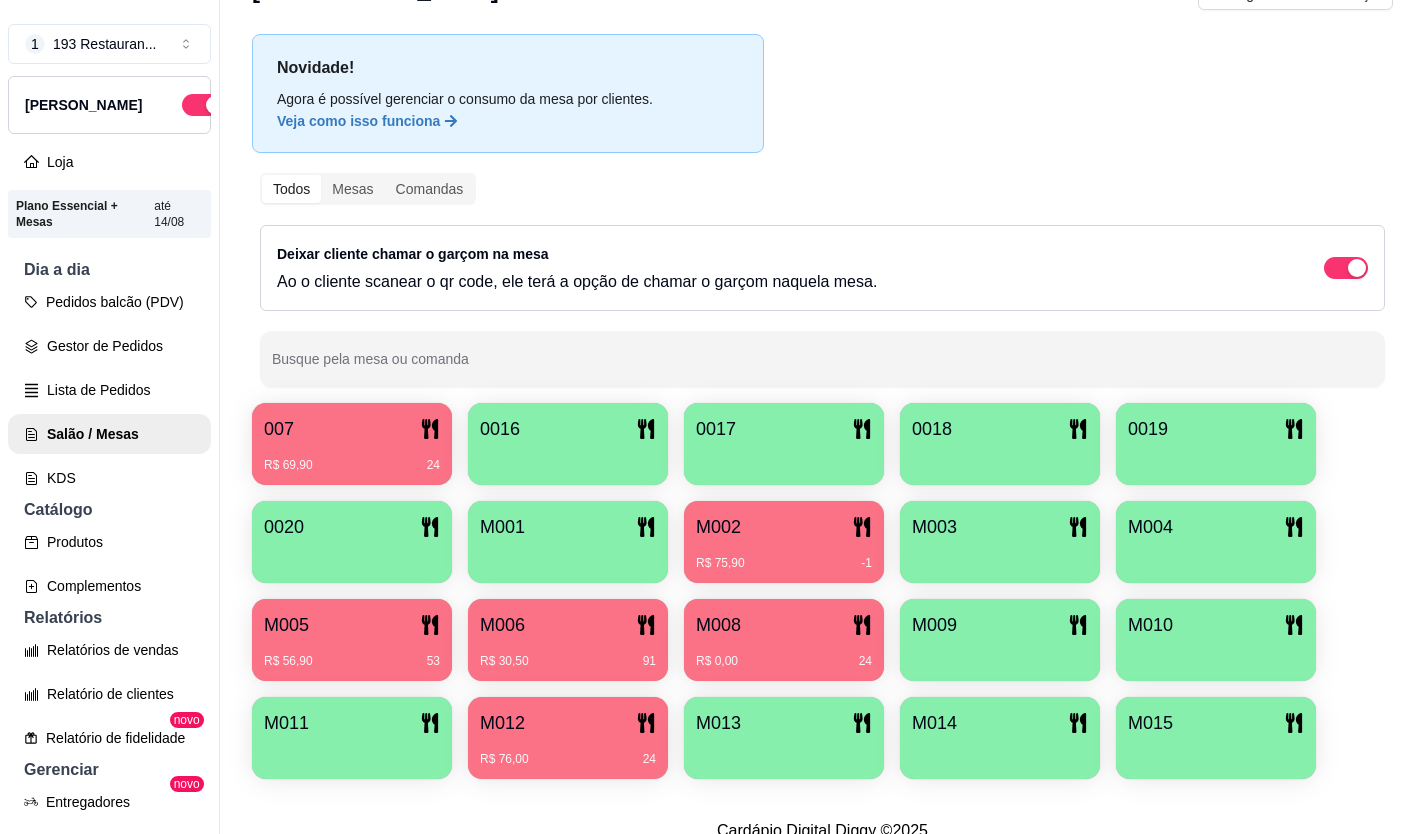 click on "0016" at bounding box center [568, 444] 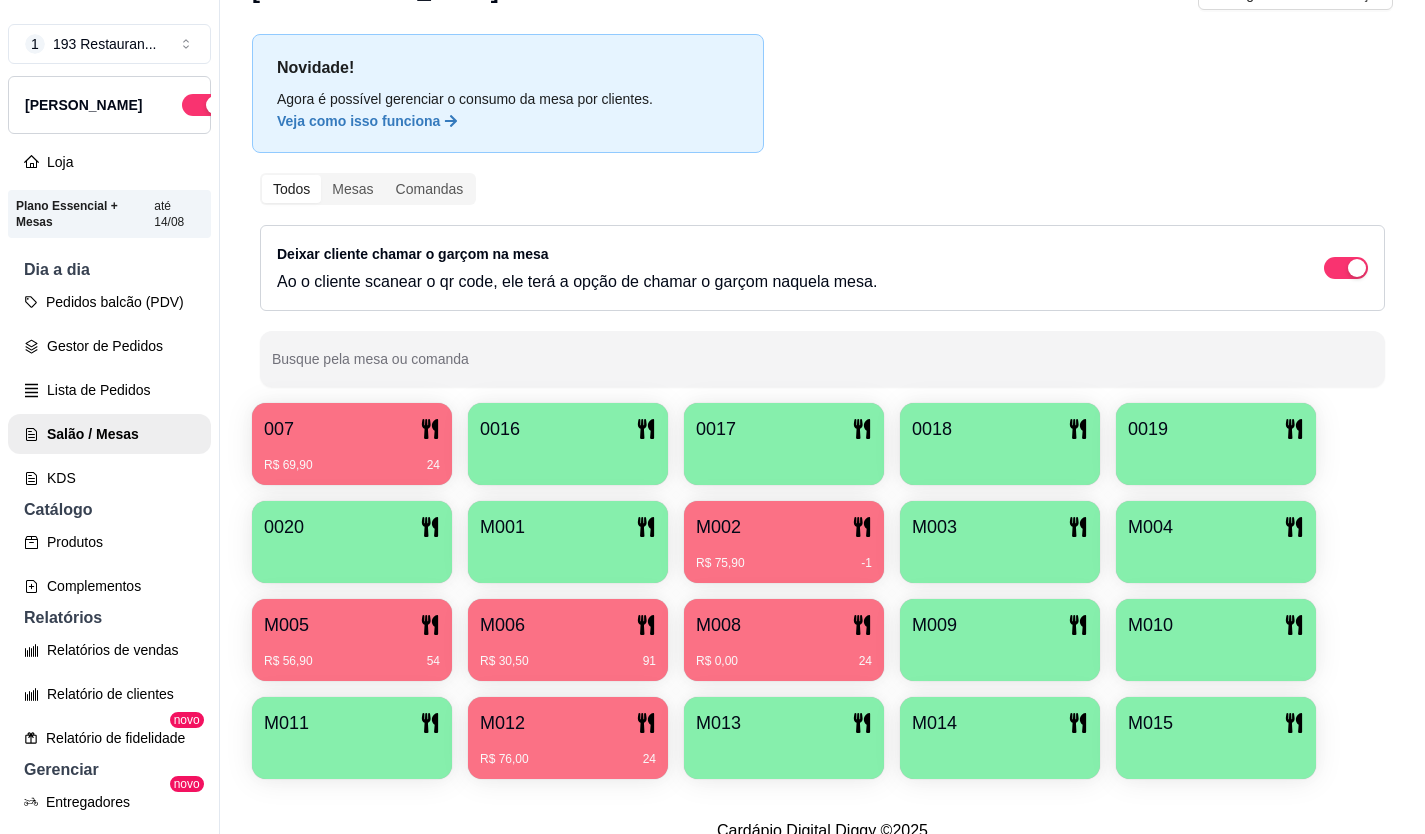click 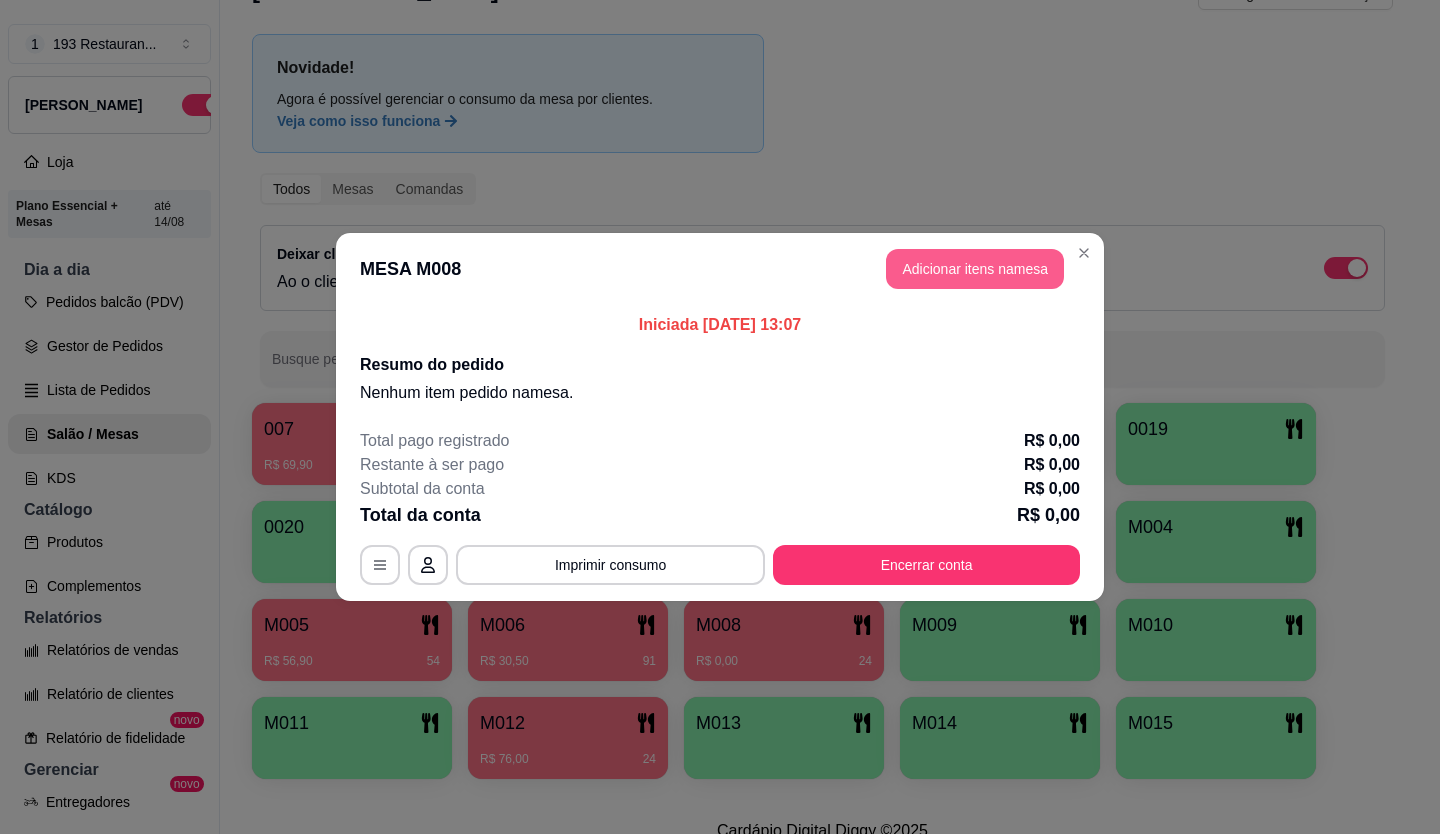click on "Adicionar itens na  mesa" at bounding box center (975, 269) 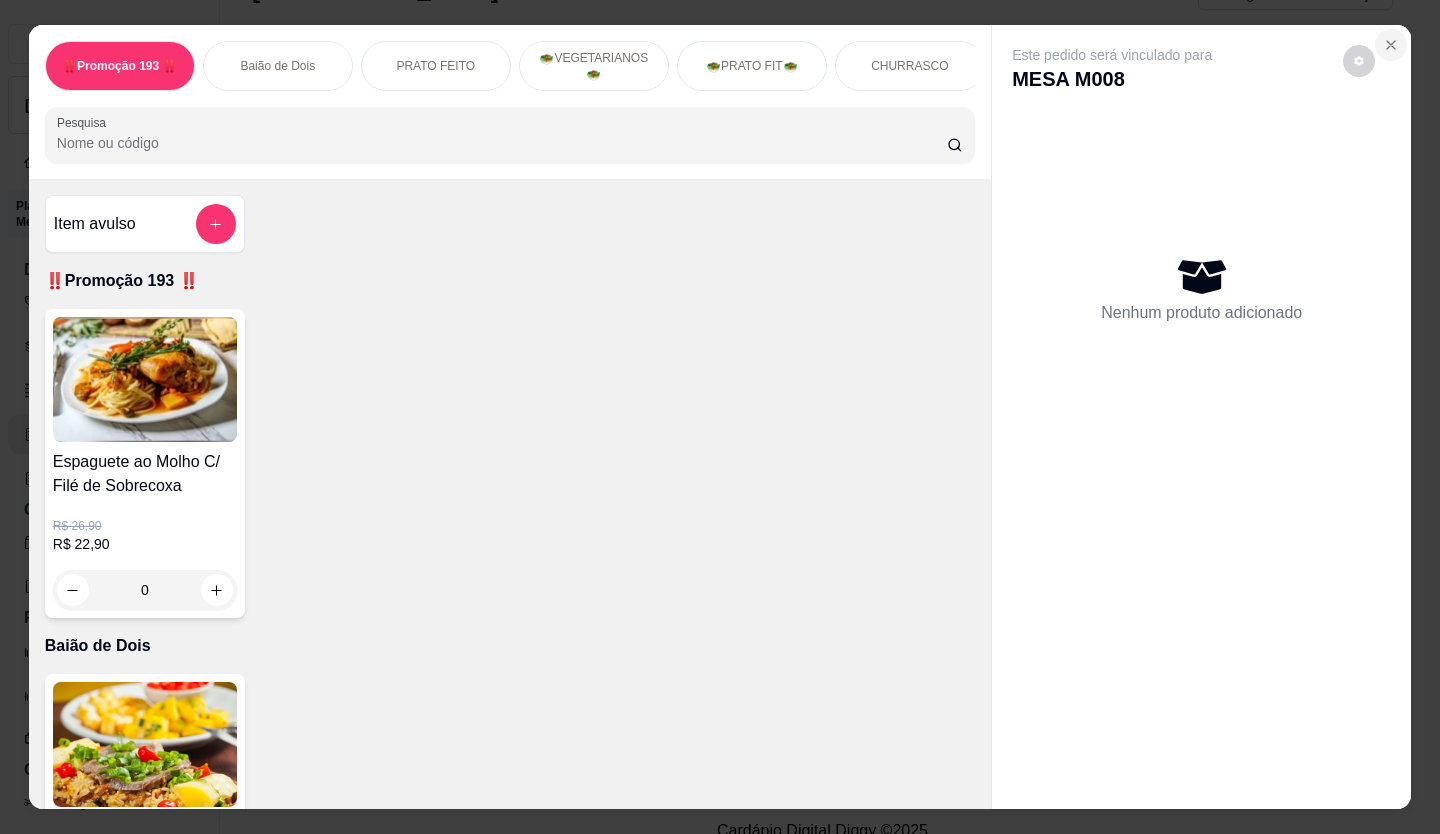 click at bounding box center (1391, 45) 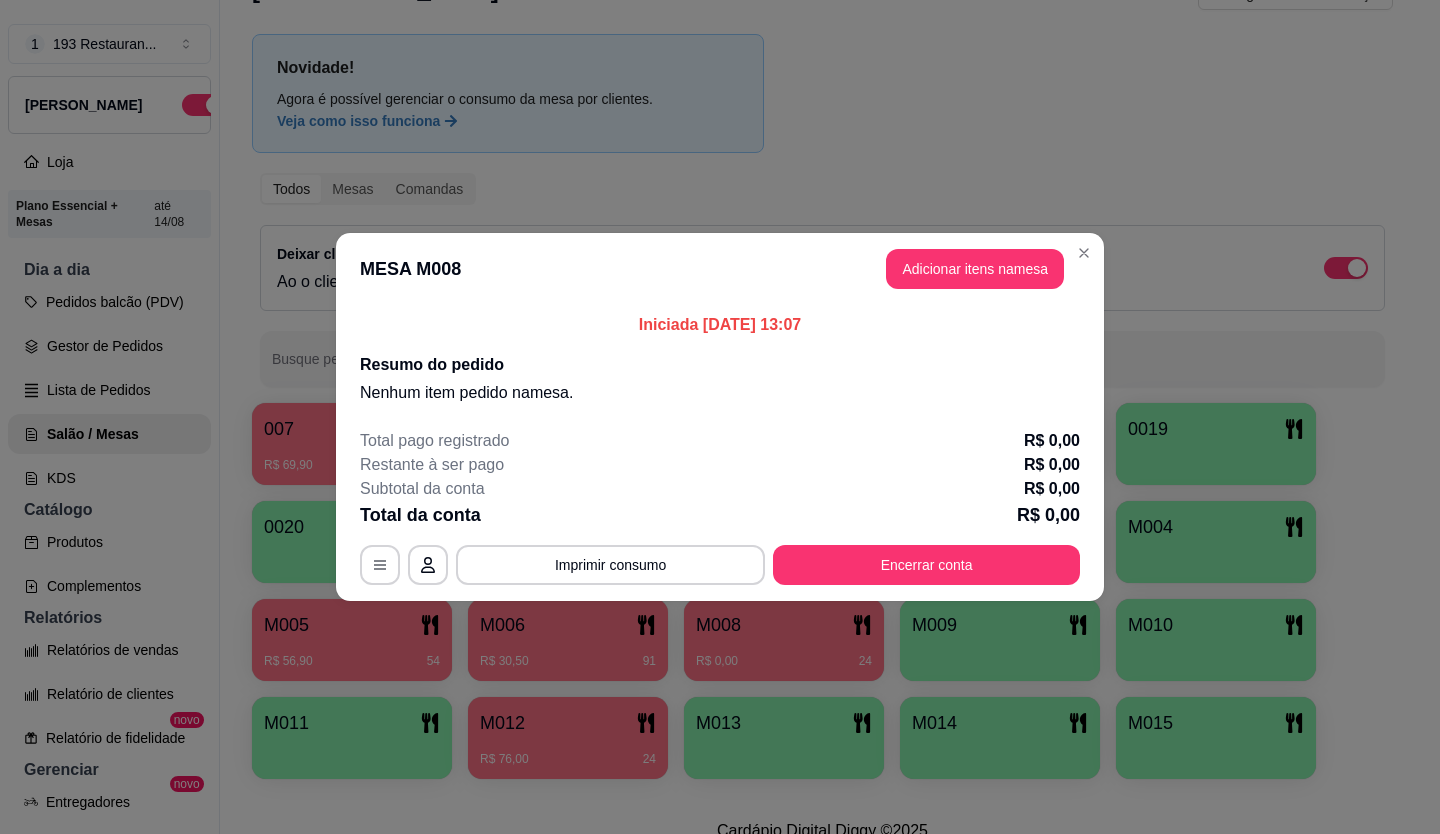 click on "Encerrar conta" at bounding box center (926, 565) 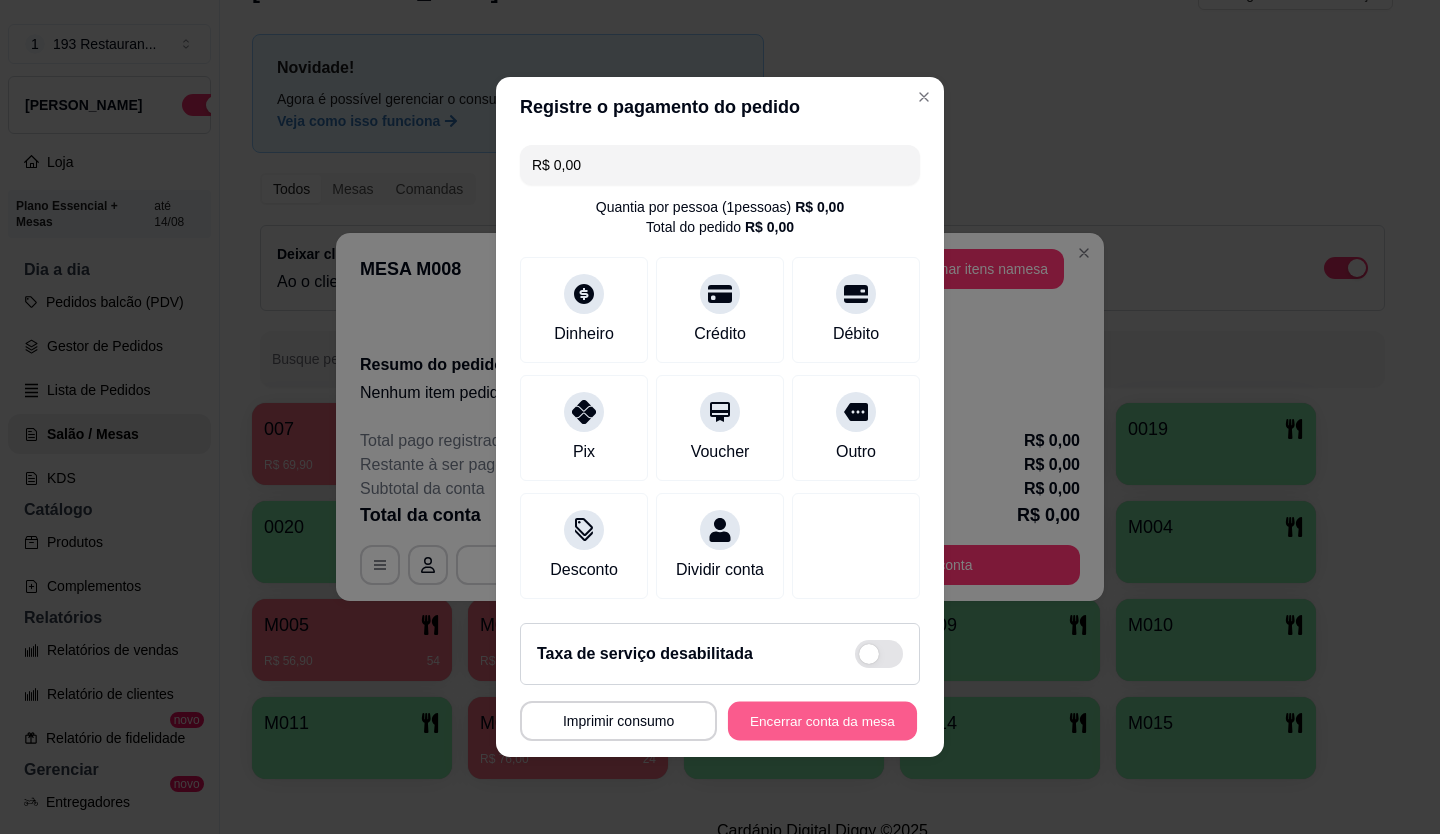 click on "Encerrar conta da mesa" at bounding box center [822, 721] 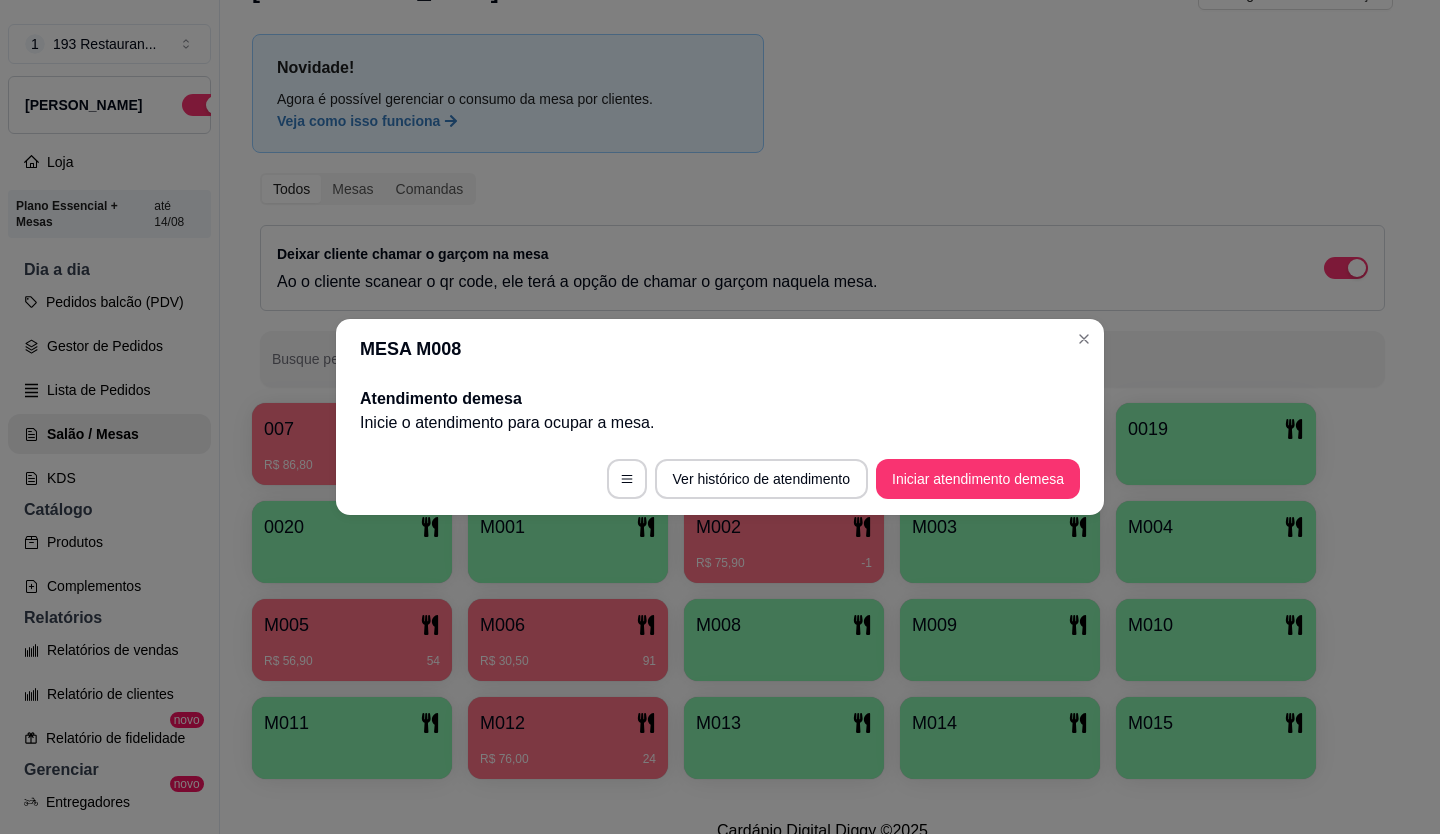 click on "MESA M008" at bounding box center [720, 349] 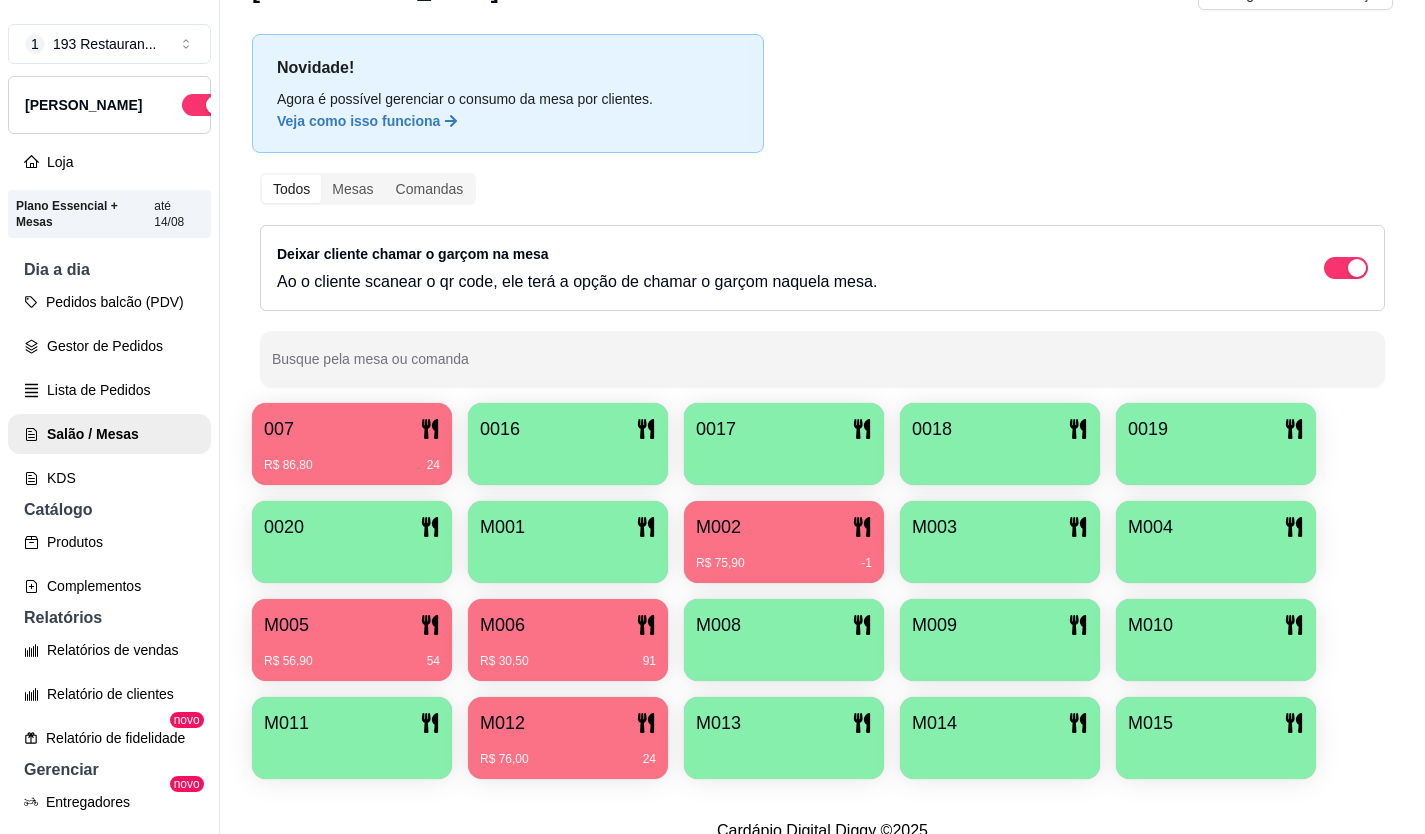 click on "M005" at bounding box center (286, 625) 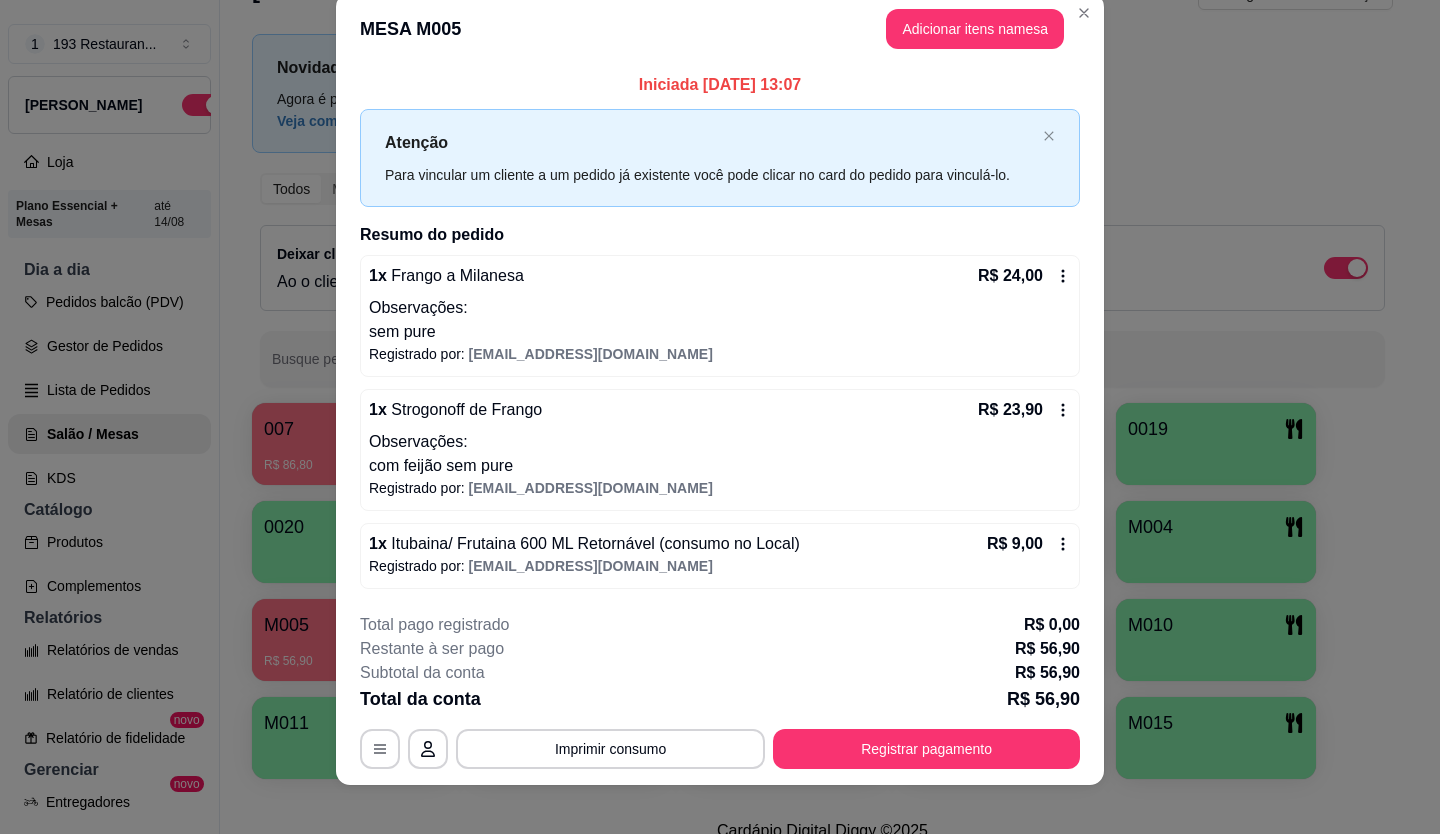 scroll, scrollTop: 43, scrollLeft: 0, axis: vertical 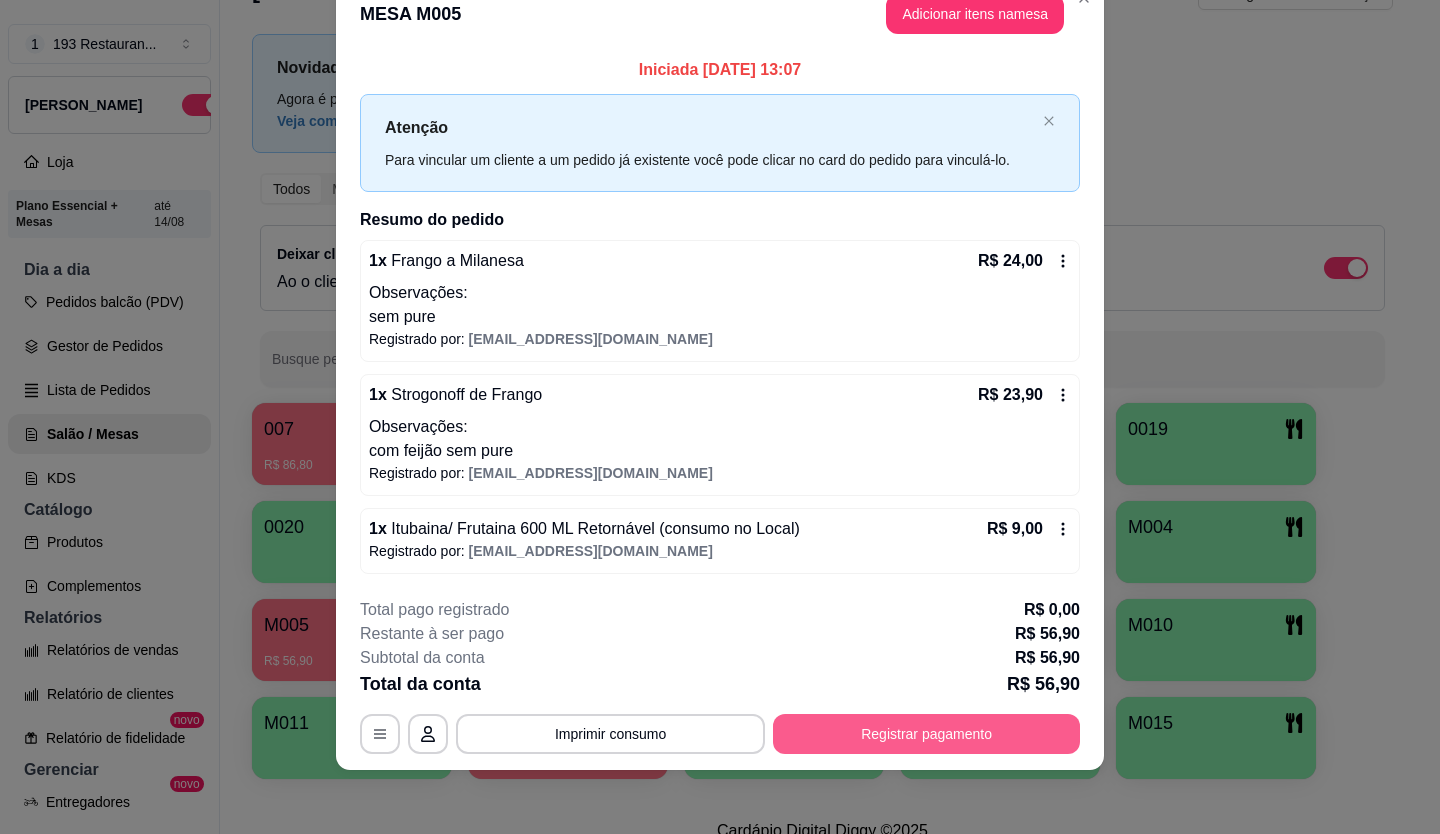 click on "Registrar pagamento" at bounding box center (926, 734) 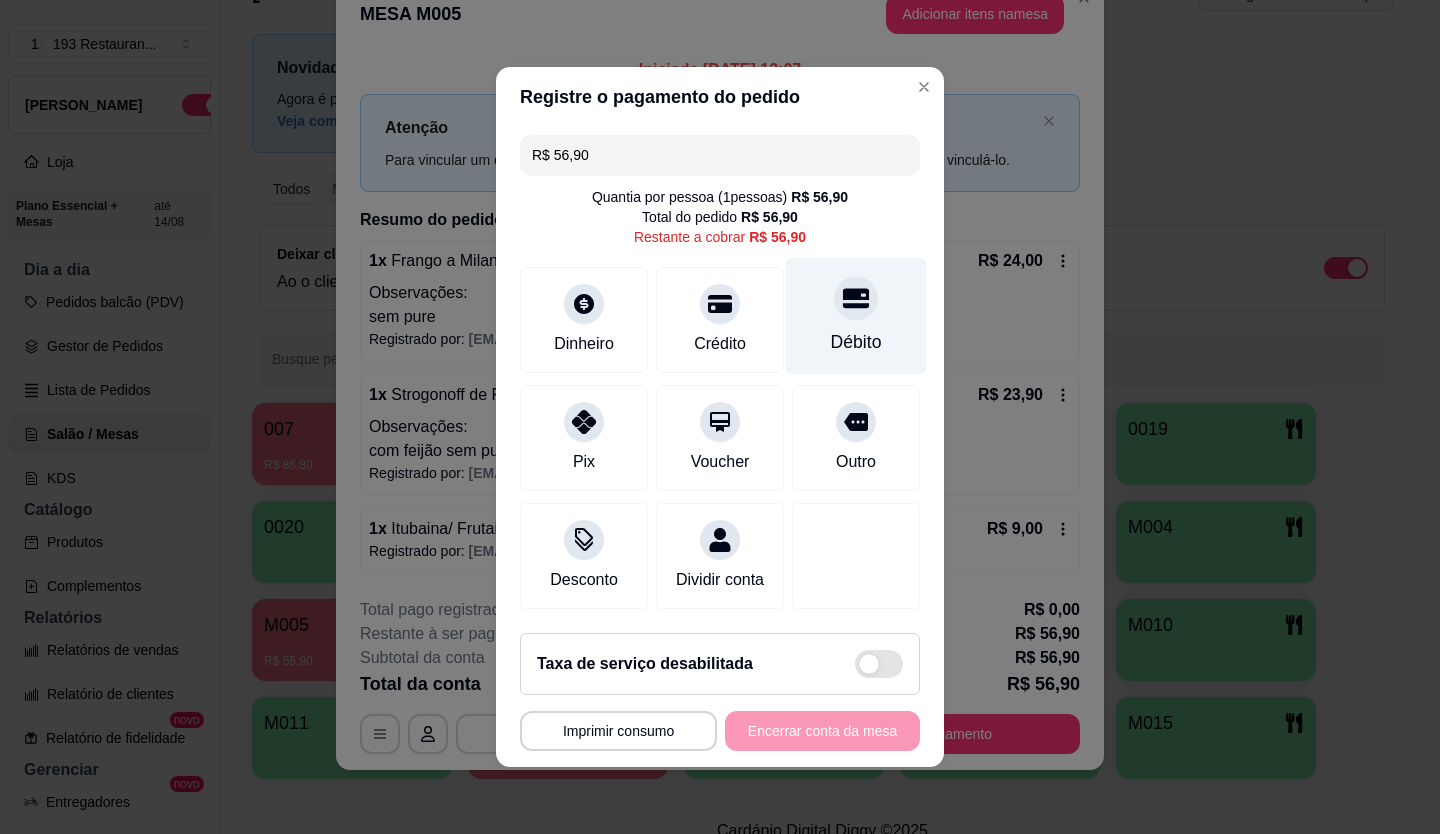click on "Débito" at bounding box center (856, 316) 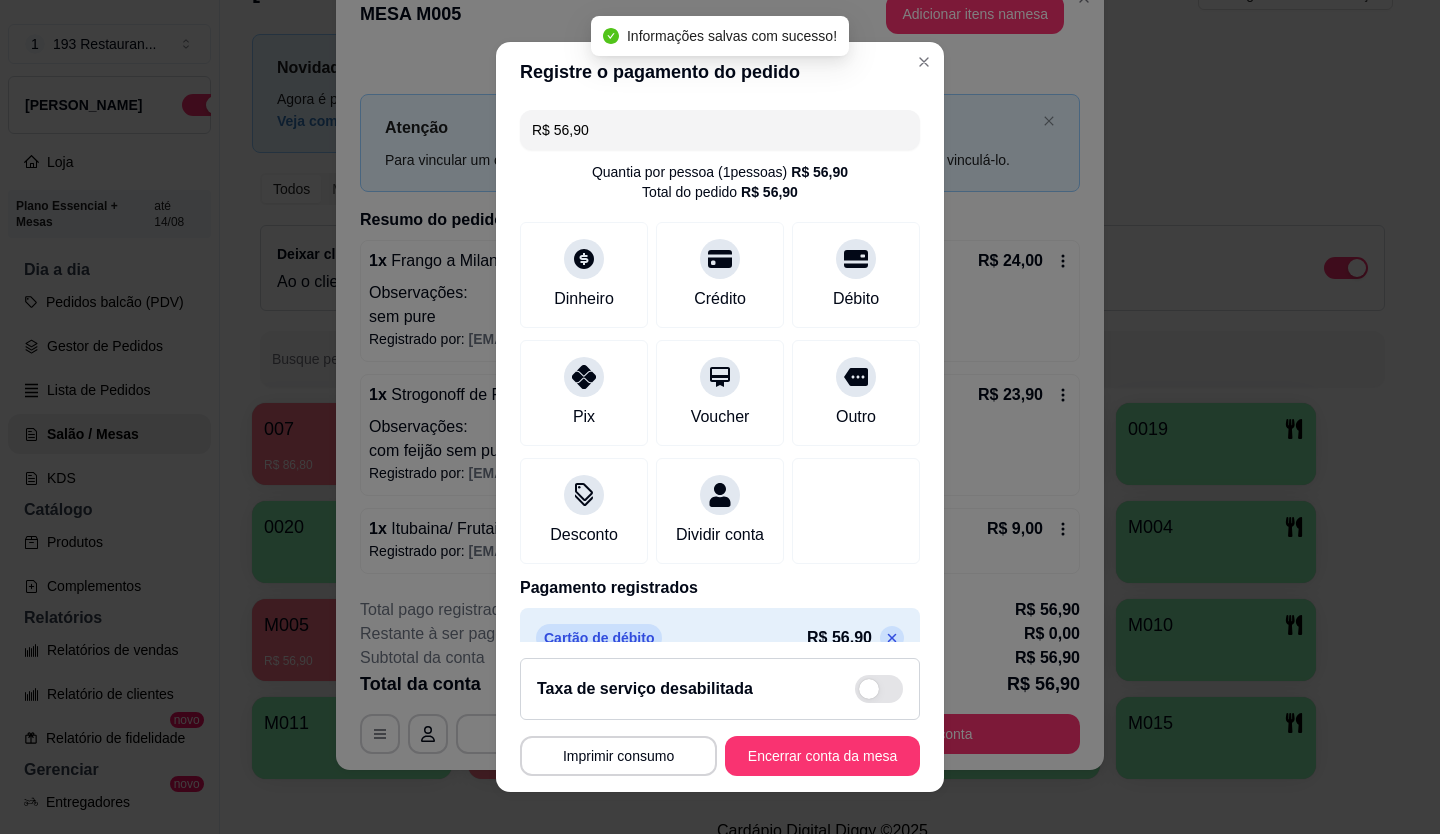 type on "R$ 0,00" 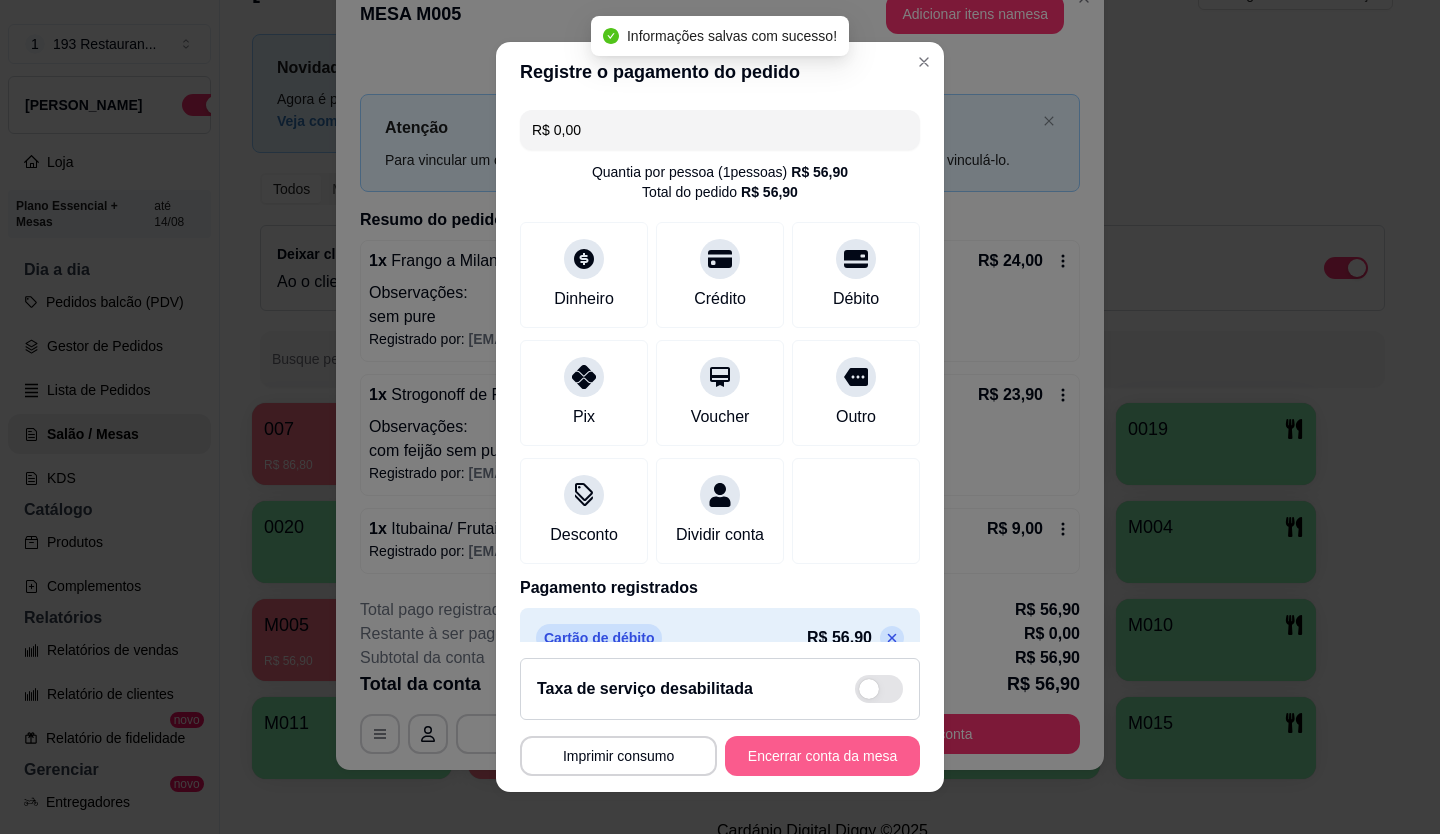click on "Encerrar conta da mesa" at bounding box center [822, 756] 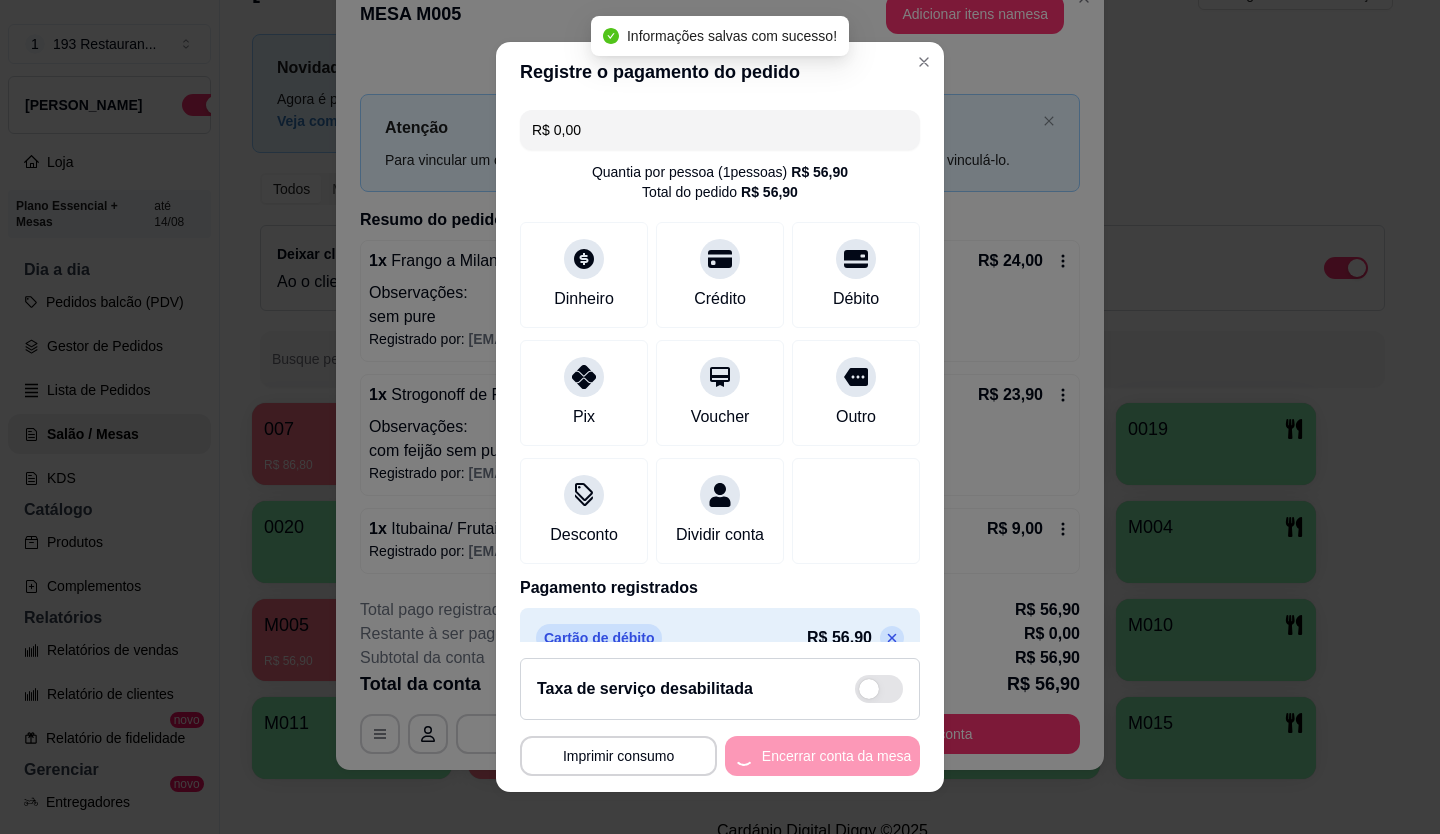 scroll, scrollTop: 0, scrollLeft: 0, axis: both 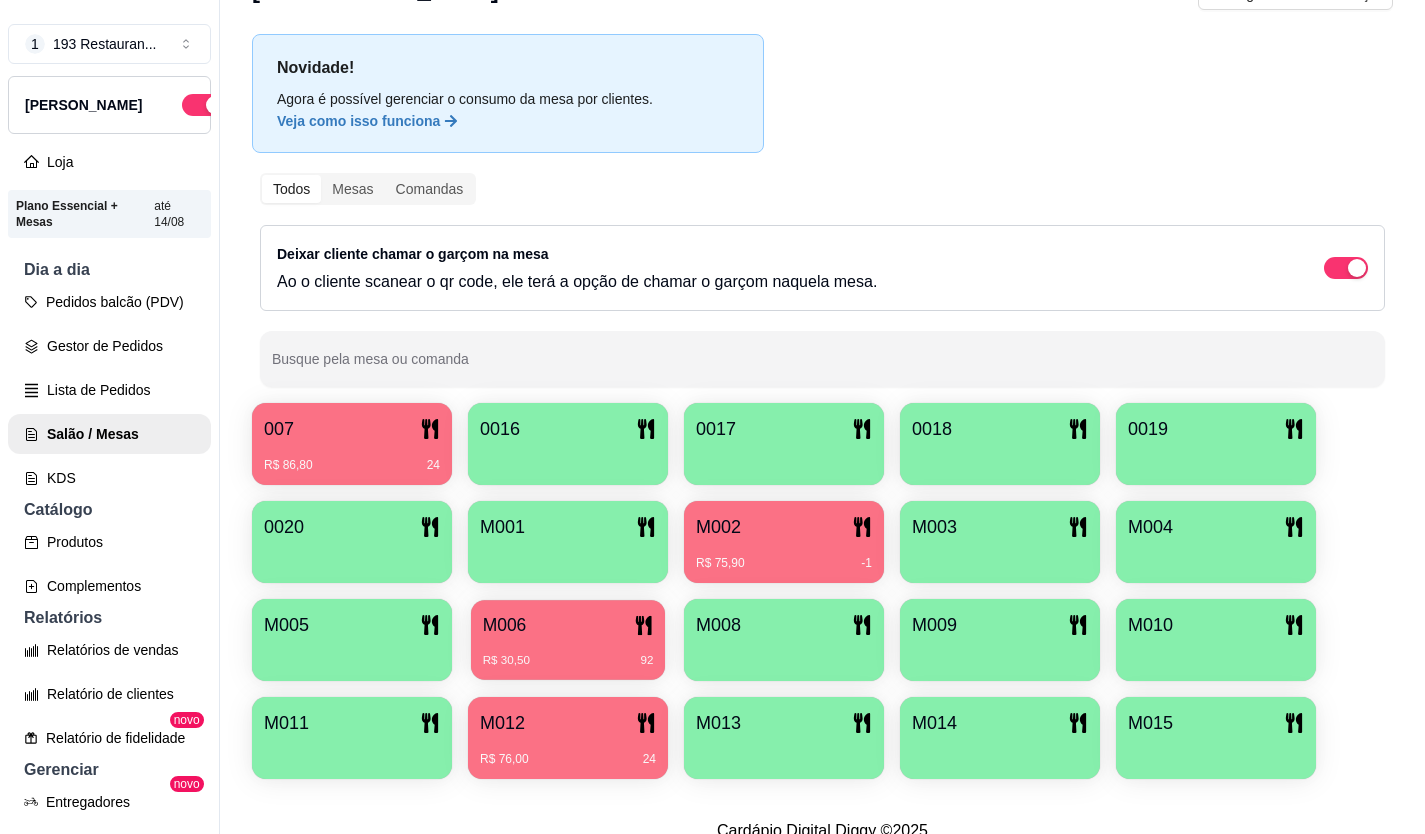 click on "R$ 30,50 92" at bounding box center (568, 653) 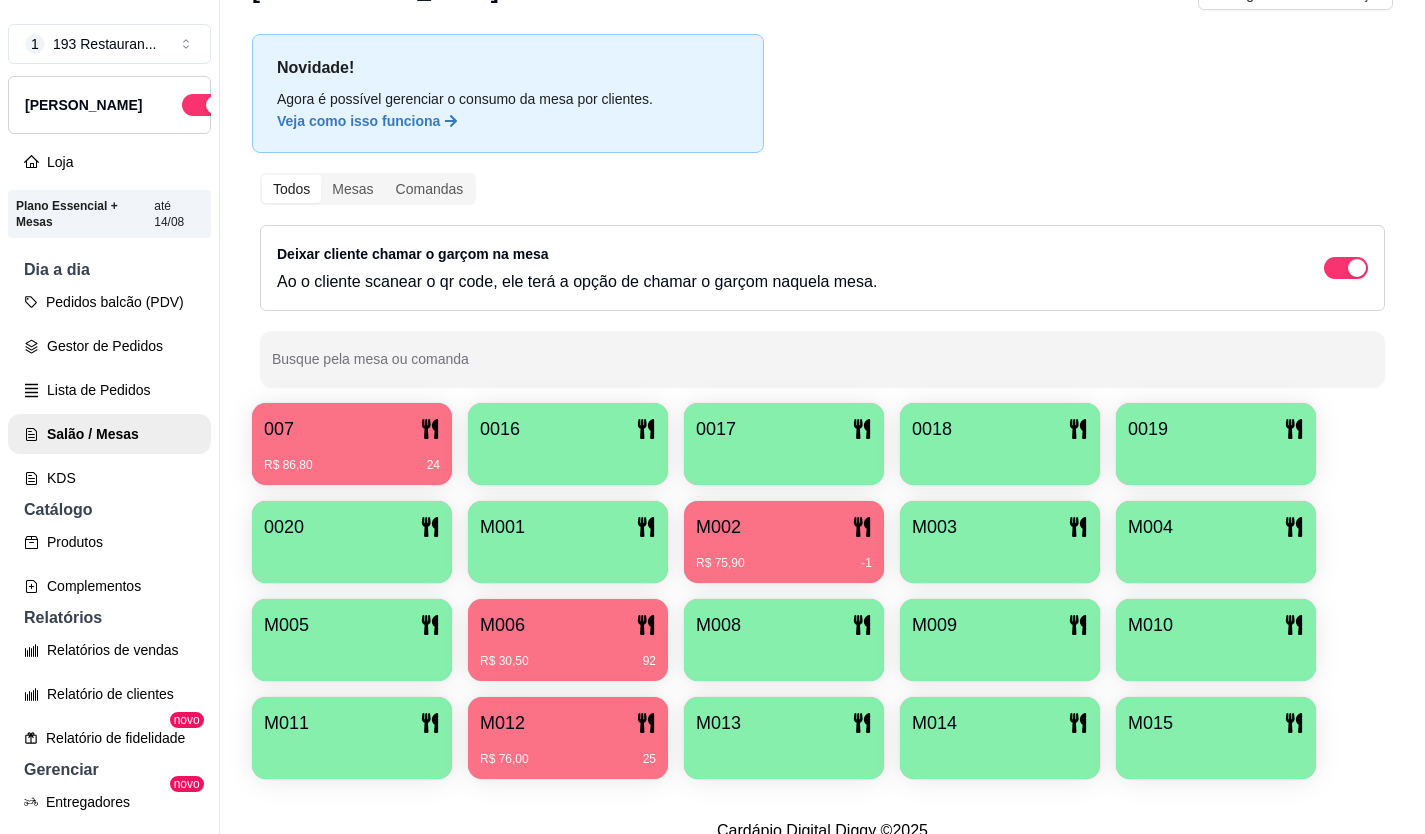 click on "M002" at bounding box center (784, 527) 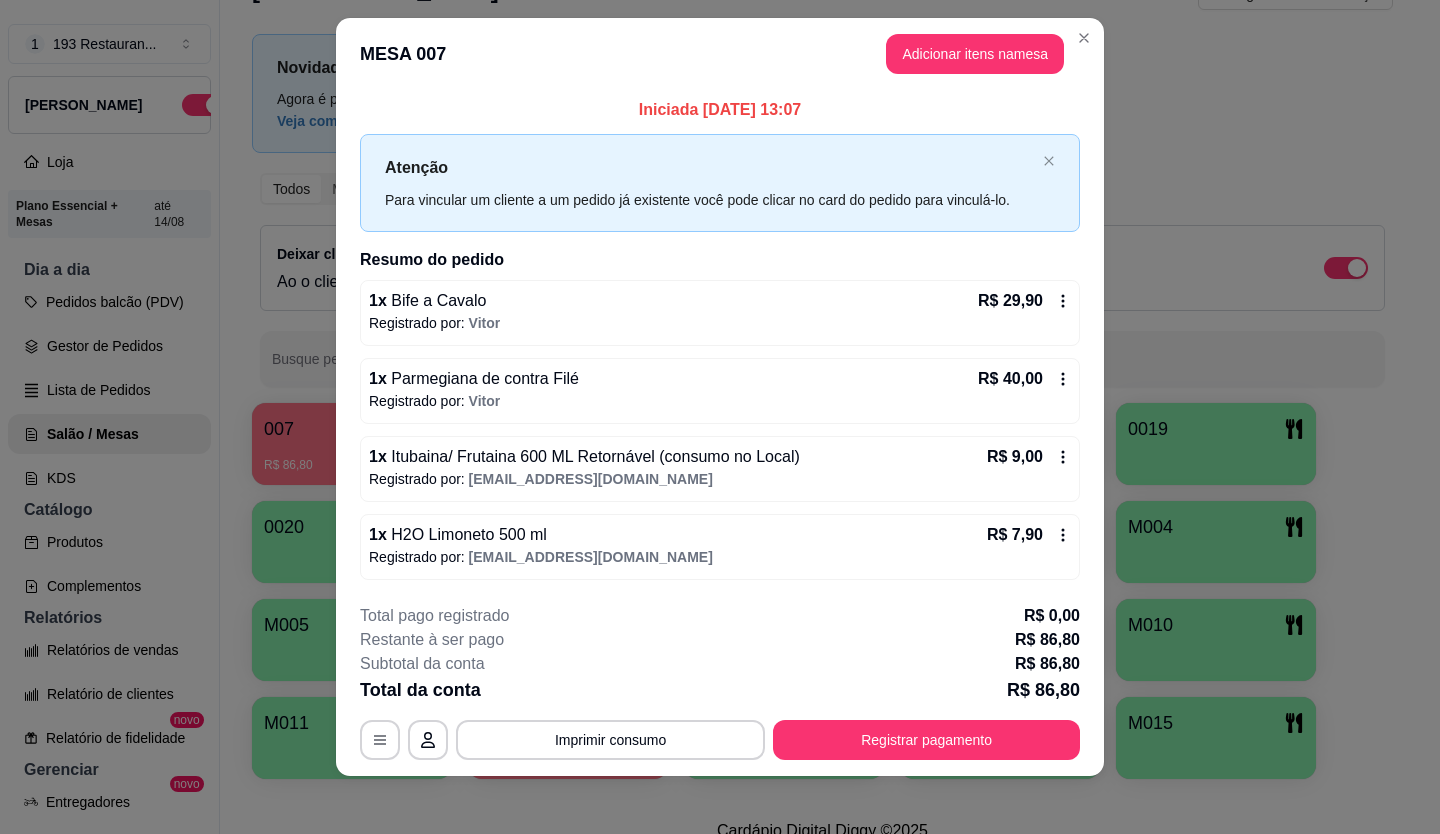 scroll, scrollTop: 26, scrollLeft: 0, axis: vertical 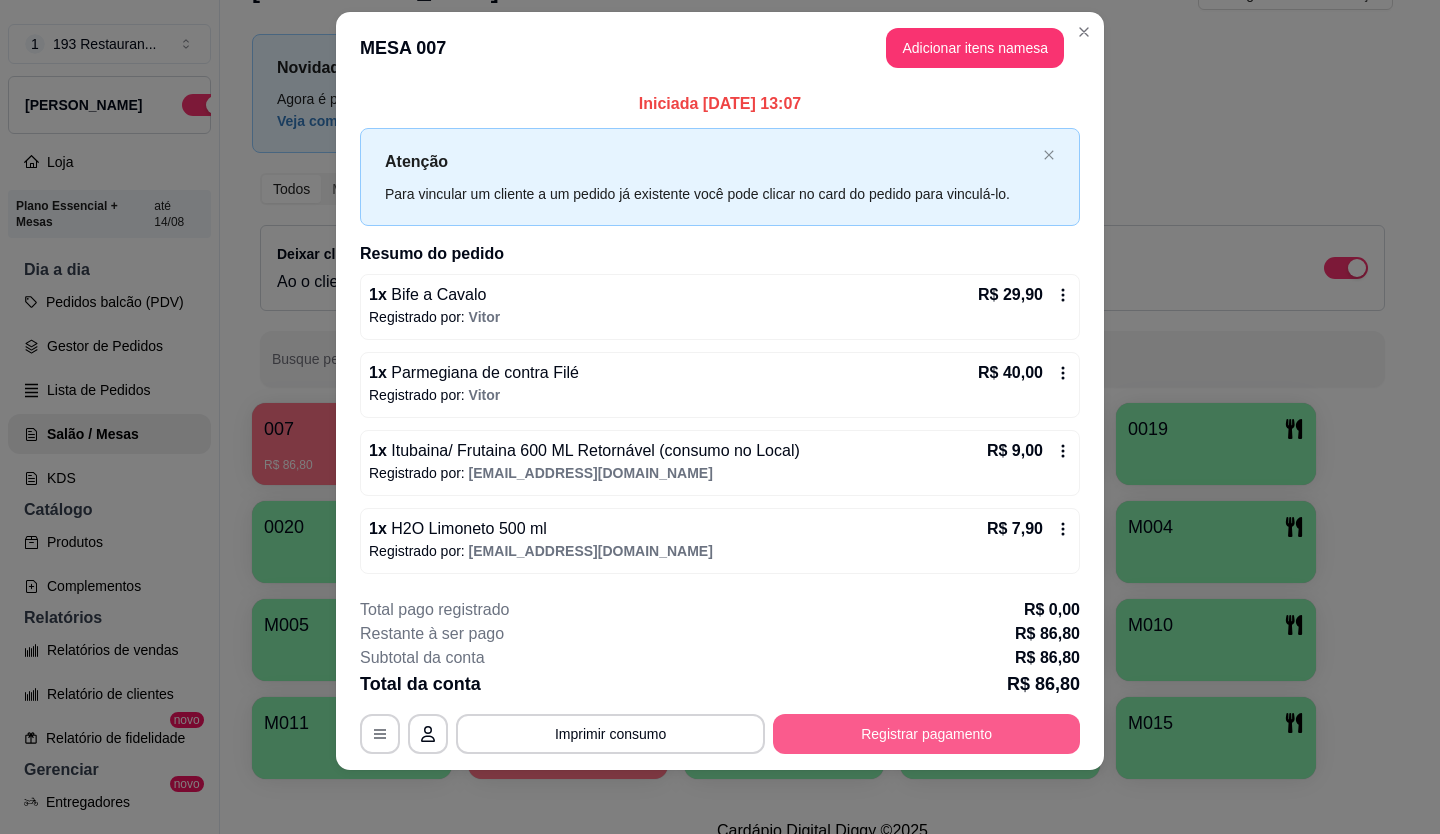 click on "Registrar pagamento" at bounding box center [926, 734] 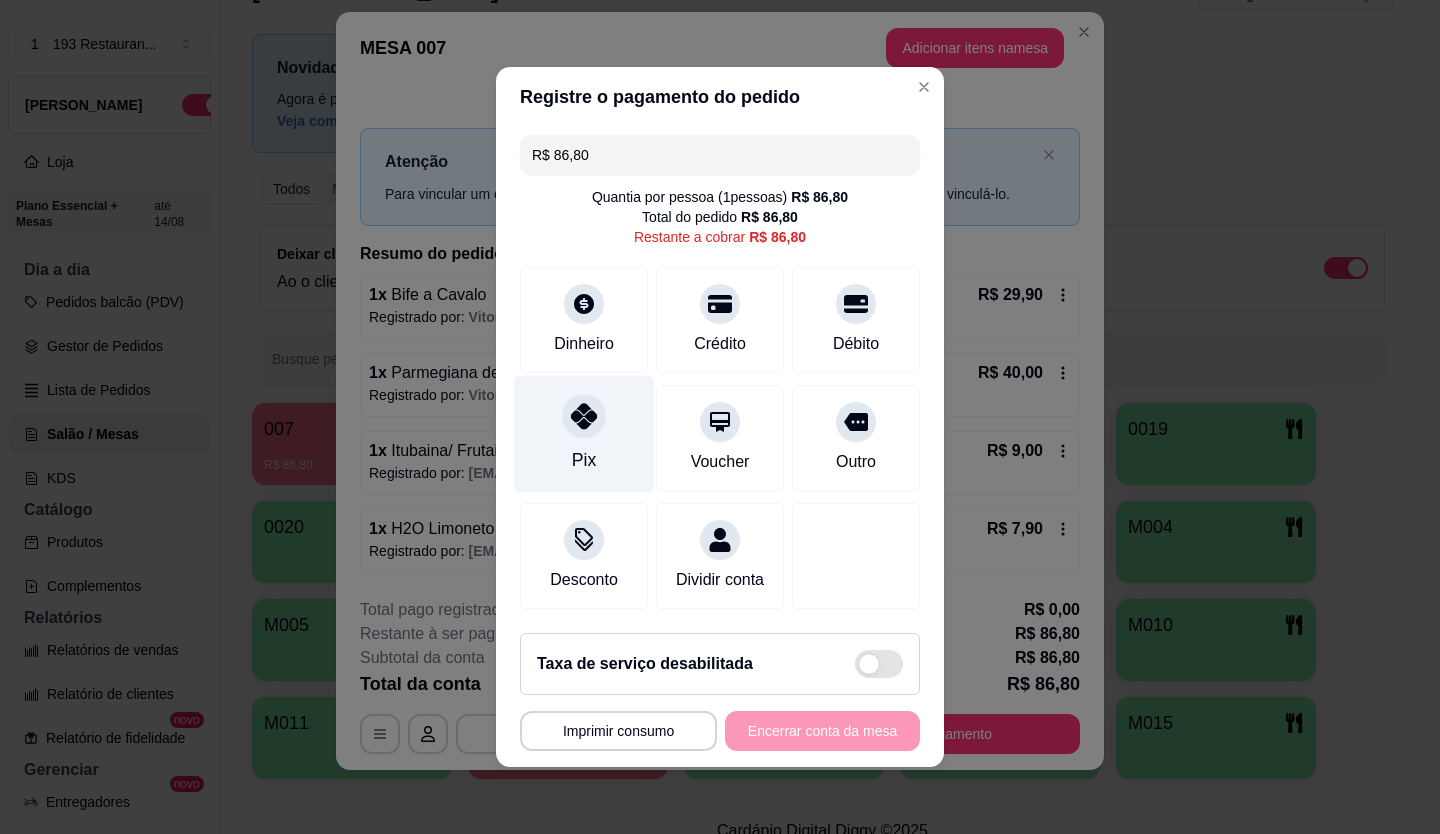 click on "Pix" at bounding box center (584, 434) 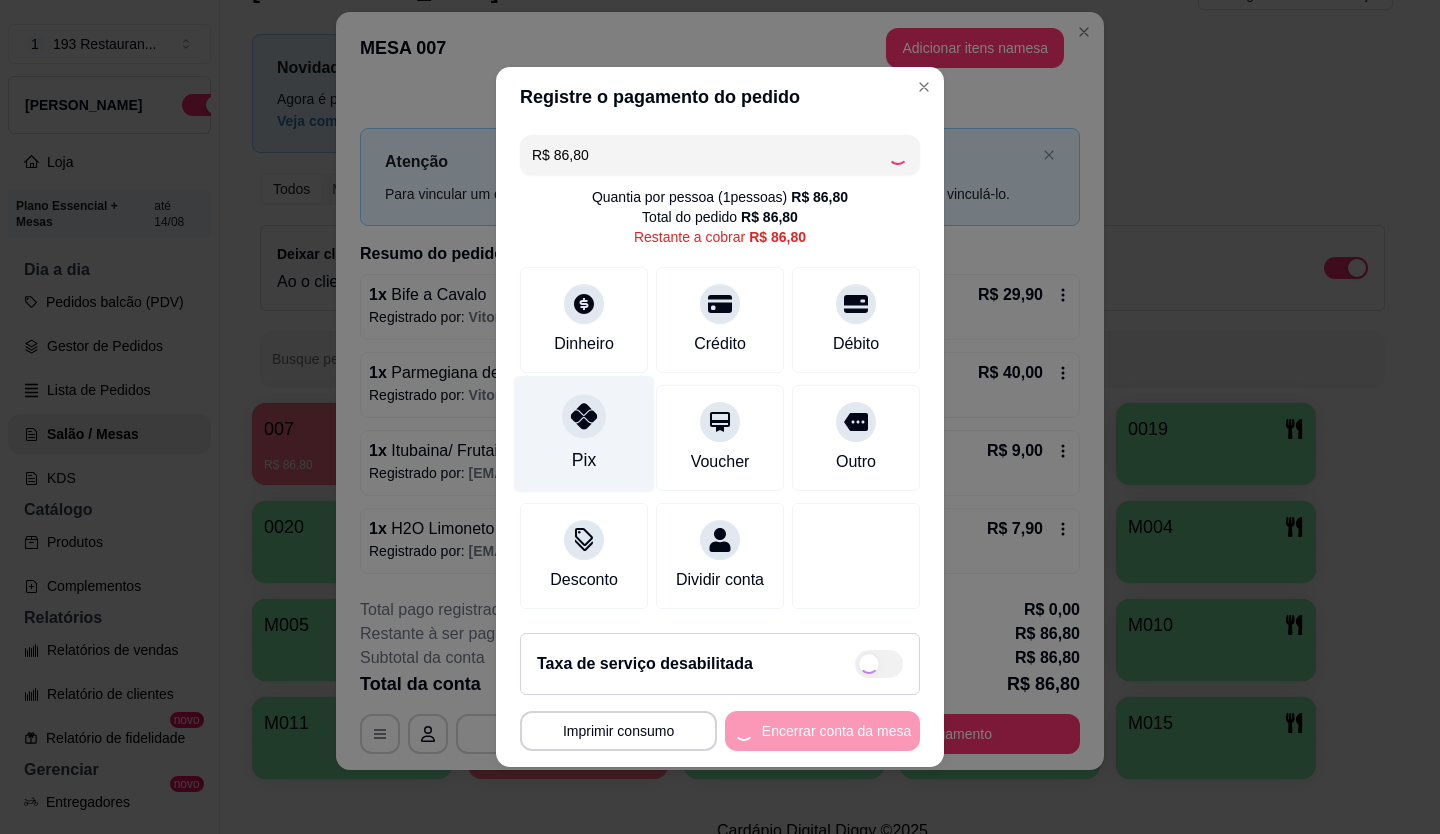 click 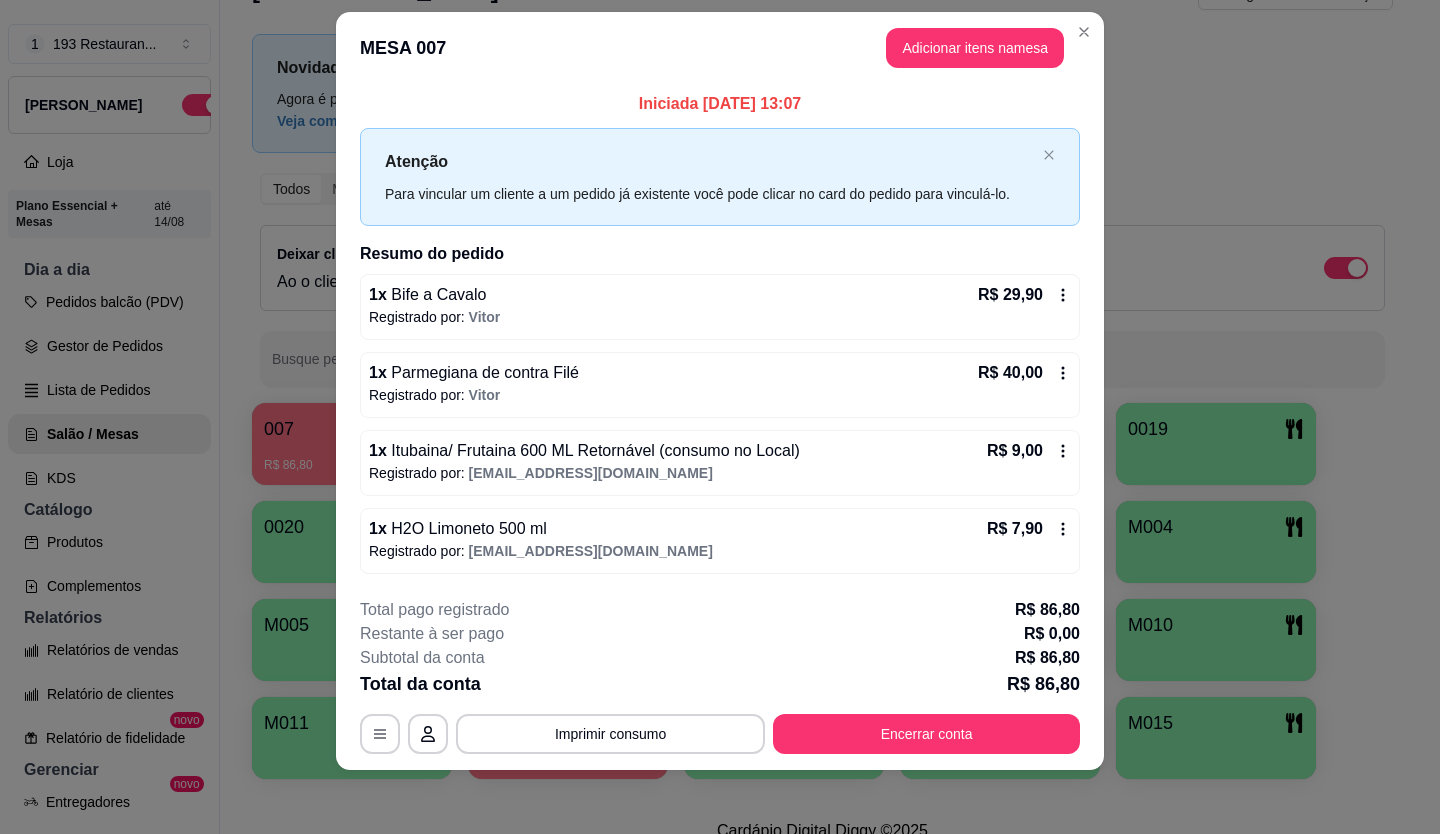 click on "MESA 007 Adicionar itens na  mesa" at bounding box center (720, 48) 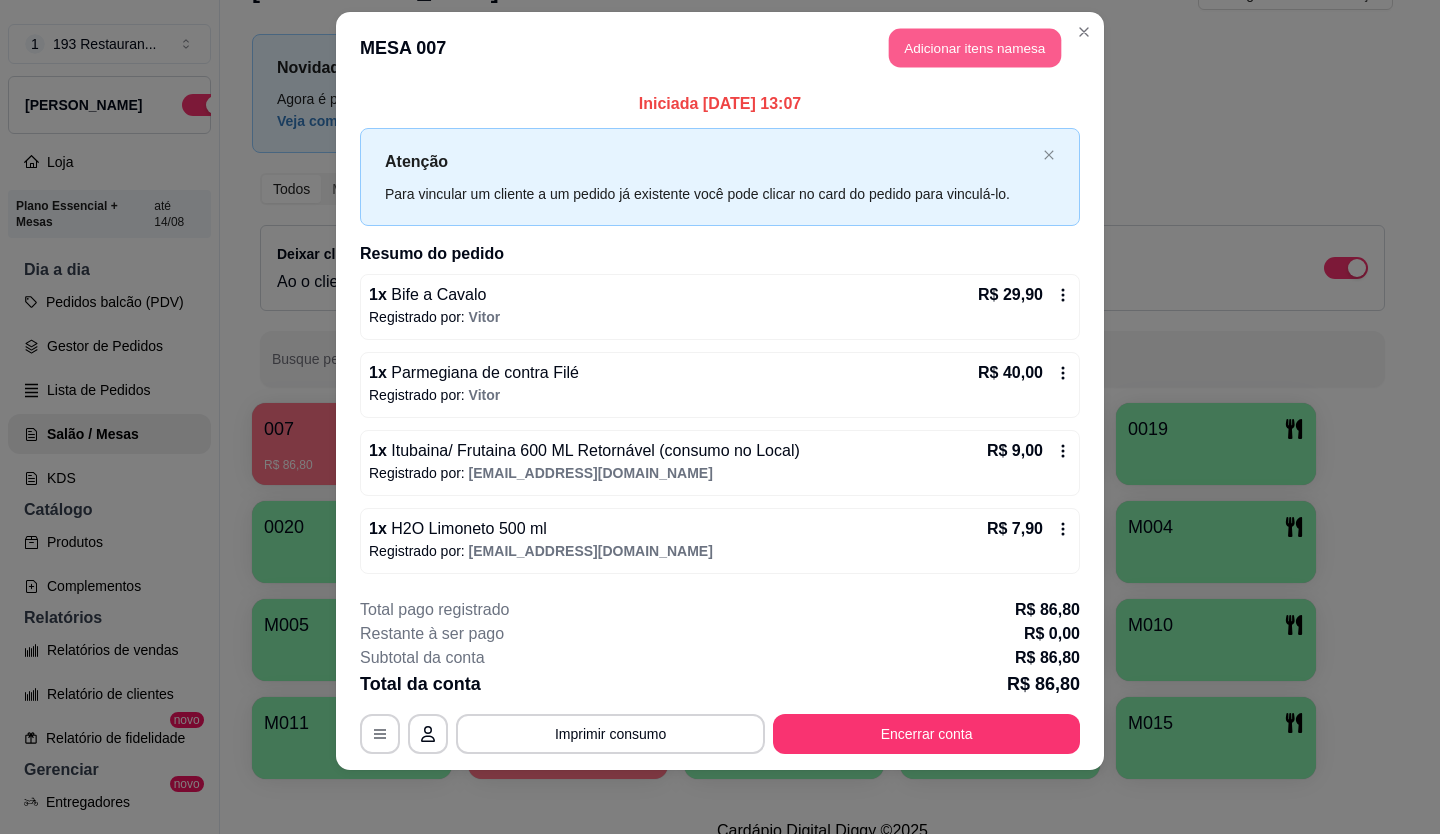 click on "Adicionar itens na  mesa" at bounding box center (975, 48) 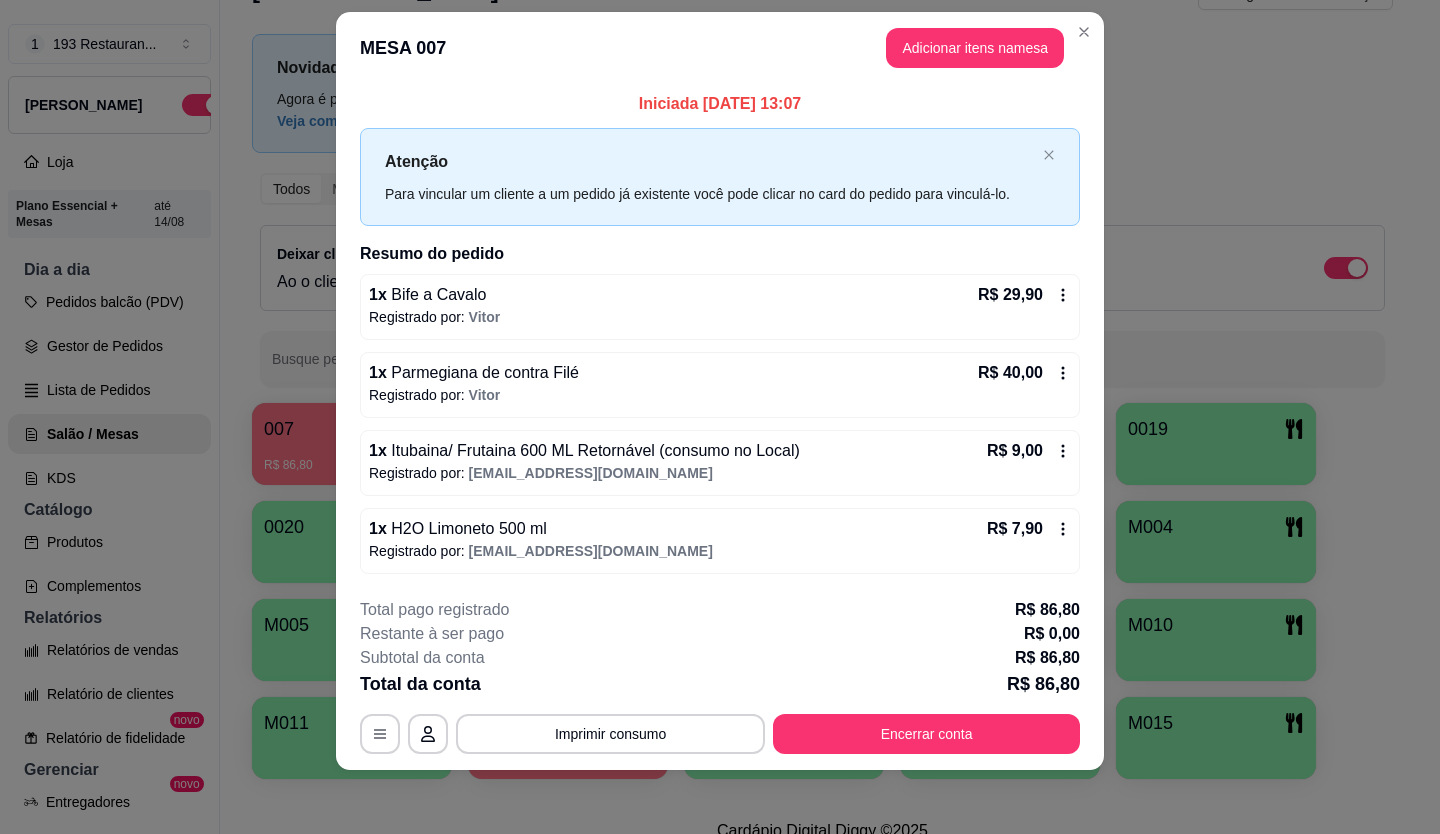 click on "**********" at bounding box center [720, 676] 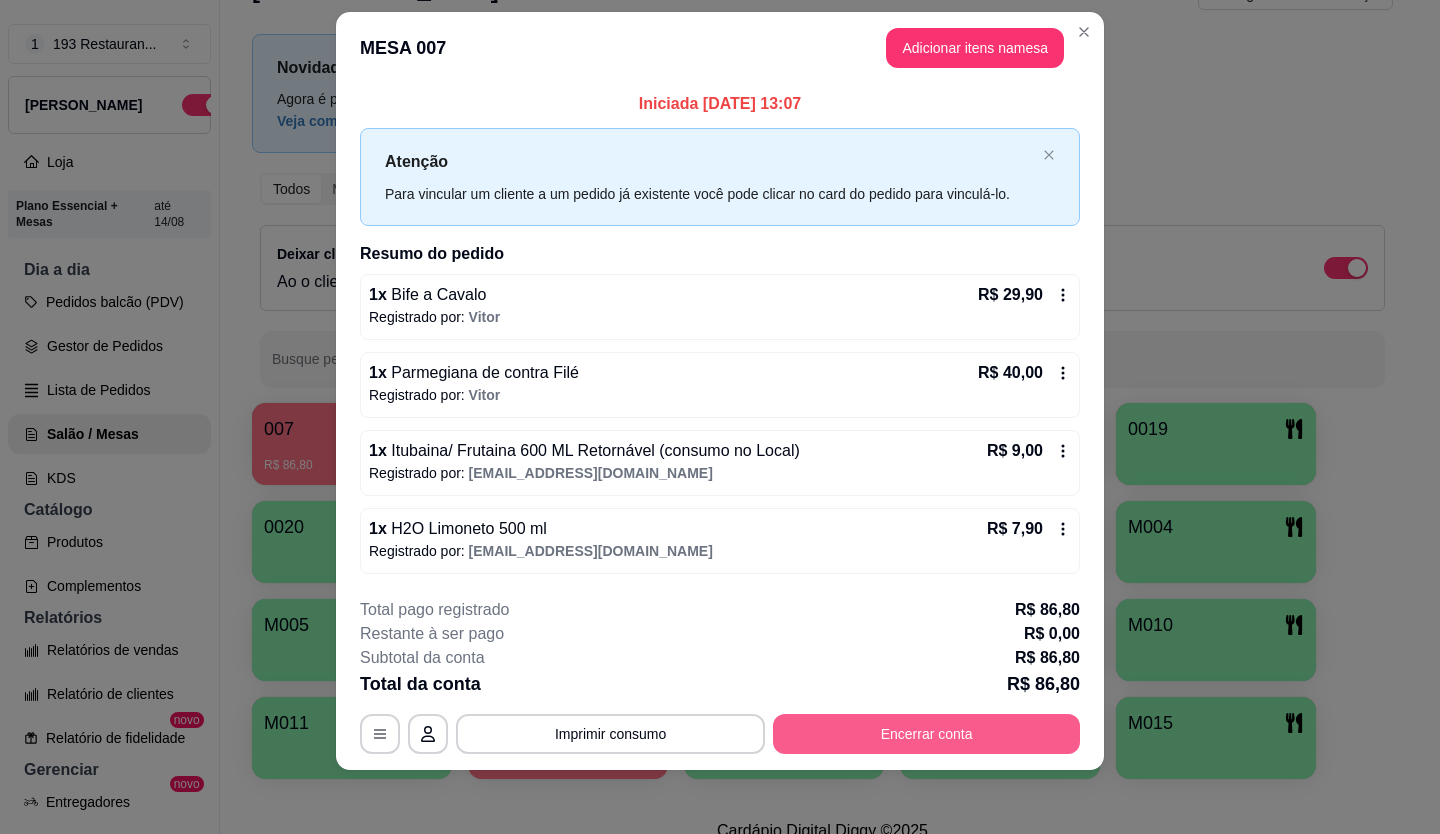 click on "Encerrar conta" at bounding box center (926, 734) 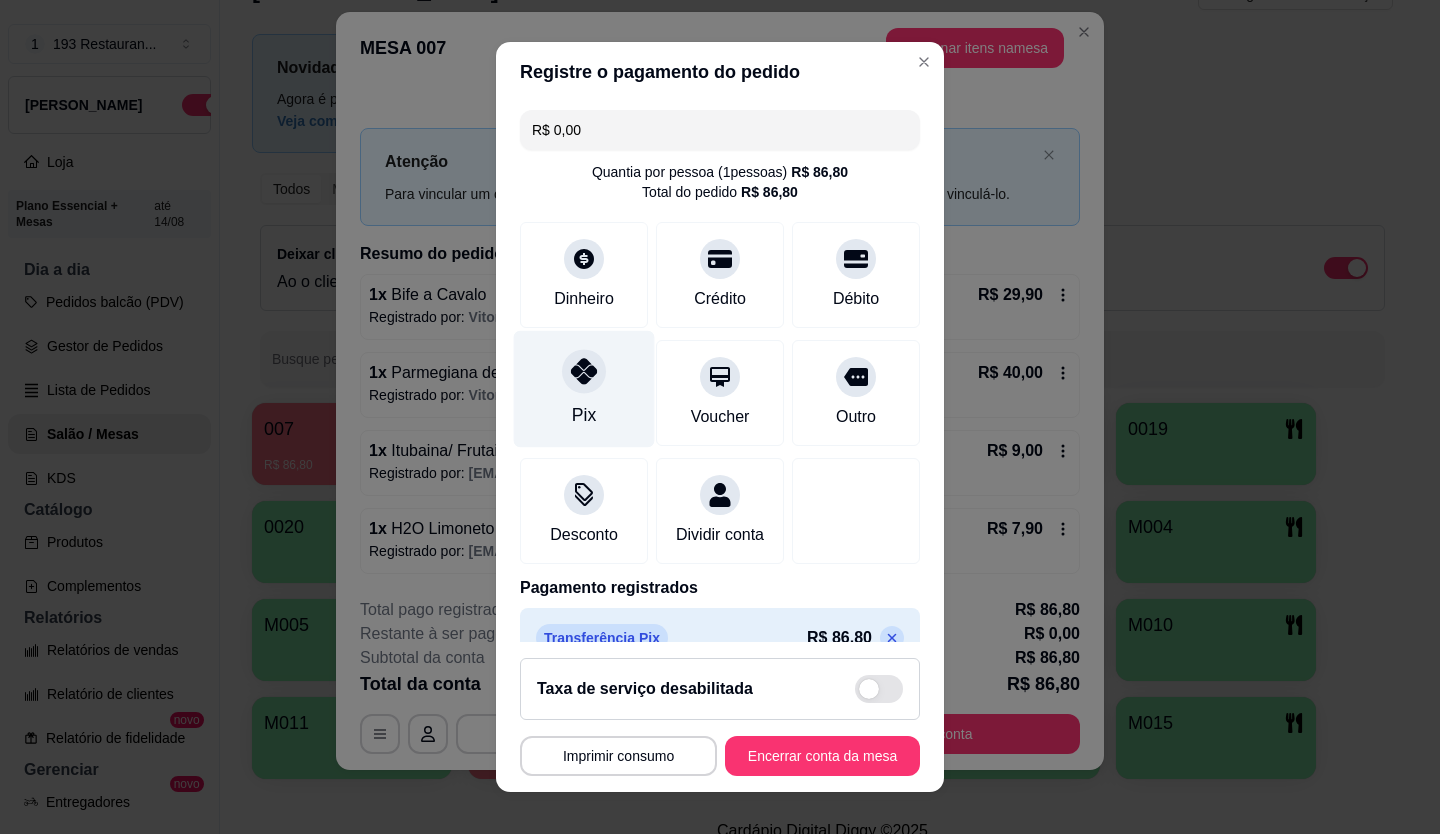 click on "Pix" at bounding box center [584, 388] 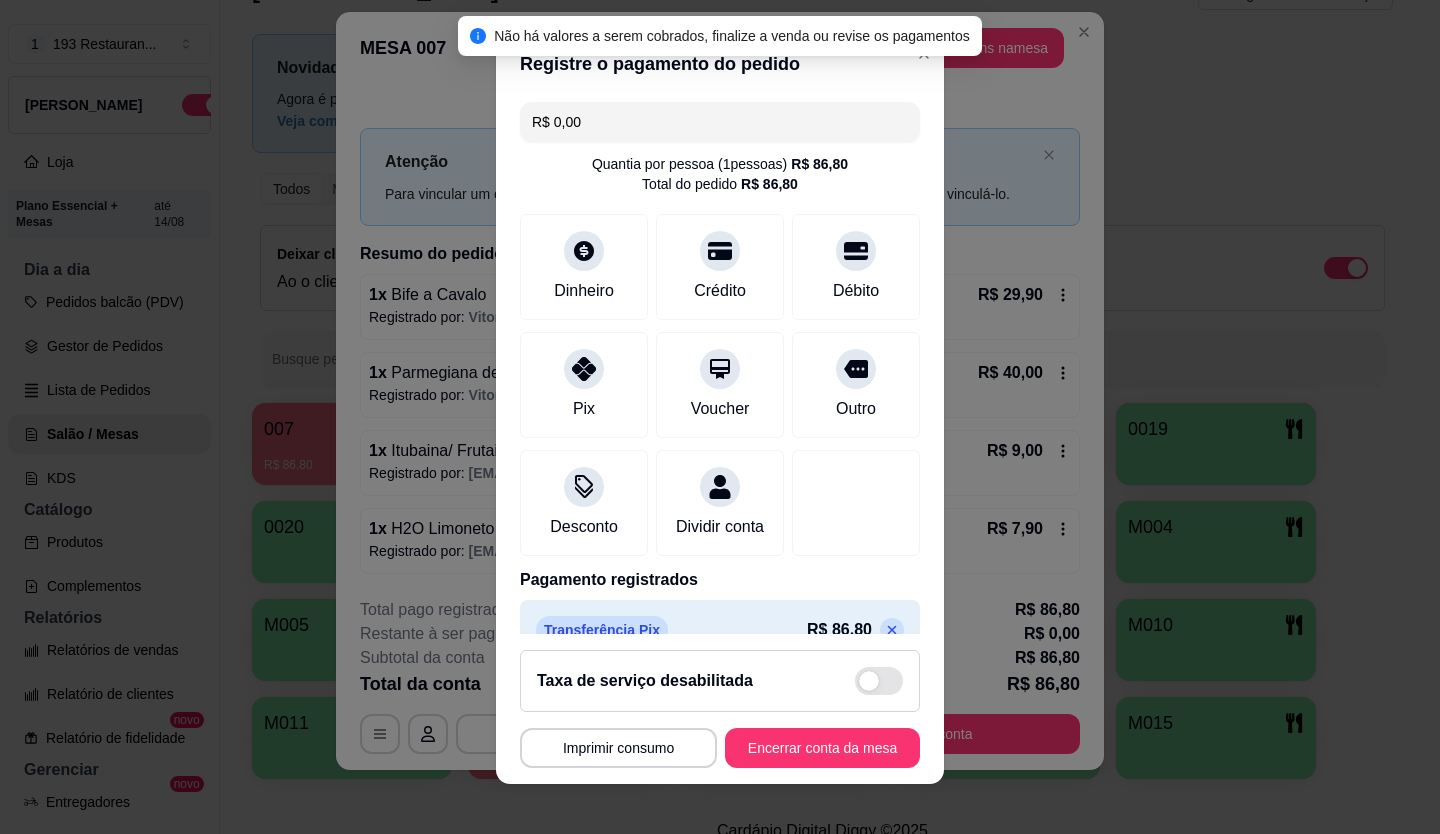 scroll, scrollTop: 22, scrollLeft: 0, axis: vertical 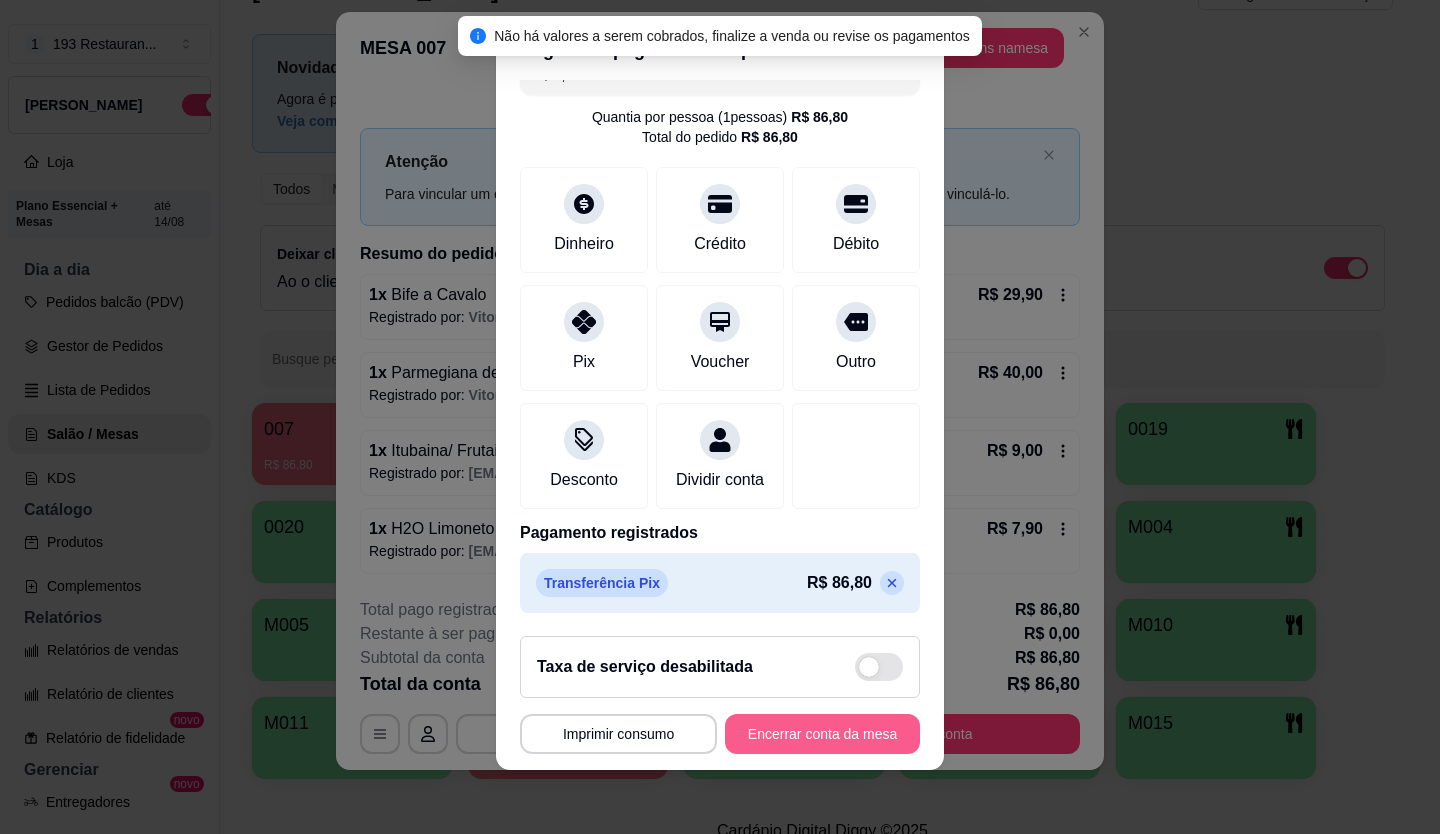 click on "Encerrar conta da mesa" at bounding box center [822, 734] 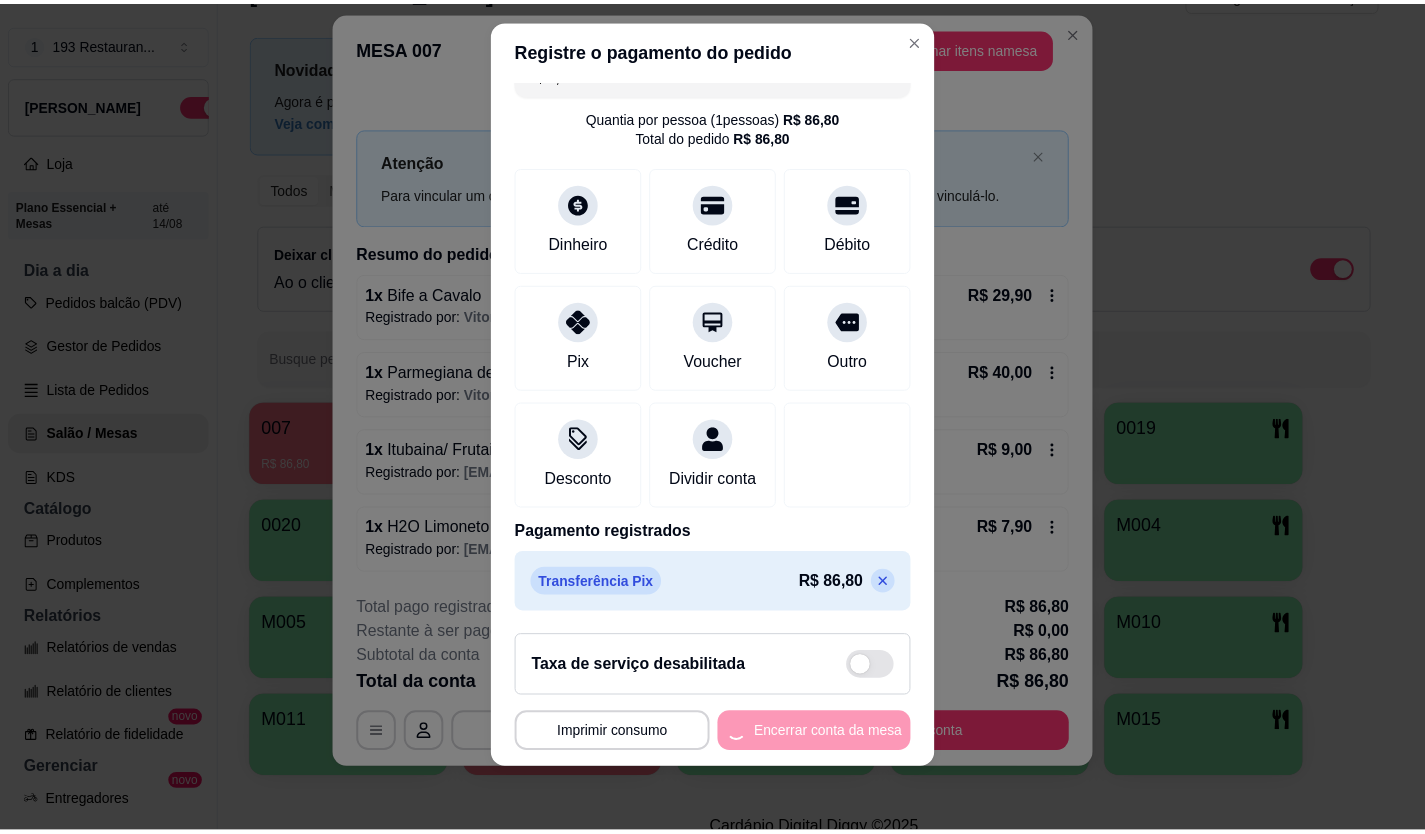 scroll, scrollTop: 0, scrollLeft: 0, axis: both 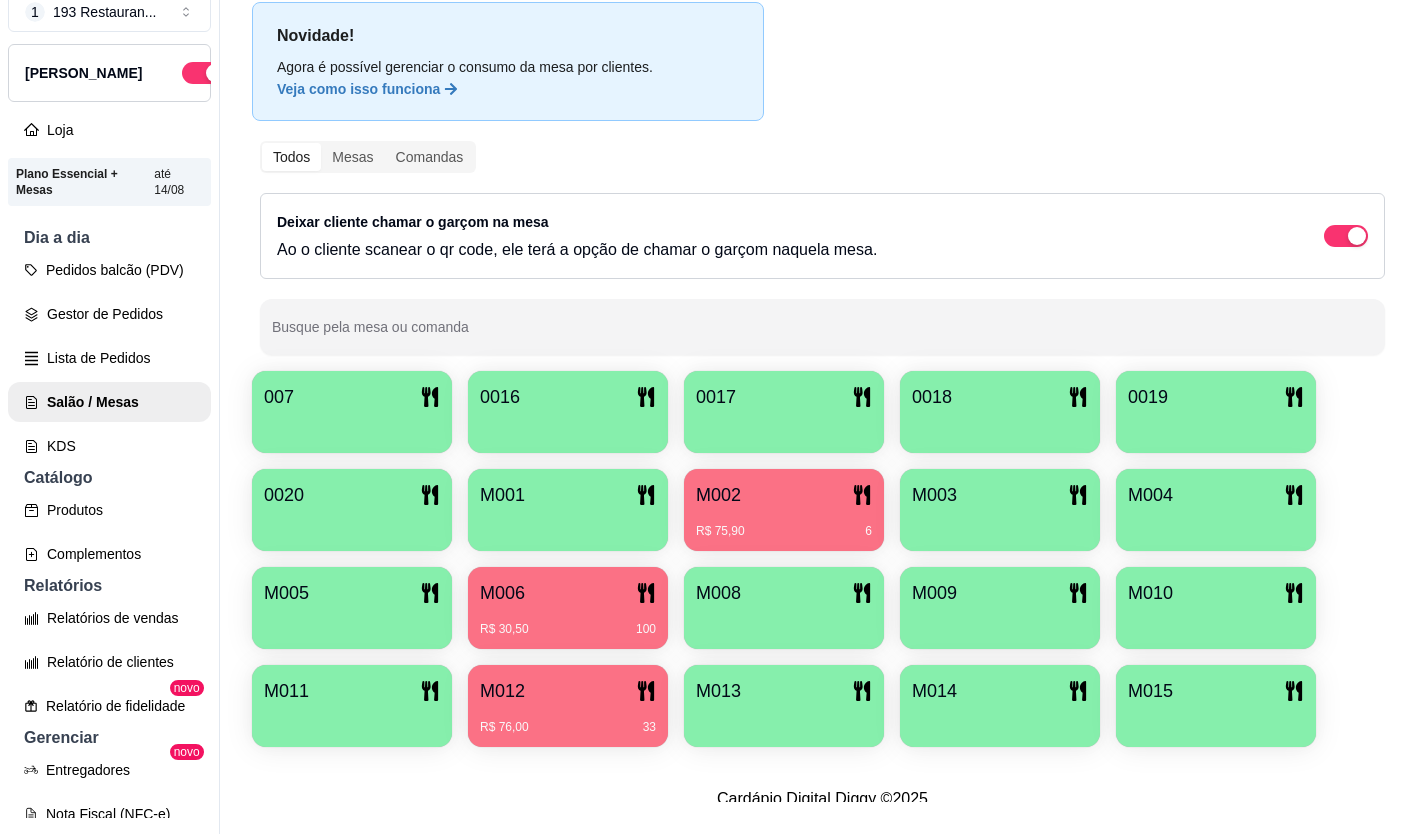 click on "R$ 76,00 33" at bounding box center (568, 720) 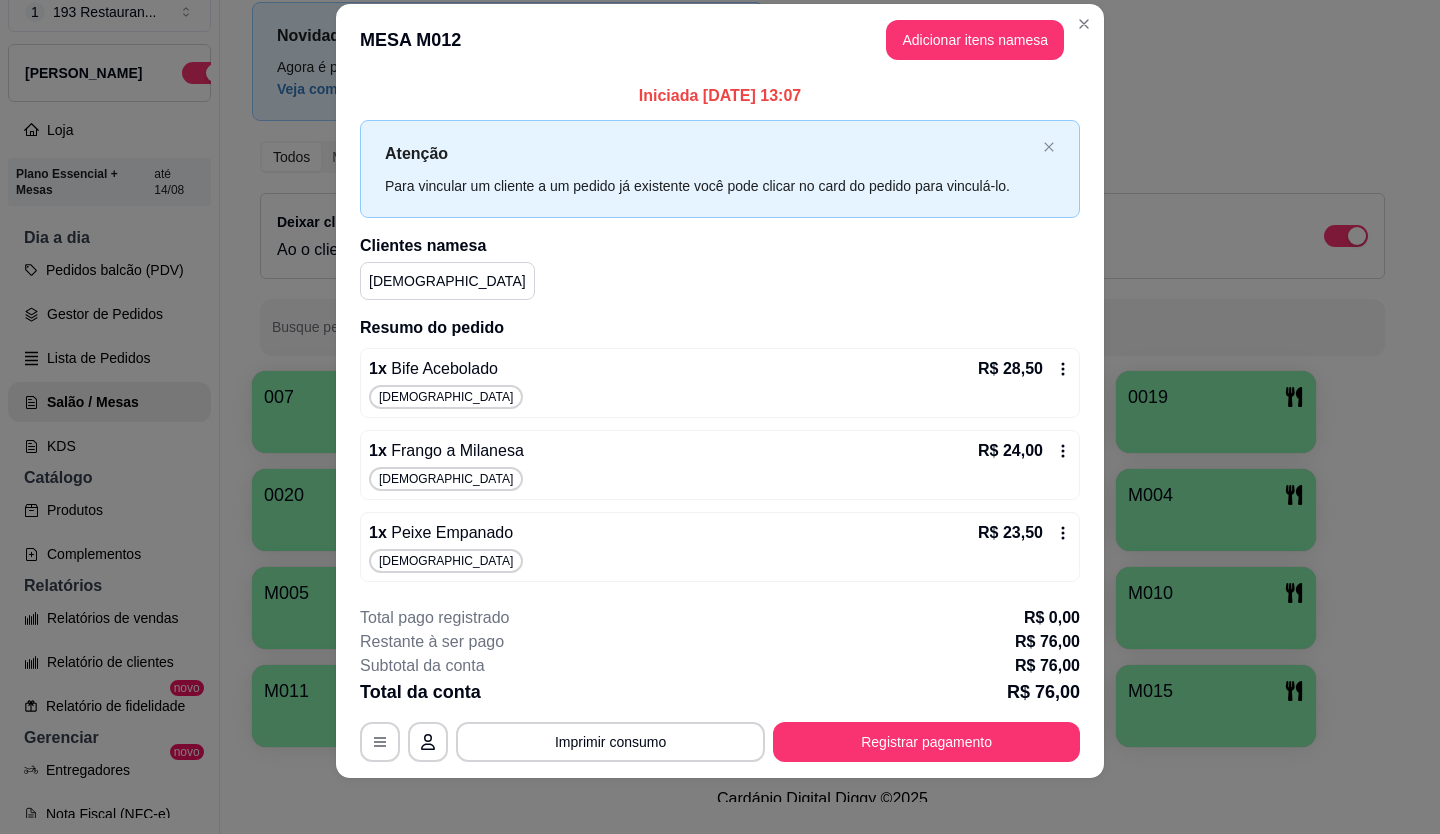 scroll, scrollTop: 34, scrollLeft: 0, axis: vertical 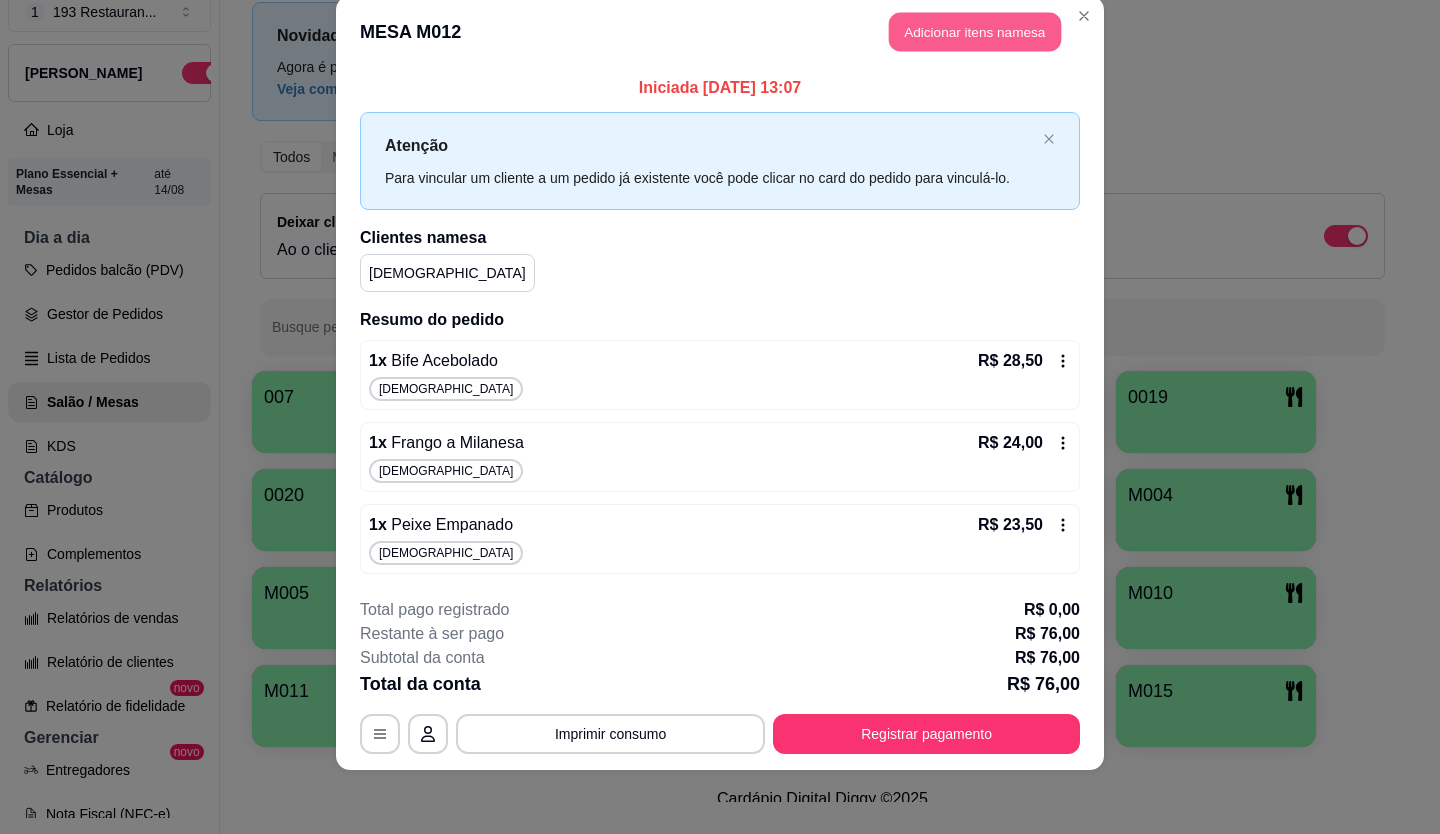 click on "Adicionar itens na  mesa" at bounding box center [975, 32] 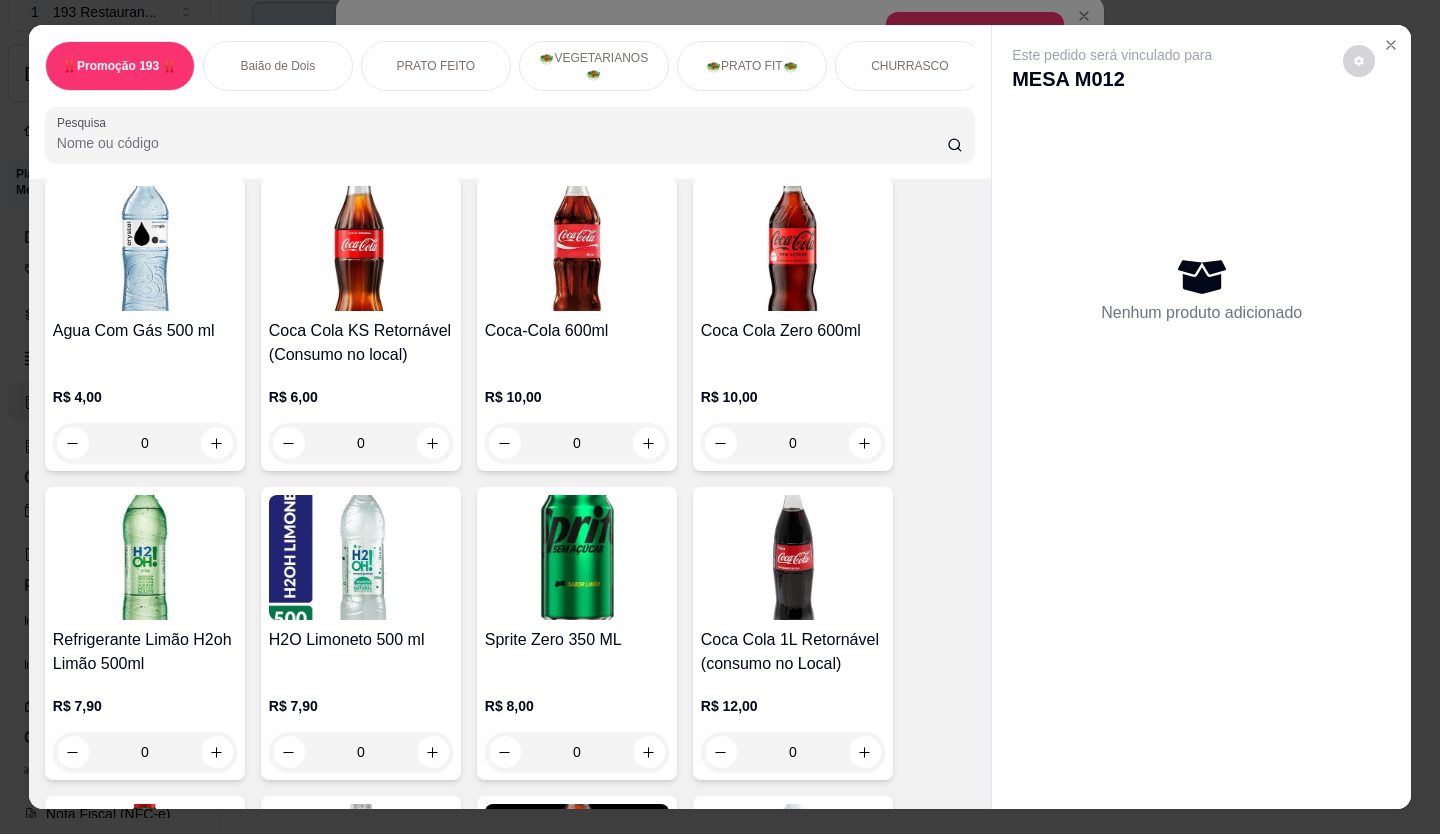 scroll, scrollTop: 6100, scrollLeft: 0, axis: vertical 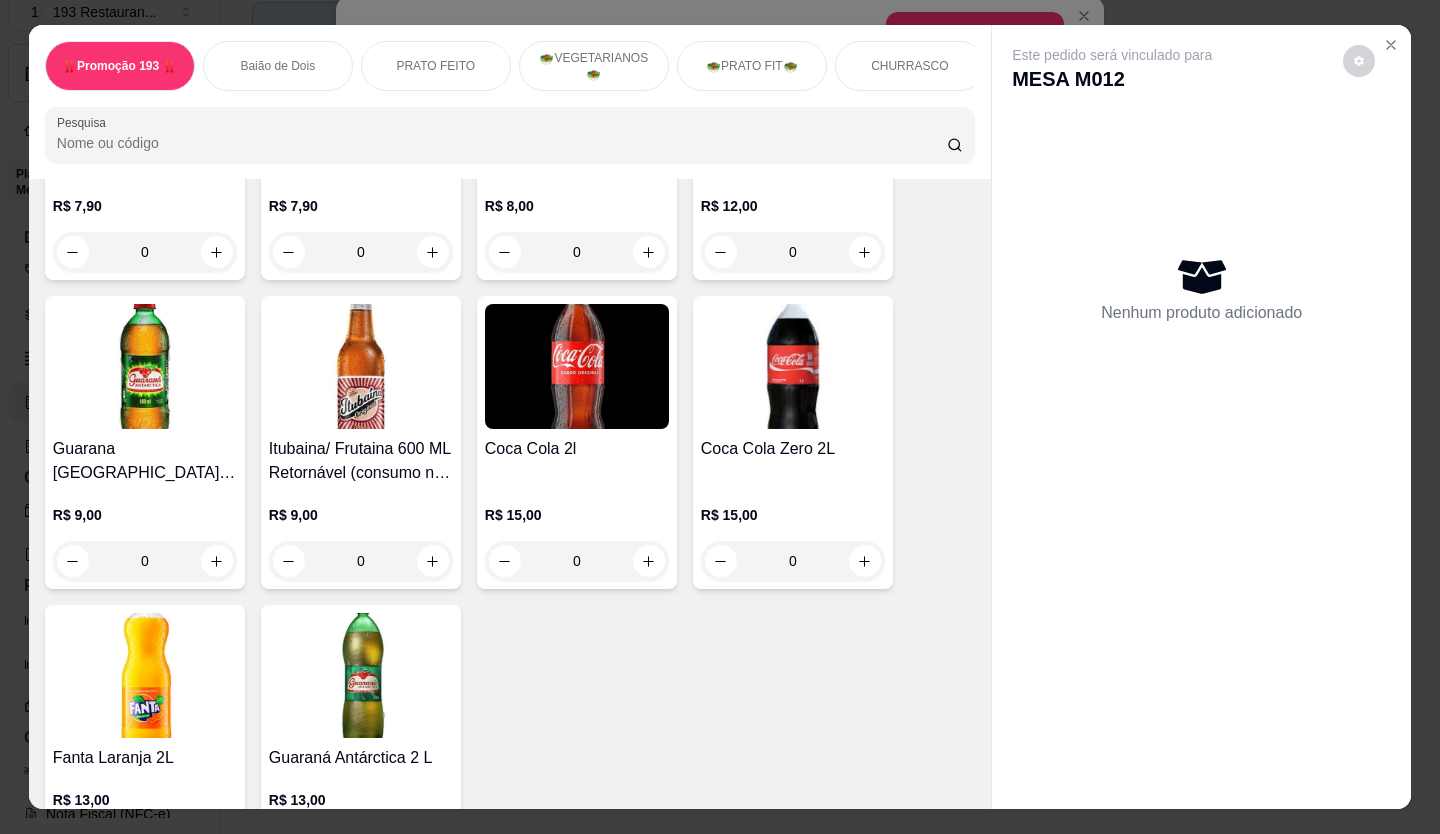 click 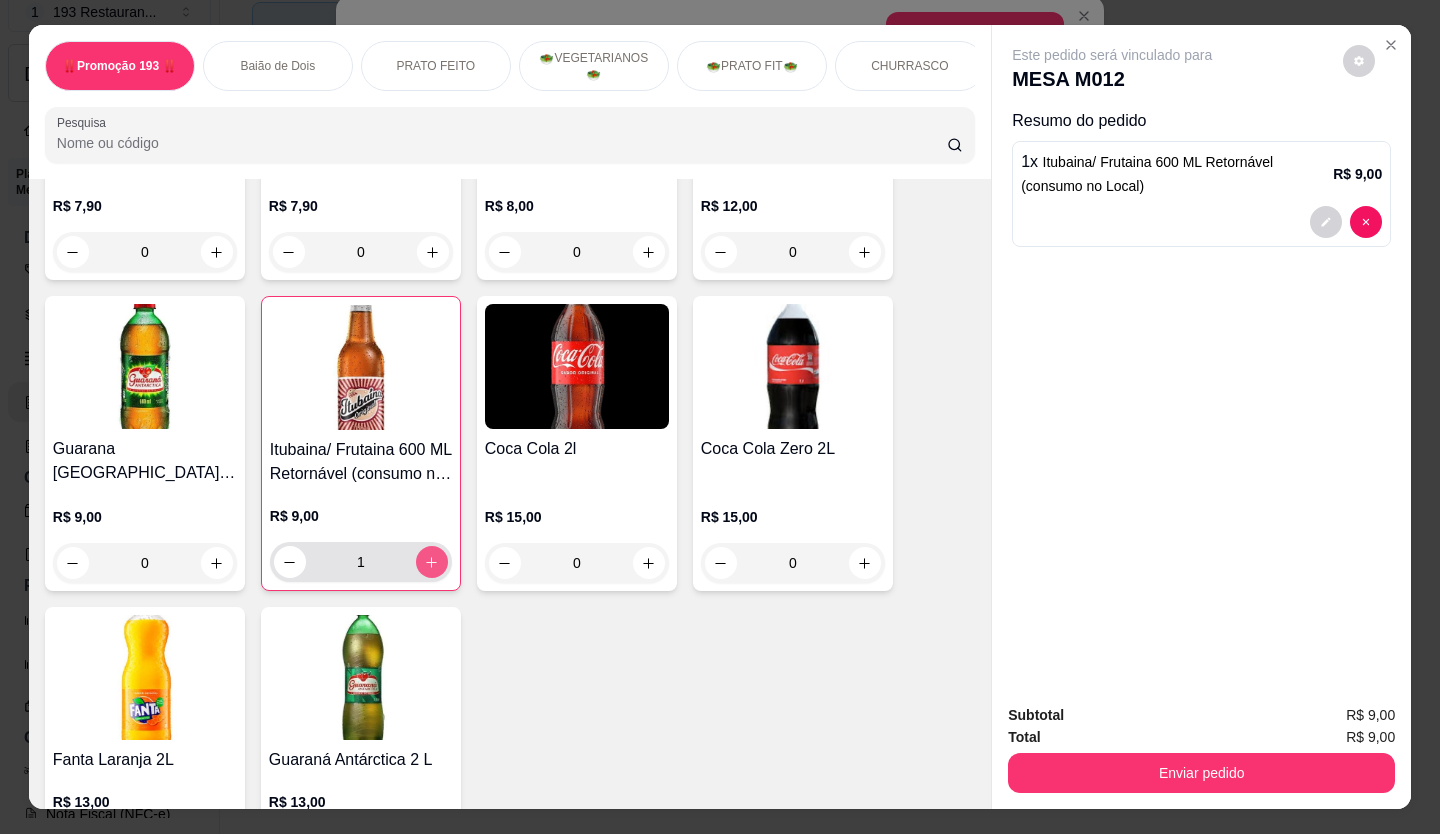 type on "1" 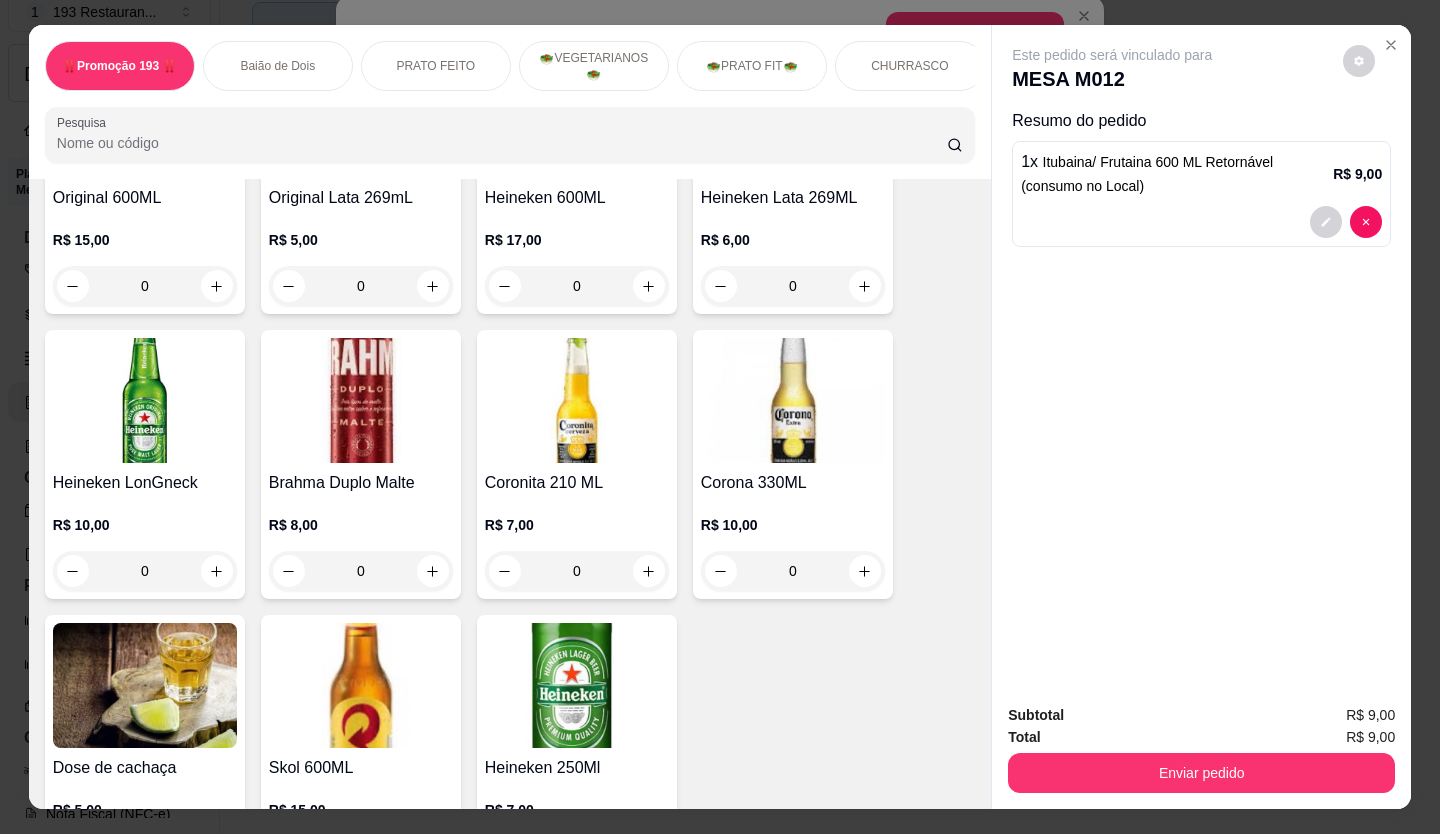 scroll, scrollTop: 6887, scrollLeft: 0, axis: vertical 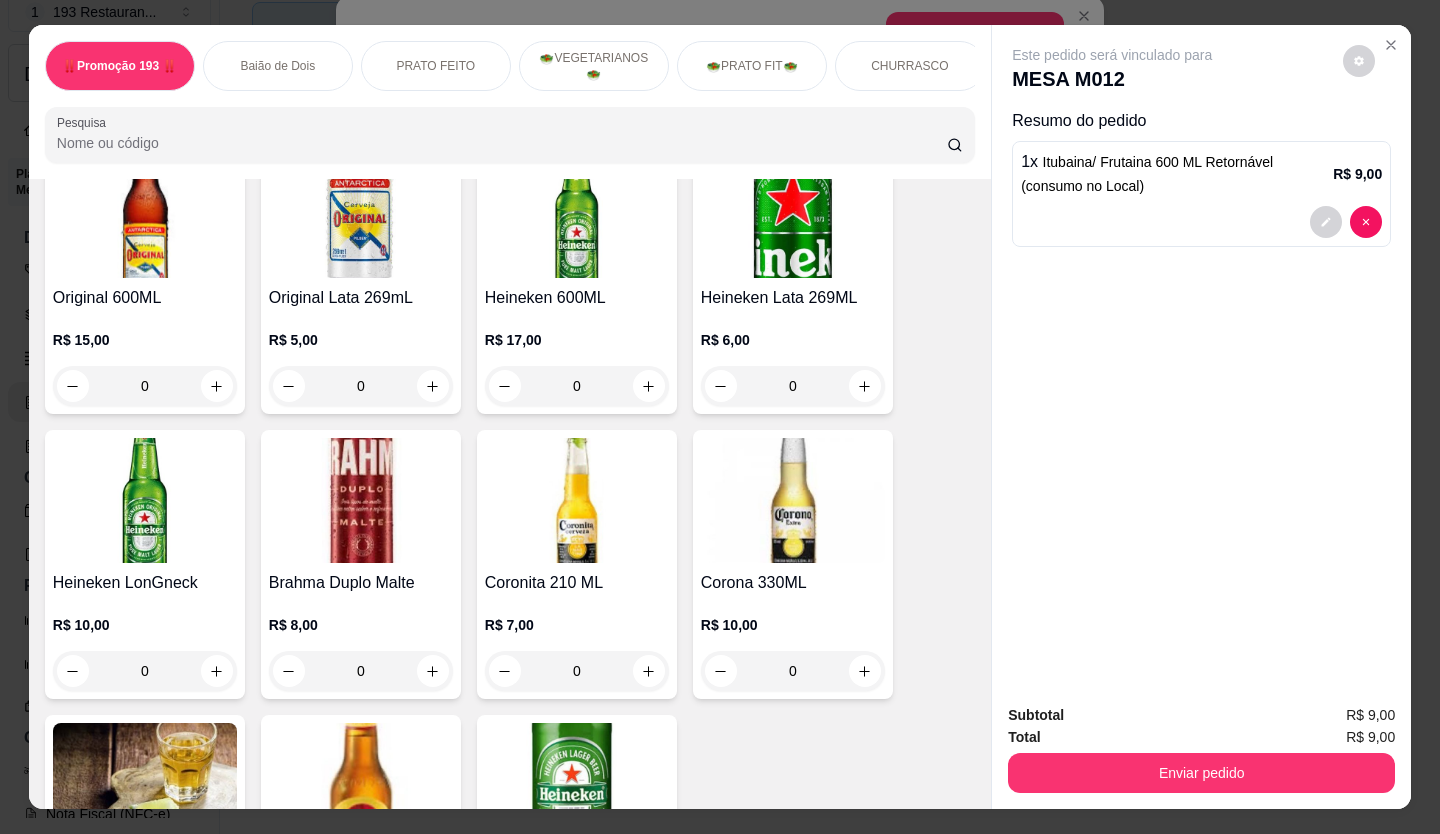click at bounding box center (649, 386) 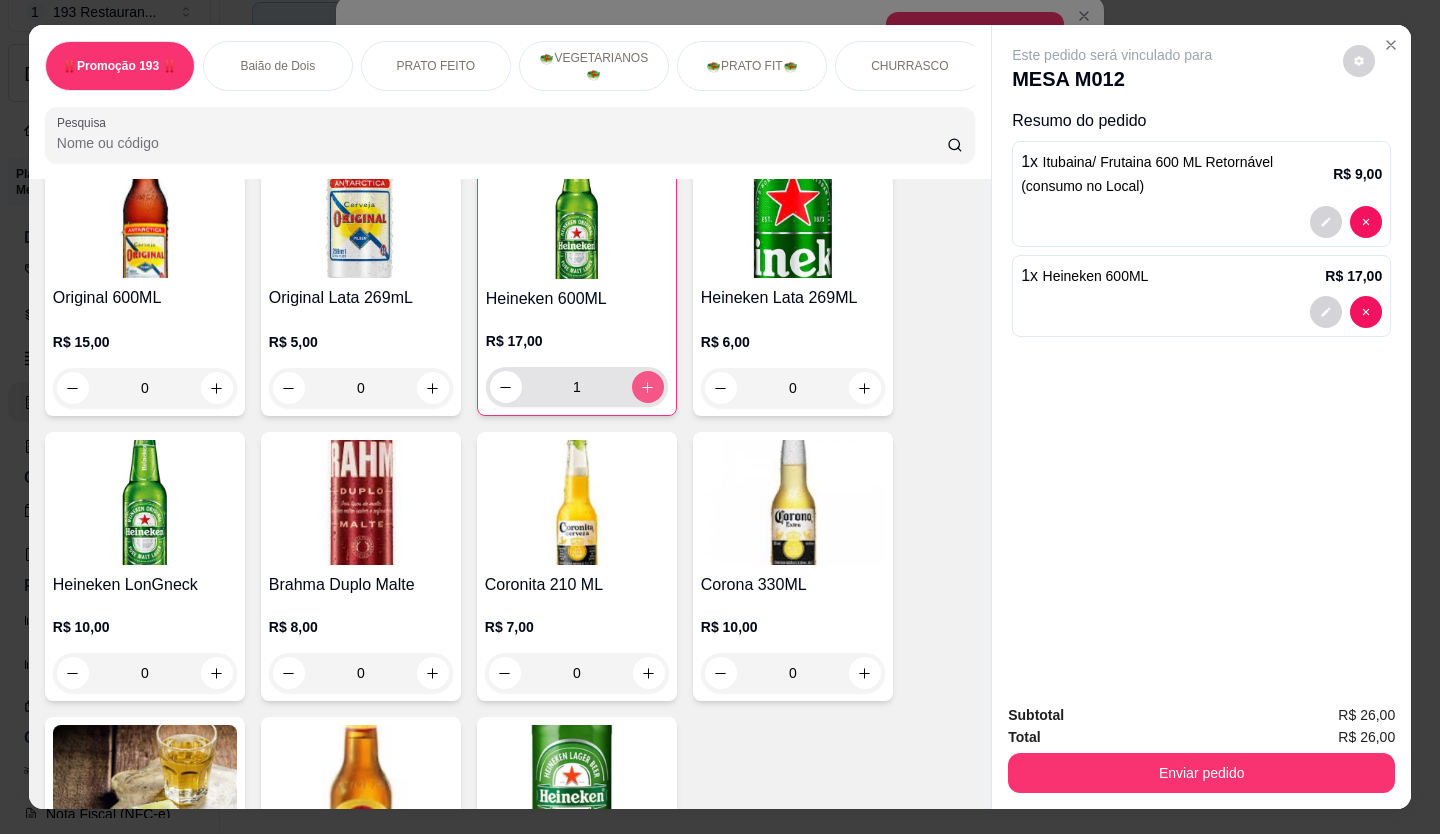 type on "1" 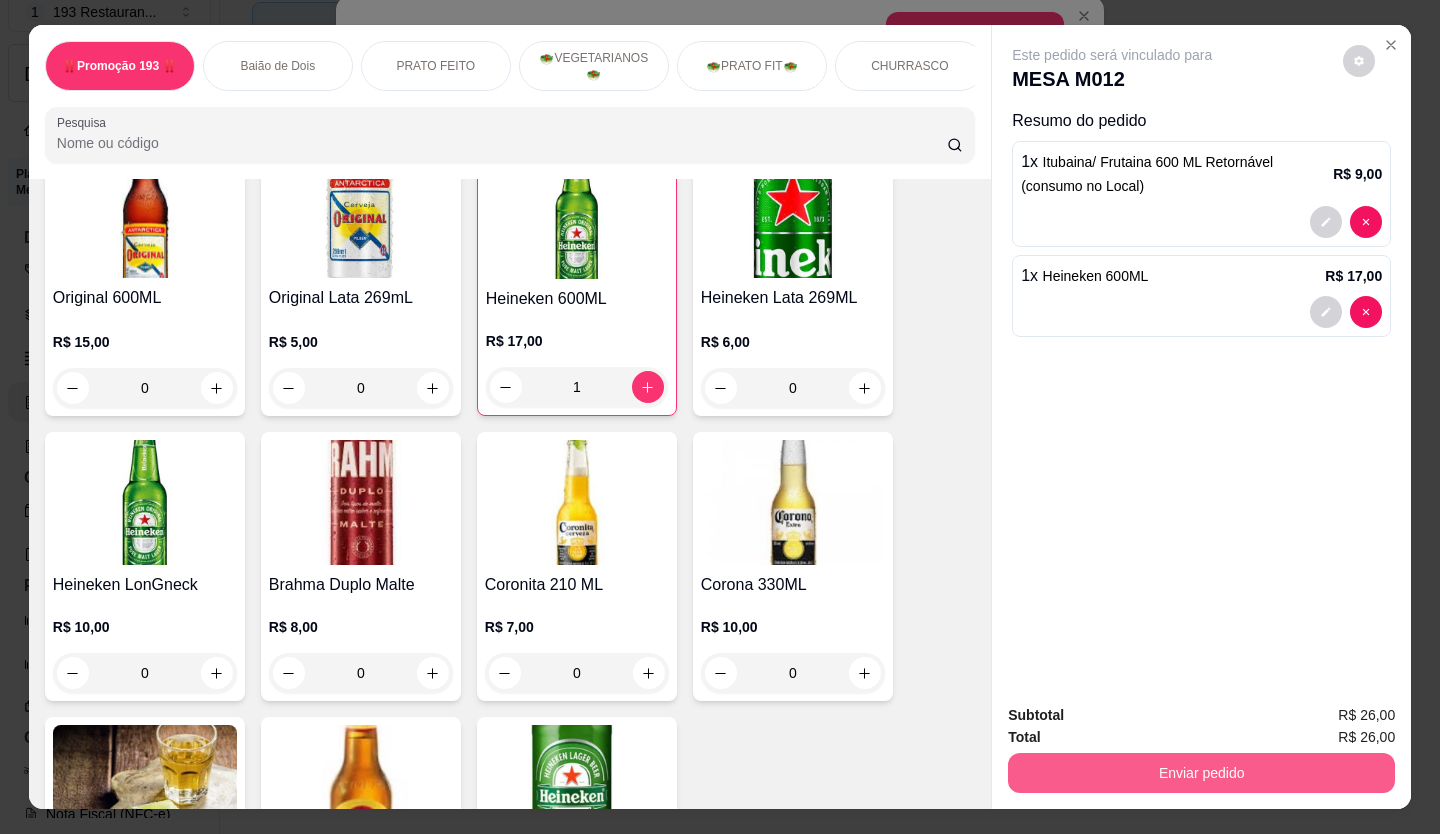 click on "Enviar pedido" at bounding box center [1201, 773] 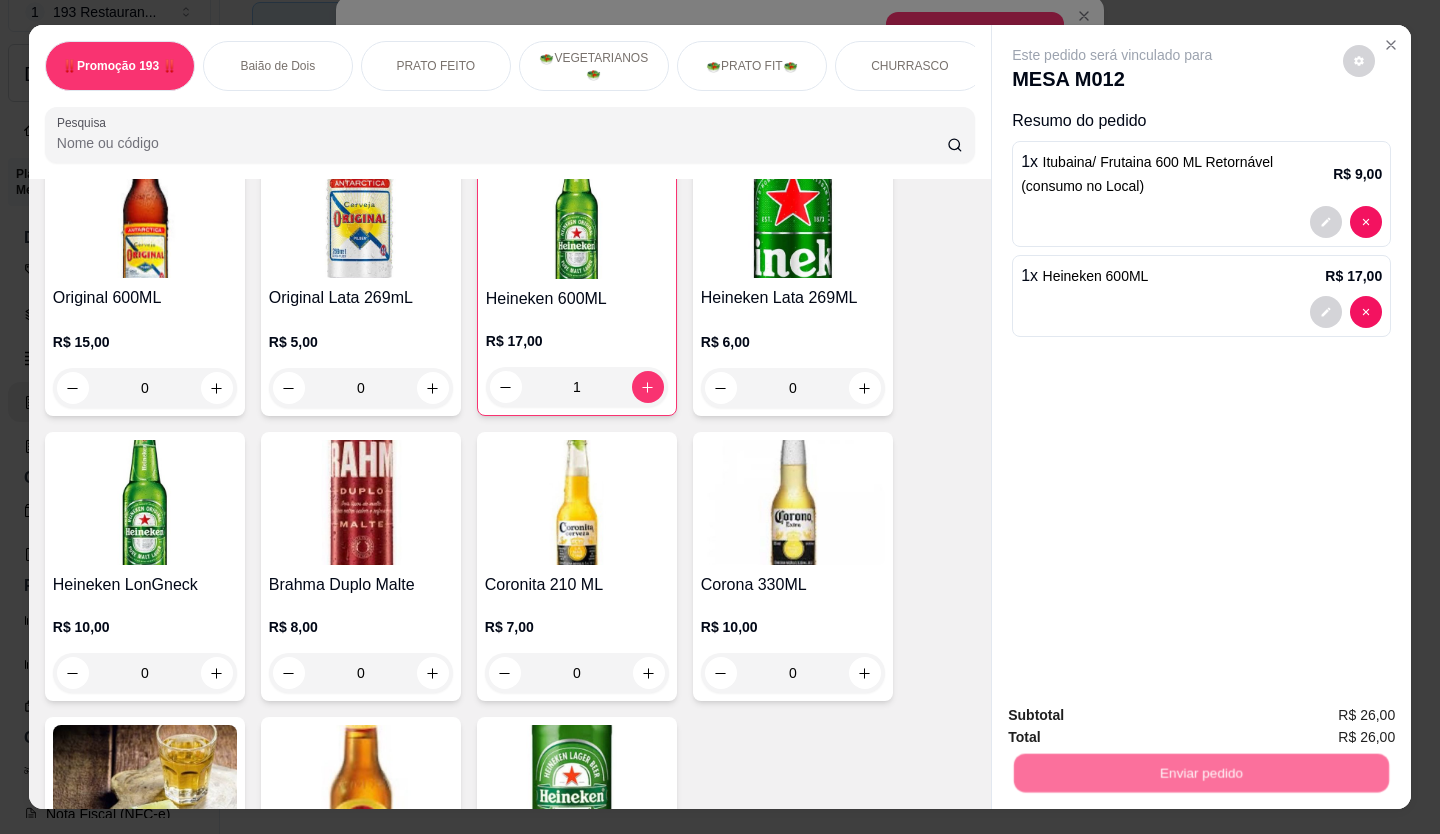 click on "Não registrar e enviar pedido" at bounding box center [1135, 716] 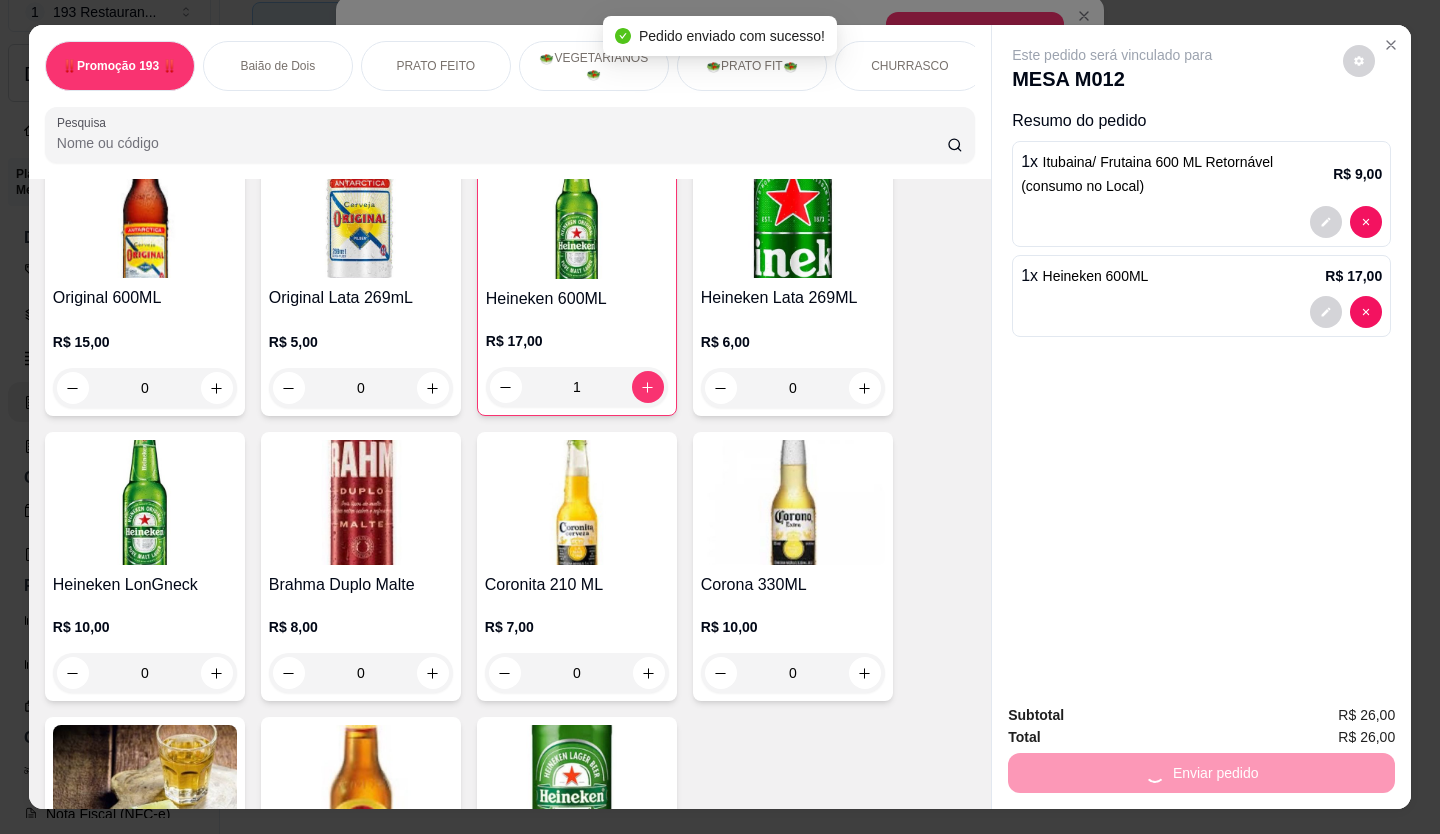scroll, scrollTop: 8, scrollLeft: 0, axis: vertical 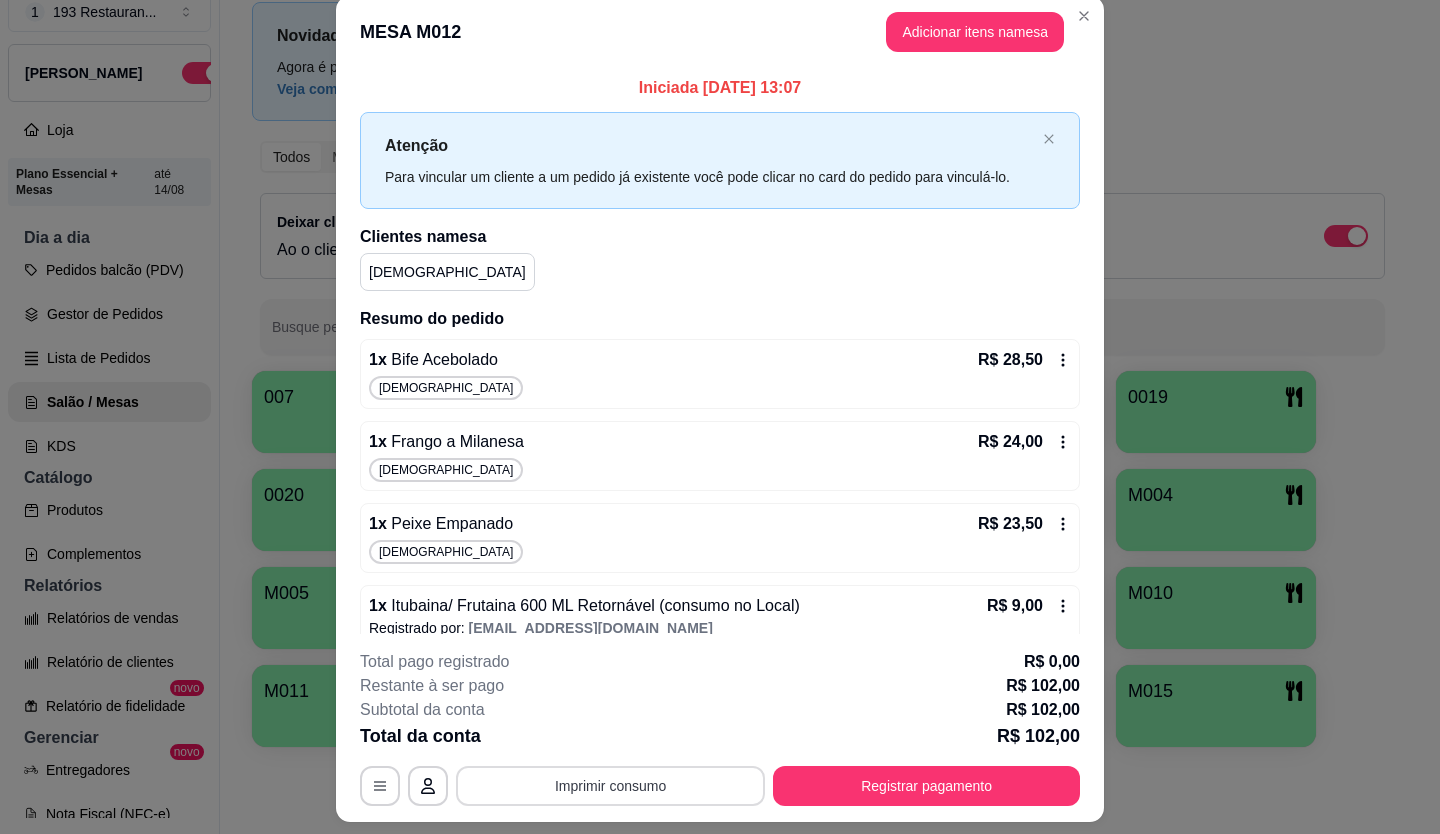 click on "Imprimir consumo" at bounding box center (610, 786) 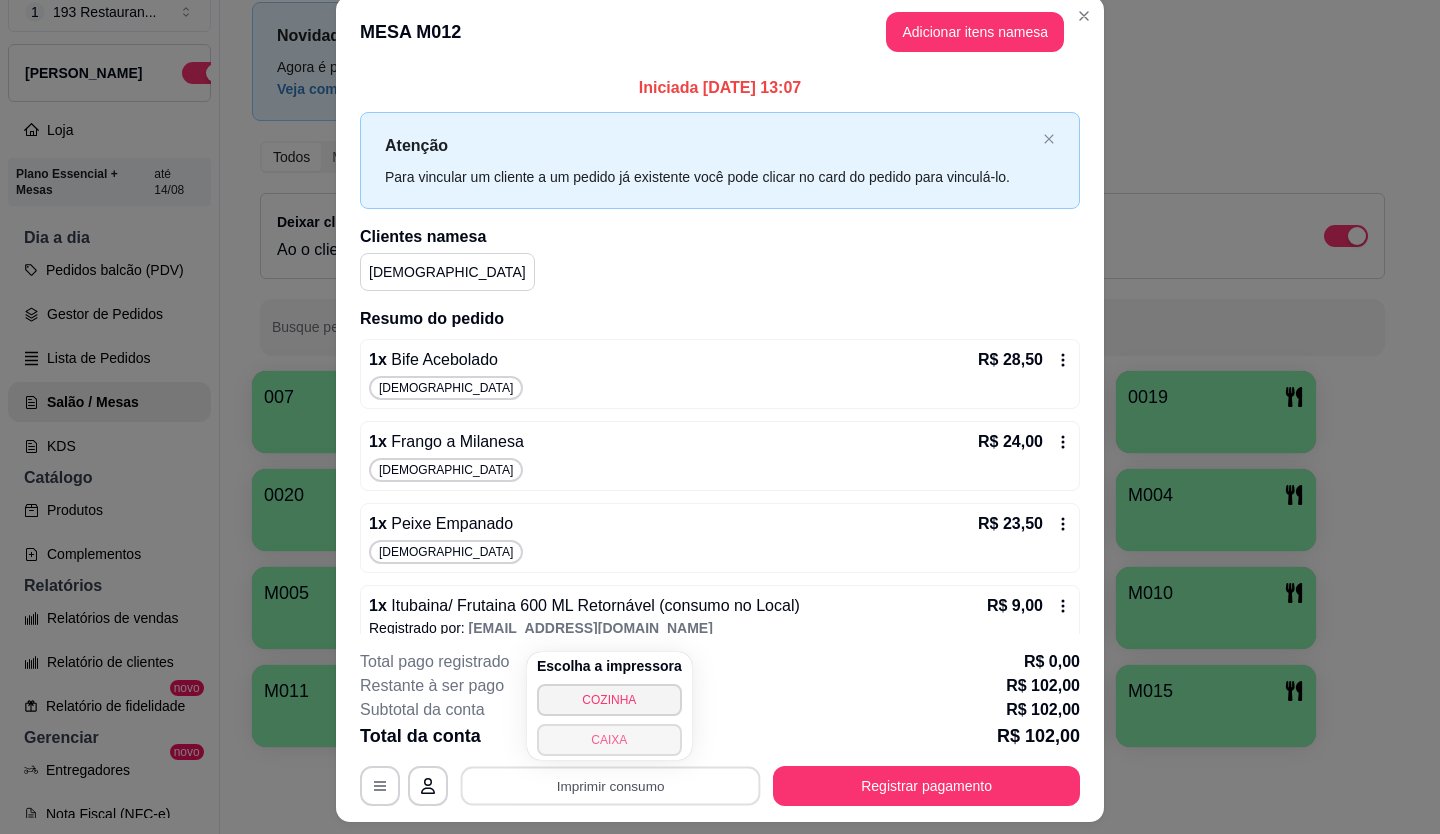 click on "CAIXA" at bounding box center (609, 740) 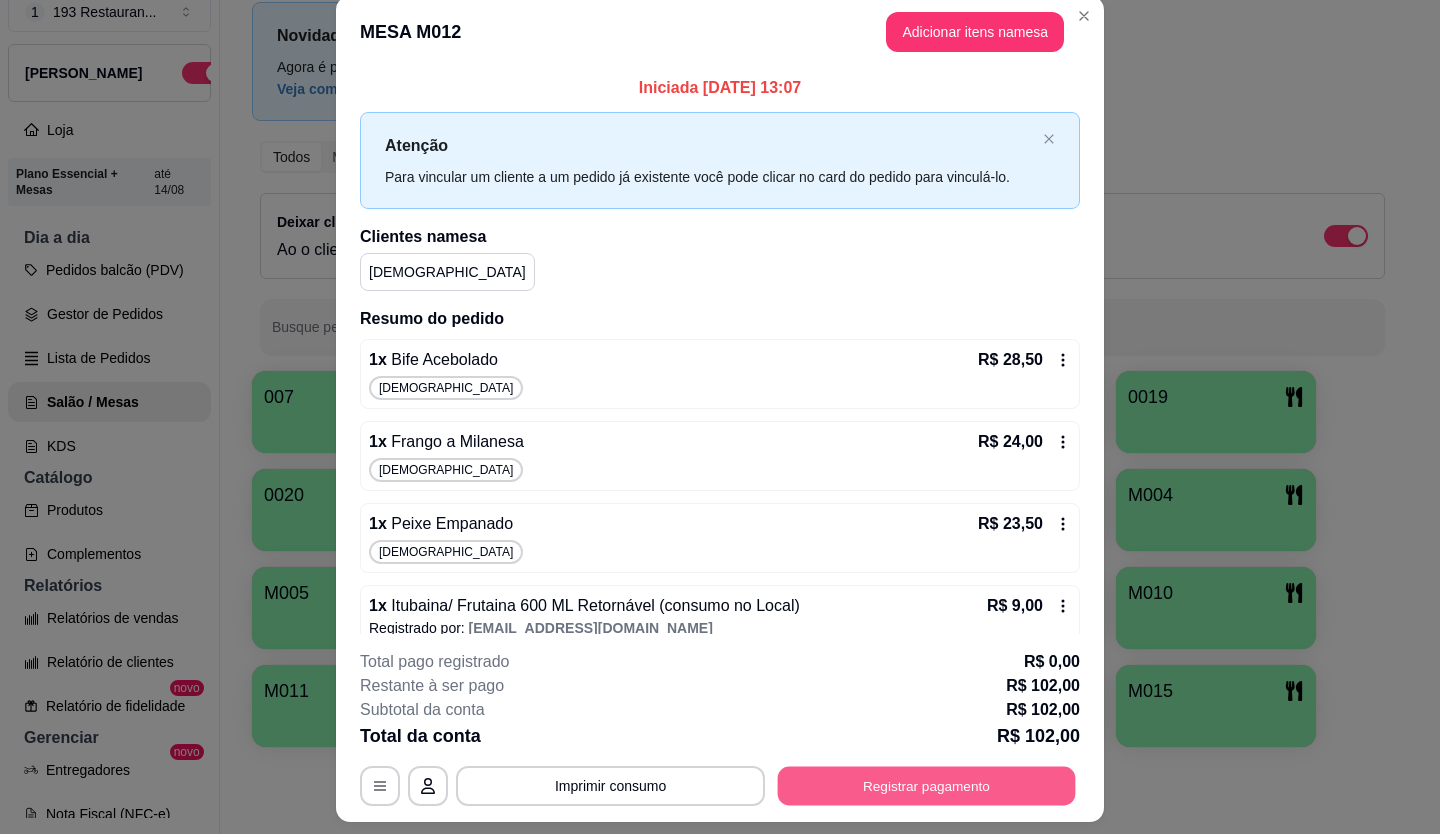 click on "Registrar pagamento" at bounding box center [927, 785] 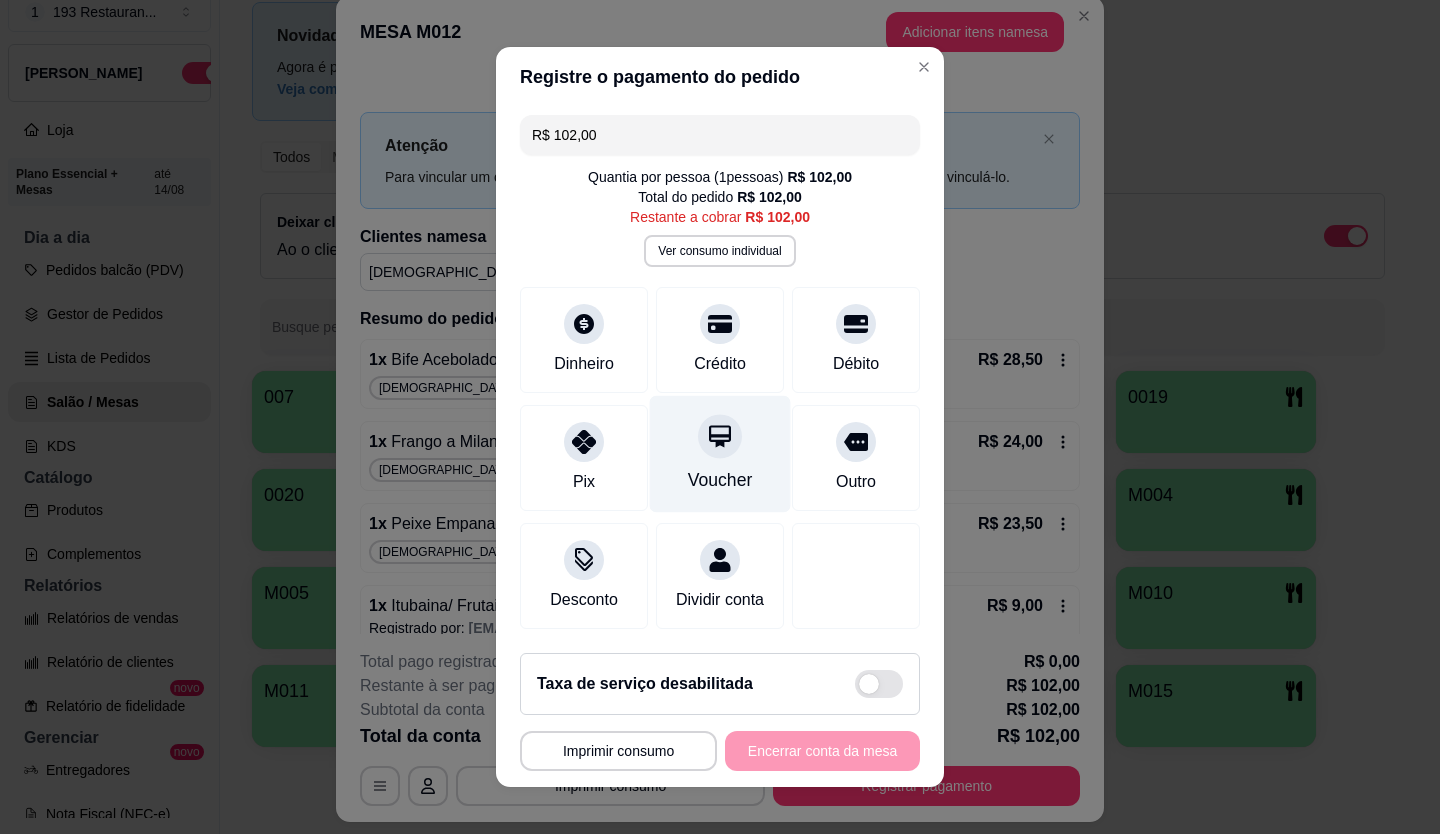 click 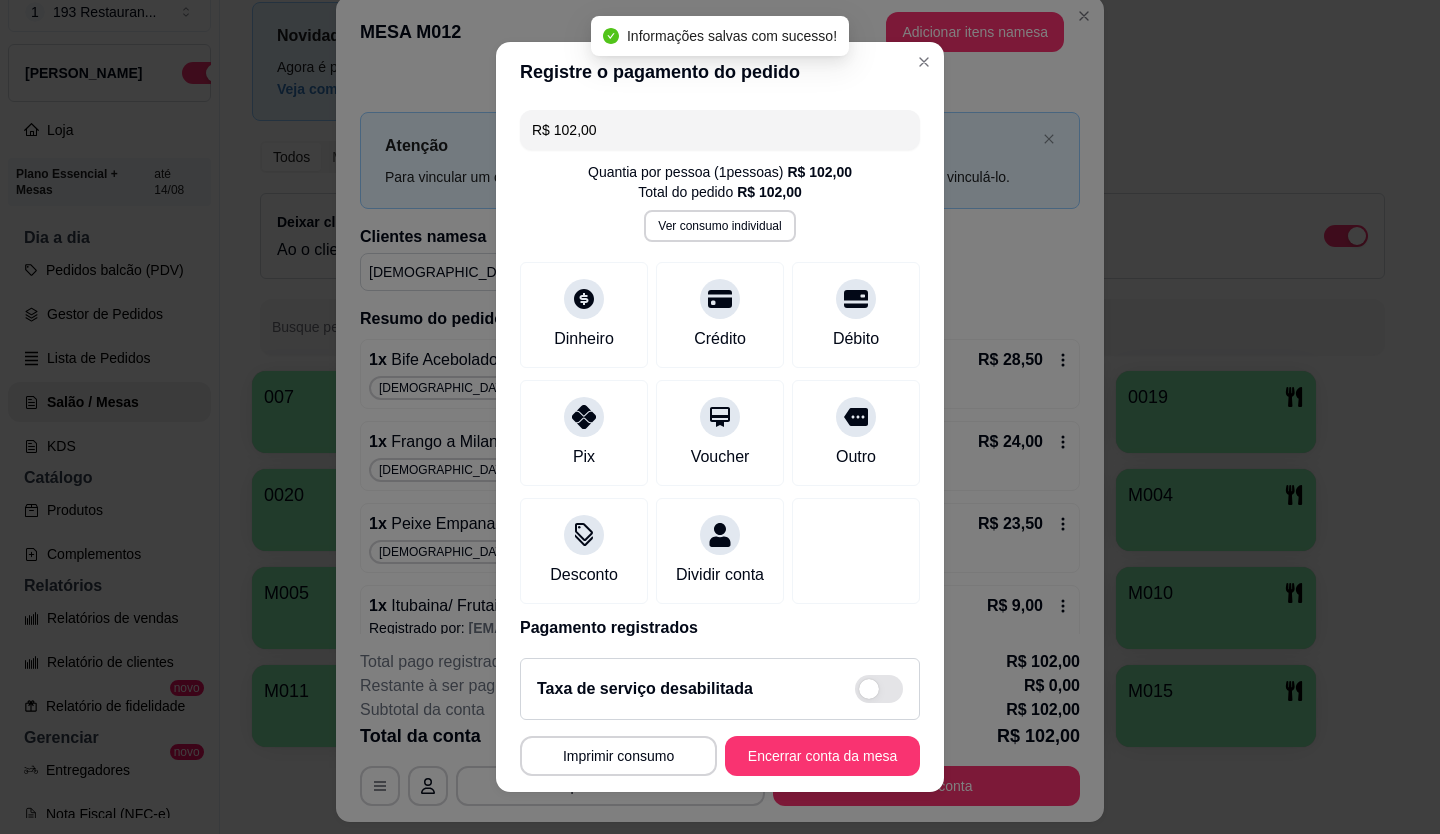 type on "R$ 0,00" 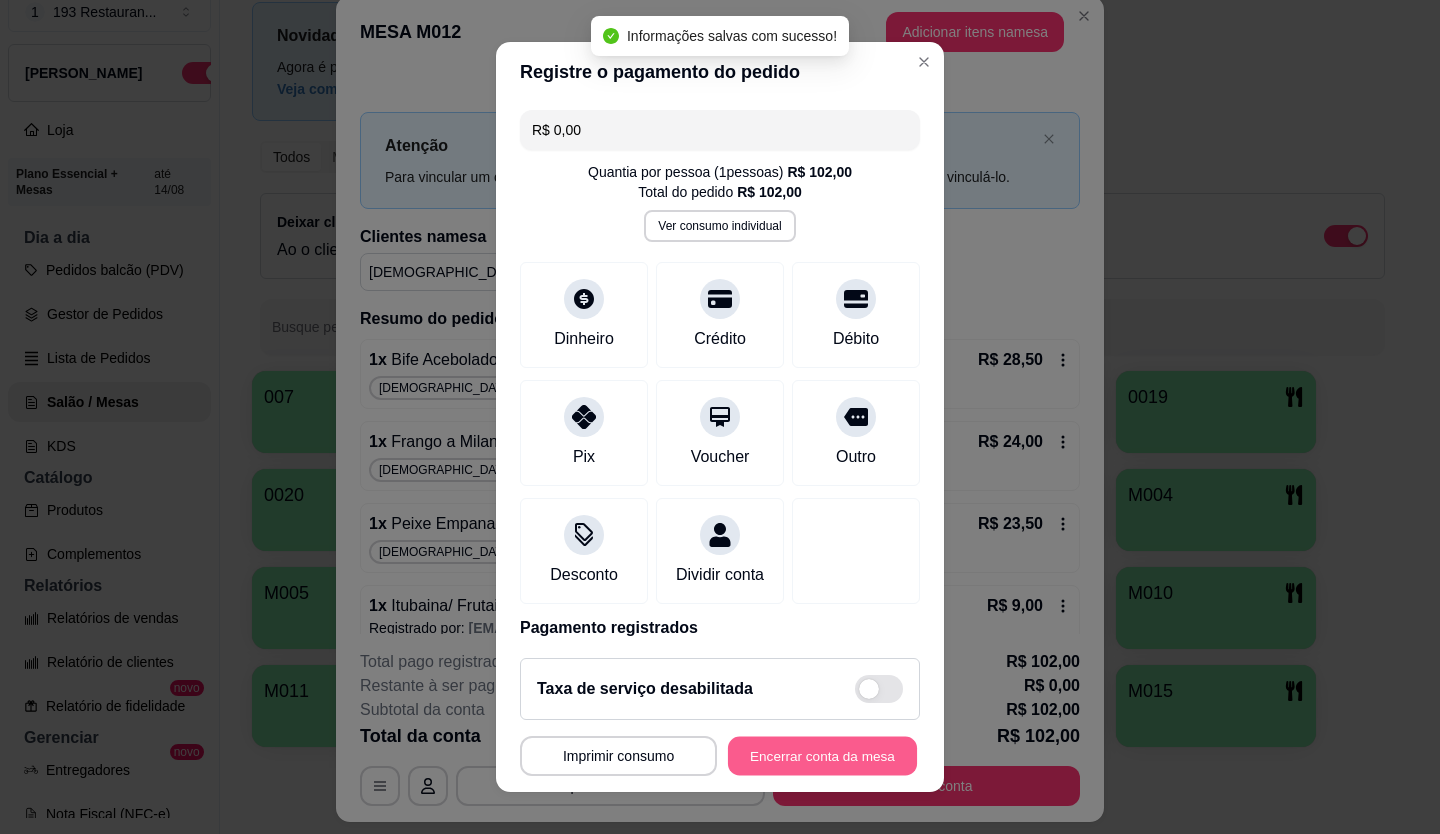 click on "Encerrar conta da mesa" at bounding box center [822, 756] 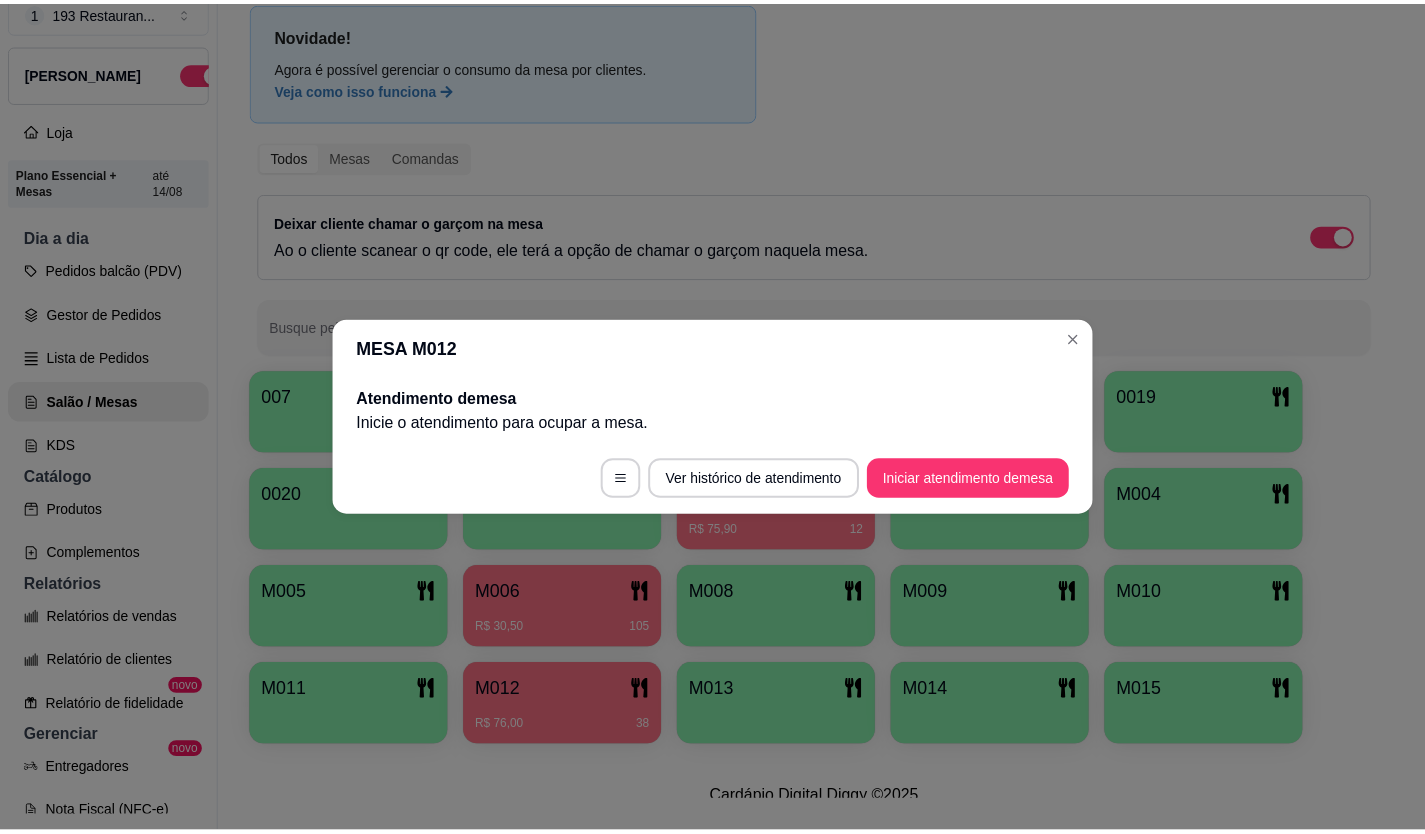 scroll, scrollTop: 0, scrollLeft: 0, axis: both 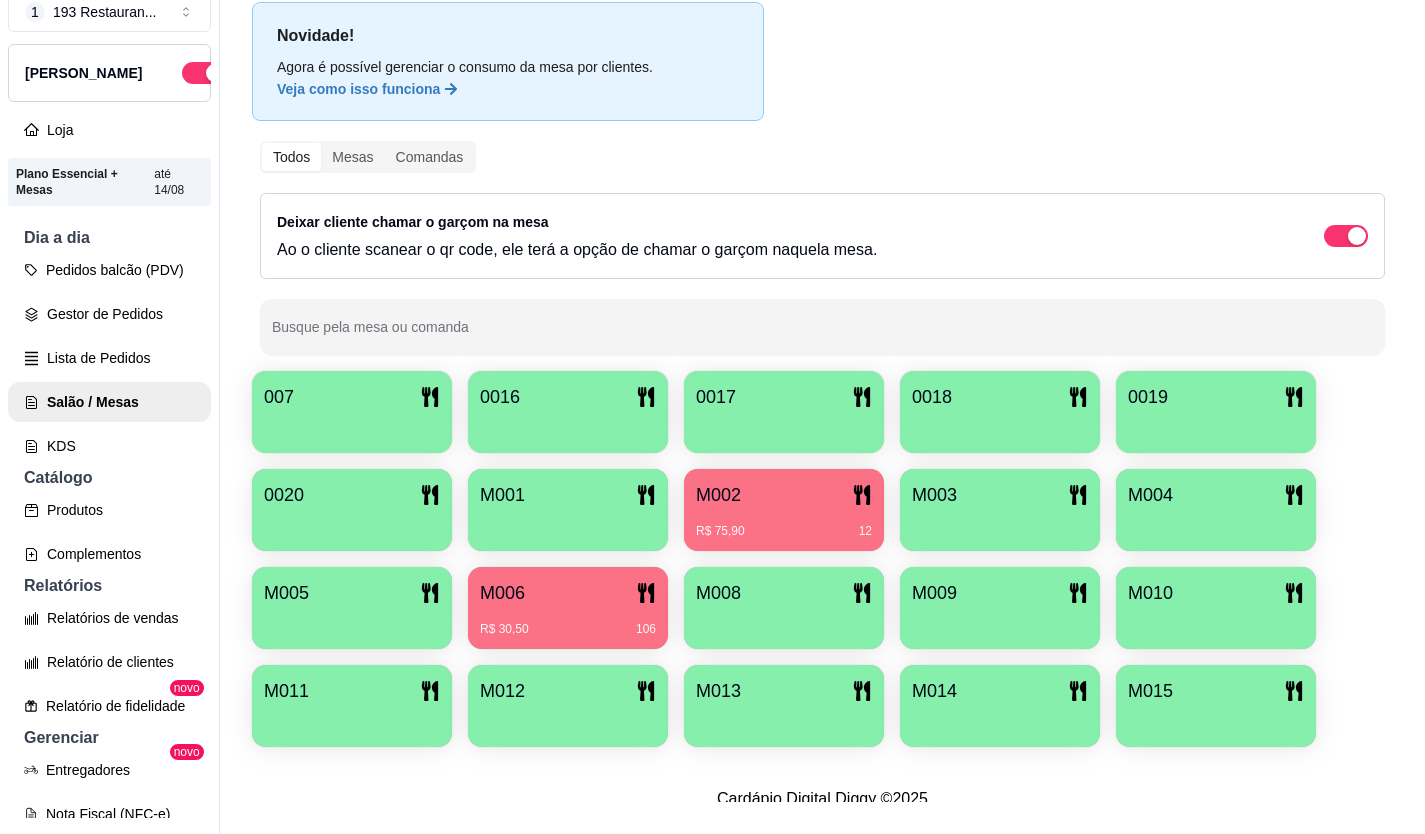 click on "R$ 75,90 12" at bounding box center (784, 524) 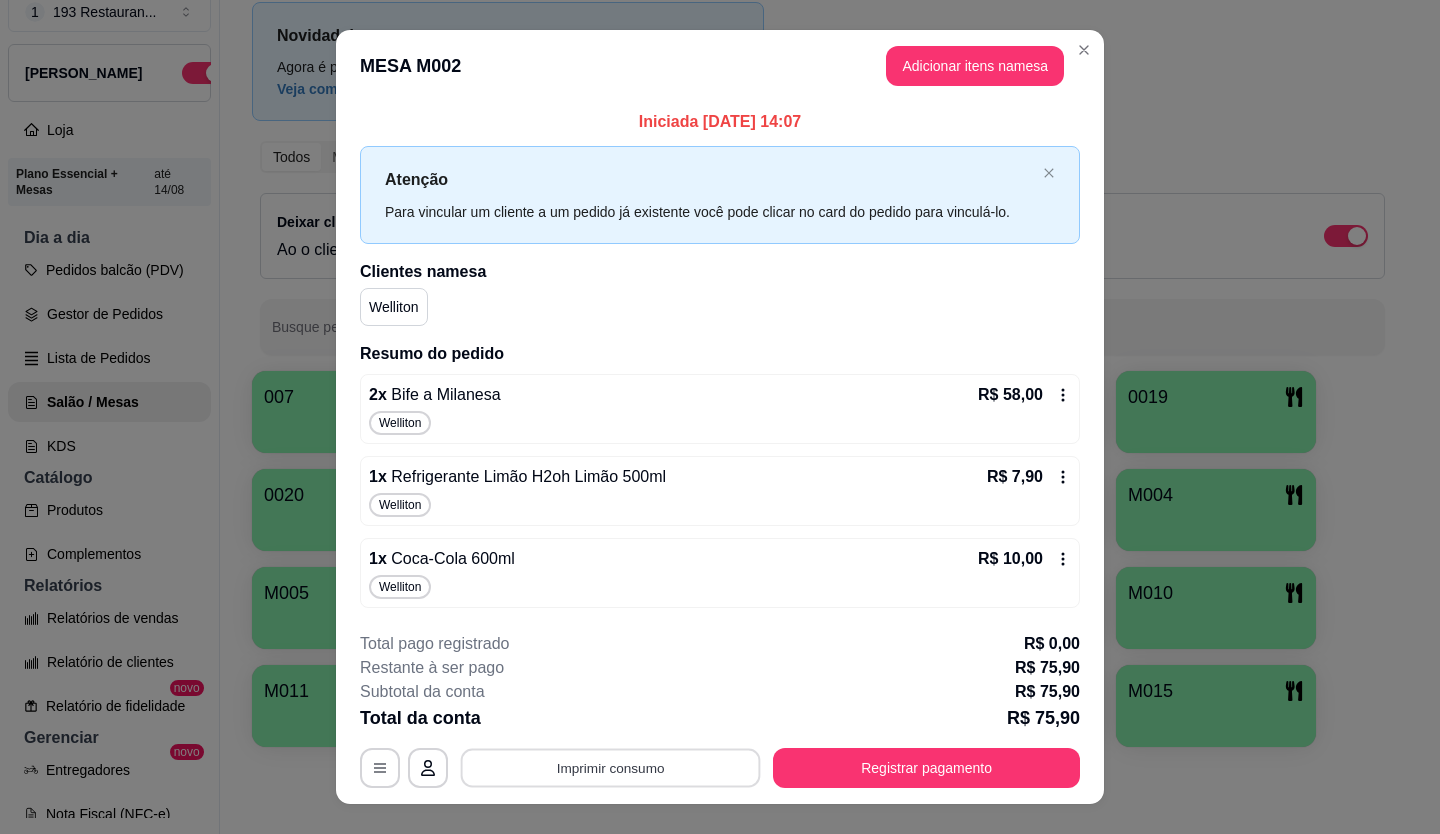 click on "Imprimir consumo" at bounding box center (611, 767) 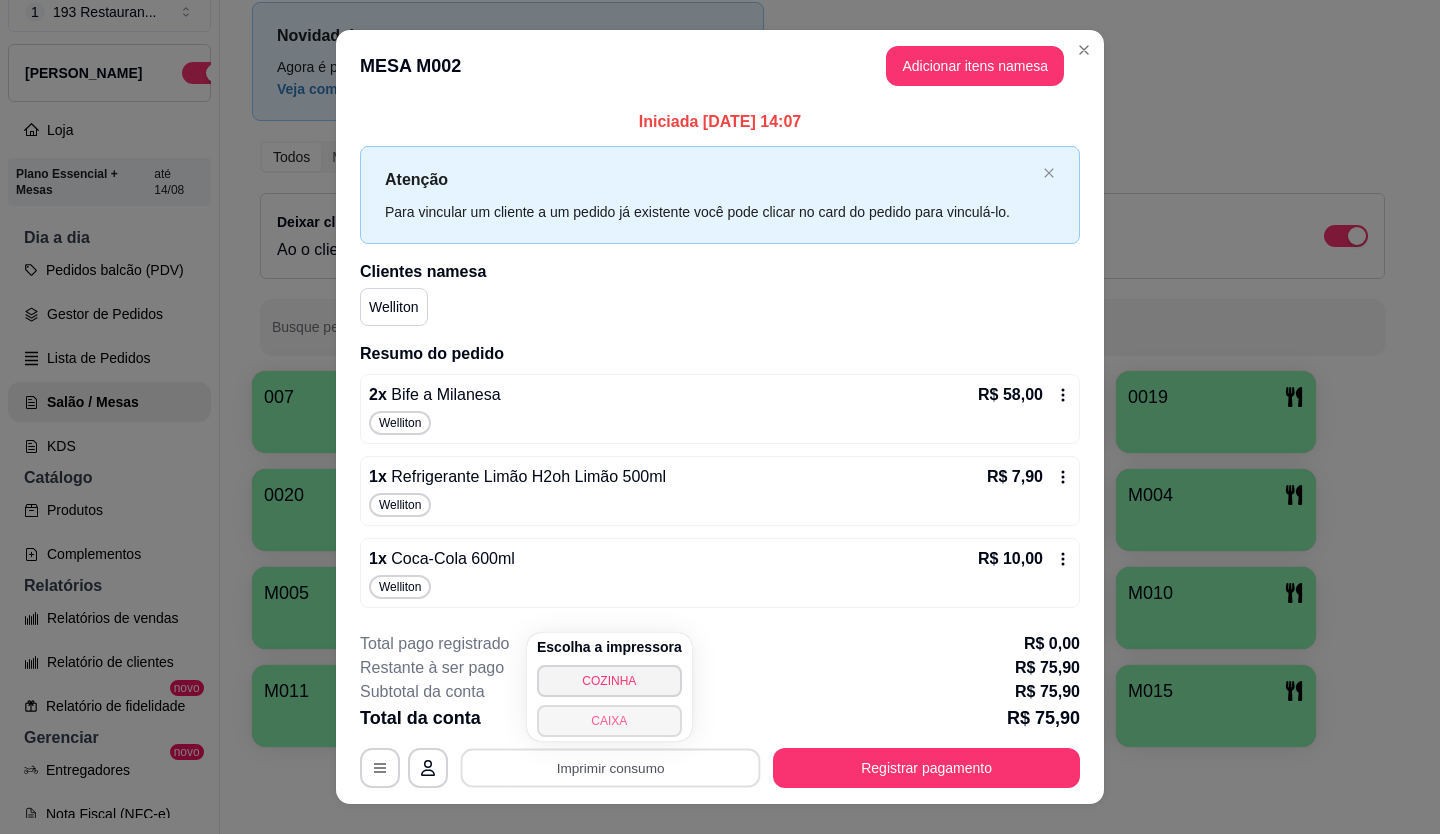 click on "CAIXA" at bounding box center [609, 721] 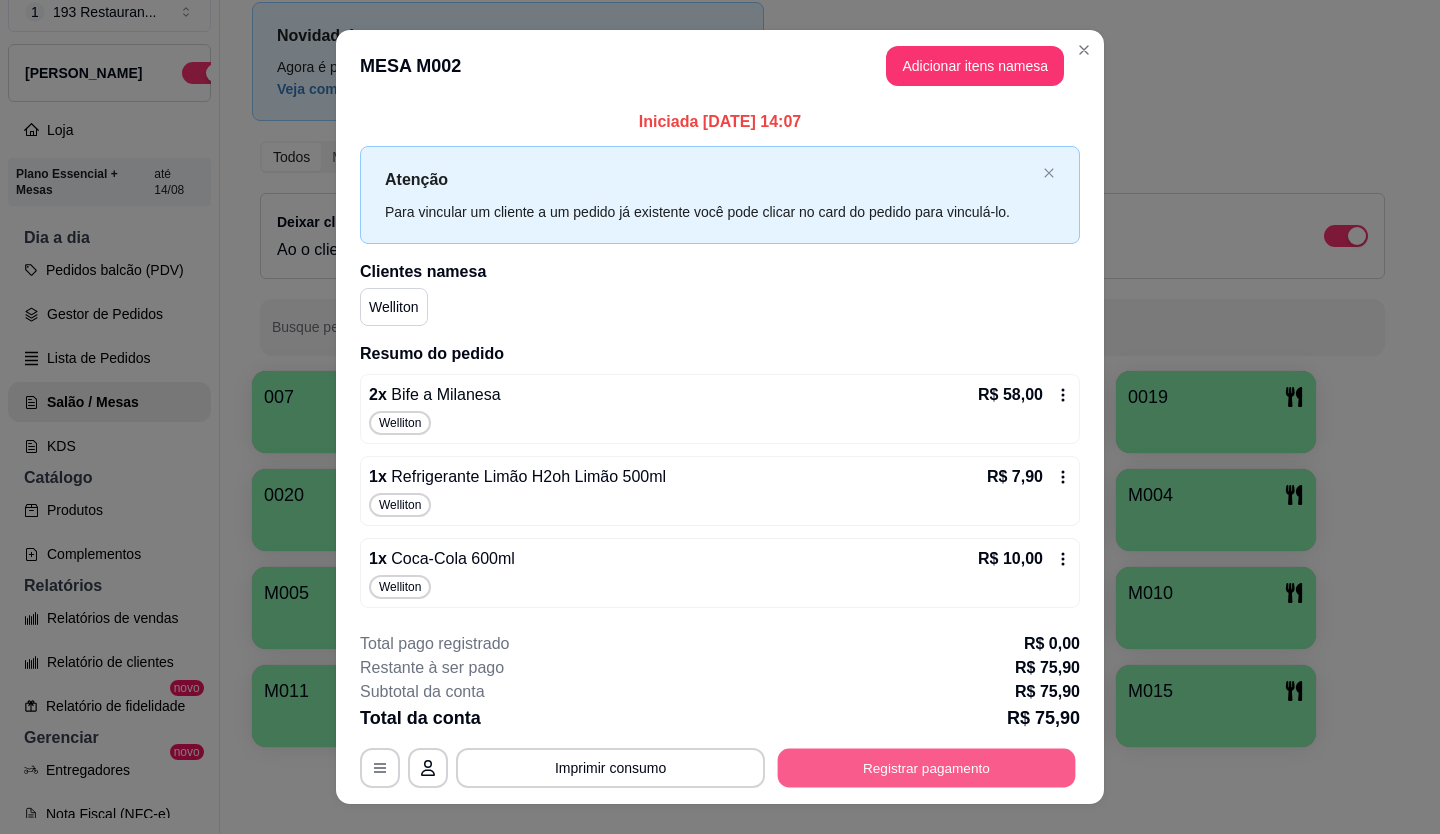 click on "Registrar pagamento" at bounding box center [927, 767] 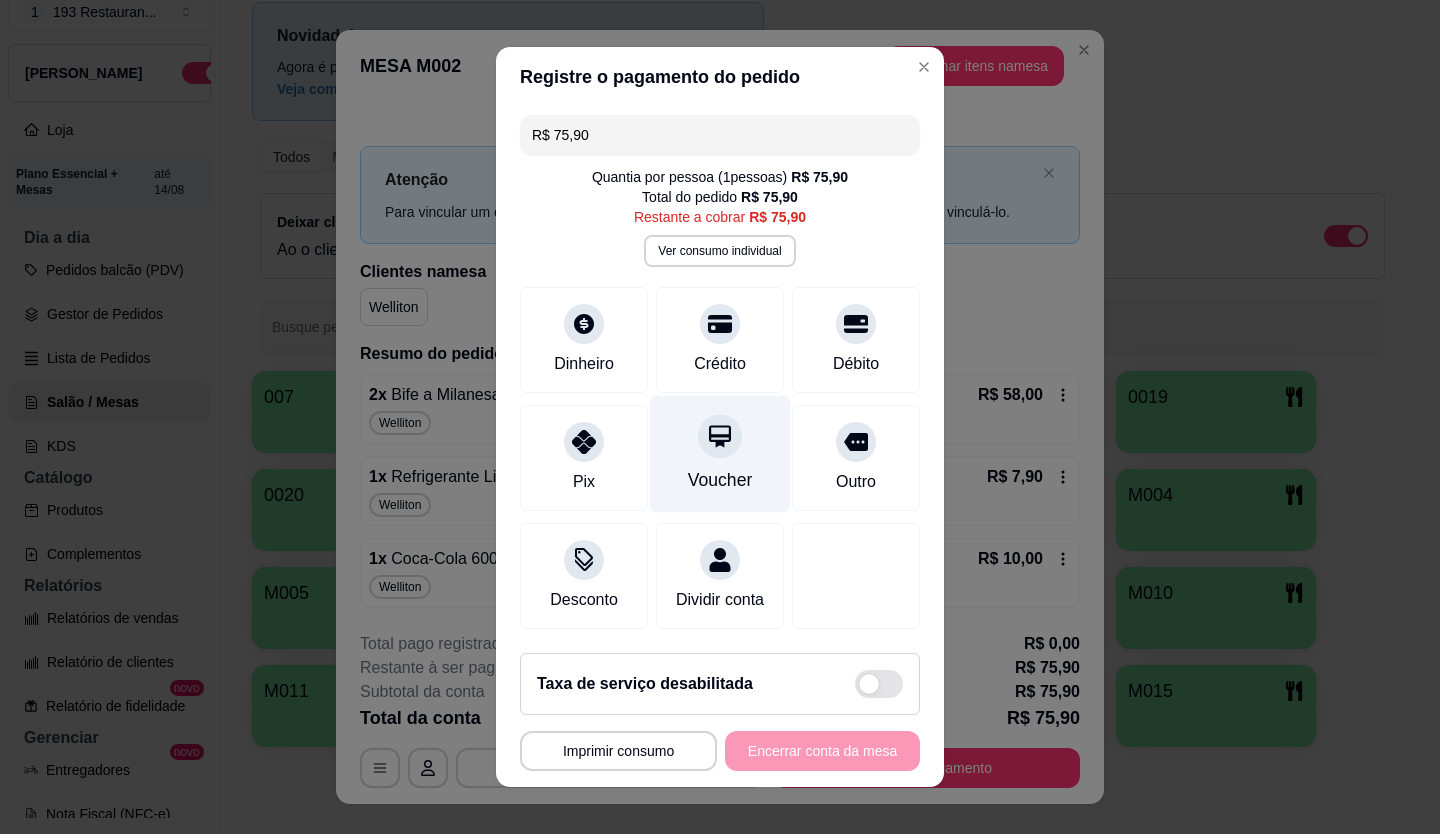 click at bounding box center (720, 436) 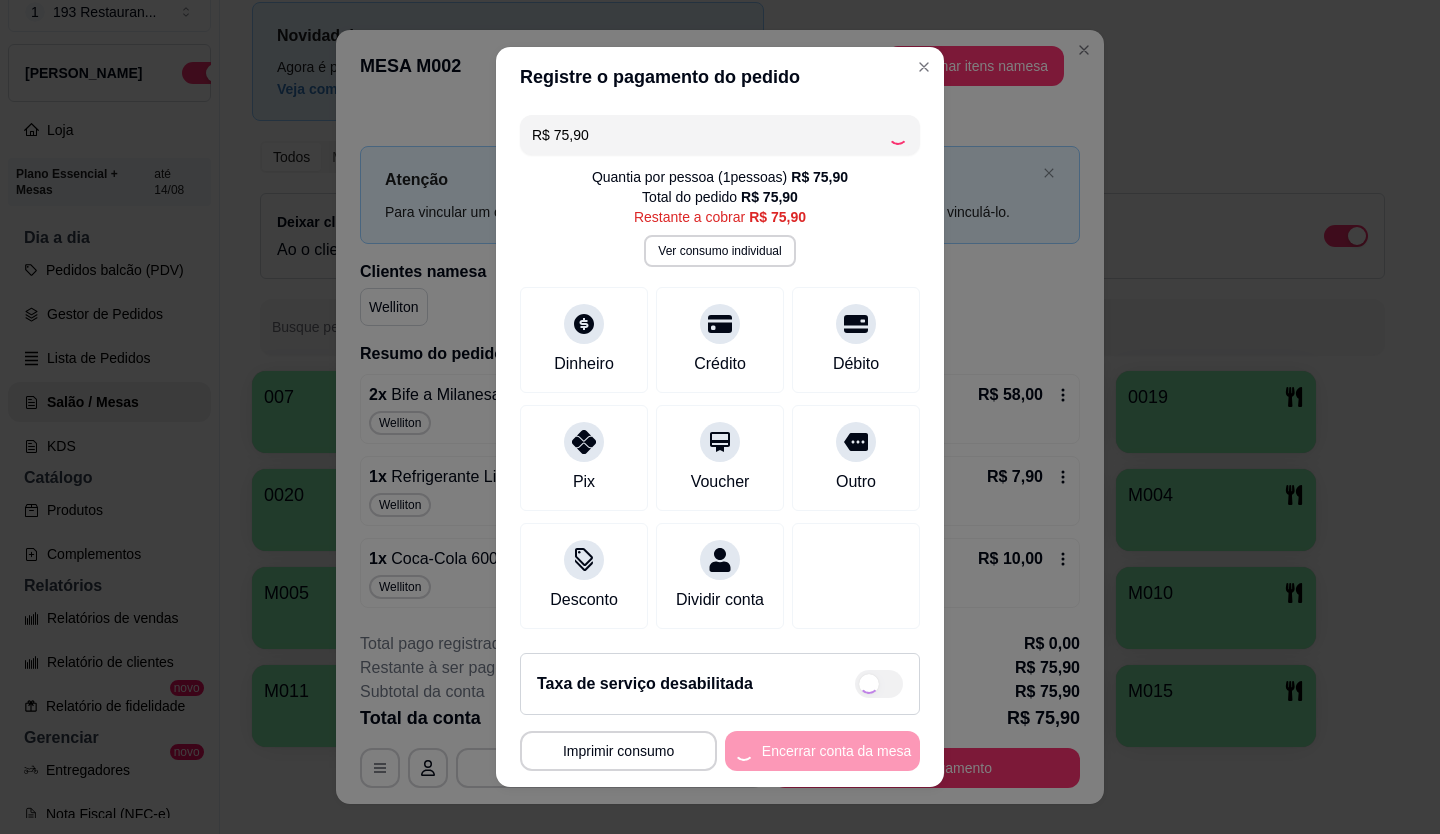 click on "**********" at bounding box center [720, 751] 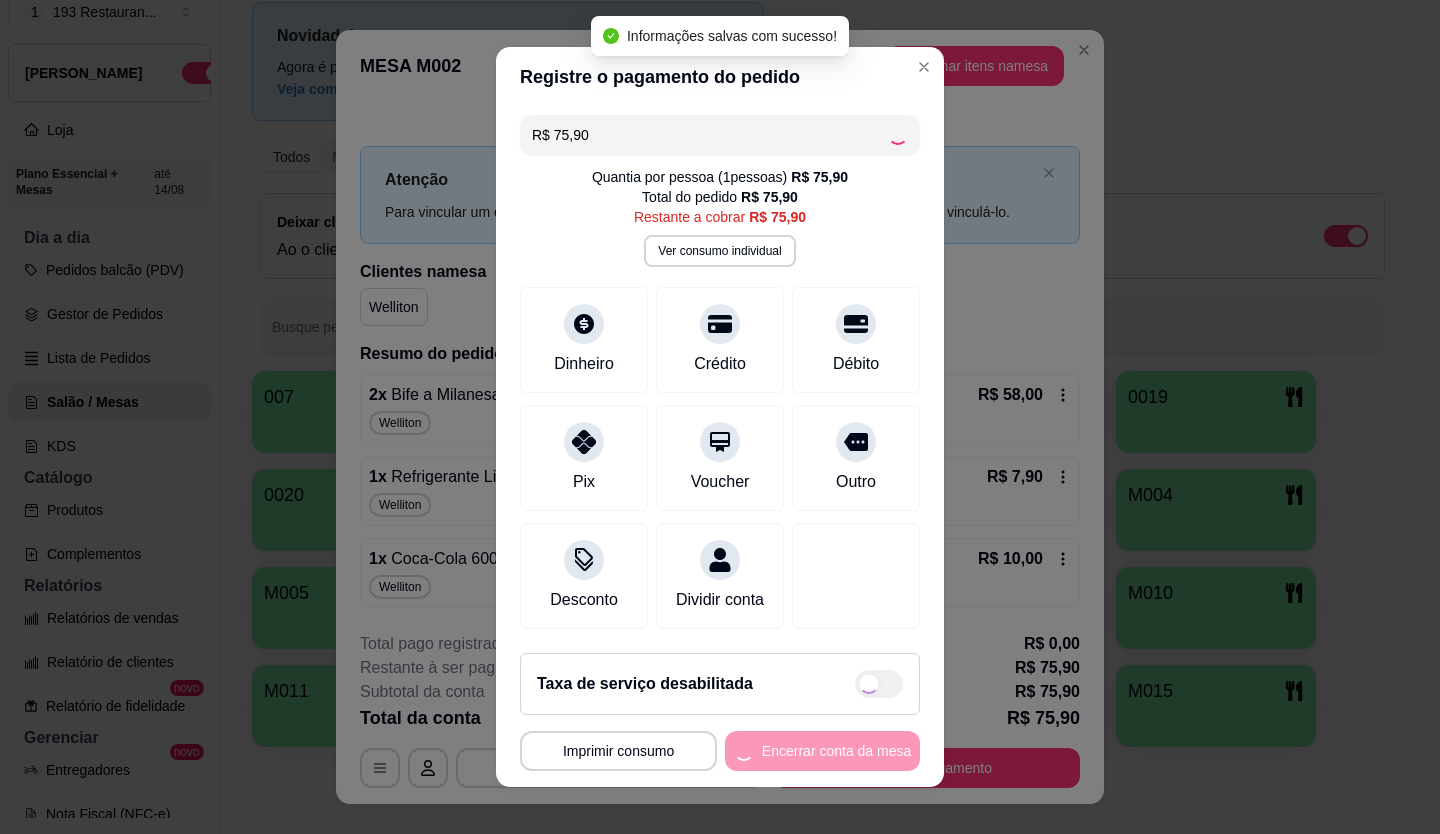 type on "R$ 0,00" 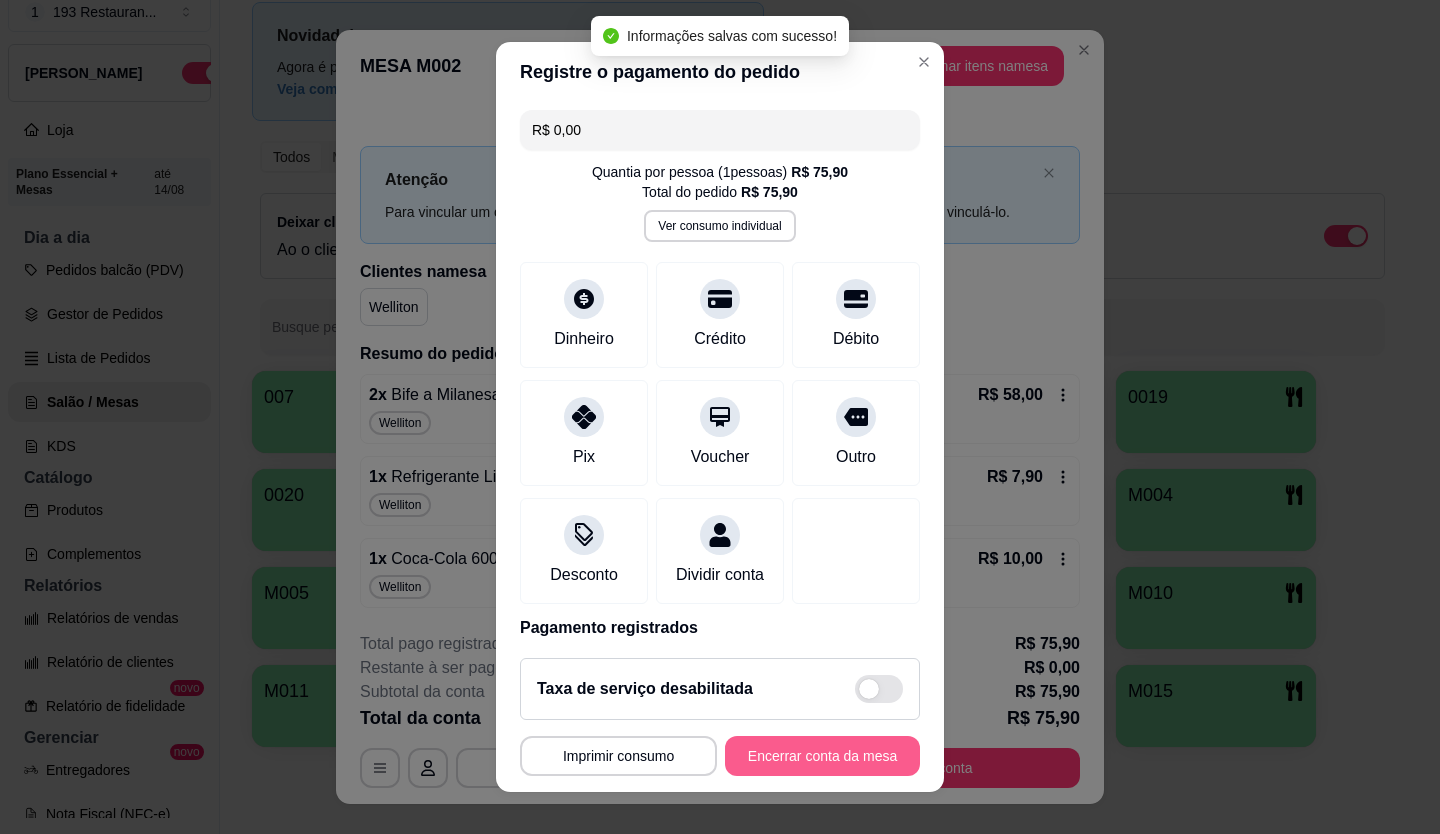 click on "Encerrar conta da mesa" at bounding box center (822, 756) 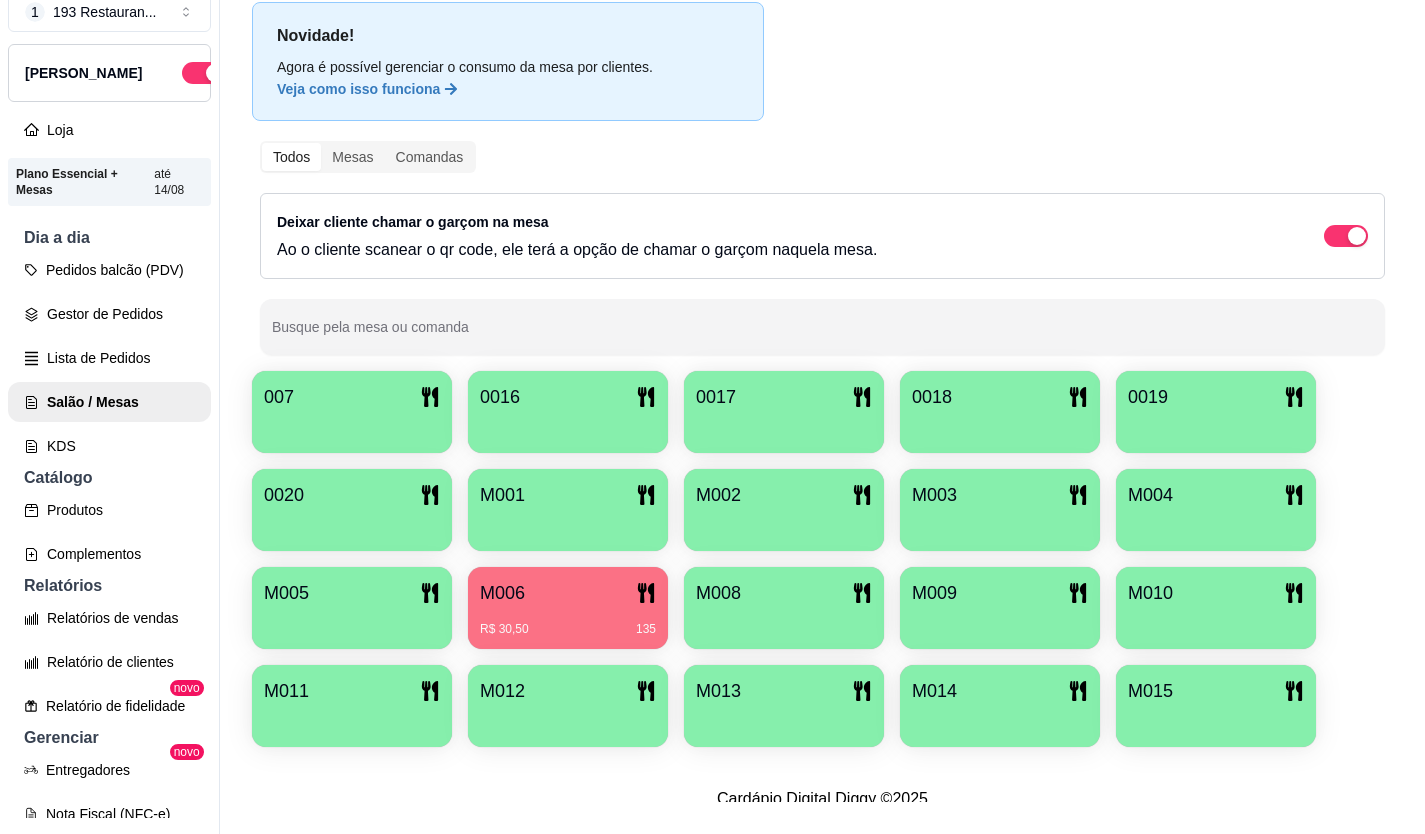 click on "R$ 30,50 135" at bounding box center (568, 622) 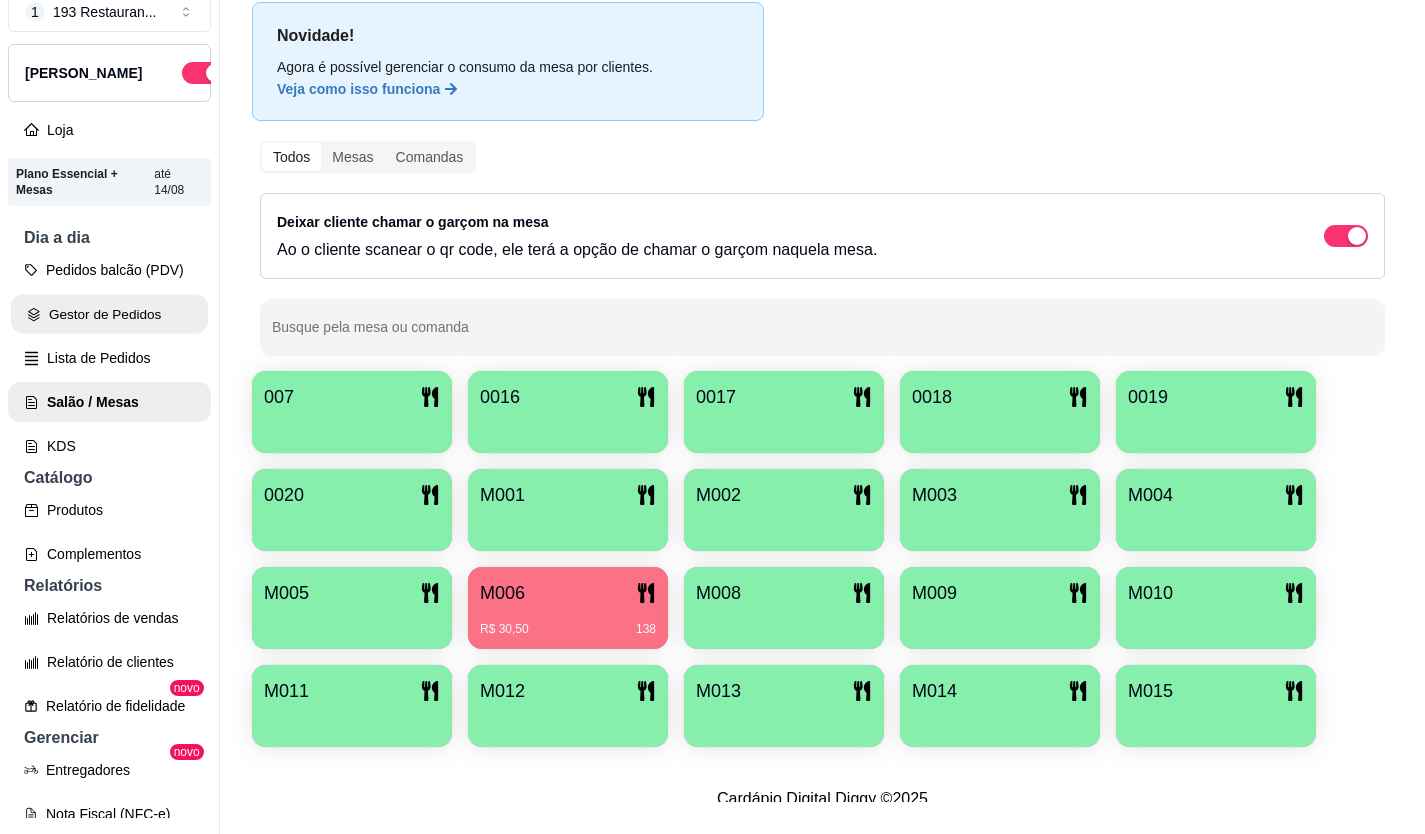 click on "Gestor de Pedidos" at bounding box center (109, 314) 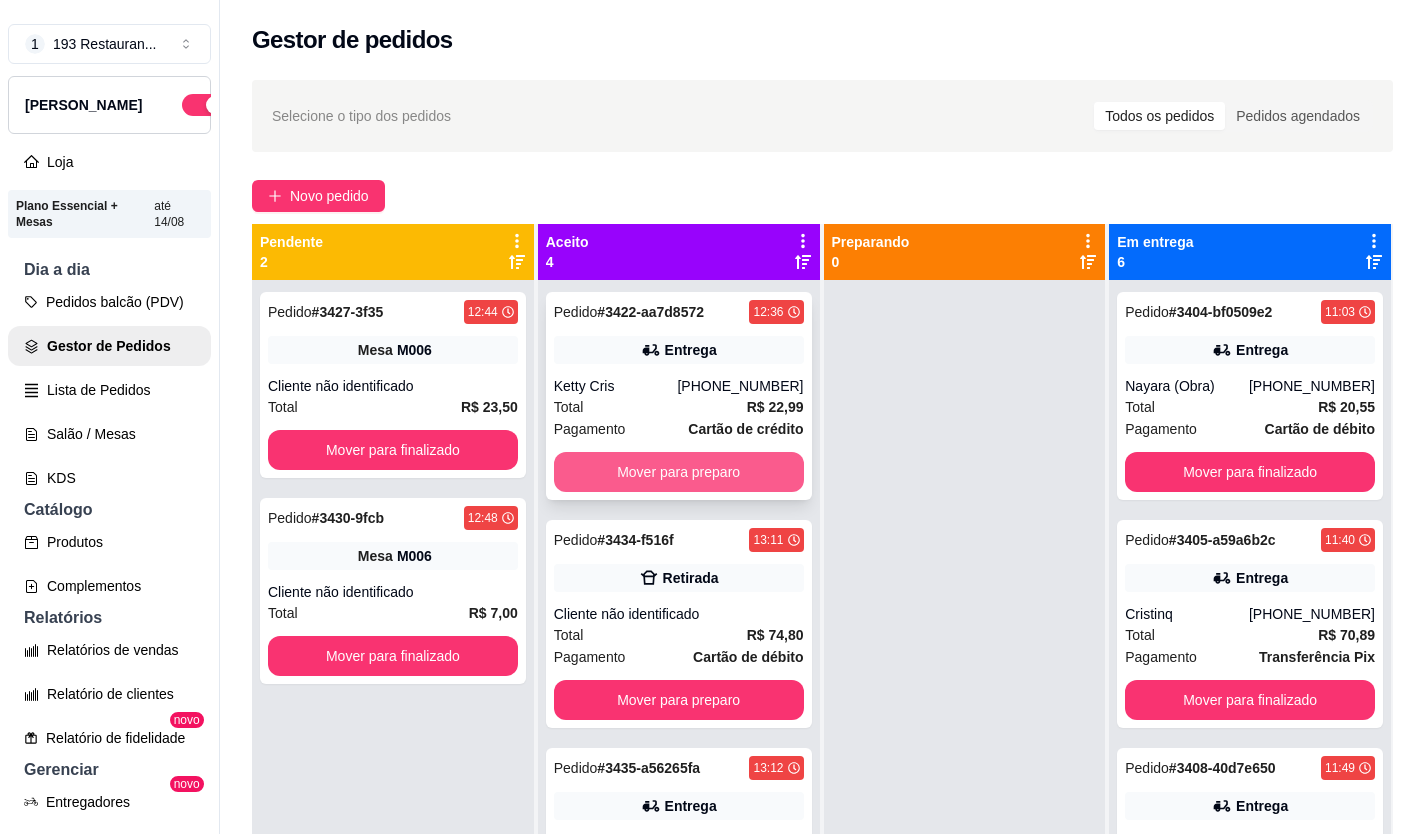 click on "Mover para preparo" at bounding box center (679, 472) 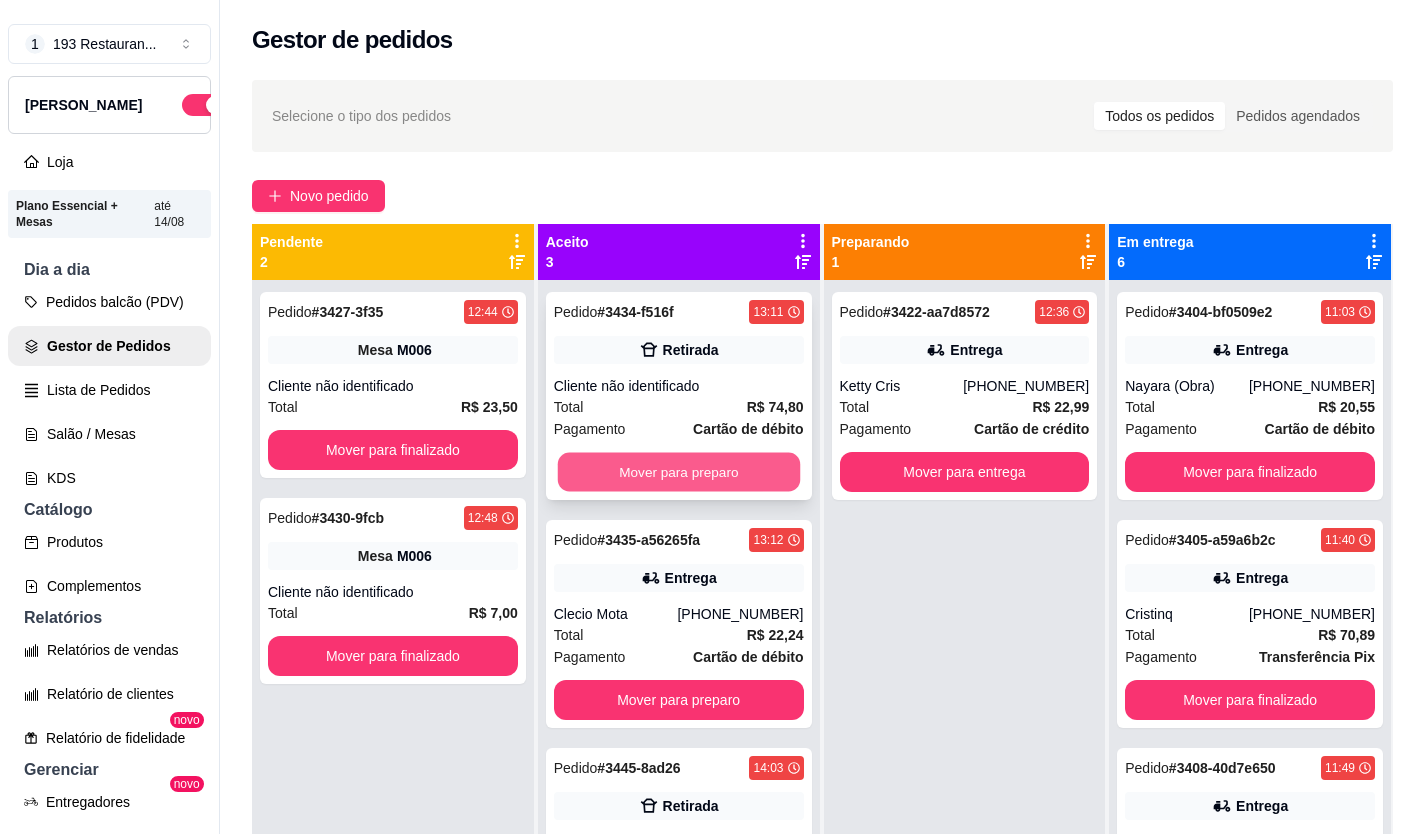 click on "Mover para preparo" at bounding box center (678, 472) 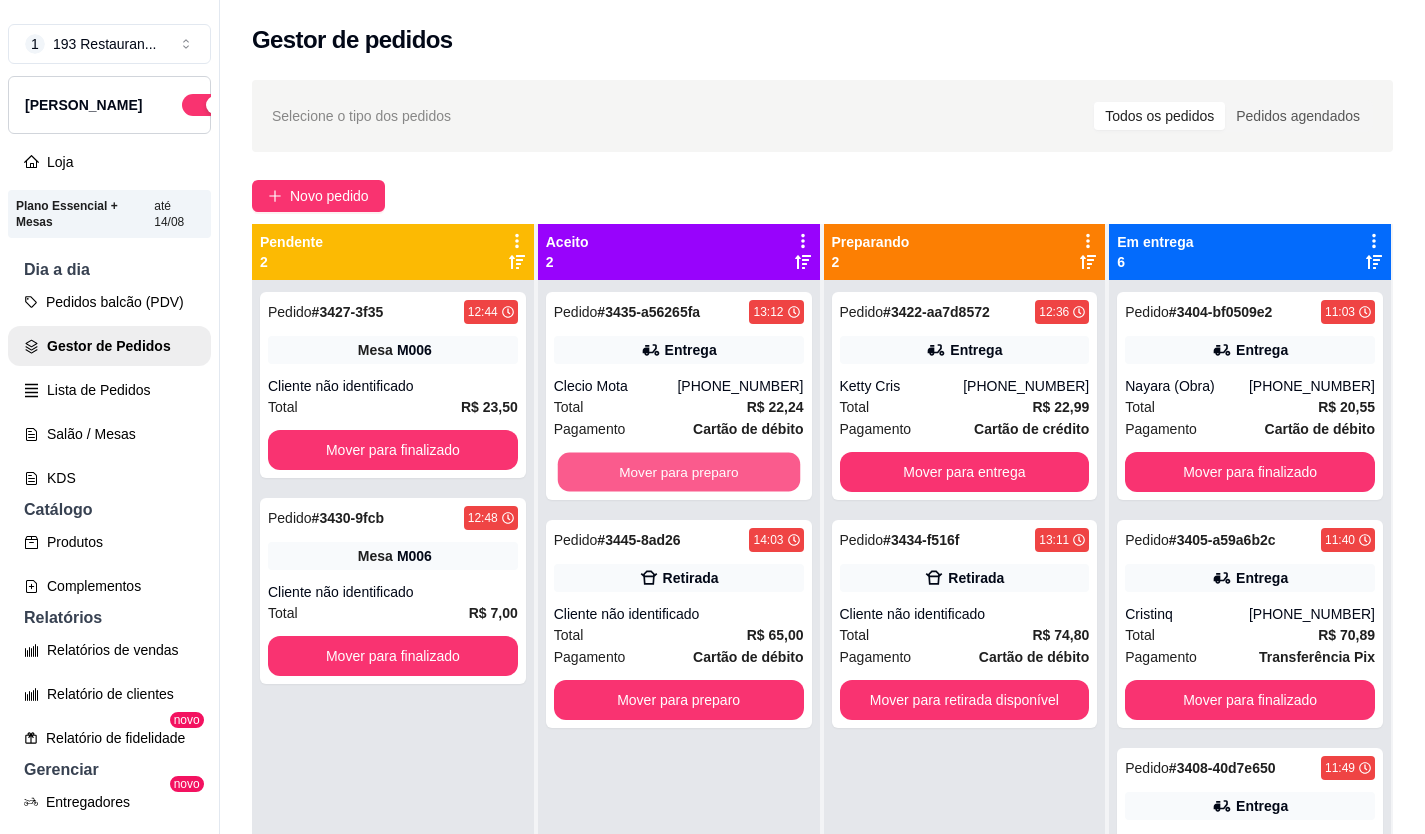 click on "Mover para preparo" at bounding box center (678, 472) 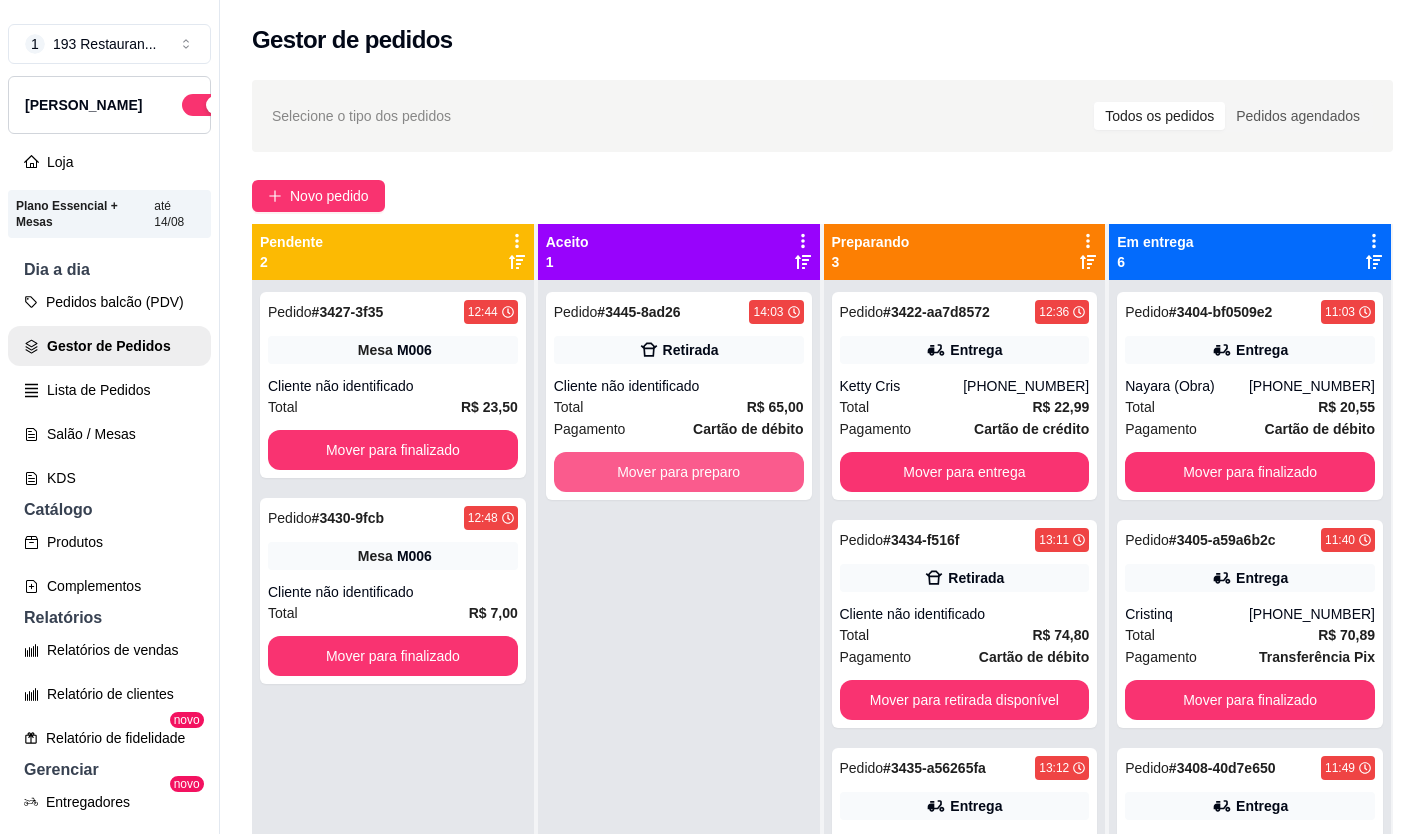 click on "Mover para preparo" at bounding box center [679, 472] 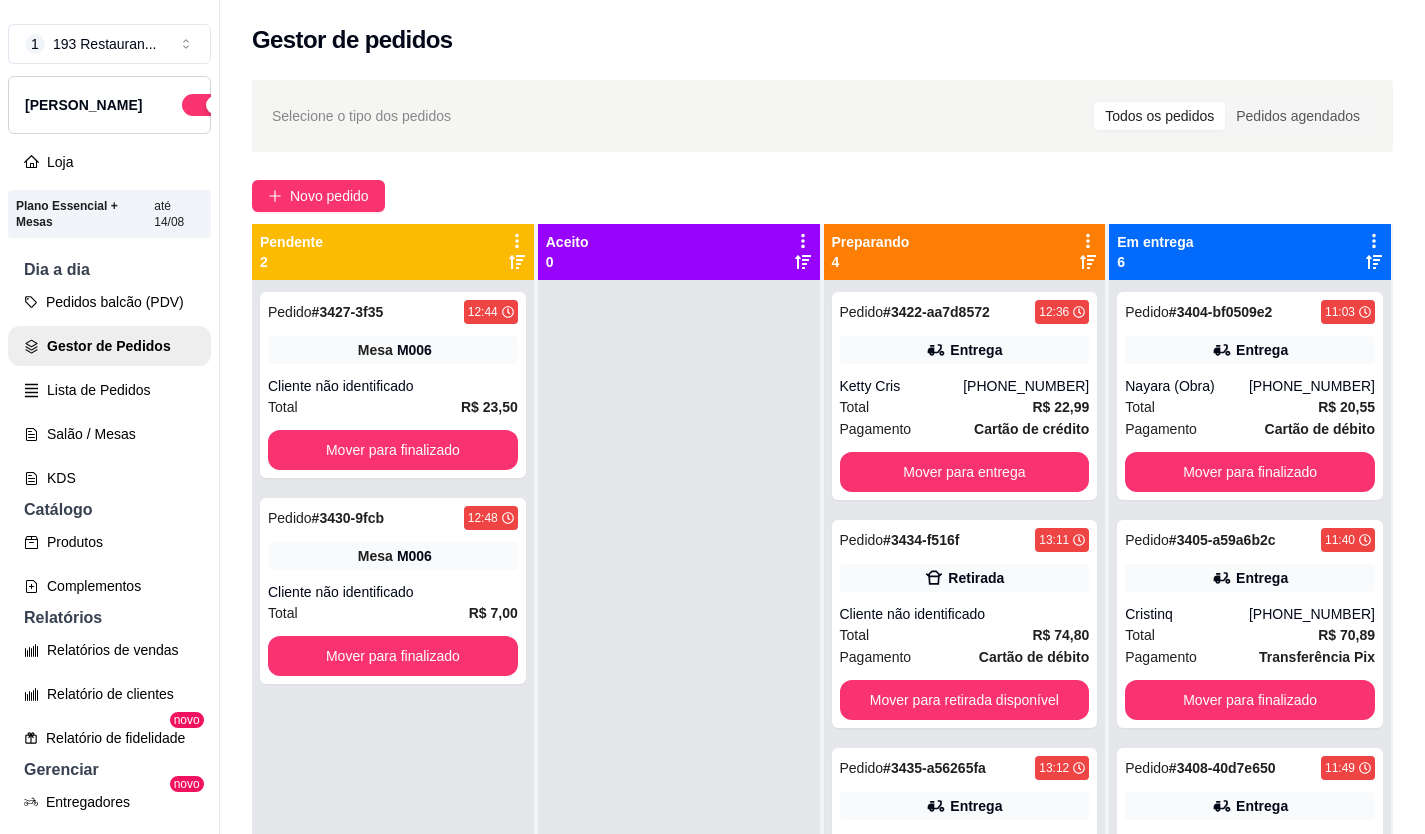 click at bounding box center (679, 697) 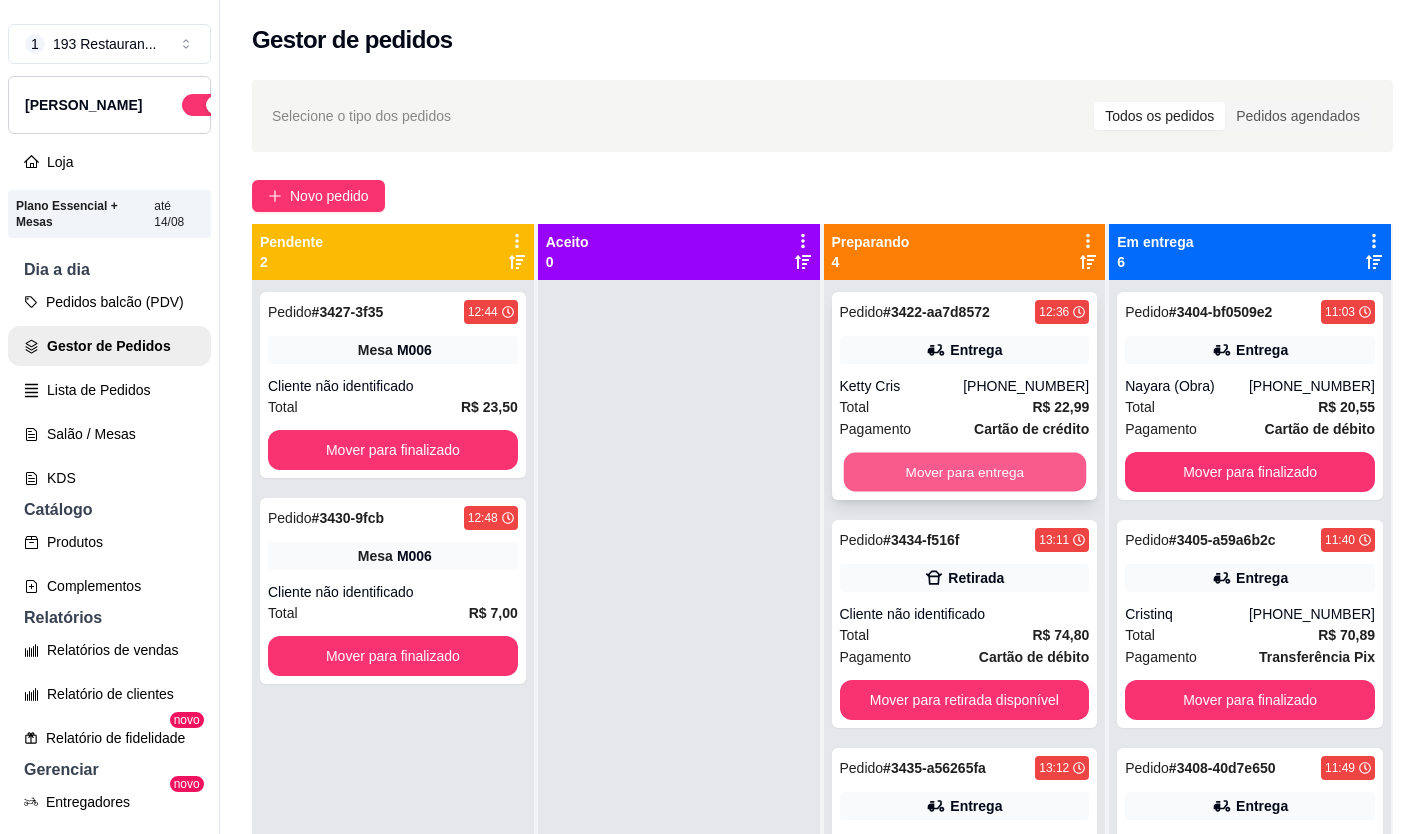 click on "Mover para entrega" at bounding box center (964, 472) 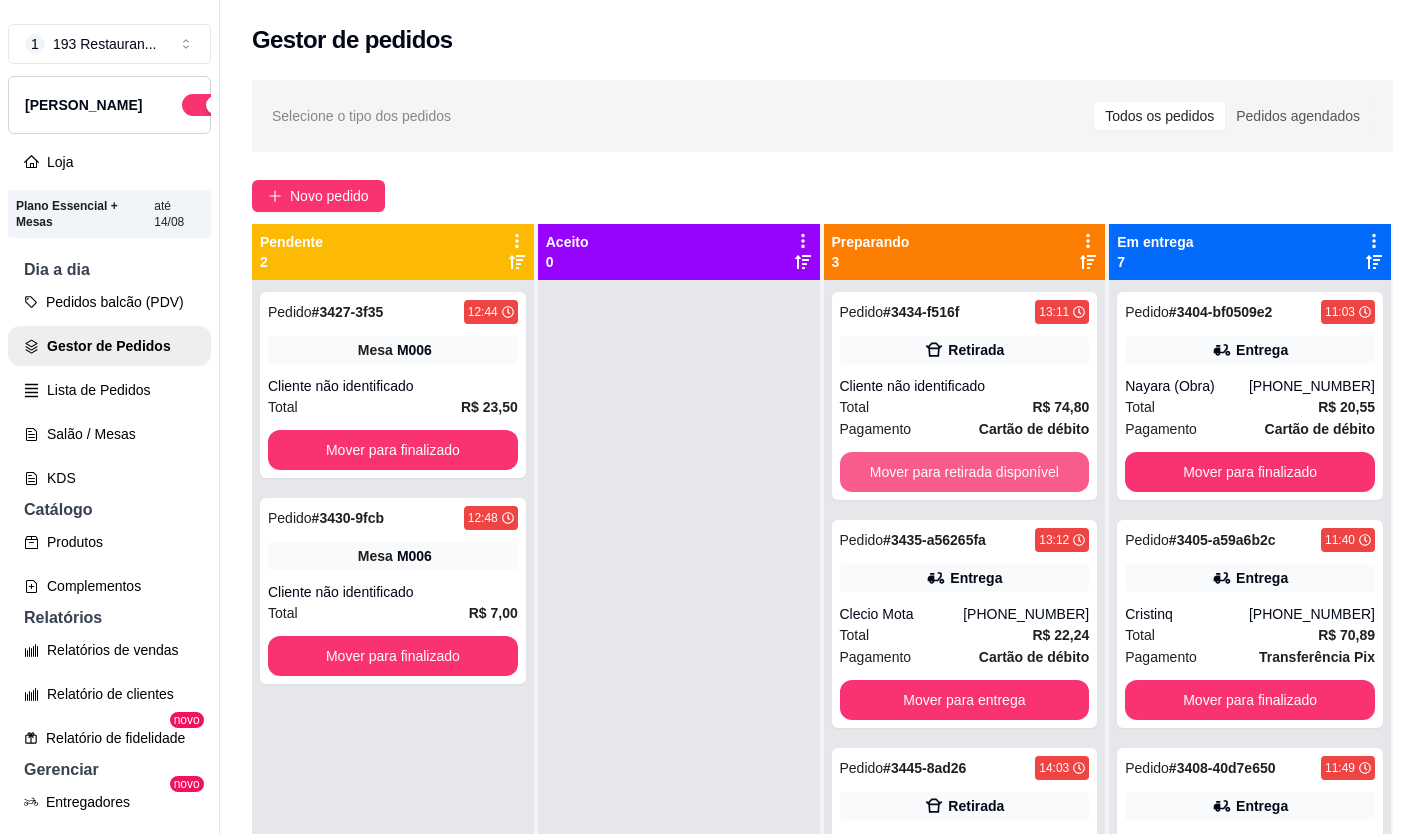 click on "Mover para retirada disponível" at bounding box center [965, 472] 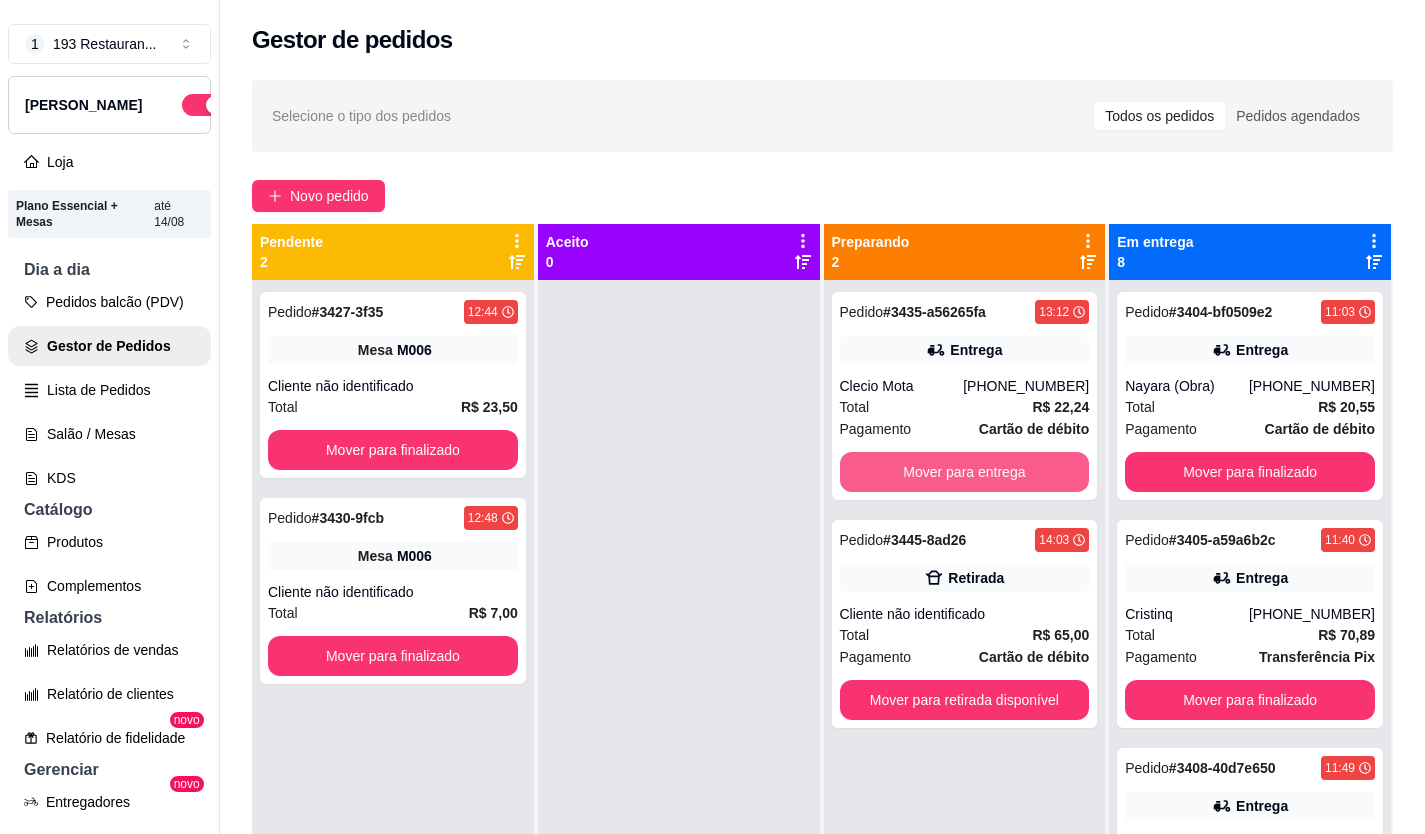 click on "Mover para entrega" at bounding box center (965, 472) 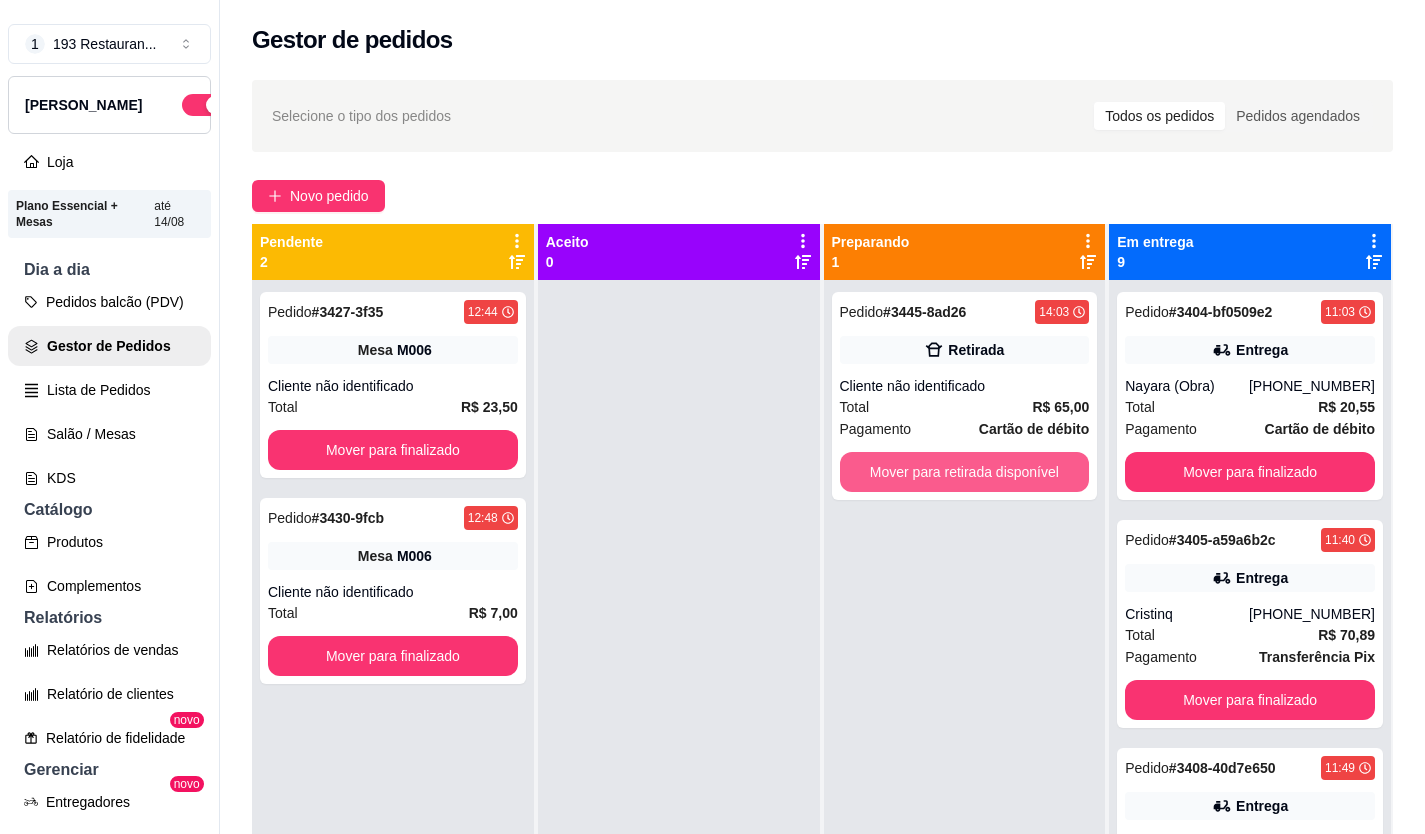 click on "Mover para retirada disponível" at bounding box center [965, 472] 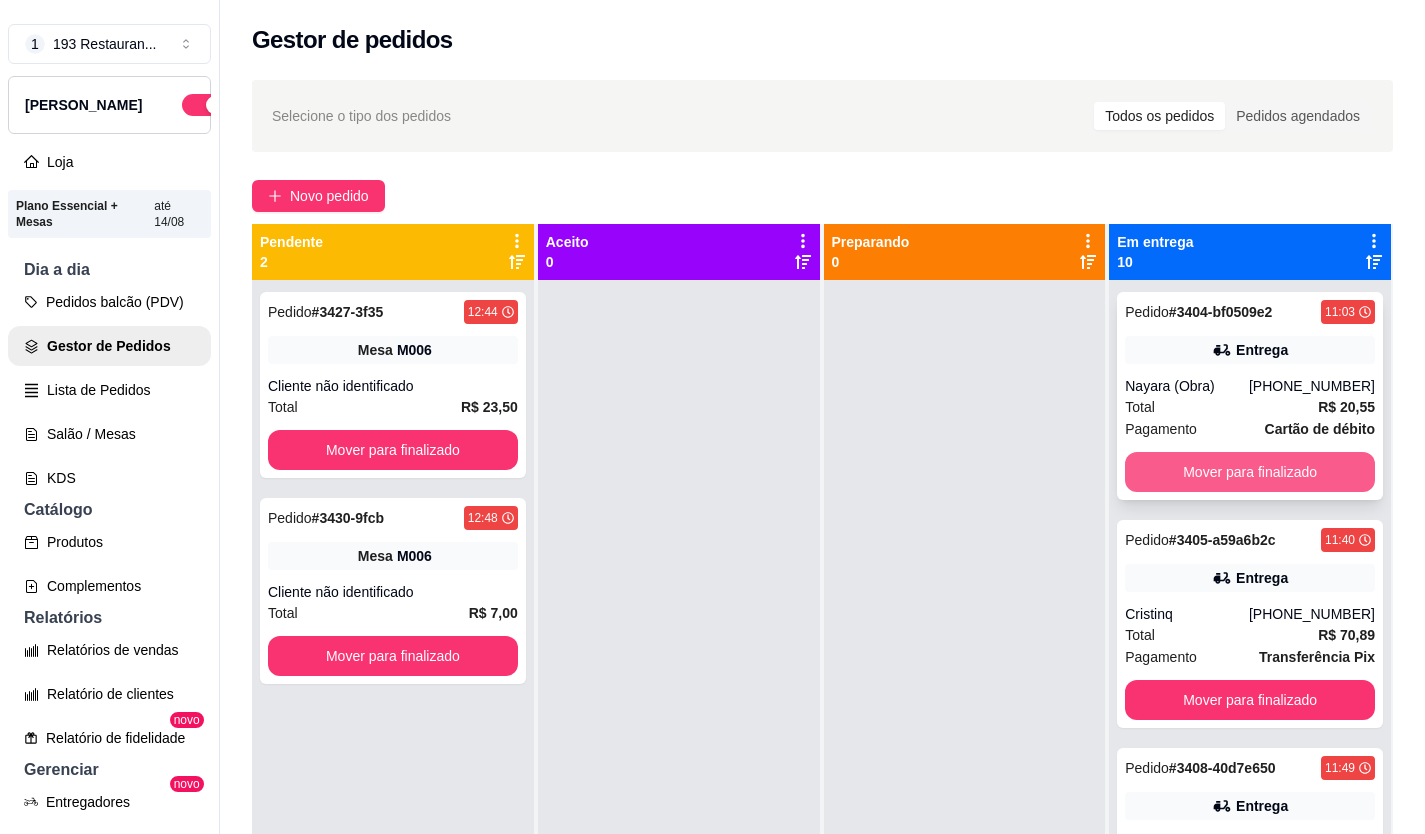 click on "Mover para finalizado" at bounding box center [1250, 472] 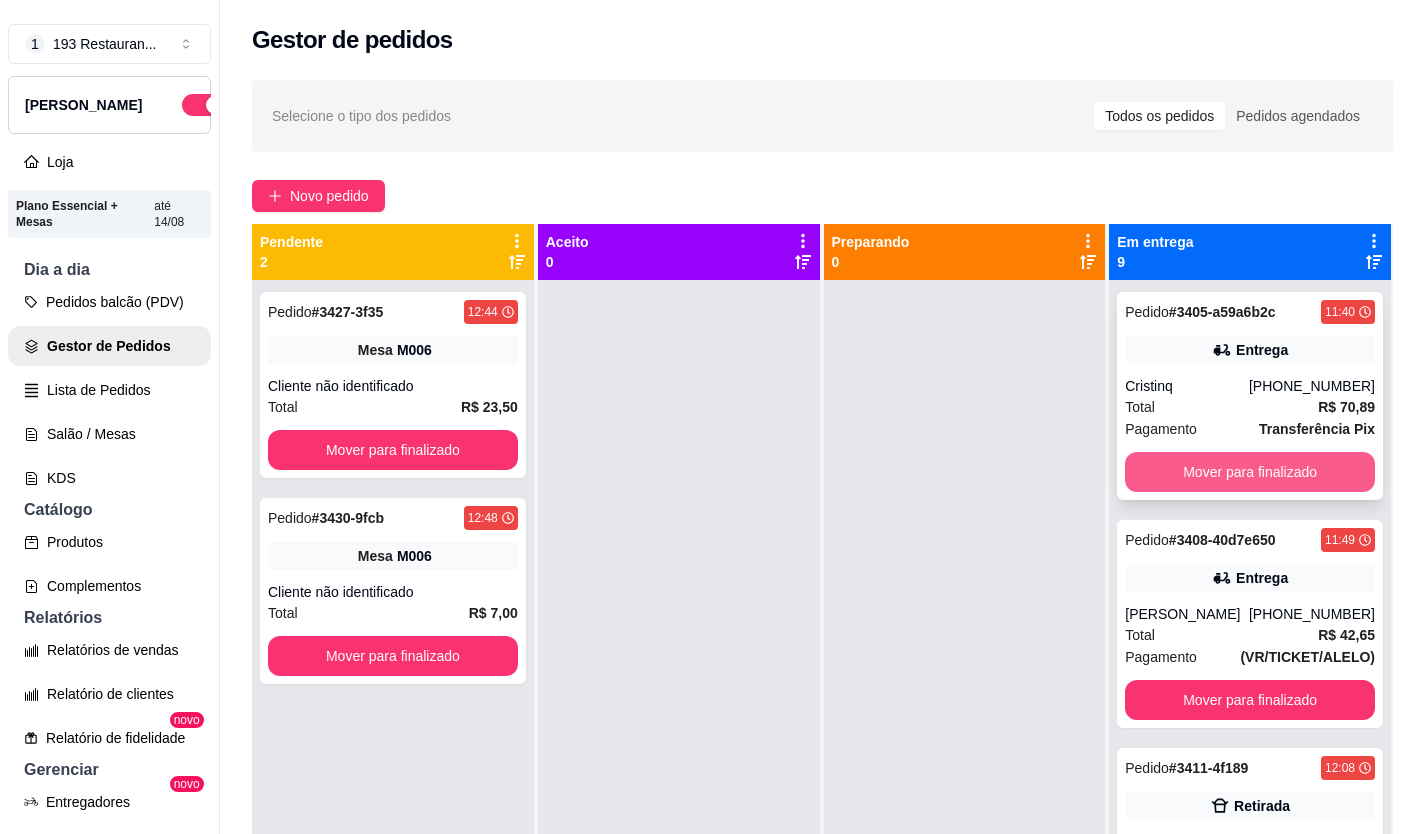 click on "Mover para finalizado" at bounding box center [1250, 472] 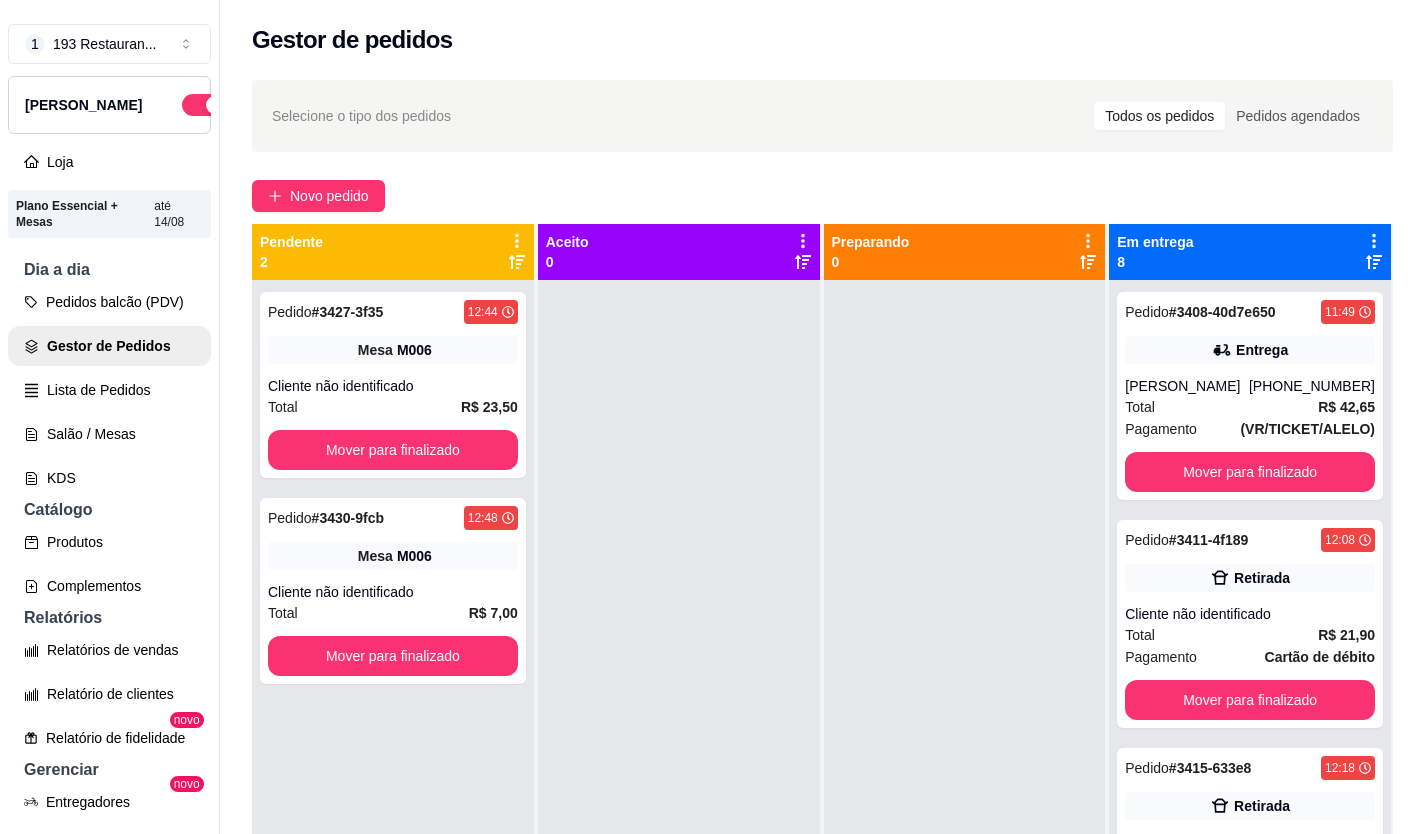click on "Mover para finalizado" at bounding box center (1250, 472) 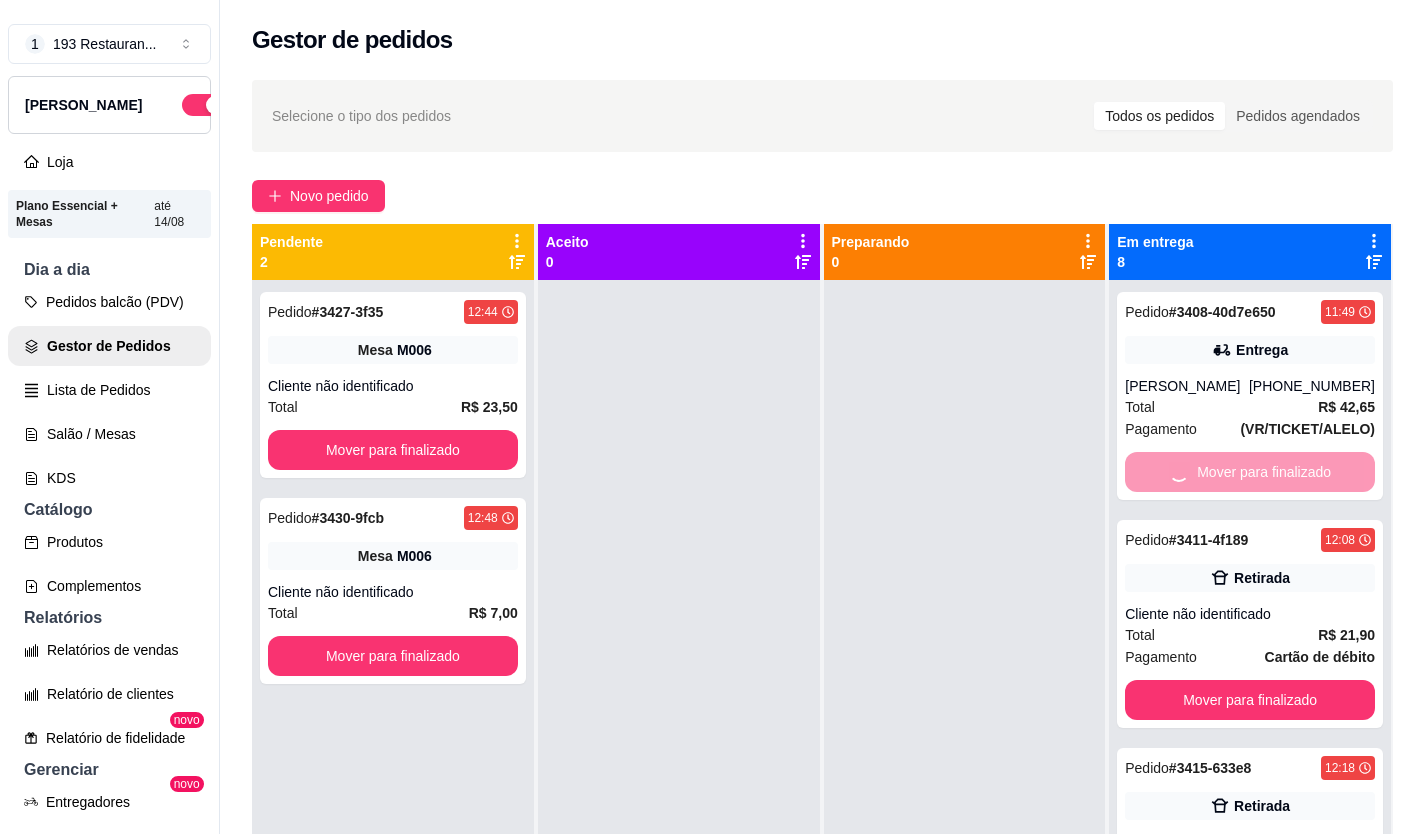 click on "Mover para finalizado" at bounding box center [1250, 700] 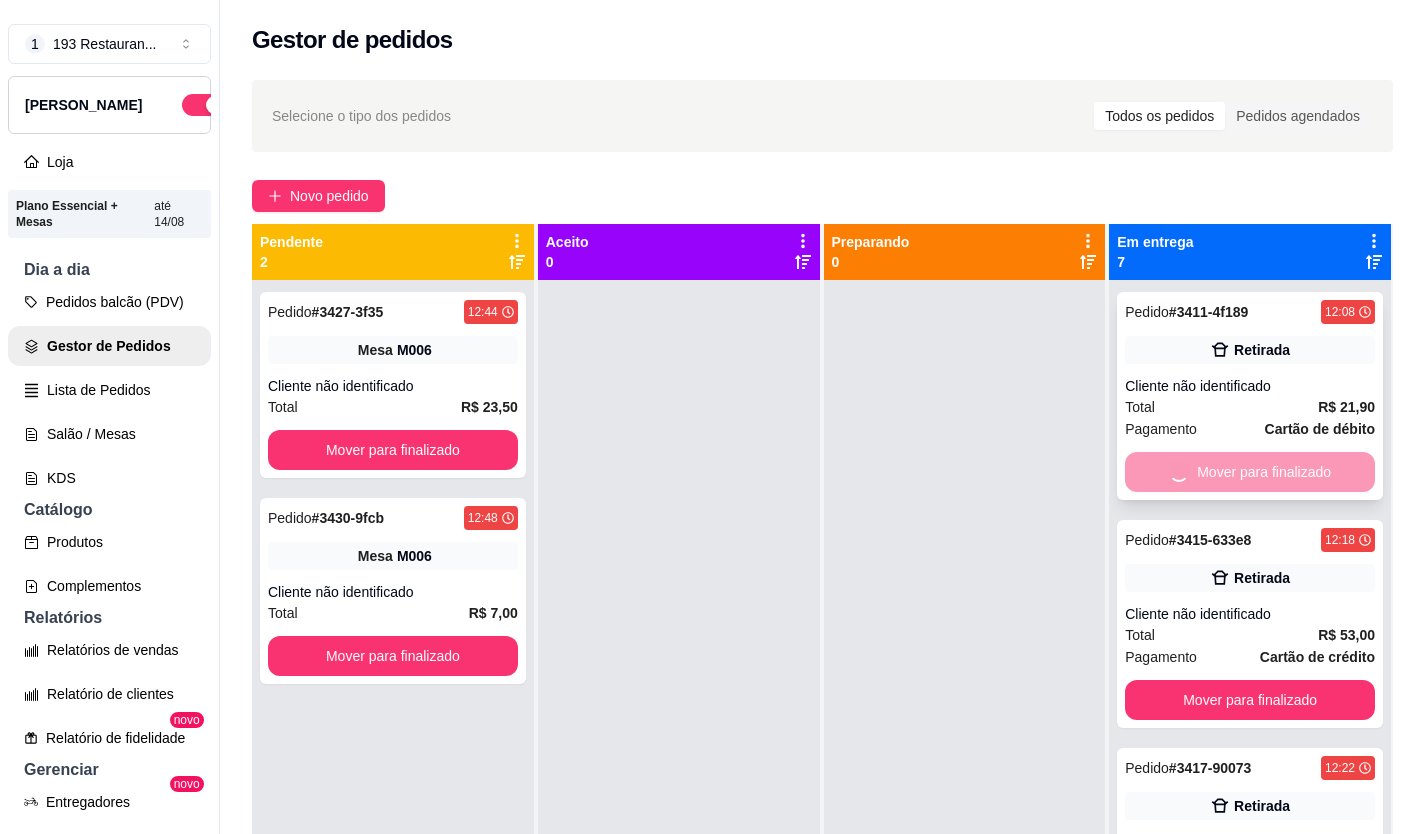 click on "Mover para finalizado" at bounding box center [1250, 700] 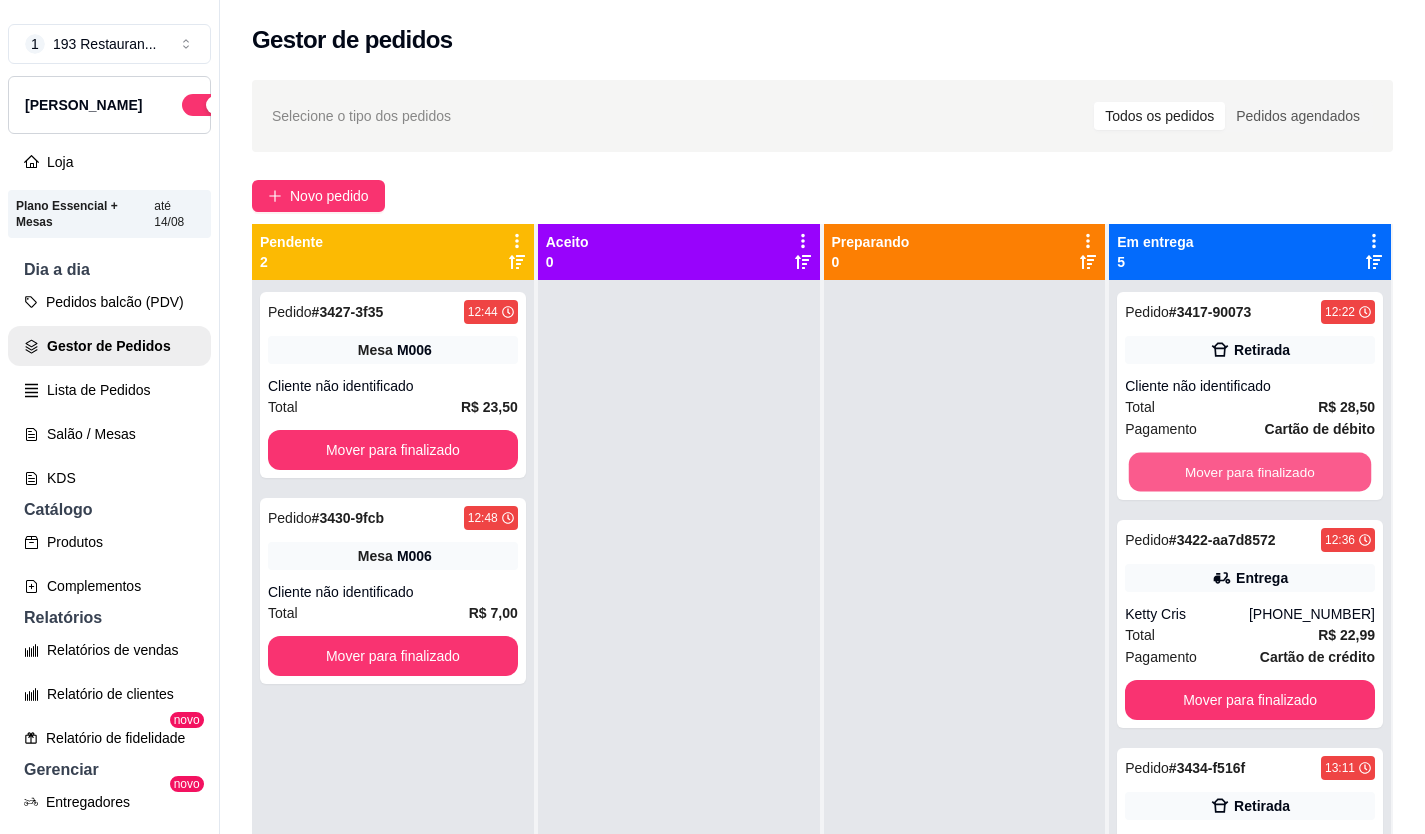 click on "Mover para finalizado" at bounding box center (1250, 472) 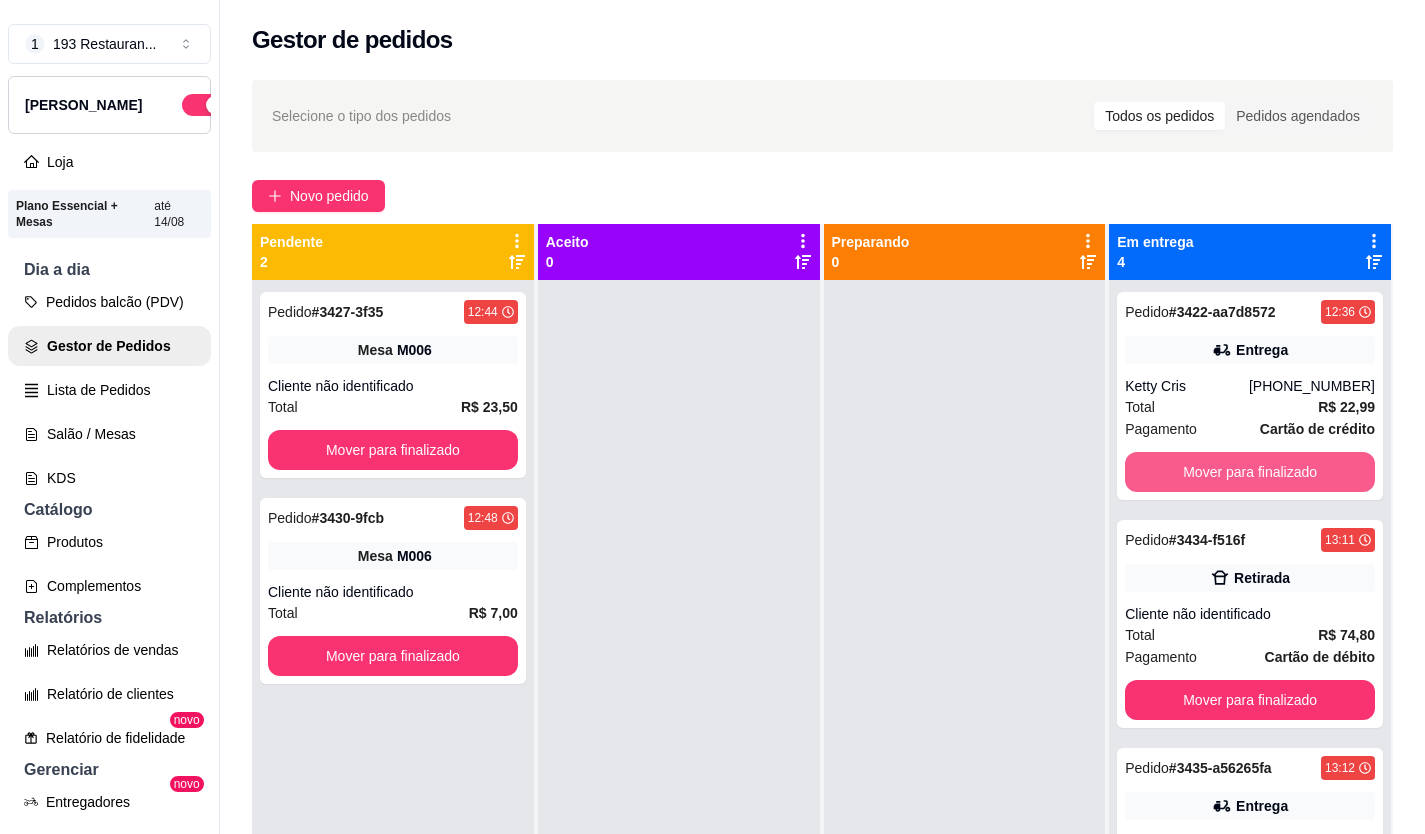 click on "Mover para finalizado" at bounding box center [1250, 472] 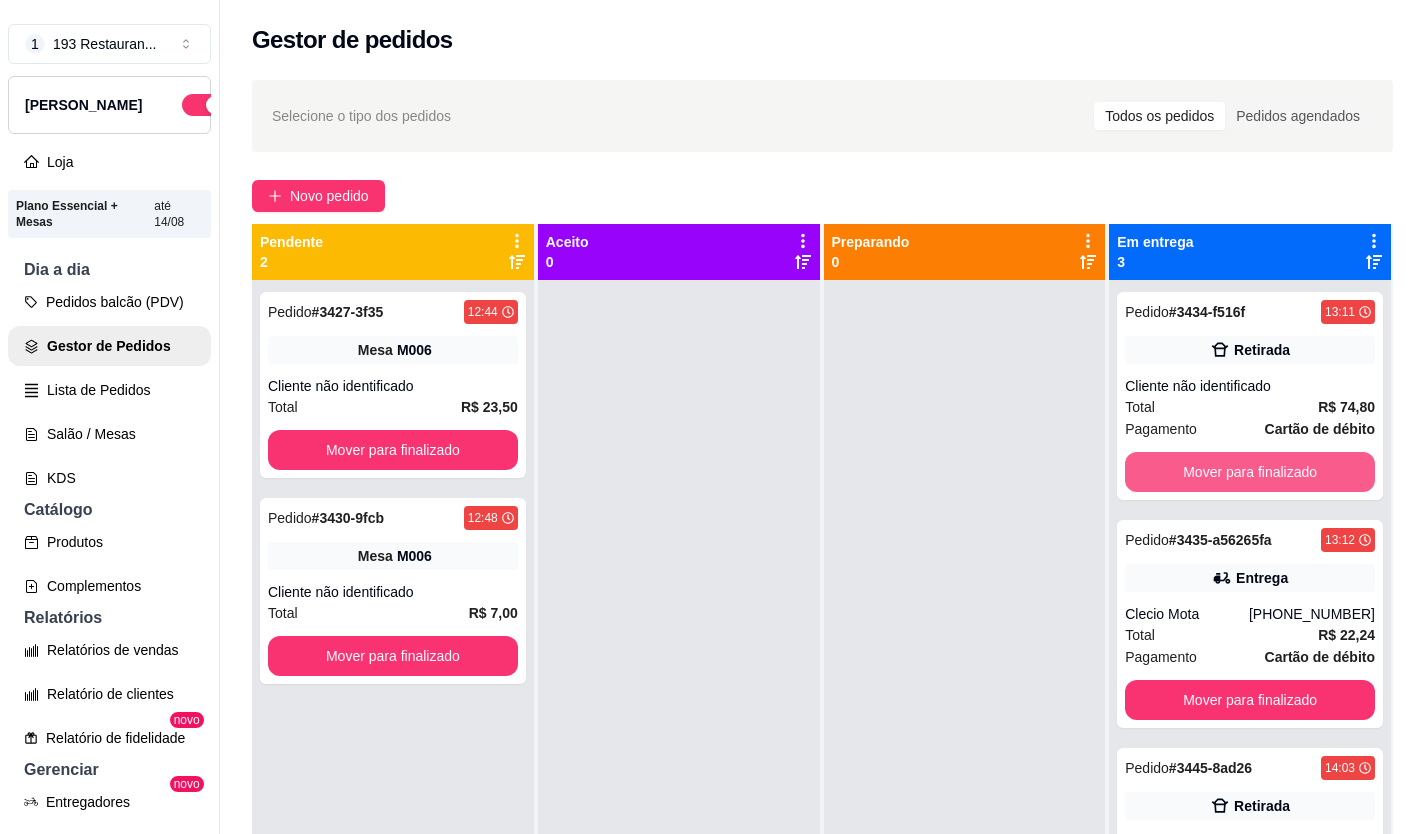 click on "Mover para finalizado" at bounding box center (1250, 472) 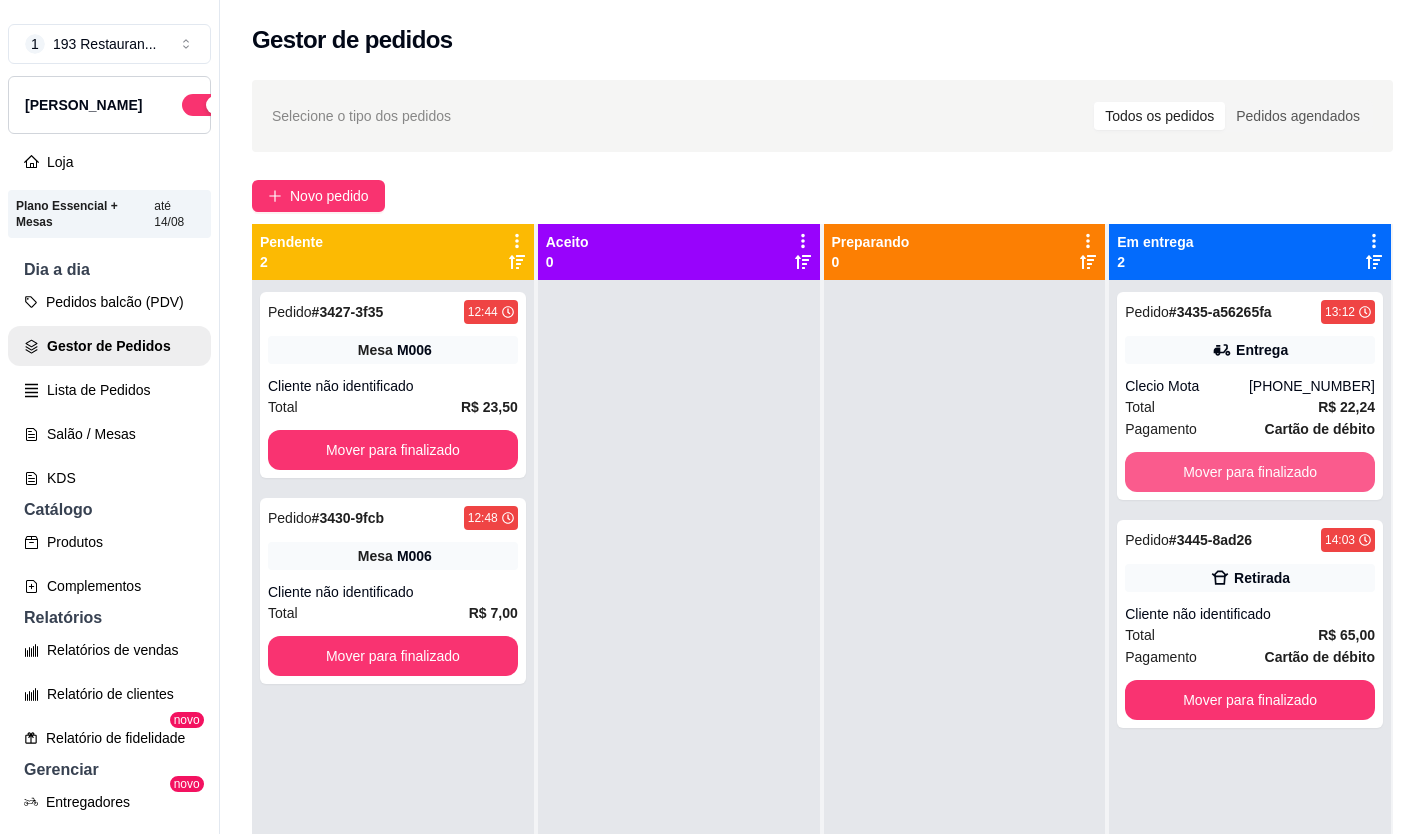 click on "Mover para finalizado" at bounding box center [1250, 472] 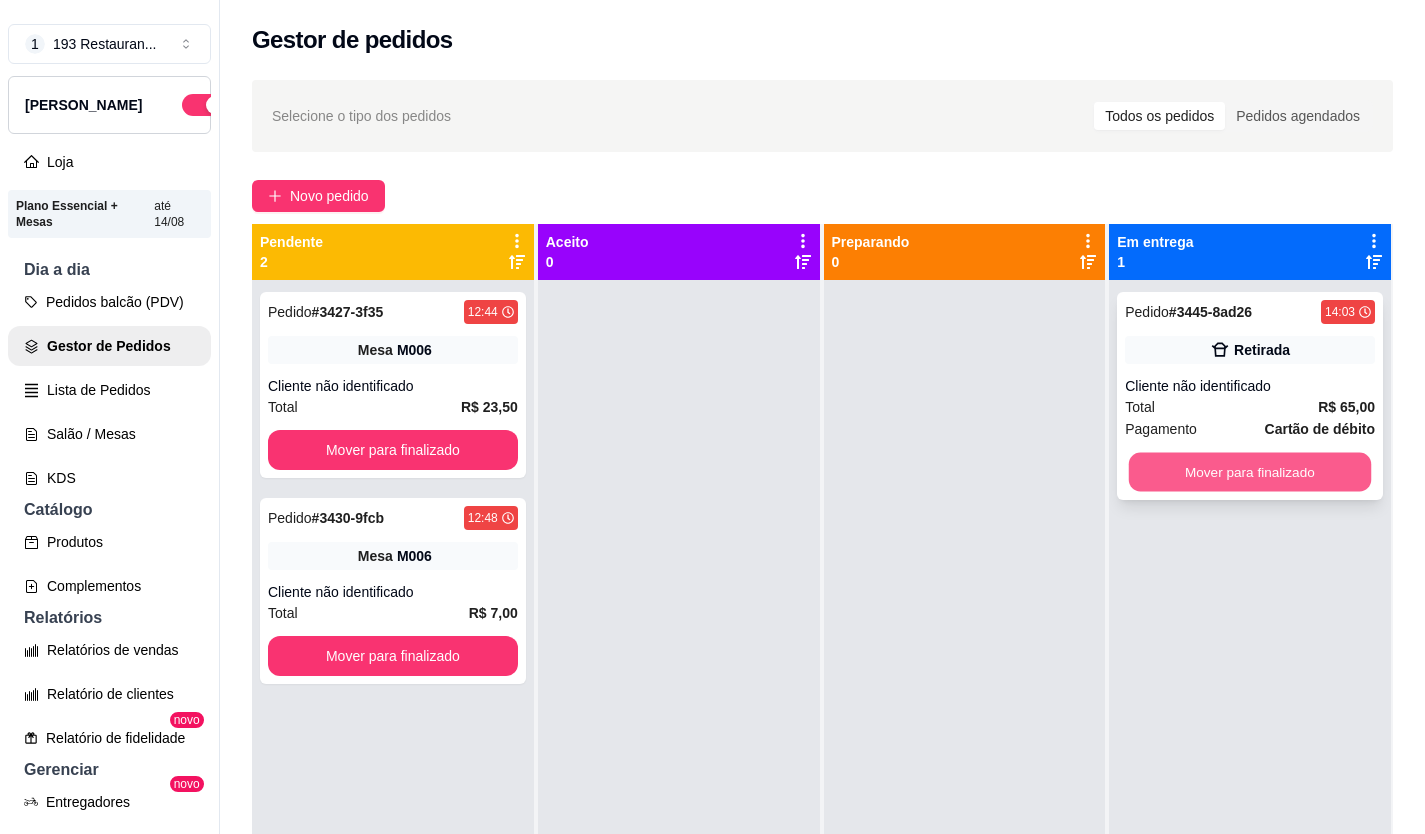click on "Mover para finalizado" at bounding box center [1250, 472] 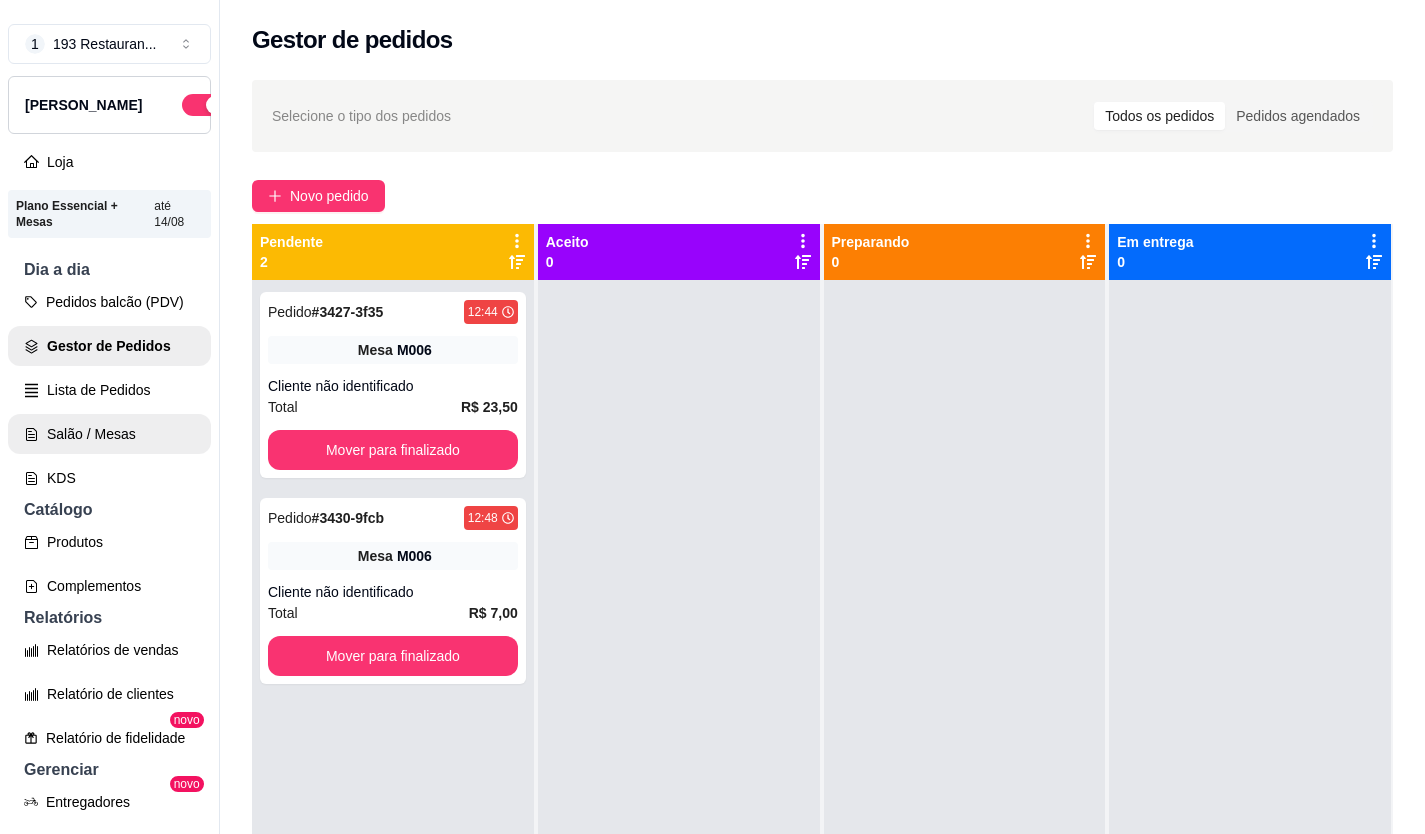 click on "Salão / Mesas" at bounding box center [109, 434] 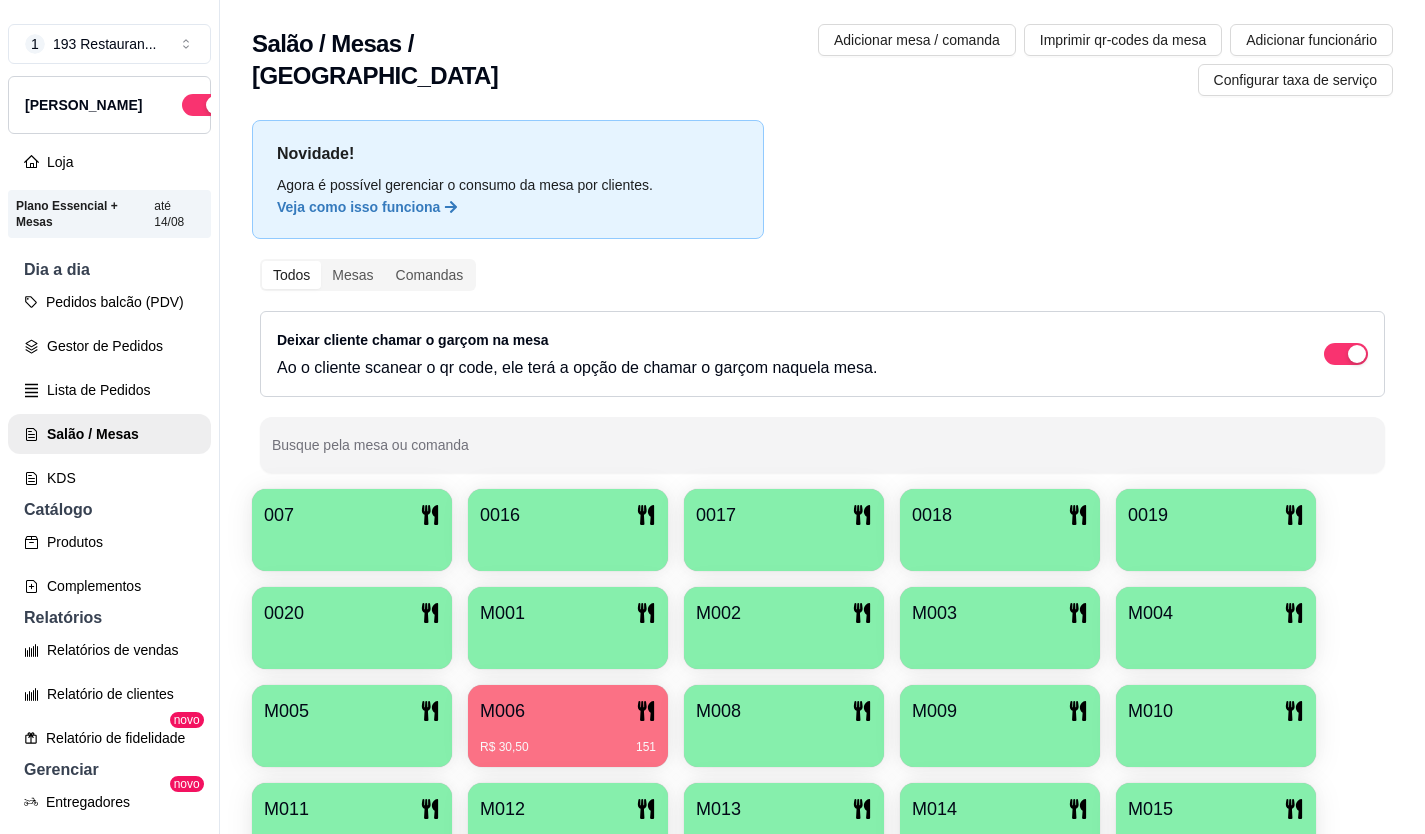click on "M006" at bounding box center (568, 711) 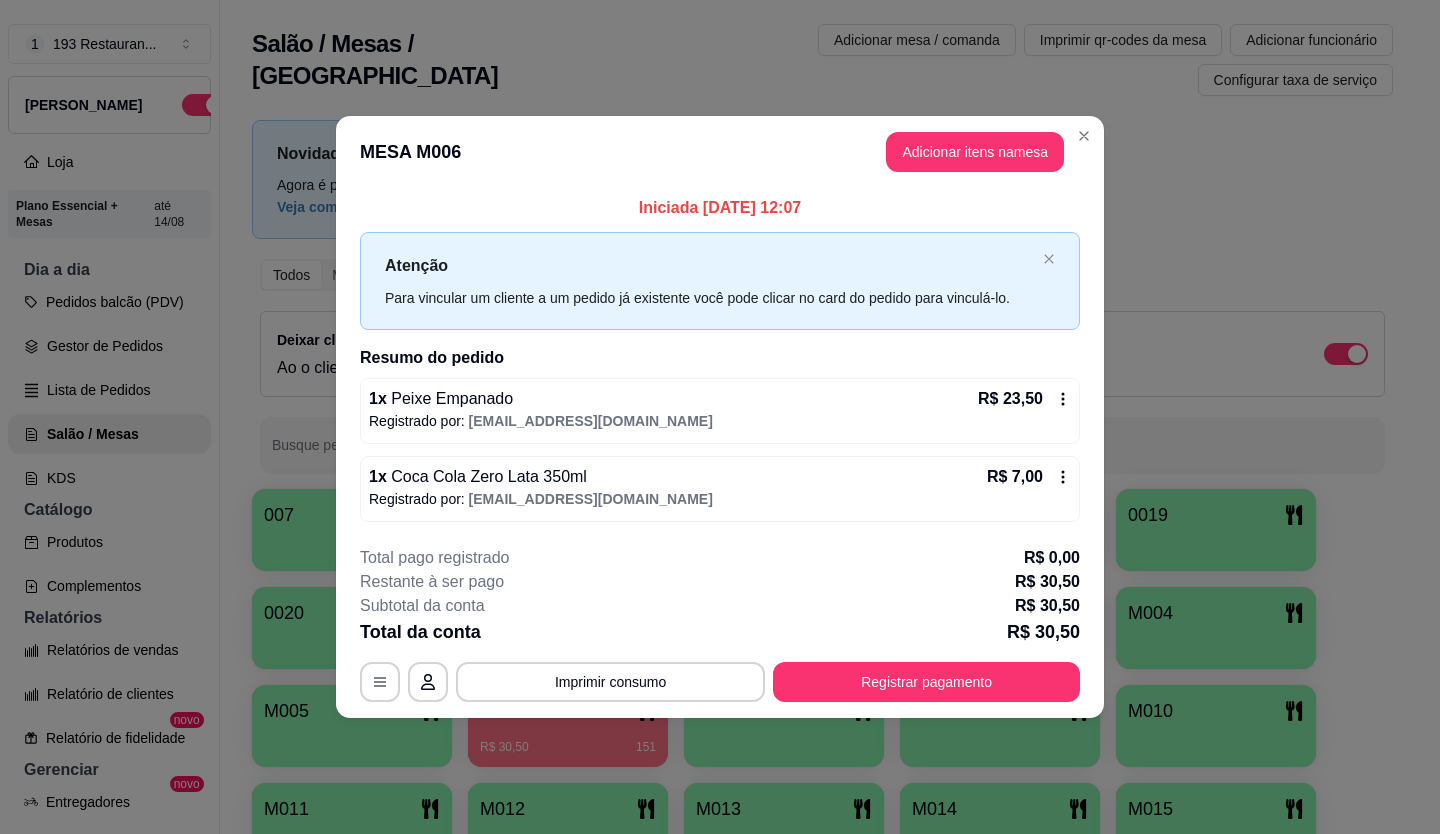 click on "R$ 7,00" at bounding box center (1029, 477) 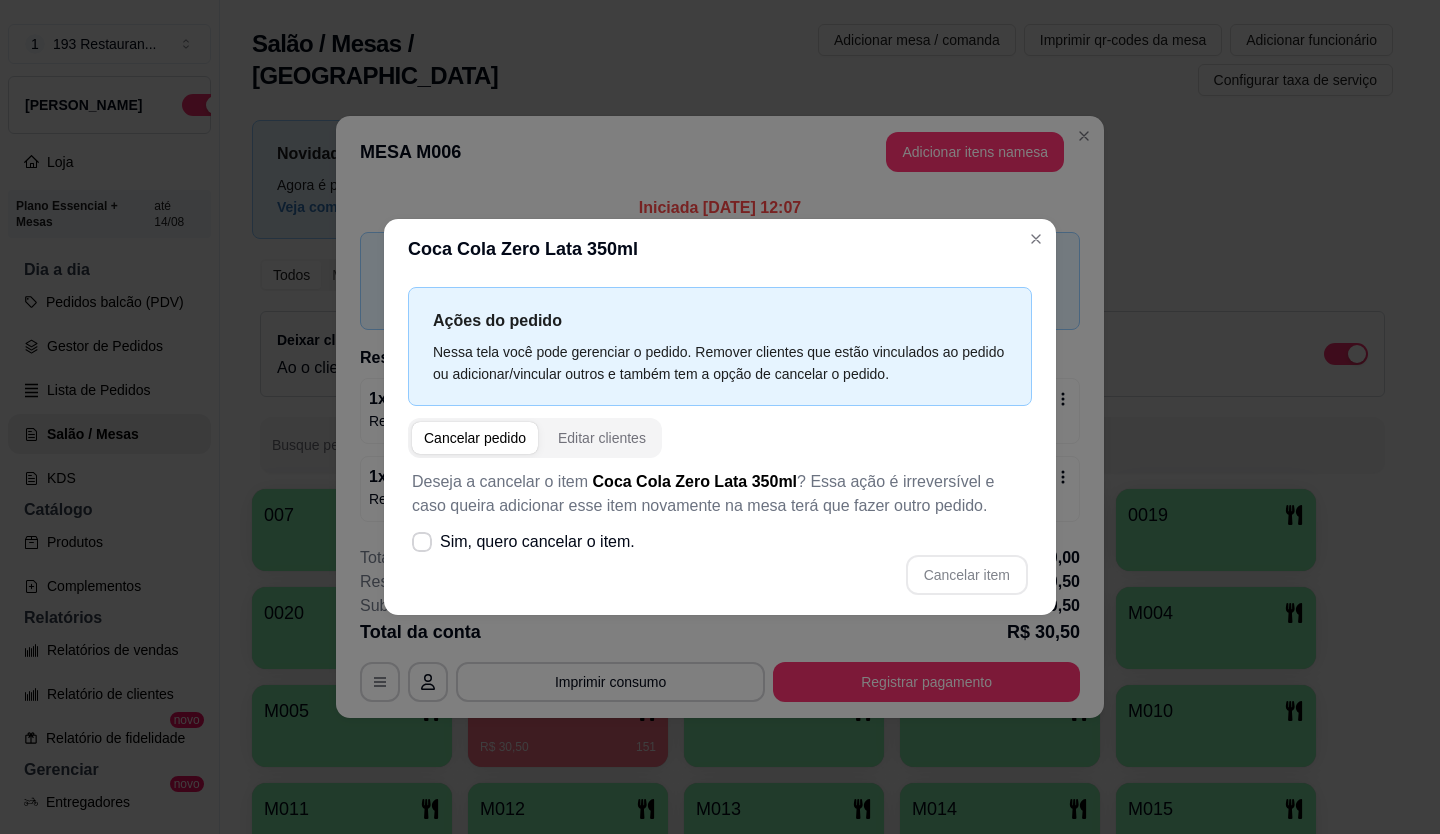 click on "Sim, quero cancelar o item." at bounding box center [523, 542] 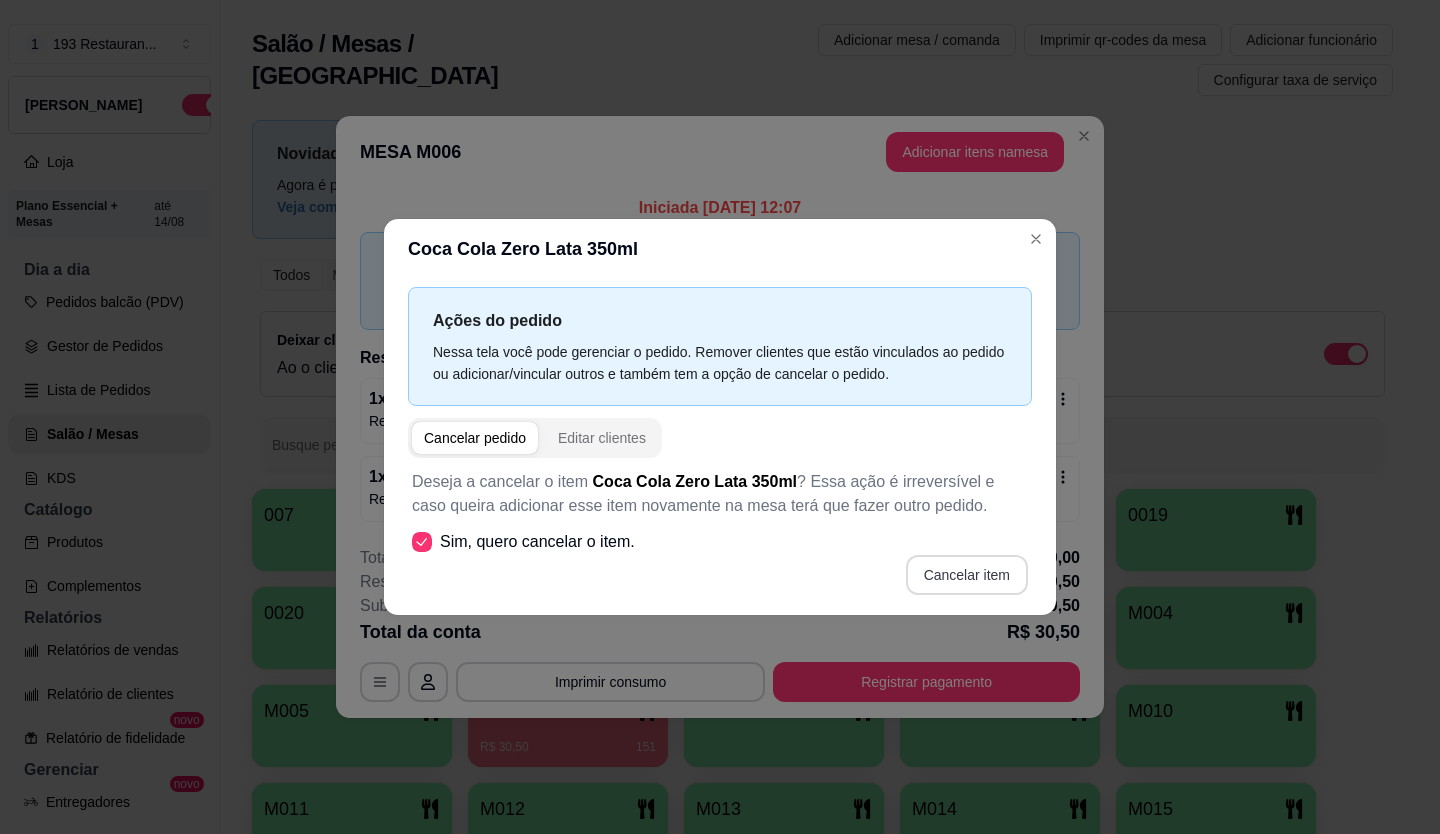 click on "Cancelar item" at bounding box center (967, 575) 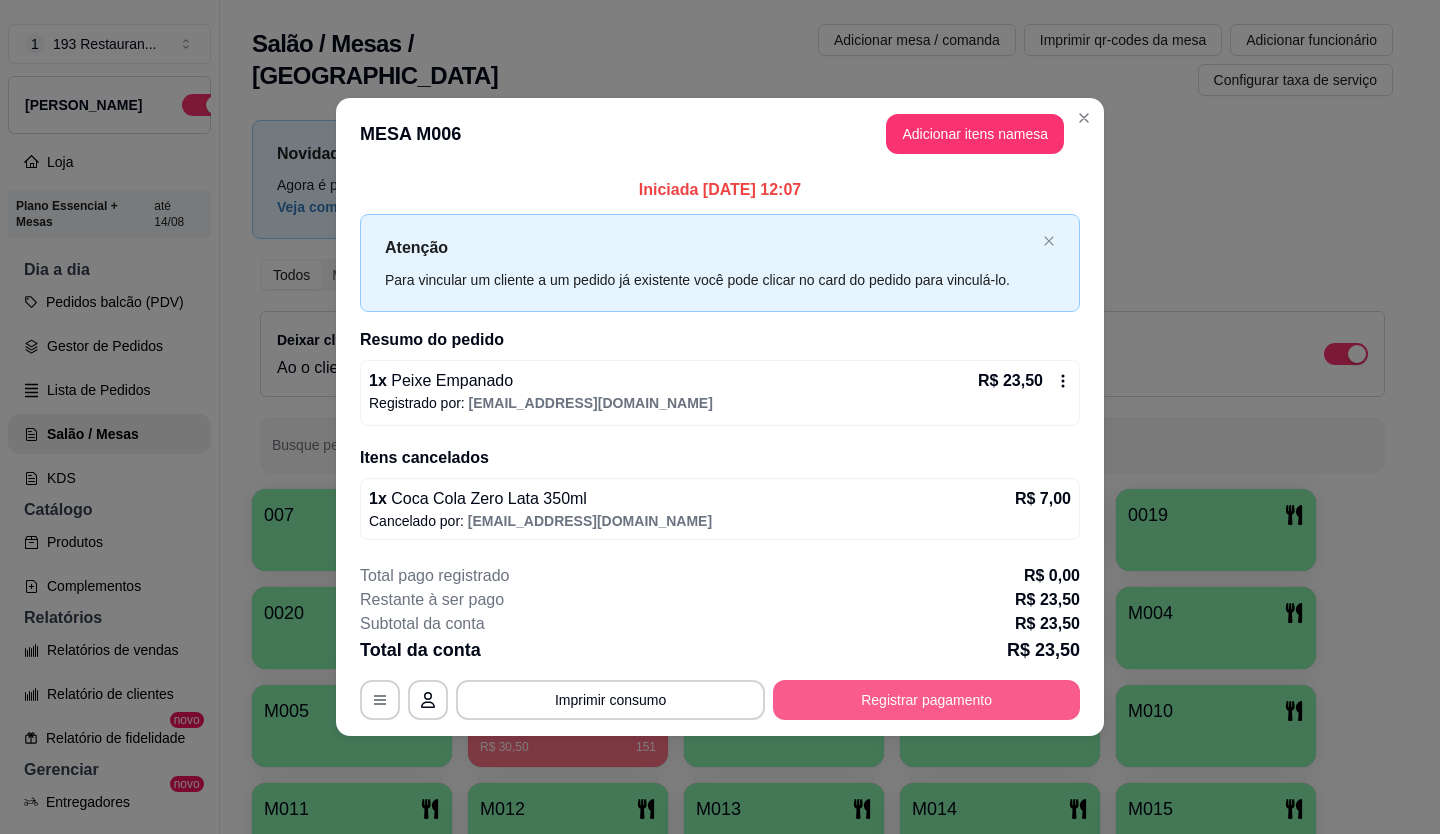 click on "Registrar pagamento" at bounding box center [926, 700] 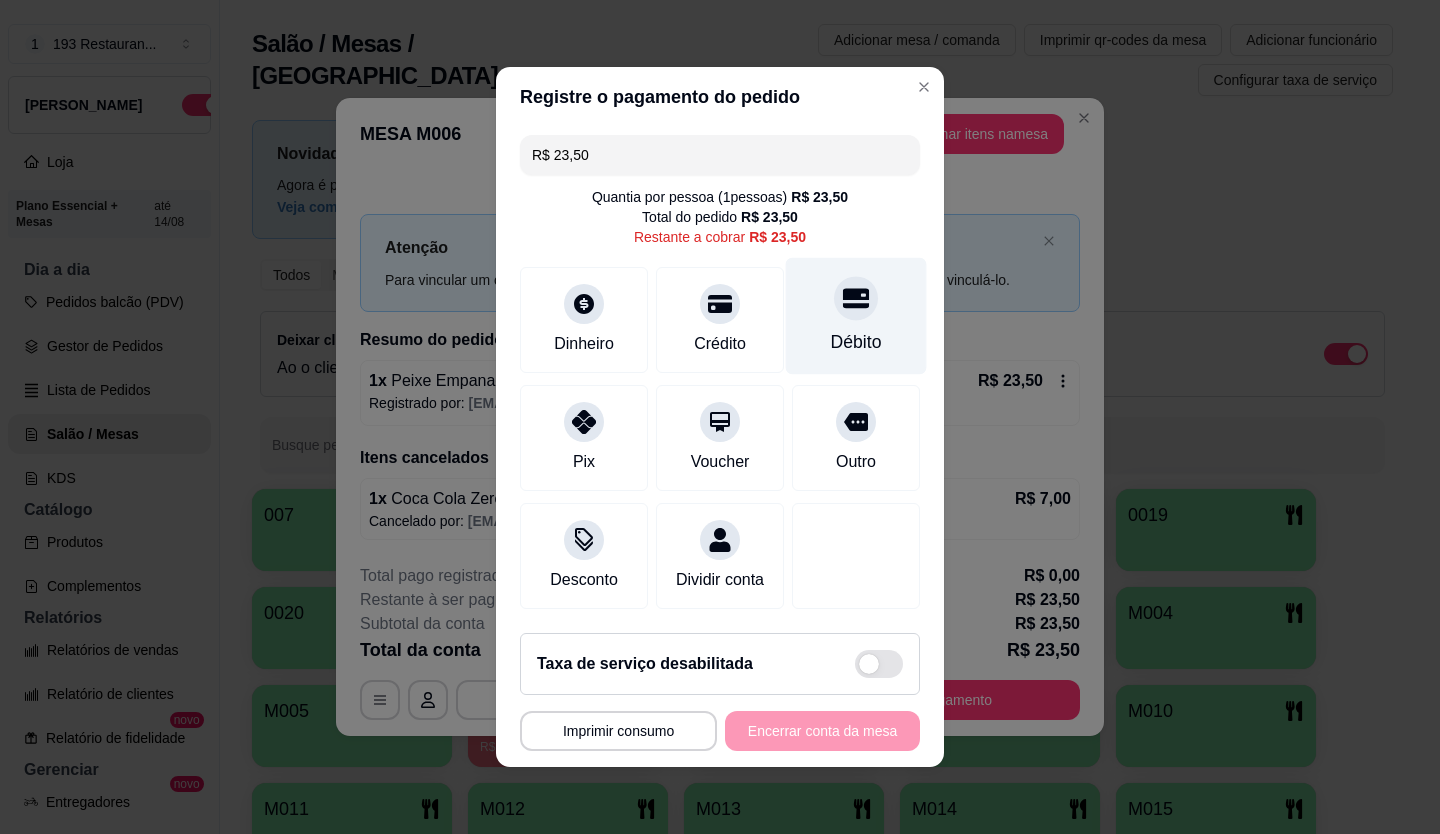click on "Débito" at bounding box center (856, 316) 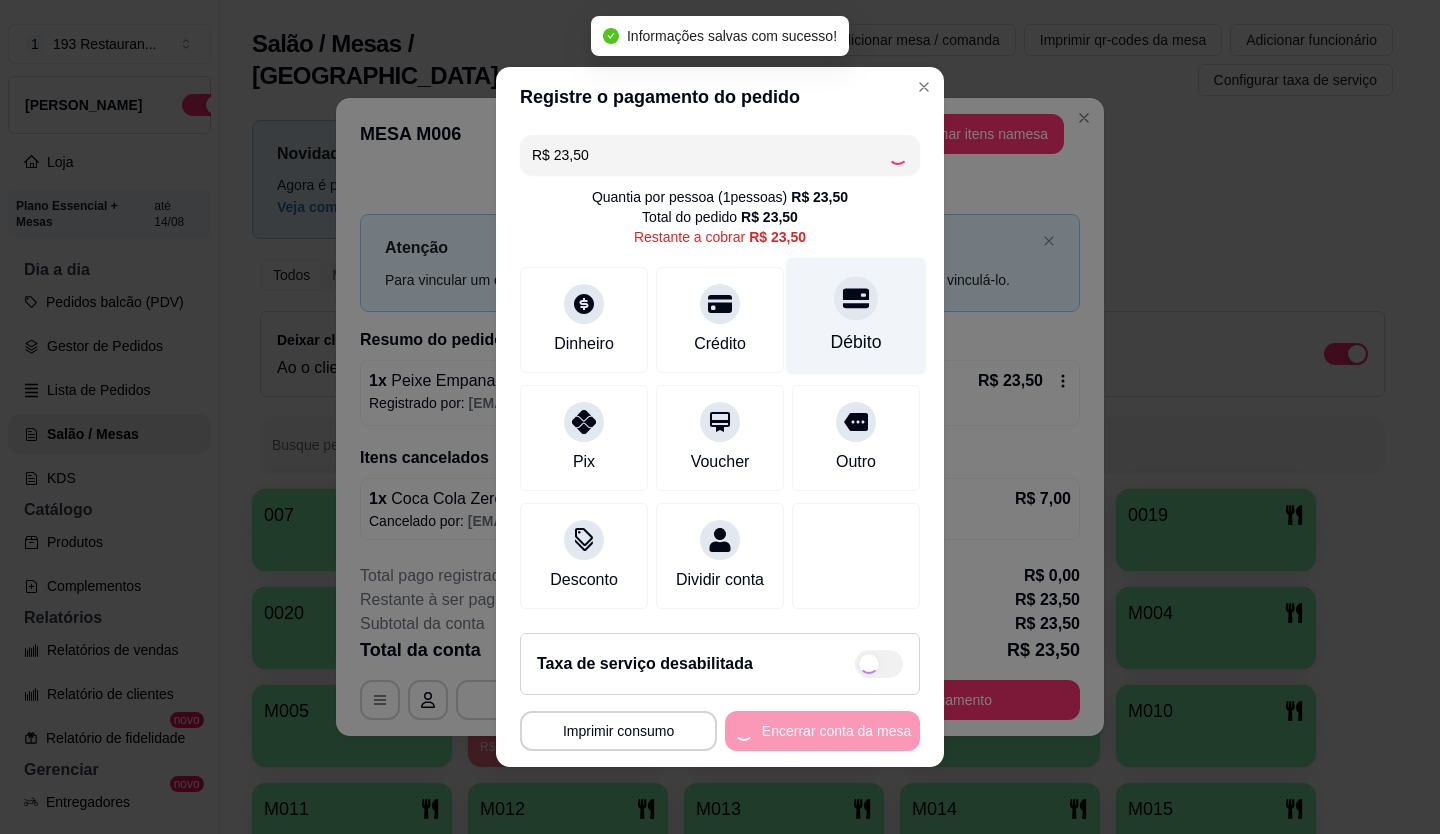 type on "R$ 0,00" 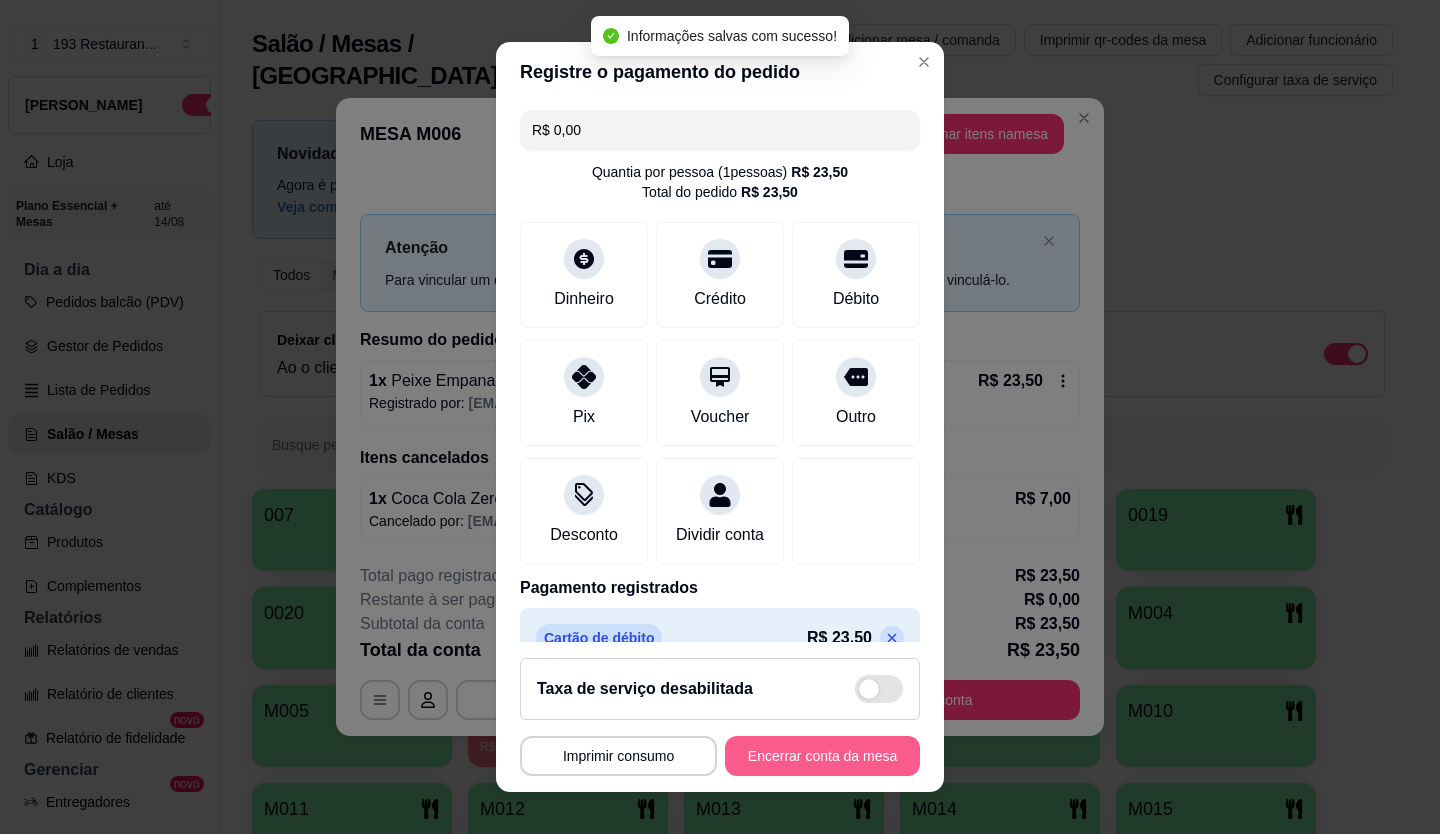 click on "Encerrar conta da mesa" at bounding box center [822, 756] 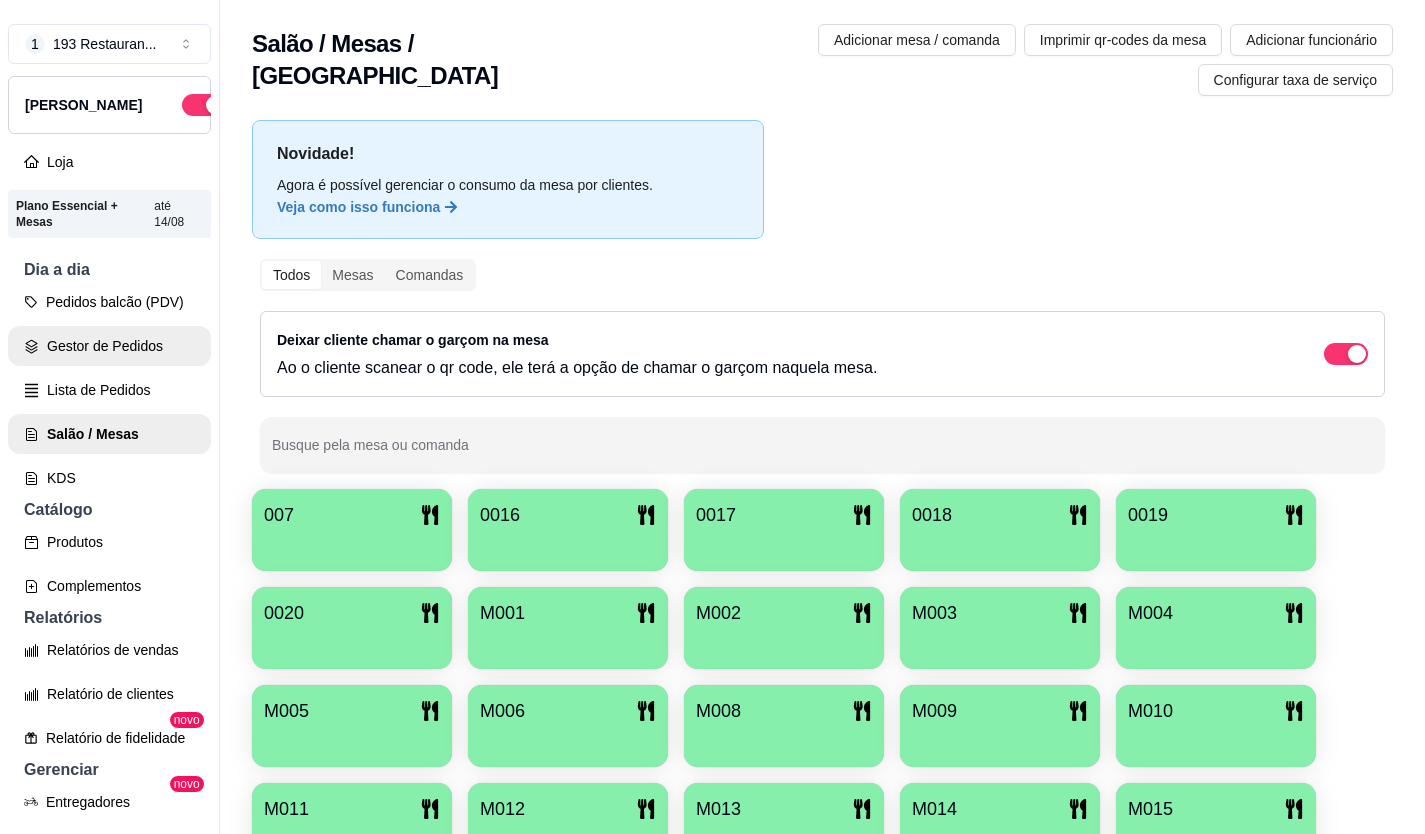 click on "Gestor de Pedidos" at bounding box center [109, 346] 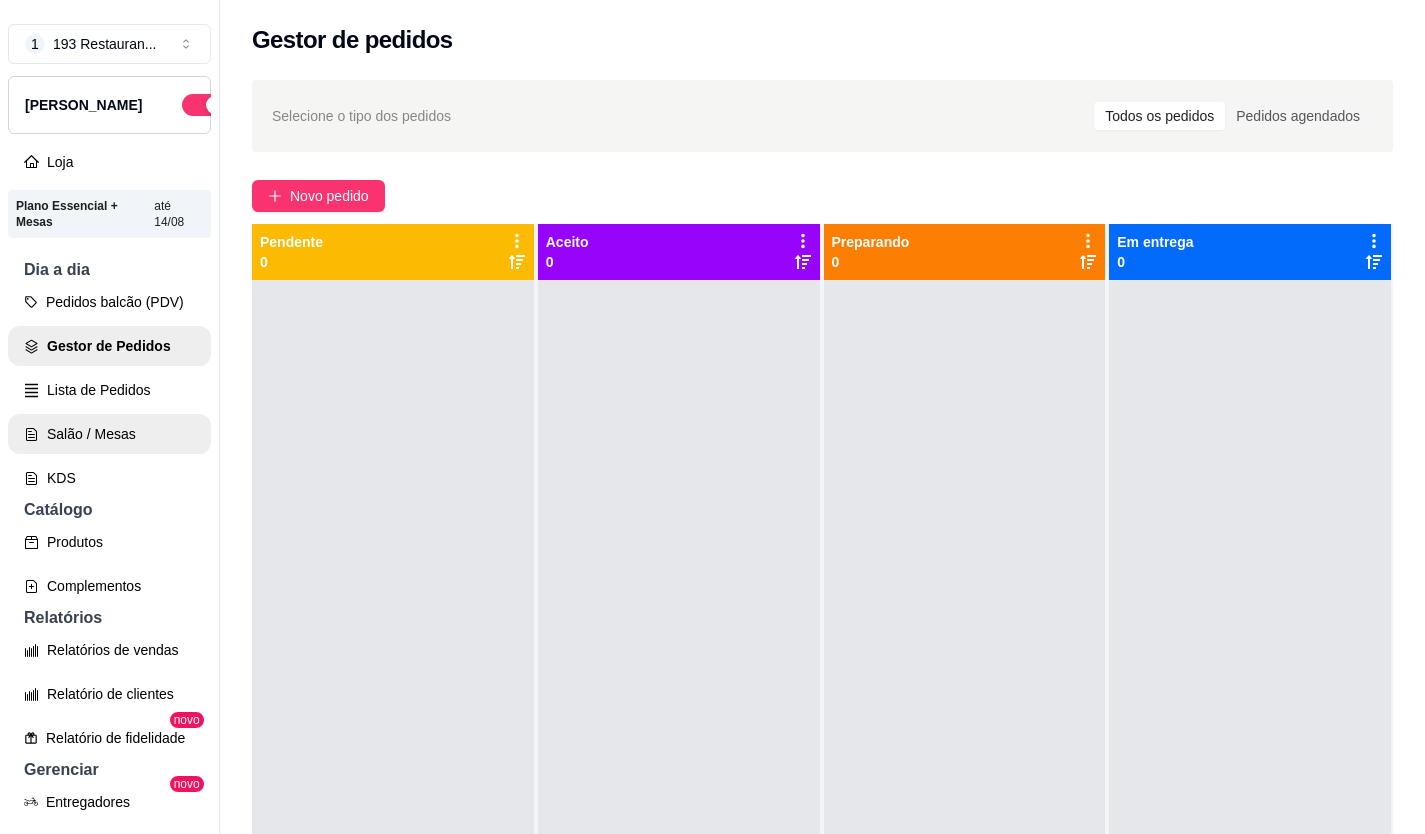 click on "Salão / Mesas" at bounding box center [109, 434] 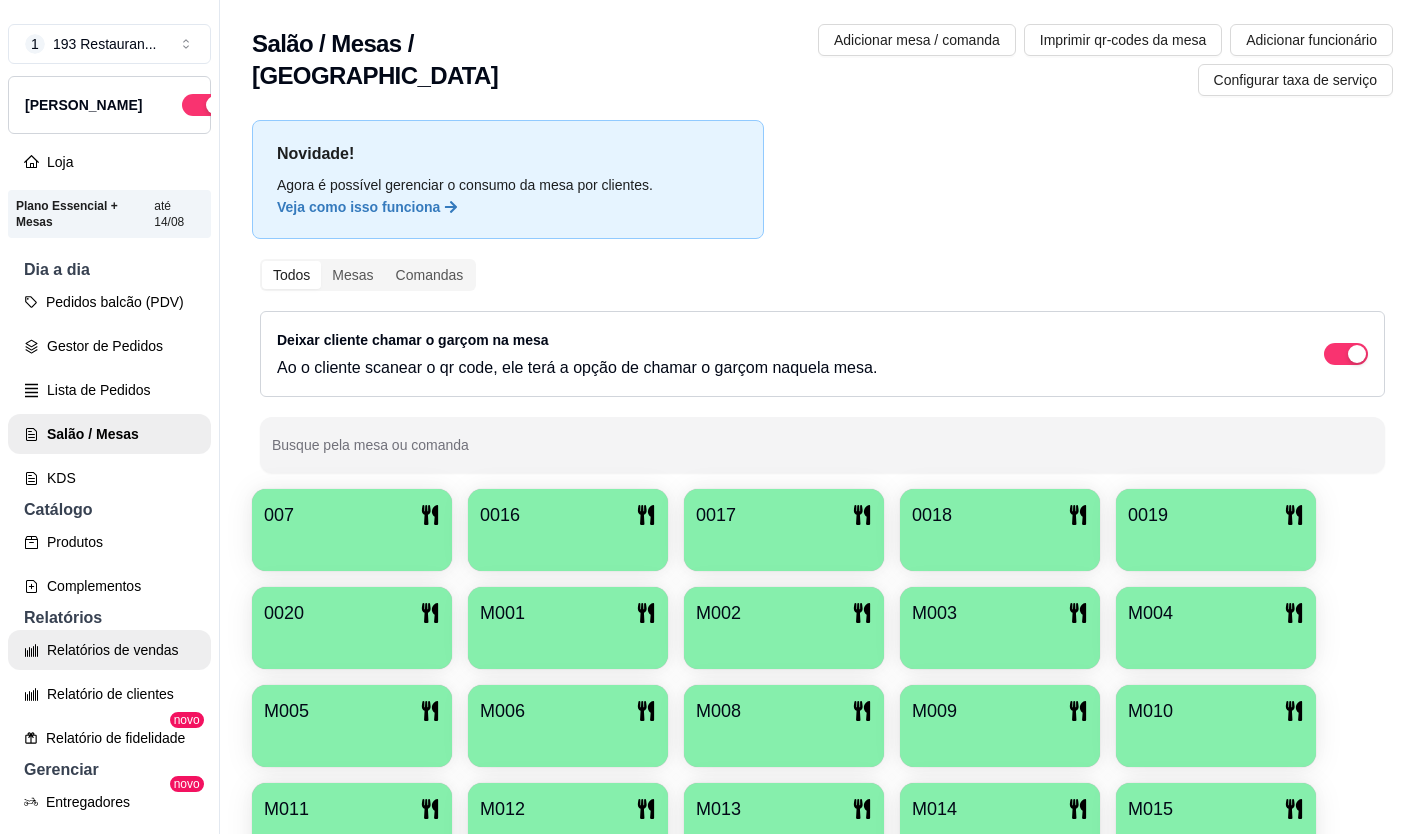 click on "Relatórios de vendas" at bounding box center [109, 650] 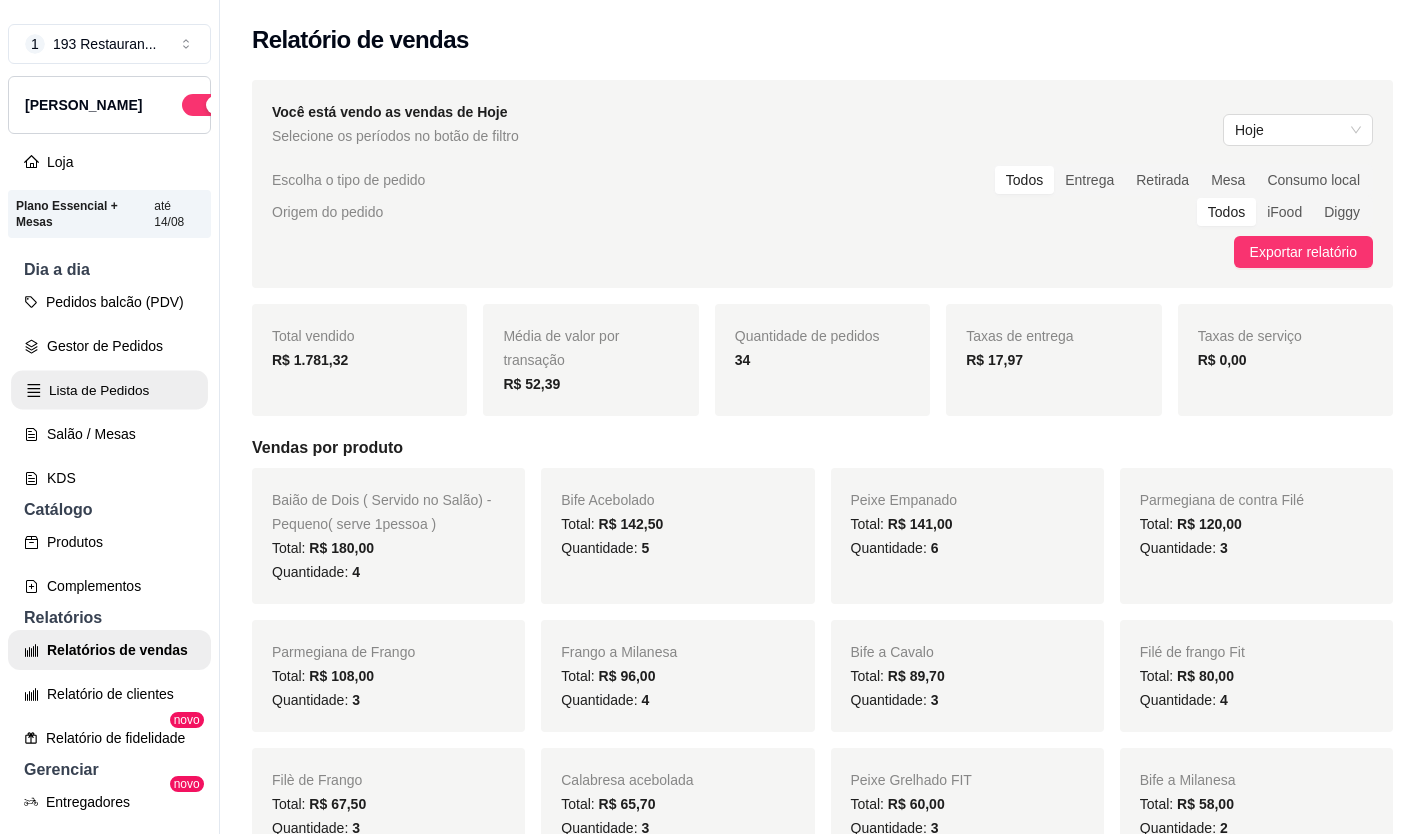 click on "Lista de Pedidos" at bounding box center [109, 390] 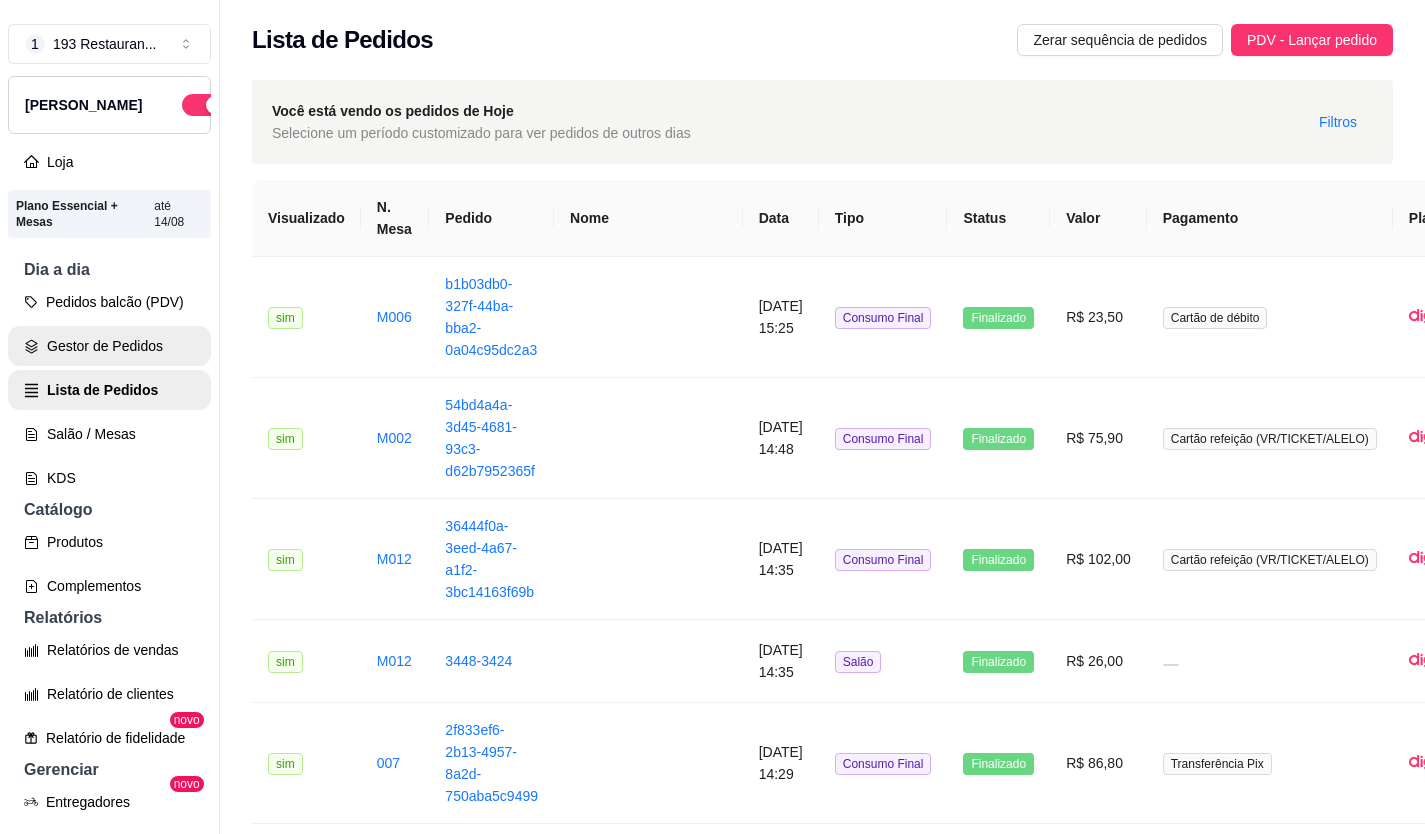 click on "Gestor de Pedidos" at bounding box center (109, 346) 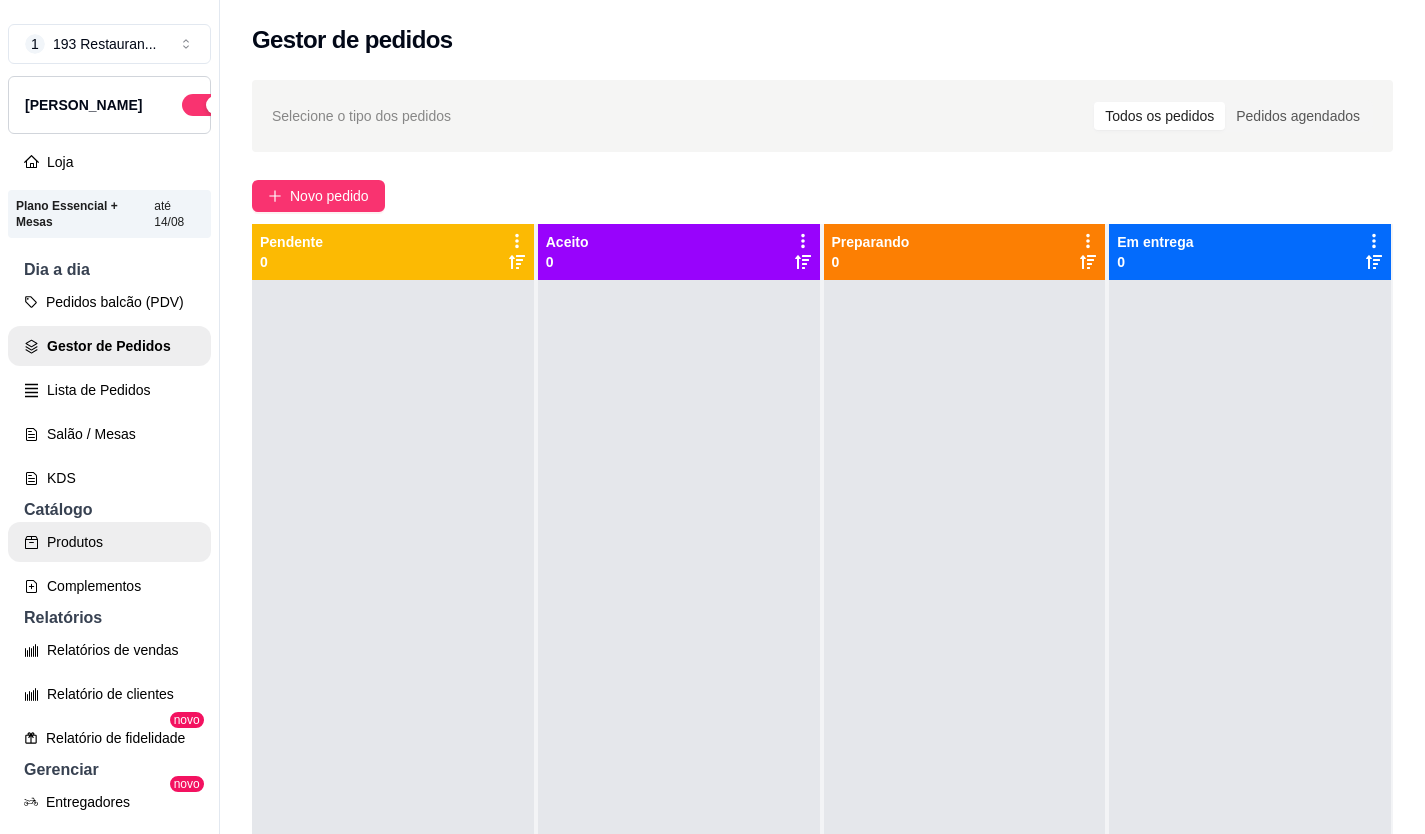 click on "Produtos" at bounding box center (109, 542) 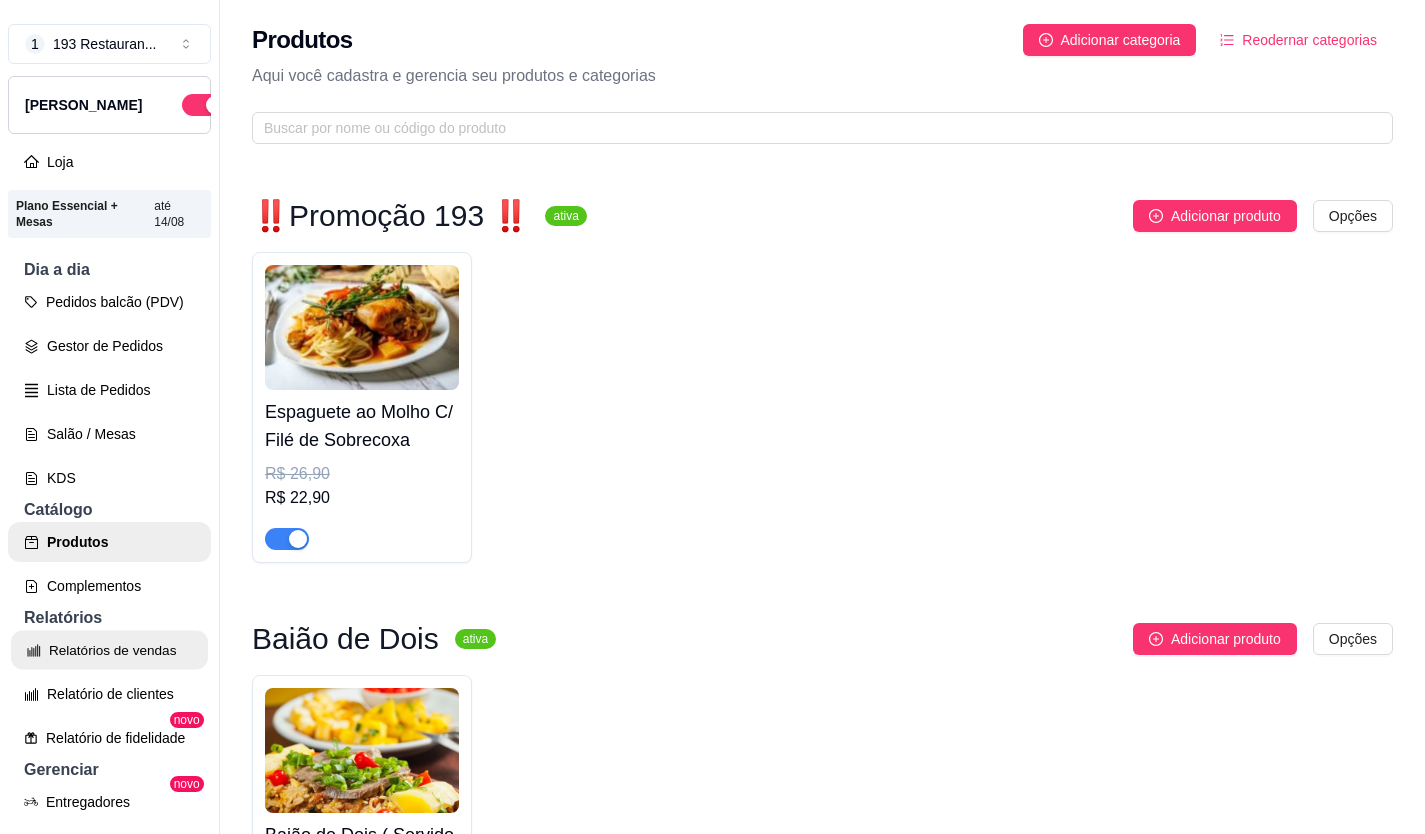 click on "Relatórios de vendas" at bounding box center (109, 650) 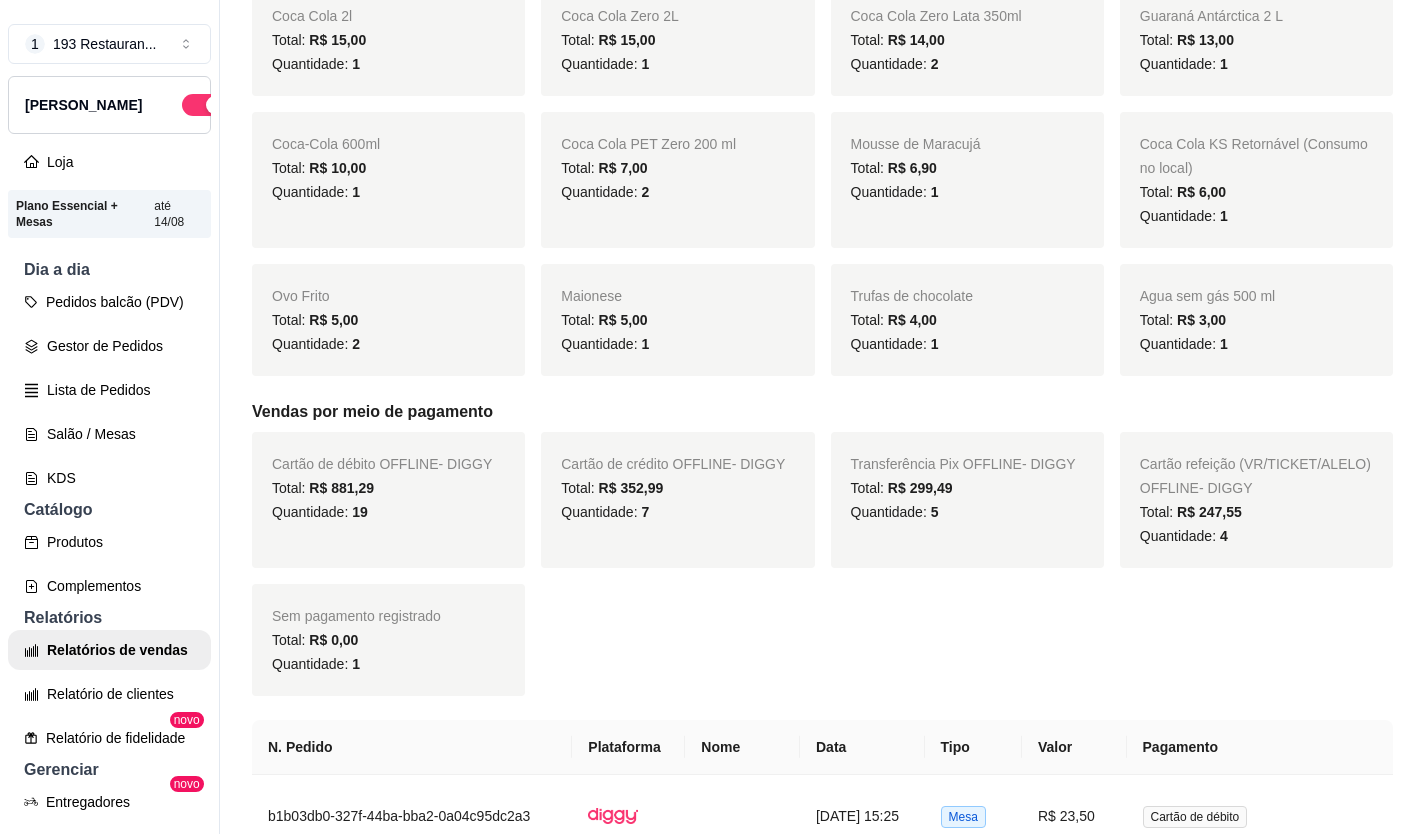 scroll, scrollTop: 1200, scrollLeft: 0, axis: vertical 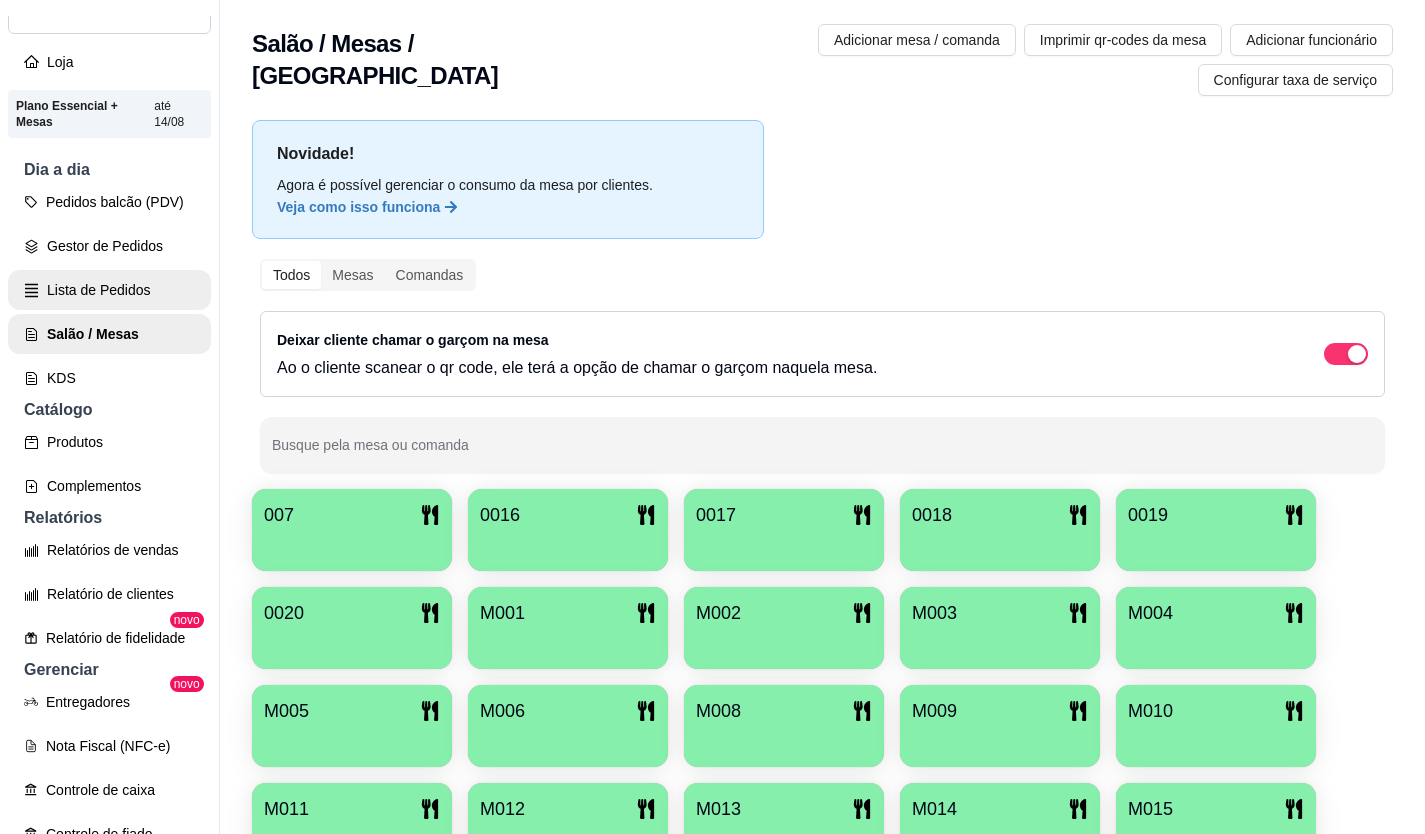 click on "Lista de Pedidos" at bounding box center [109, 290] 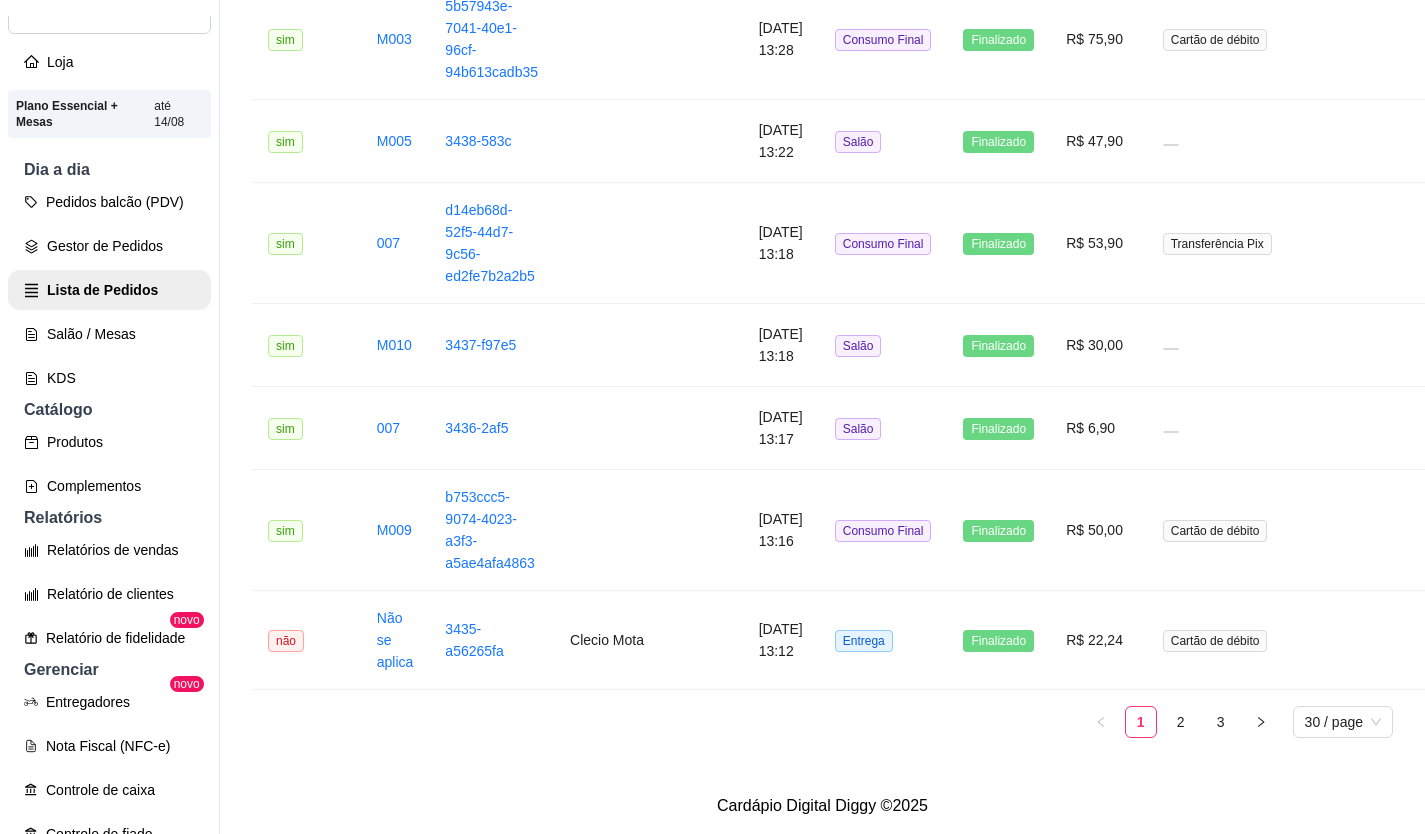 scroll, scrollTop: 2712, scrollLeft: 0, axis: vertical 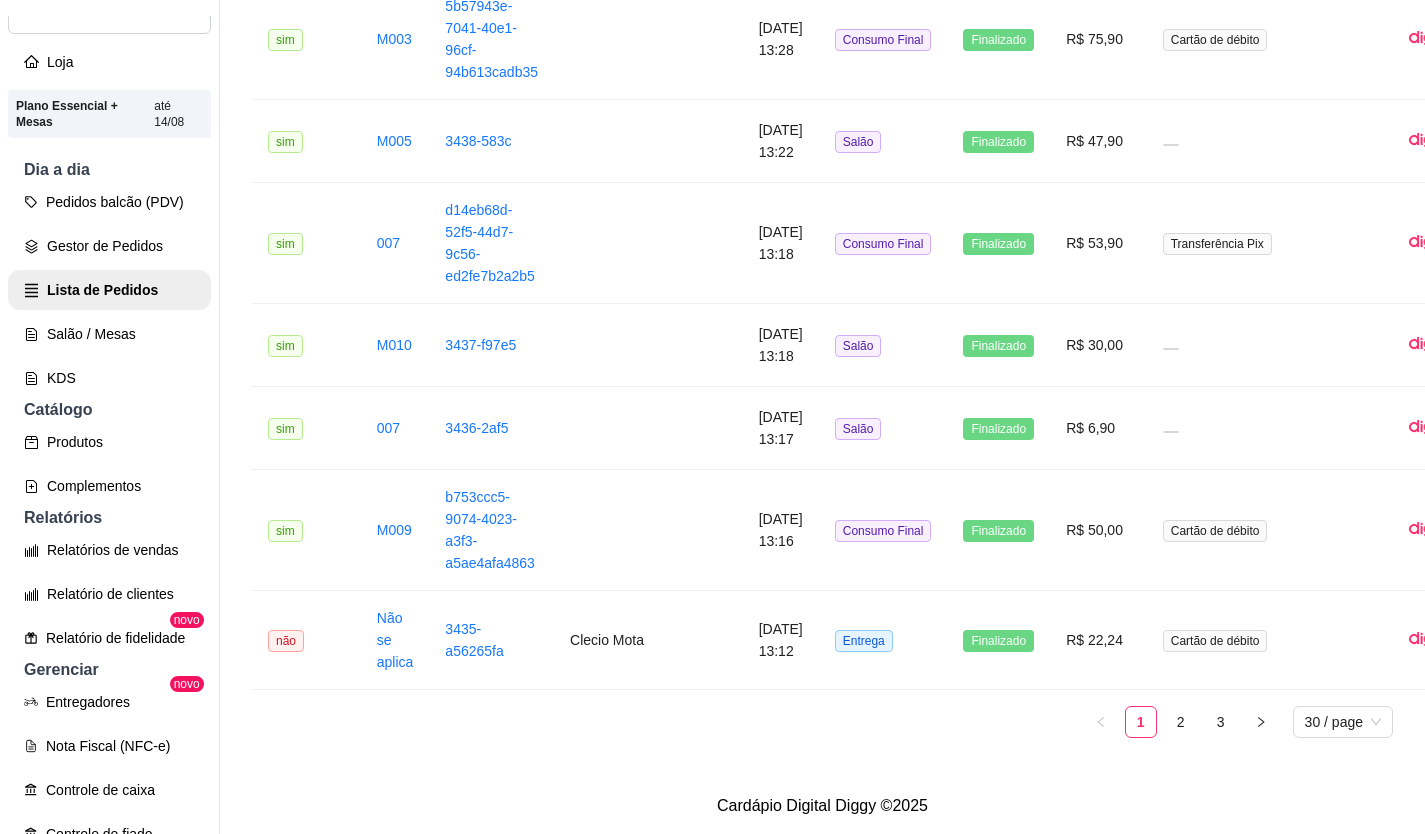 click on "1 2 3 30 / page" at bounding box center [822, 722] 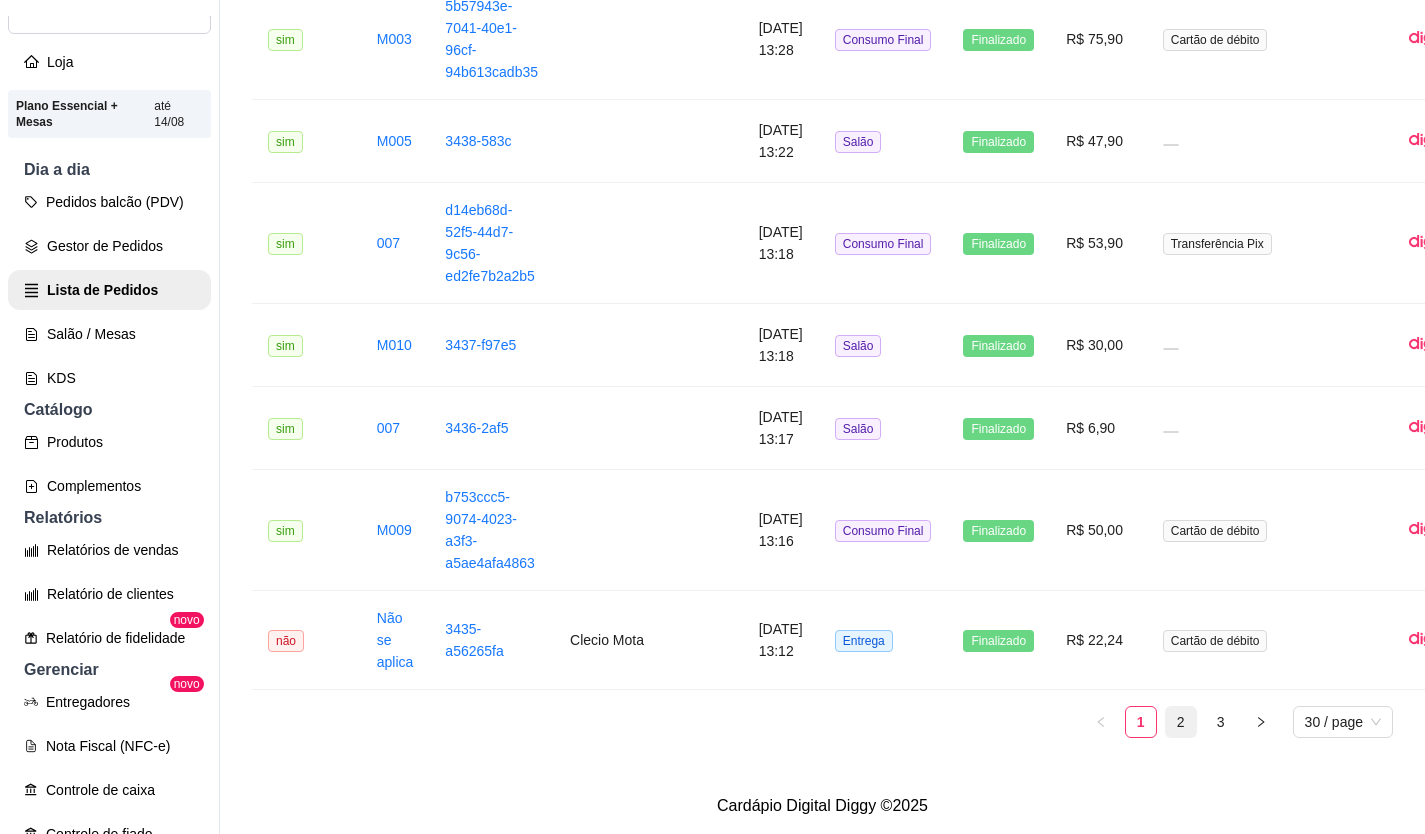 click on "2" at bounding box center (1181, 722) 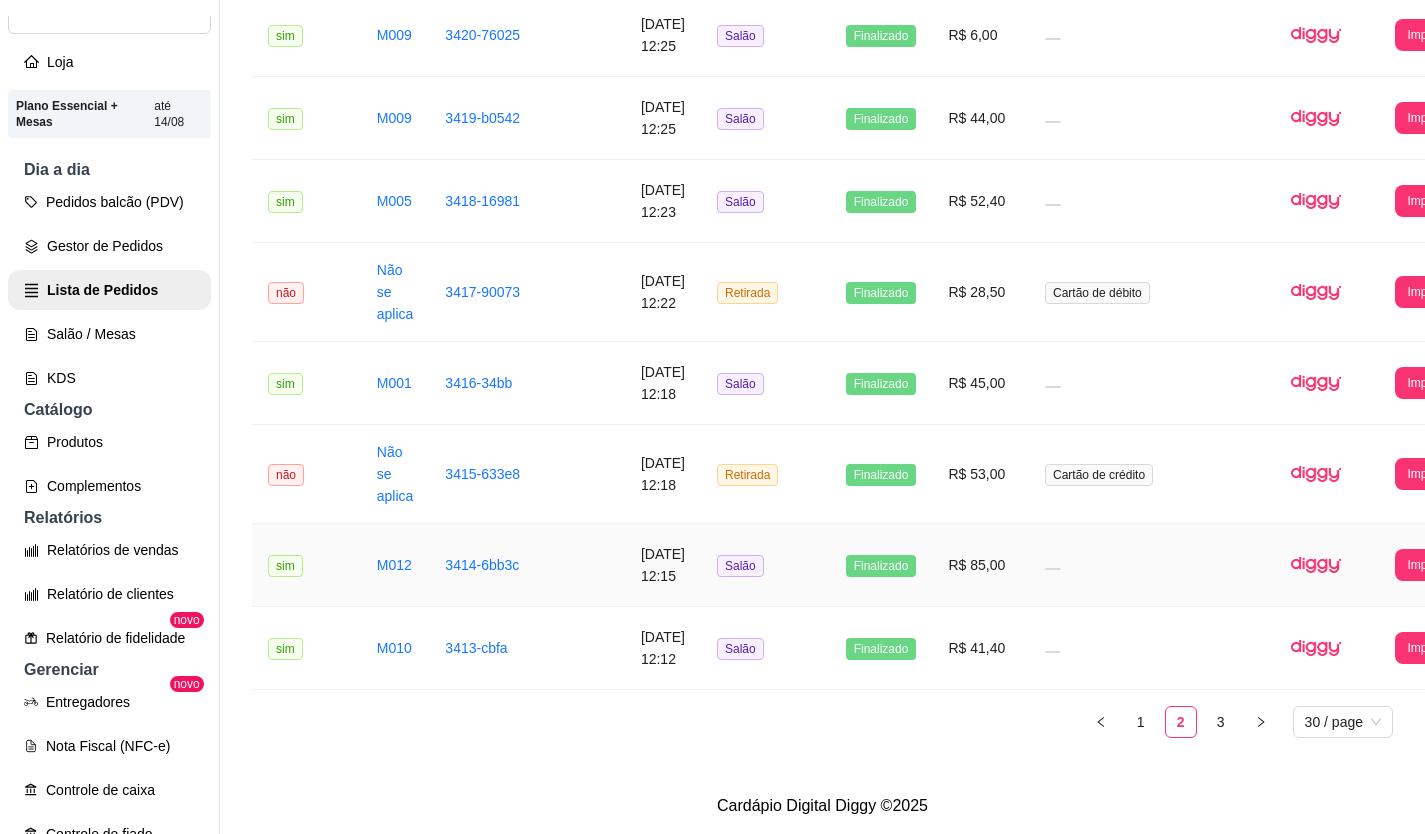 scroll, scrollTop: 2440, scrollLeft: 0, axis: vertical 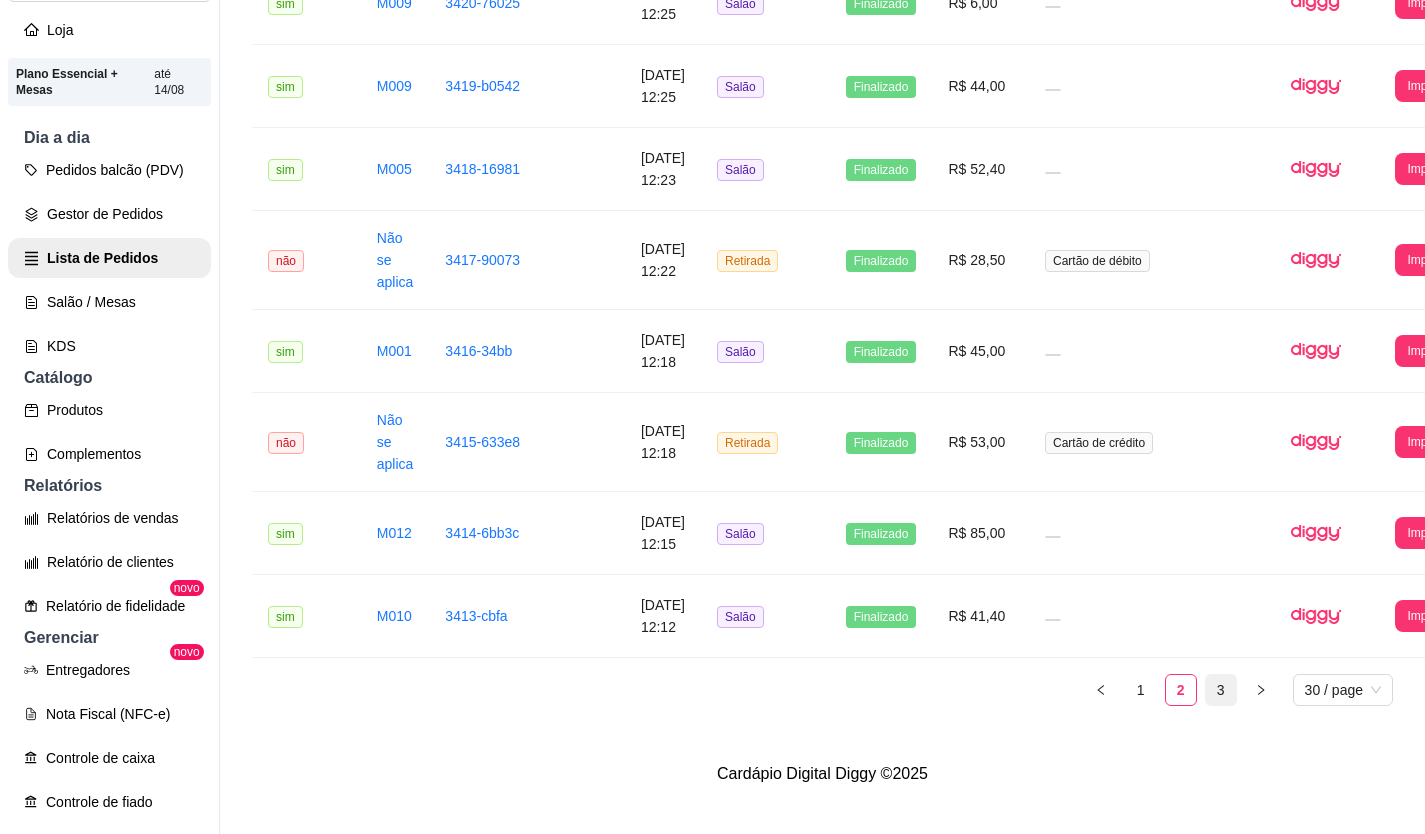 click on "3" at bounding box center [1221, 690] 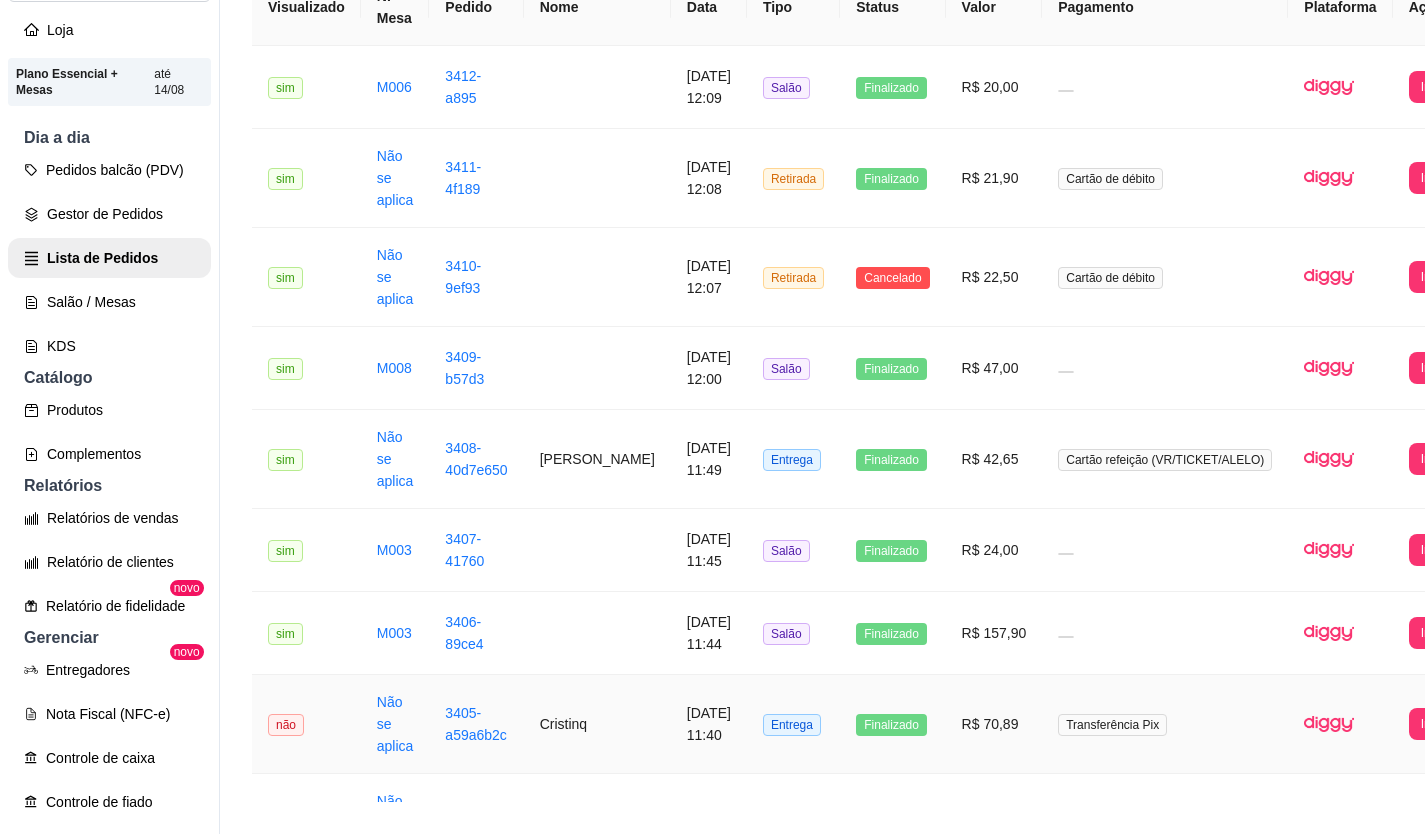 scroll, scrollTop: 0, scrollLeft: 0, axis: both 